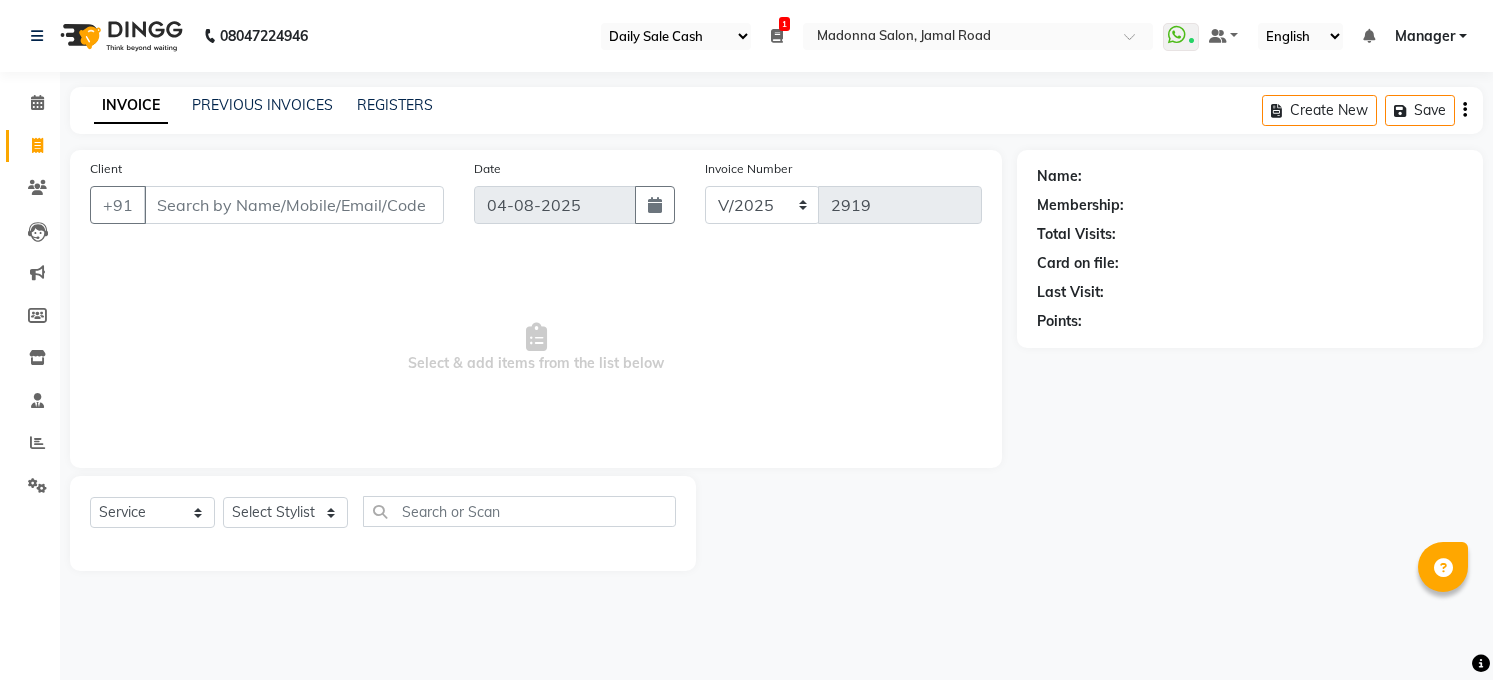 select on "35" 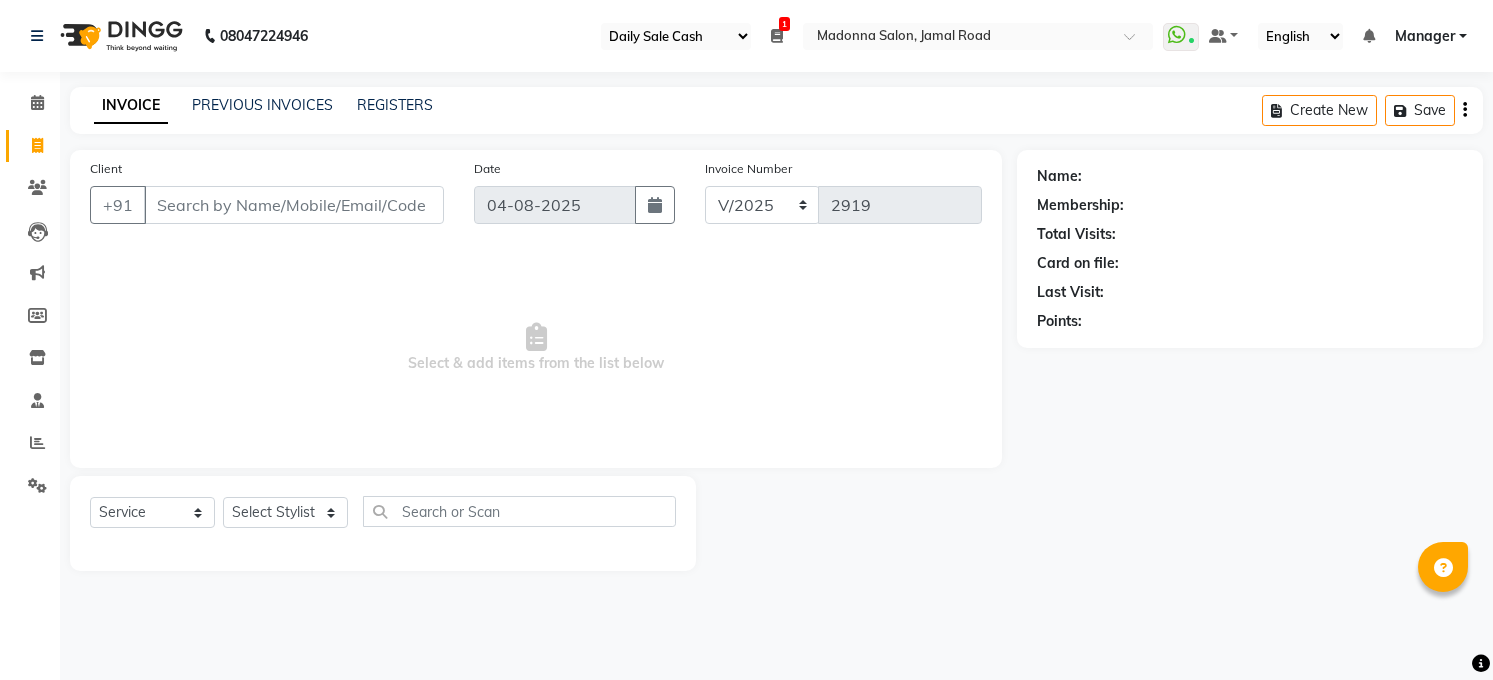scroll, scrollTop: 0, scrollLeft: 0, axis: both 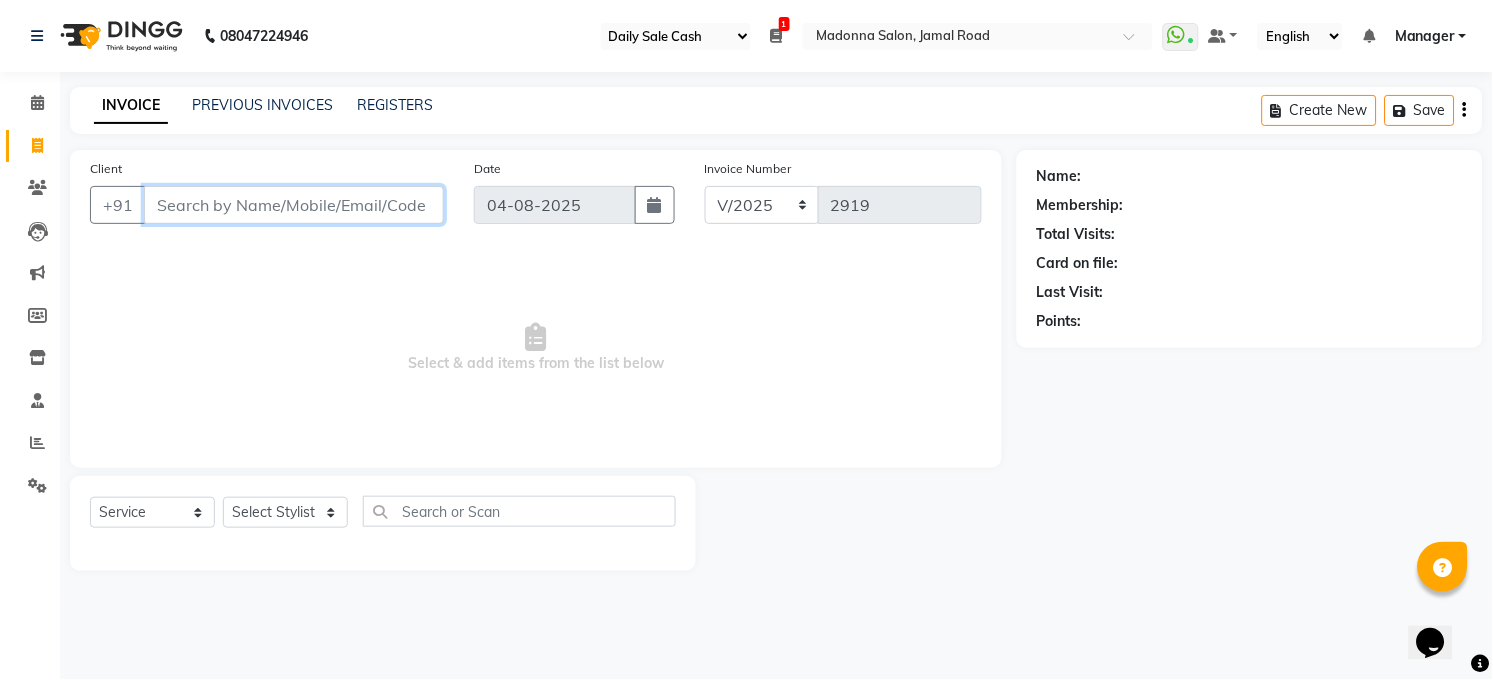 click on "Client" at bounding box center [294, 205] 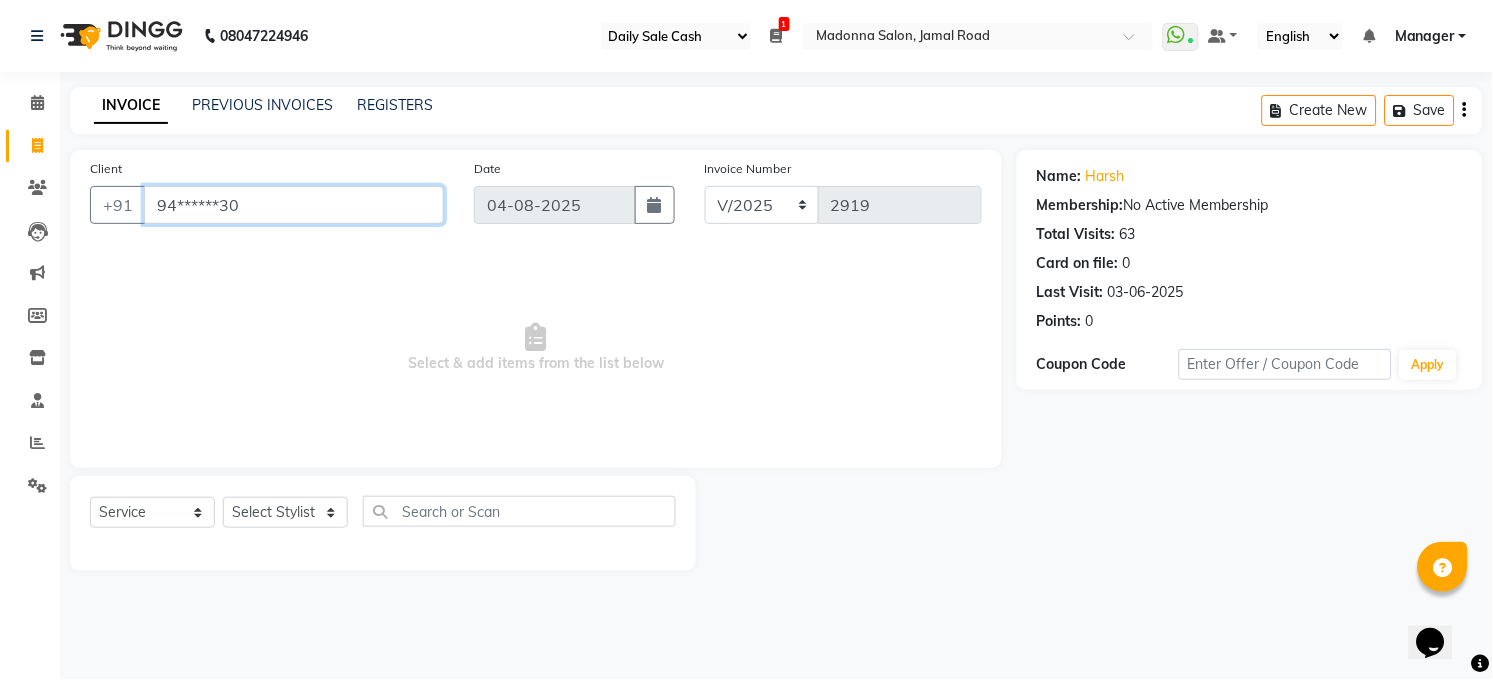 click on "94******30" at bounding box center [294, 205] 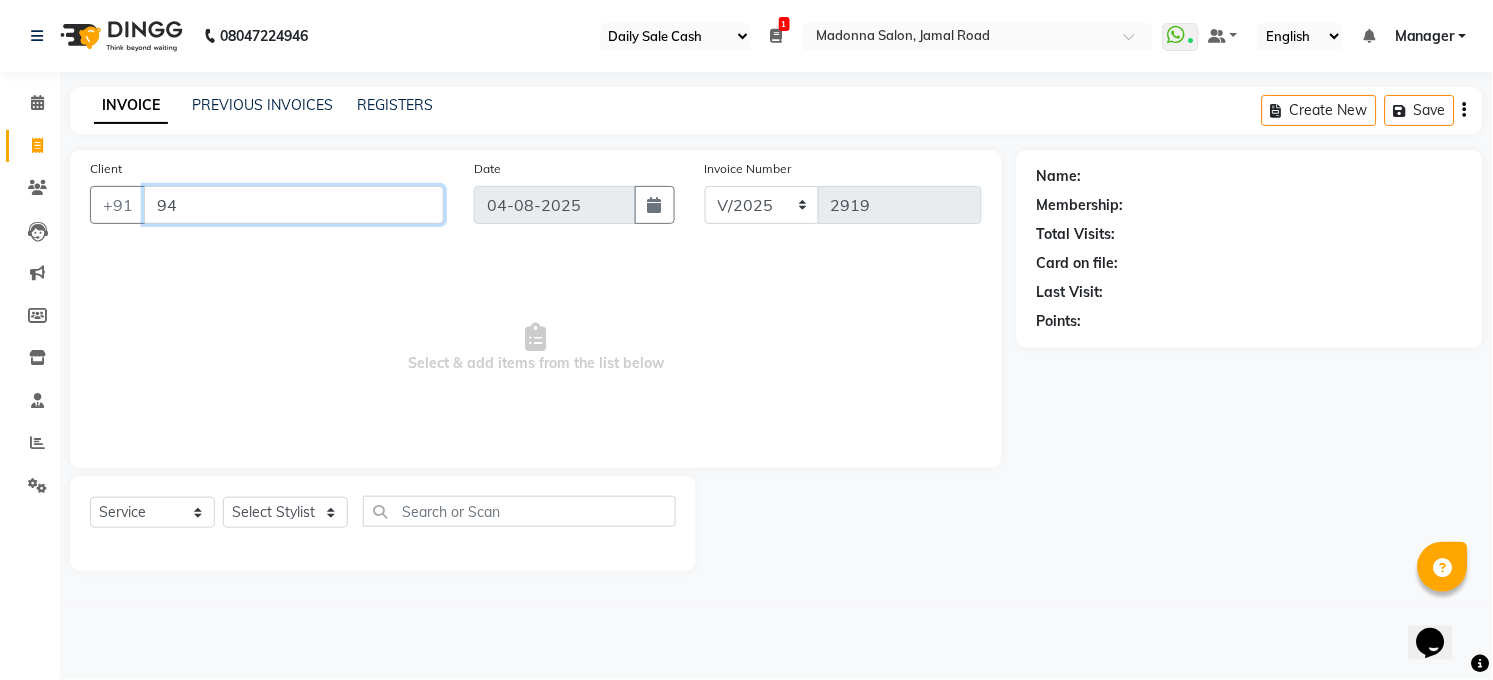 type on "9" 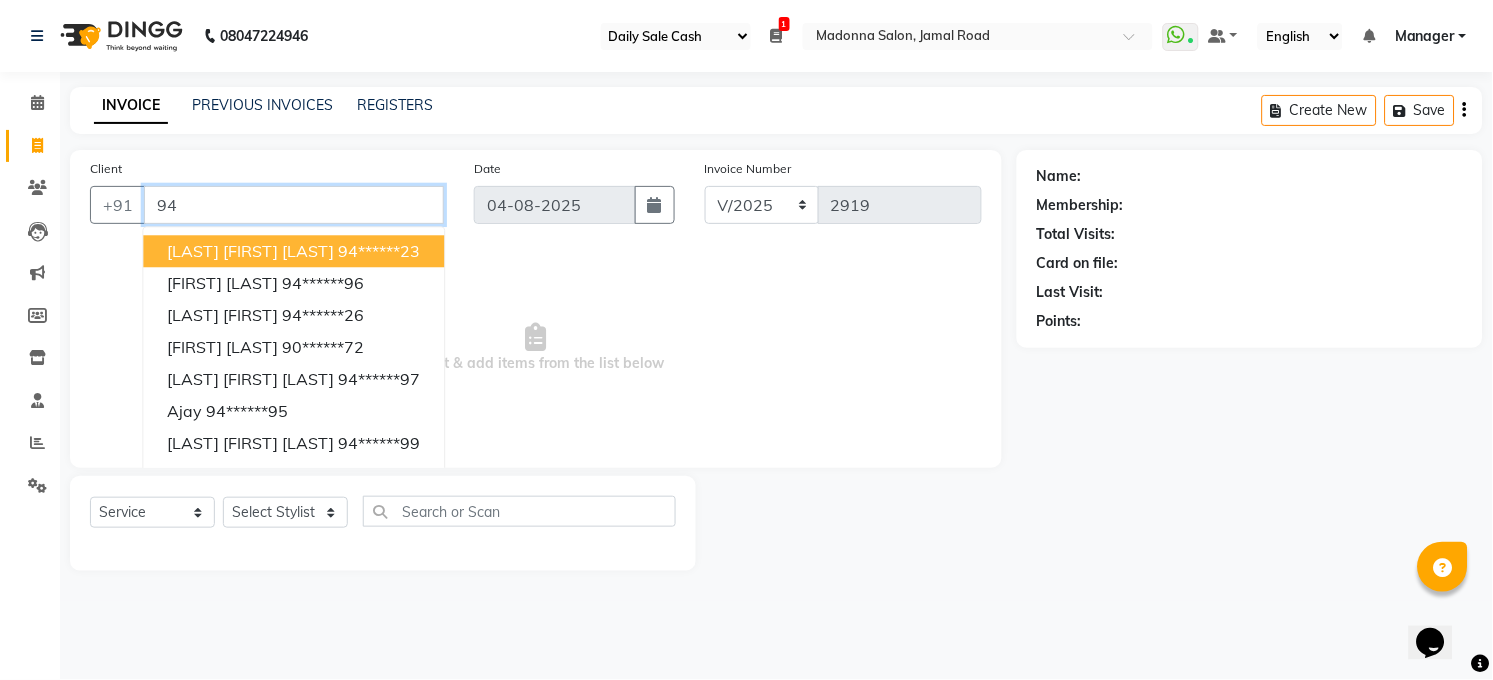 type on "9" 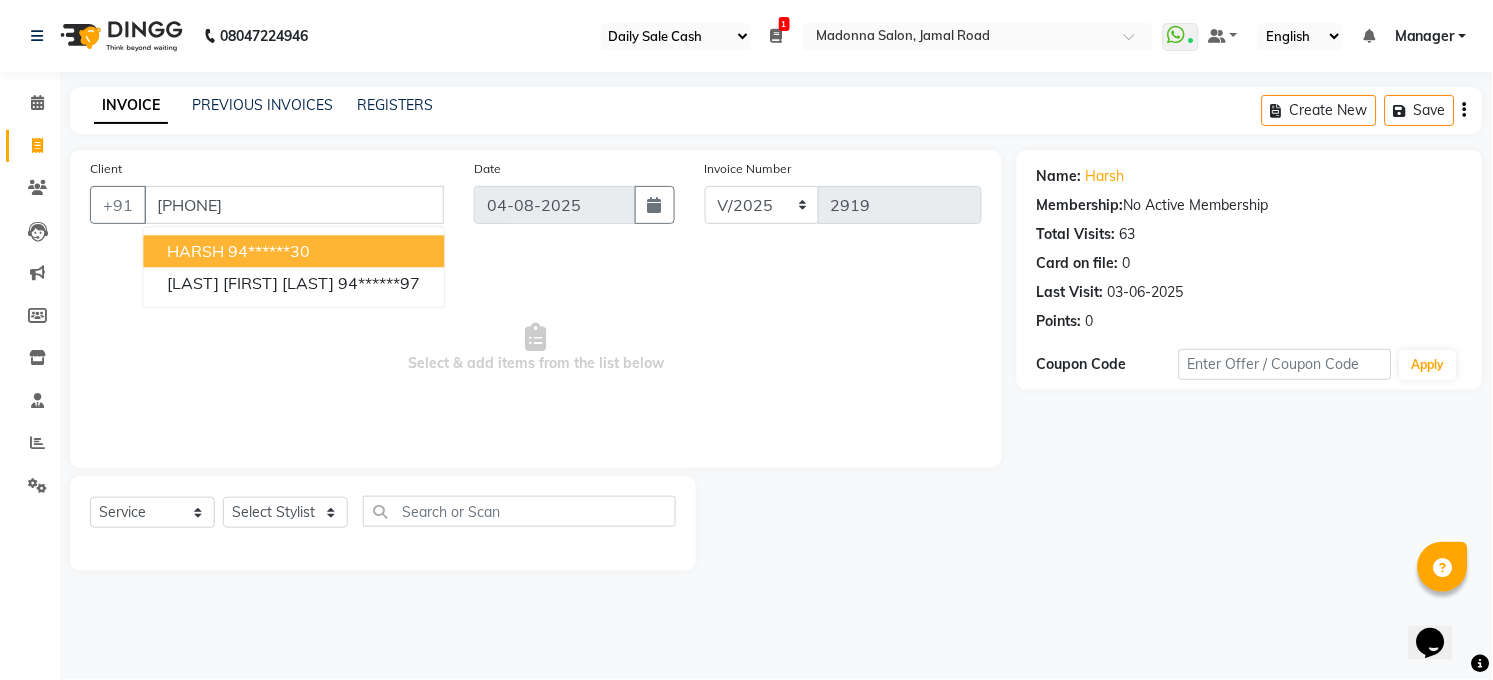click on "HARSH  94******30" at bounding box center [293, 251] 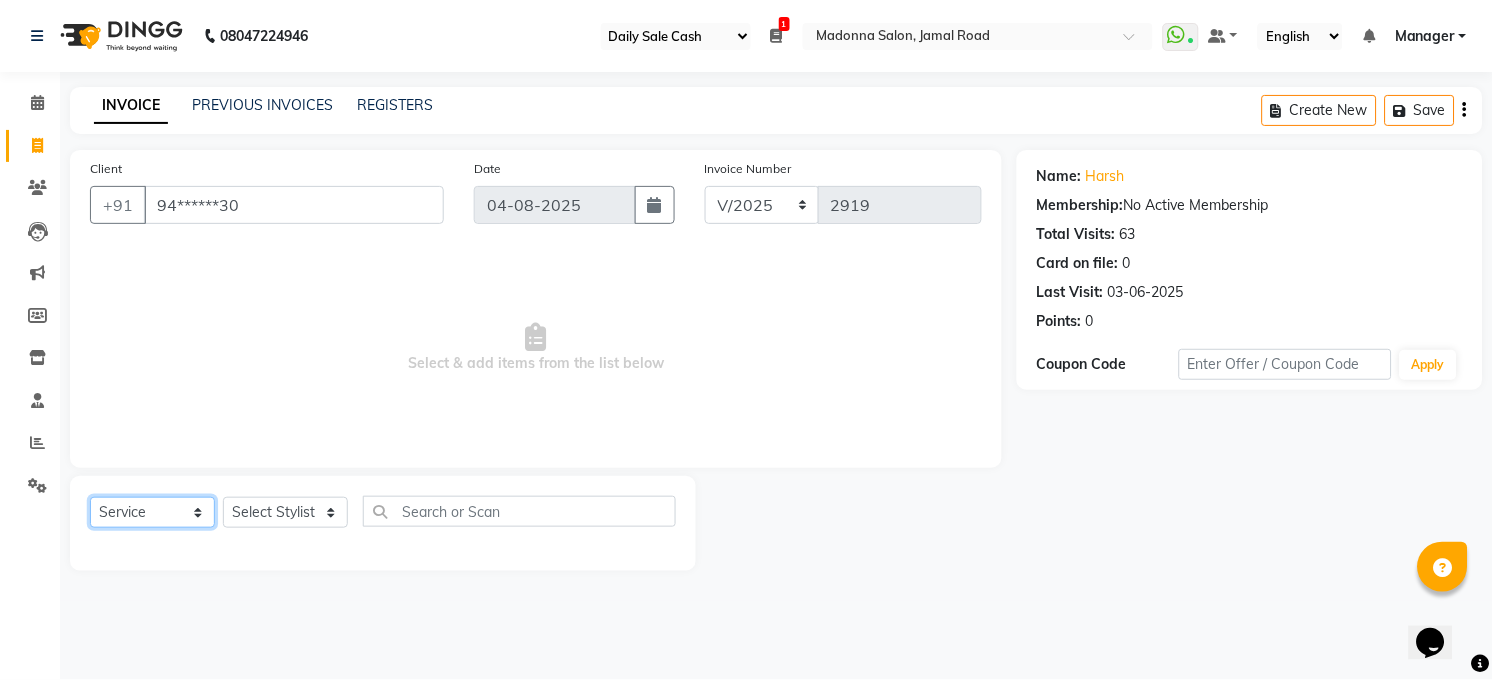 click on "Select  Service  Product  Membership  Package Voucher Prepaid Gift Card" 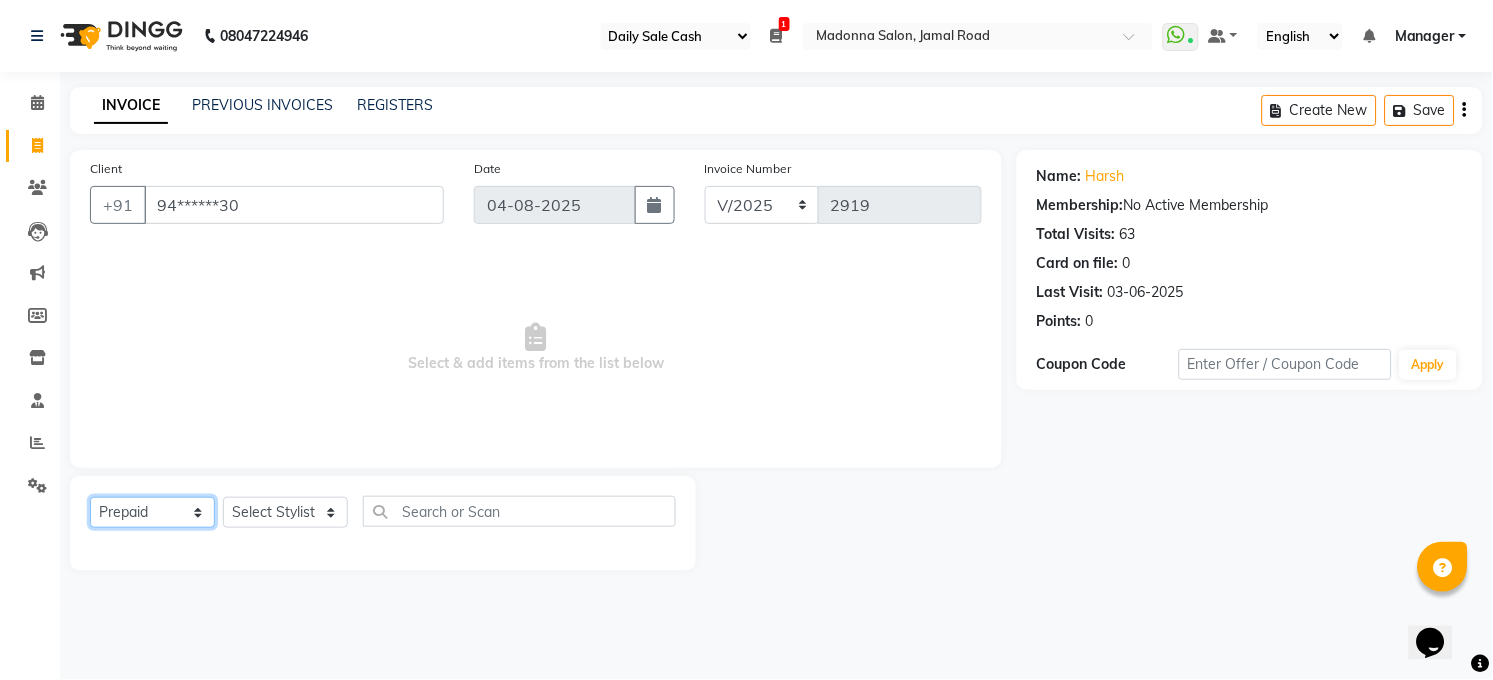 click on "Select  Service  Product  Membership  Package Voucher Prepaid Gift Card" 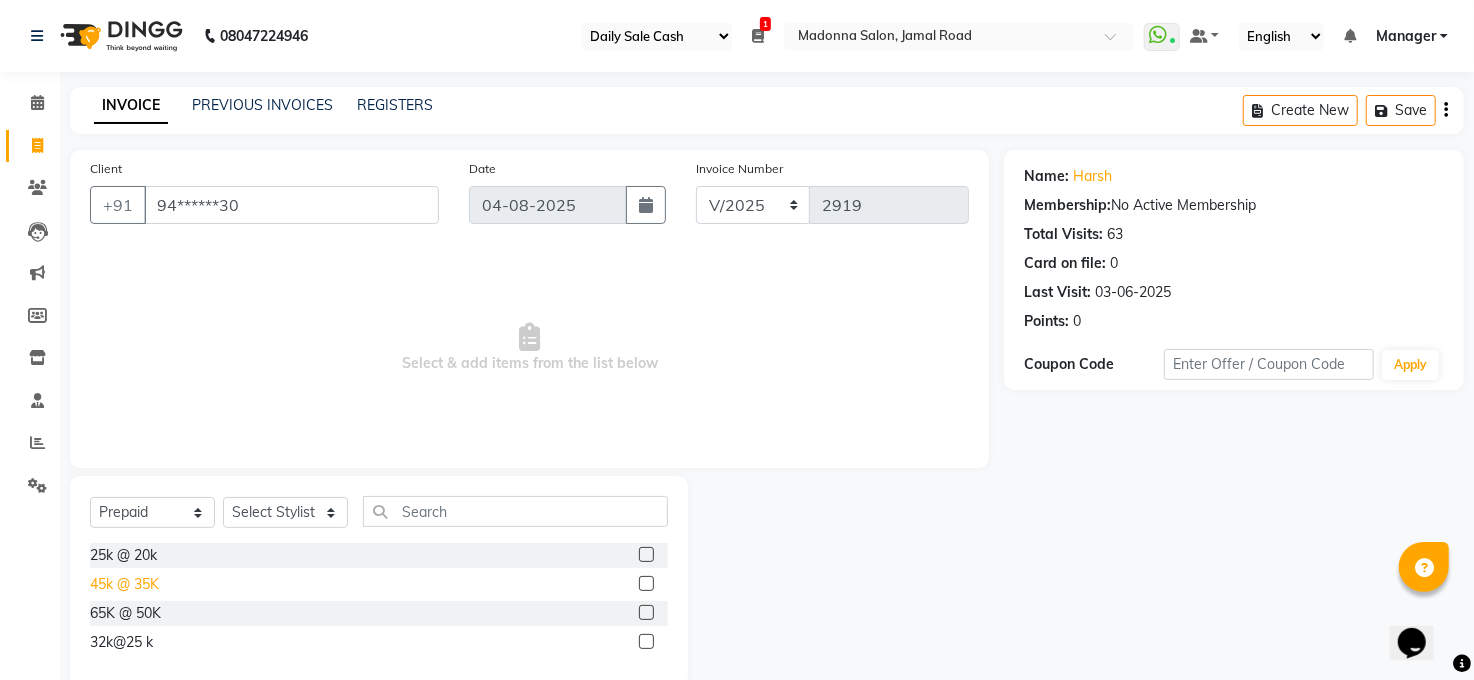 click on "45k @ 35K" 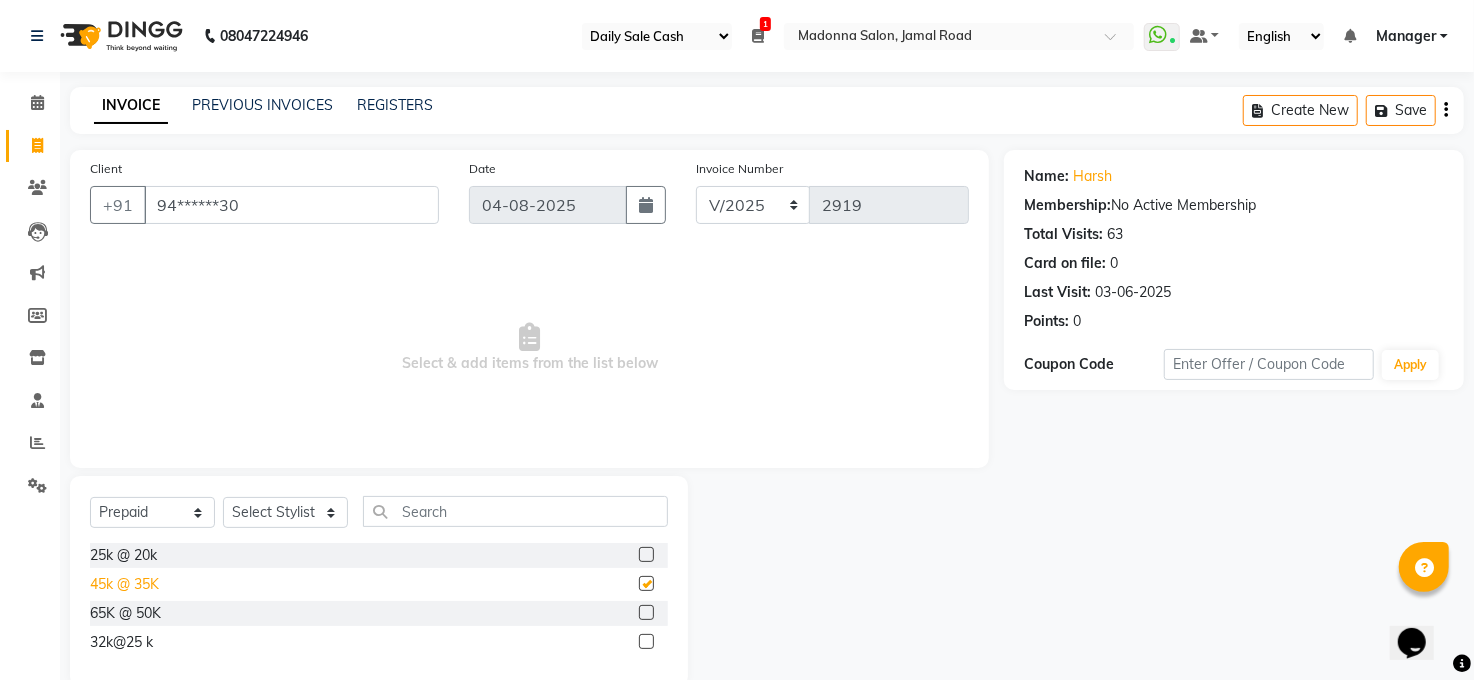 checkbox on "false" 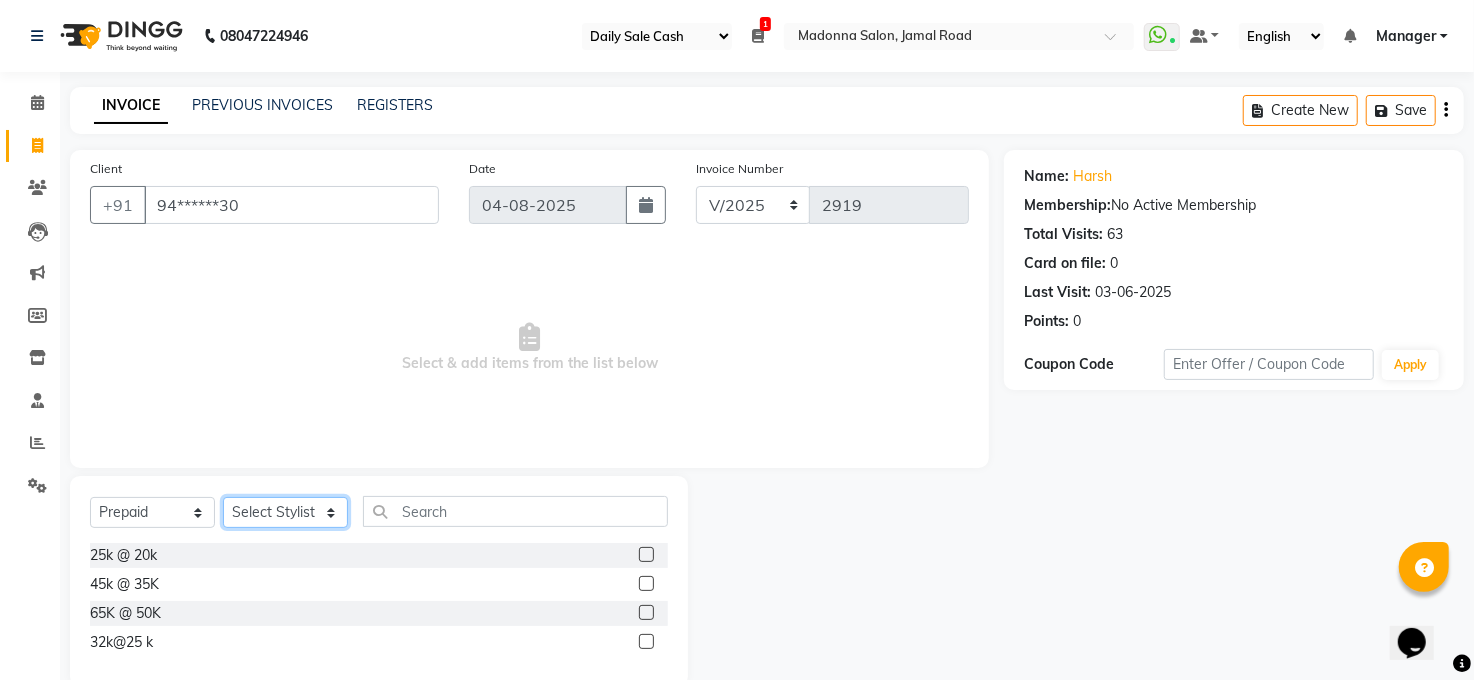 click on "Select Stylist Abhay kumar ALTAF ANKITA ARJUN Chandan COUNTER  Manager Manish Kumar Neetu Mam PRINCE Priyanka Raju Ravi Thakur RINKI Roshan Santosh SAURABH SUJEET THAKUR SUNITA Veer Vinod Kumar" 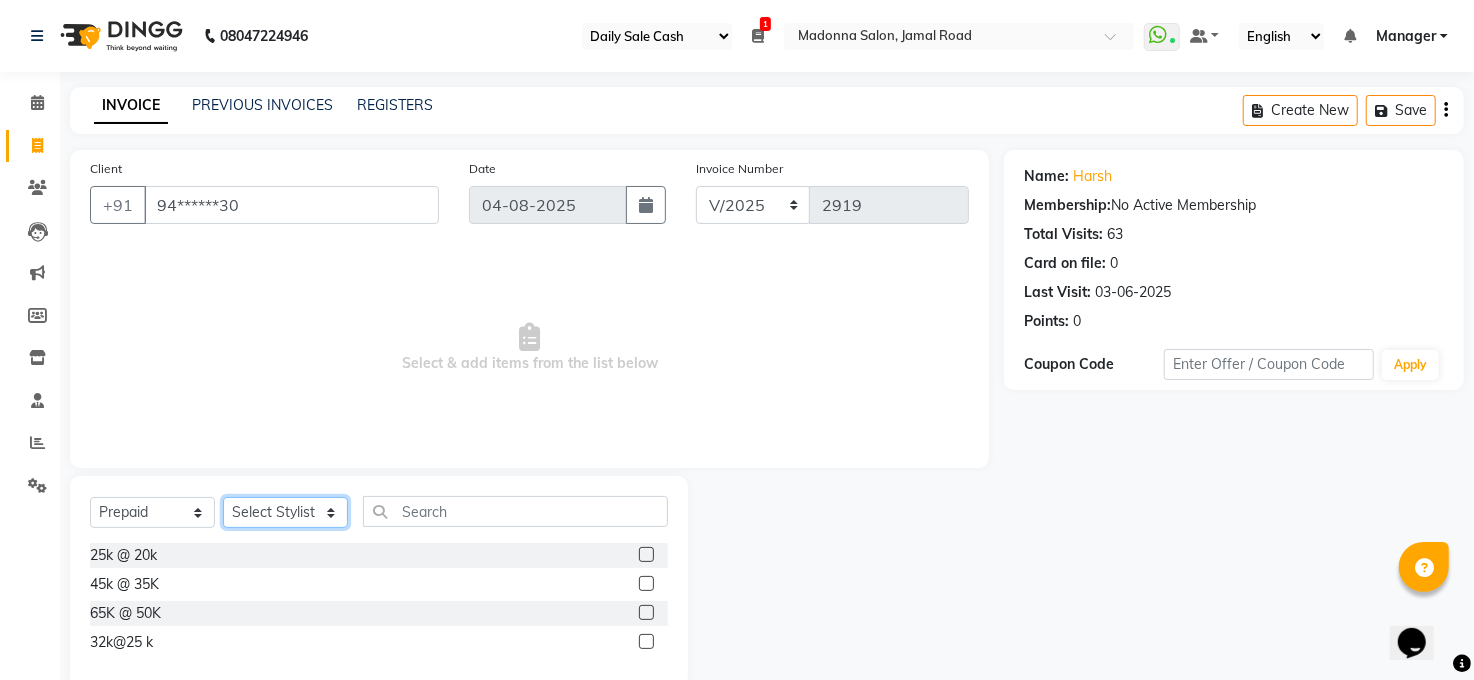 select on "40297" 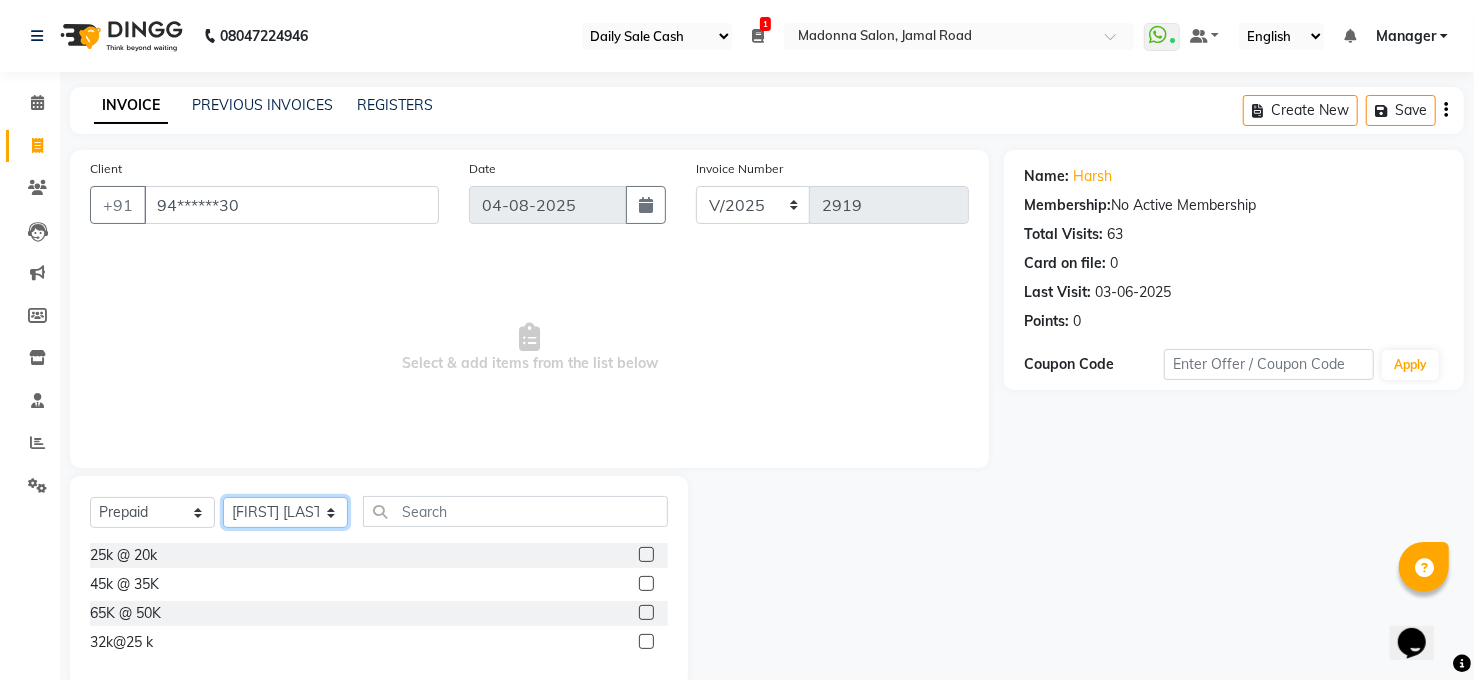 click on "Select Stylist Abhay kumar ALTAF ANKITA ARJUN Chandan COUNTER  Manager Manish Kumar Neetu Mam PRINCE Priyanka Raju Ravi Thakur RINKI Roshan Santosh SAURABH SUJEET THAKUR SUNITA Veer Vinod Kumar" 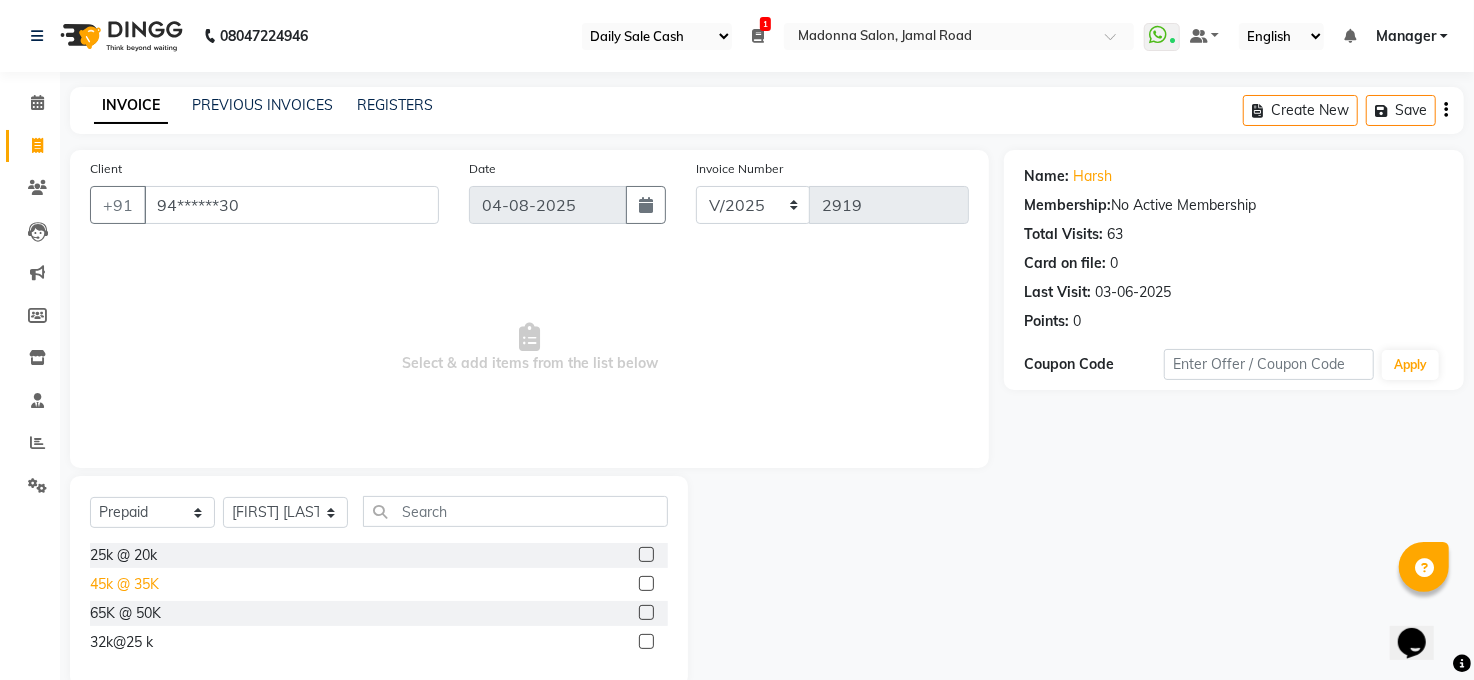 click on "45k @ 35K" 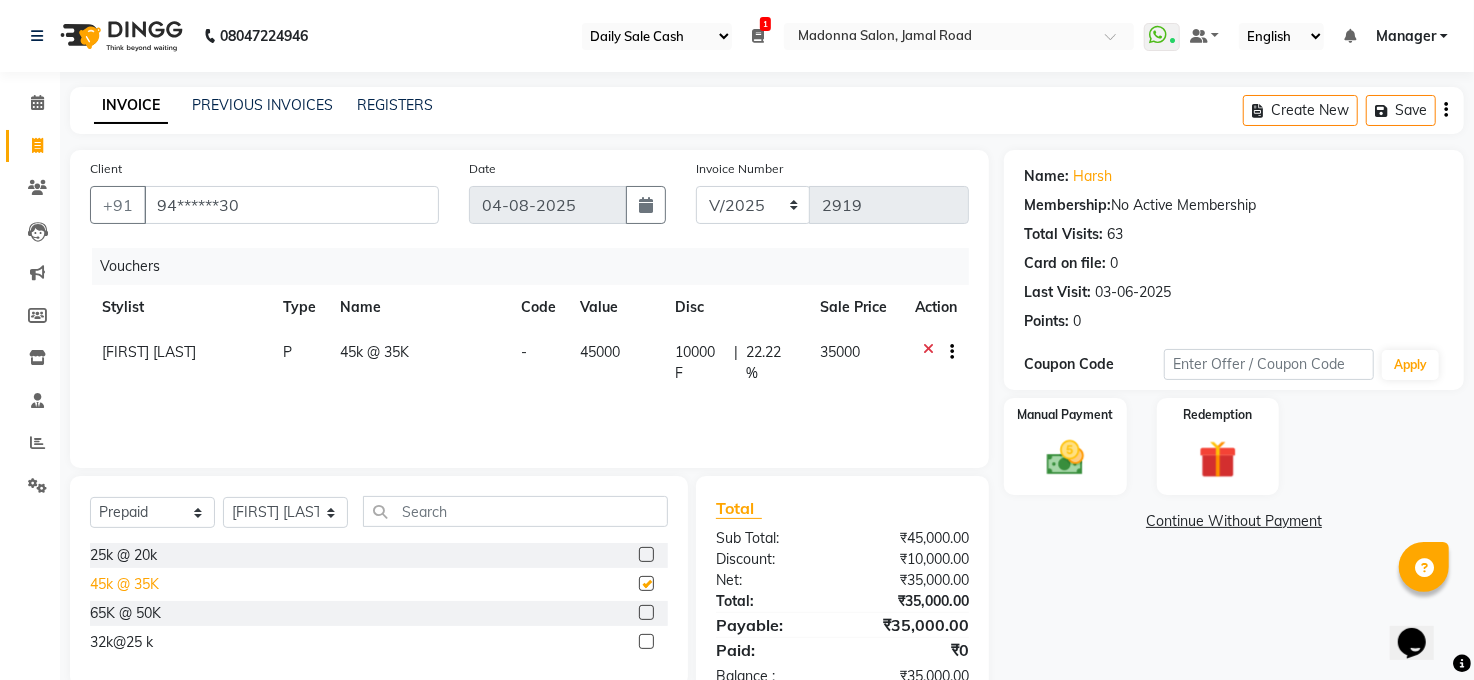 checkbox on "false" 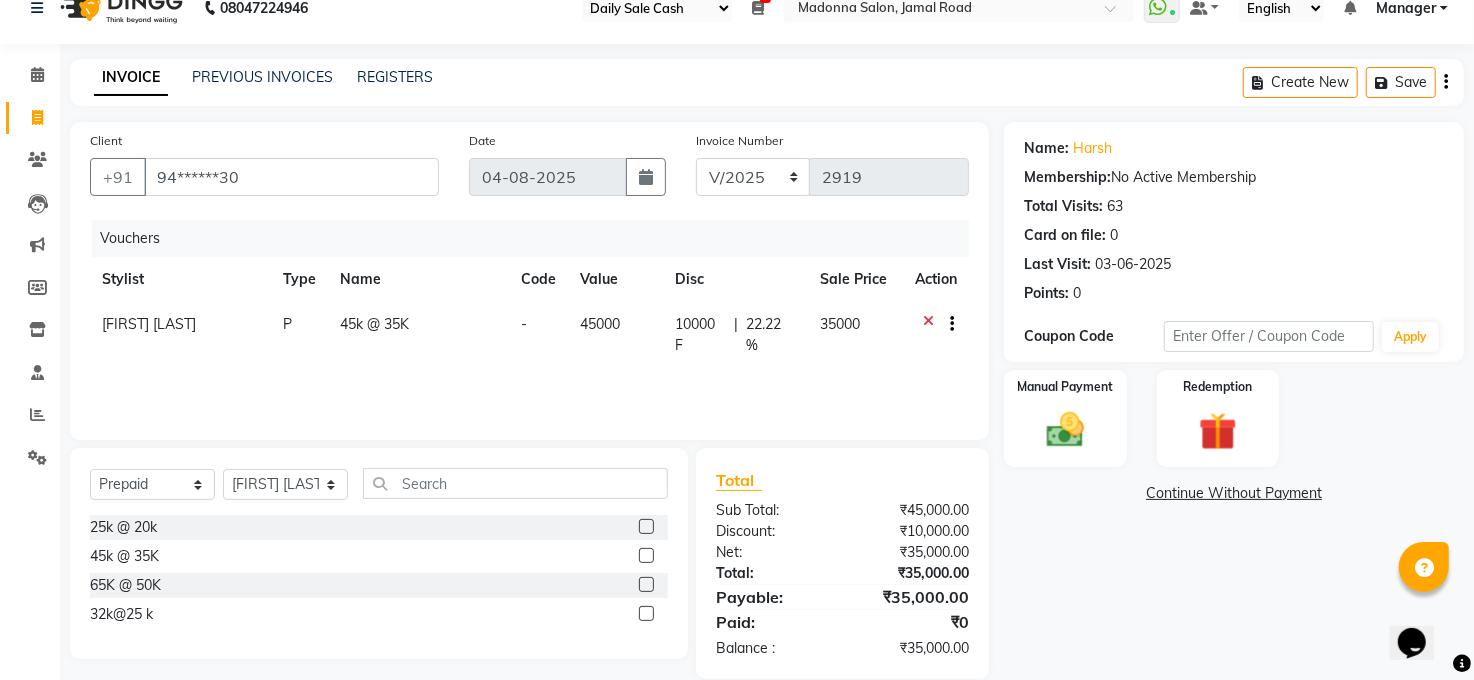scroll, scrollTop: 56, scrollLeft: 0, axis: vertical 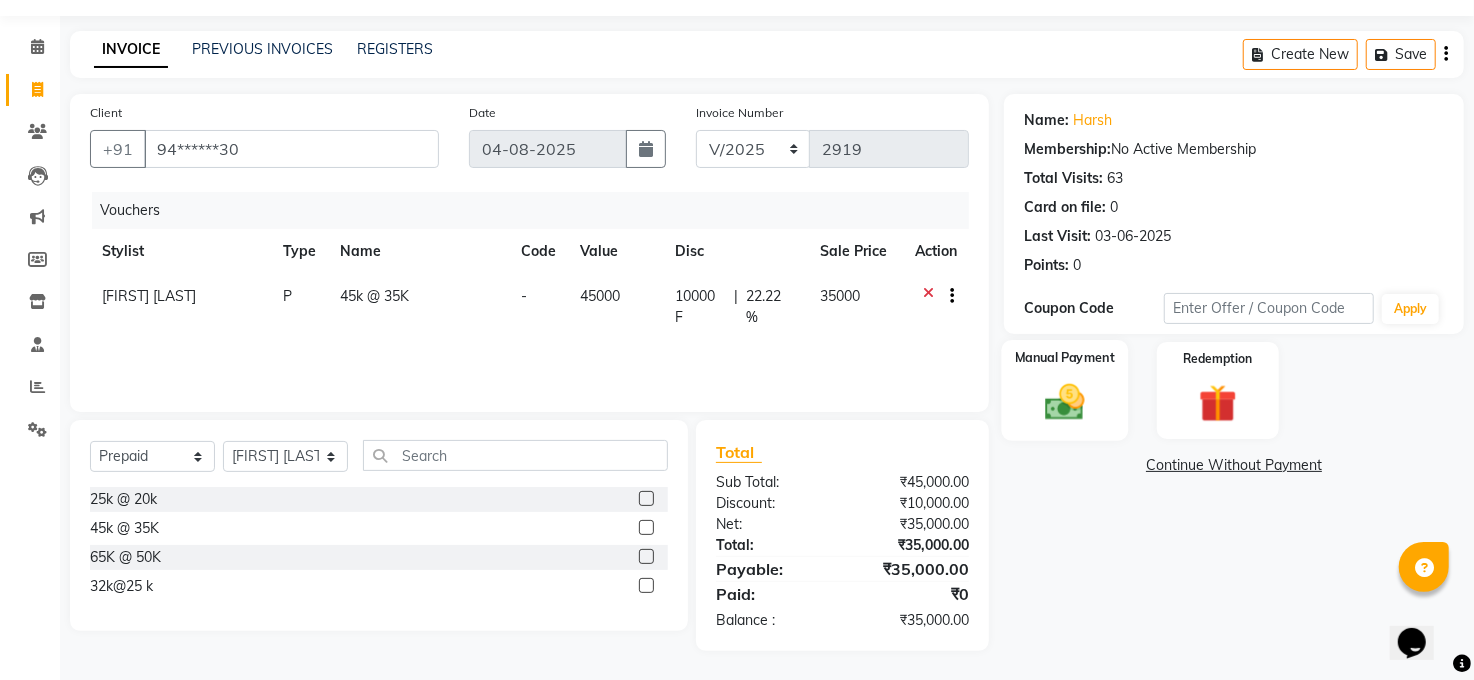 click on "Manual Payment" 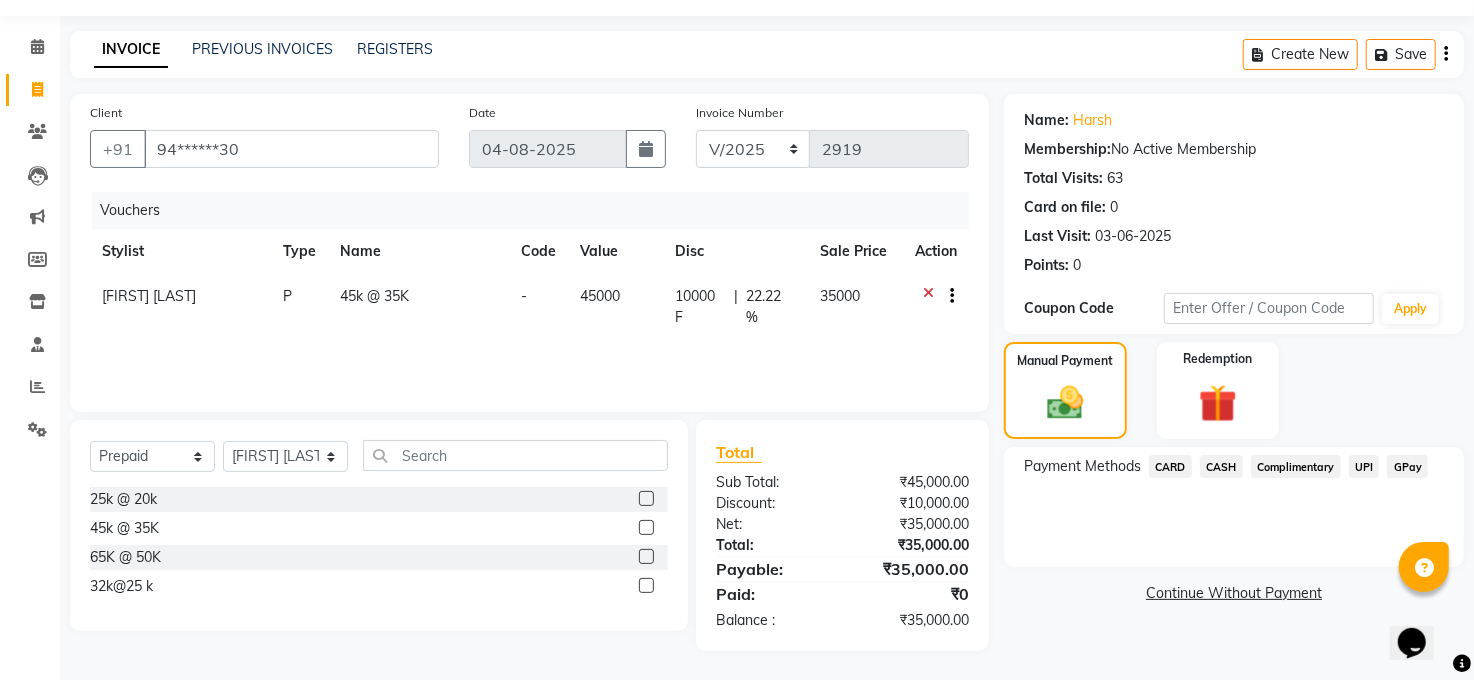 click on "CASH" 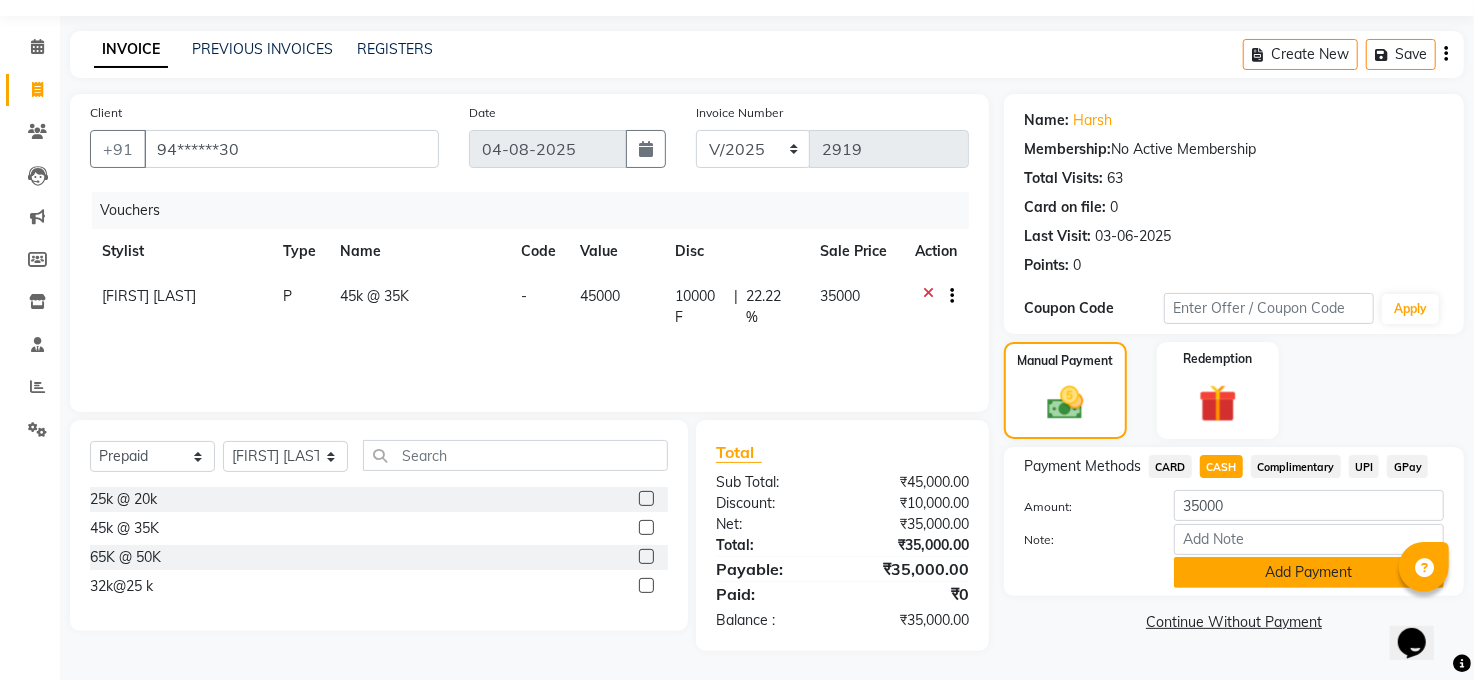 click on "Add Payment" 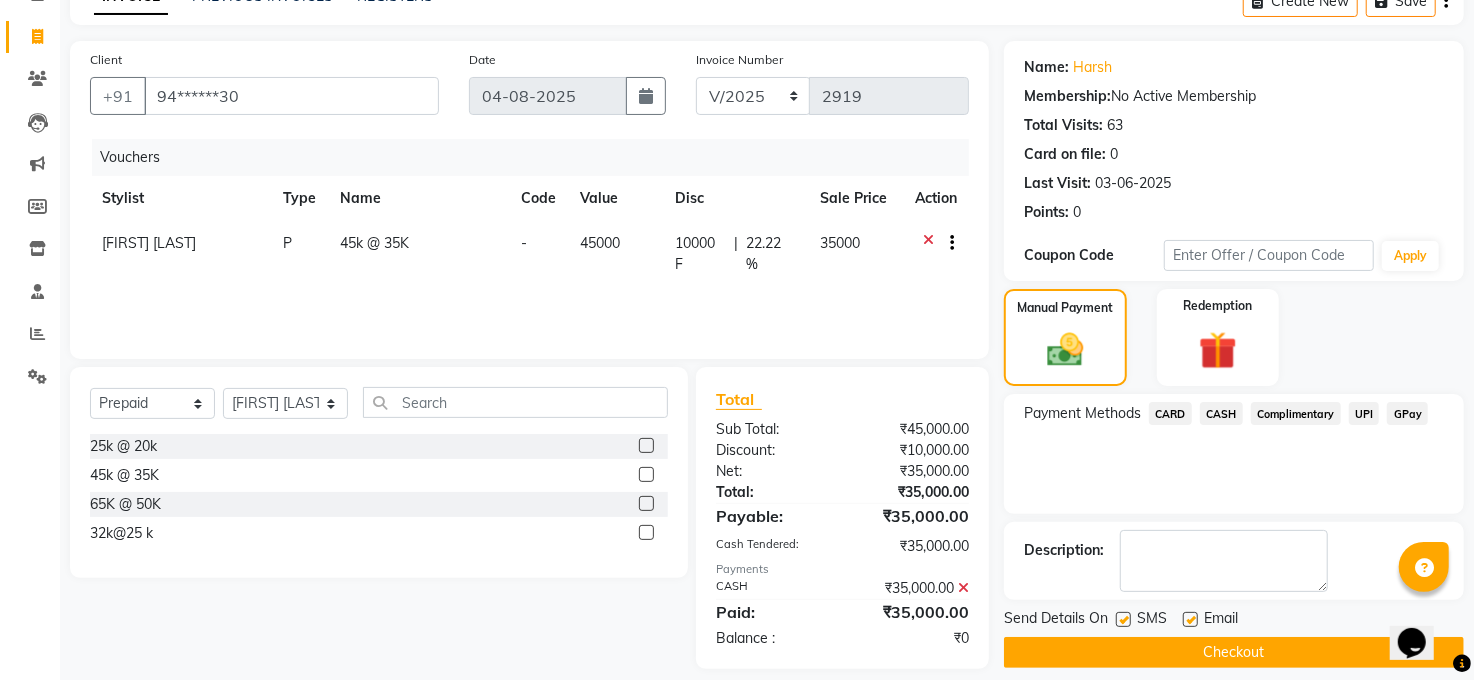 scroll, scrollTop: 127, scrollLeft: 0, axis: vertical 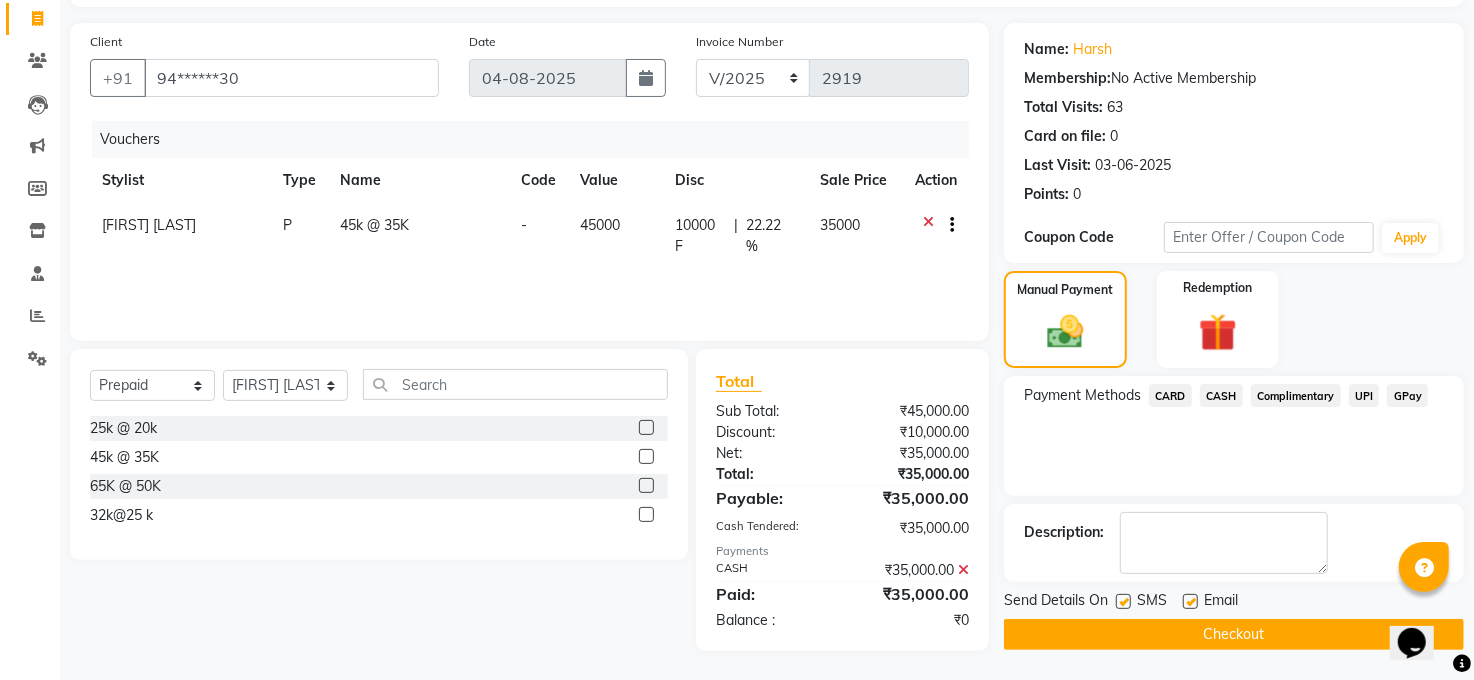 click on "Checkout" 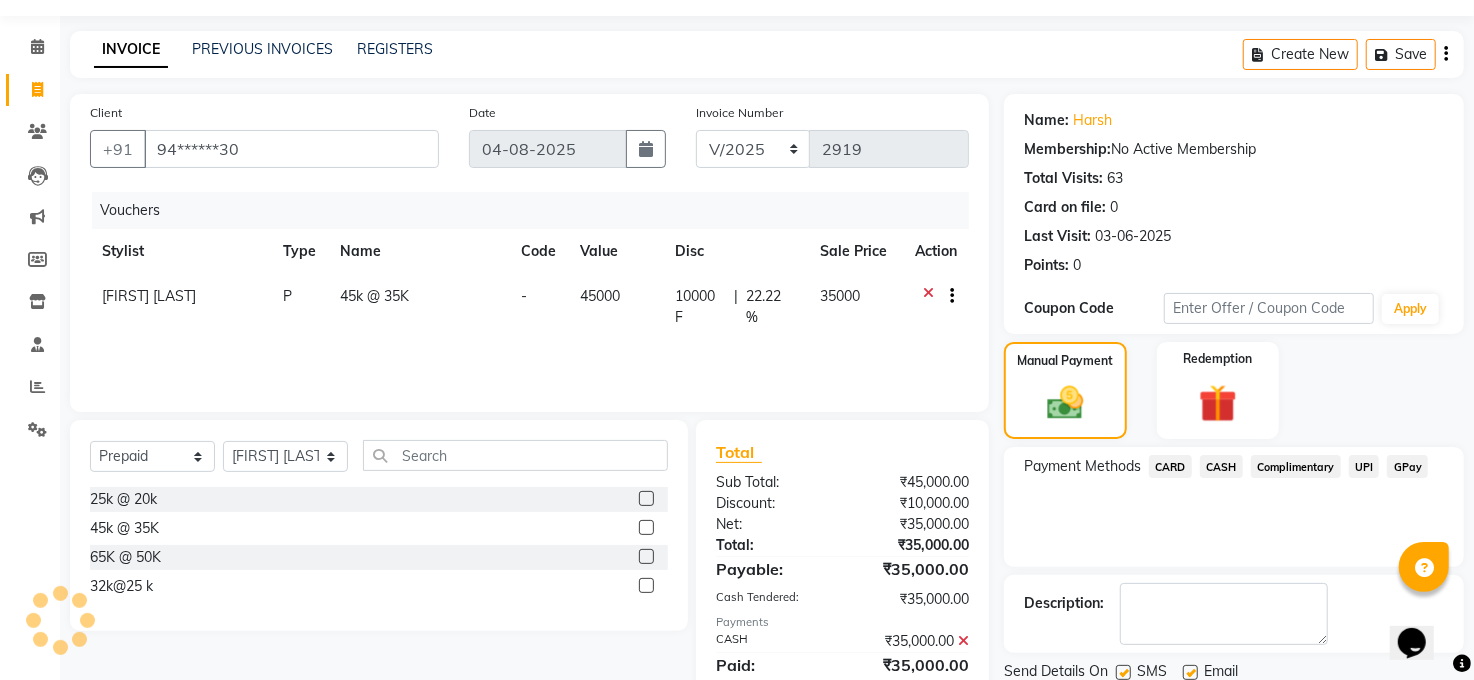 scroll, scrollTop: 0, scrollLeft: 0, axis: both 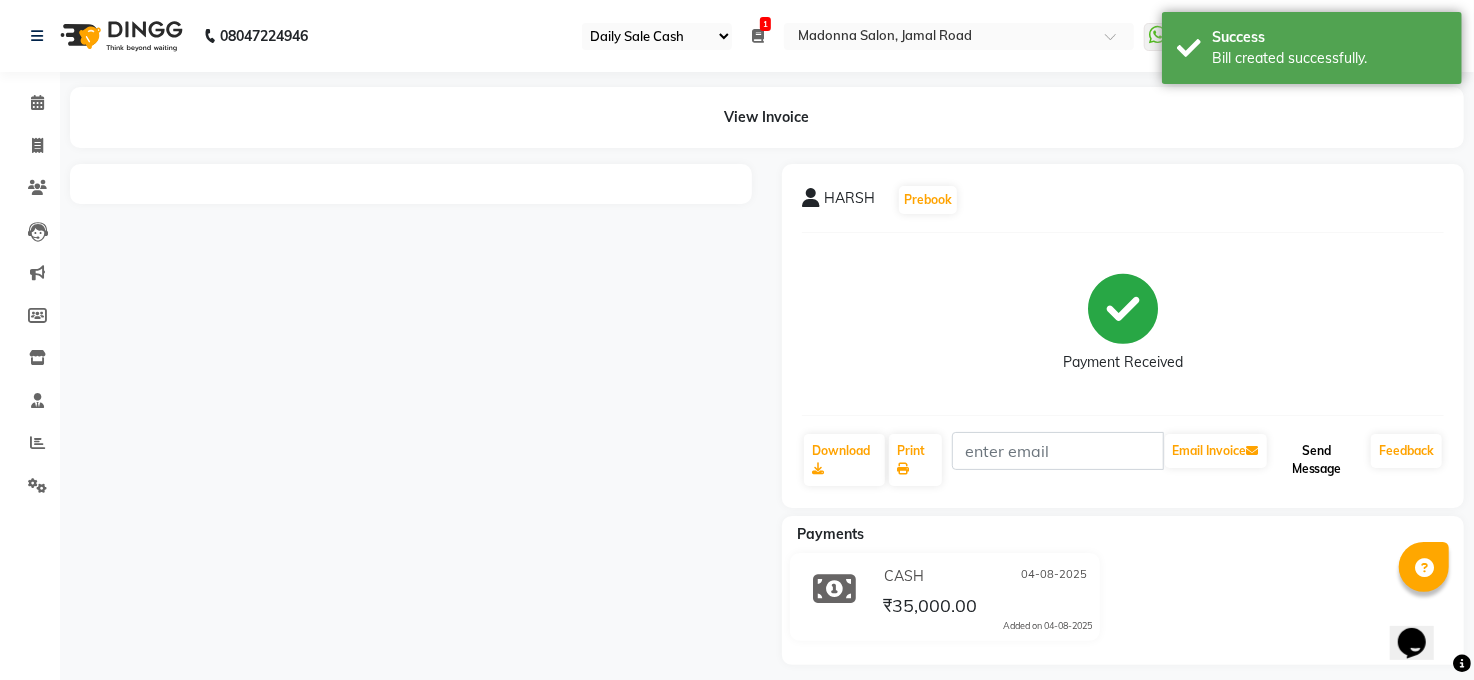 click on "Send Message" 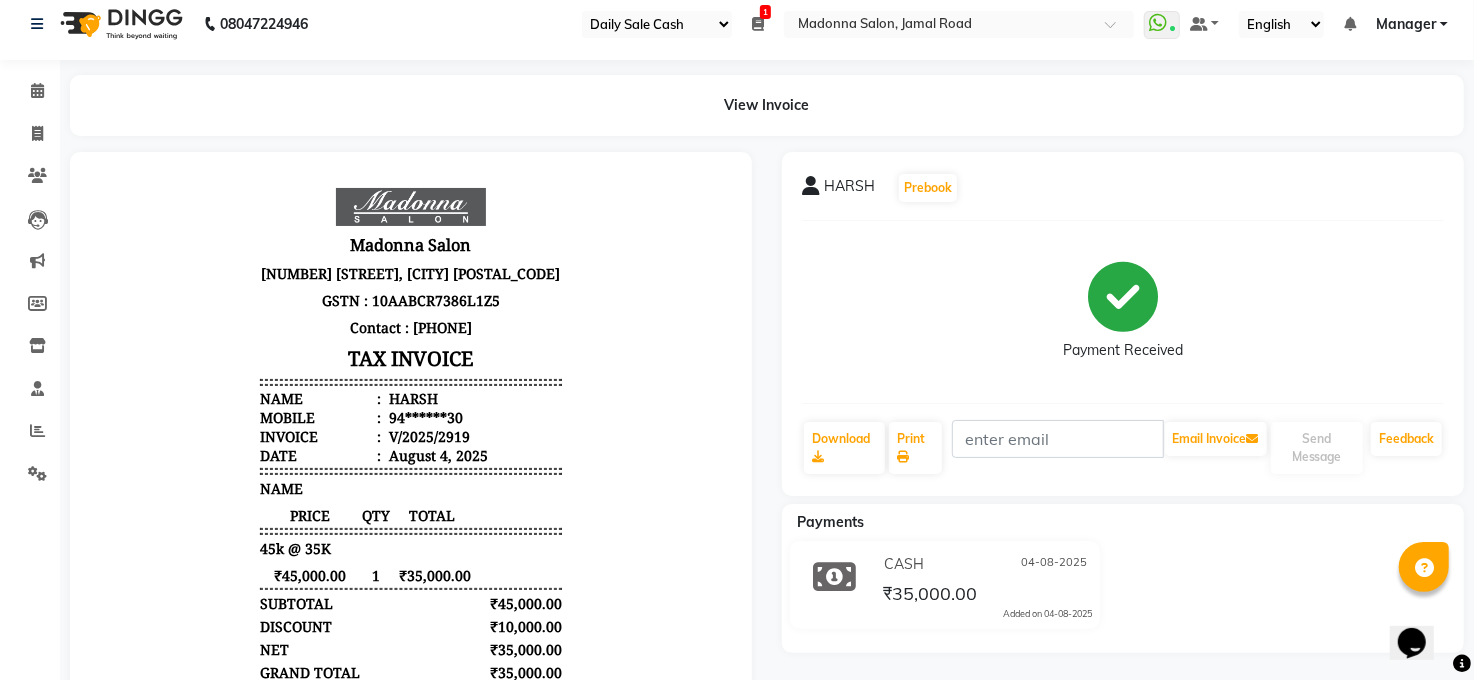 scroll, scrollTop: 0, scrollLeft: 0, axis: both 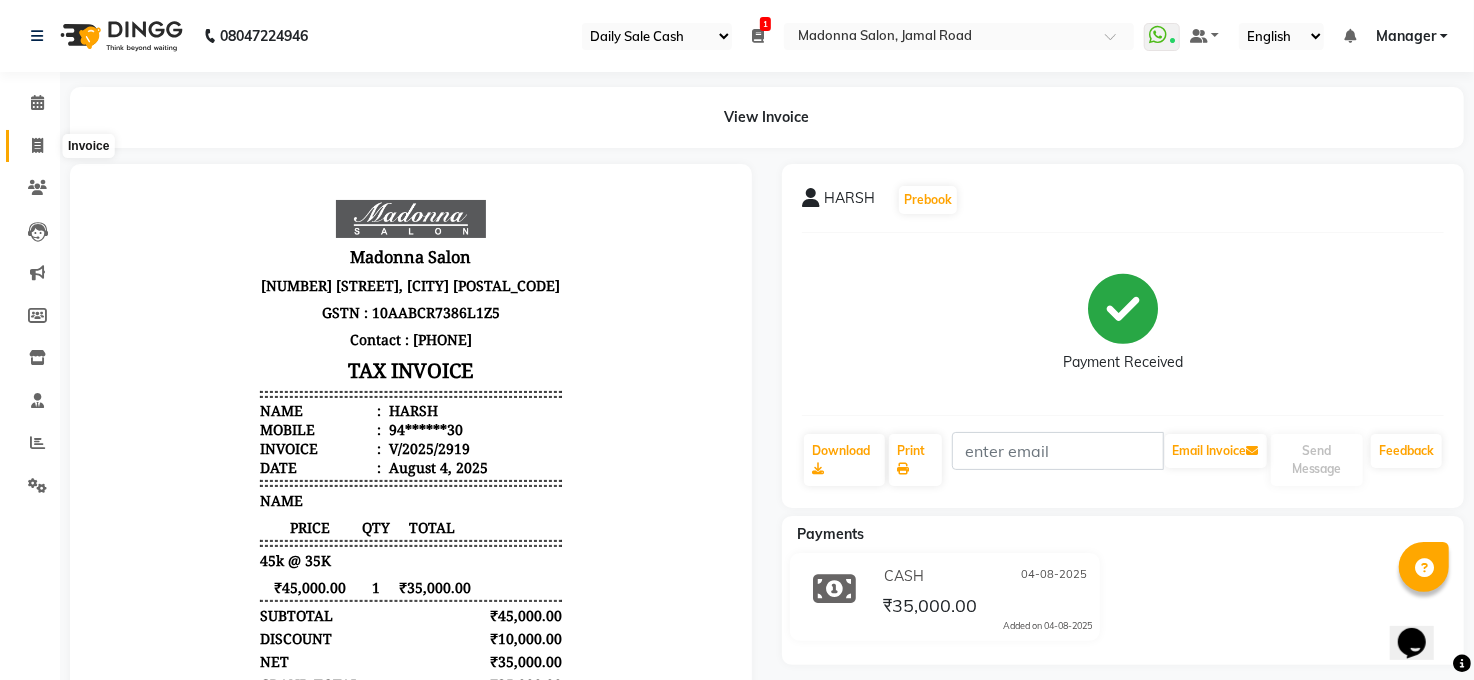 click 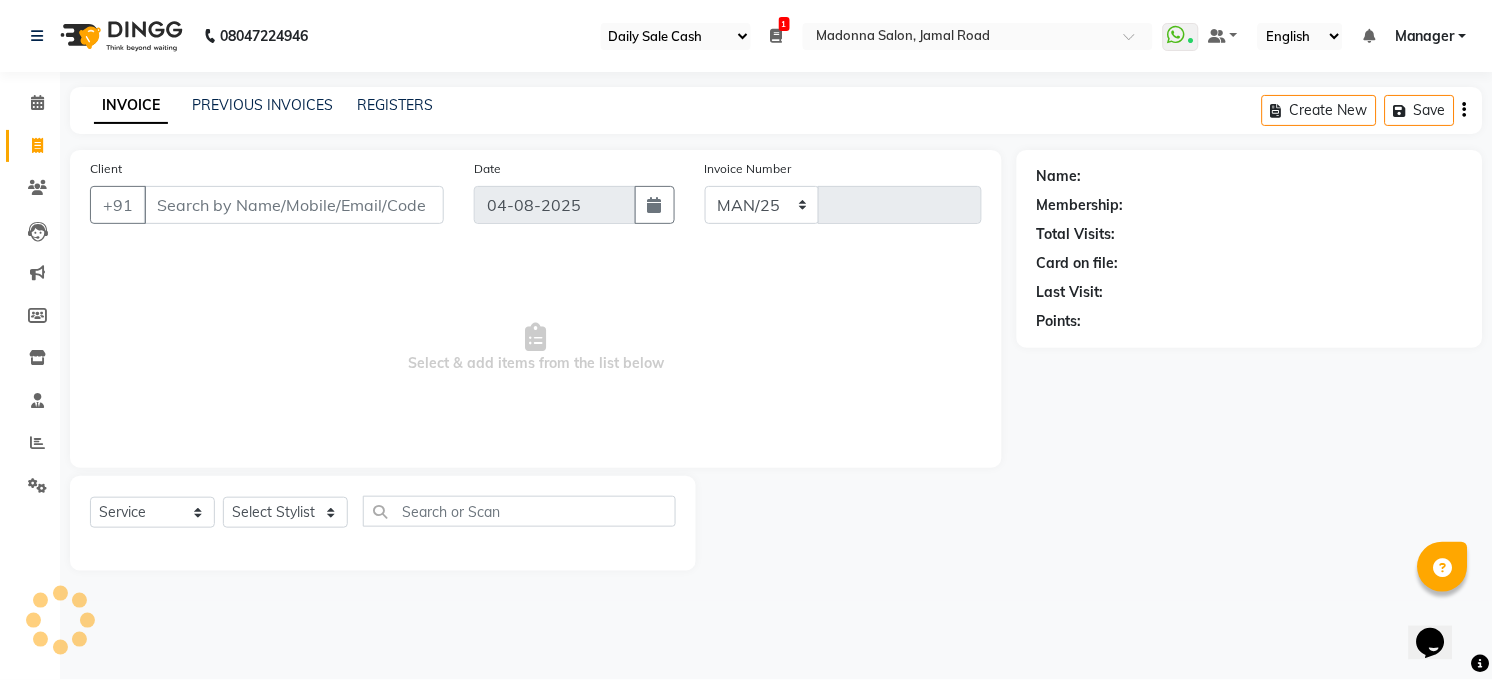 select on "5748" 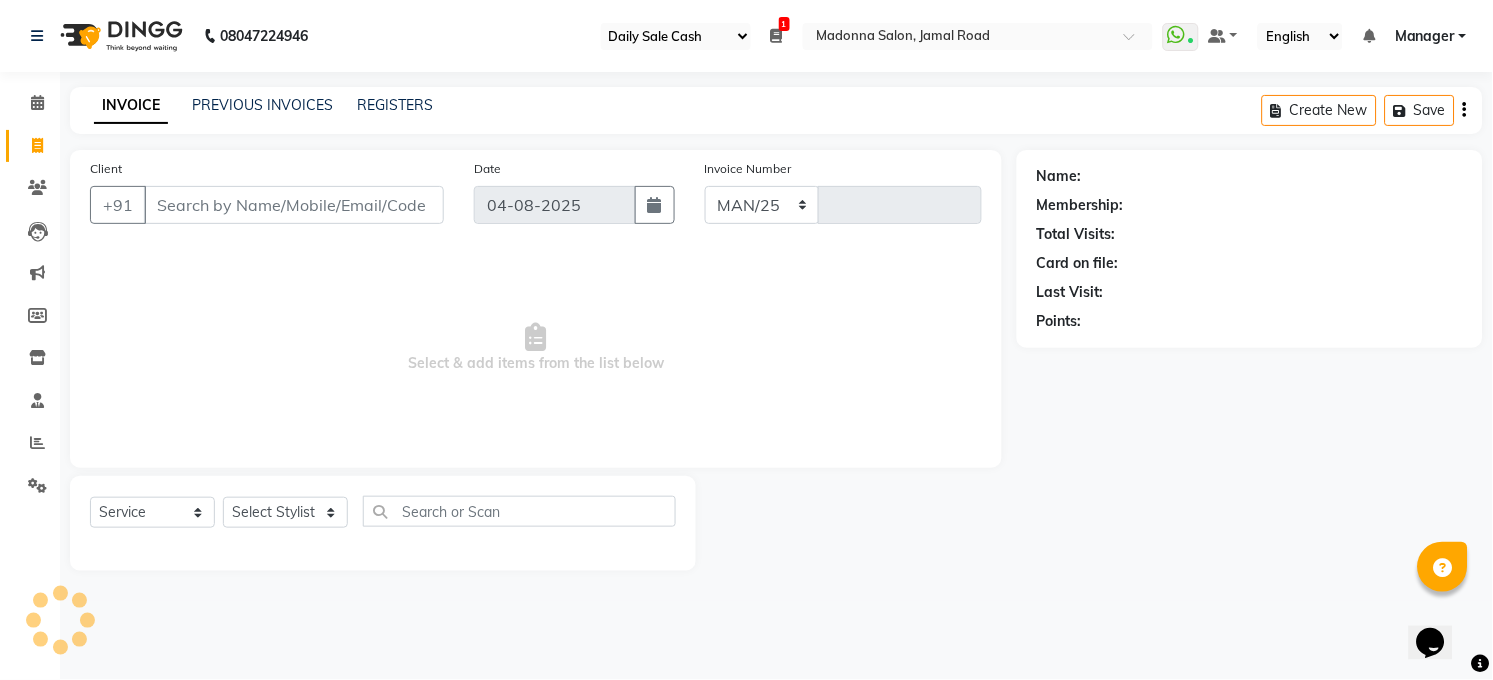 type on "2920" 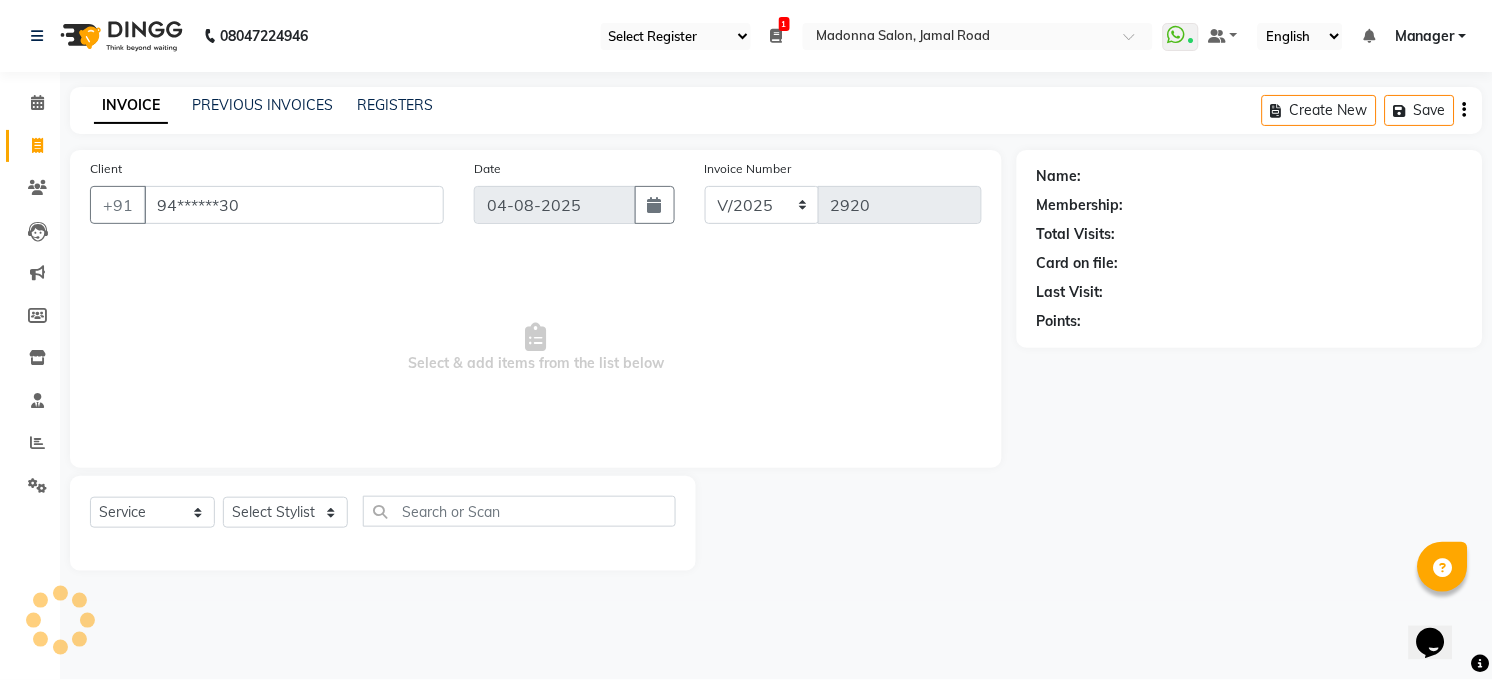 type on "94******30" 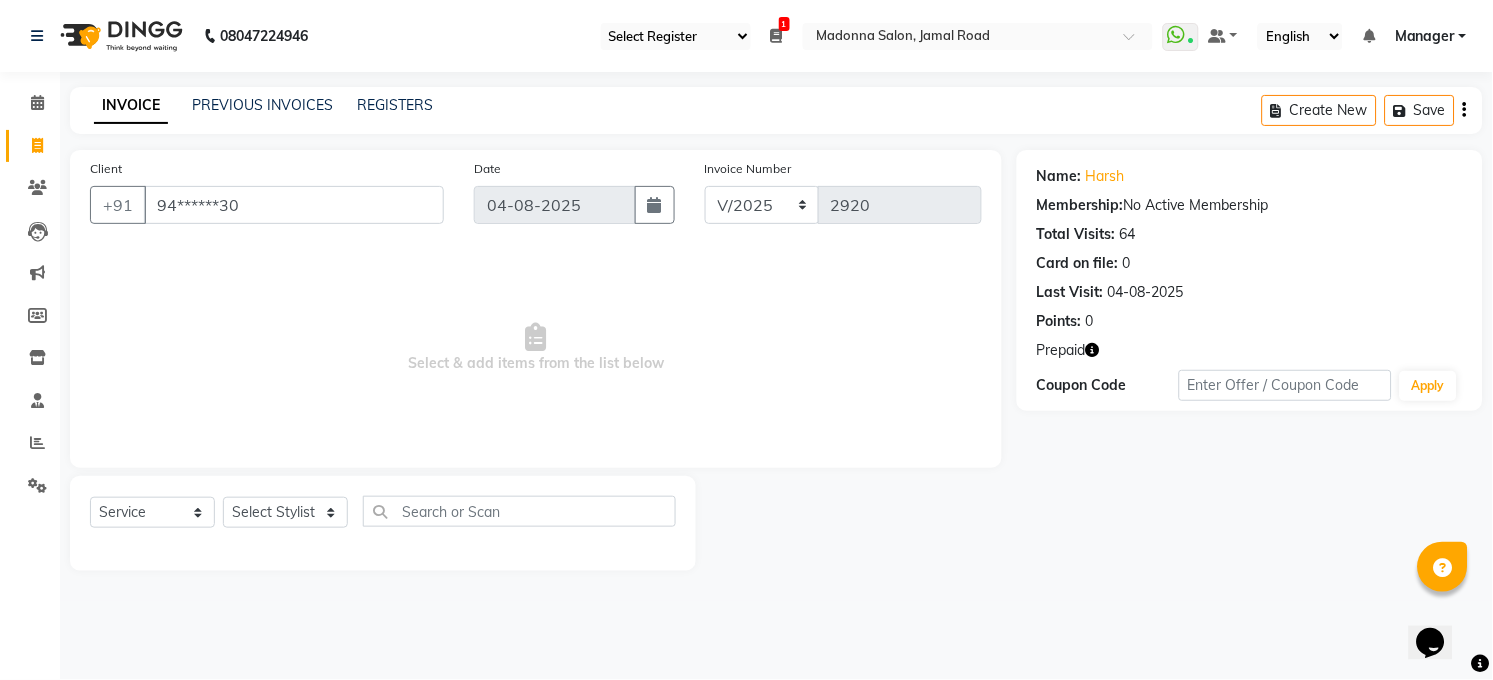 click 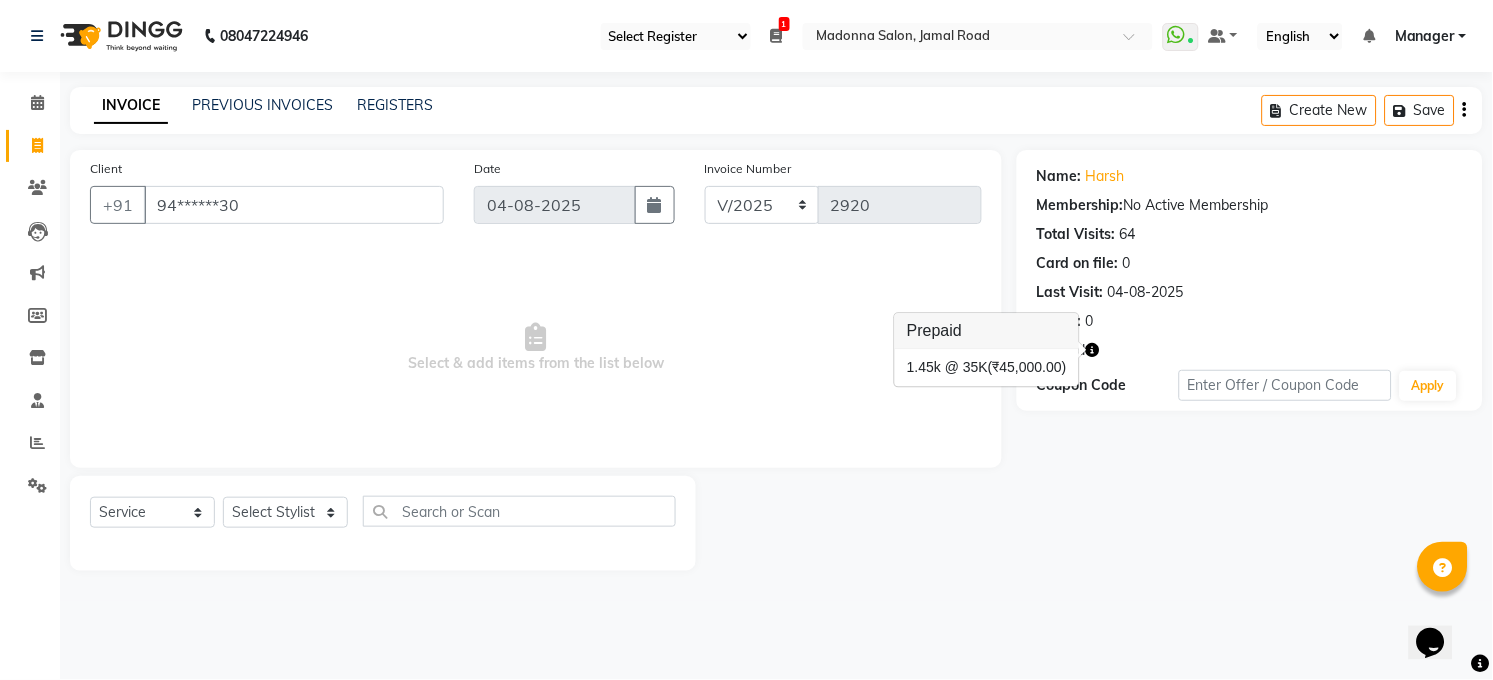 click 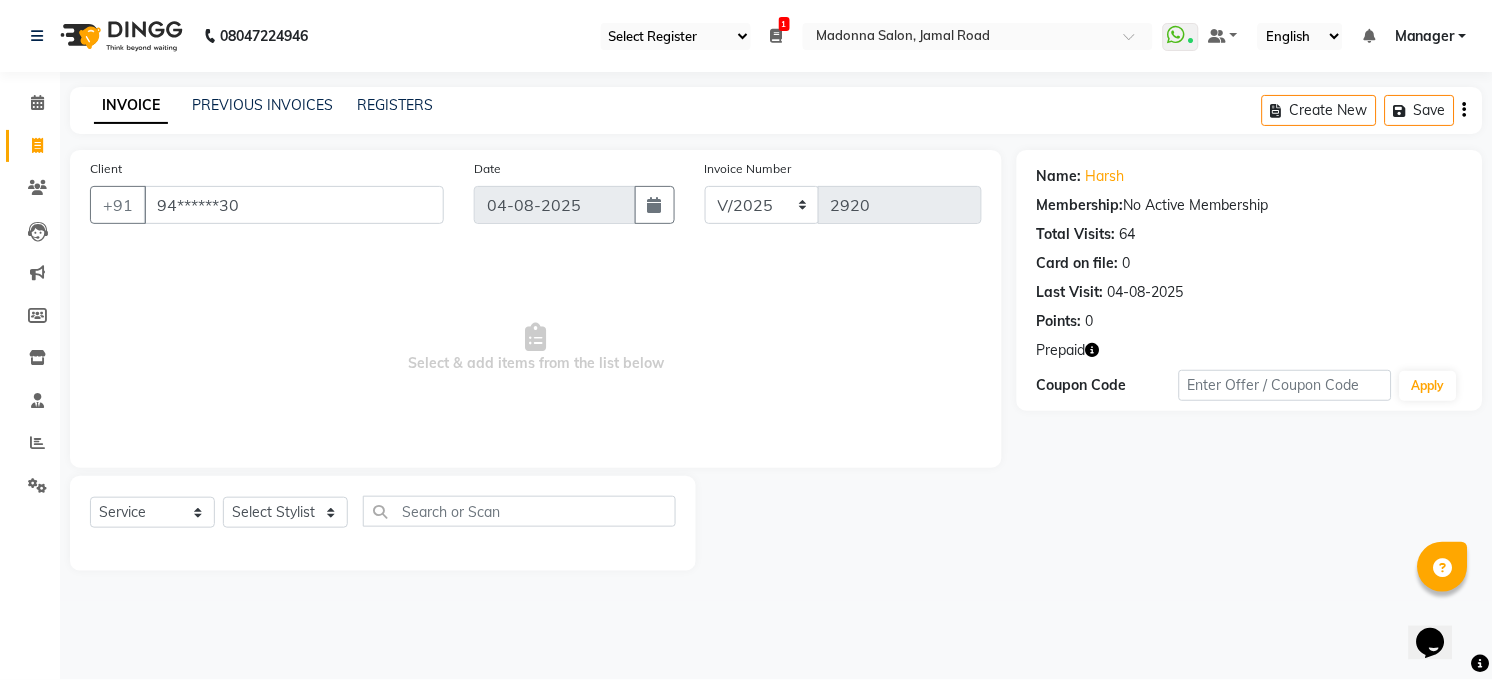 type 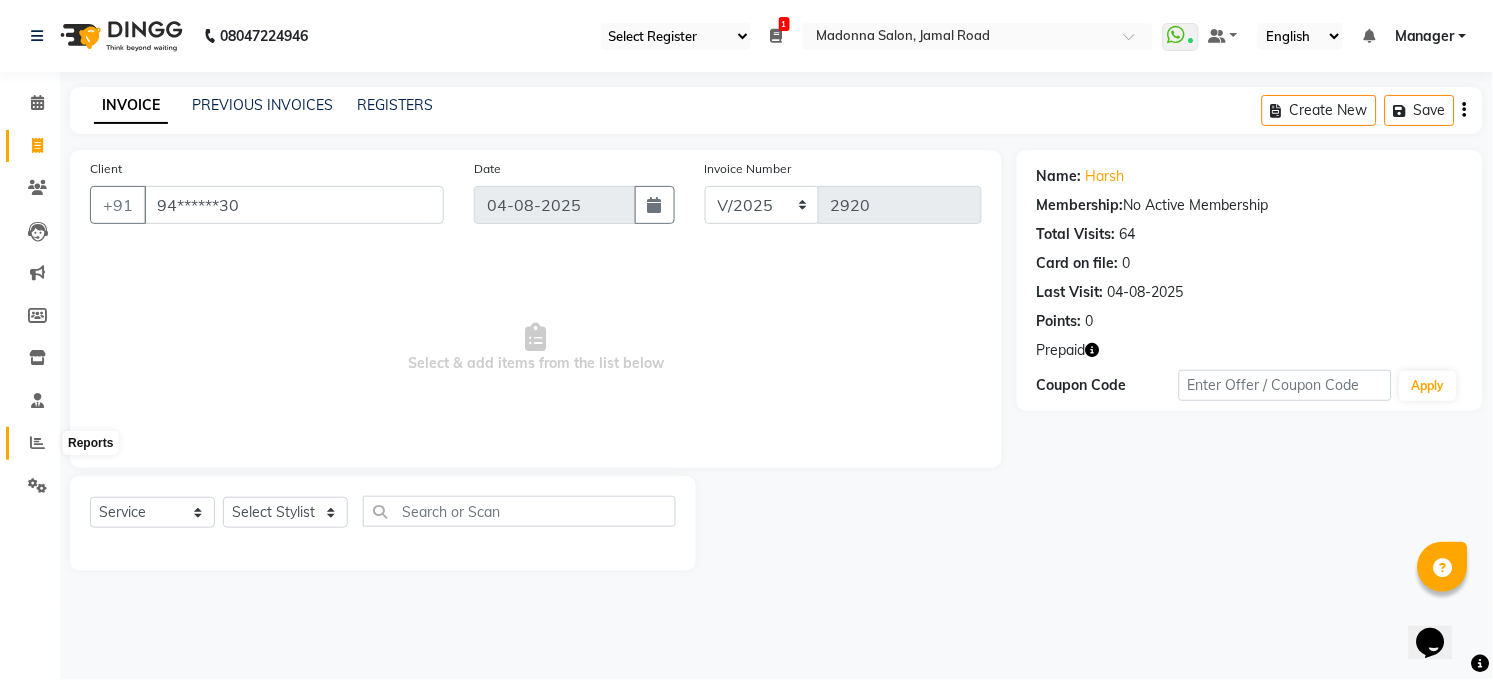 click 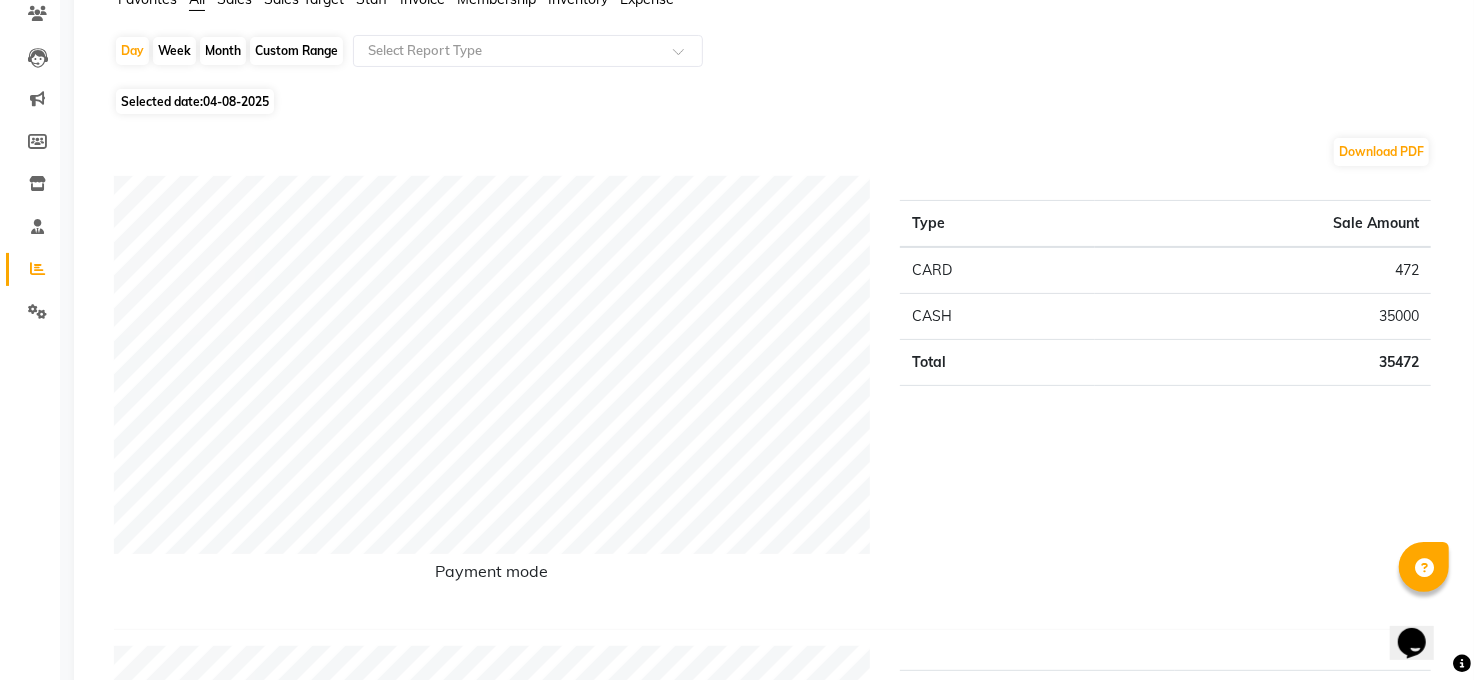 scroll, scrollTop: 0, scrollLeft: 0, axis: both 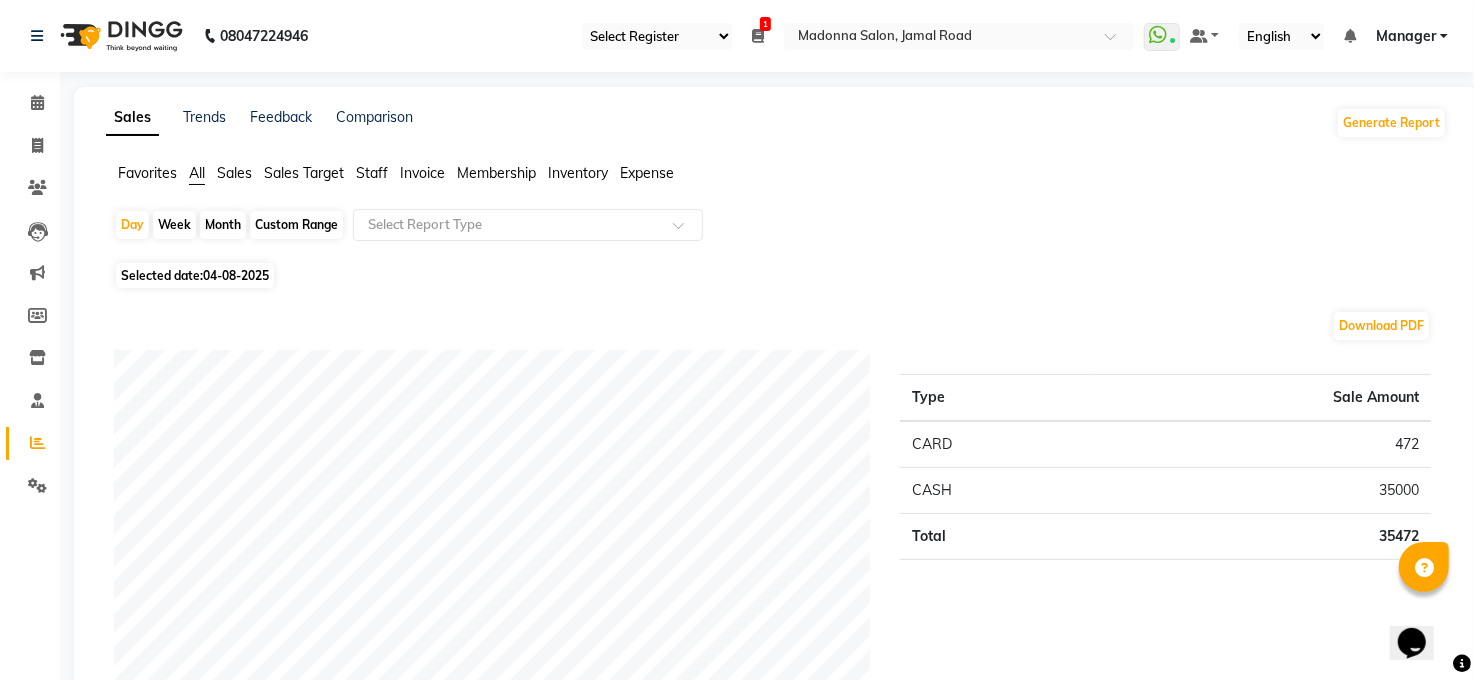 click on "Month" 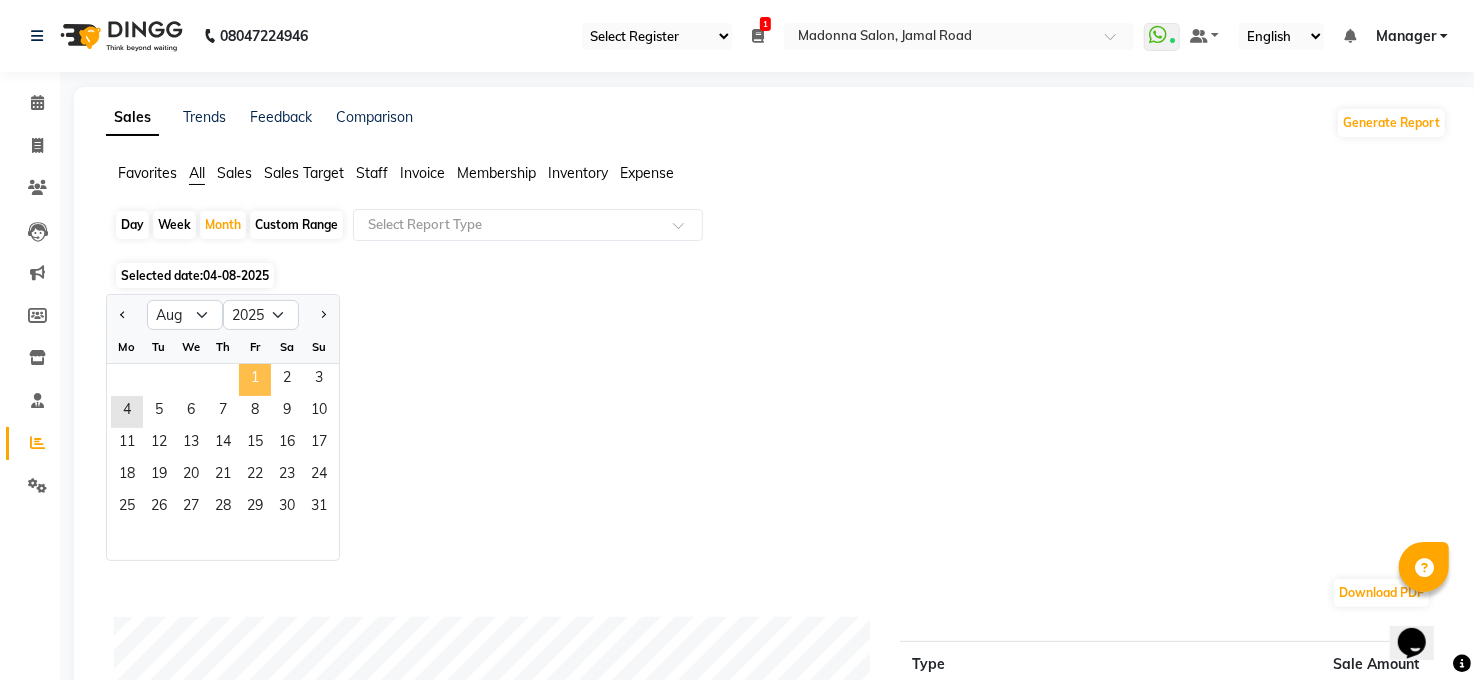 click on "1" 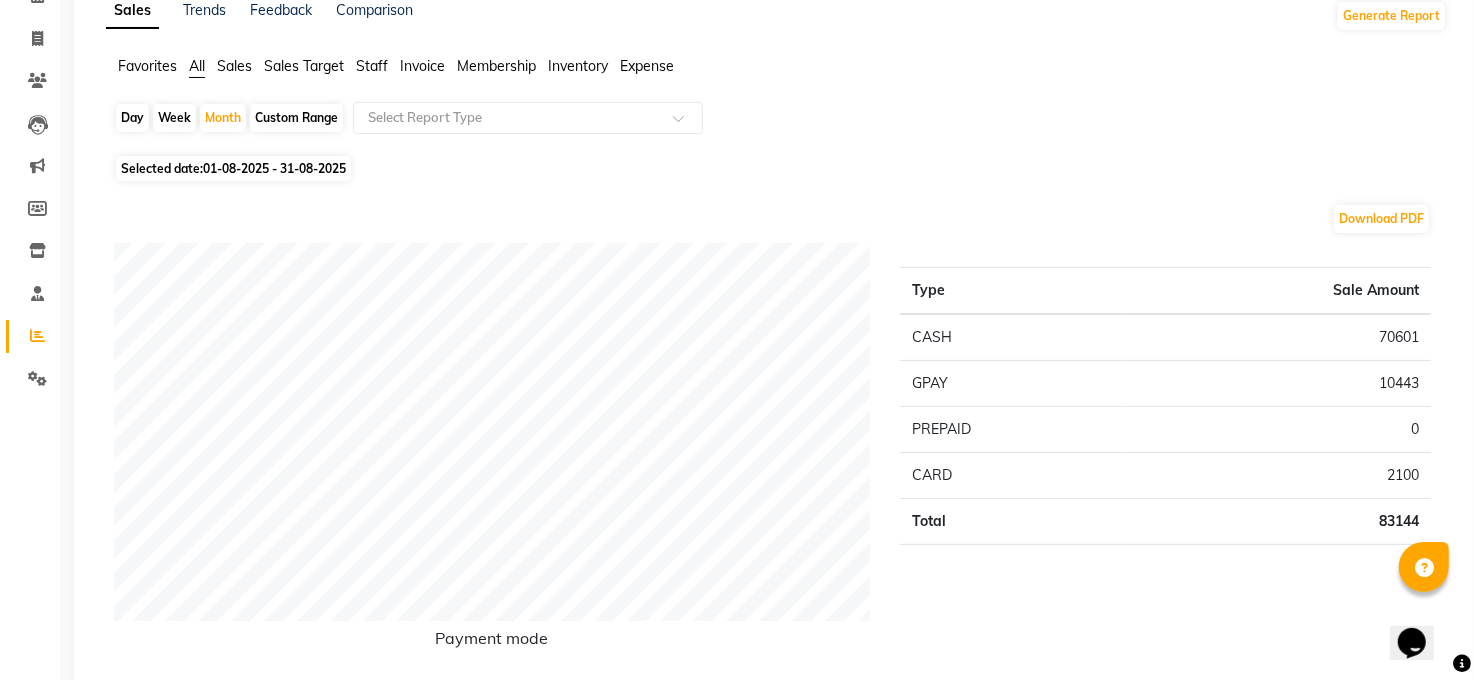scroll, scrollTop: 0, scrollLeft: 0, axis: both 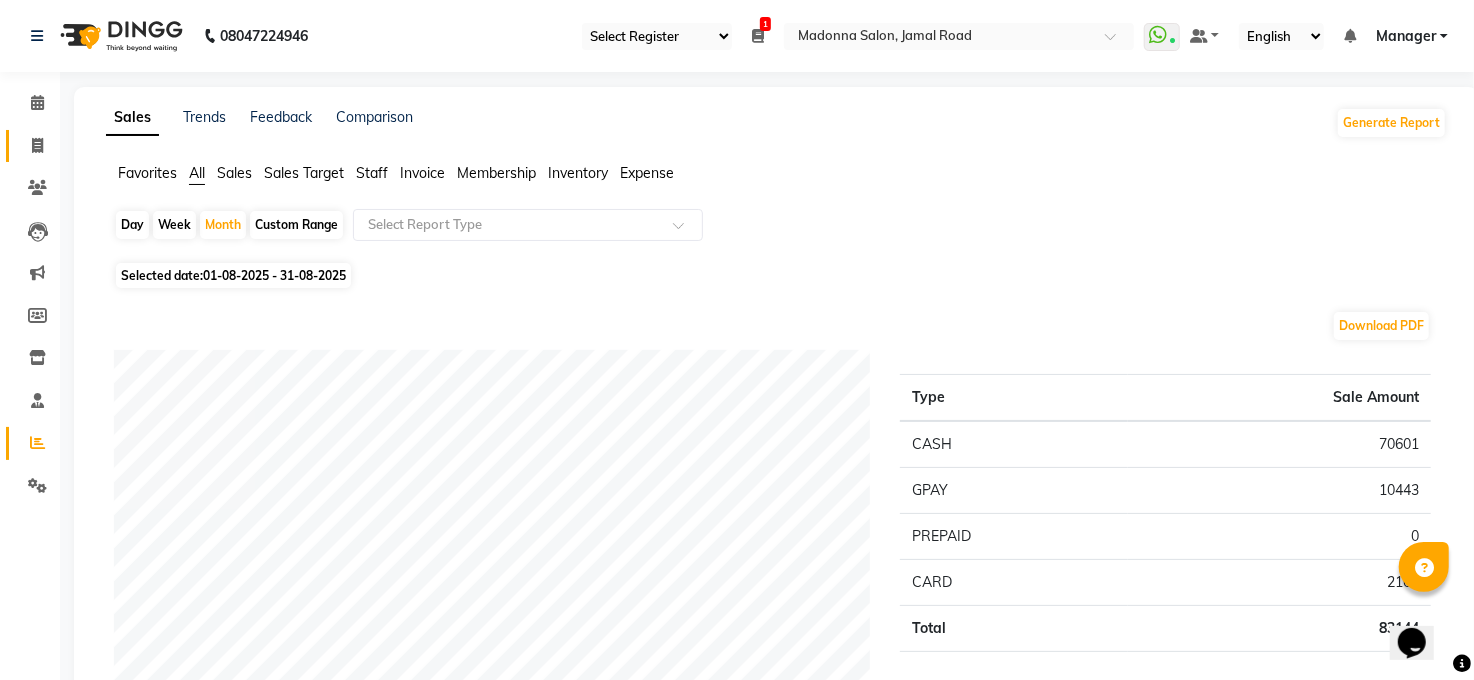 click 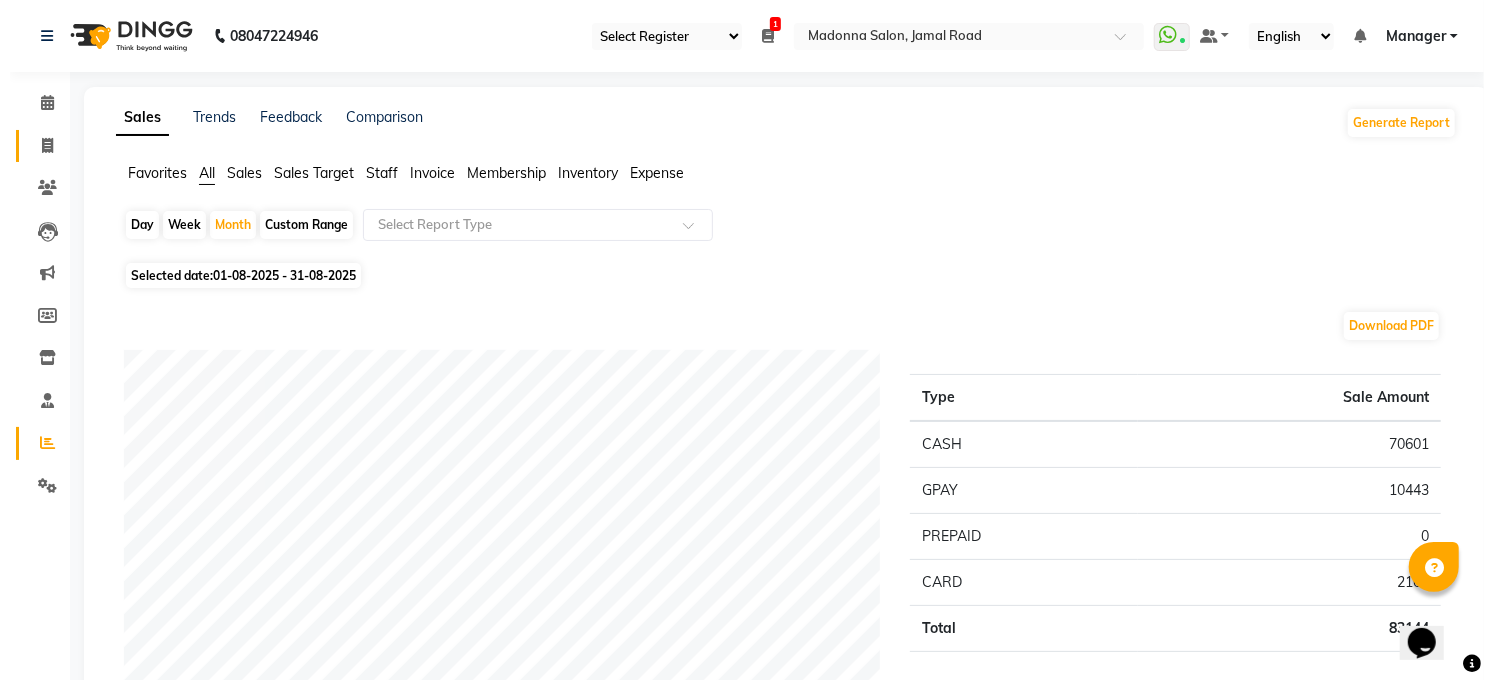 select on "service" 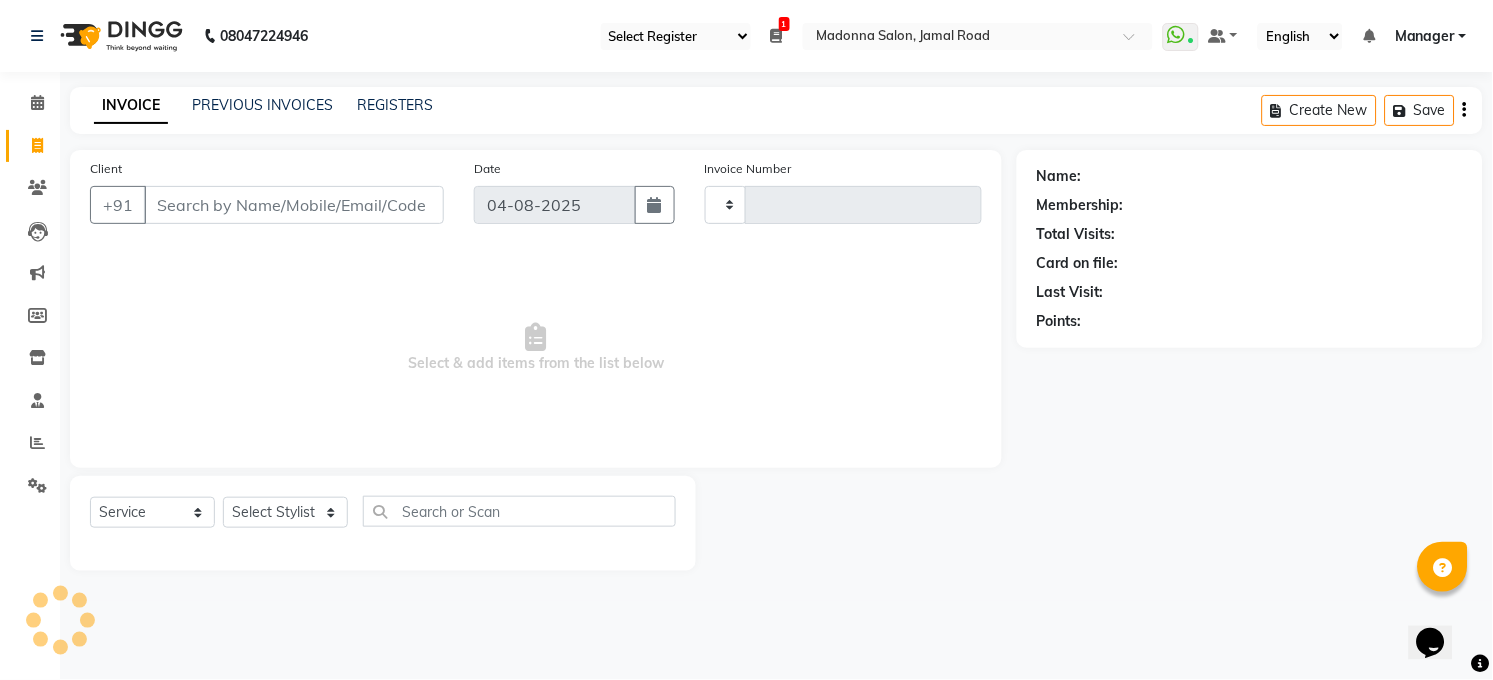 type on "2920" 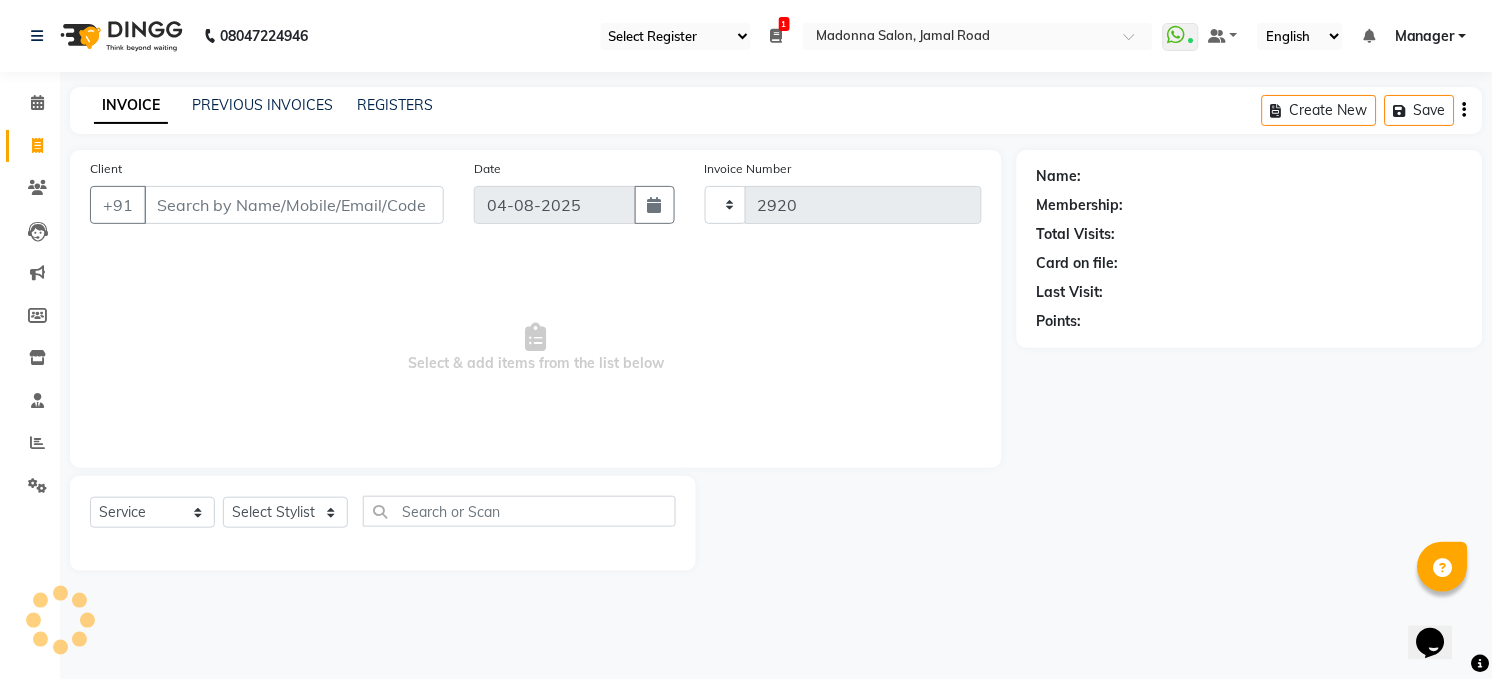 select on "5748" 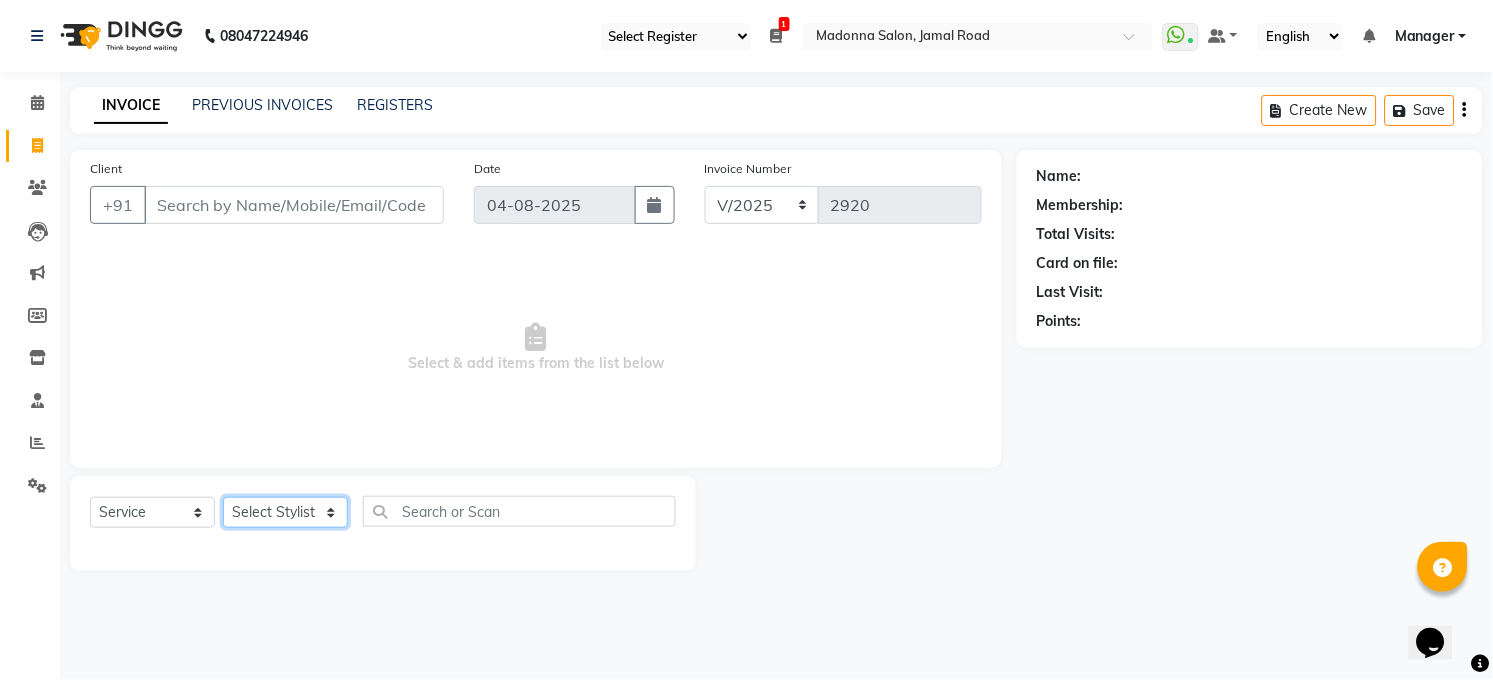 click on "Select Stylist Abhay kumar ALTAF ANKITA ARJUN Chandan COUNTER  Manager Manish Kumar Neetu Mam PRINCE Priyanka Raju Ravi Thakur RINKI Roshan Santosh SAURABH SUJEET THAKUR SUNITA Veer Vinod Kumar" 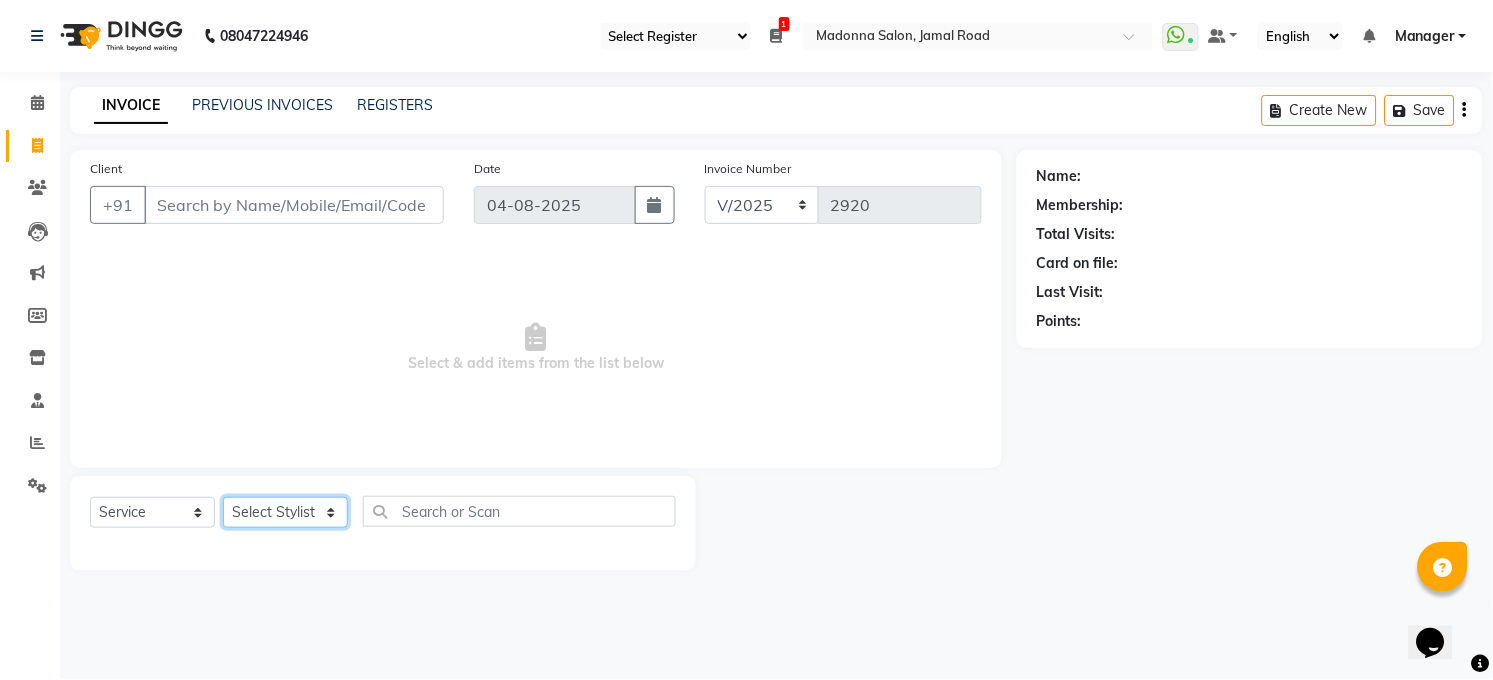 select on "40297" 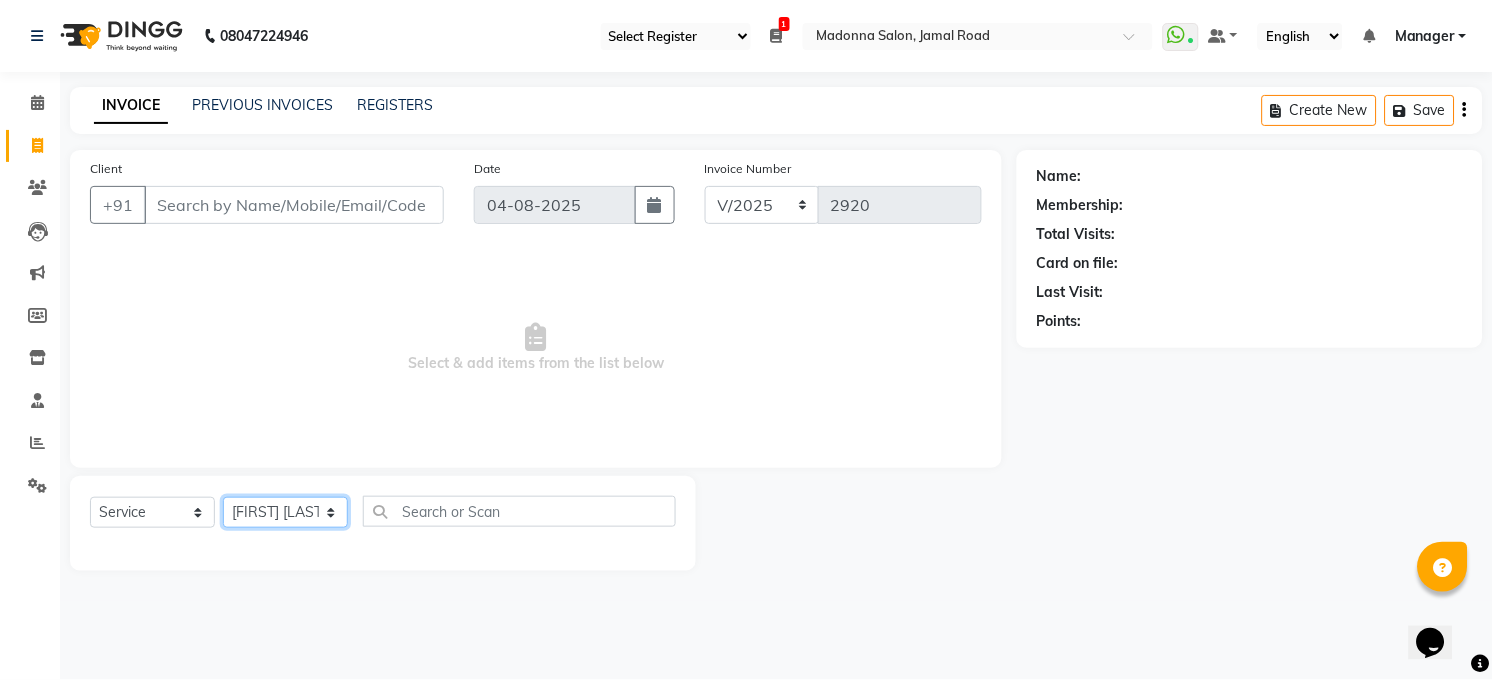 click on "Select Stylist Abhay kumar ALTAF ANKITA ARJUN Chandan COUNTER  Manager Manish Kumar Neetu Mam PRINCE Priyanka Raju Ravi Thakur RINKI Roshan Santosh SAURABH SUJEET THAKUR SUNITA Veer Vinod Kumar" 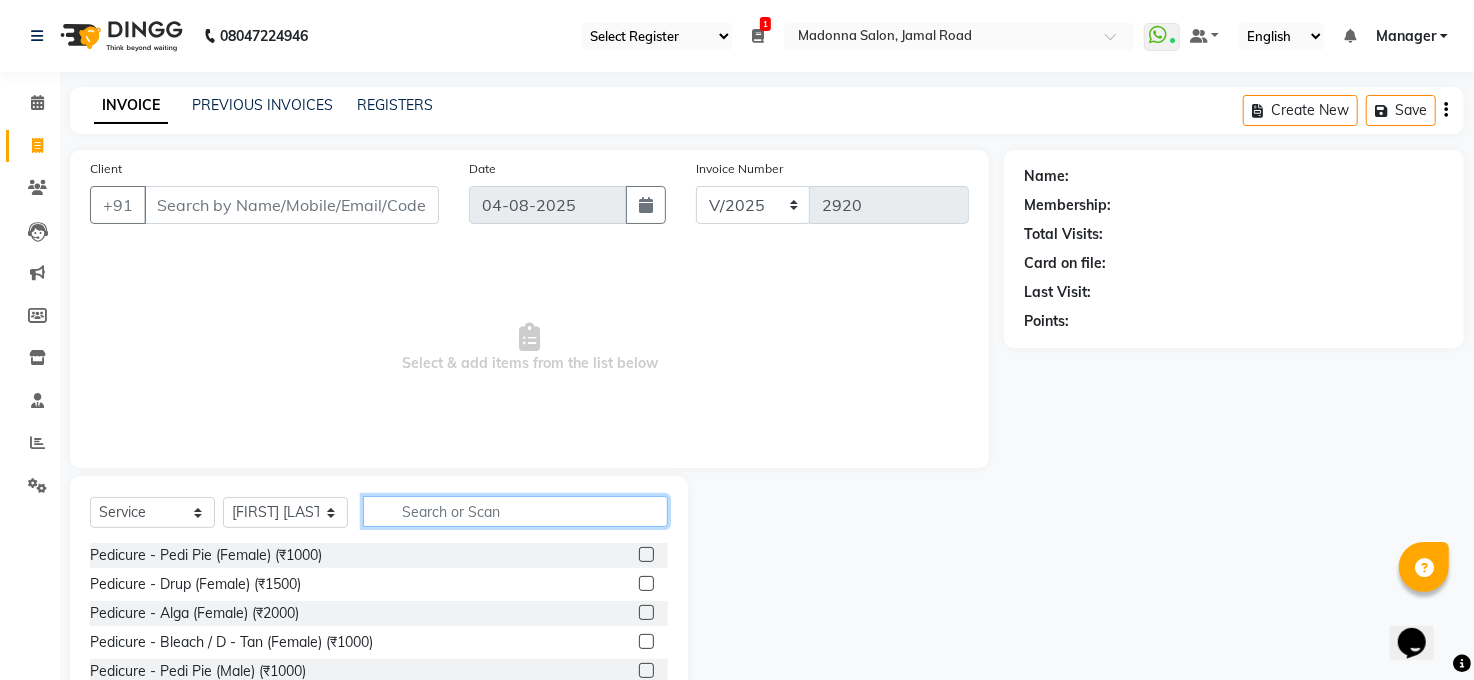 click 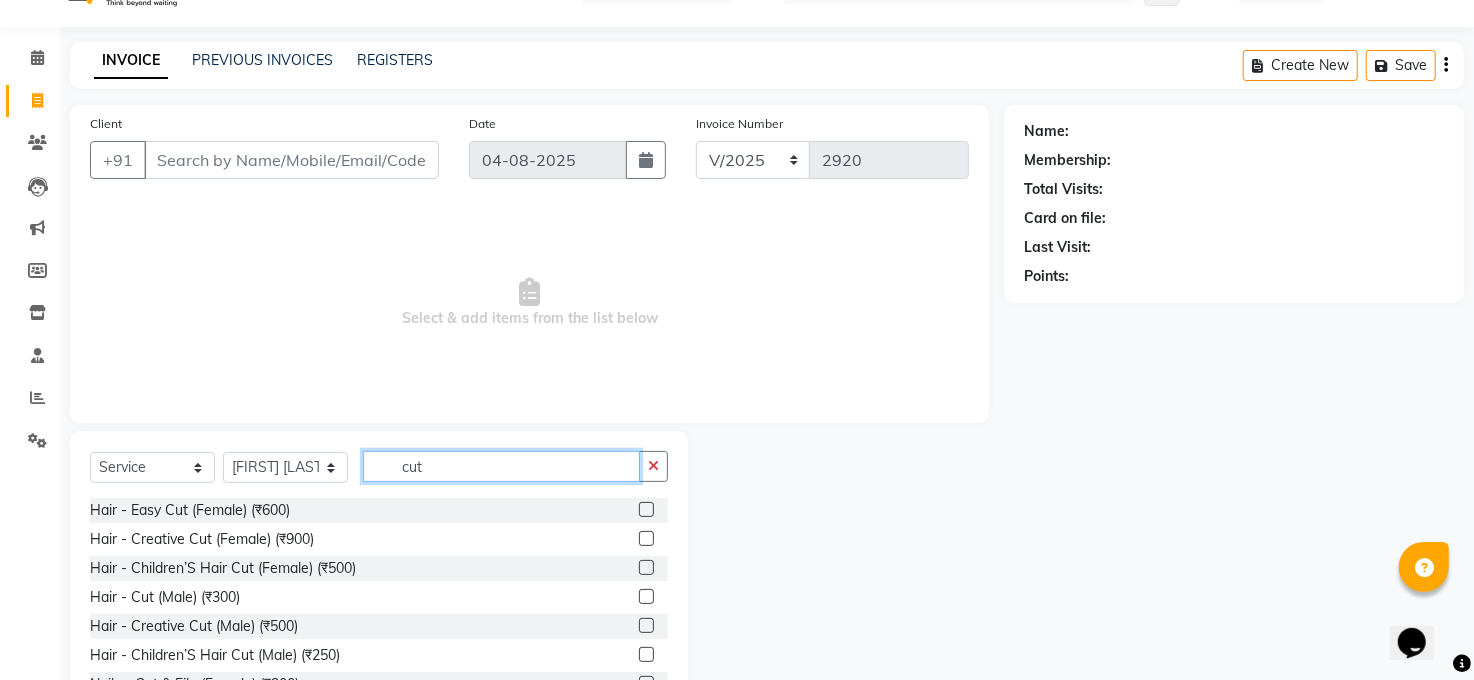 scroll, scrollTop: 120, scrollLeft: 0, axis: vertical 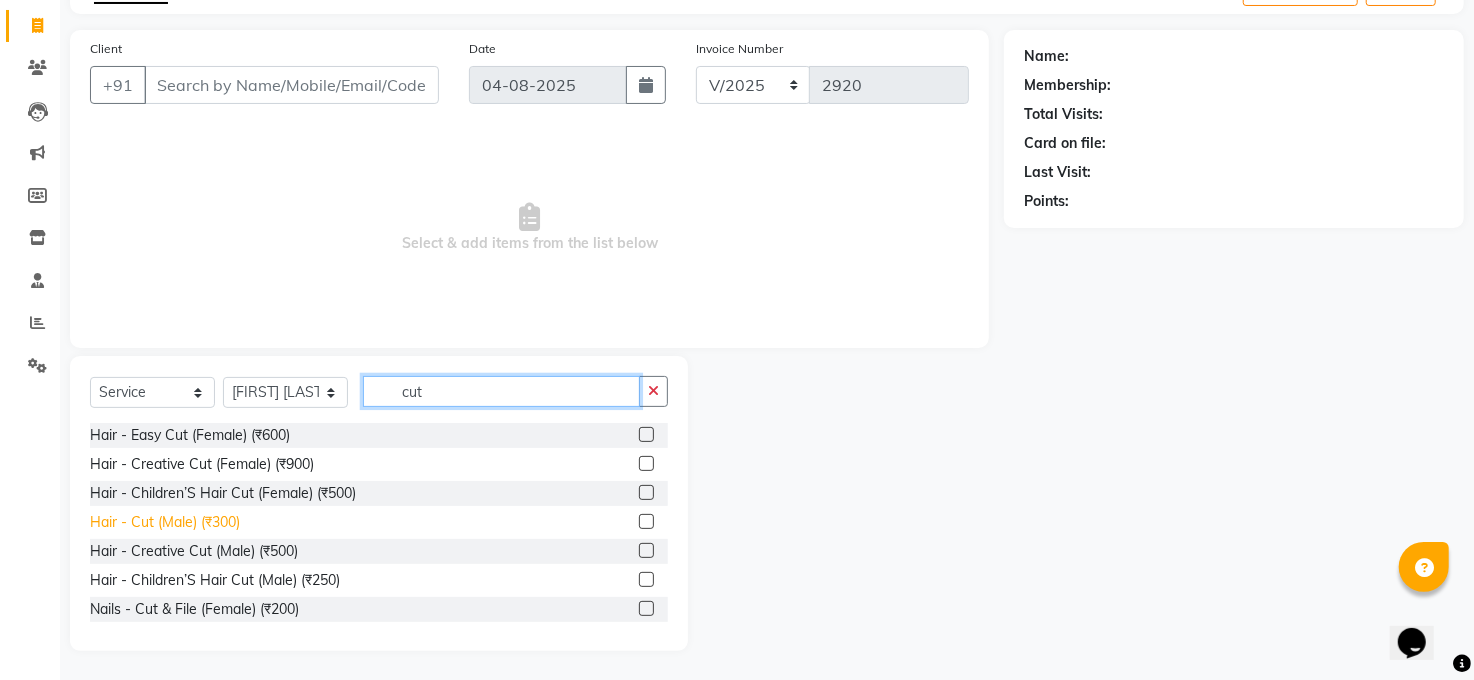 type on "cut" 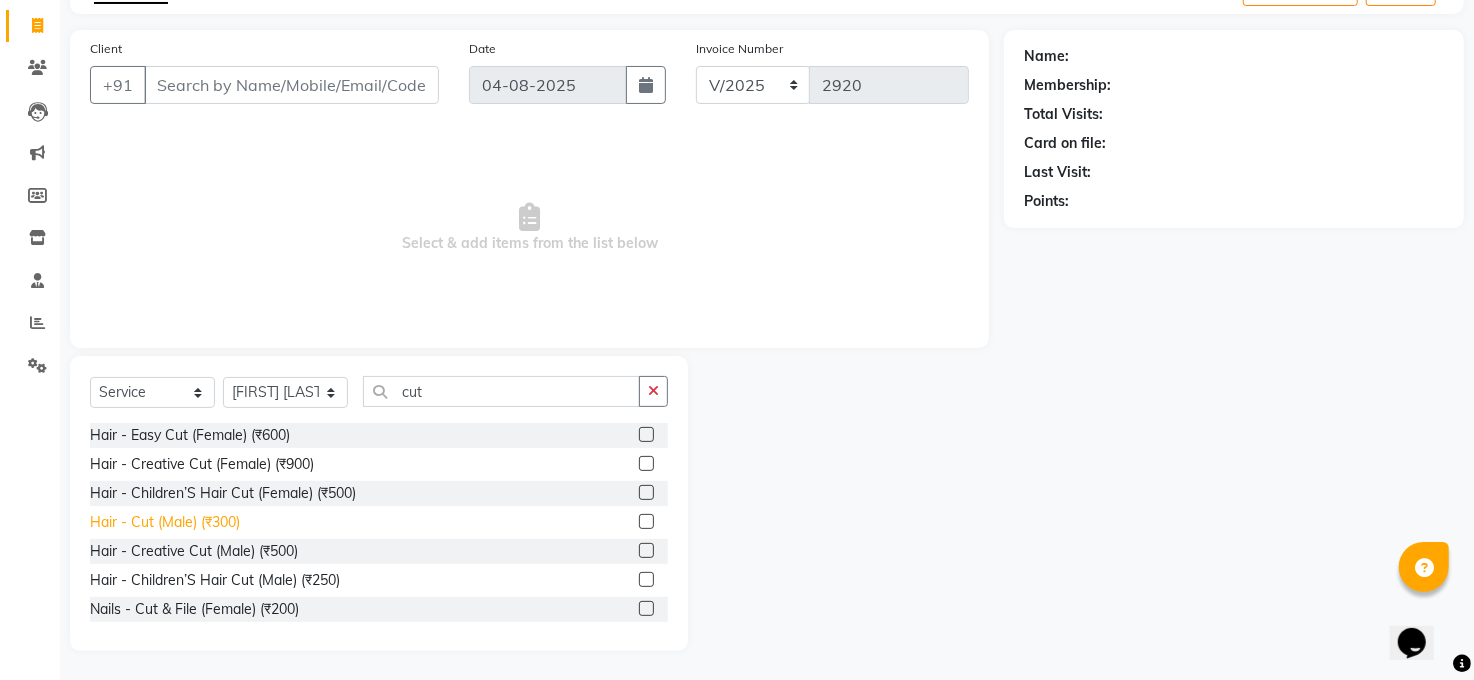 click on "Hair - Cut (Male) (₹300)" 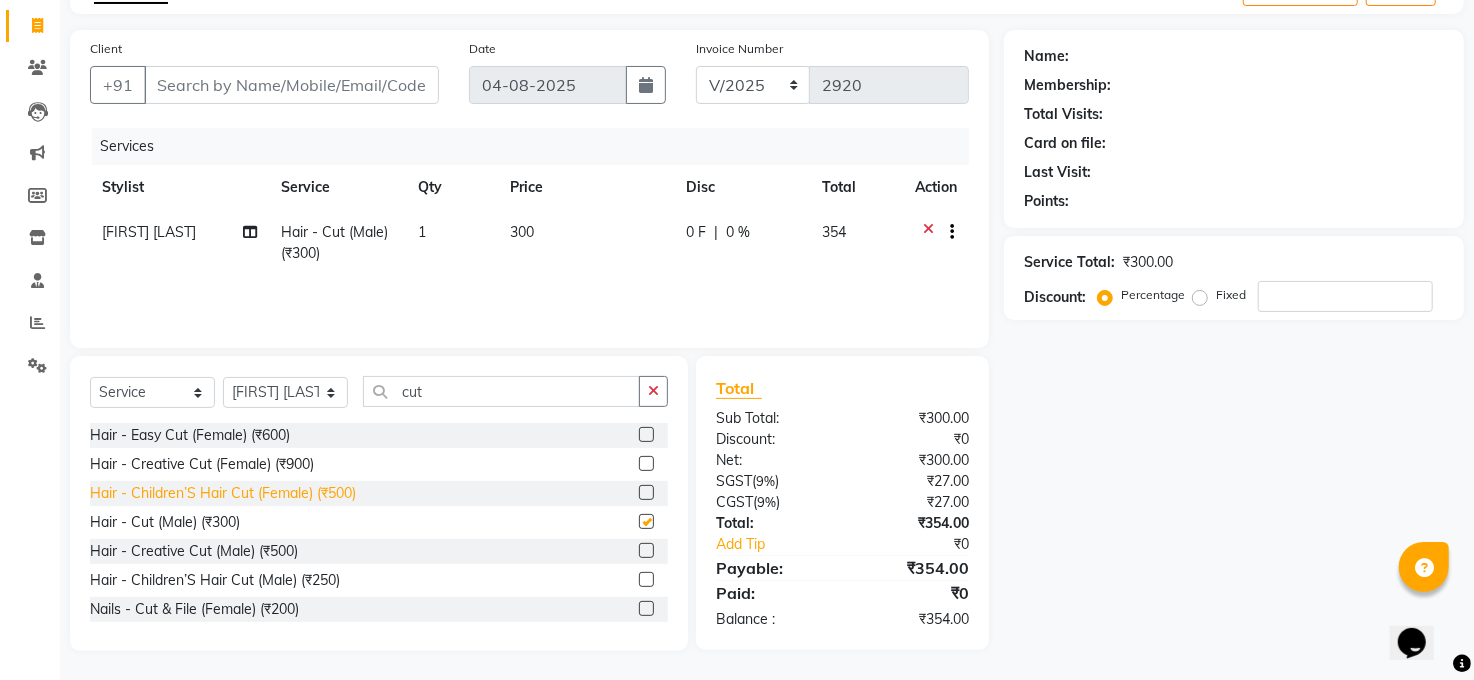 checkbox on "false" 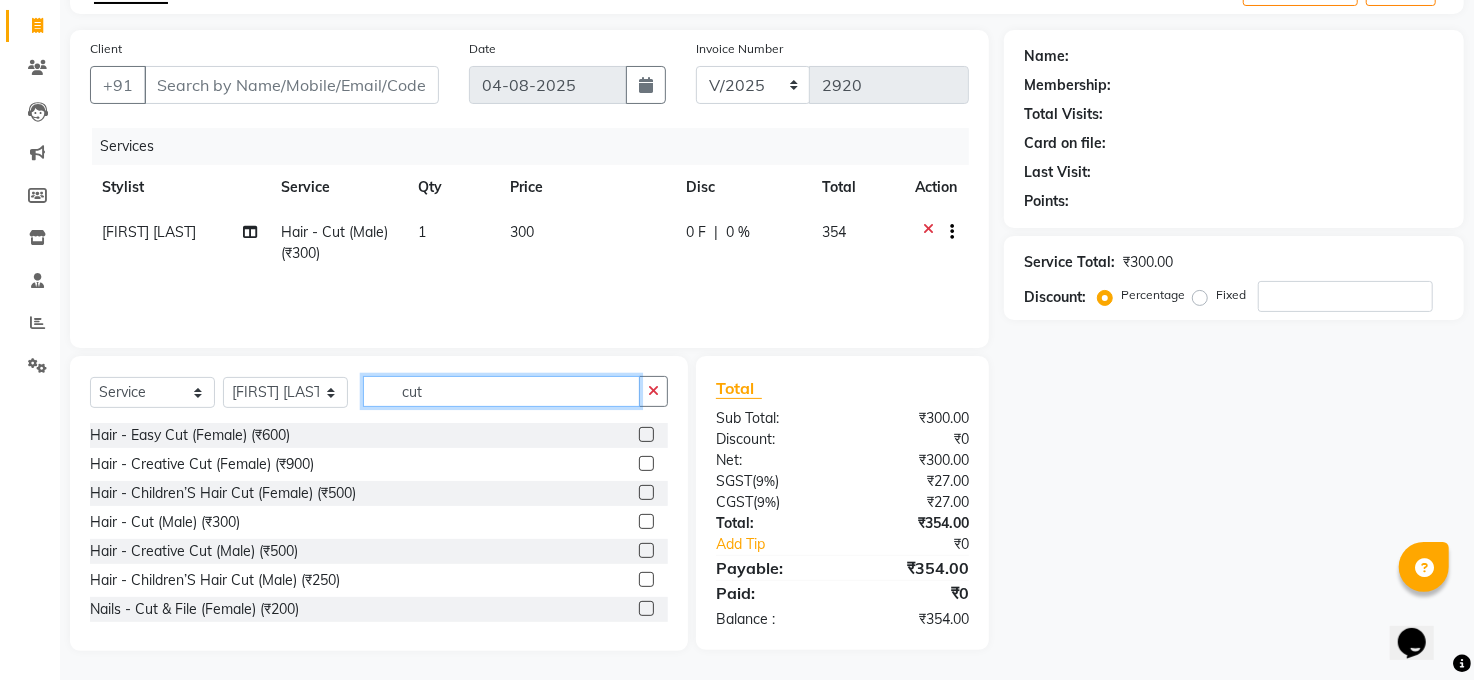 click on "cut" 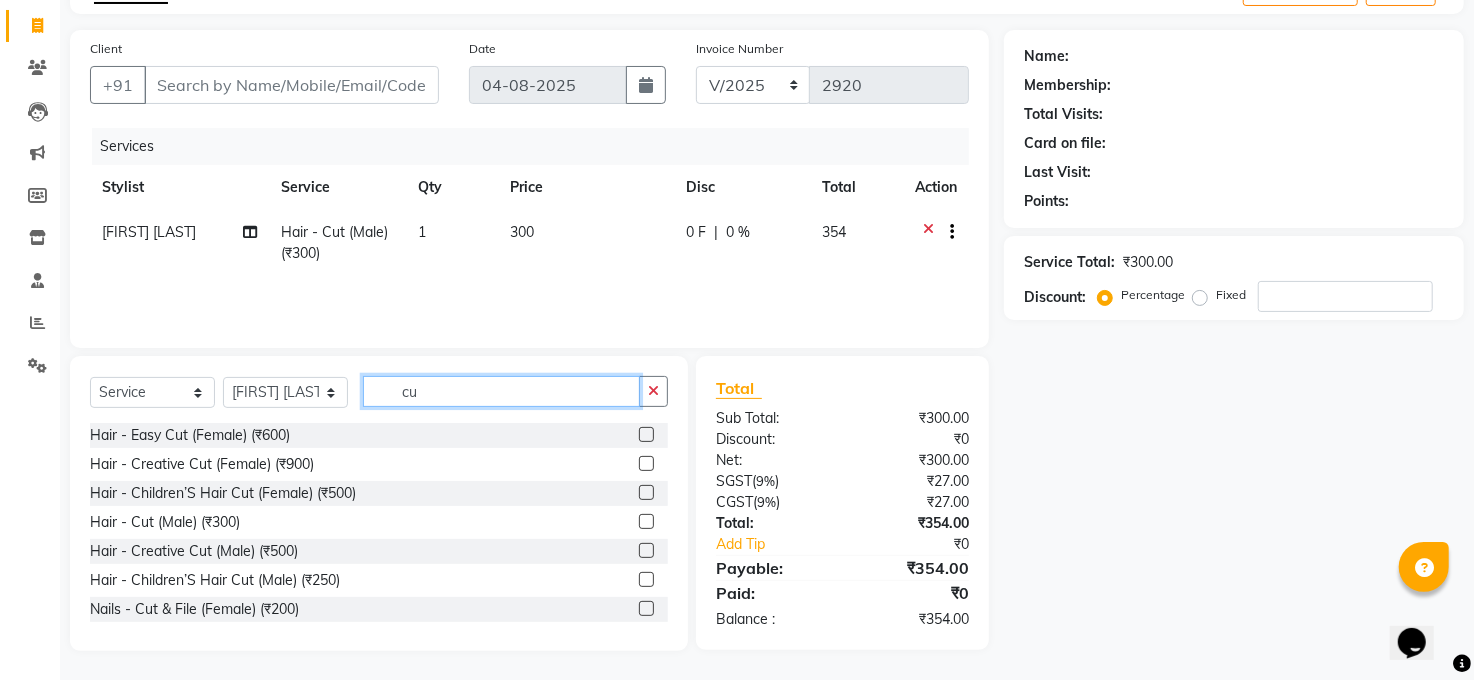 type on "c" 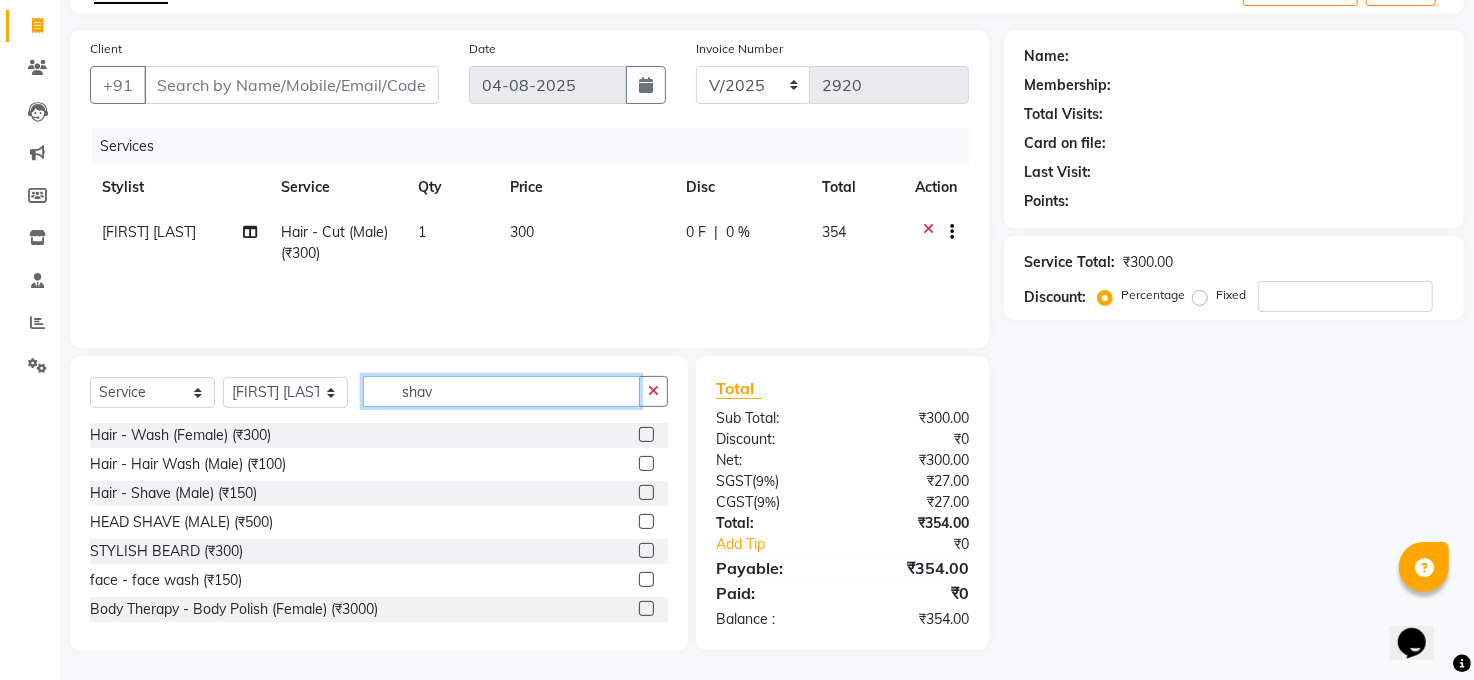 scroll, scrollTop: 119, scrollLeft: 0, axis: vertical 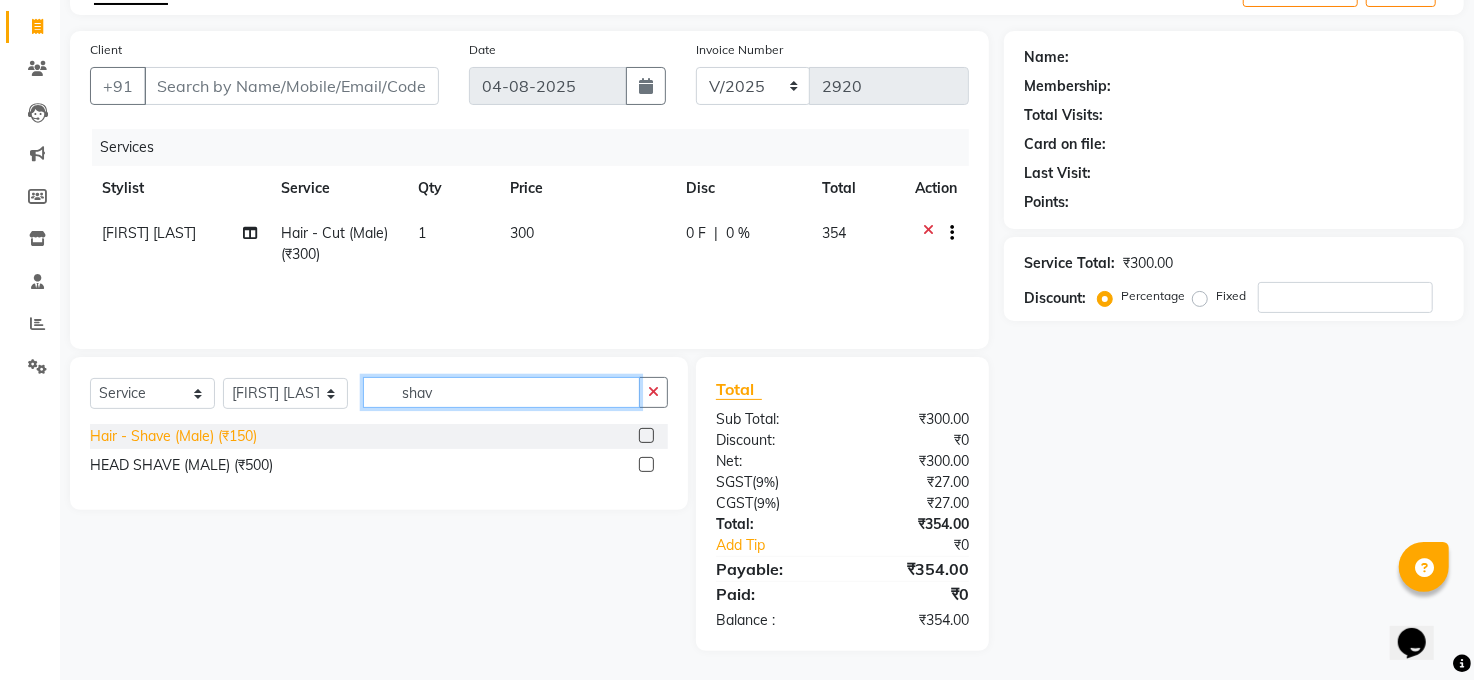 type on "shav" 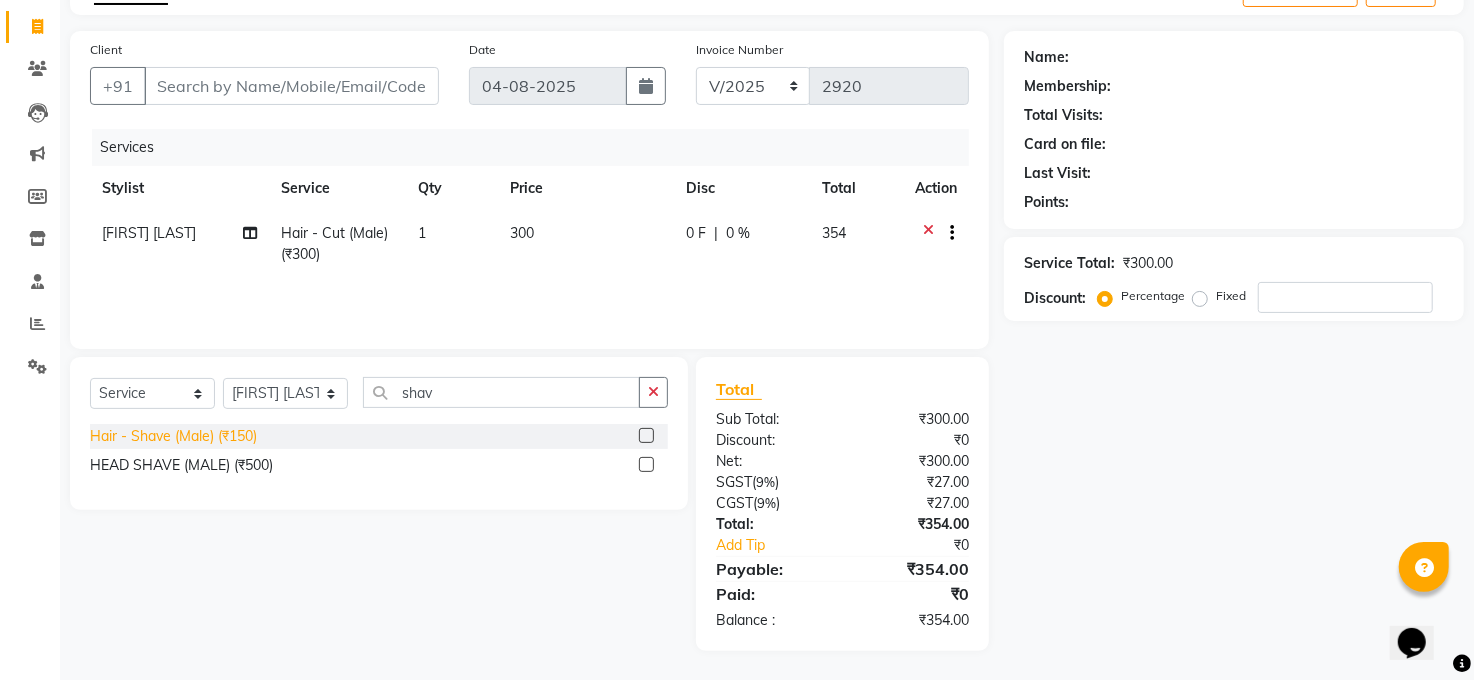 click on "Hair - Shave (Male) (₹150)" 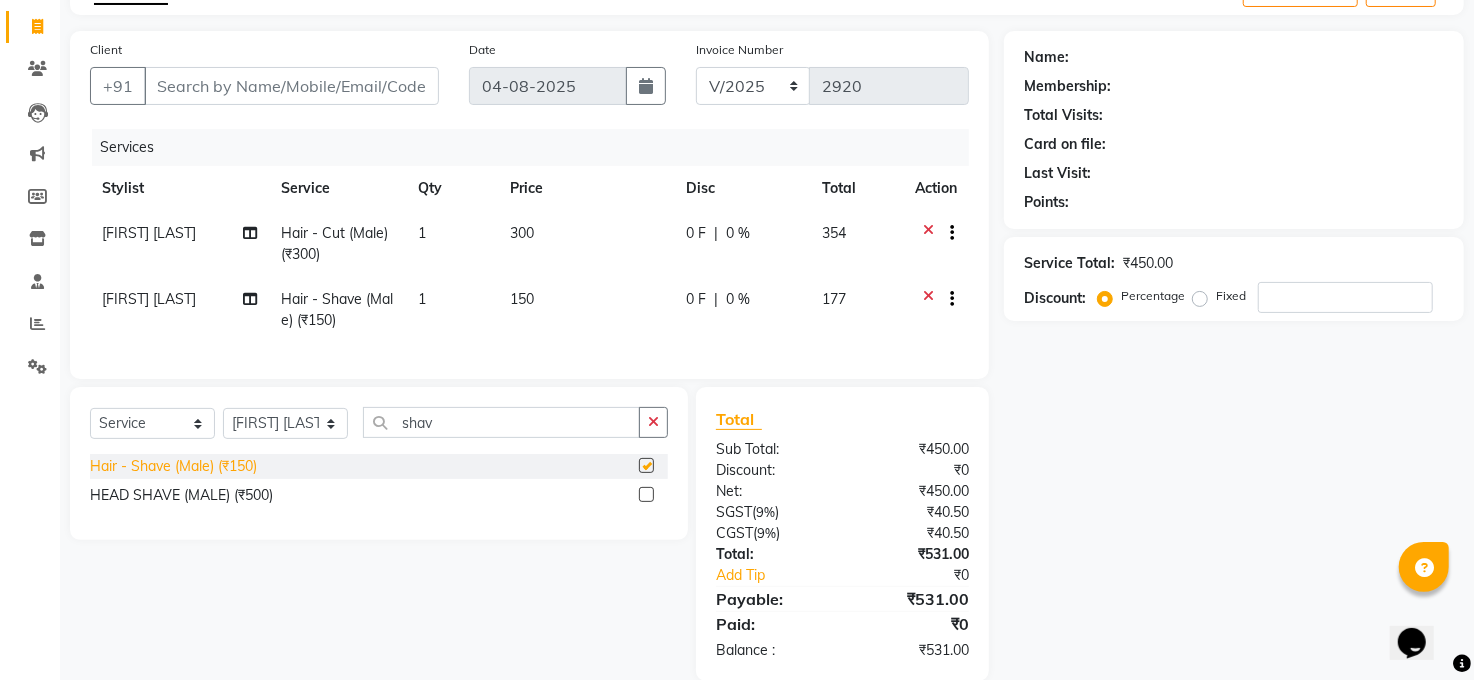checkbox on "false" 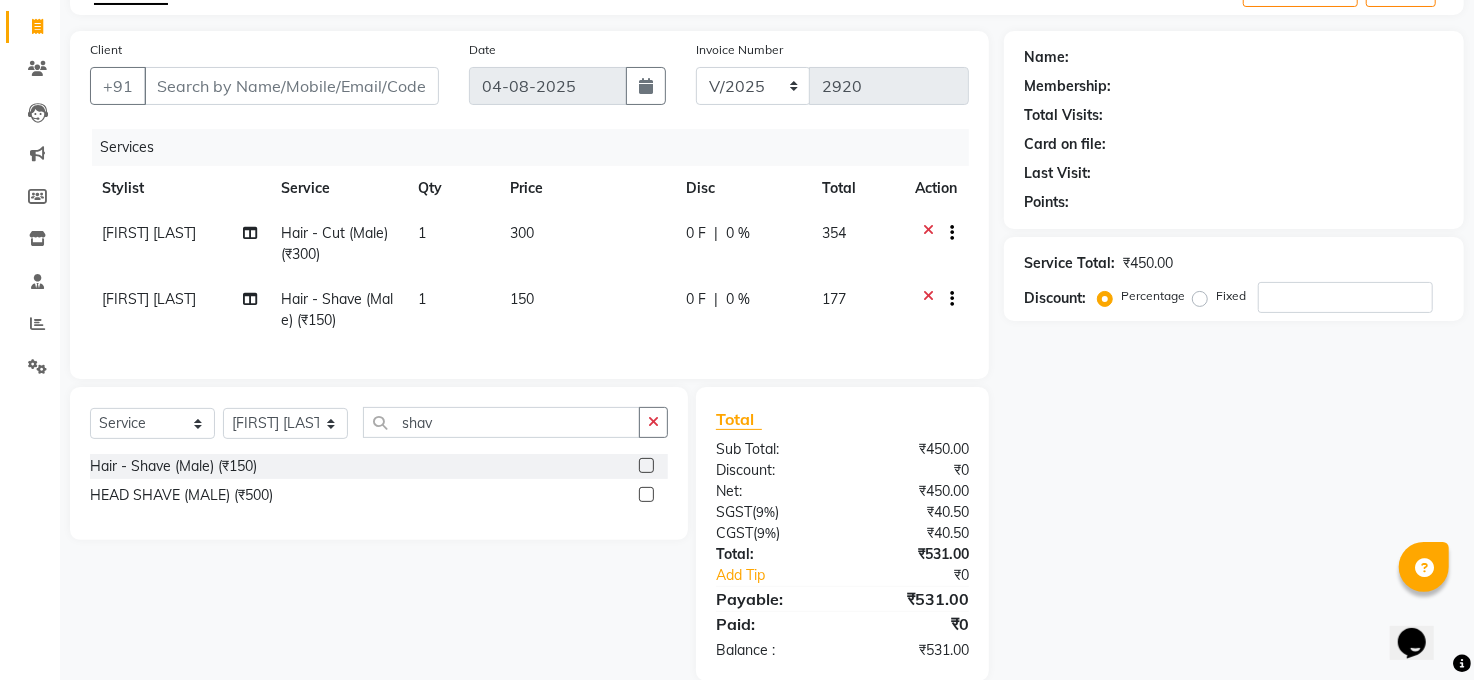 click on "150" 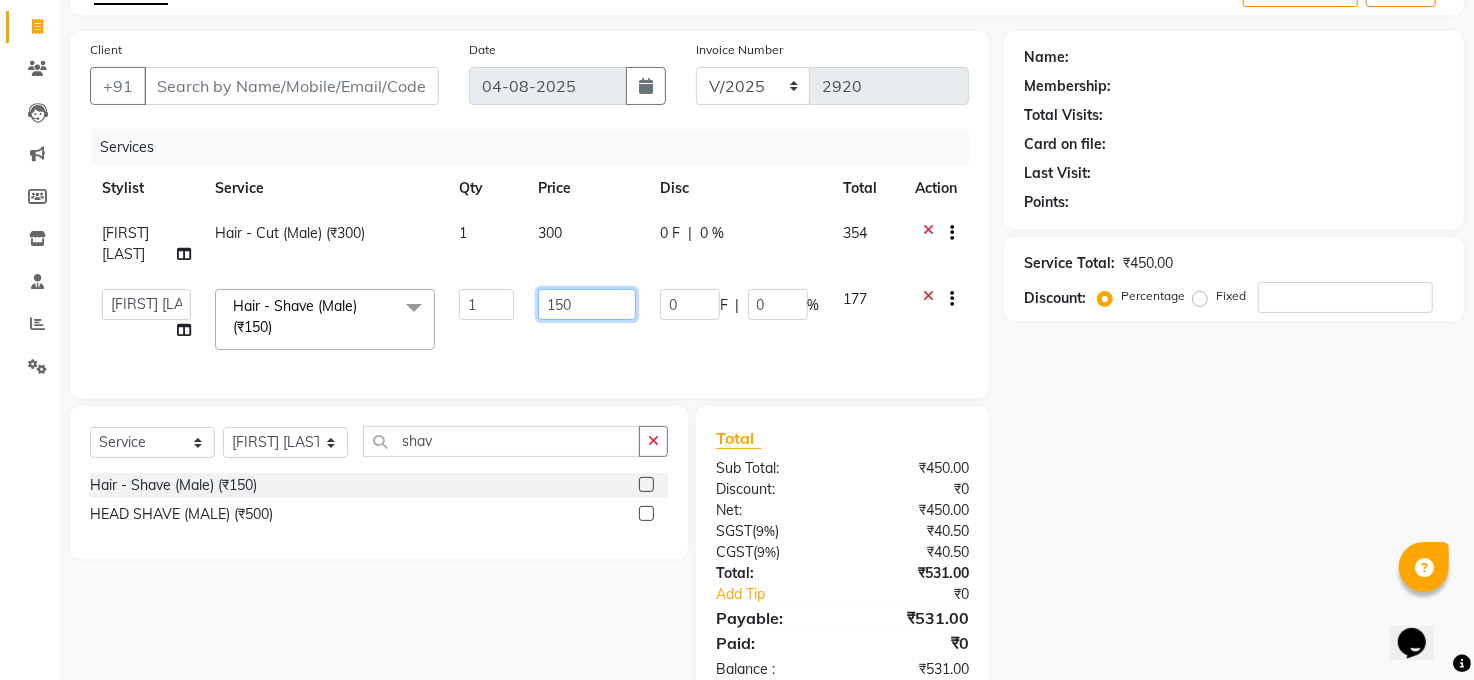 click on "150" 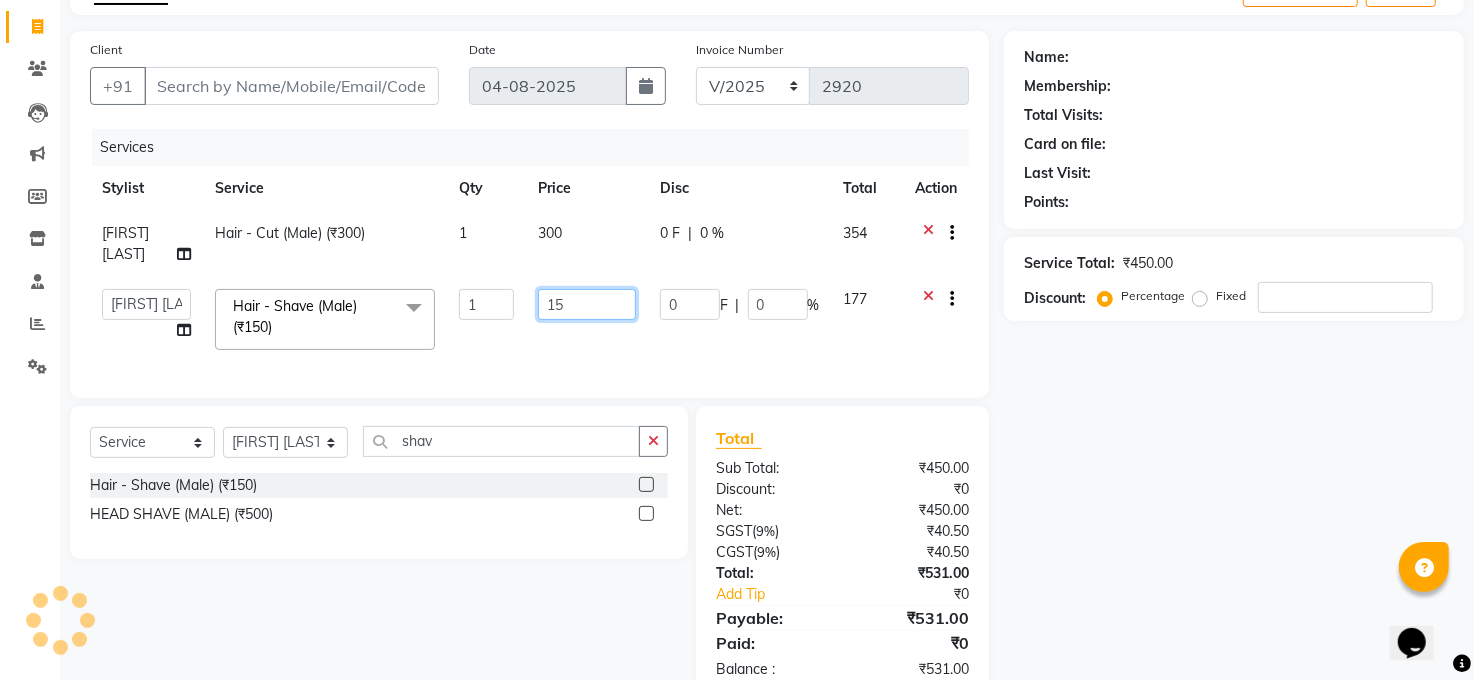 type on "1" 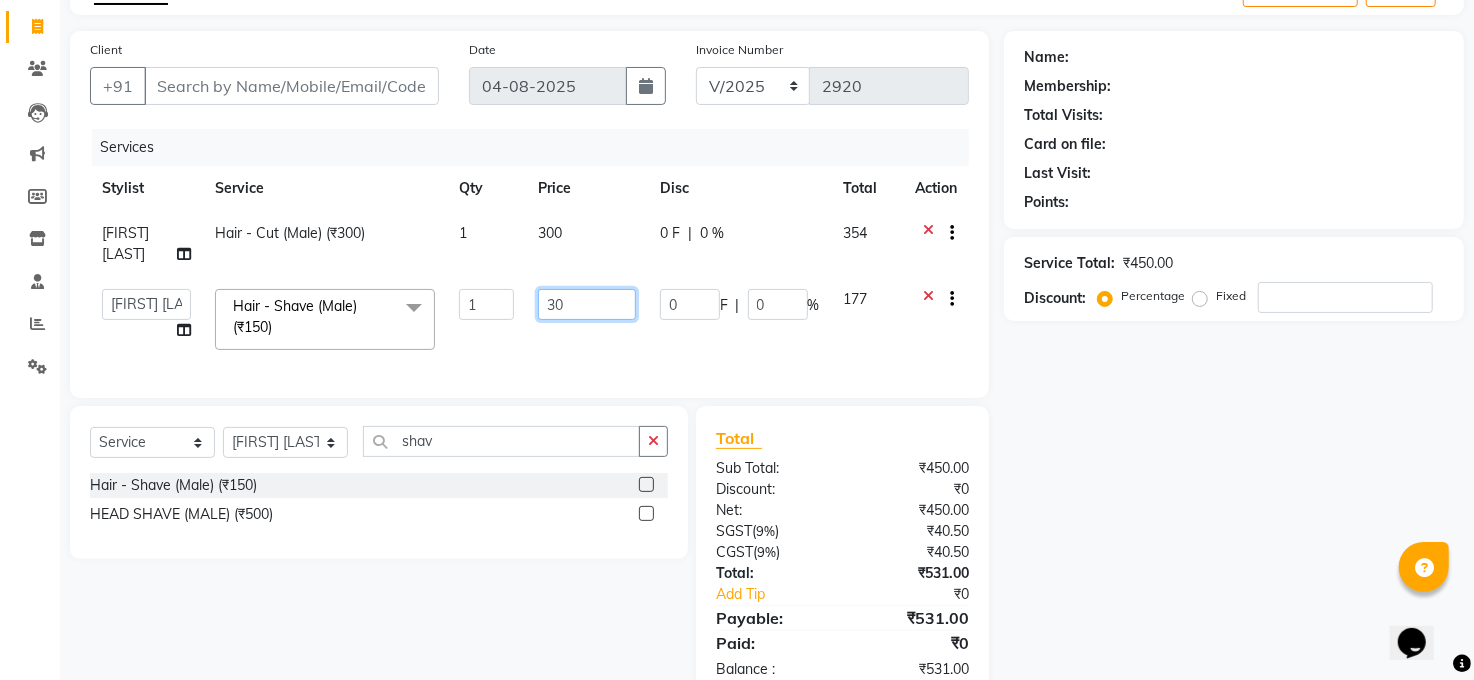 type on "300" 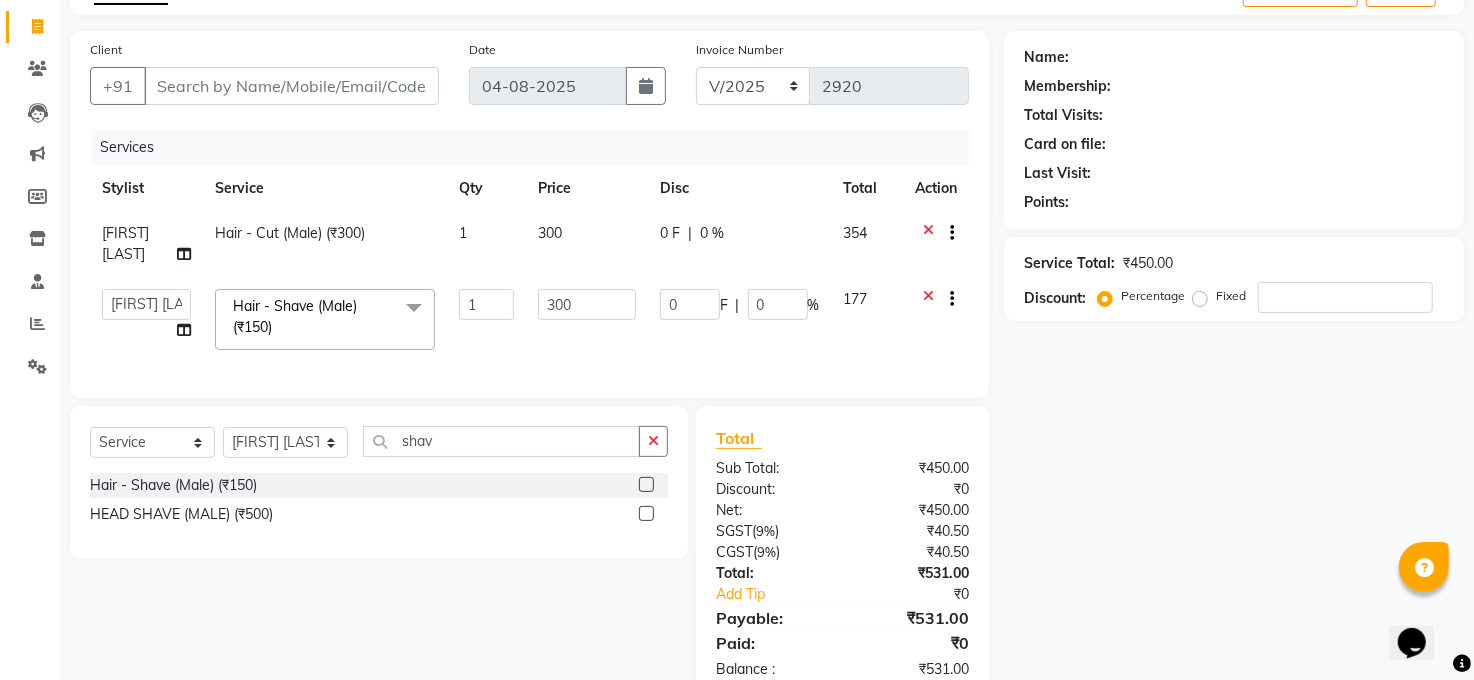 click on "Name: Membership: Total Visits: Card on file: Last Visit:  Points:  Service Total:  ₹450.00  Discount:  Percentage   Fixed" 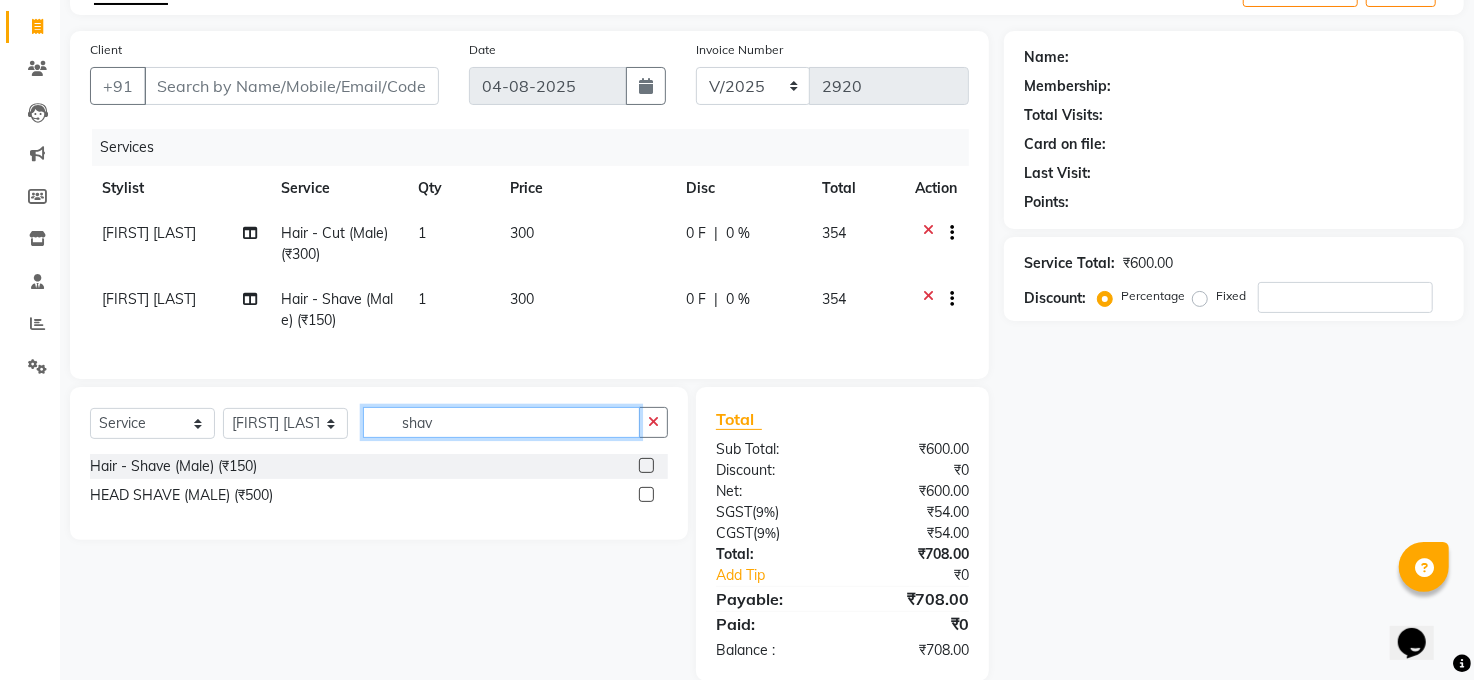 click on "shav" 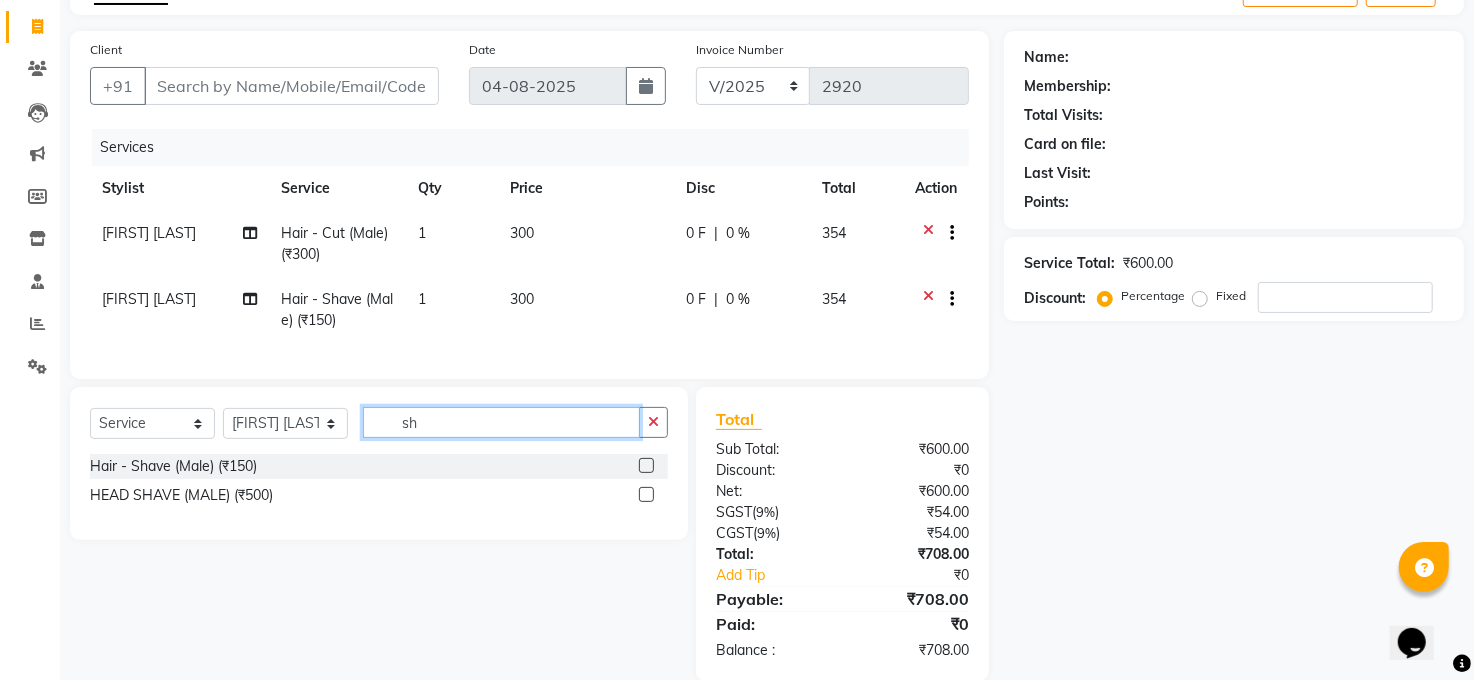 type on "s" 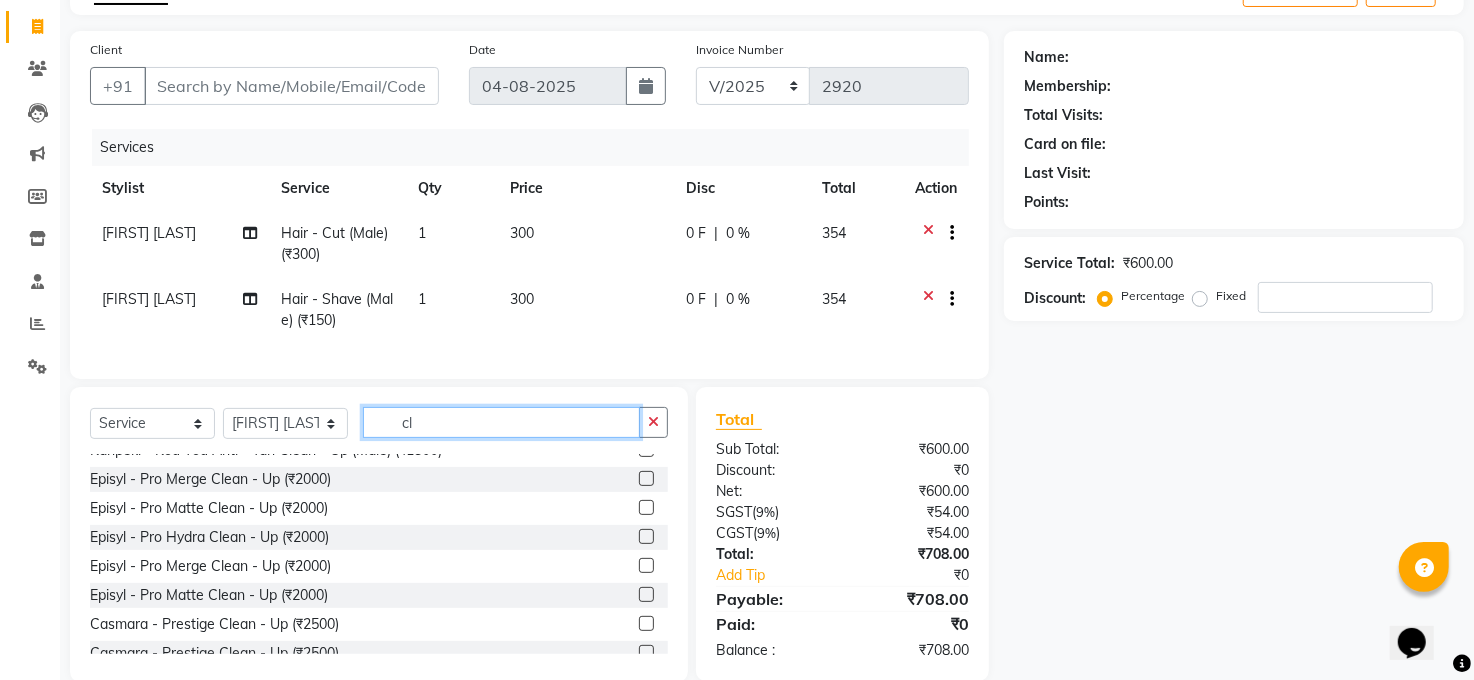 scroll, scrollTop: 118, scrollLeft: 0, axis: vertical 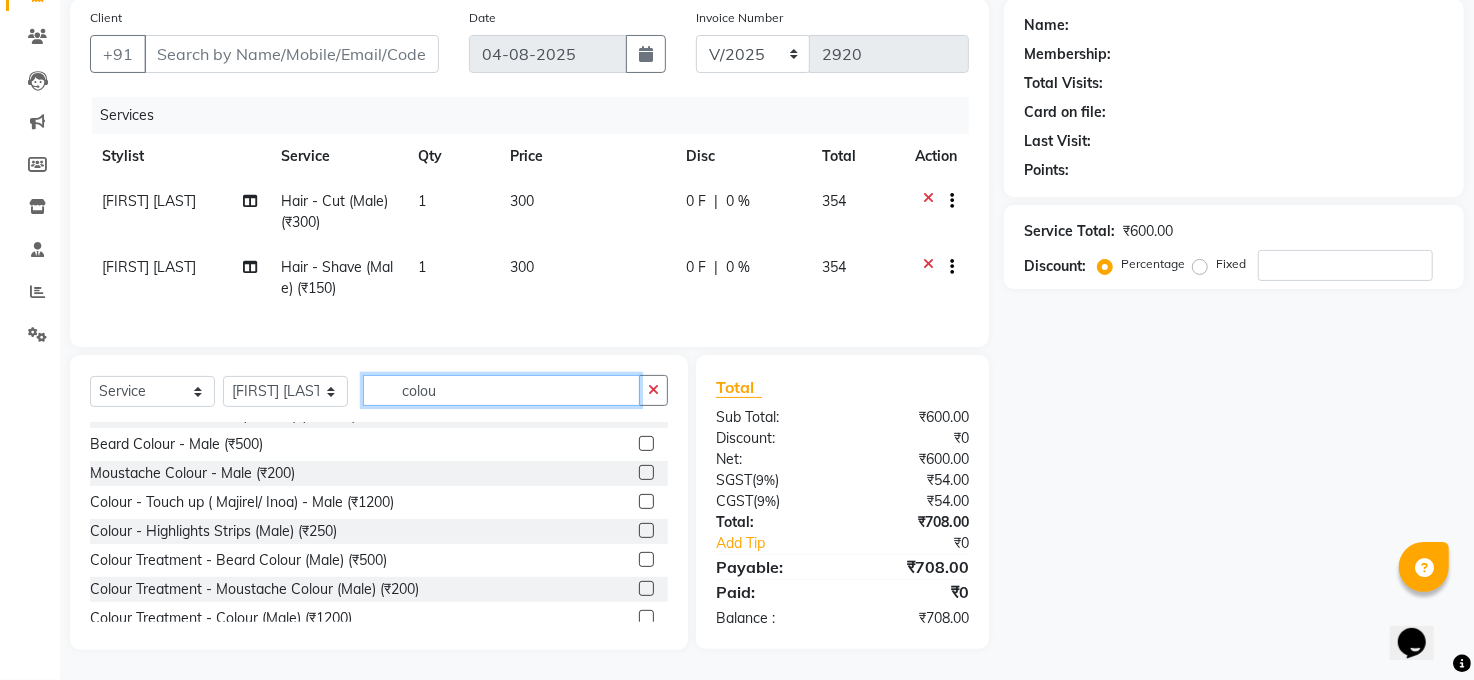 type on "colou" 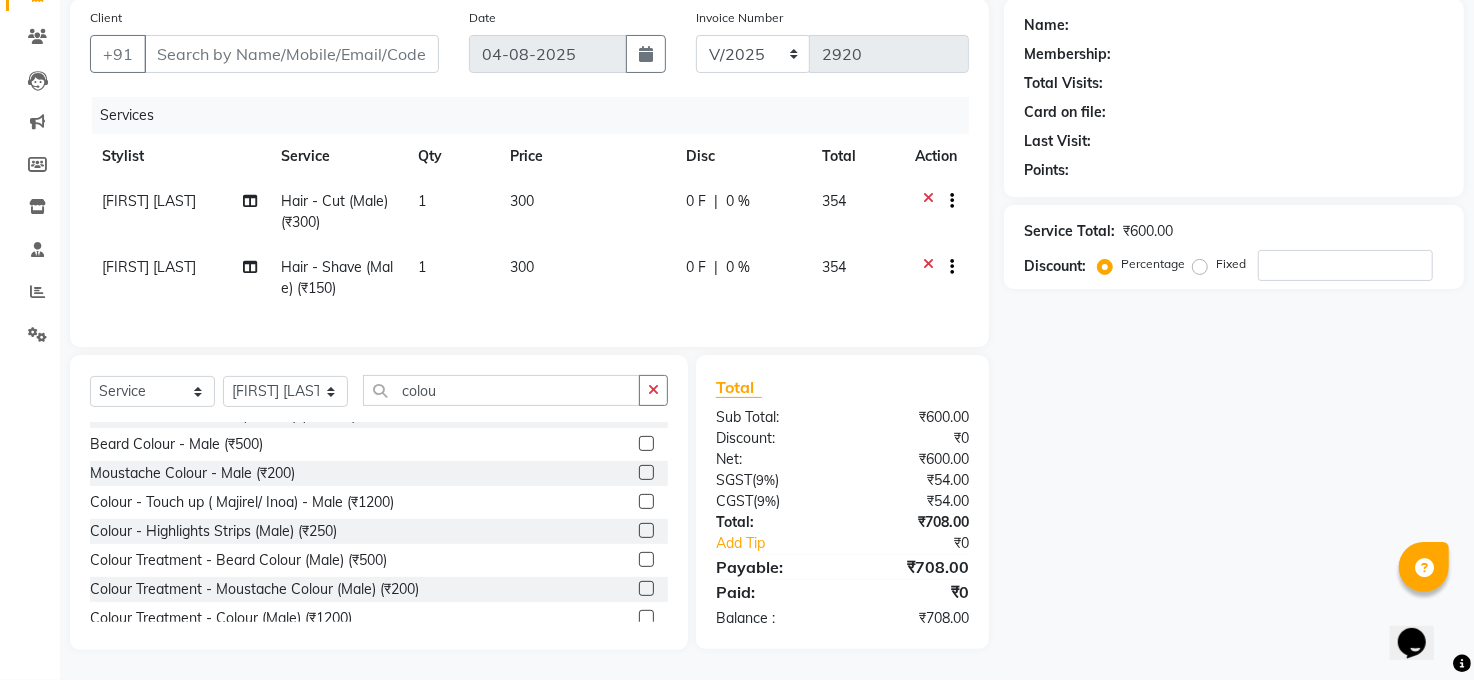 click on "Colour - Touch up ( Majirel/ Inoa) - Male (₹1200)" 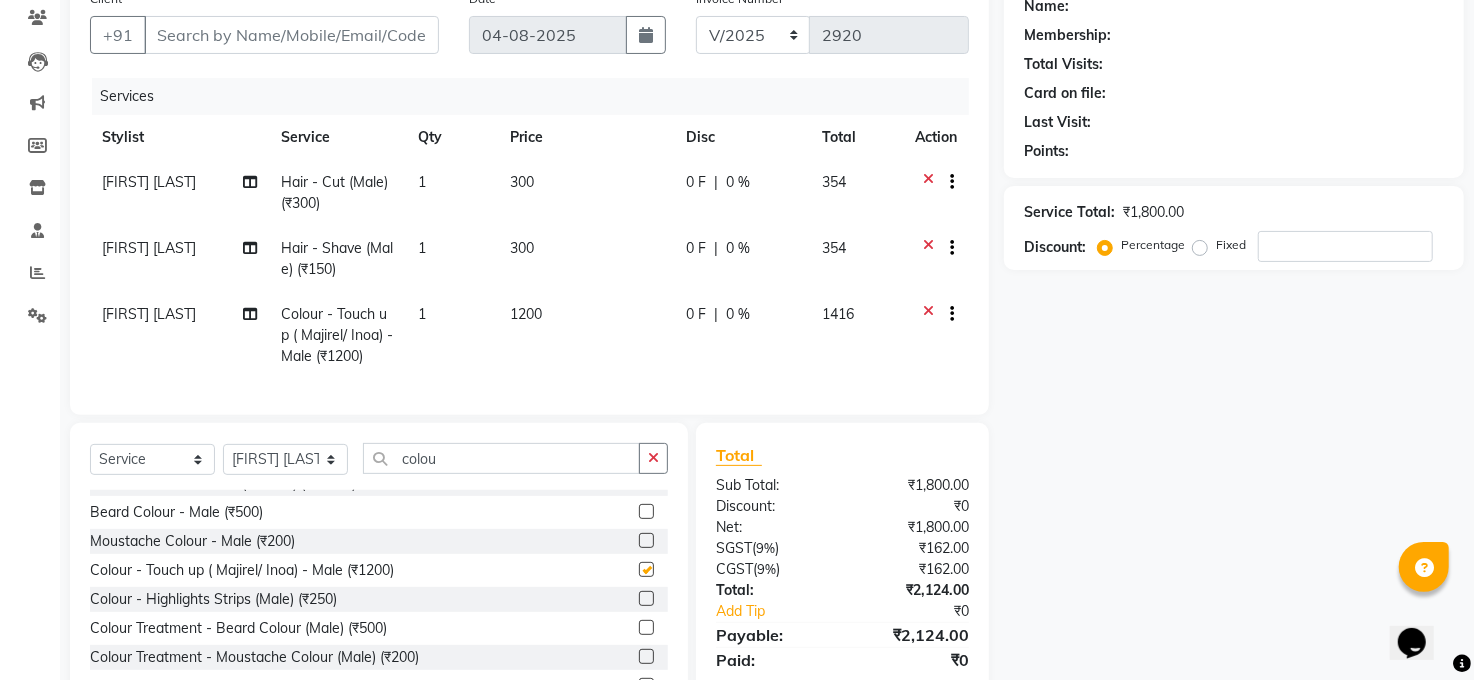 checkbox on "false" 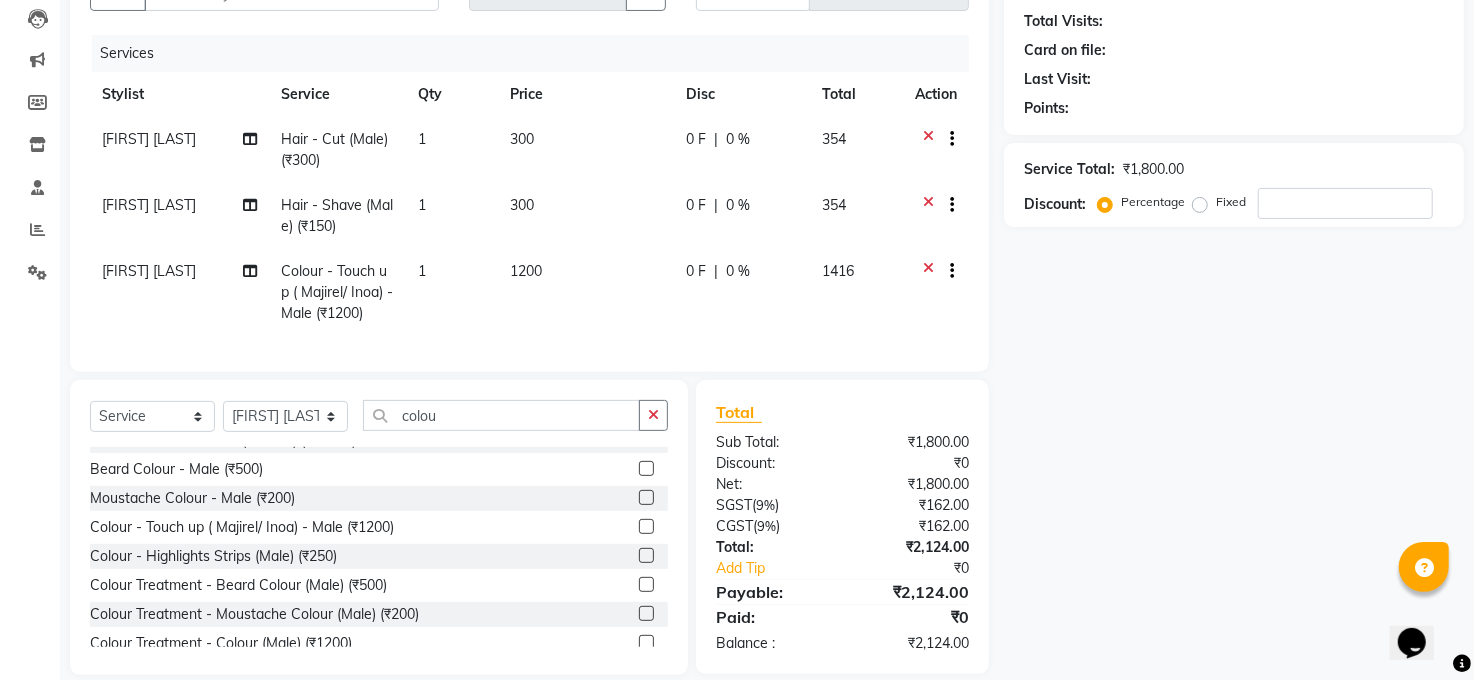 scroll, scrollTop: 256, scrollLeft: 0, axis: vertical 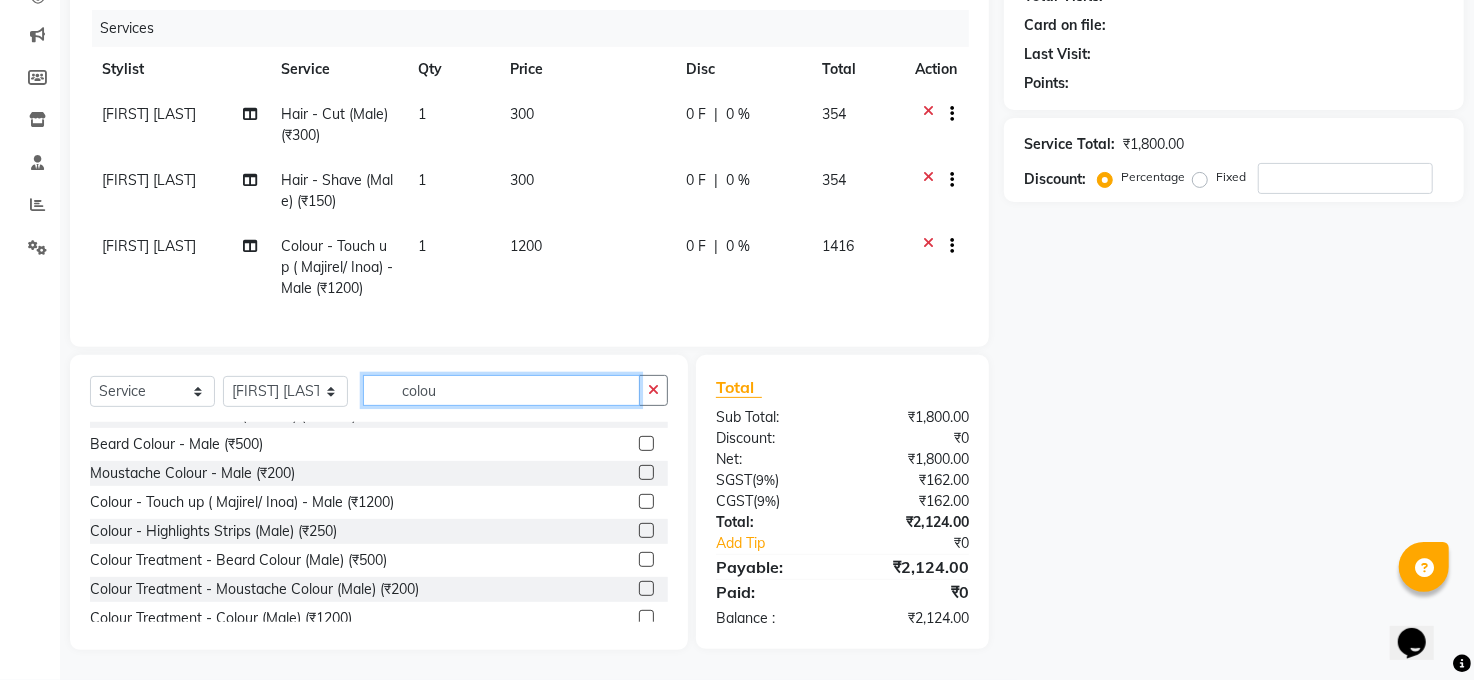 click on "colou" 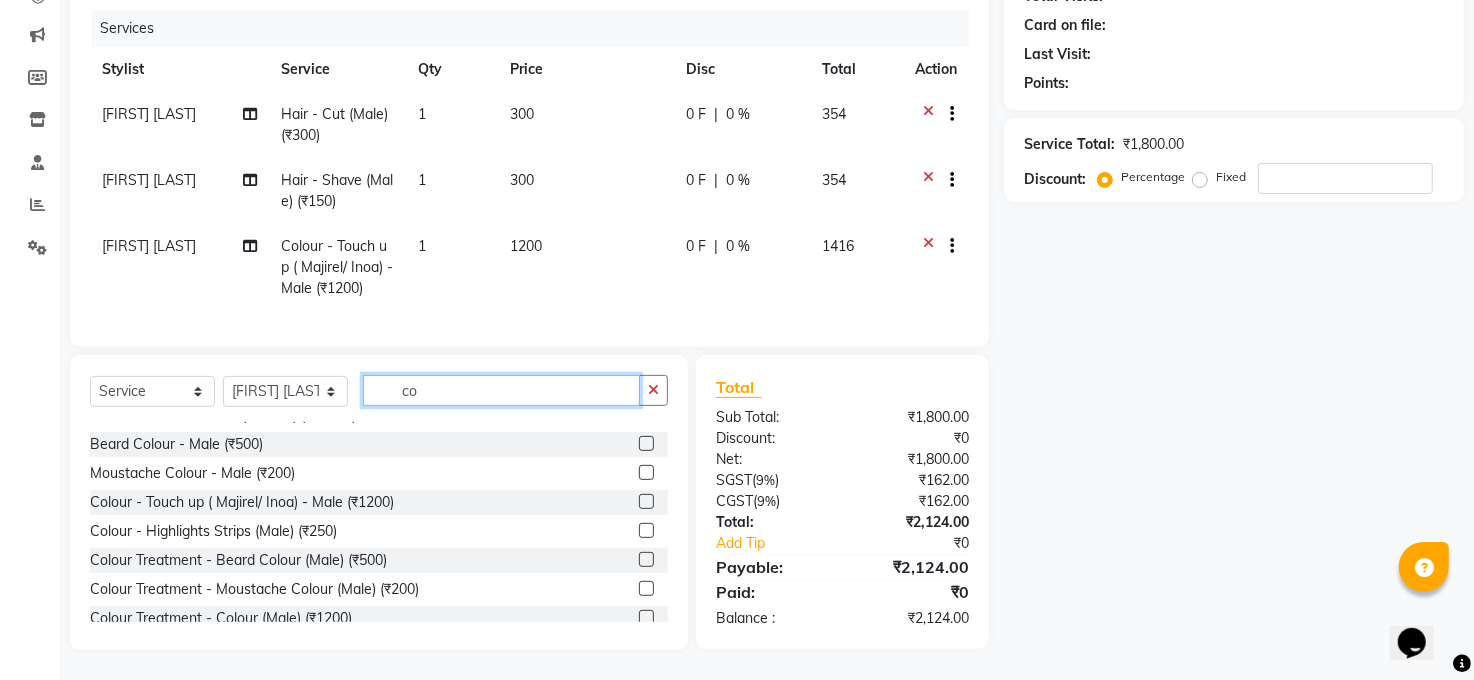 type on "c" 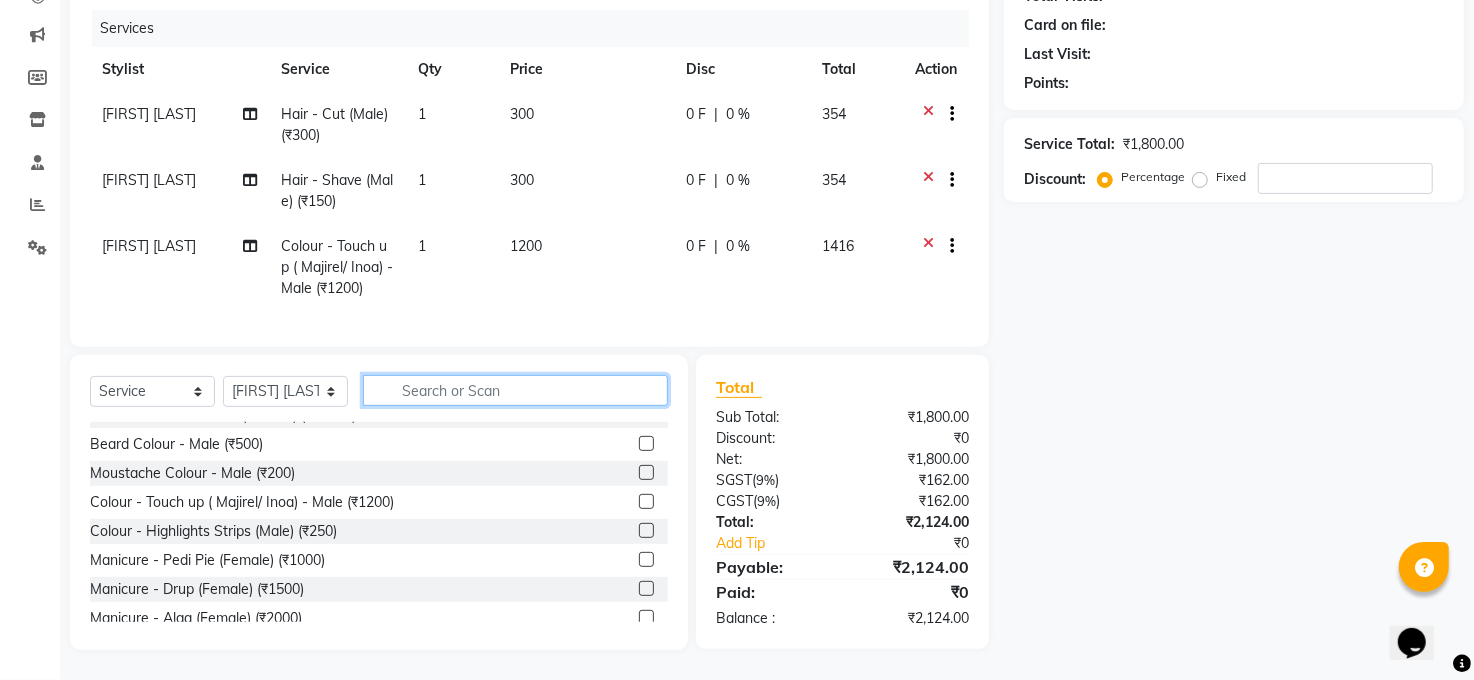 scroll, scrollTop: 1179, scrollLeft: 0, axis: vertical 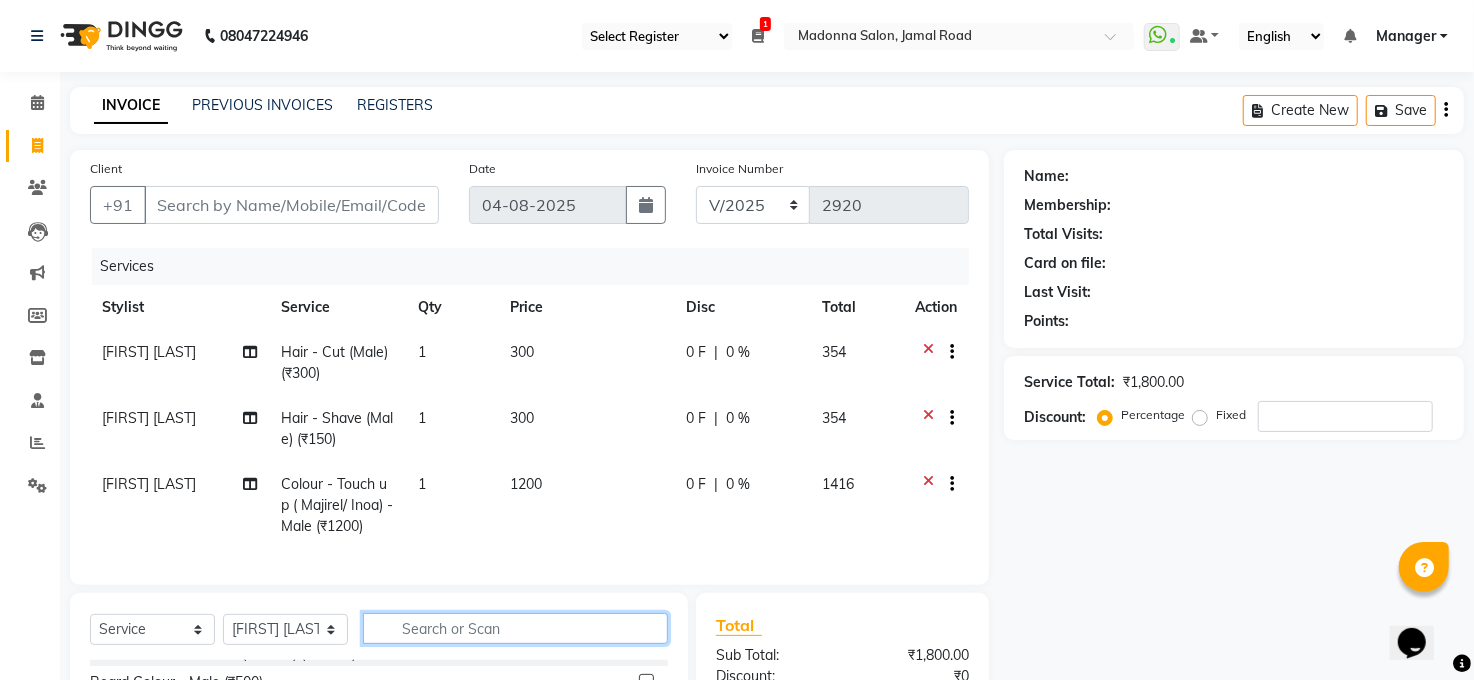 type 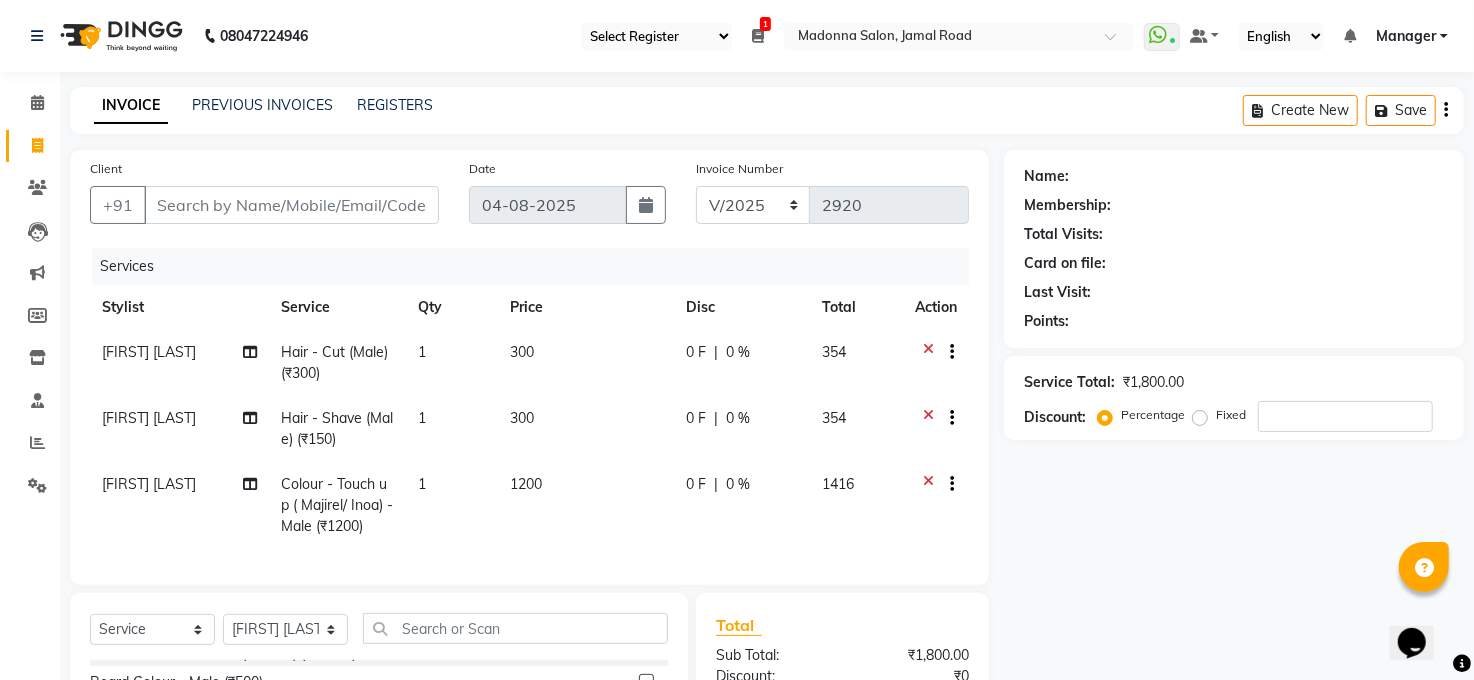 click on "300" 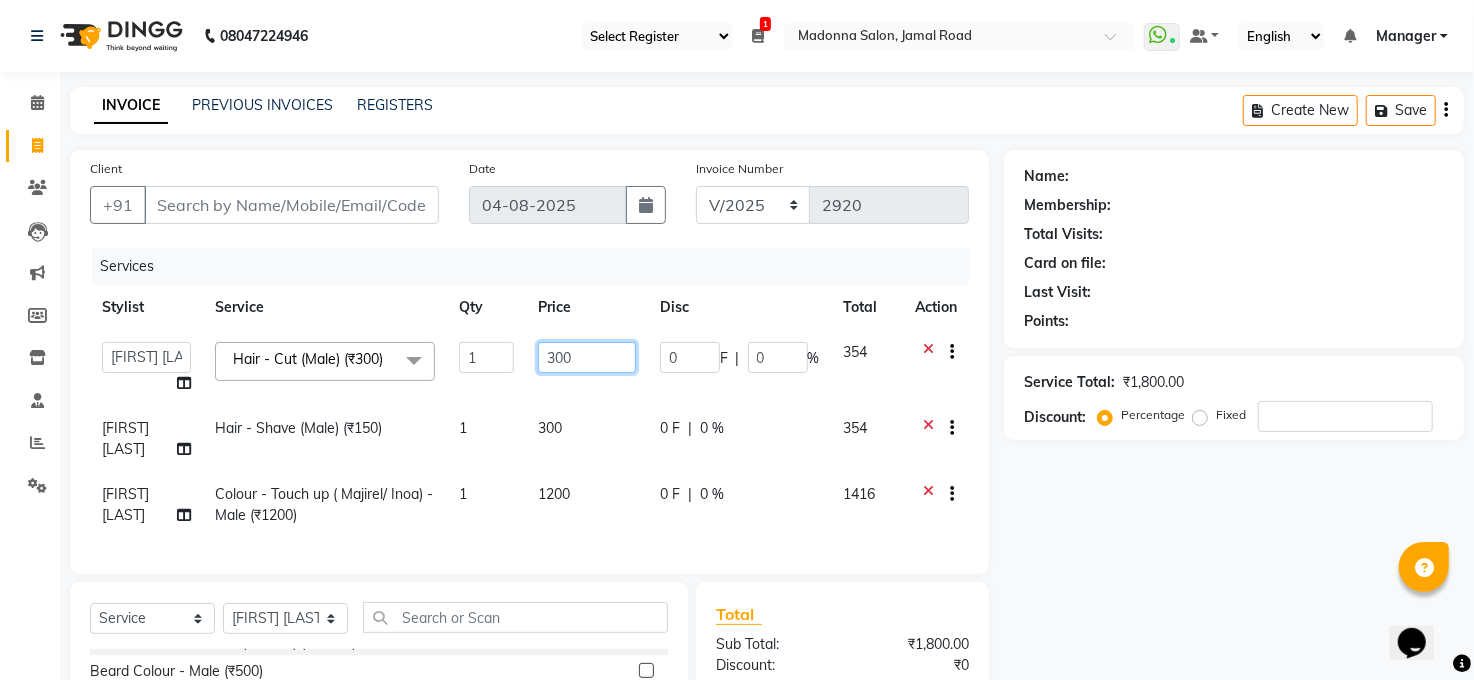 click on "300" 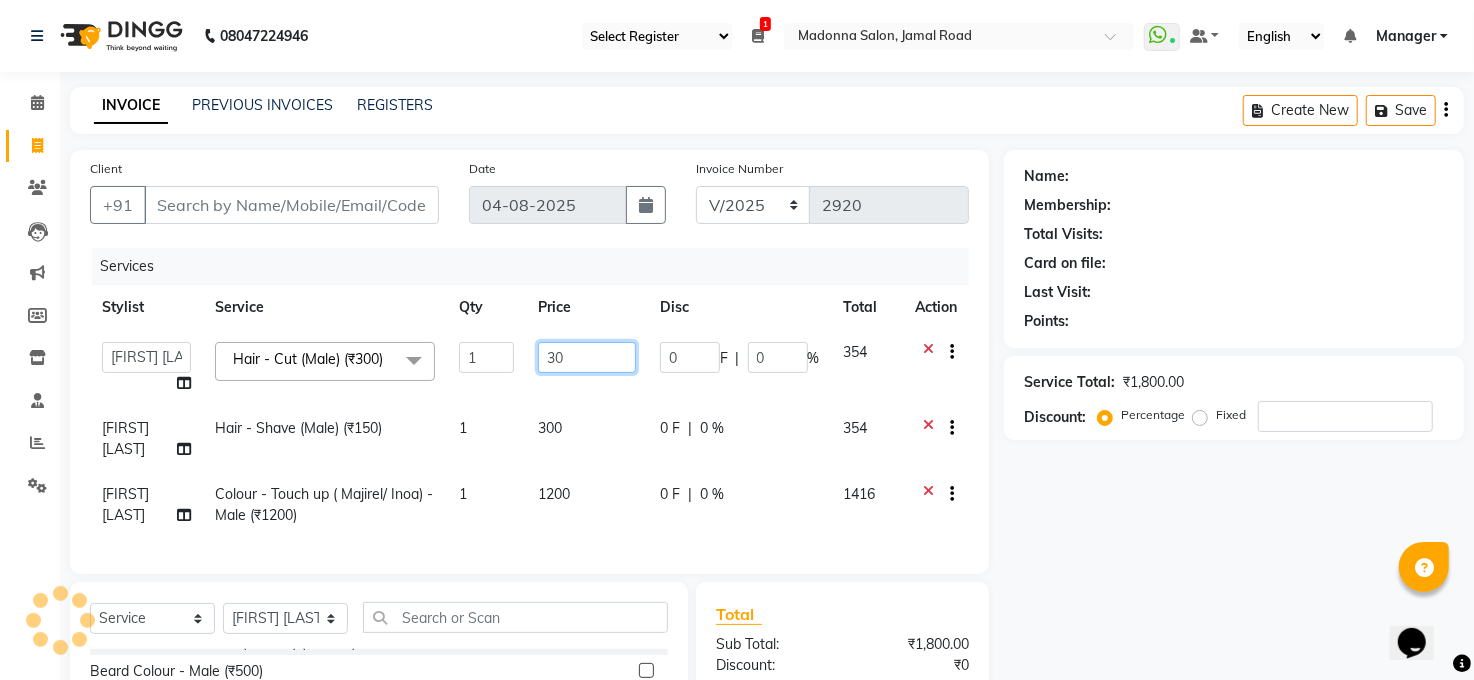 type on "3" 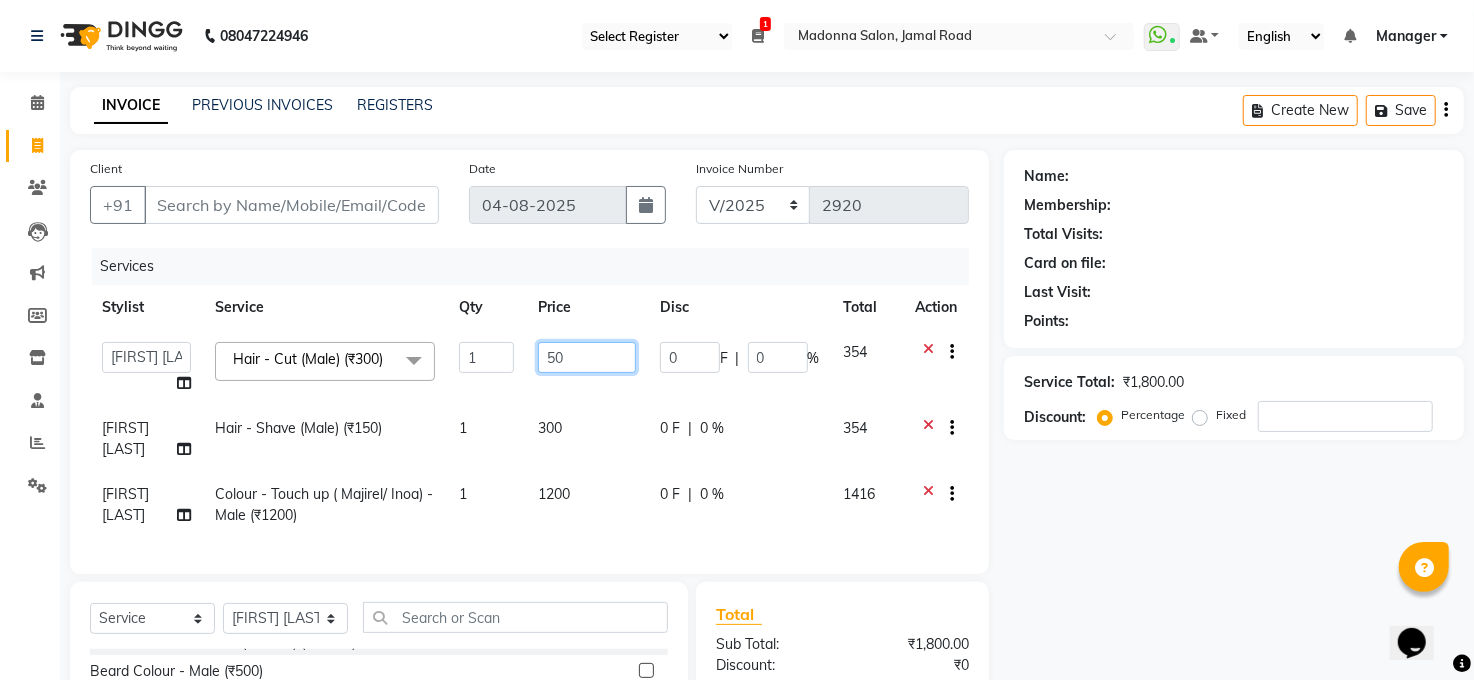 type on "500" 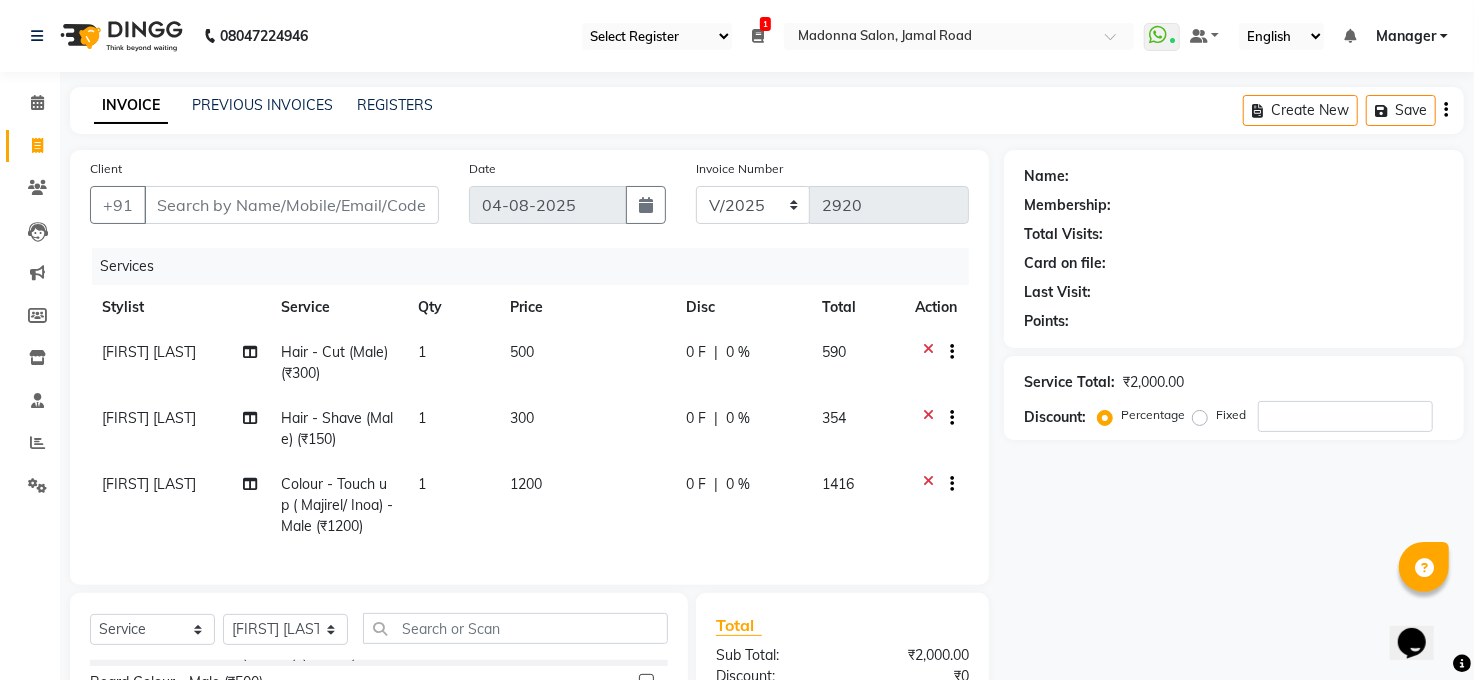 click on "Name: Membership: Total Visits: Card on file: Last Visit:  Points:  Service Total:  ₹2,000.00  Discount:  Percentage   Fixed" 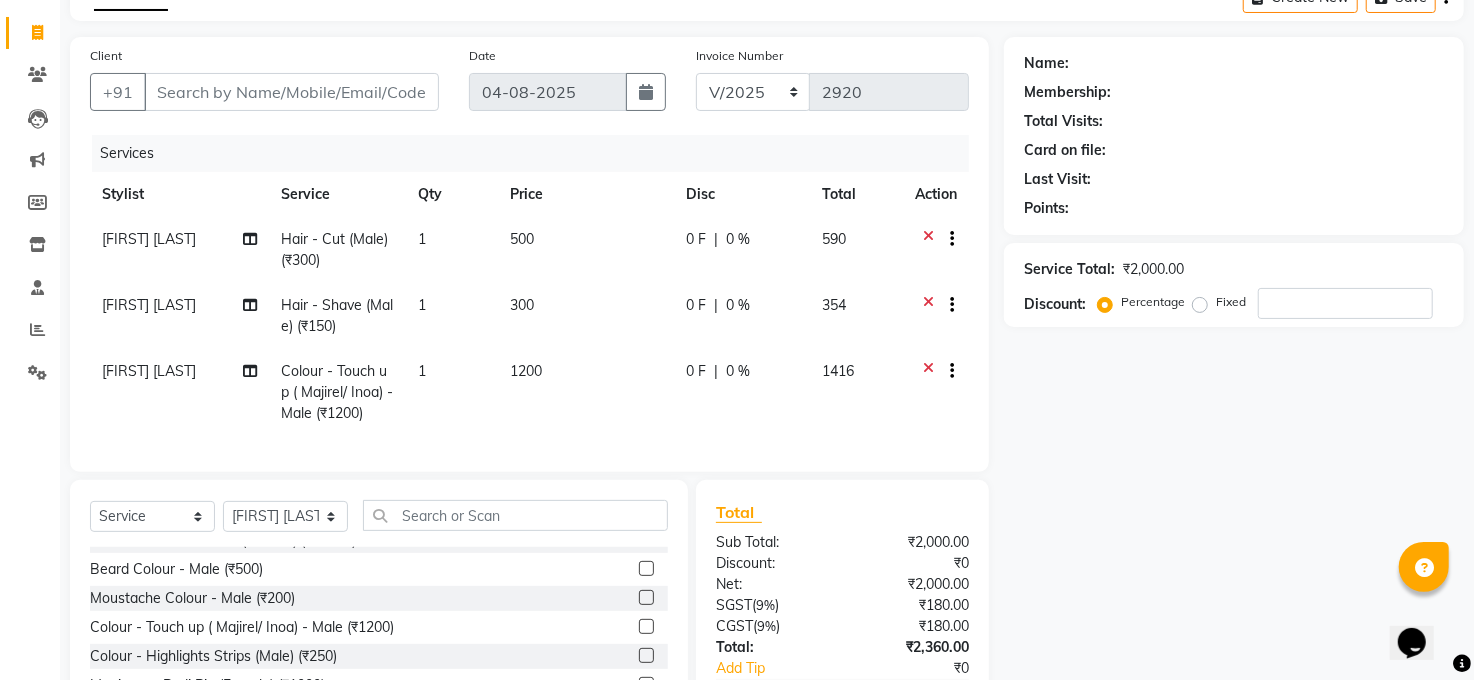 scroll, scrollTop: 256, scrollLeft: 0, axis: vertical 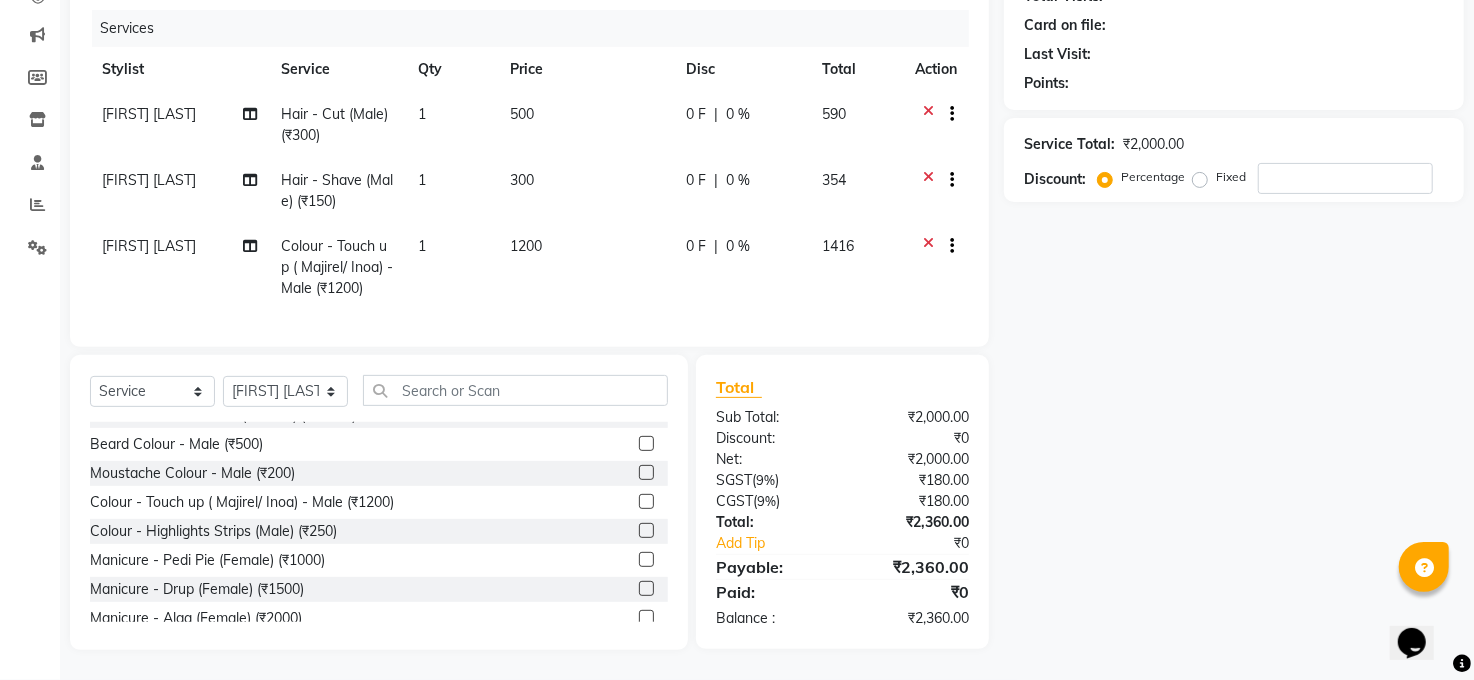 click on "300" 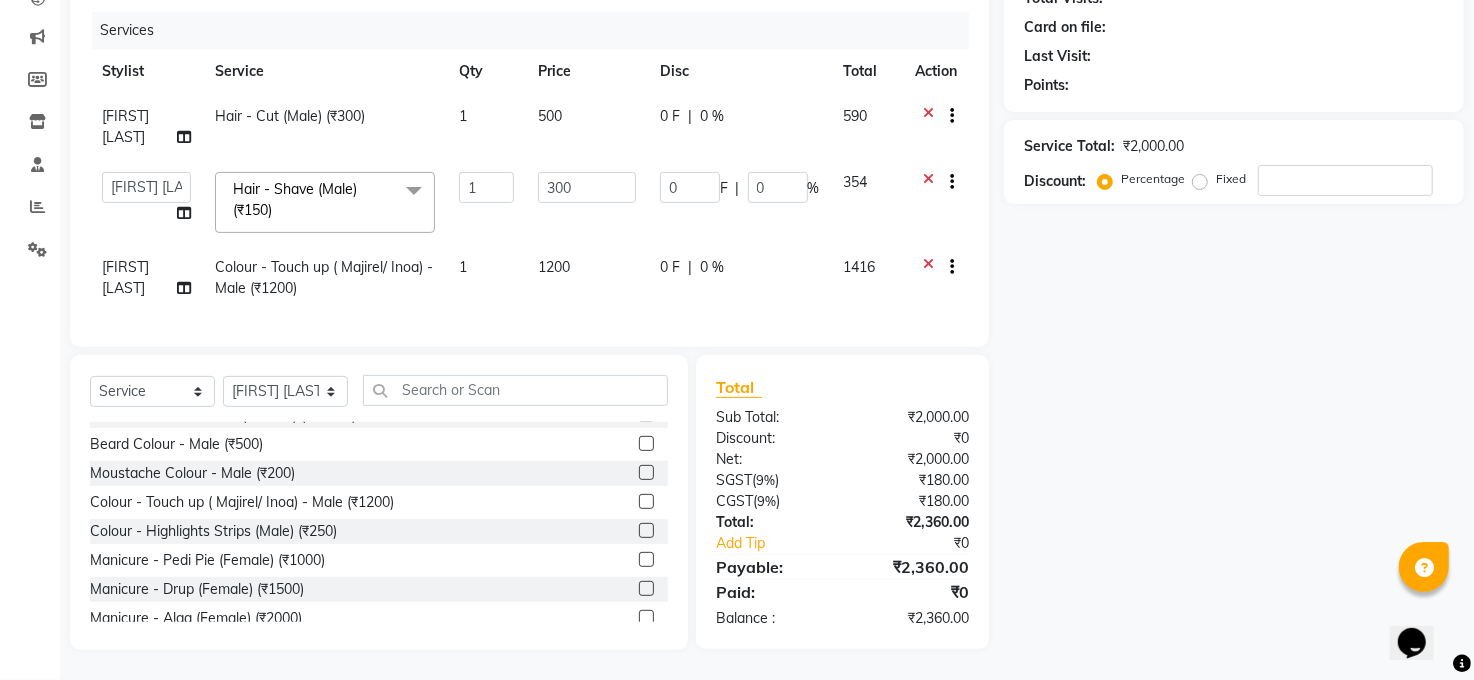 scroll, scrollTop: 254, scrollLeft: 0, axis: vertical 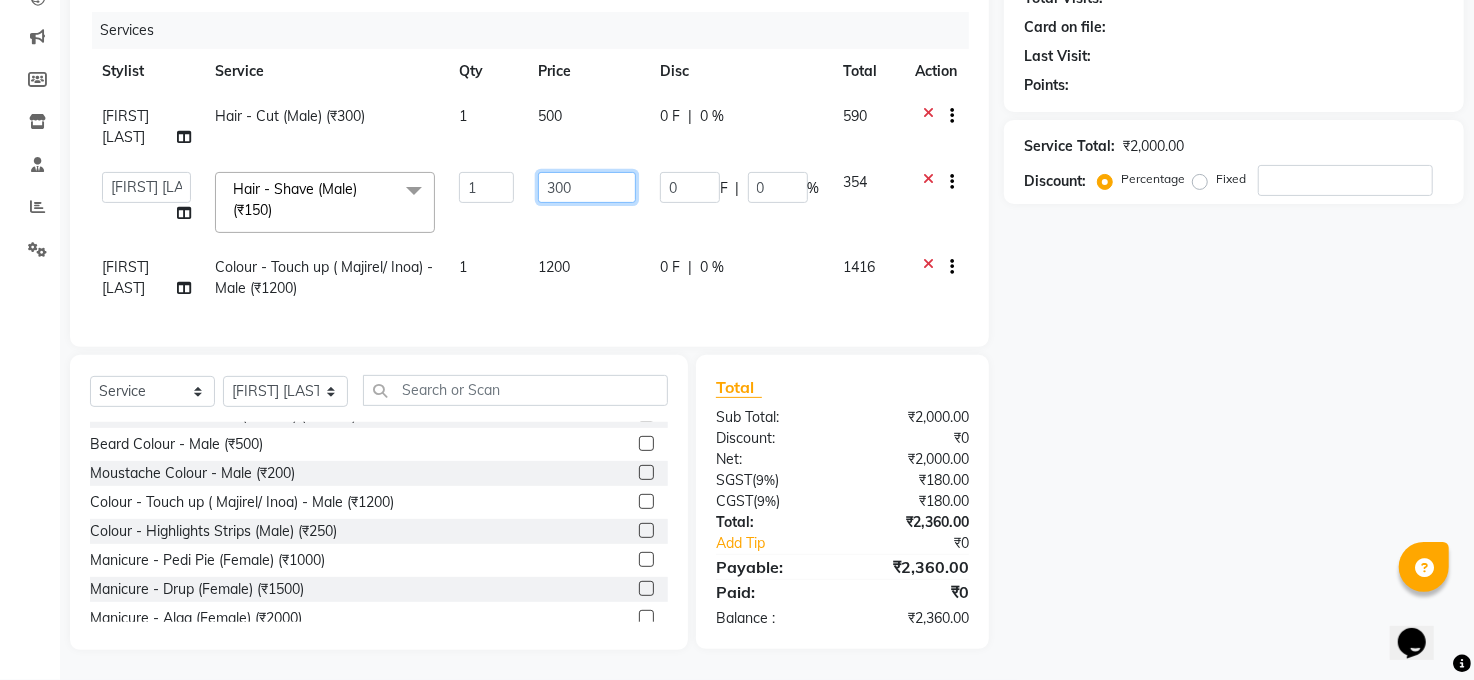 drag, startPoint x: 586, startPoint y: 173, endPoint x: 624, endPoint y: 182, distance: 39.051247 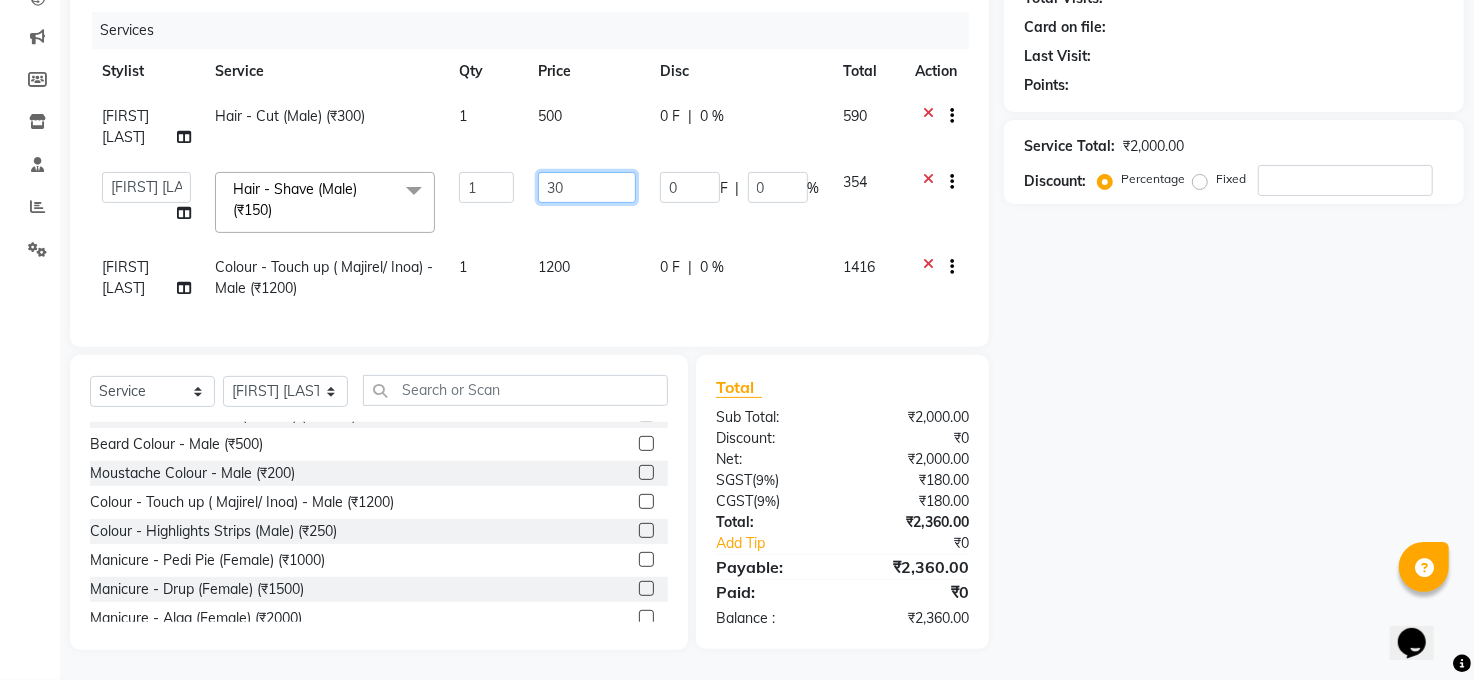 type on "3" 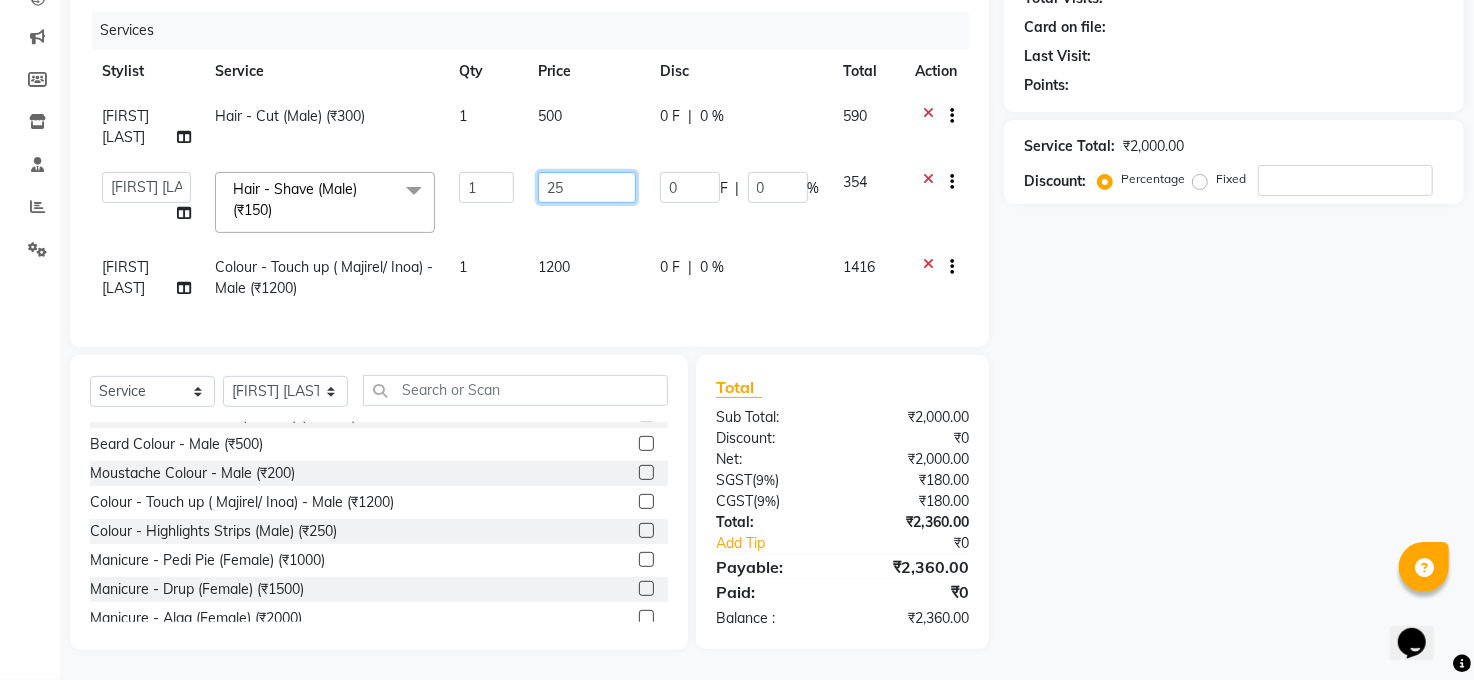 type on "250" 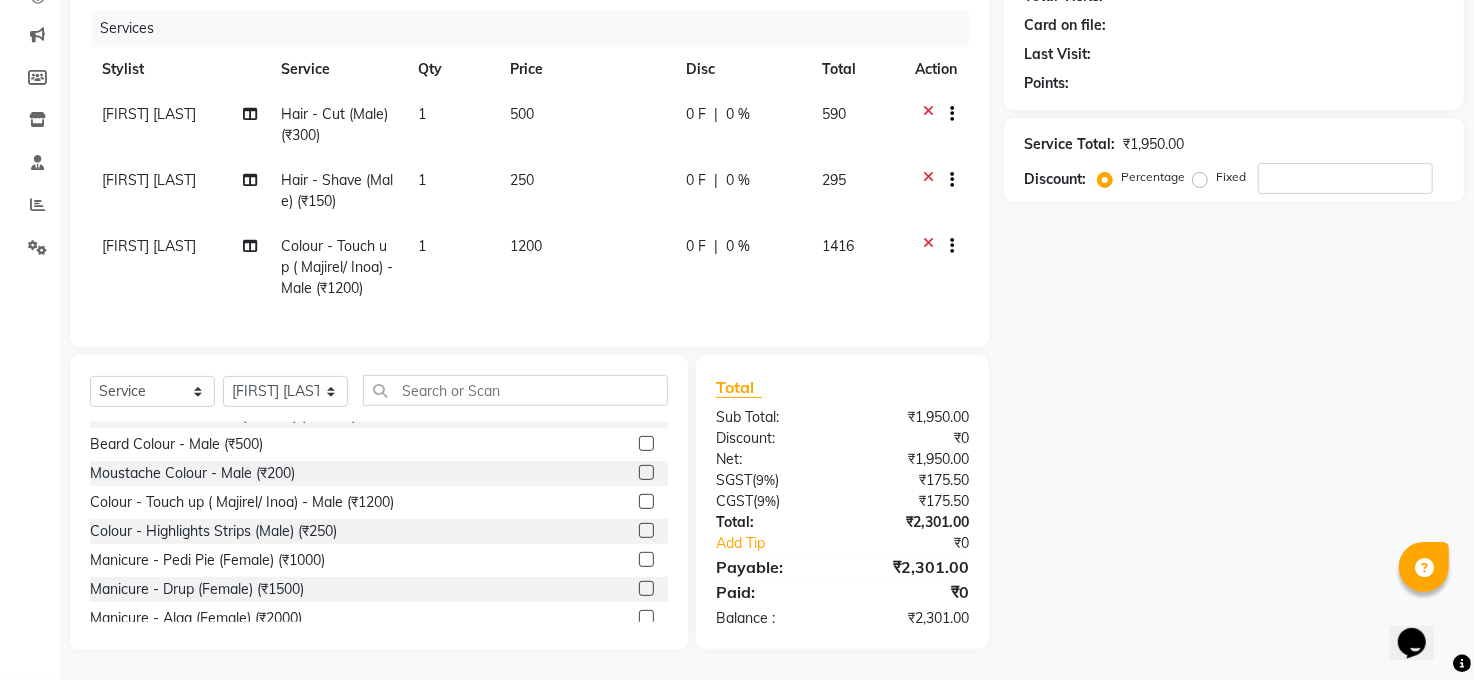 click on "Name: Membership: Total Visits: Card on file: Last Visit:  Points:  Service Total:  ₹1,950.00  Discount:  Percentage   Fixed" 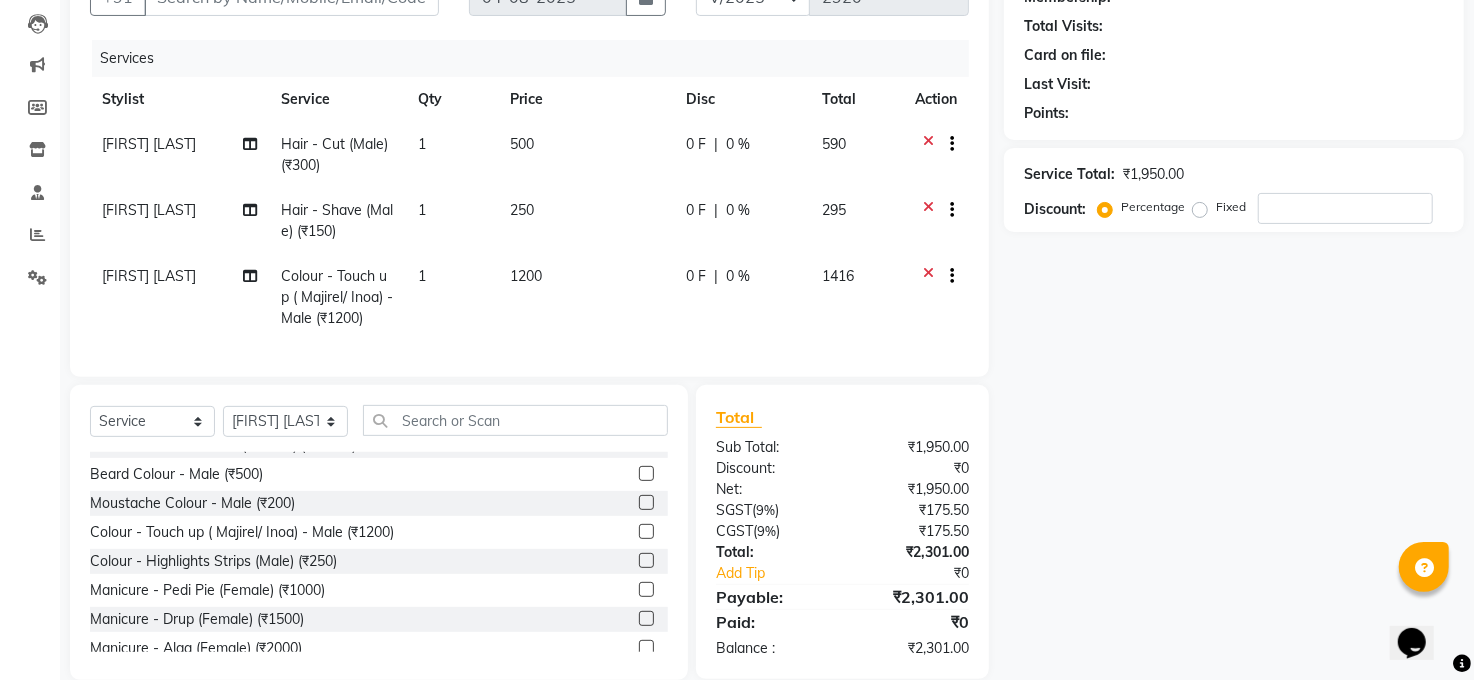 scroll, scrollTop: 0, scrollLeft: 0, axis: both 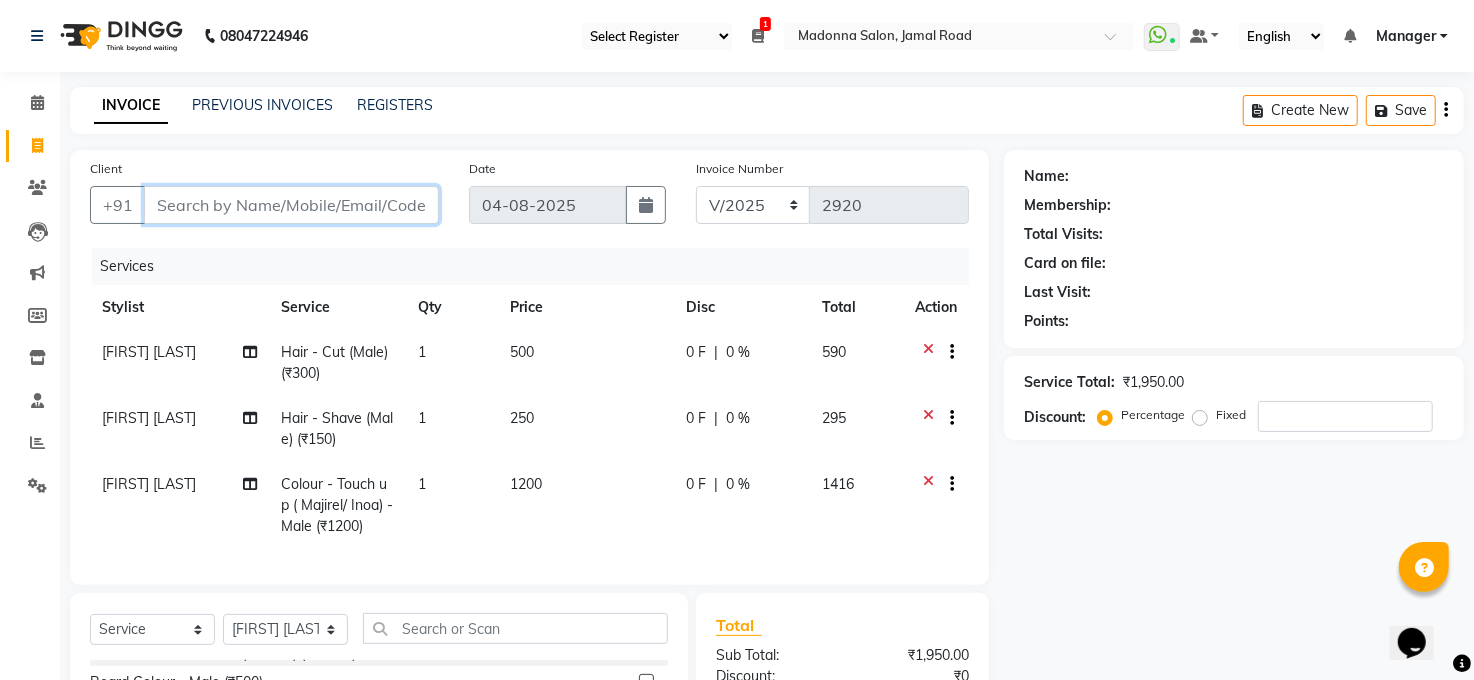 click on "Client" at bounding box center (291, 205) 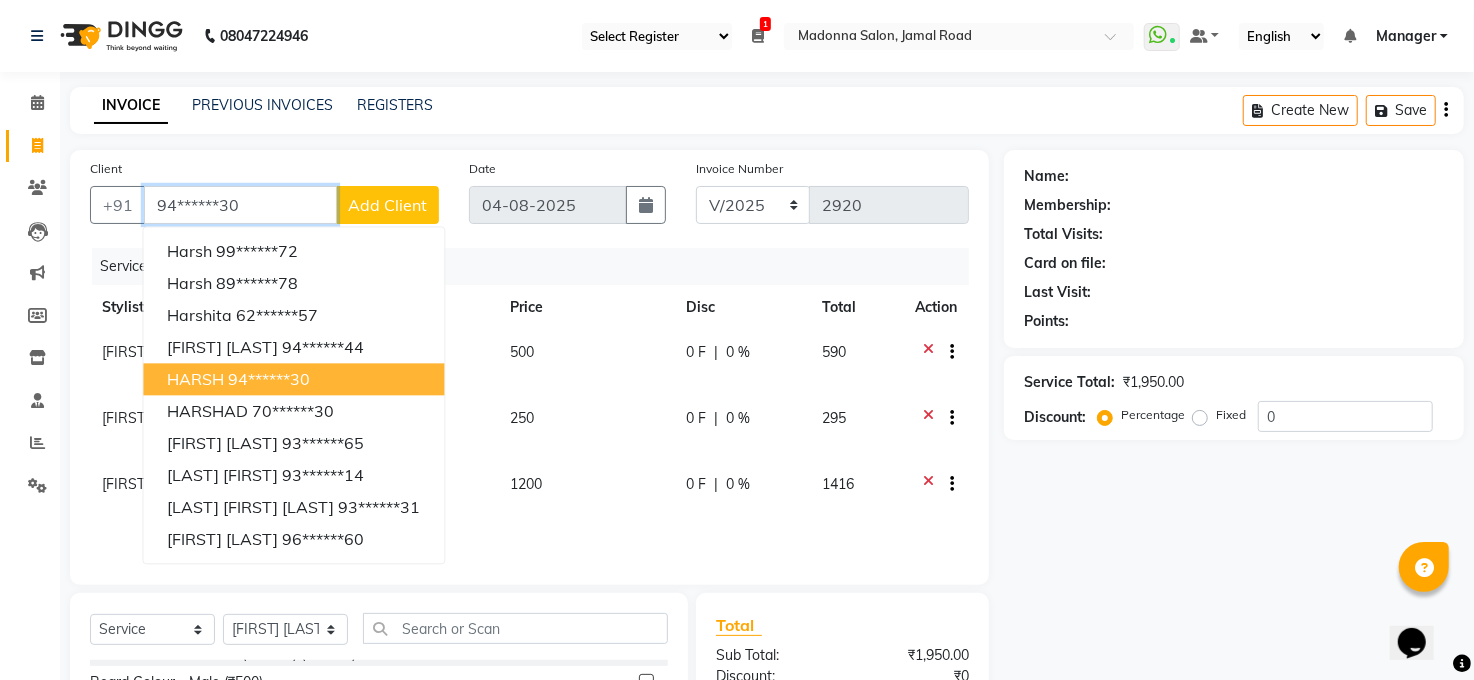 type on "94******30" 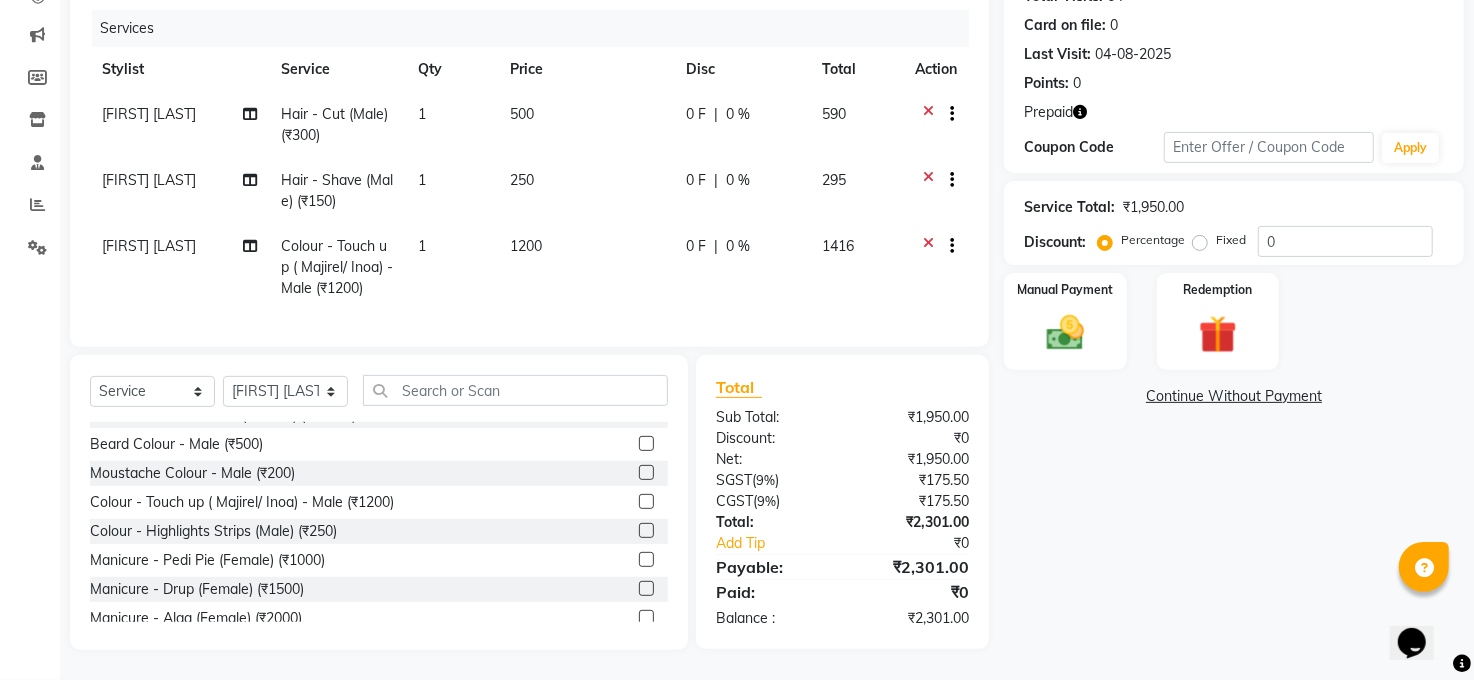 scroll, scrollTop: 78, scrollLeft: 0, axis: vertical 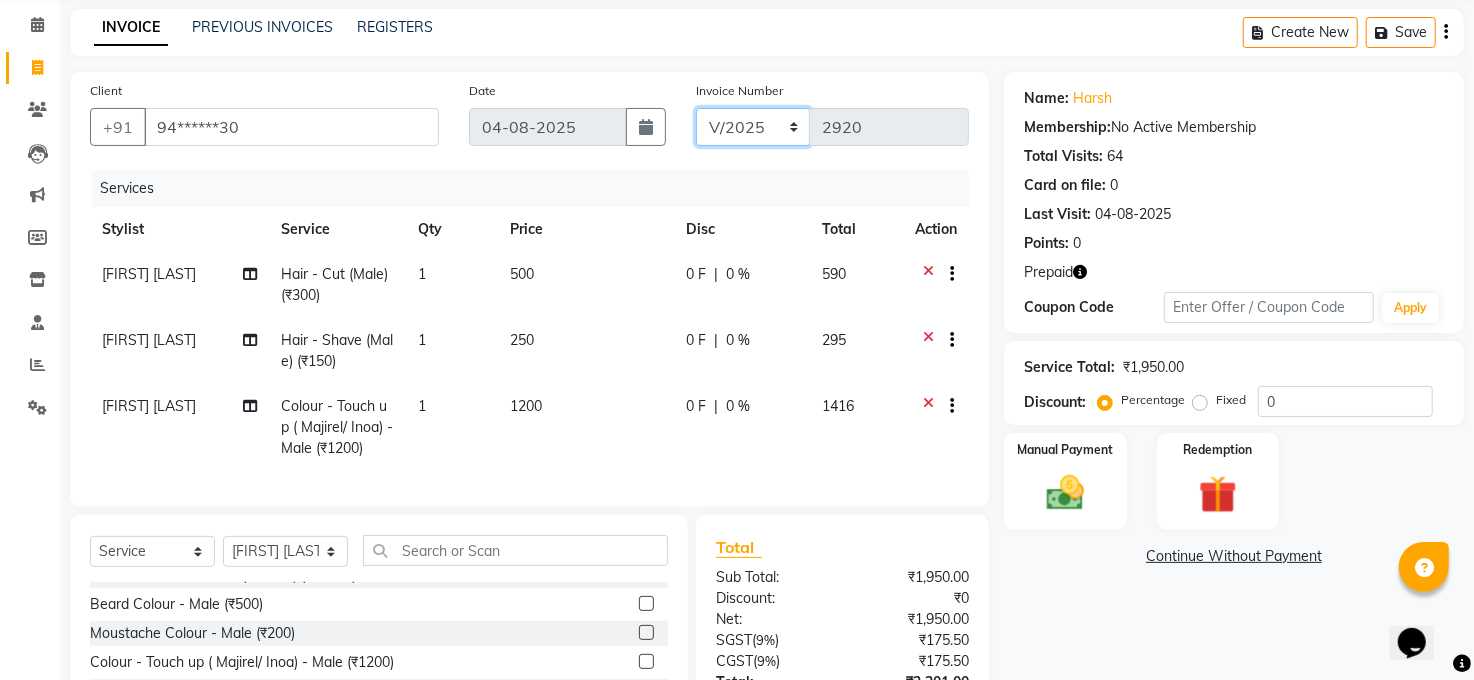 click on "MAN/25 MEMB/25 V/2025" 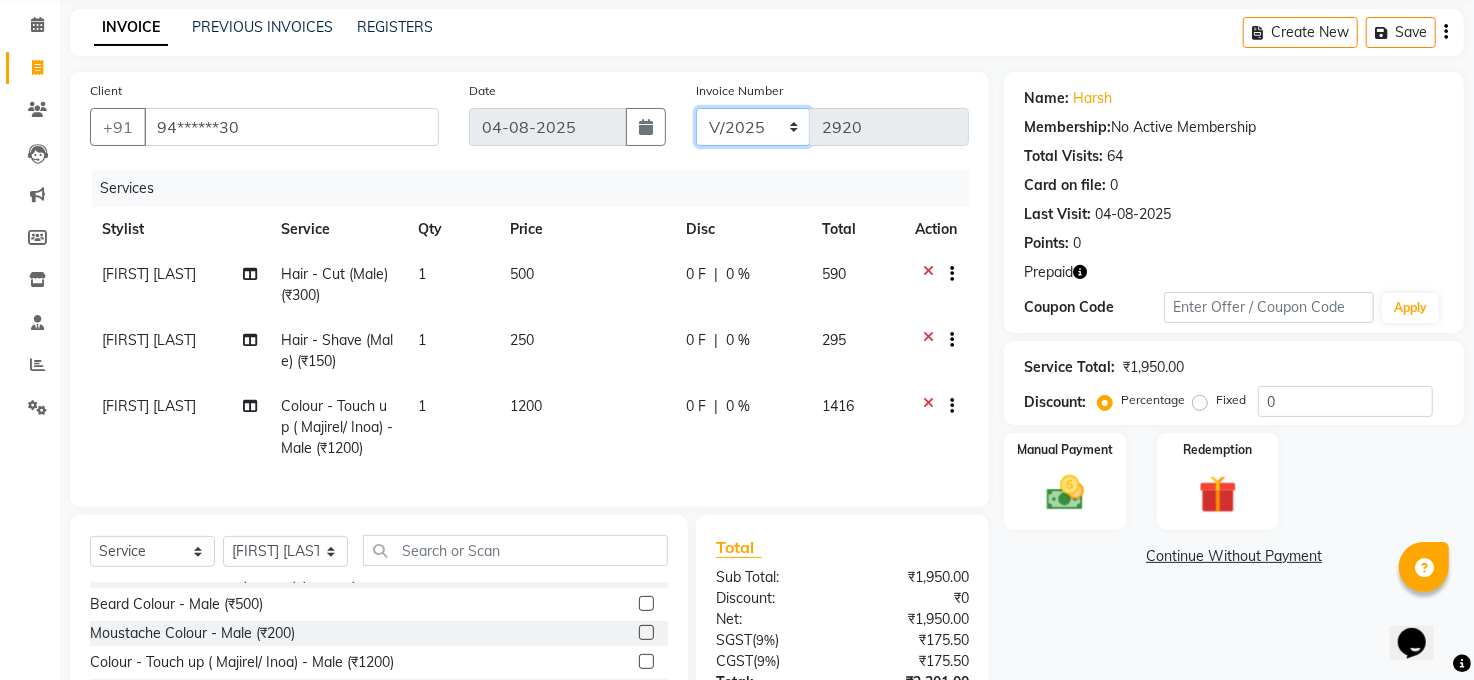 select on "5824" 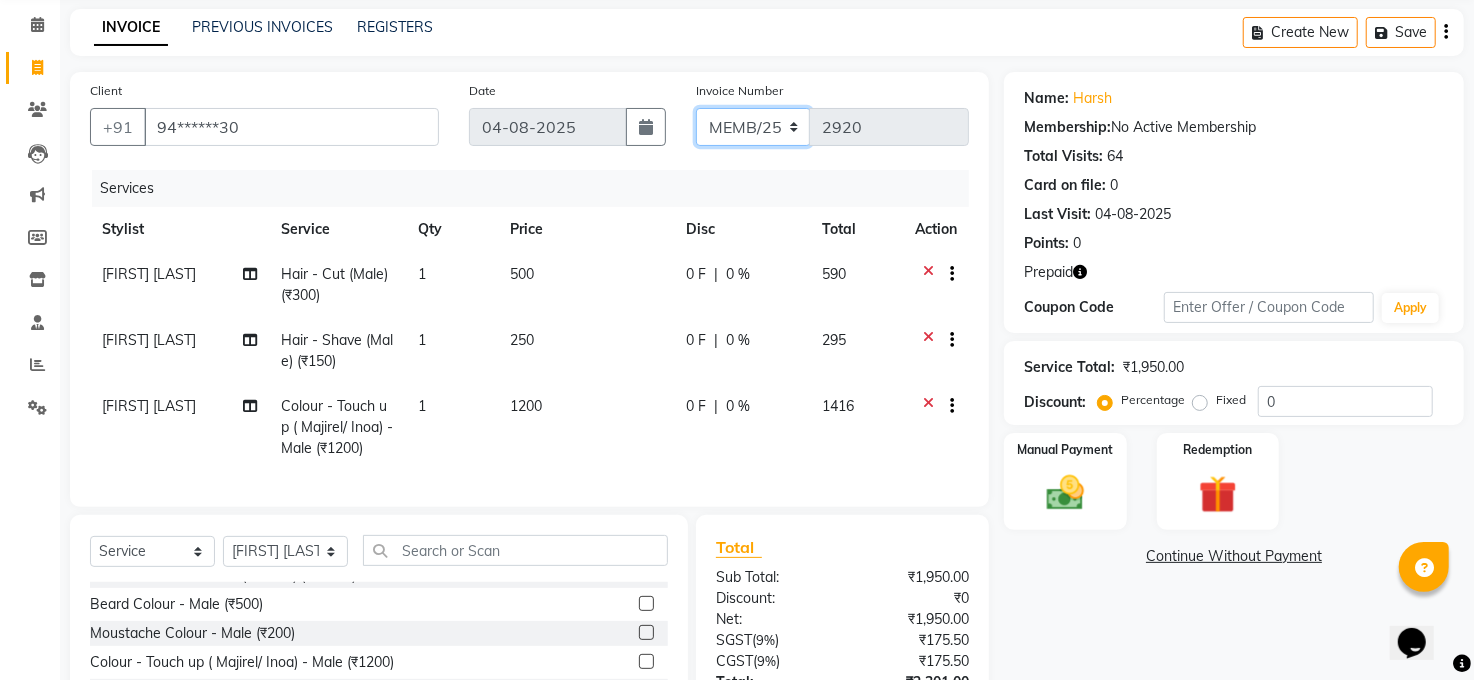 click on "MAN/25 MEMB/25 V/2025" 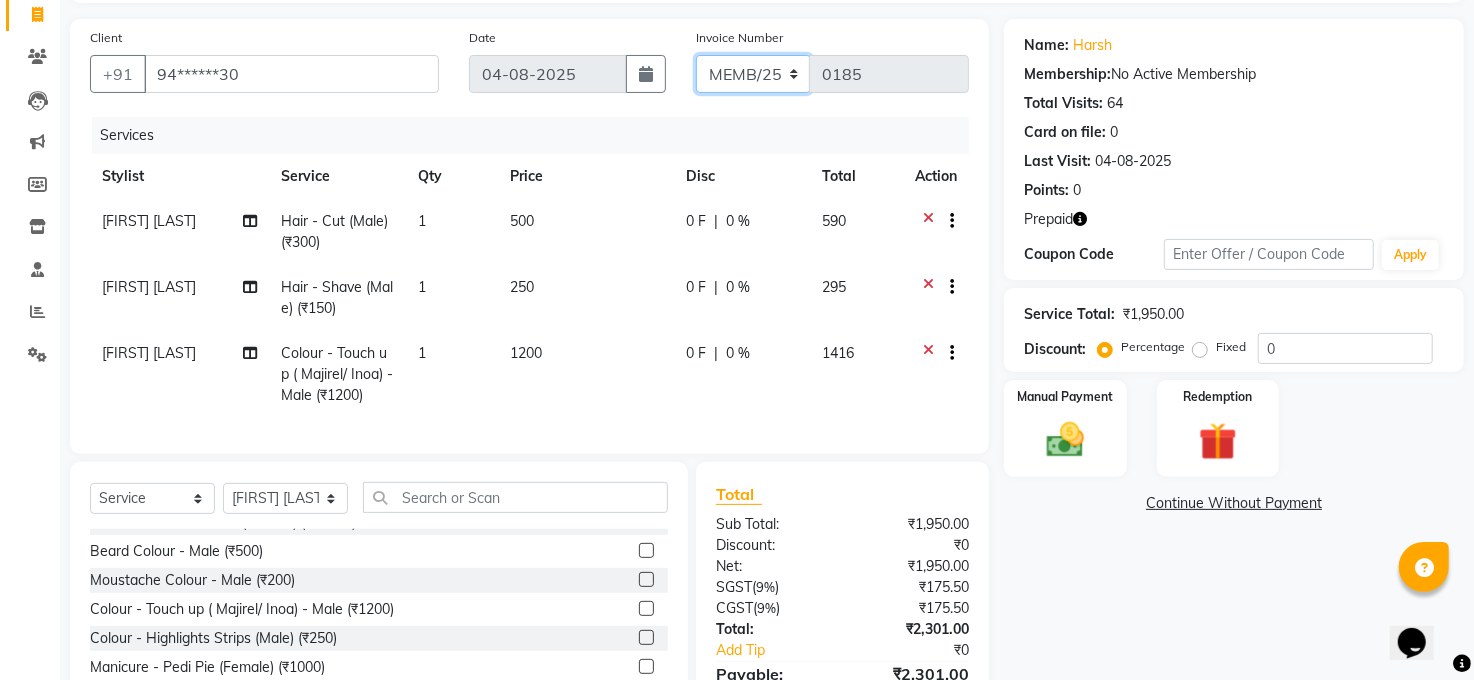 scroll, scrollTop: 256, scrollLeft: 0, axis: vertical 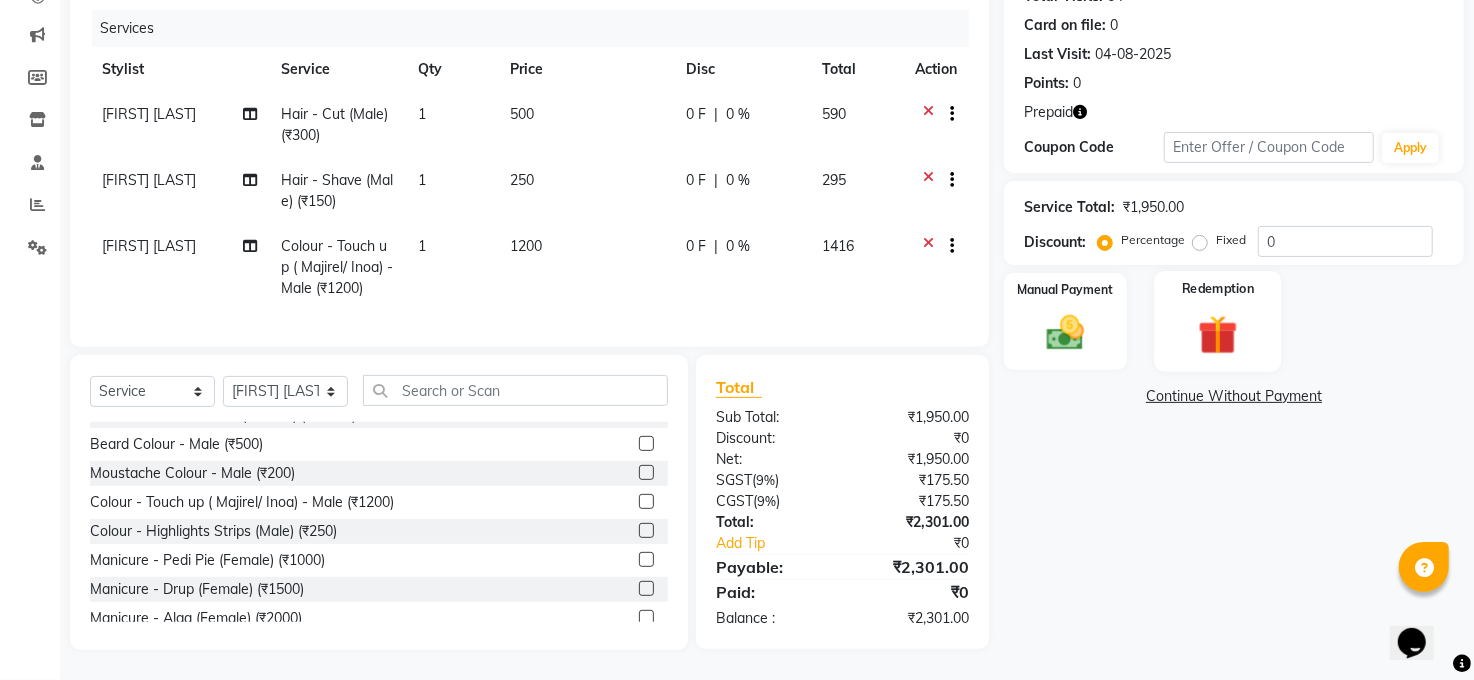 click 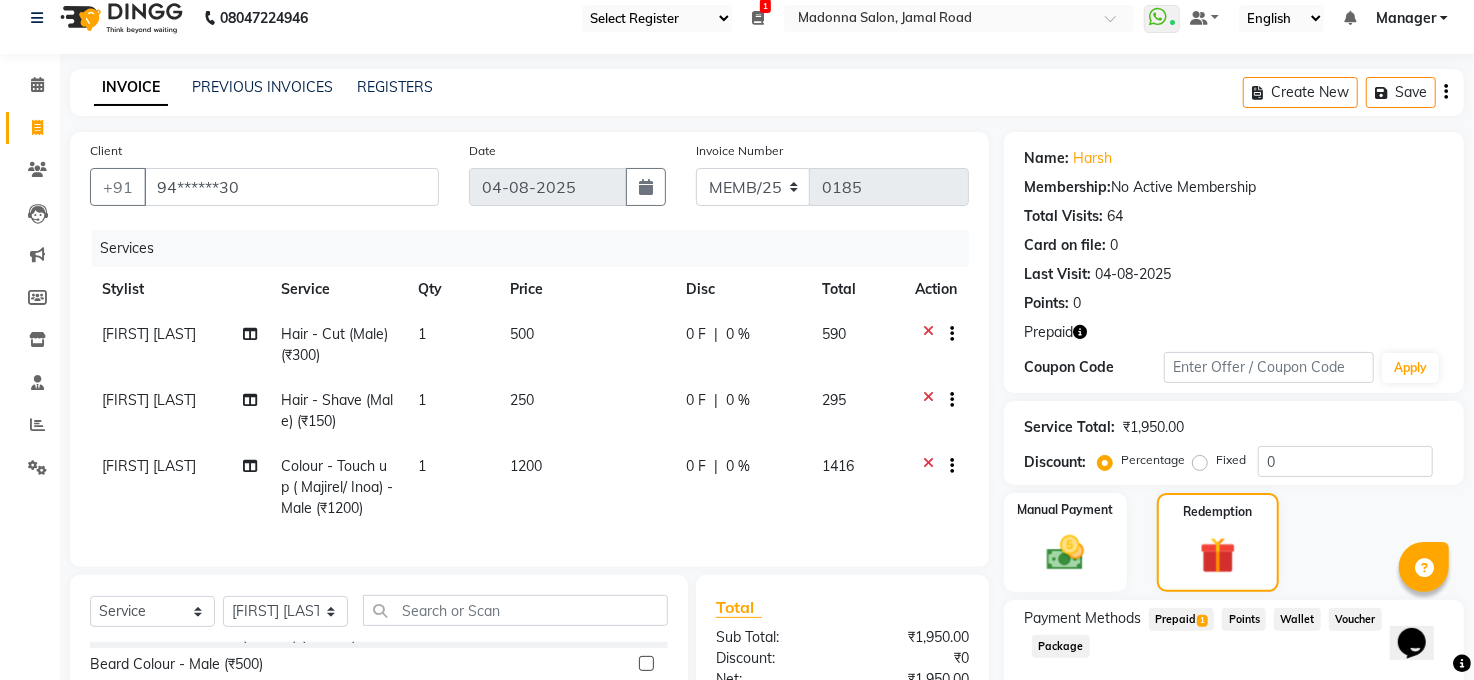 scroll, scrollTop: 0, scrollLeft: 0, axis: both 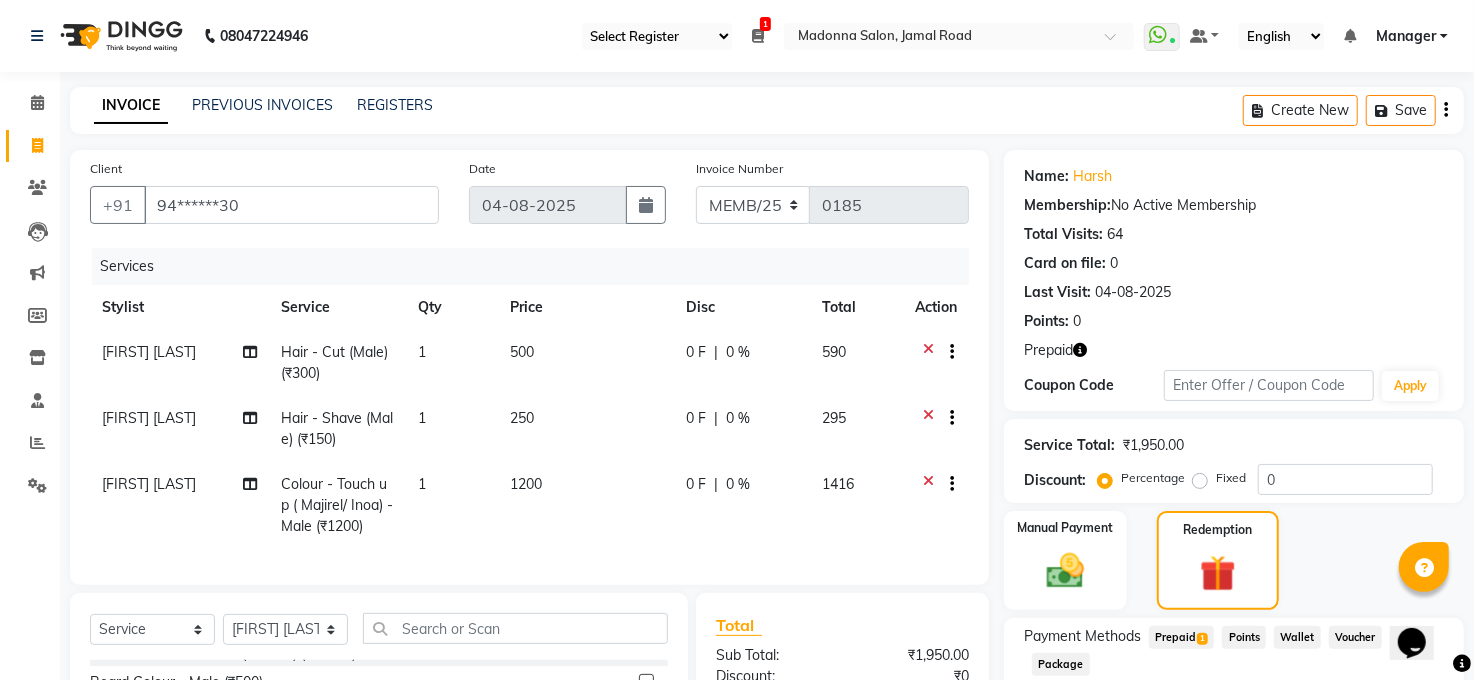 click 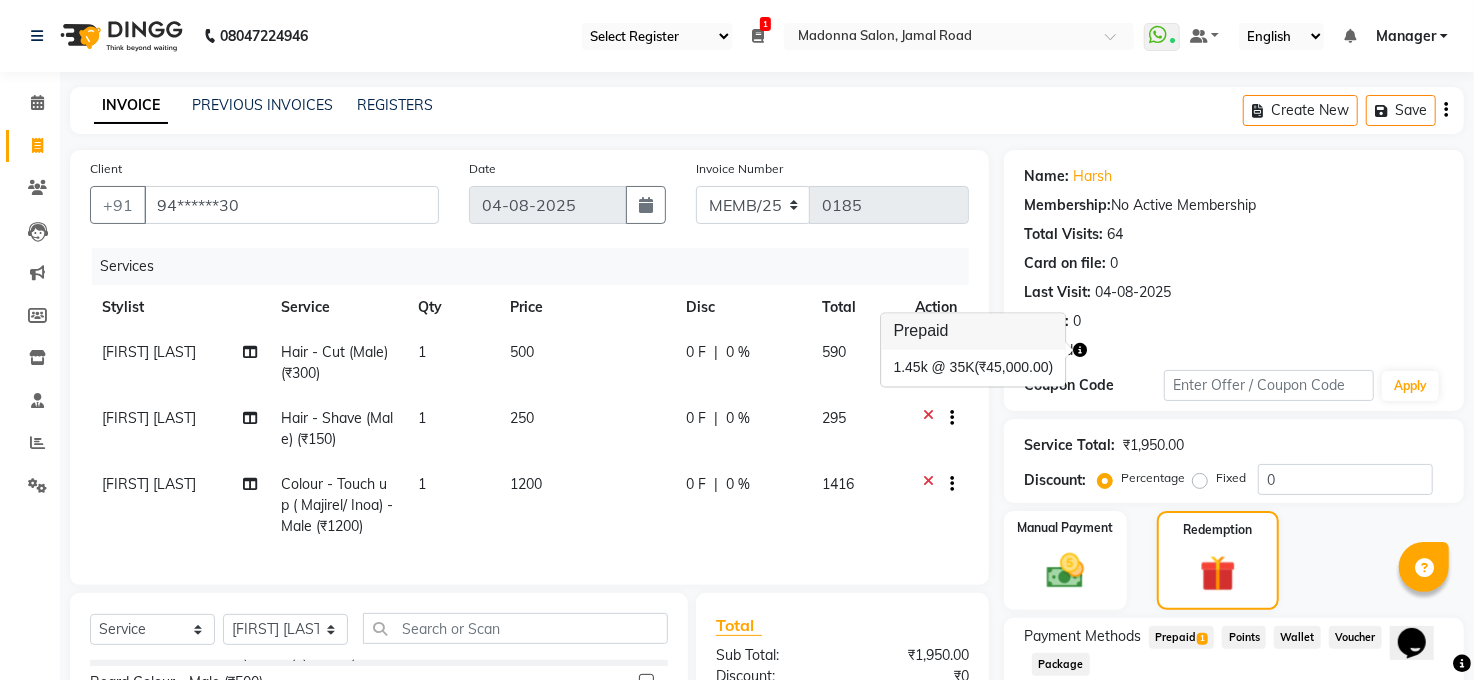 click 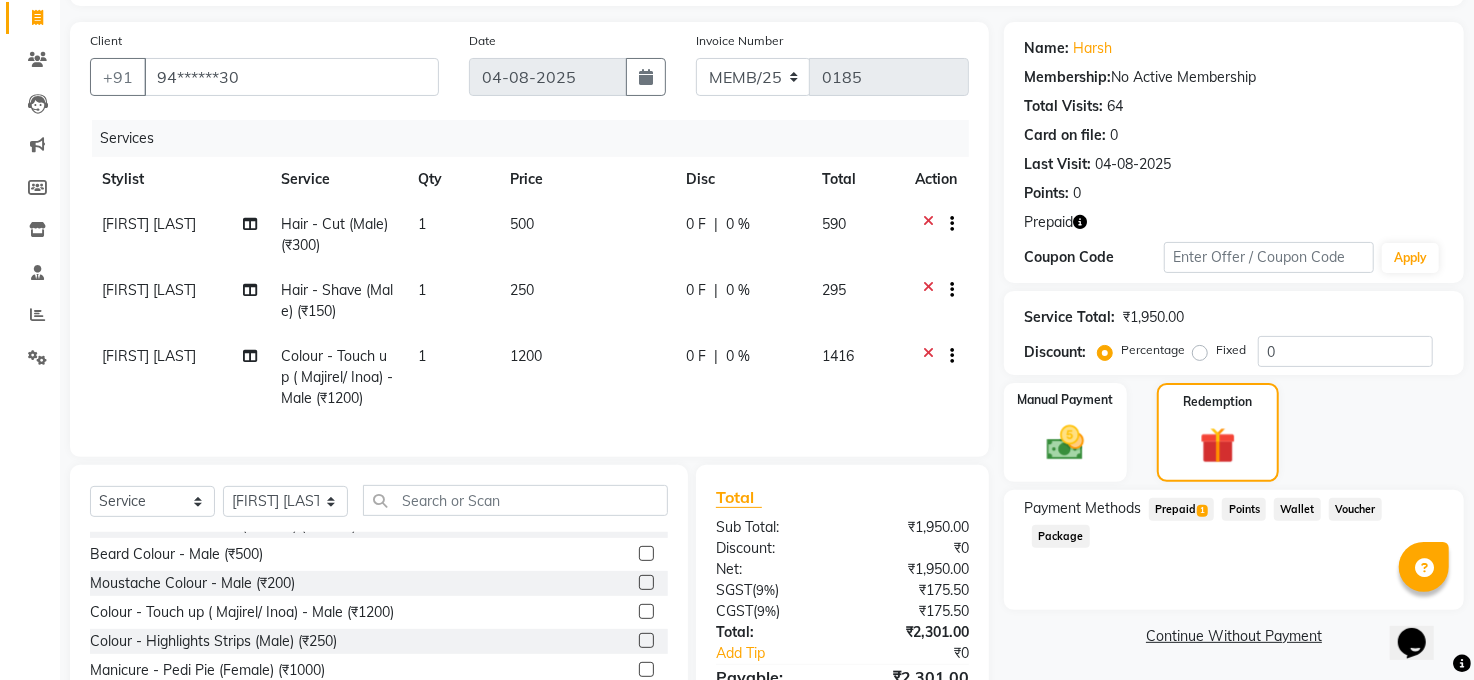 scroll, scrollTop: 123, scrollLeft: 0, axis: vertical 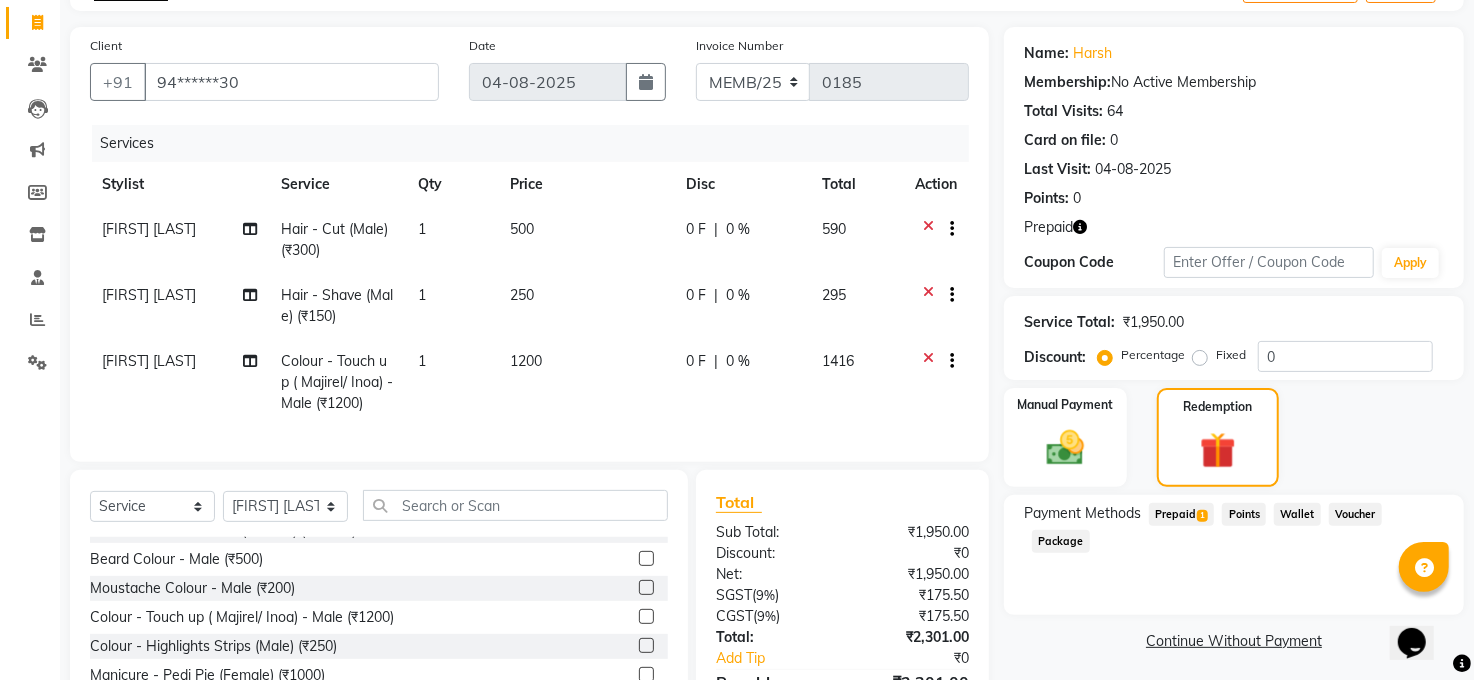 click on "250" 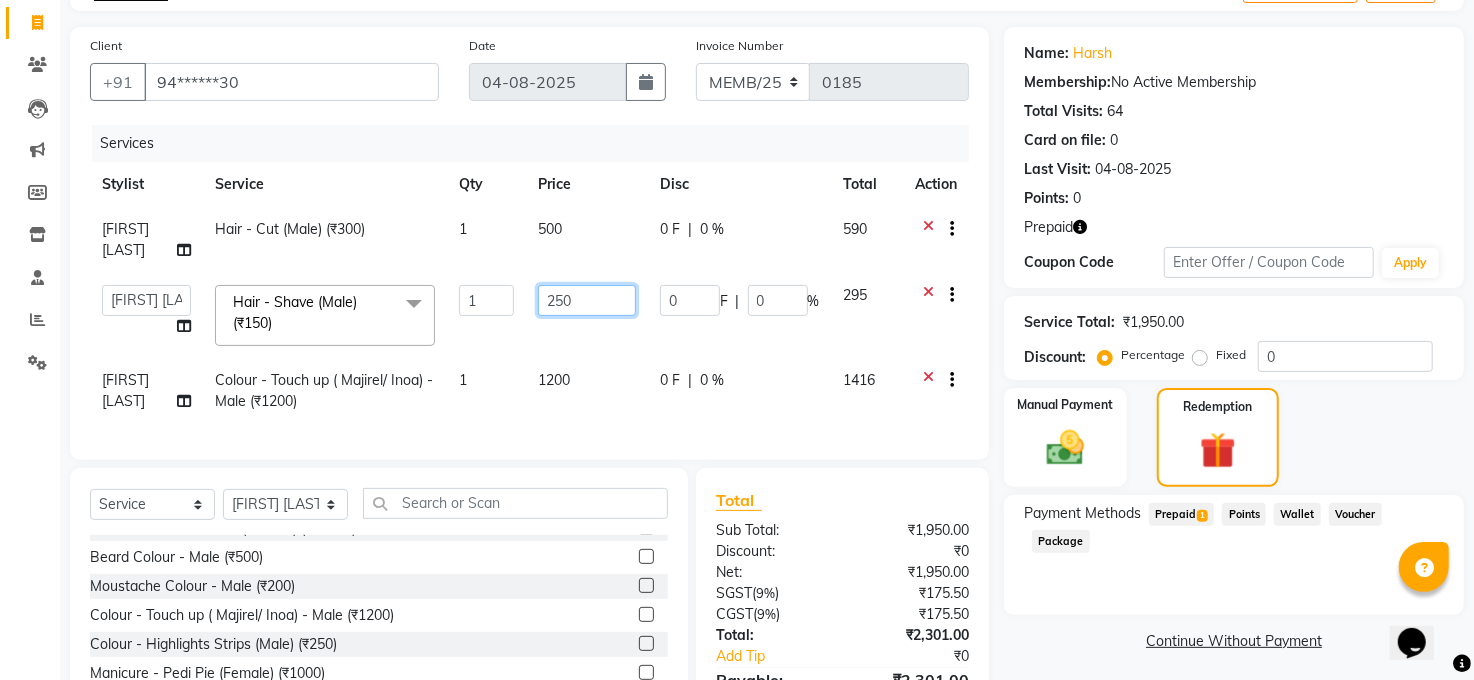click on "250" 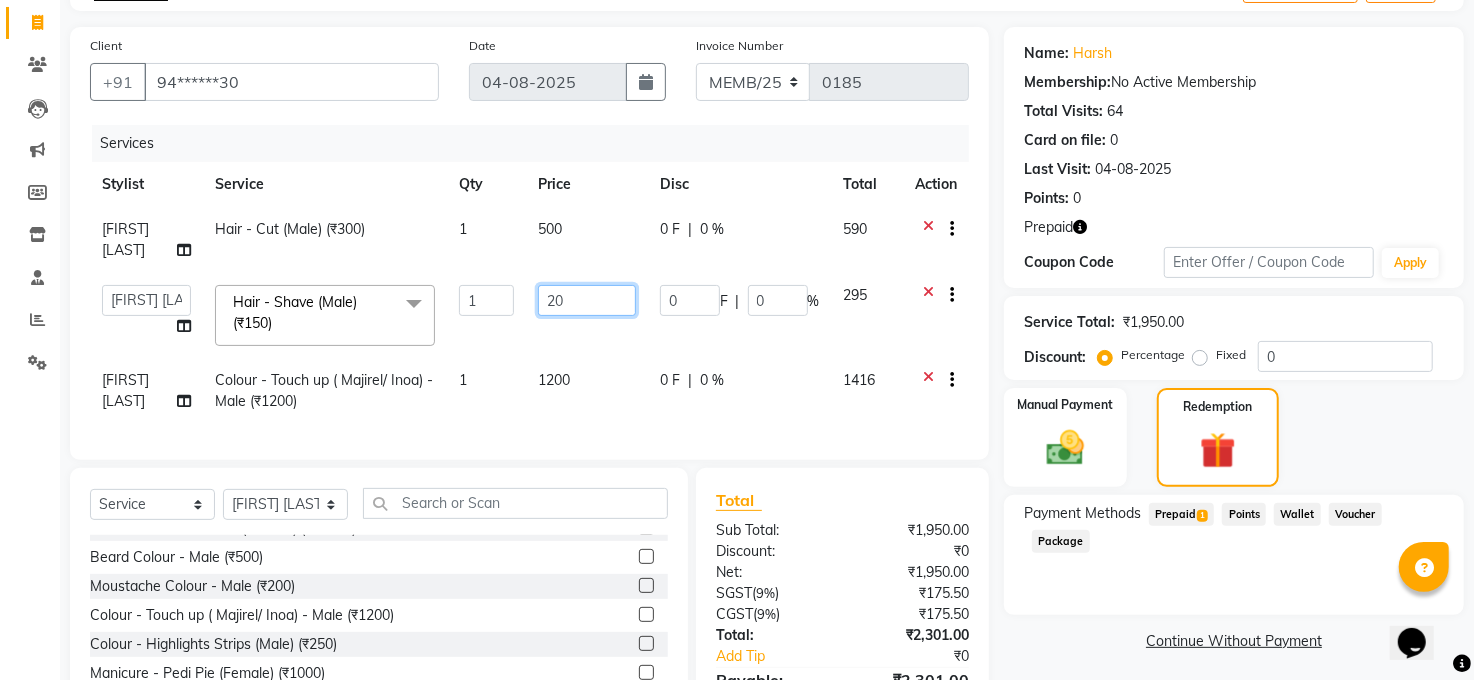 type on "200" 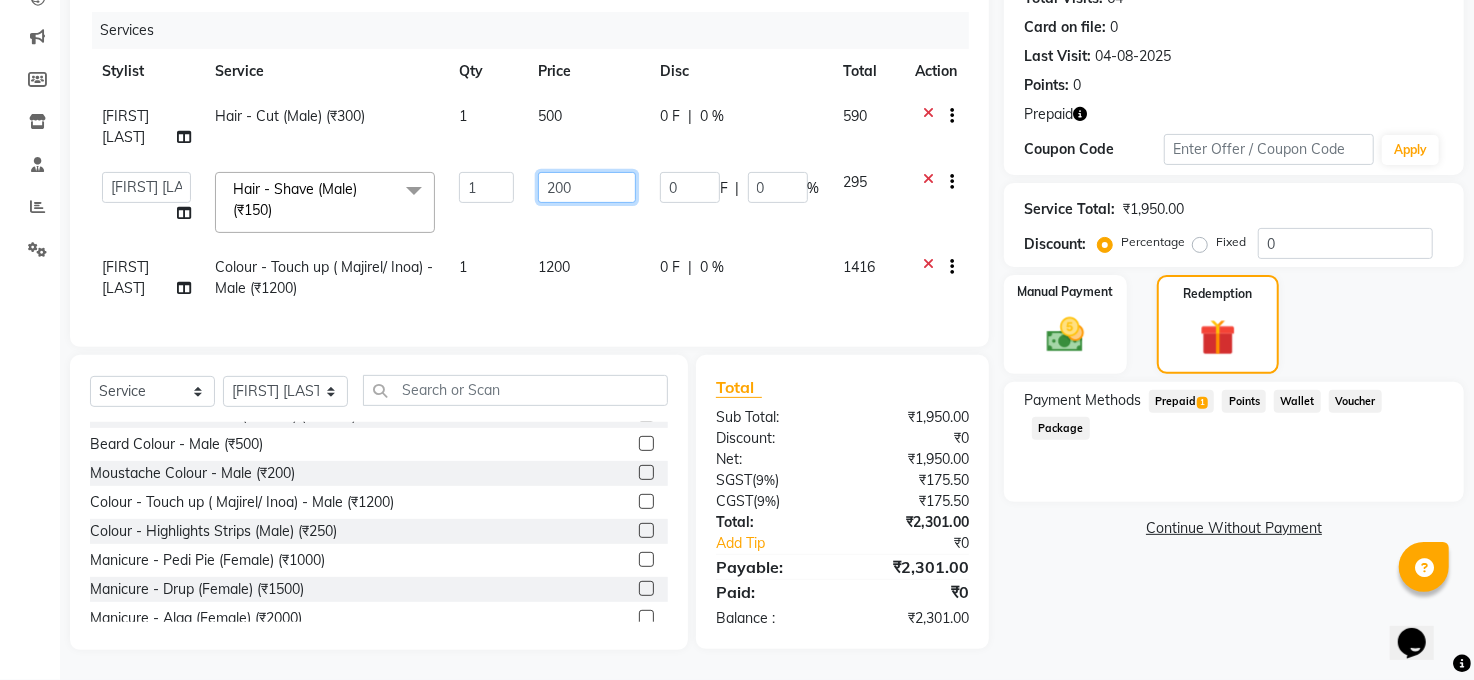 scroll, scrollTop: 254, scrollLeft: 0, axis: vertical 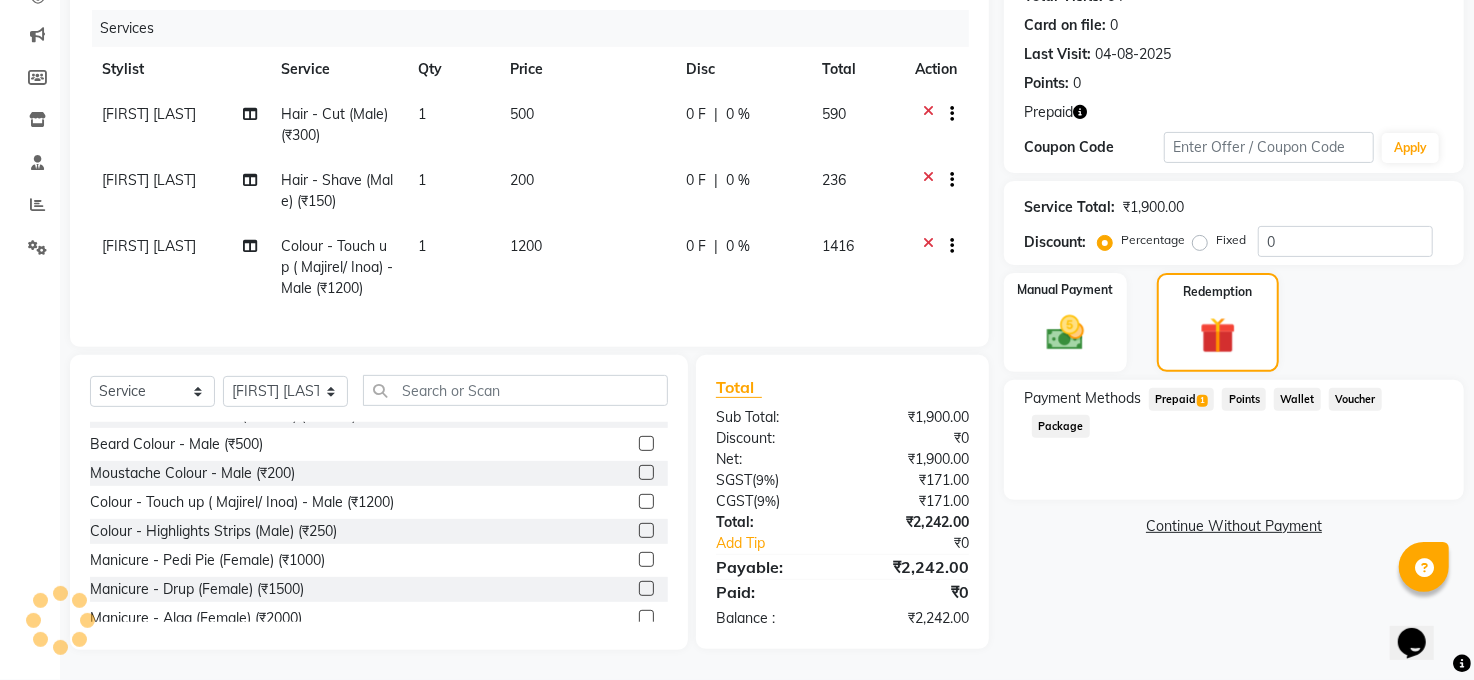 click on "Name: Harsh  Membership:  No Active Membership  Total Visits:  64 Card on file:  0 Last Visit:   04-08-2025 Points:   0  Prepaid Coupon Code Apply Service Total:  ₹1,900.00  Discount:  Percentage   Fixed  0 Manual Payment Redemption Payment Methods  Prepaid  1  Points   Wallet   Voucher   Package   Continue Without Payment" 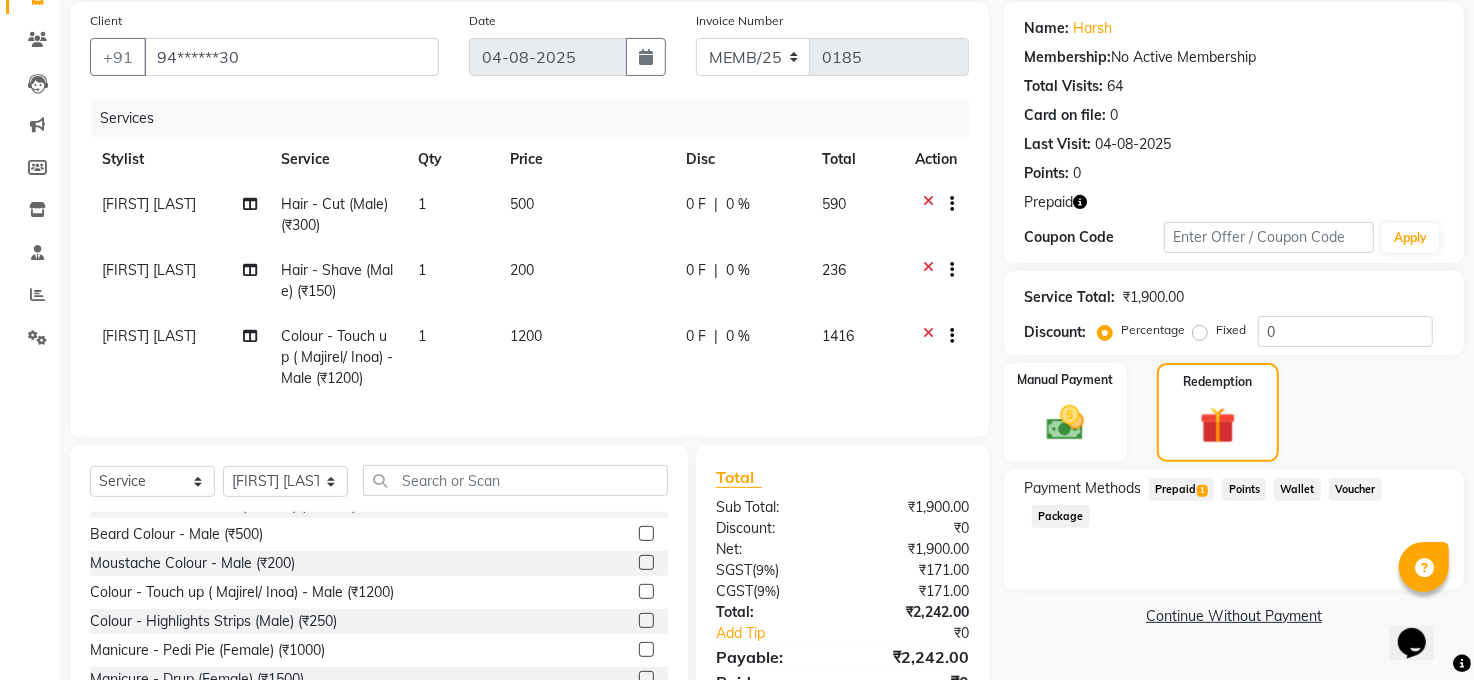scroll, scrollTop: 34, scrollLeft: 0, axis: vertical 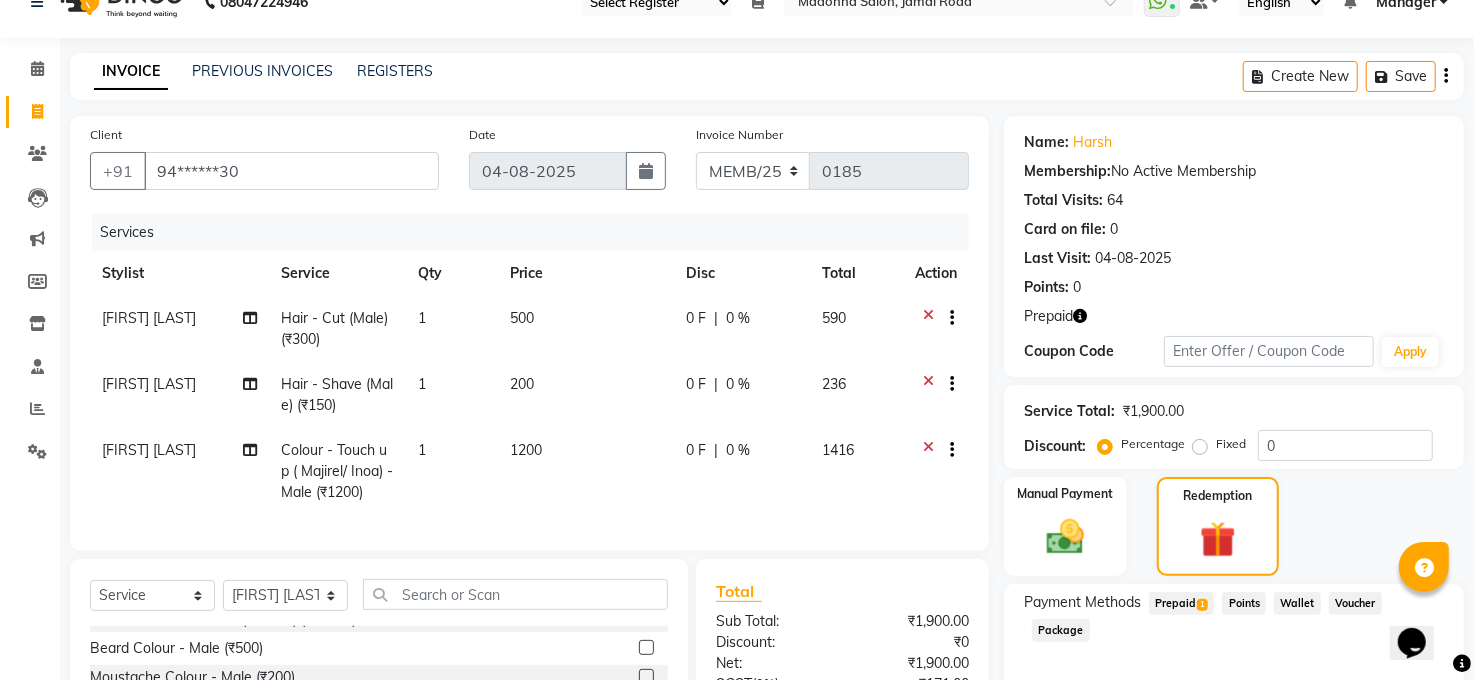click 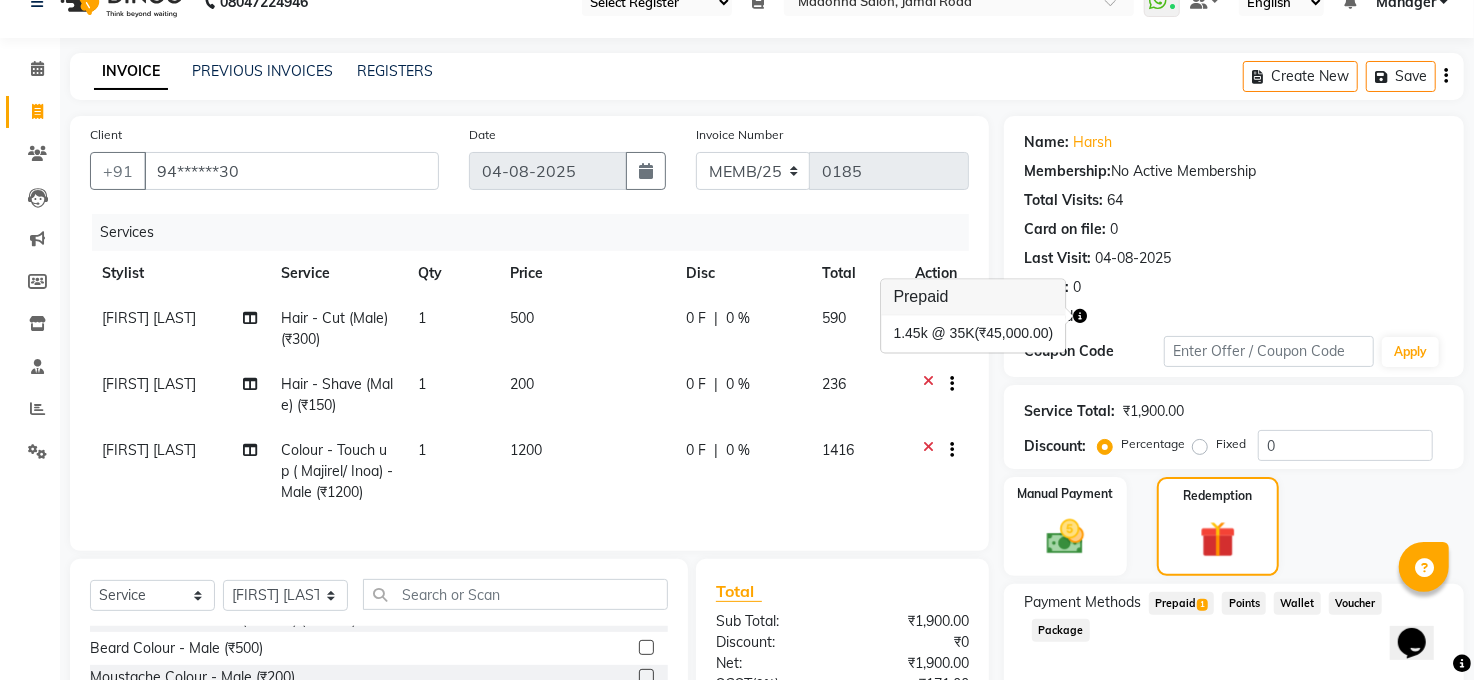 click 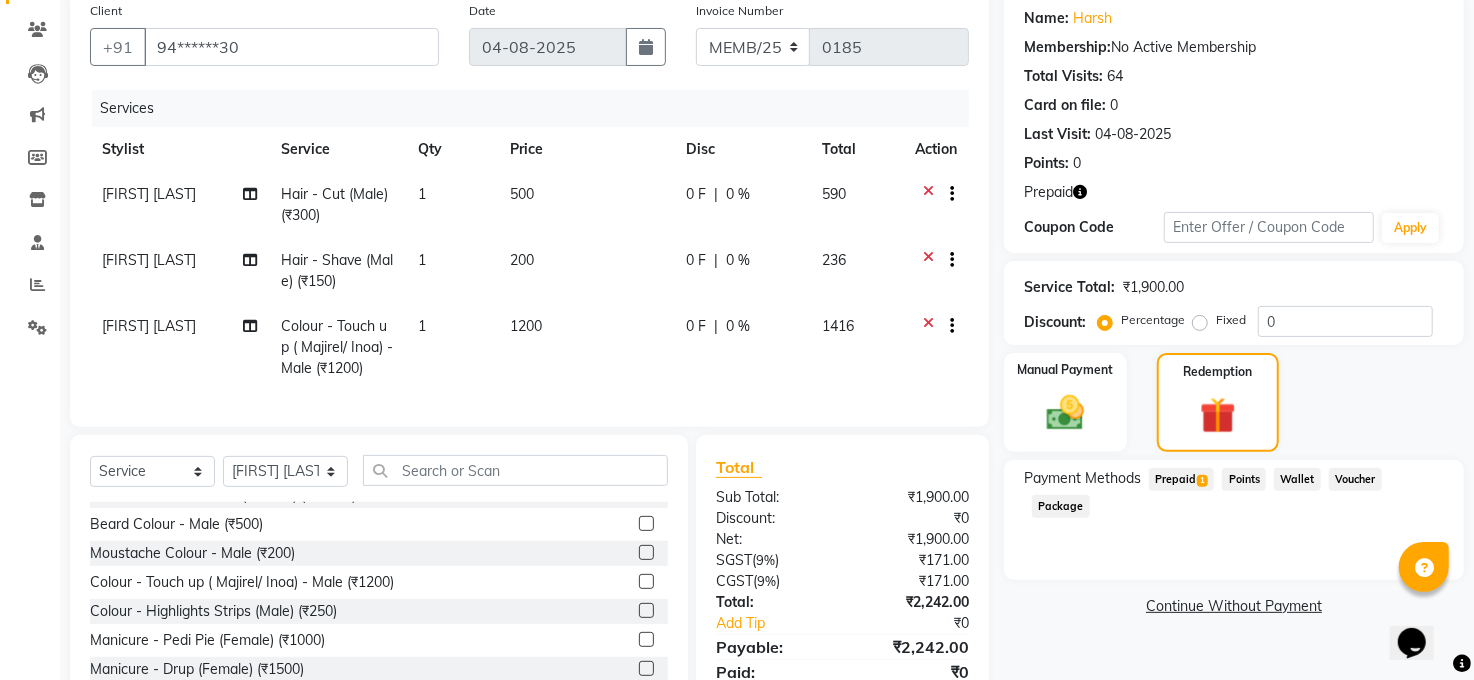 scroll, scrollTop: 256, scrollLeft: 0, axis: vertical 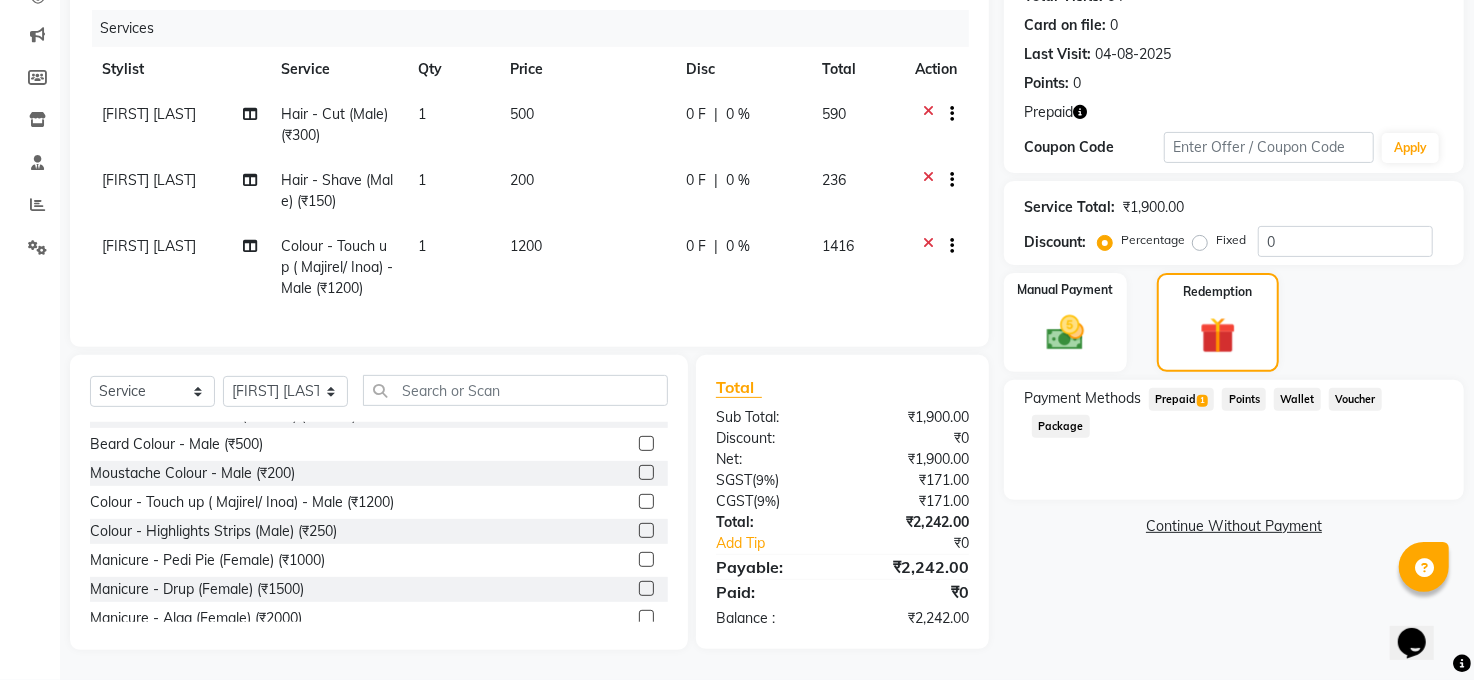 click on "1" 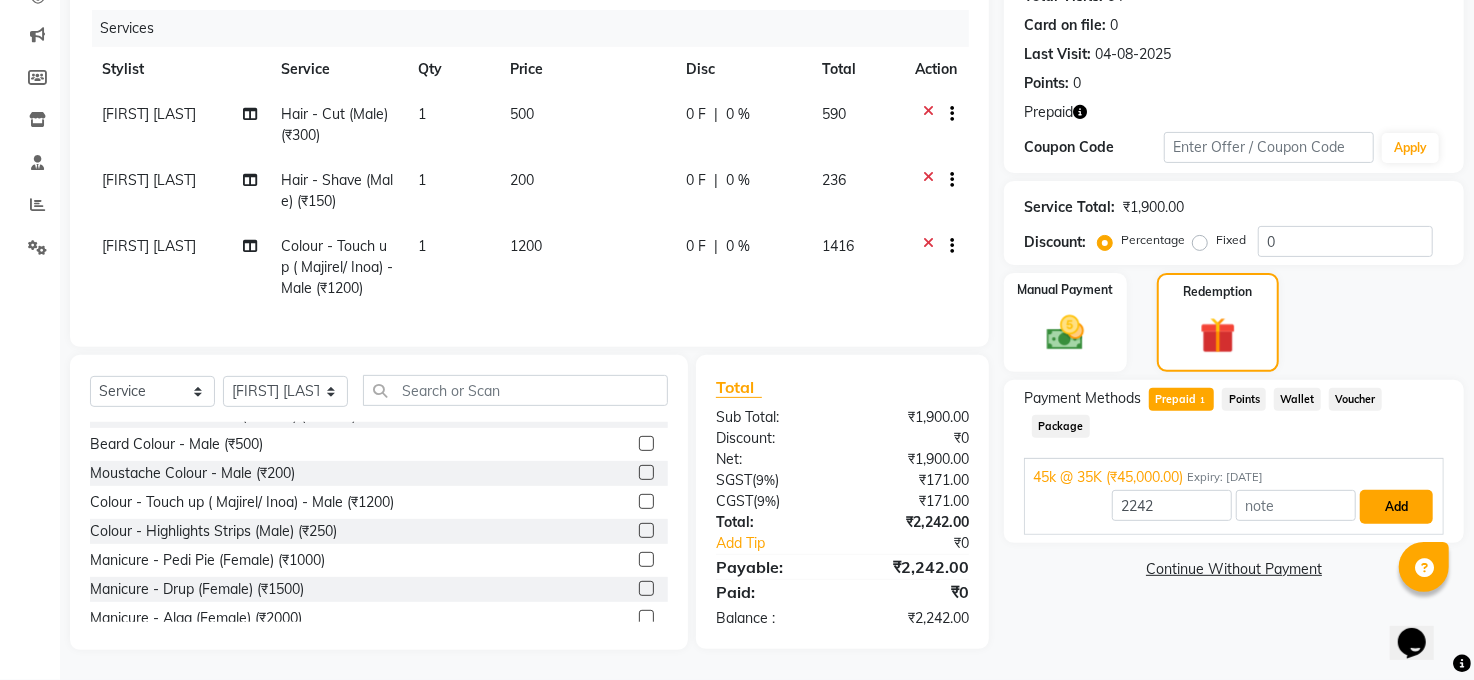 click on "Add" at bounding box center (1396, 507) 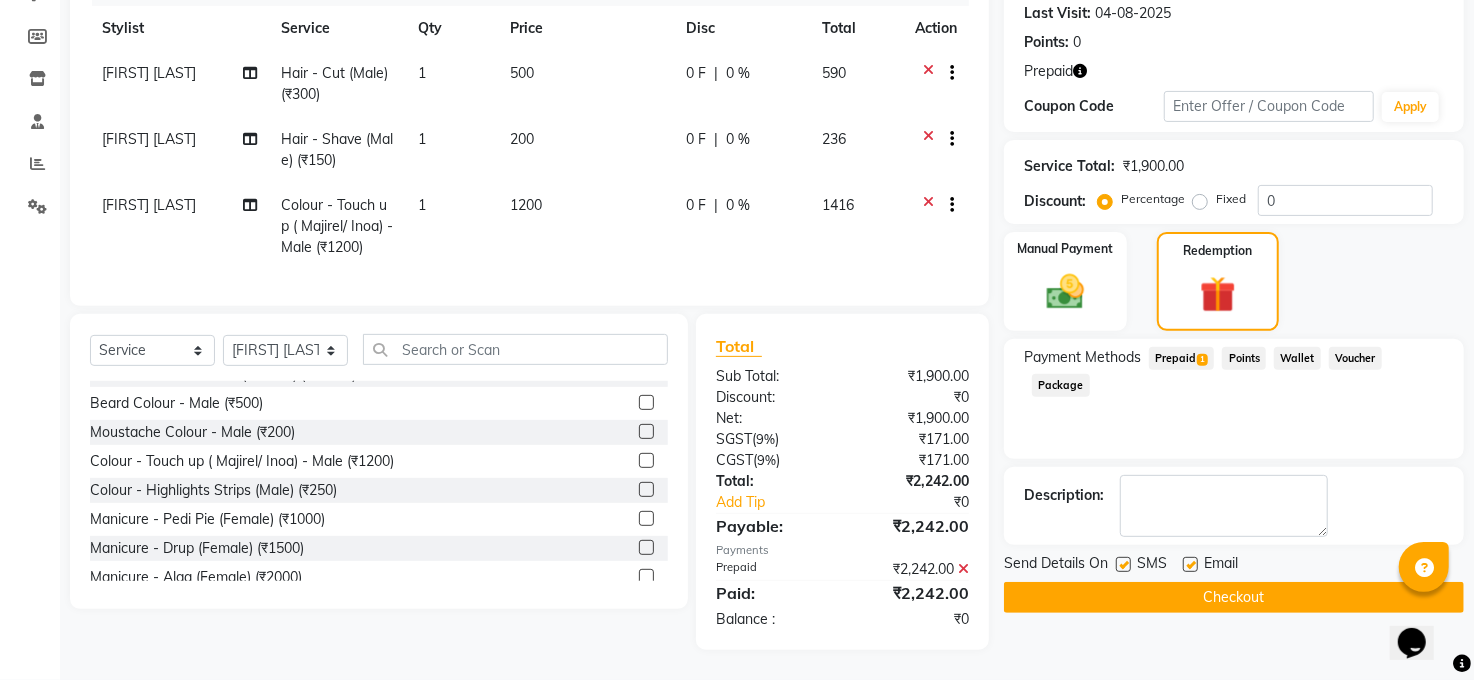 scroll, scrollTop: 298, scrollLeft: 0, axis: vertical 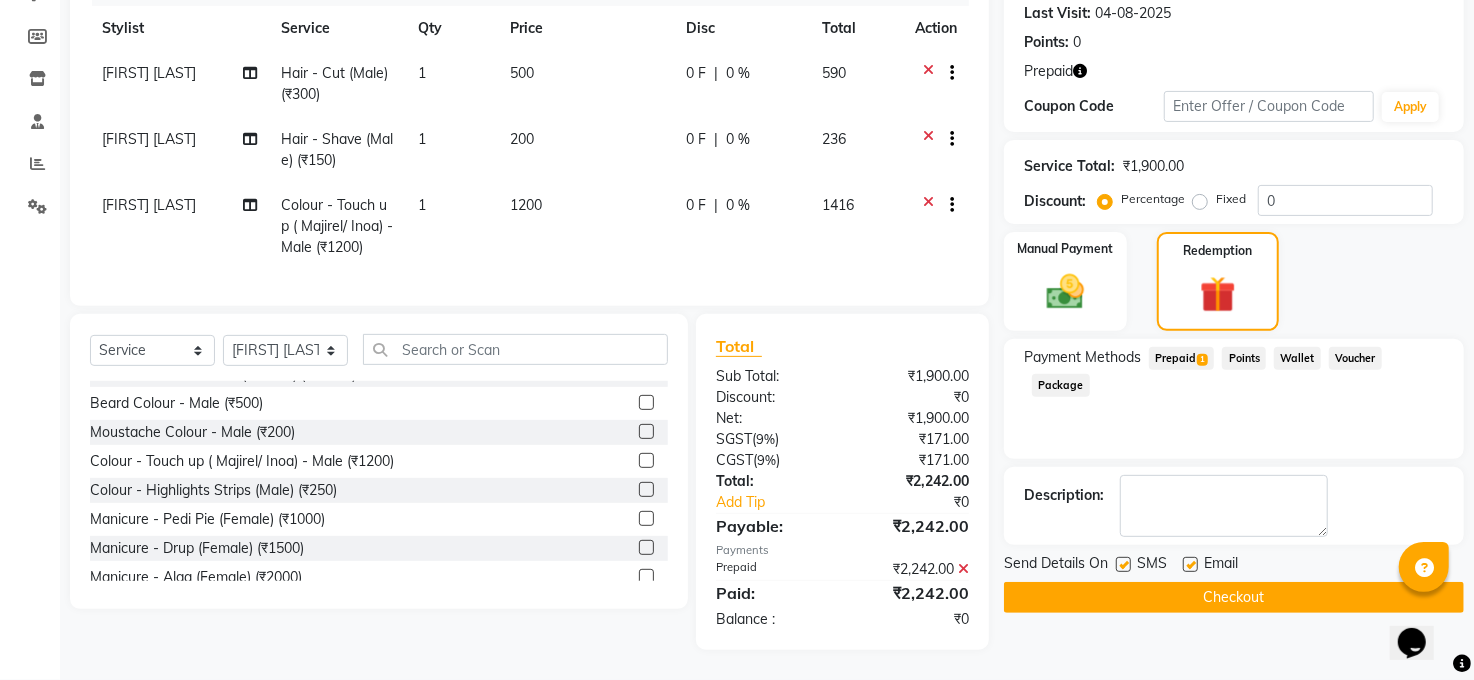 click on "Total Sub Total: ₹1,900.00 Discount: ₹0 Net: ₹1,900.00 SGST  ( 9% ) ₹171.00 CGST  ( 9% ) ₹171.00 Total: ₹2,242.00 Add Tip ₹0 Payable: ₹2,242.00 Payments Prepaid ₹2,242.00  Paid: ₹2,242.00 Balance   : ₹0" 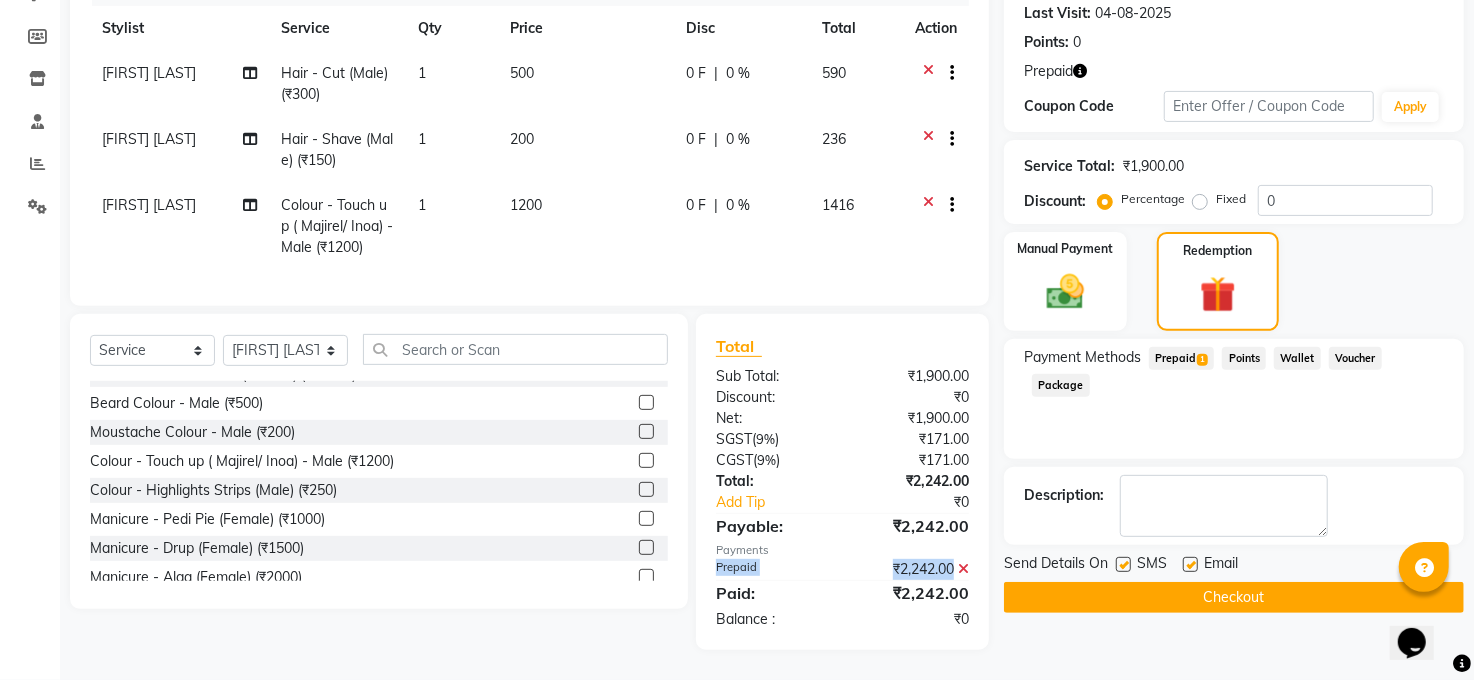click 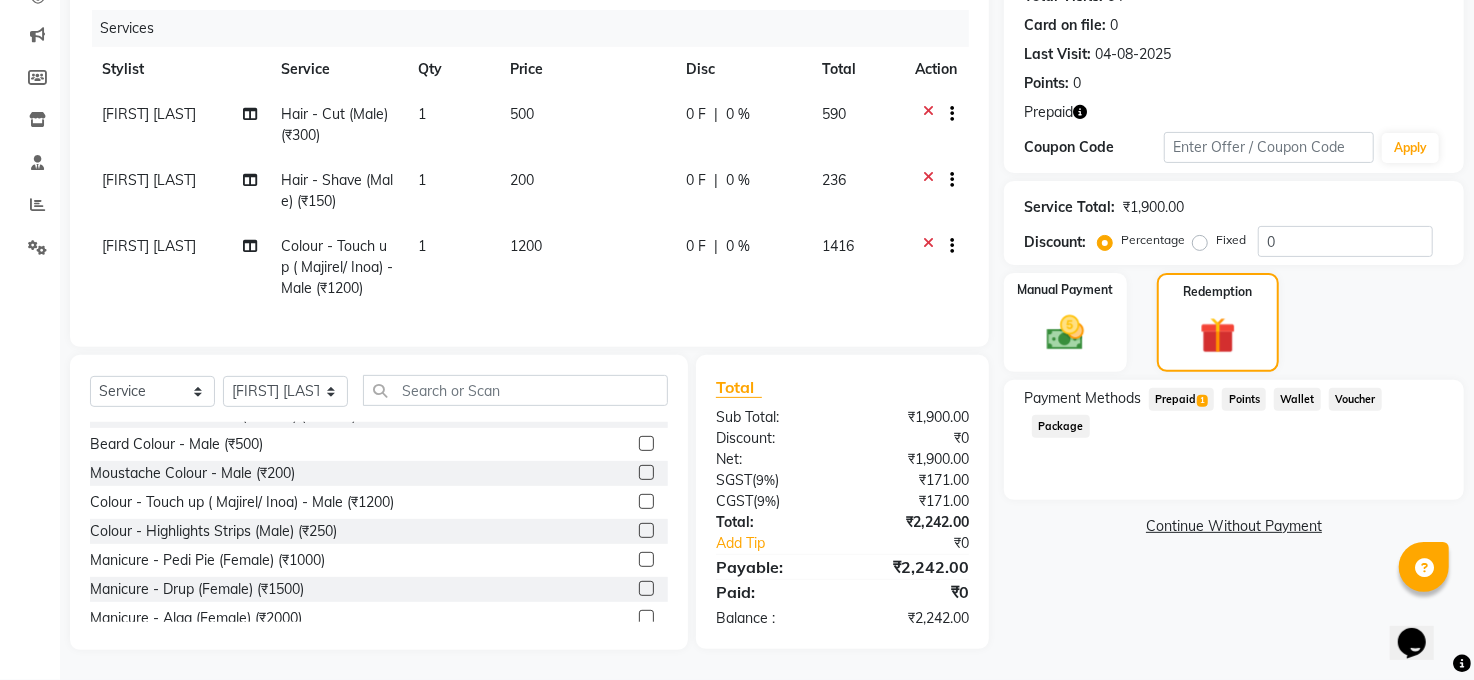 scroll, scrollTop: 256, scrollLeft: 0, axis: vertical 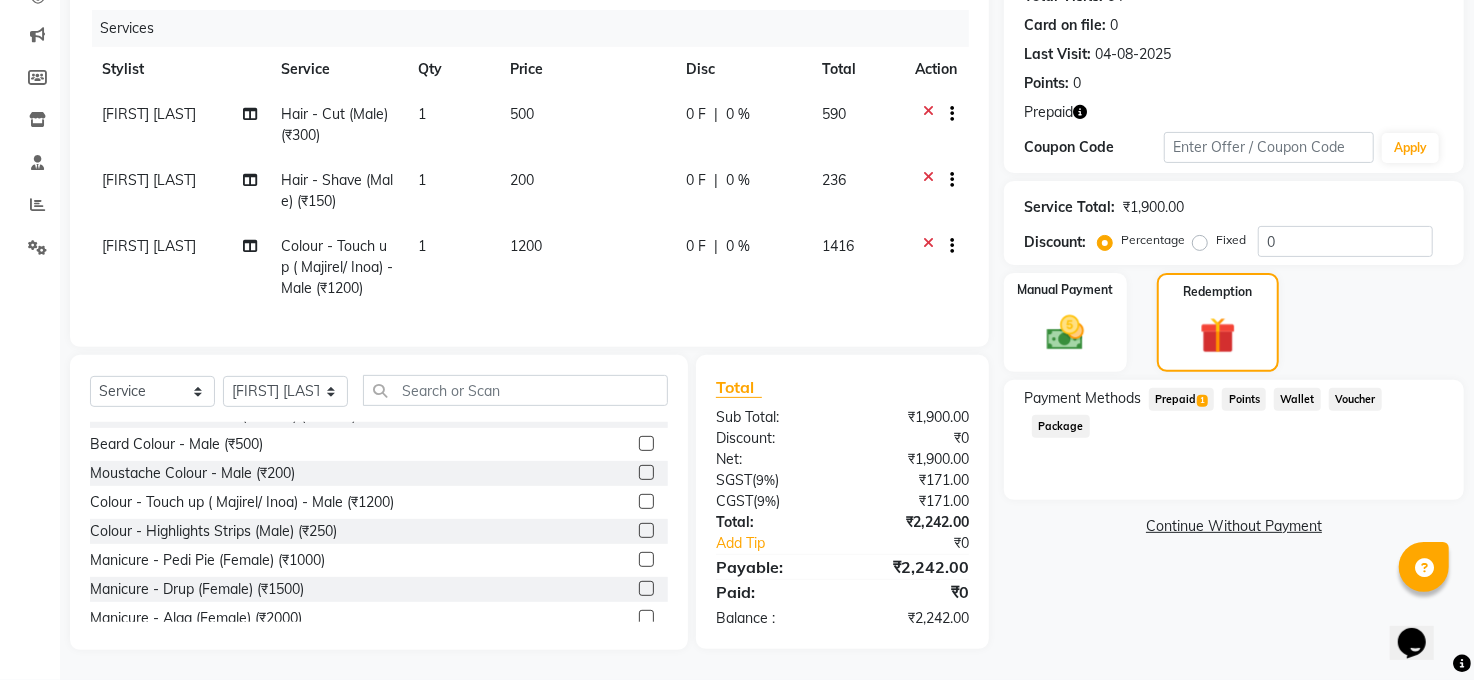 click on "500" 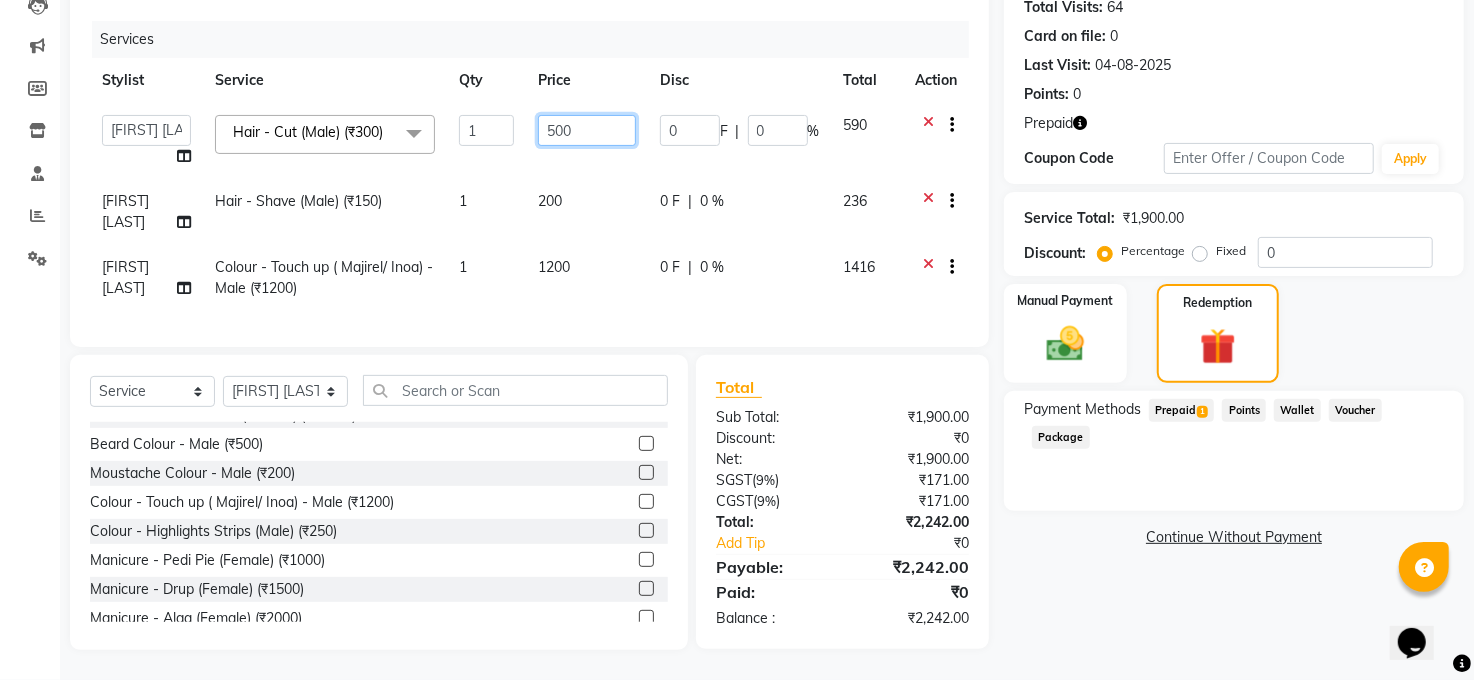 click on "500" 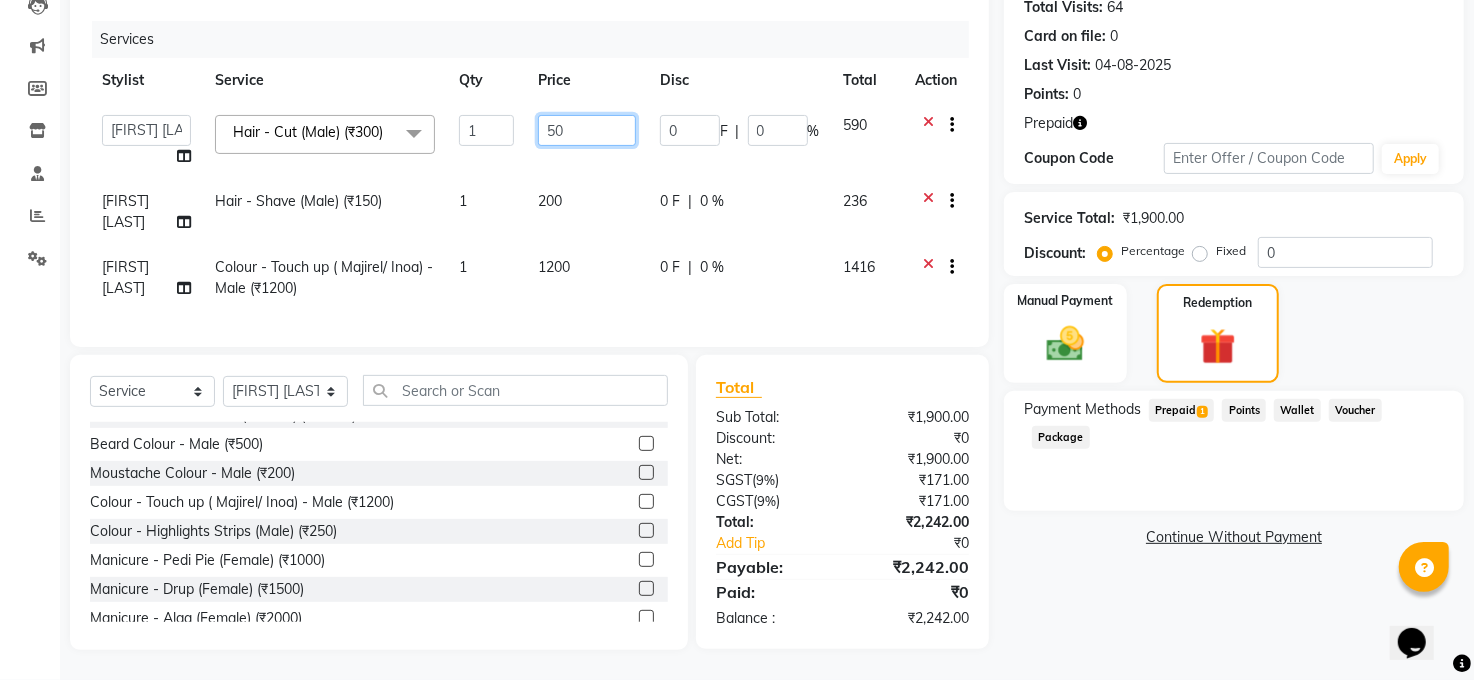 type on "5" 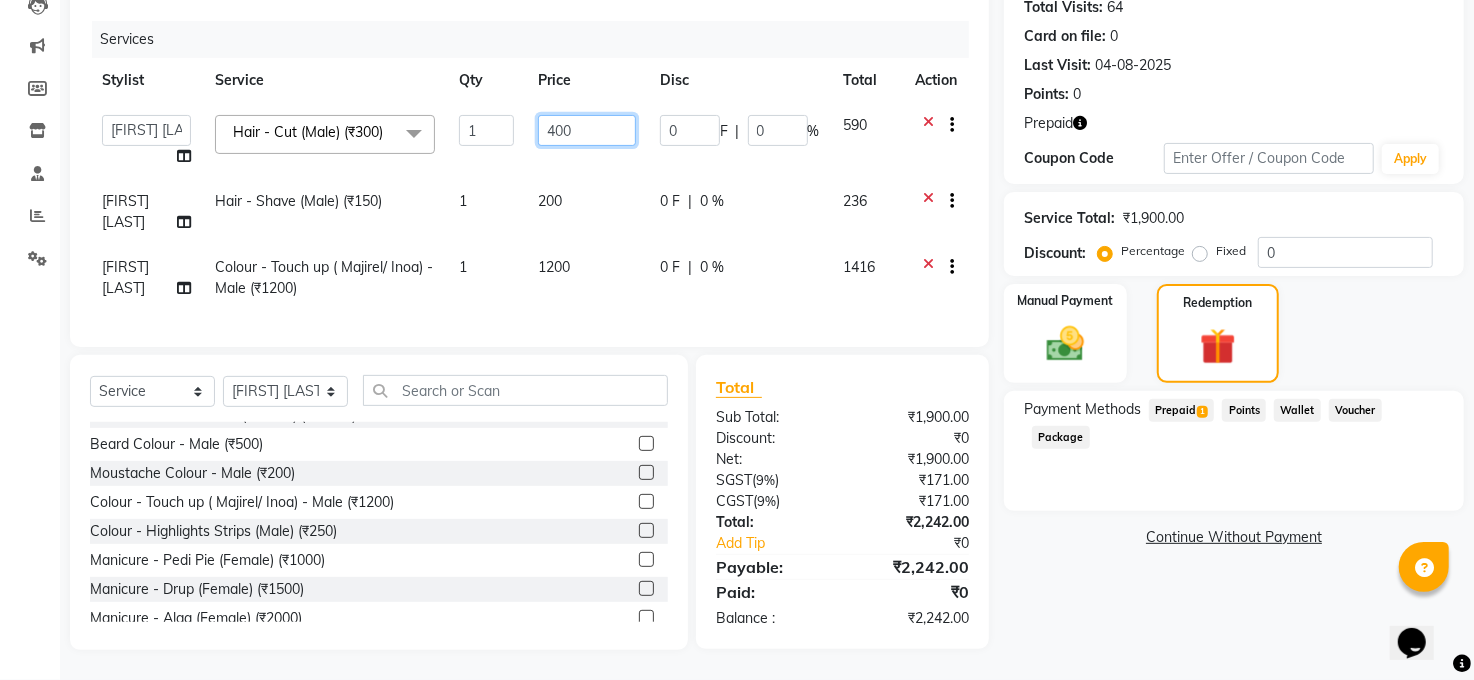 click on "400" 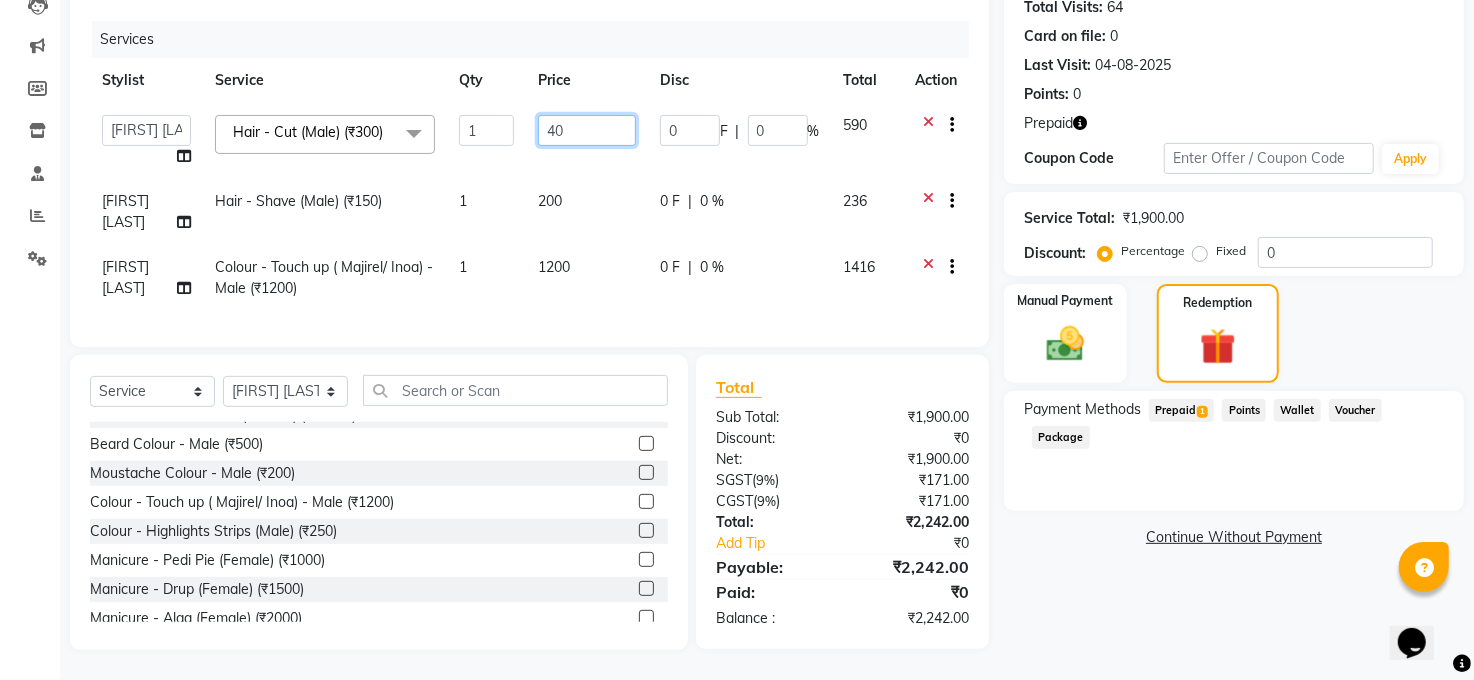 type on "4" 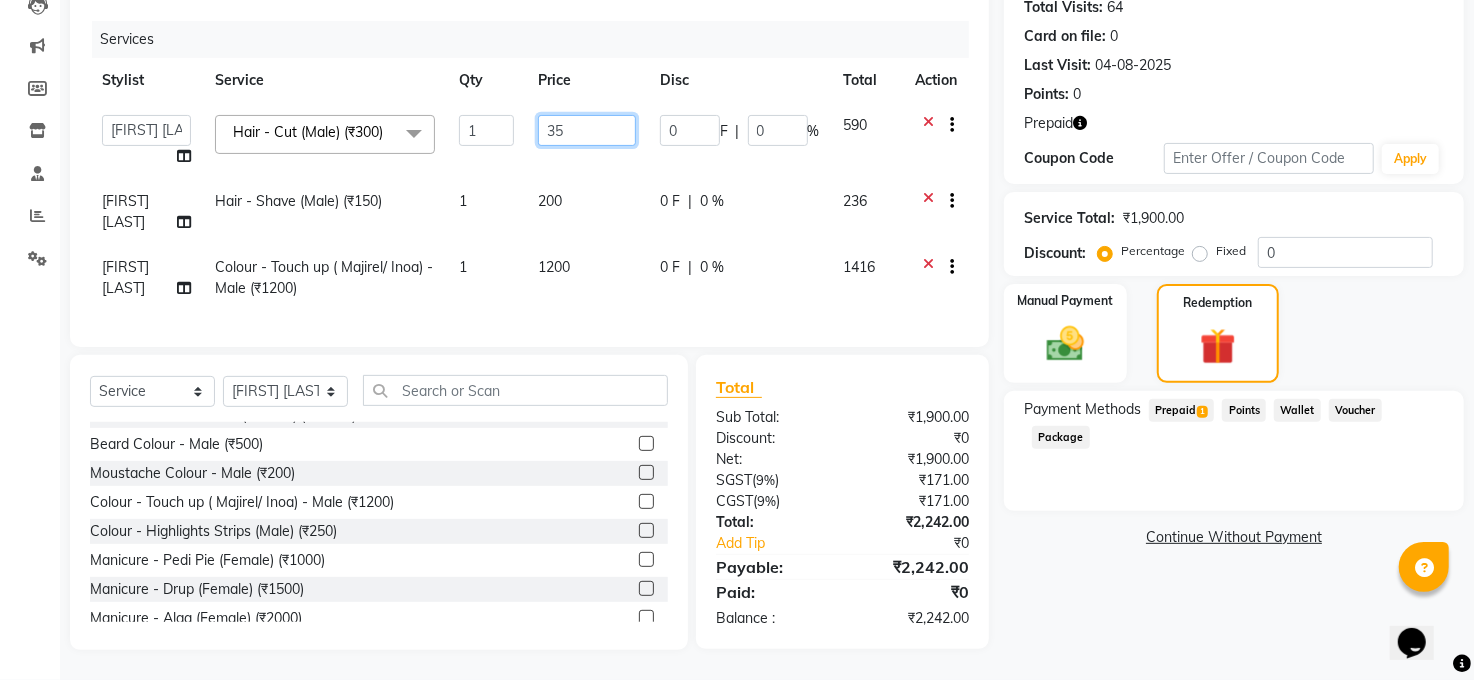 type on "350" 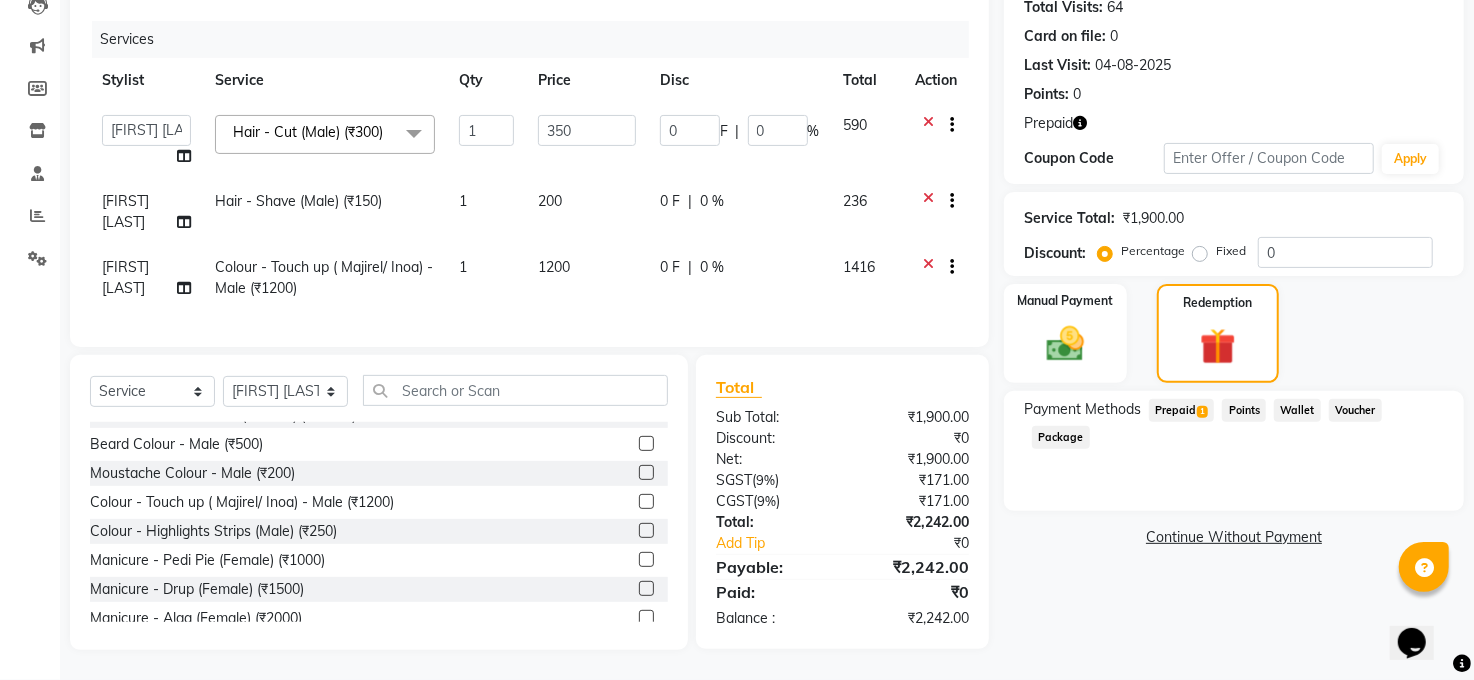 click on "Name: Harsh  Membership:  No Active Membership  Total Visits:  64 Card on file:  0 Last Visit:   04-08-2025 Points:   0  Prepaid Coupon Code Apply Service Total:  ₹1,900.00  Discount:  Percentage   Fixed  0 Manual Payment Redemption Payment Methods  Prepaid  1  Points   Wallet   Voucher   Package   Continue Without Payment" 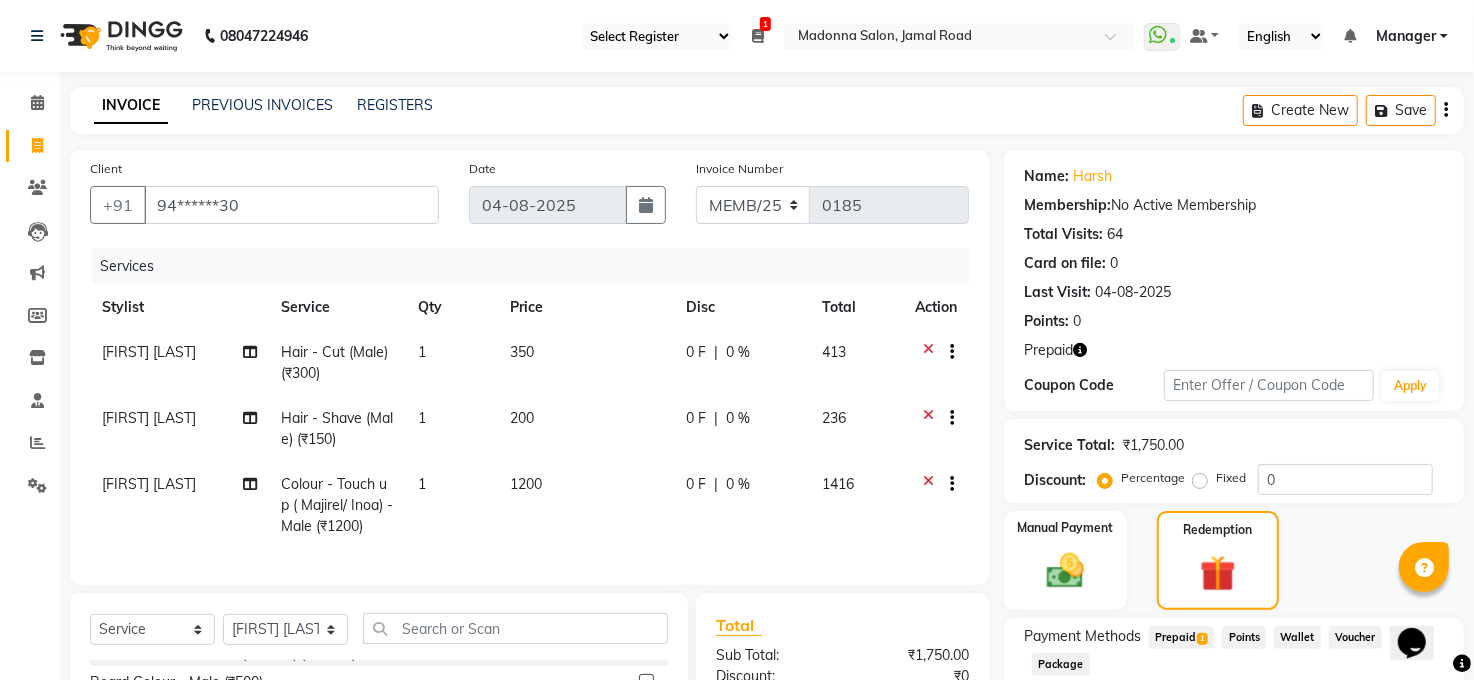 scroll, scrollTop: 256, scrollLeft: 0, axis: vertical 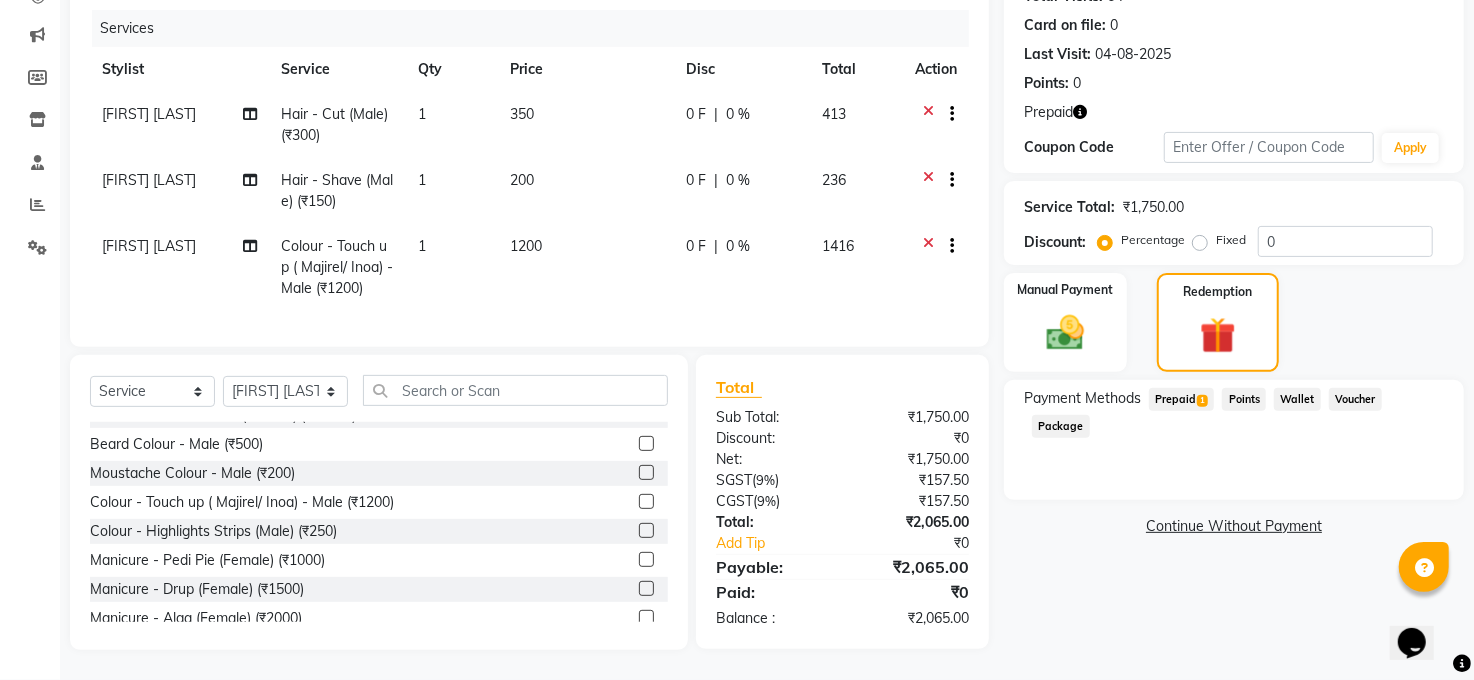 click on "Prepaid  1" 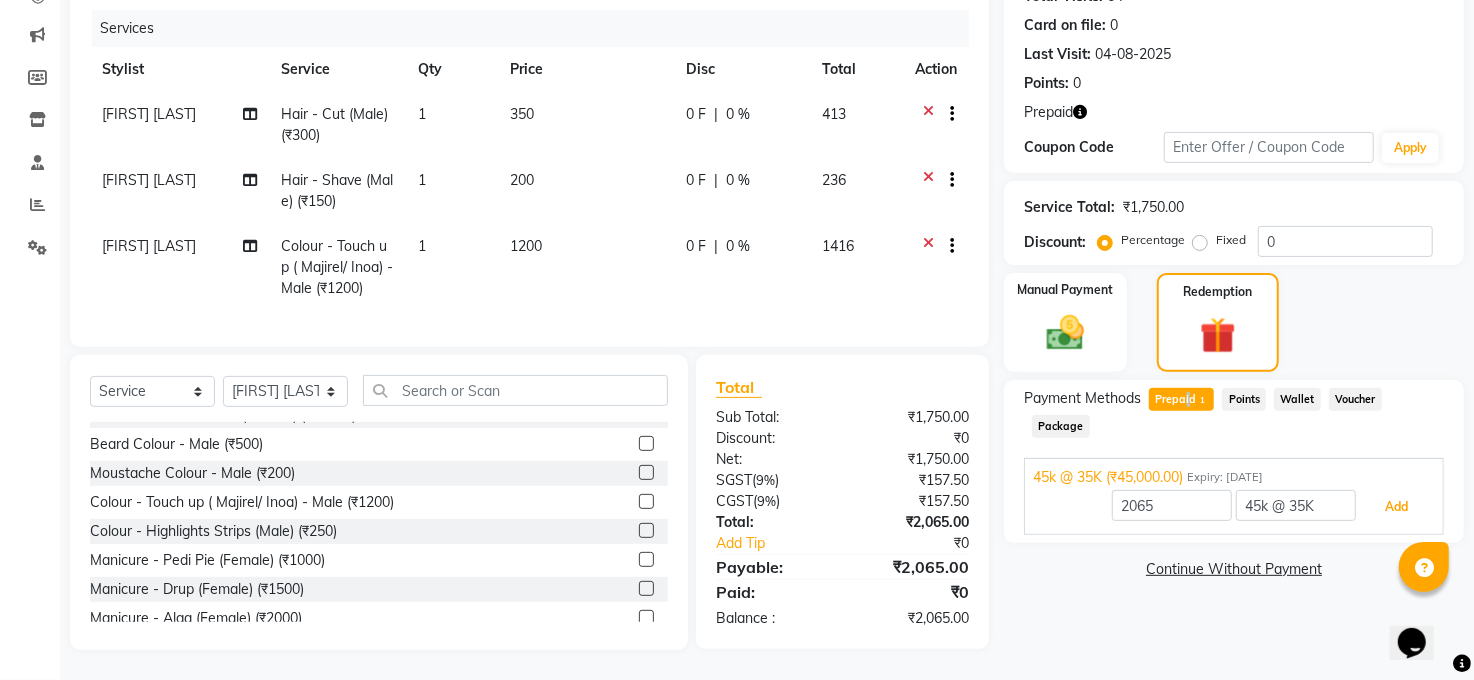 click on "Add" at bounding box center [1396, 507] 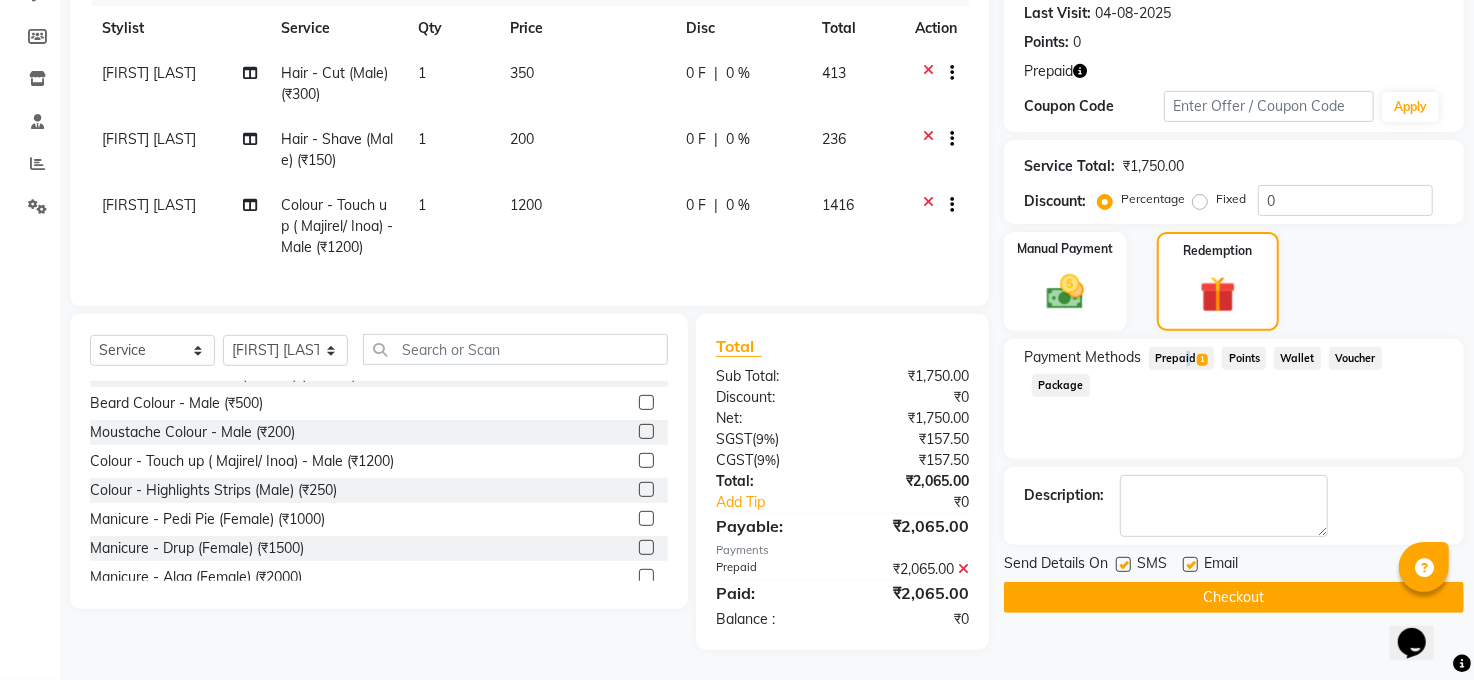 scroll, scrollTop: 298, scrollLeft: 0, axis: vertical 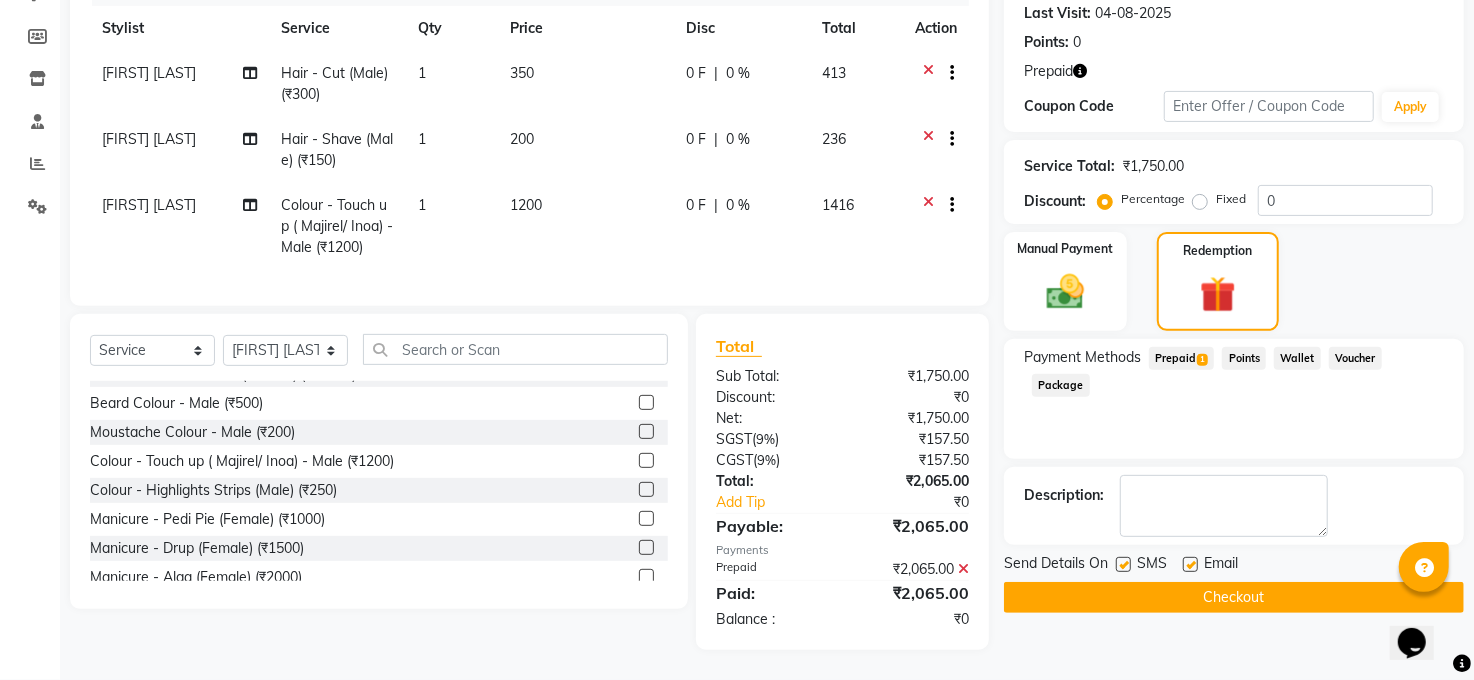 click on "350" 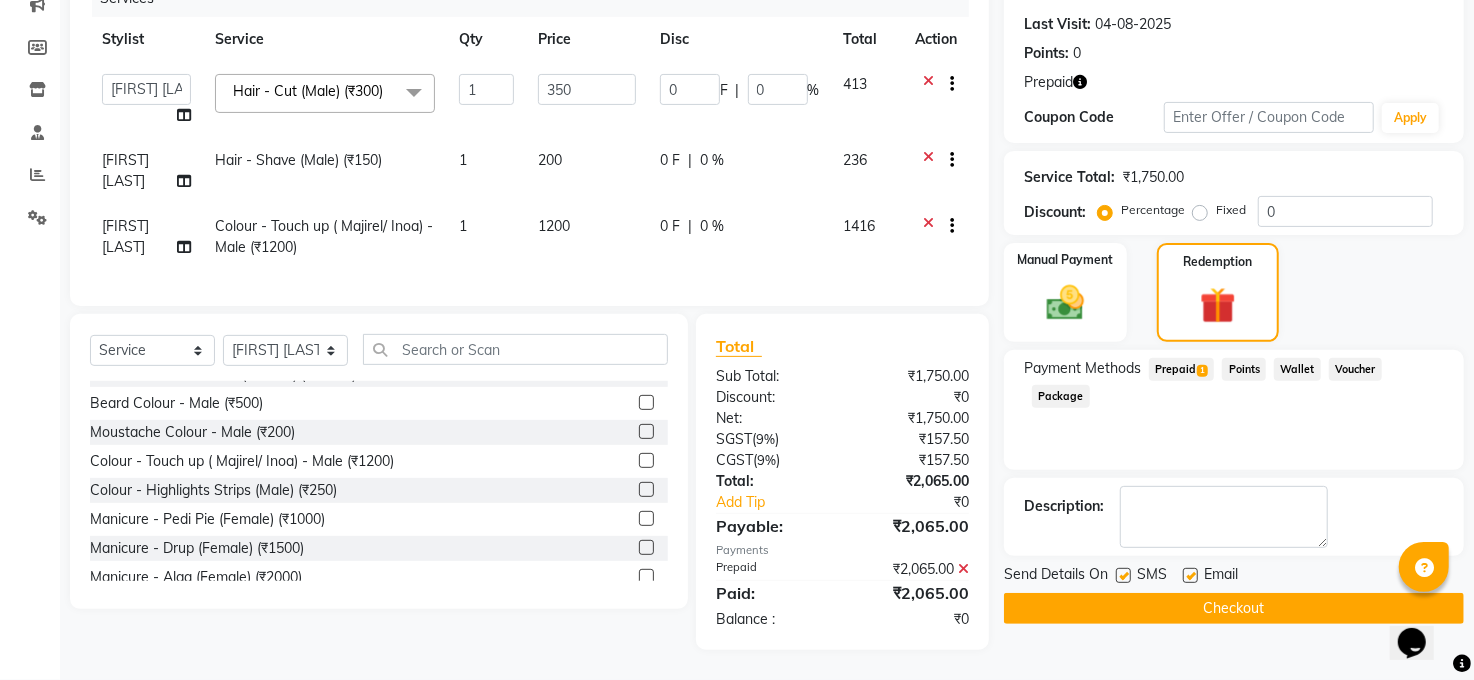 scroll, scrollTop: 287, scrollLeft: 0, axis: vertical 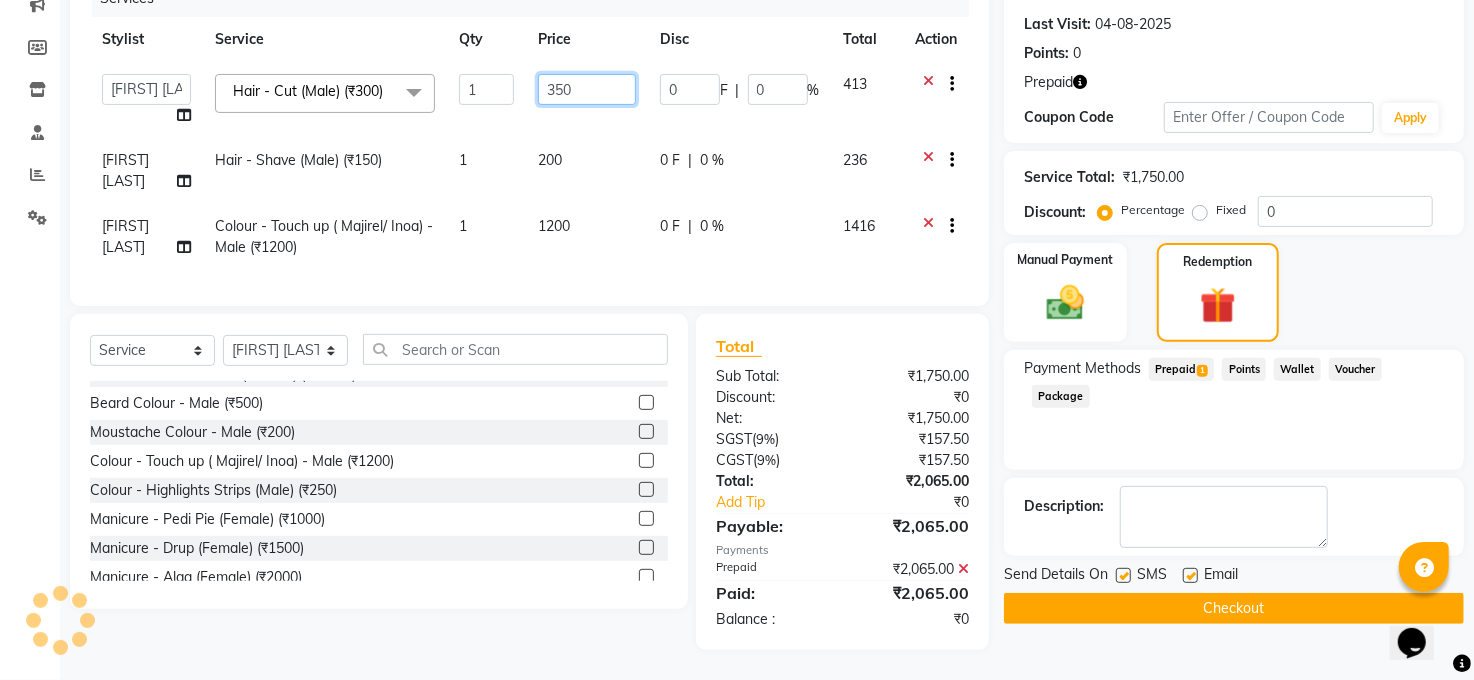 click on "350" 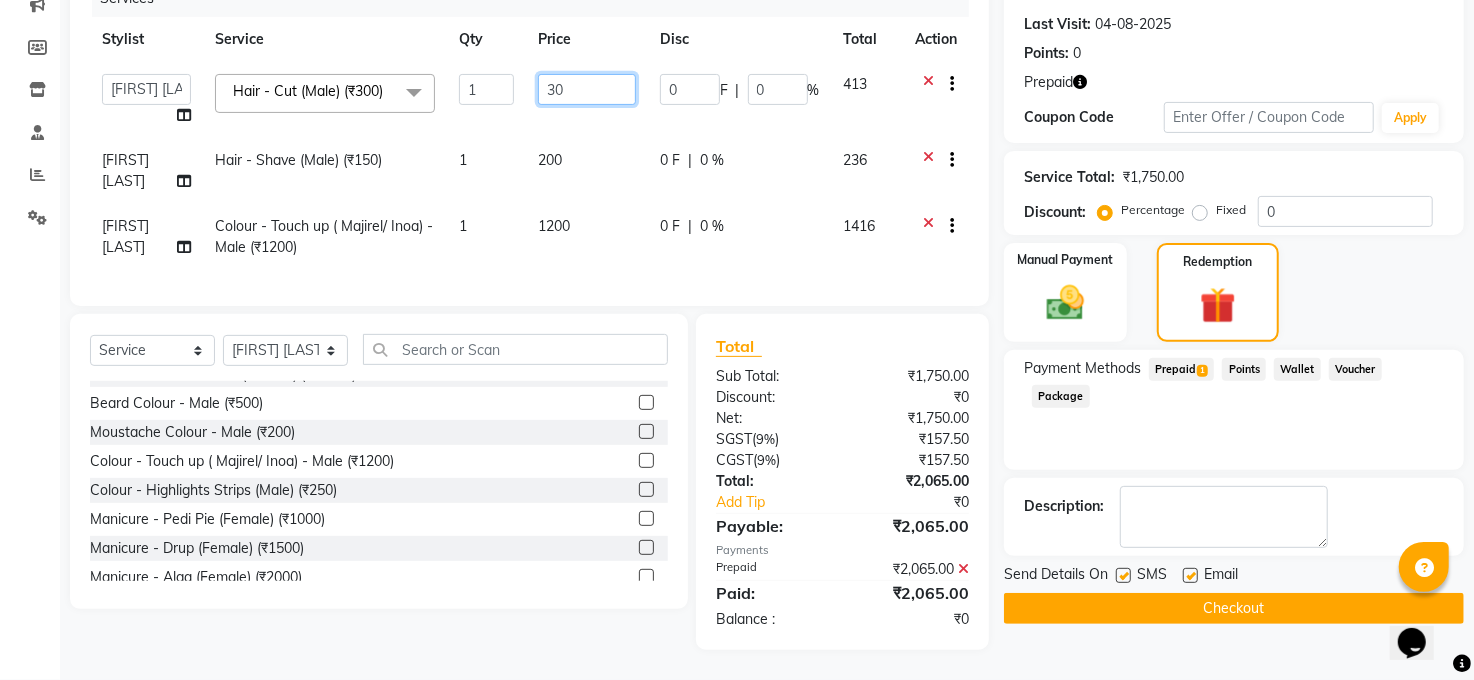 type on "300" 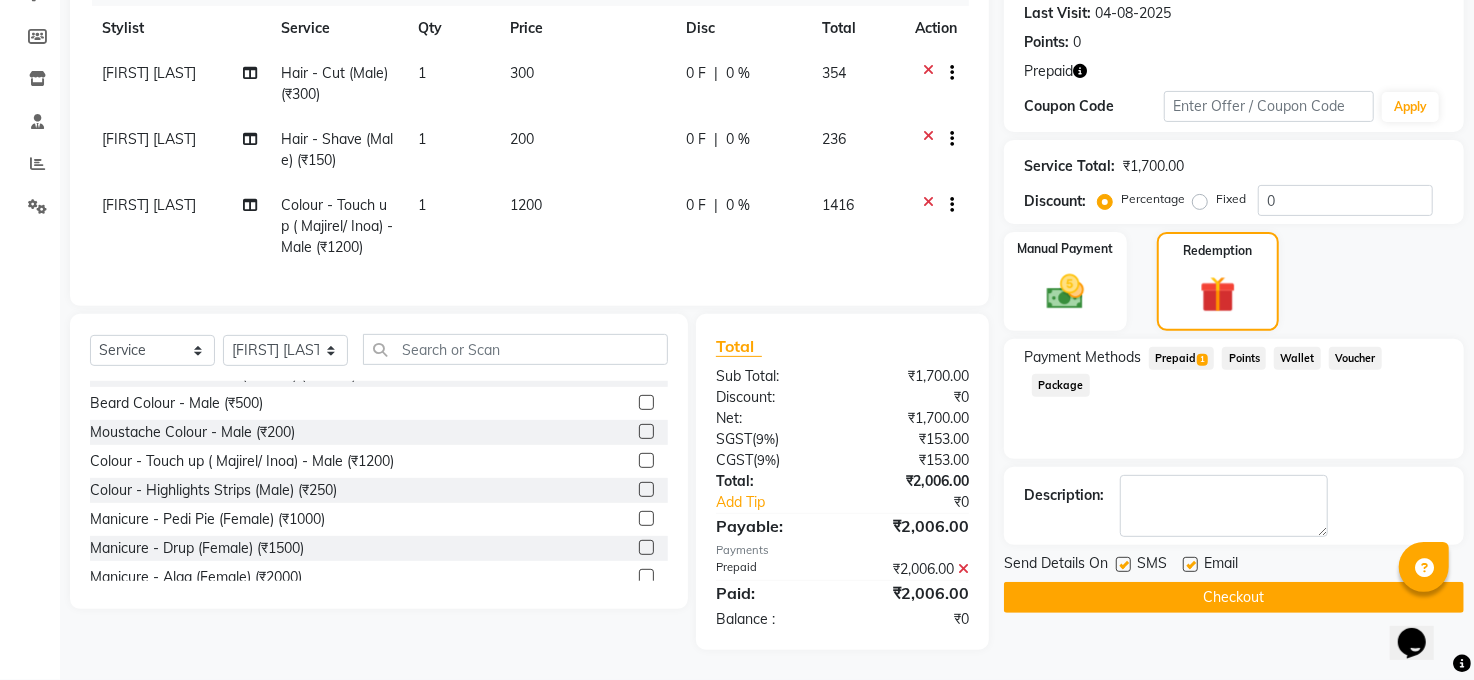 click on "Name: Harsh  Membership:  No Active Membership  Total Visits:  64 Card on file:  0 Last Visit:   04-08-2025 Points:   0  Prepaid Coupon Code Apply Service Total:  ₹1,700.00  Discount:  Percentage   Fixed  0 Manual Payment Redemption Payment Methods  Prepaid  1  Points   Wallet   Voucher   Package  Description:                  Send Details On SMS Email  Checkout" 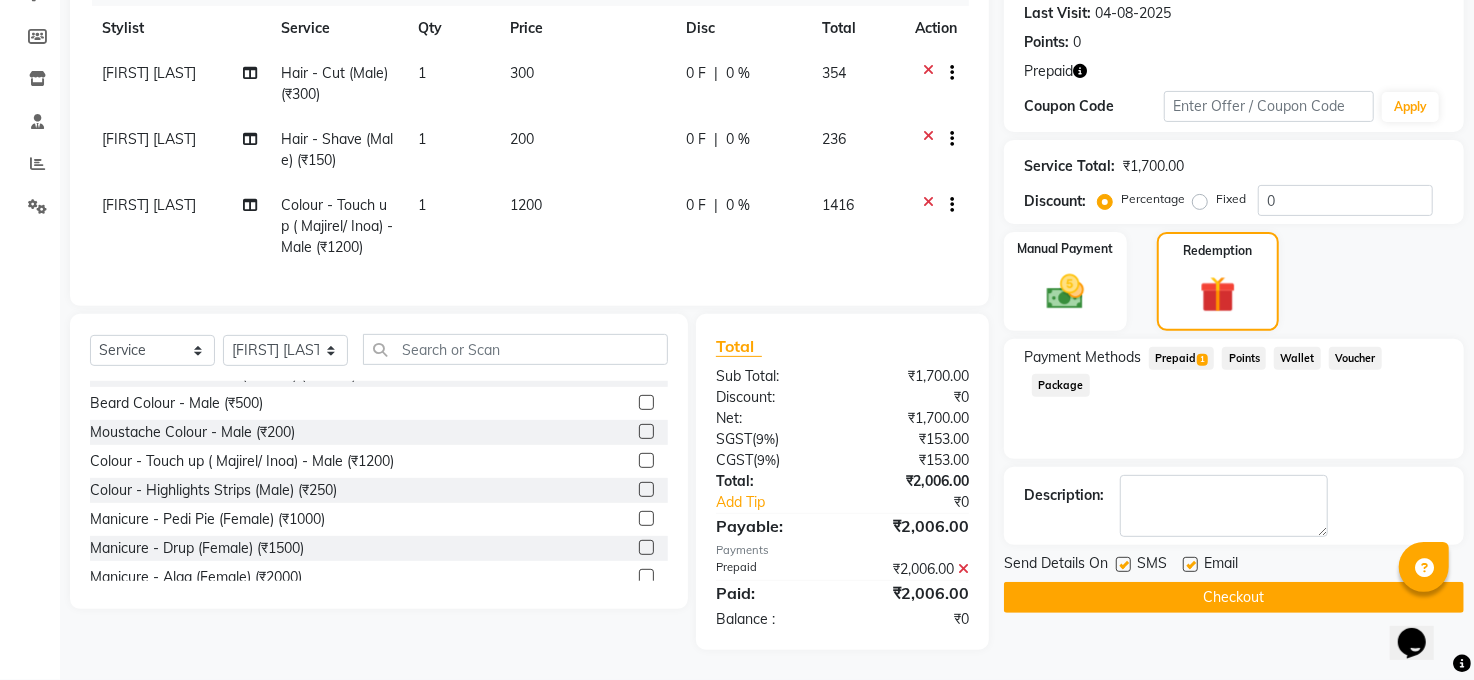 scroll, scrollTop: 298, scrollLeft: 0, axis: vertical 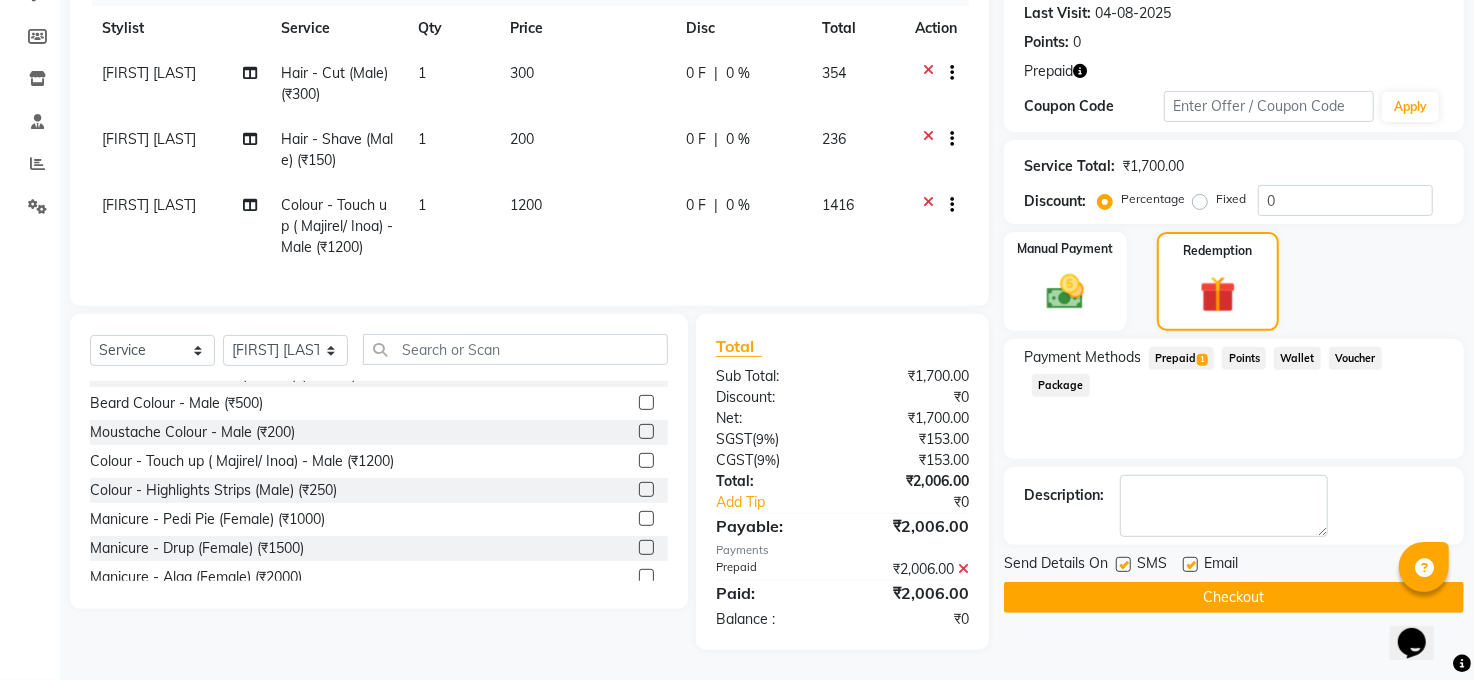 click on "Checkout" 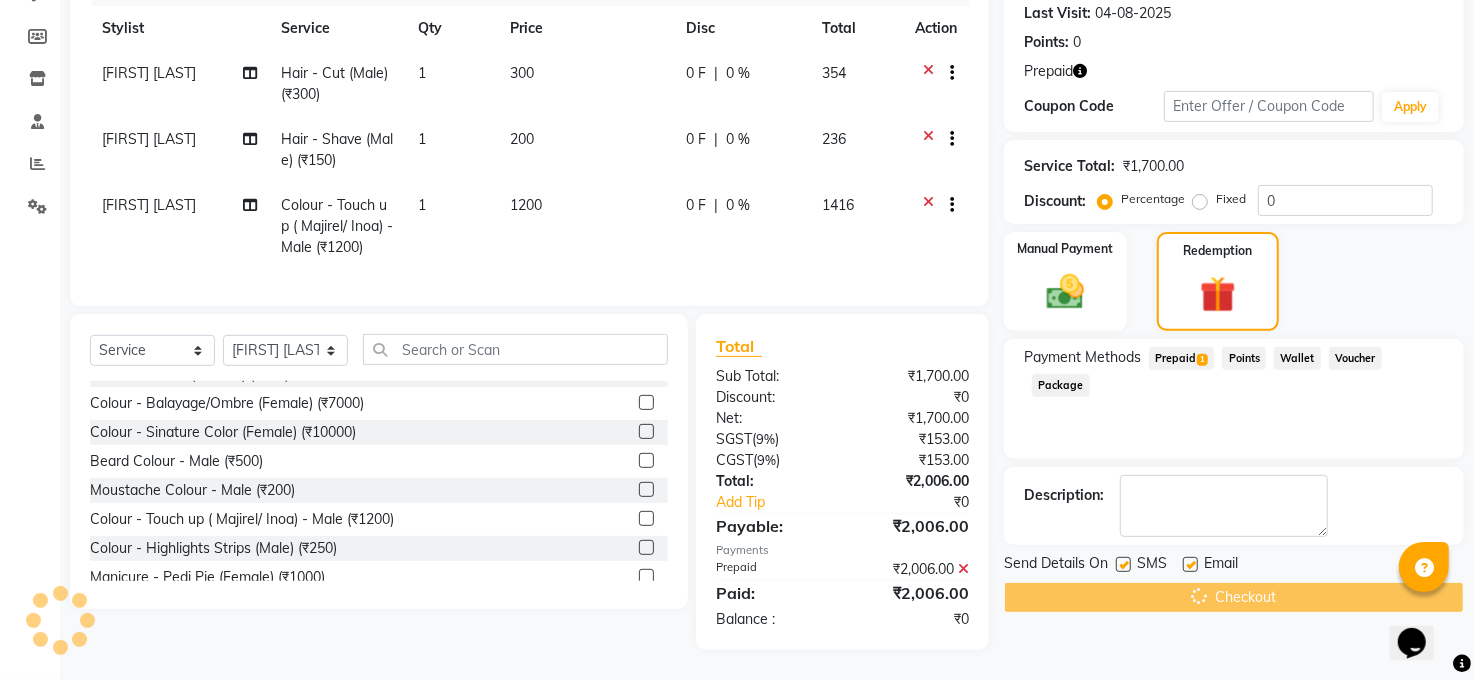 scroll, scrollTop: 912, scrollLeft: 0, axis: vertical 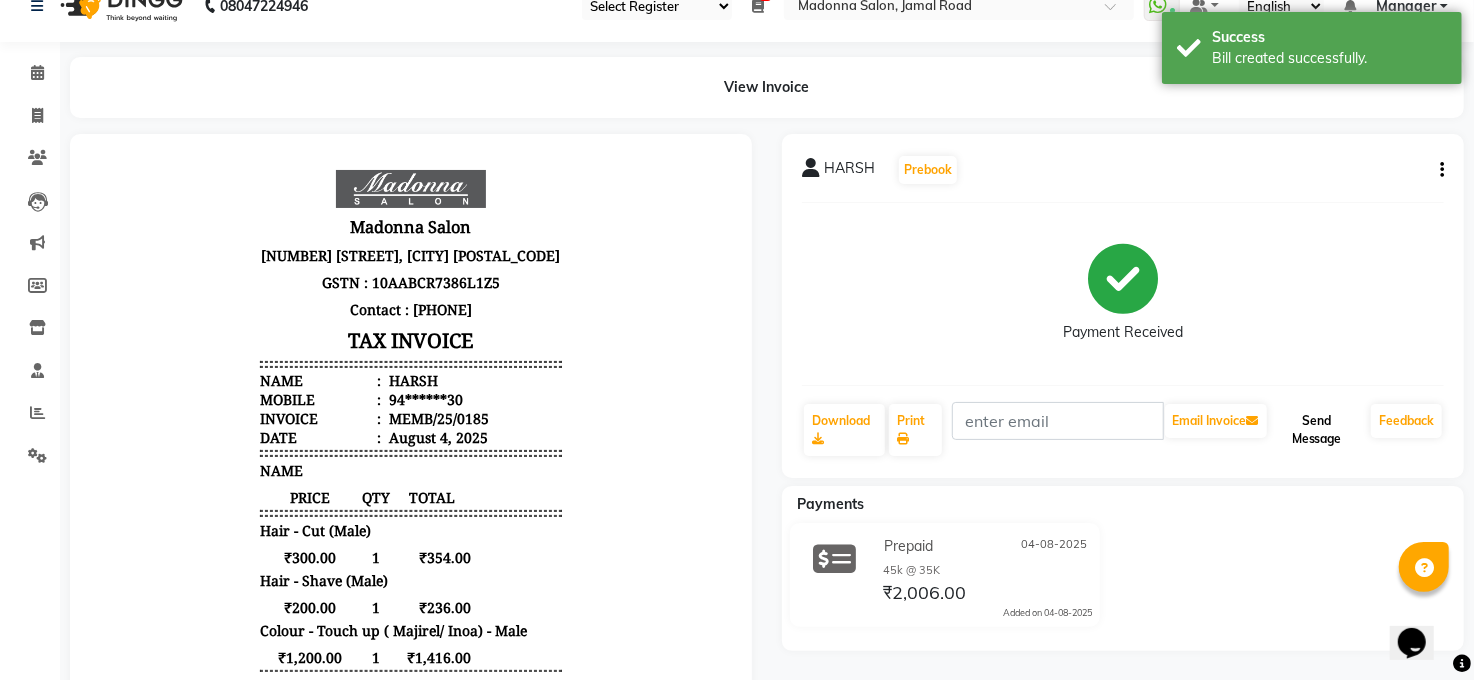 click on "Send Message" 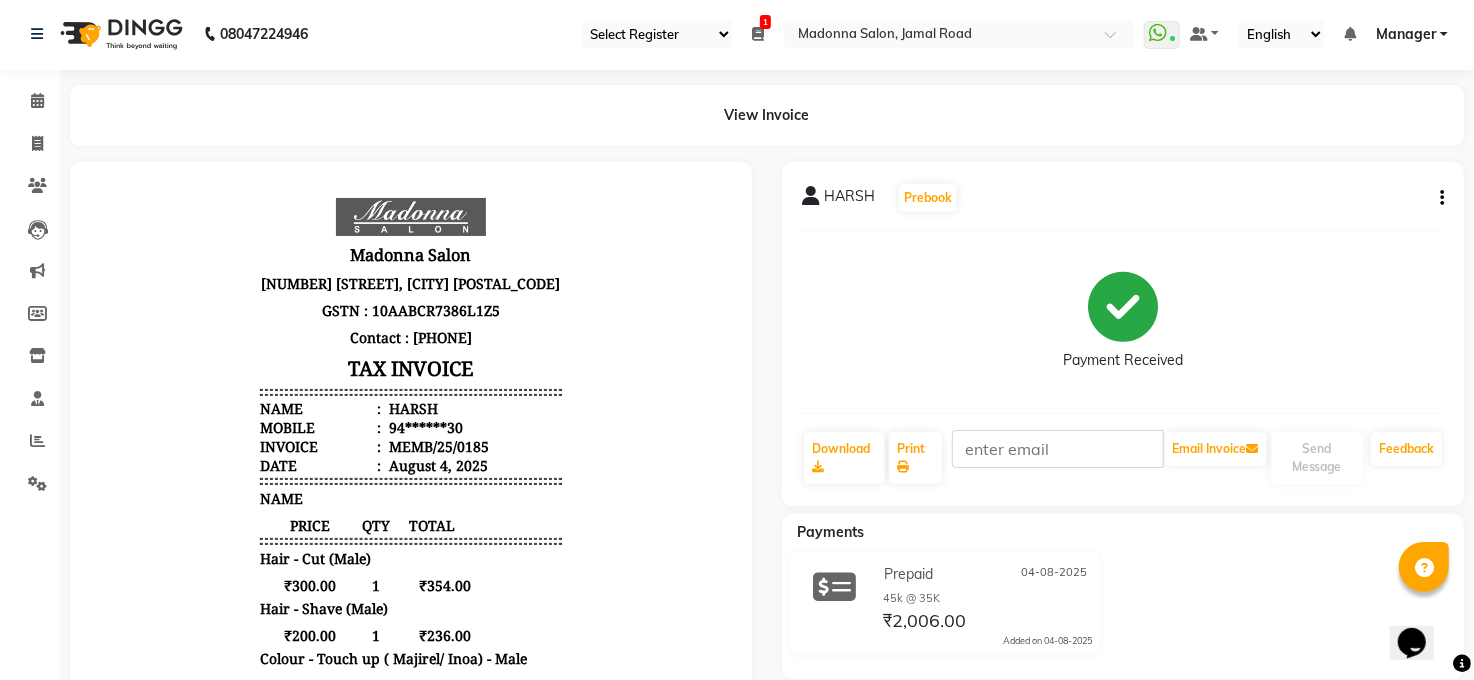 scroll, scrollTop: 0, scrollLeft: 0, axis: both 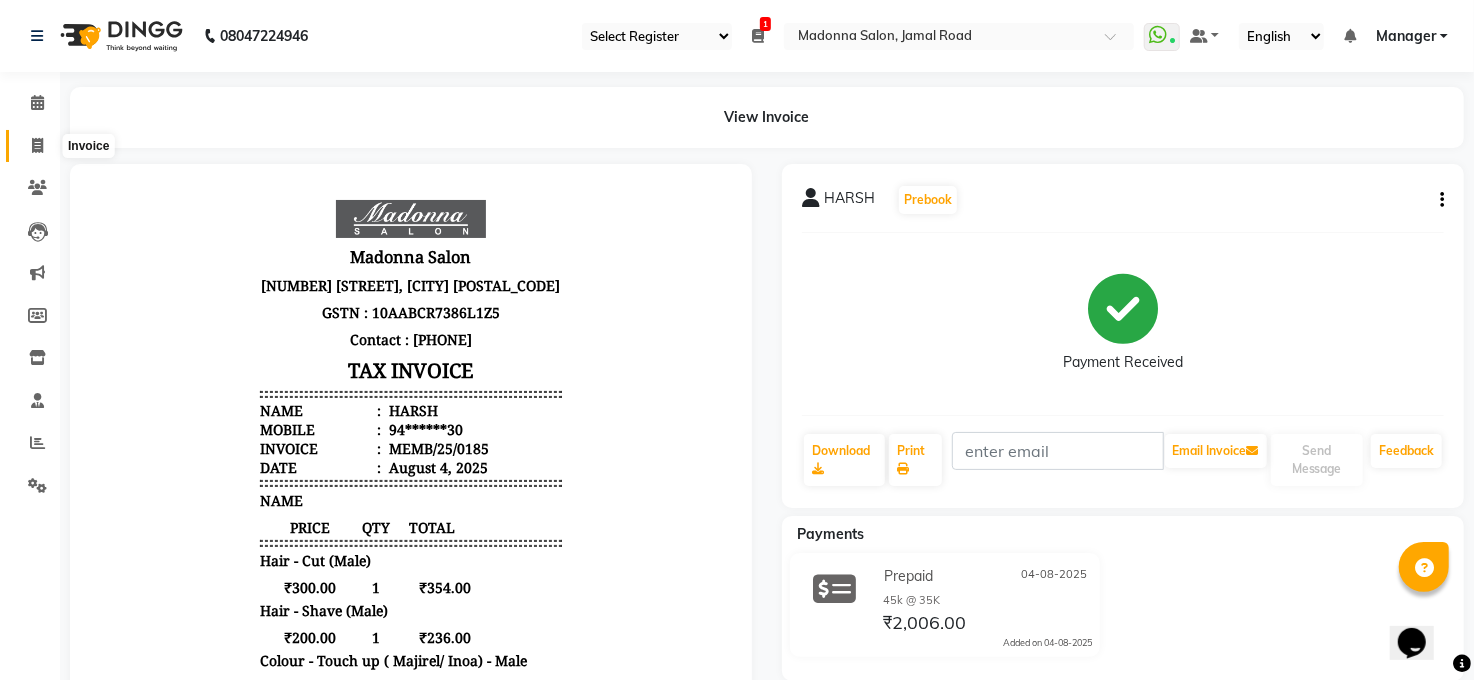 click 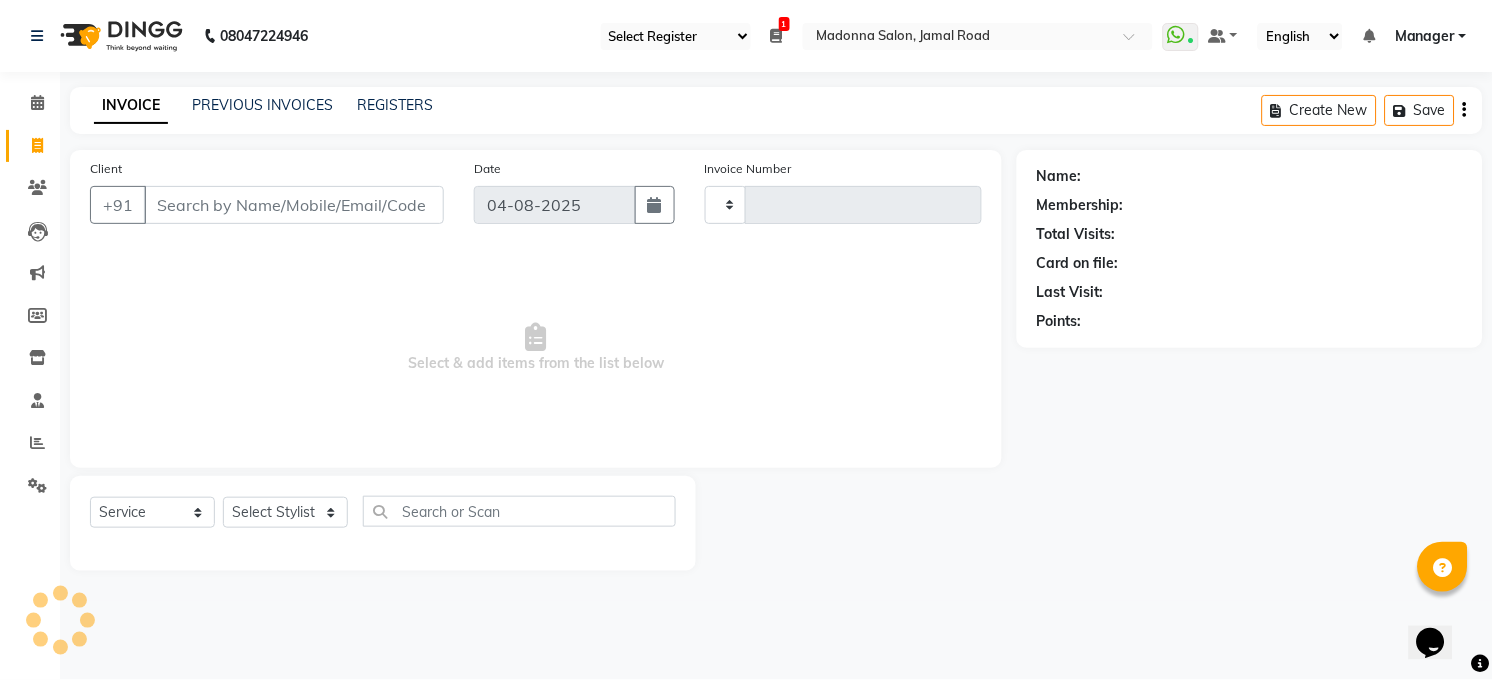 type on "2920" 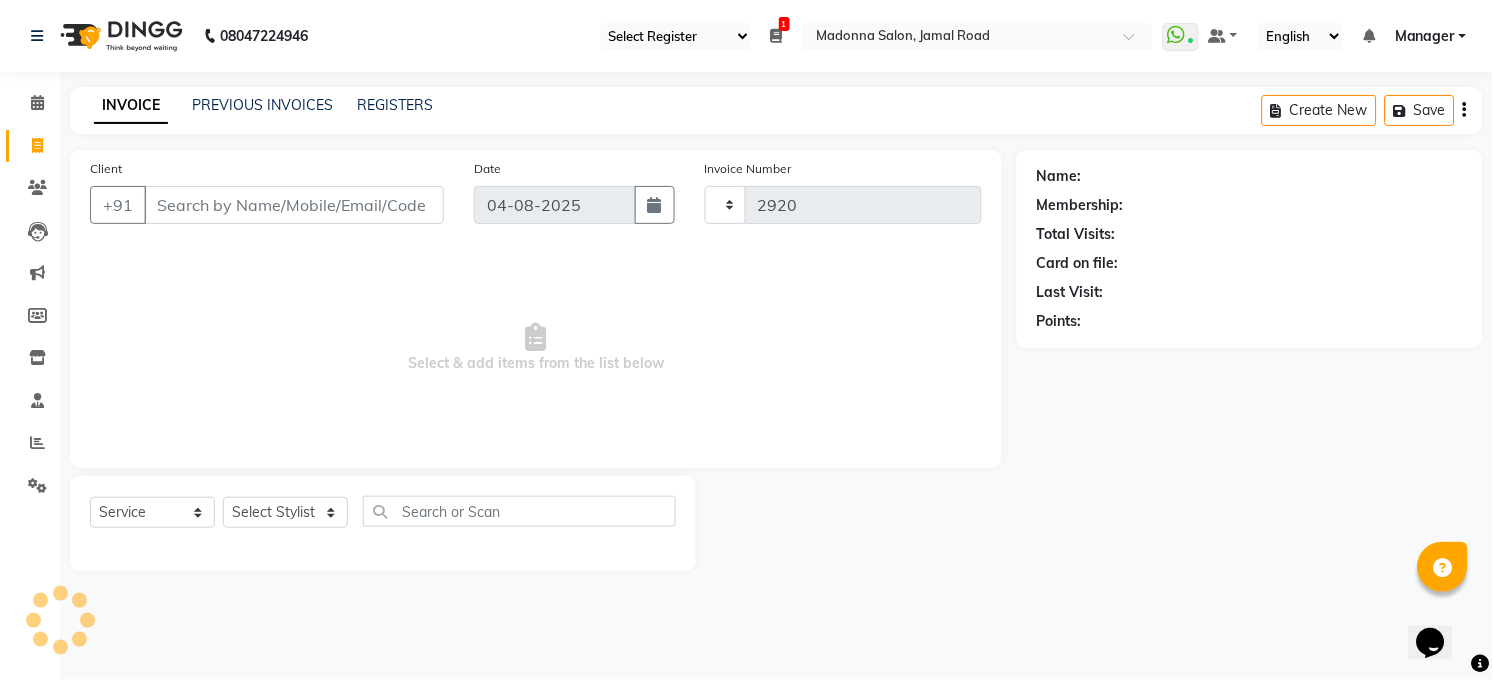 select on "5748" 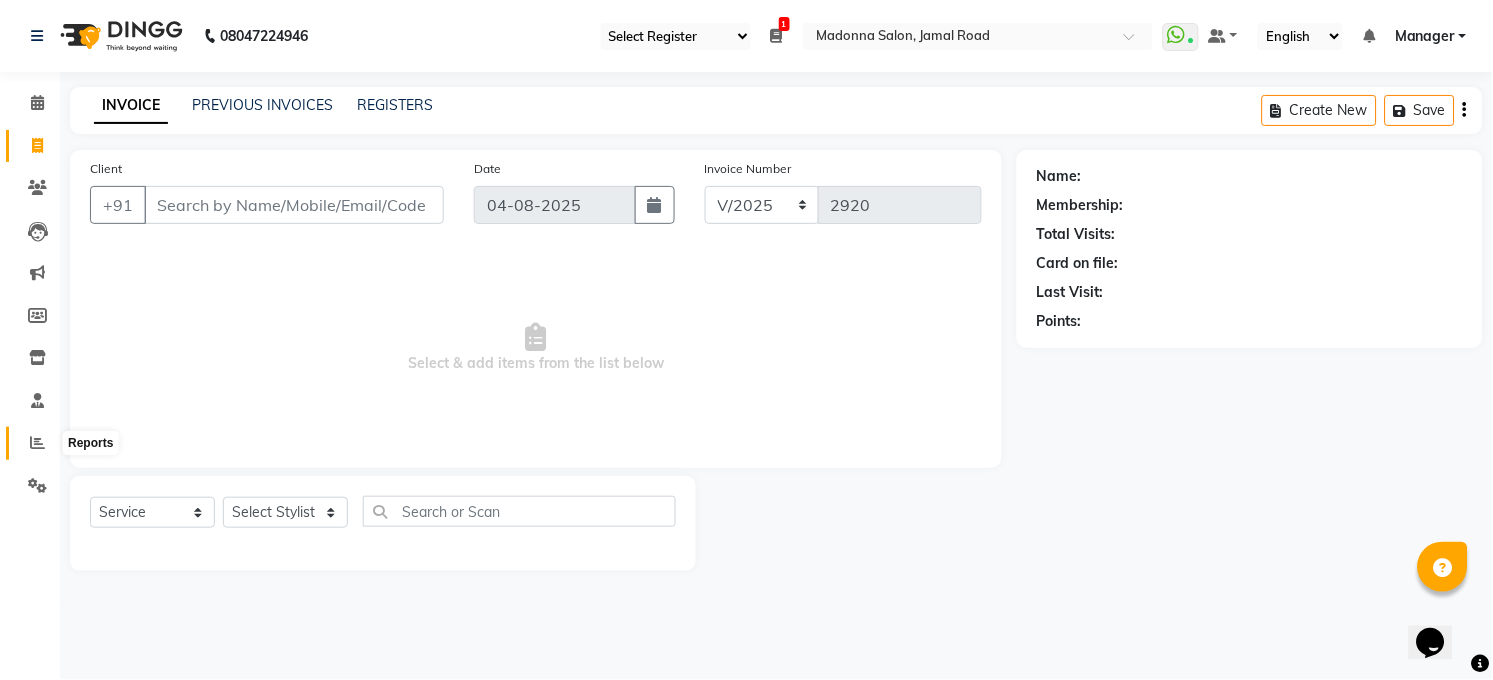 click 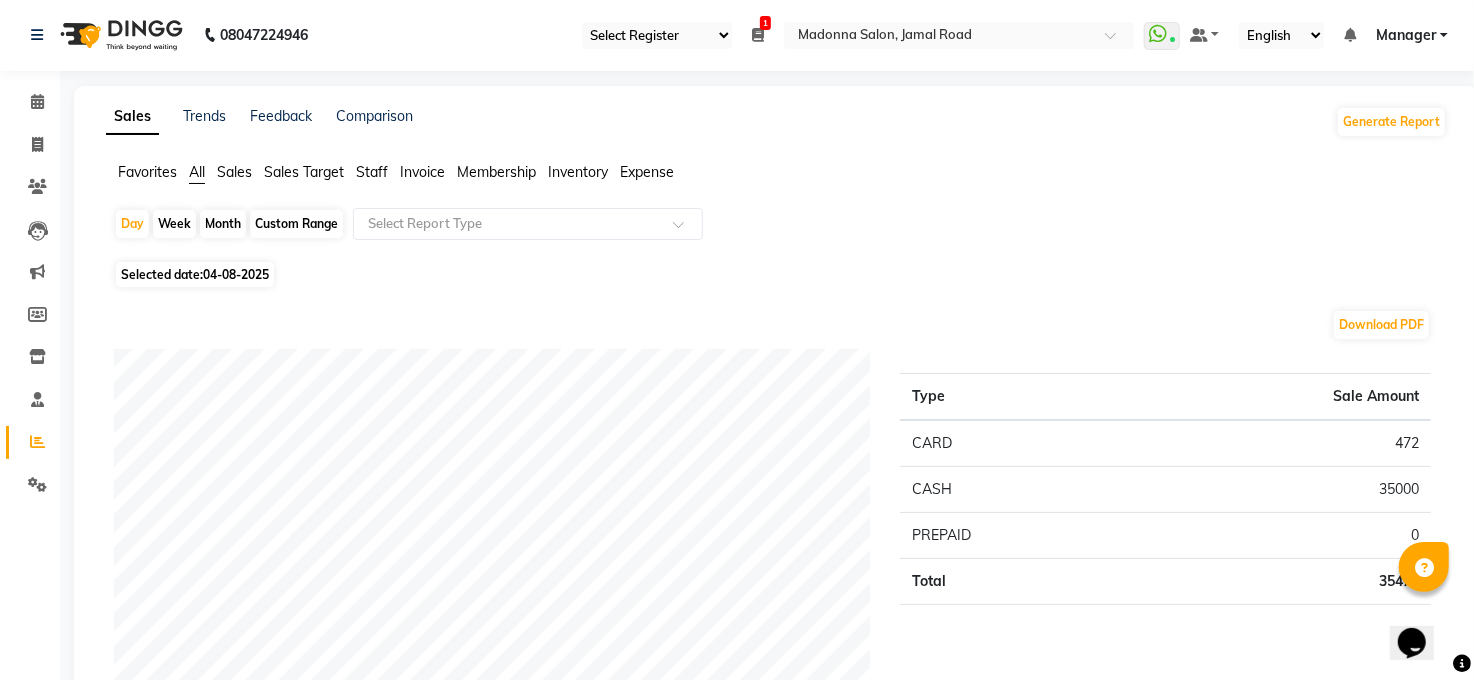 scroll, scrollTop: 0, scrollLeft: 0, axis: both 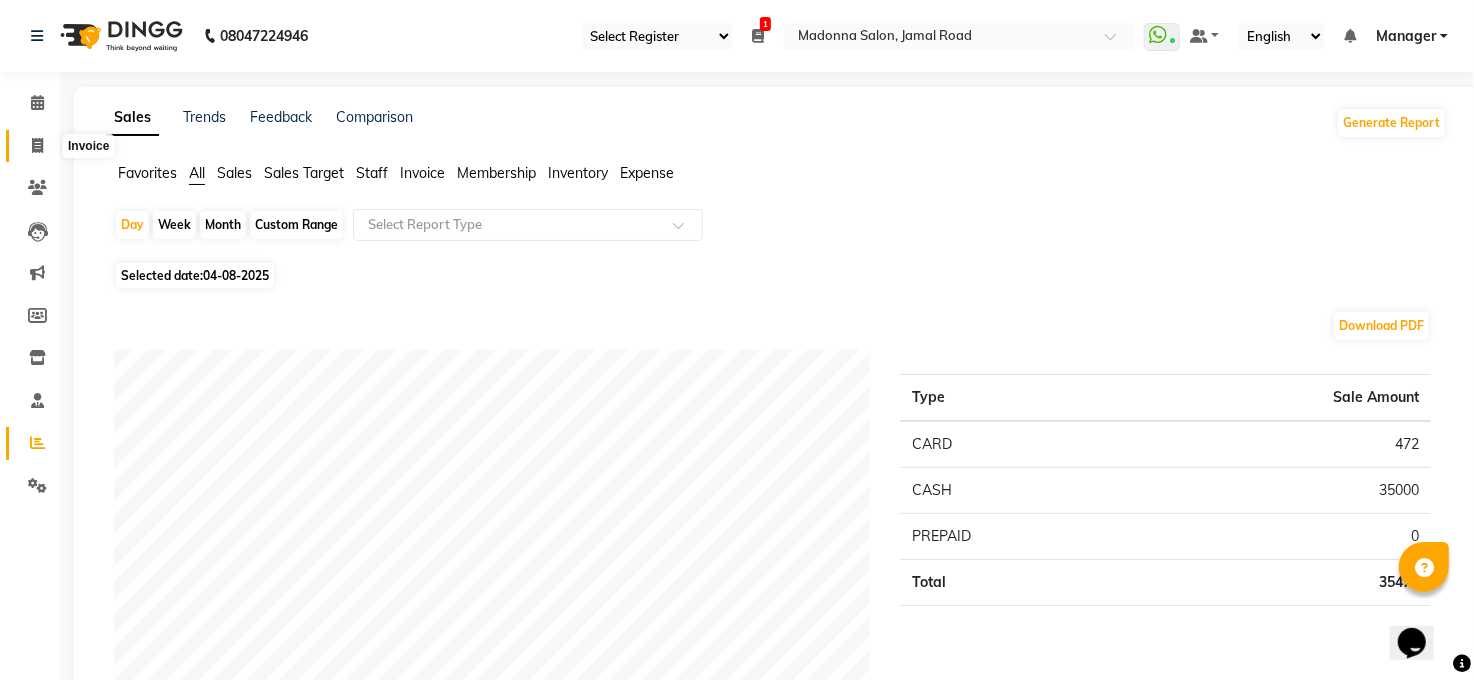 click 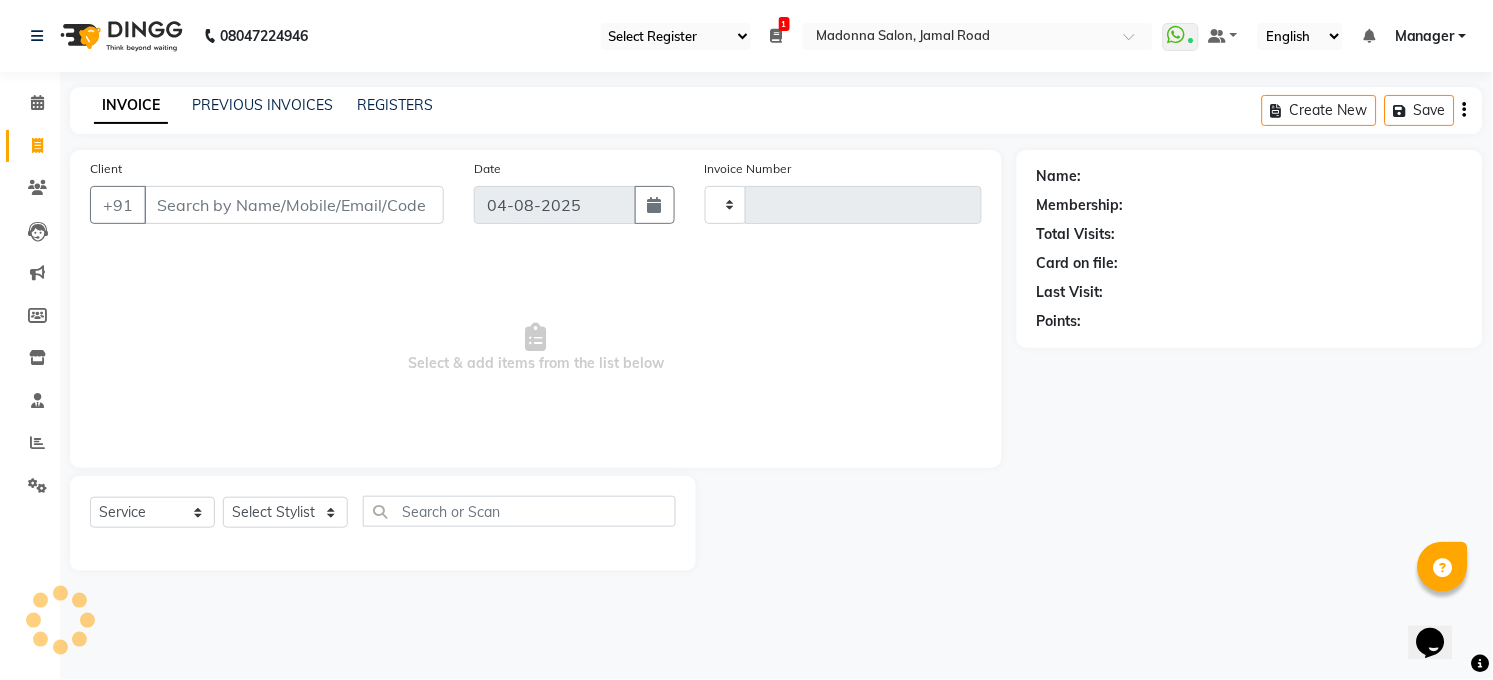 type on "2920" 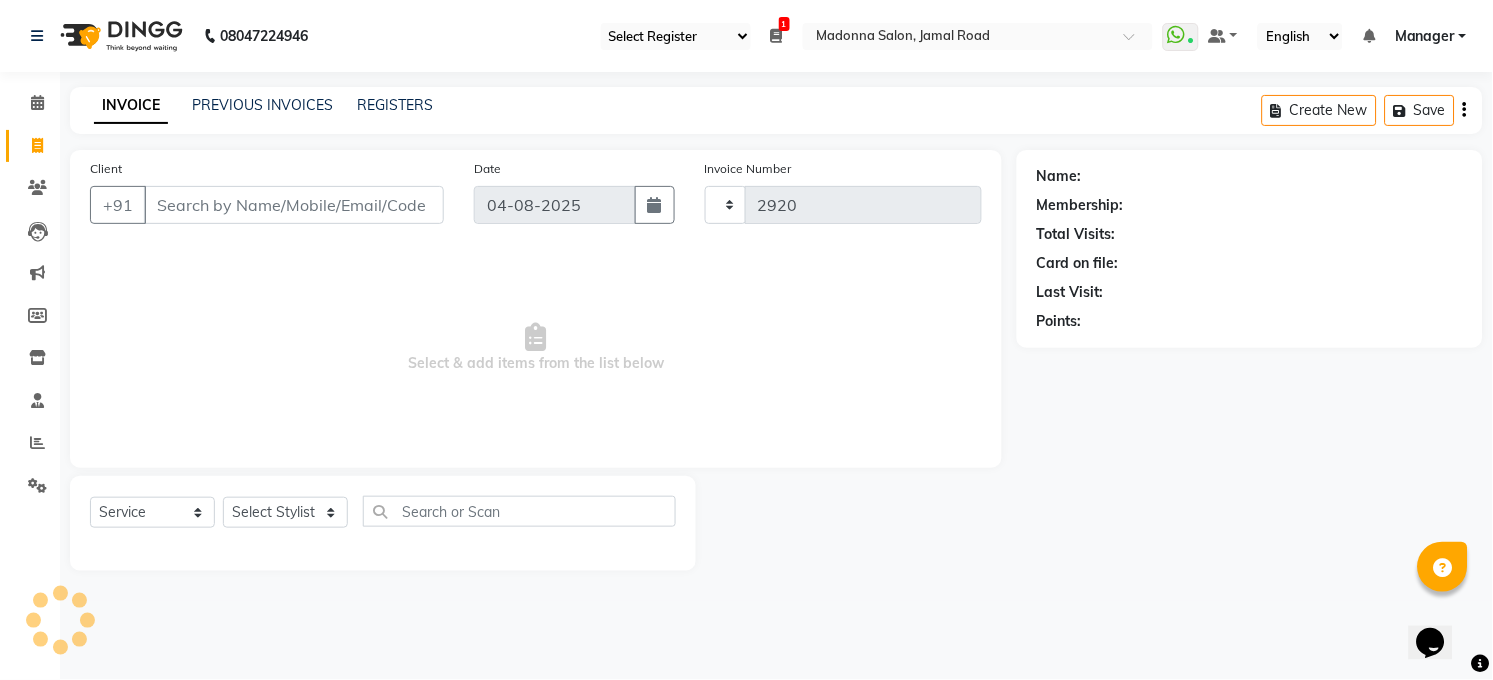 select on "5748" 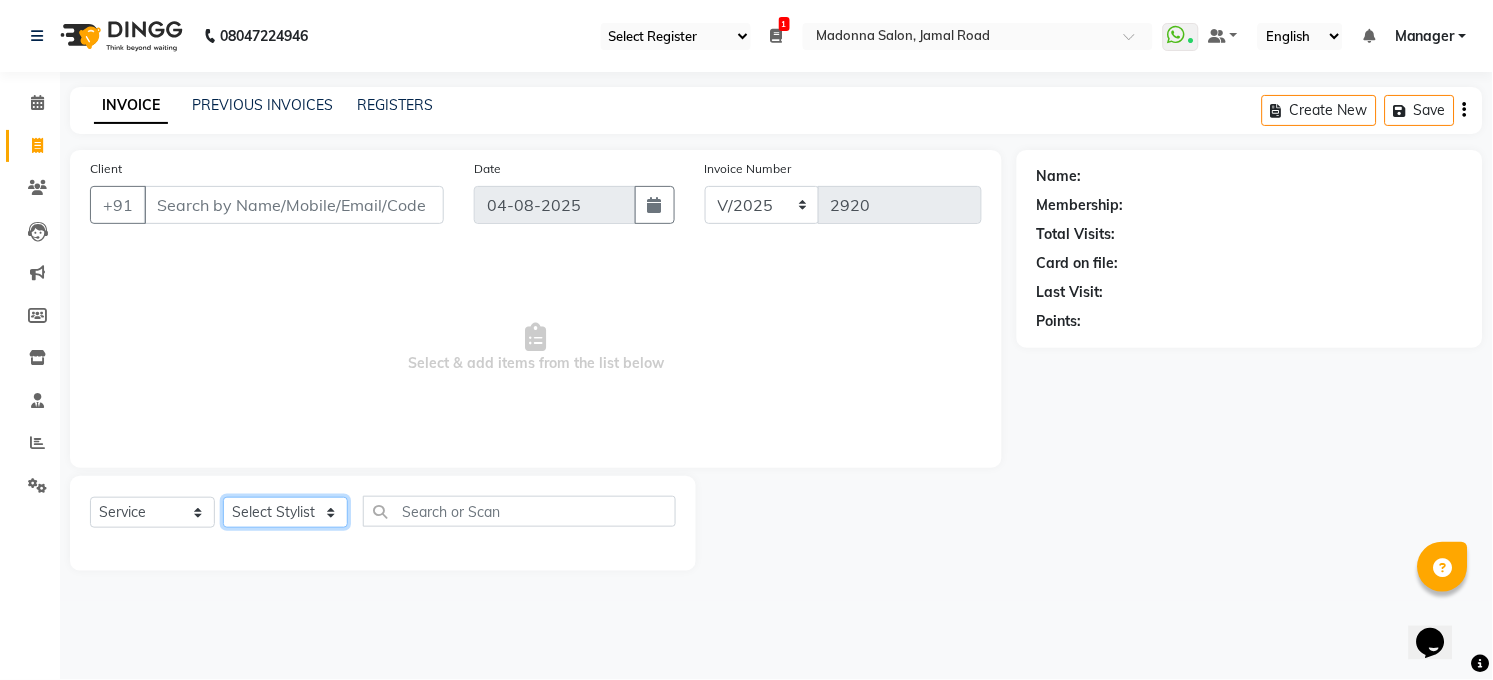 click on "Select Stylist Abhay kumar ALTAF ANKITA ARJUN Chandan COUNTER  Manager Manish Kumar Neetu Mam PRINCE Priyanka Raju Ravi Thakur RINKI Roshan Santosh SAURABH SUJEET THAKUR SUNITA Veer Vinod Kumar" 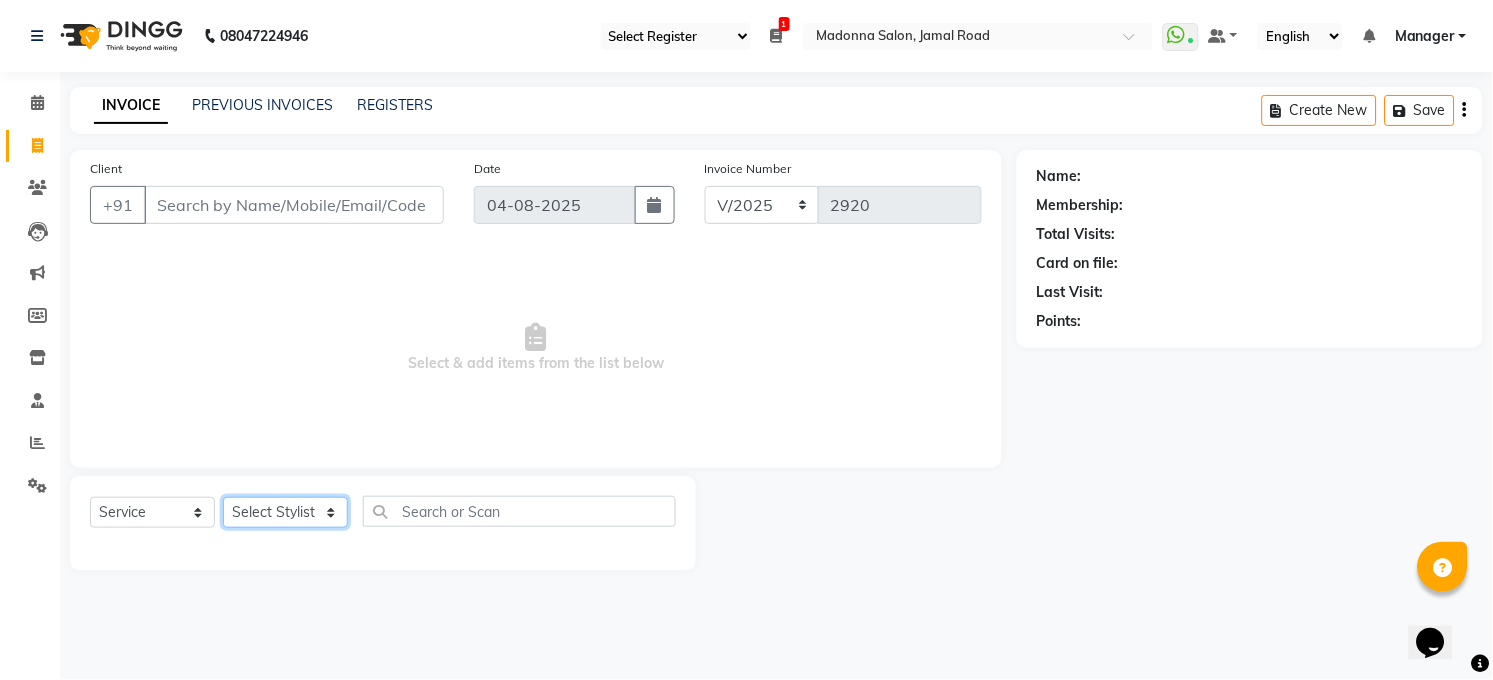 select on "40298" 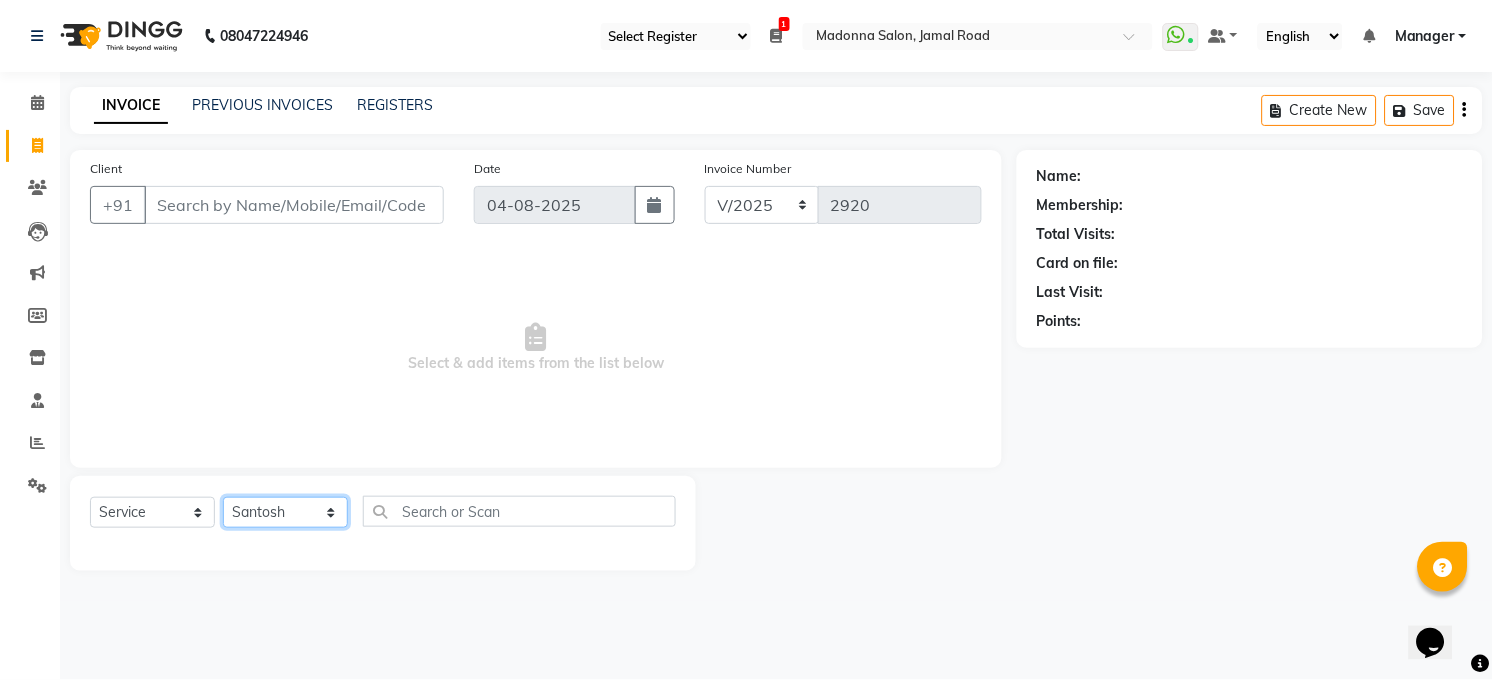 click on "Select Stylist Abhay kumar ALTAF ANKITA ARJUN Chandan COUNTER  Manager Manish Kumar Neetu Mam PRINCE Priyanka Raju Ravi Thakur RINKI Roshan Santosh SAURABH SUJEET THAKUR SUNITA Veer Vinod Kumar" 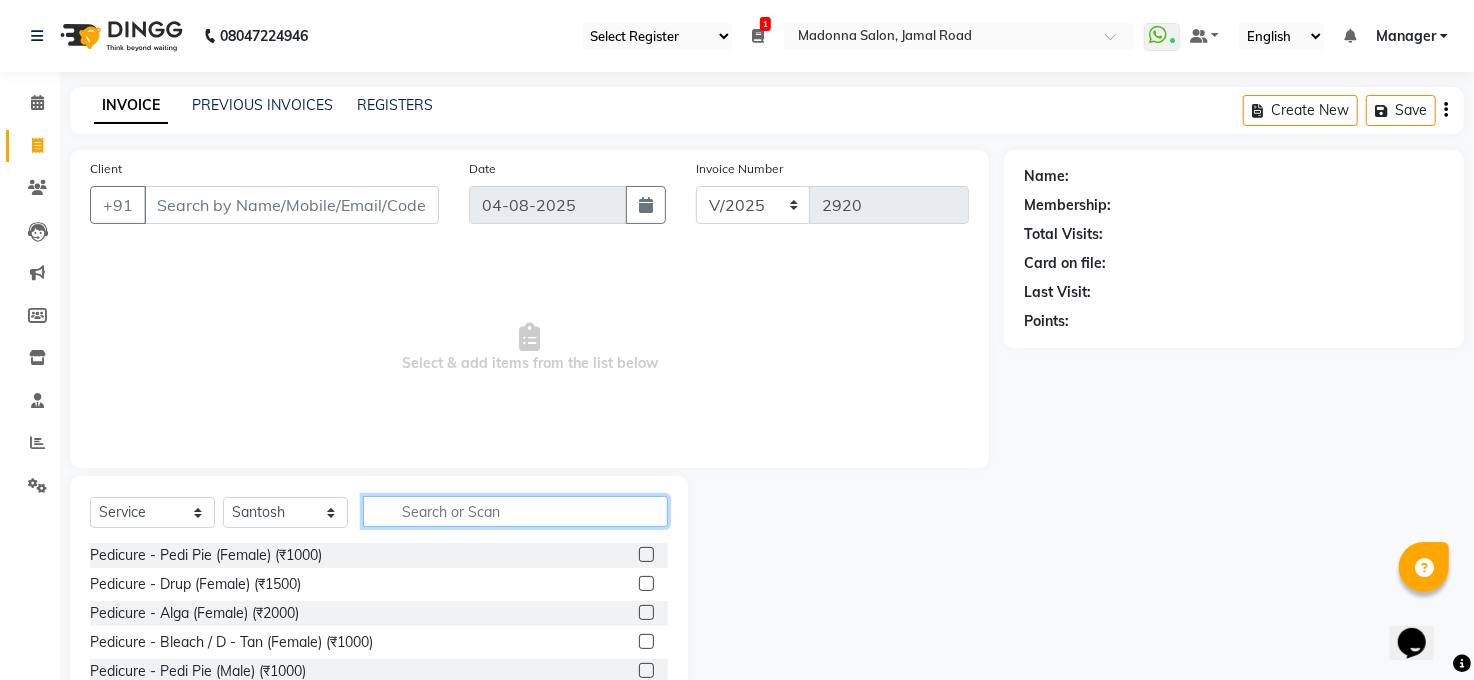 click 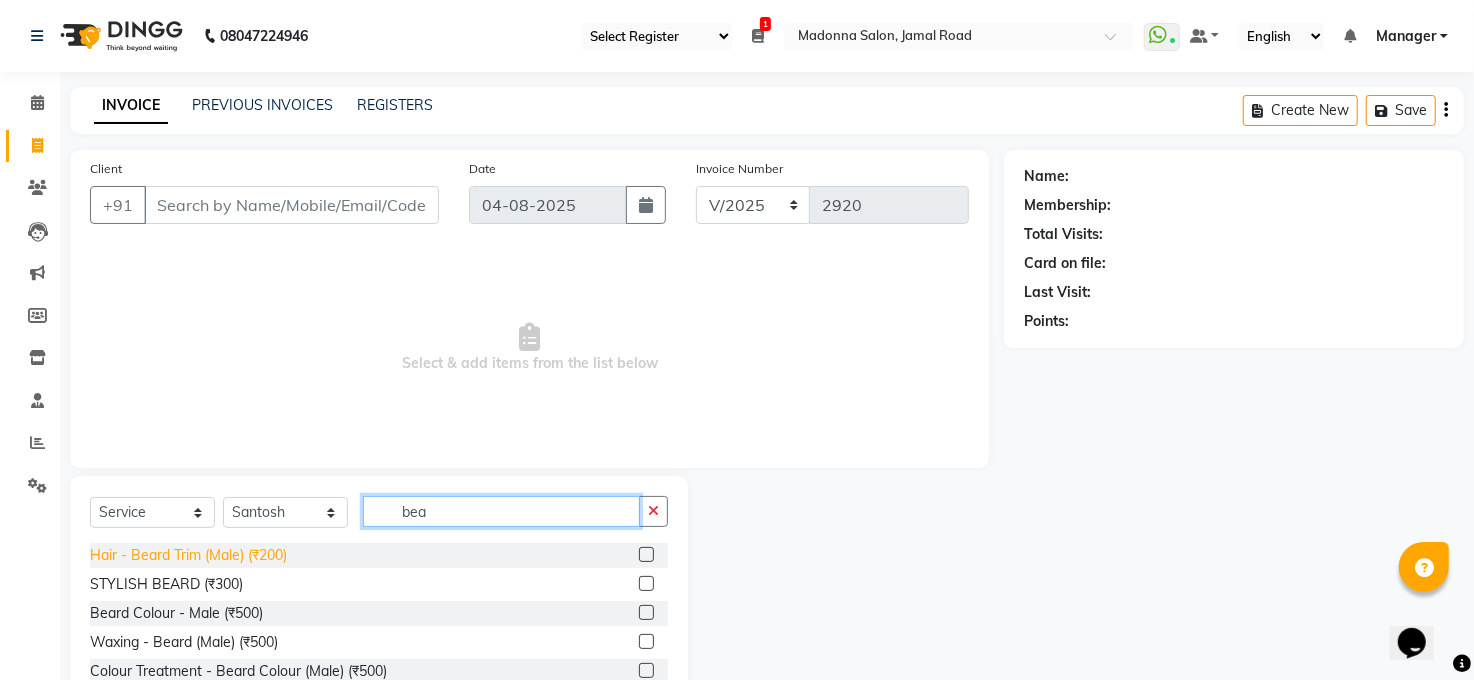 type on "bea" 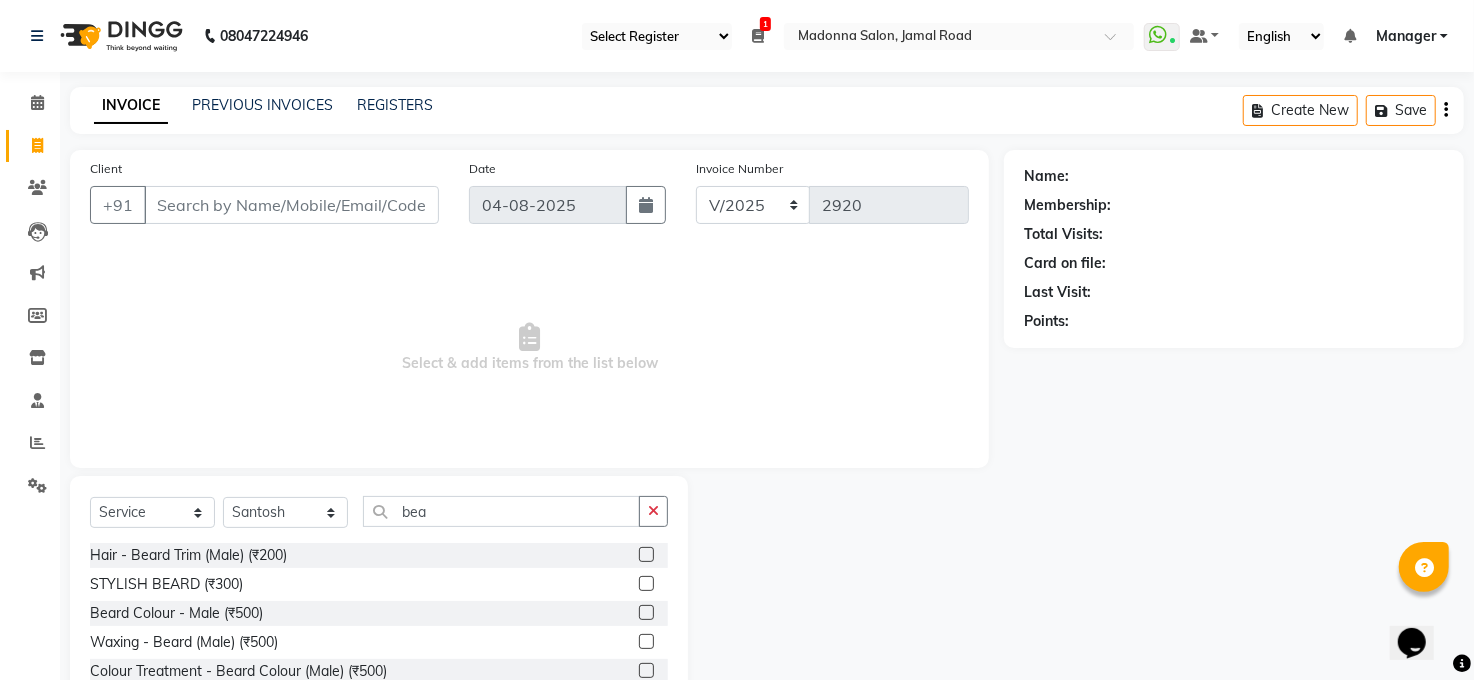 drag, startPoint x: 252, startPoint y: 551, endPoint x: 321, endPoint y: 553, distance: 69.02898 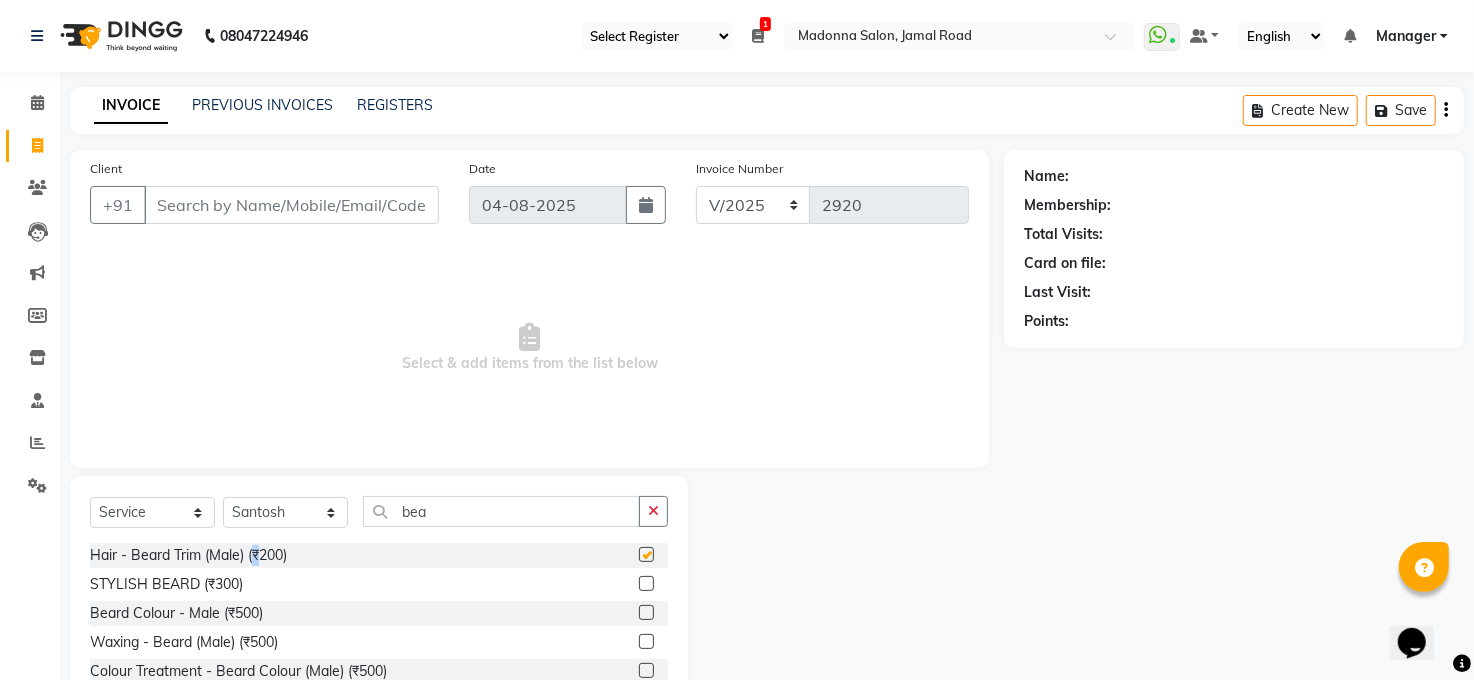 checkbox on "false" 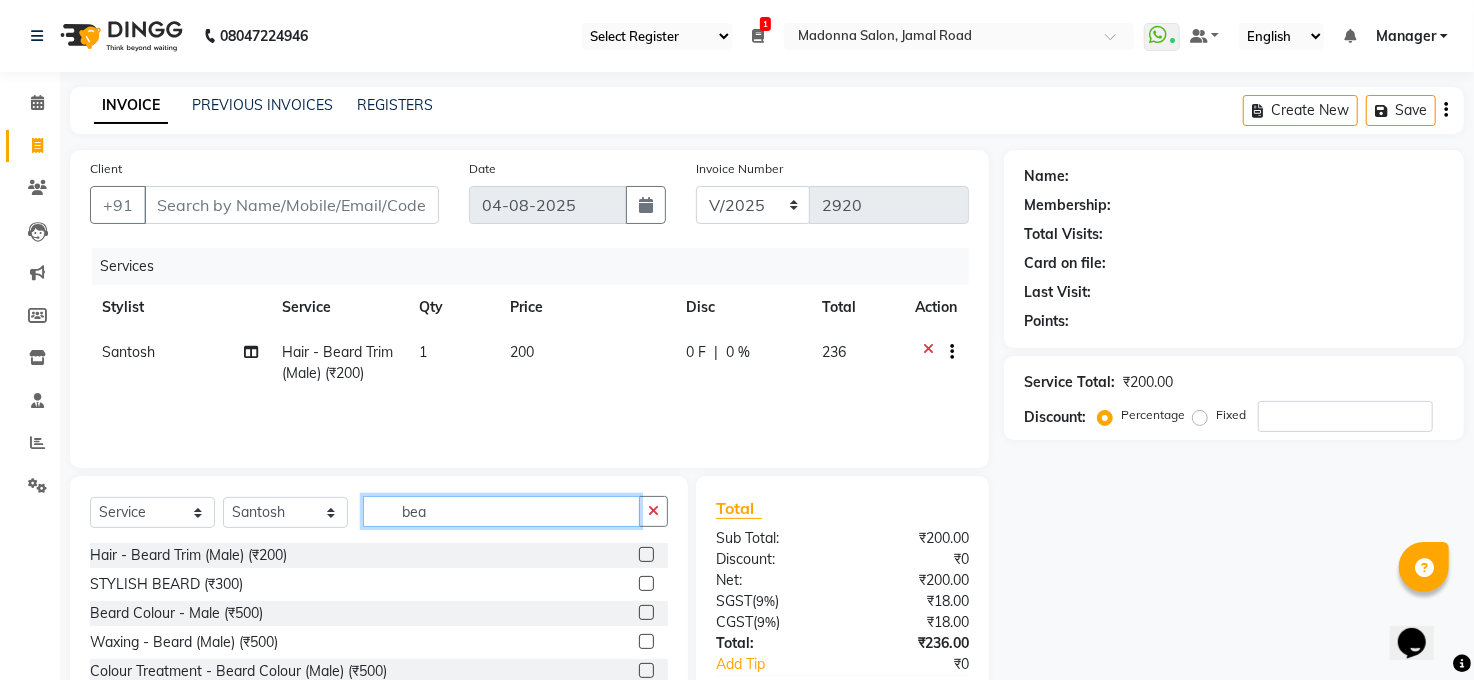 click on "bea" 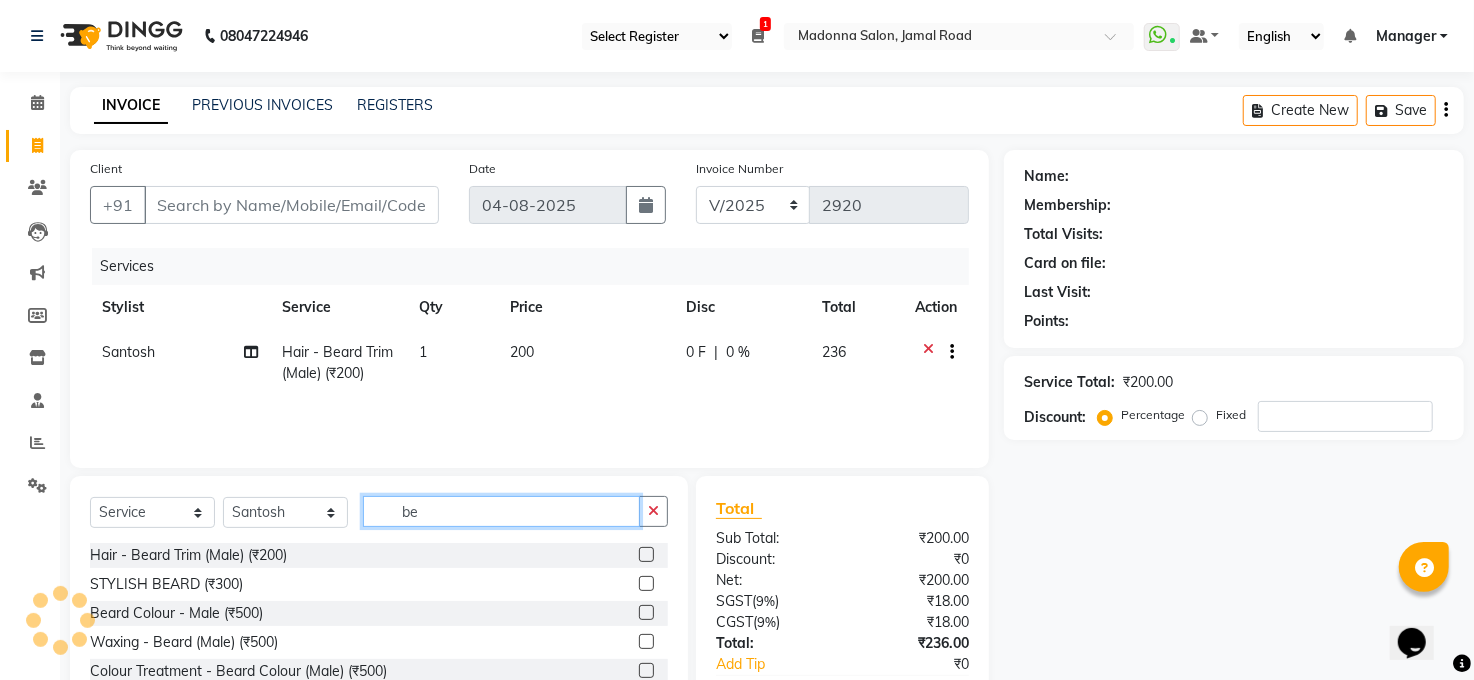 type on "b" 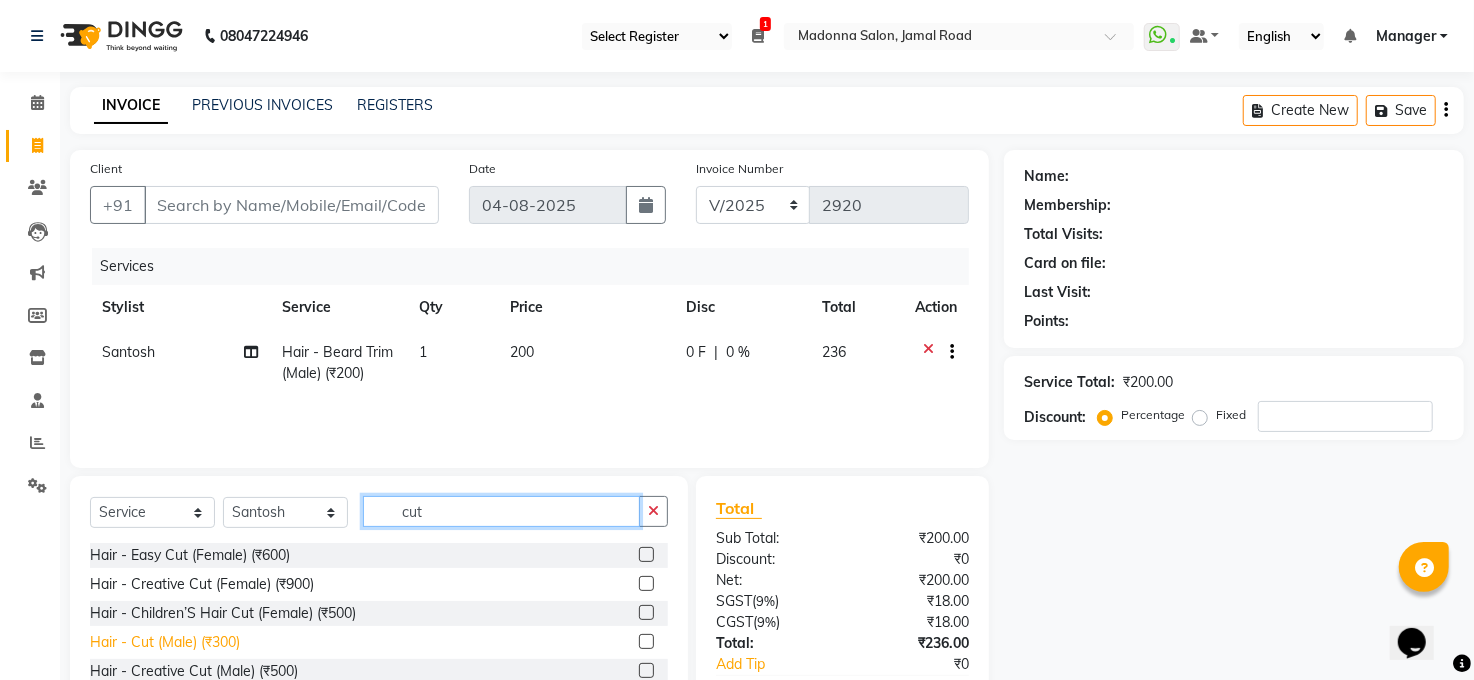 type on "cut" 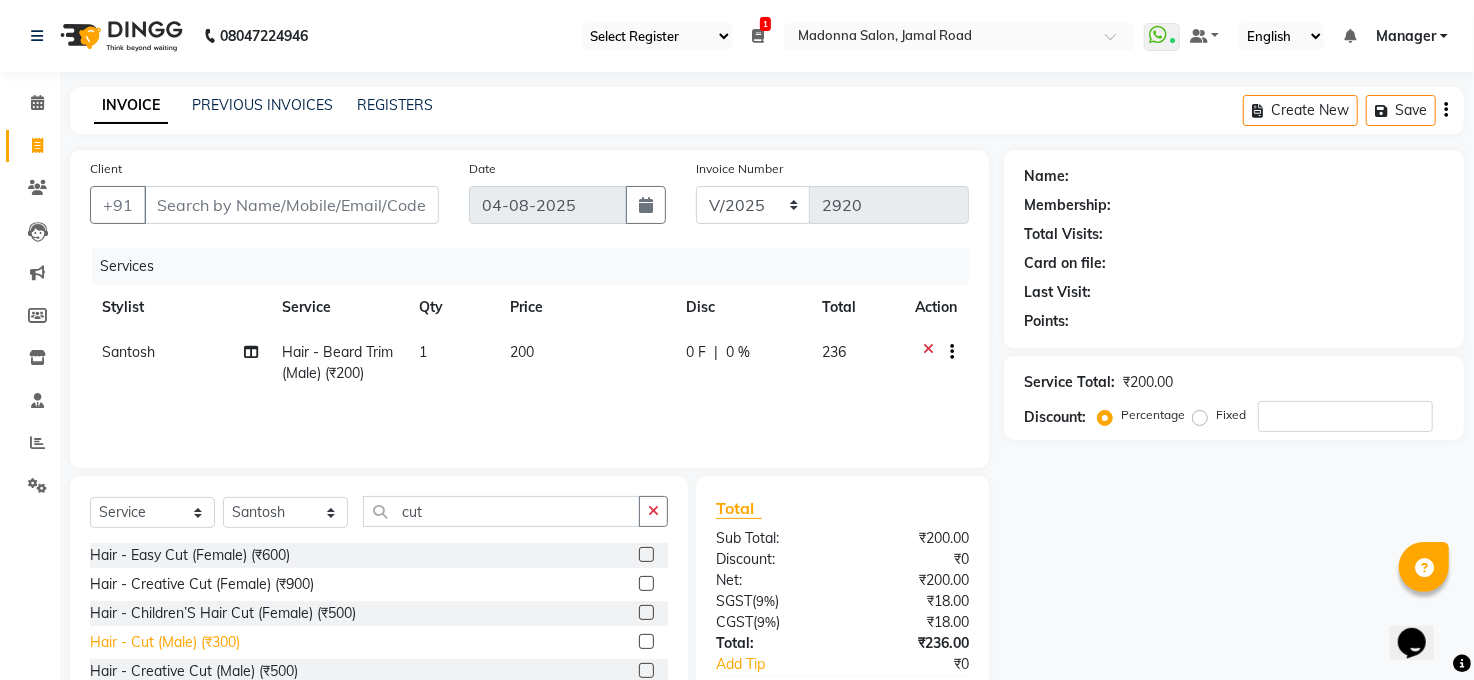 click on "Hair - Cut (Male) (₹300)" 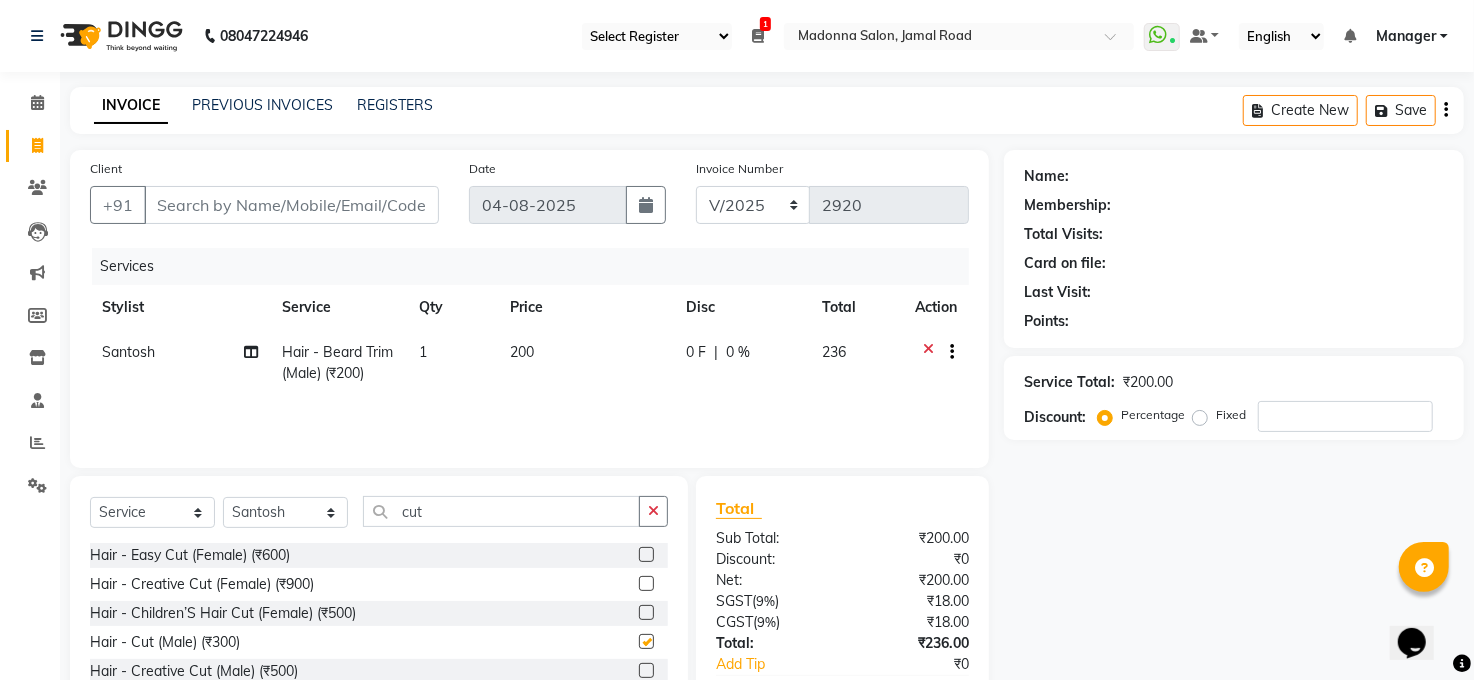 checkbox on "false" 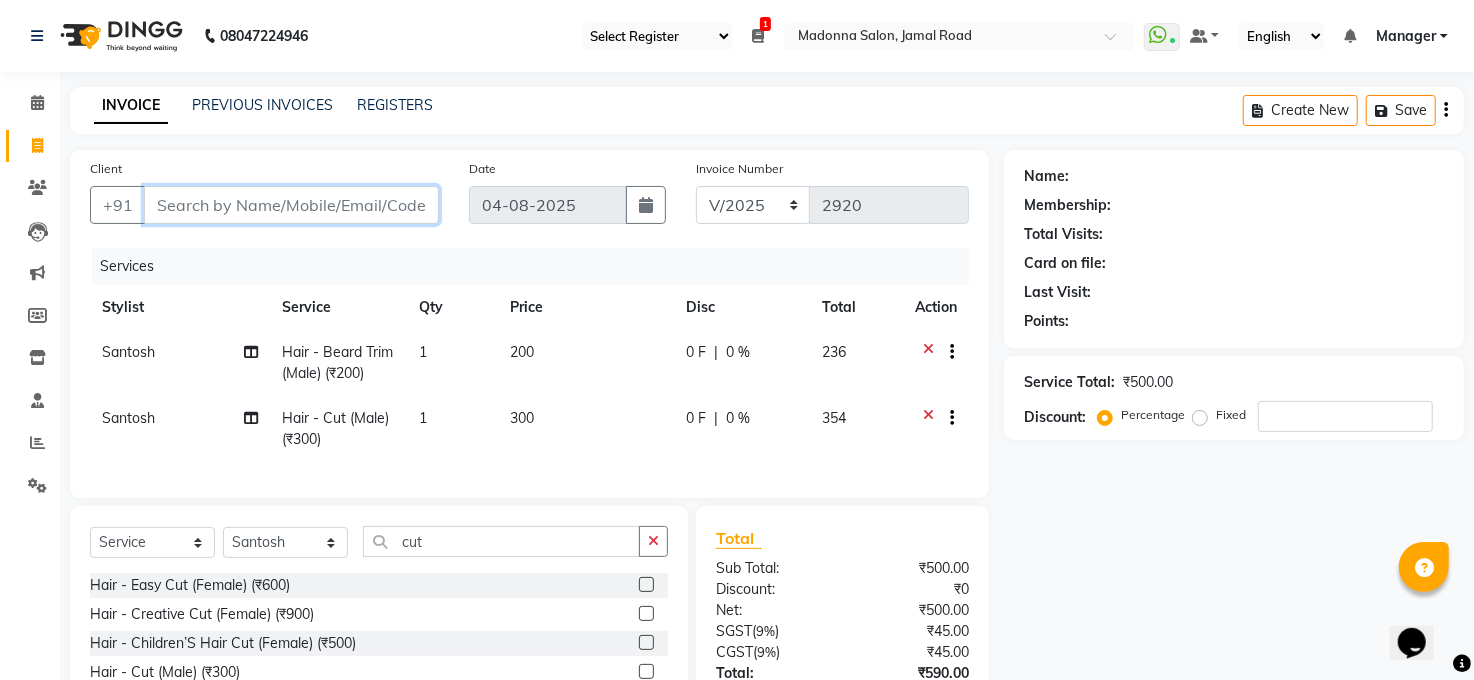 click on "Client" at bounding box center (291, 205) 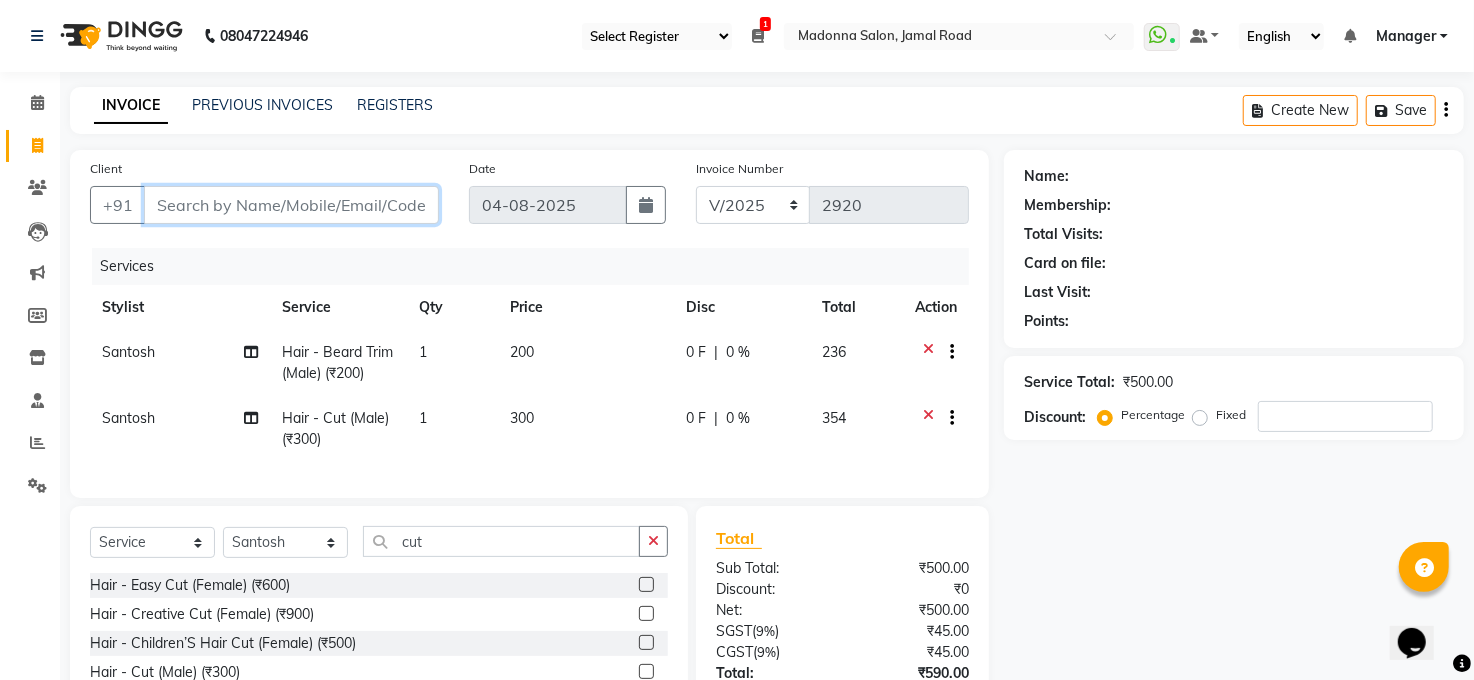 type on "p" 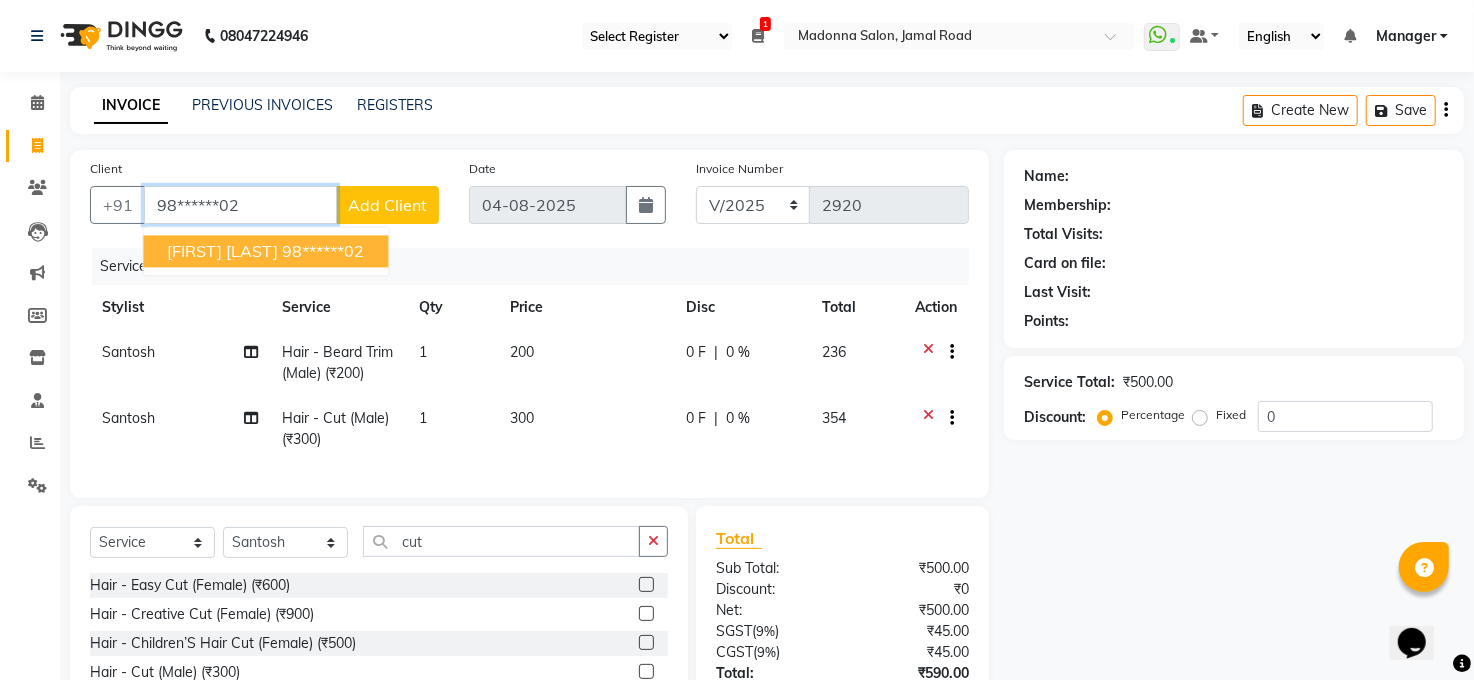 type on "98******02" 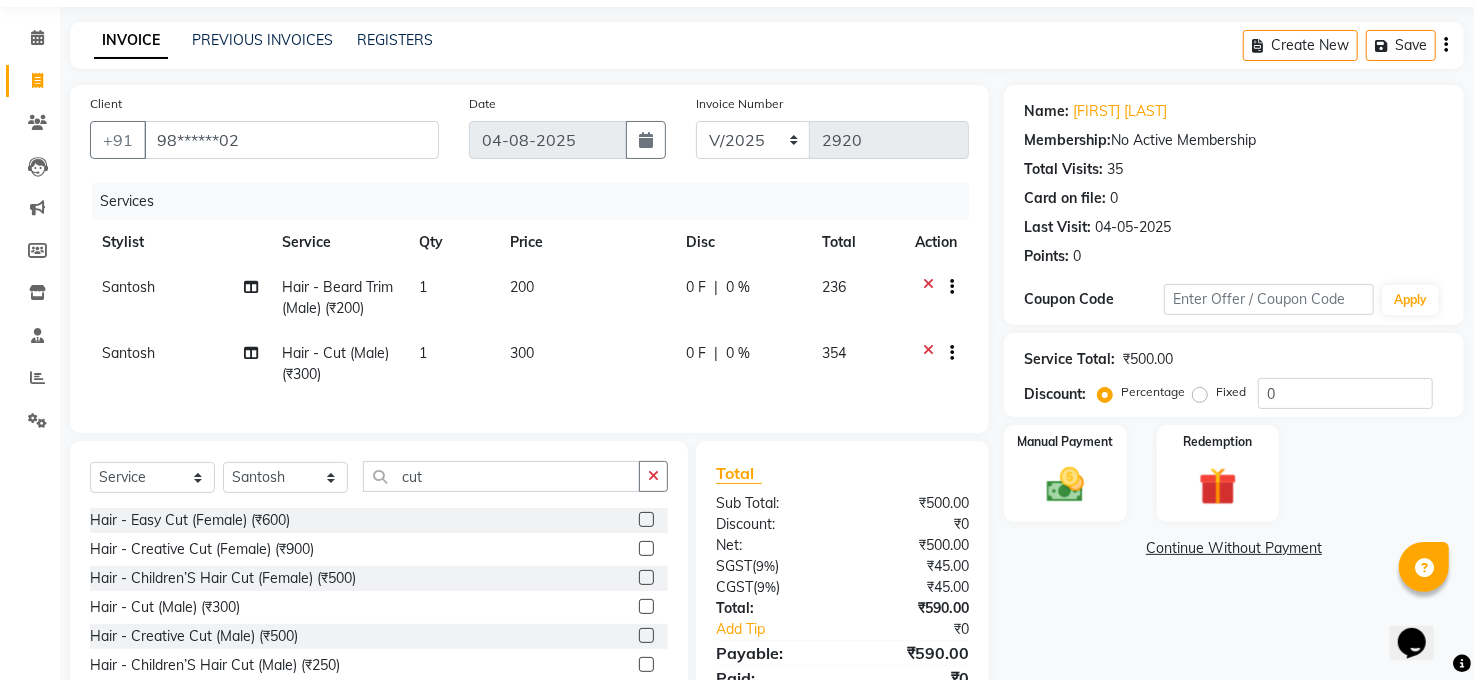 scroll, scrollTop: 170, scrollLeft: 0, axis: vertical 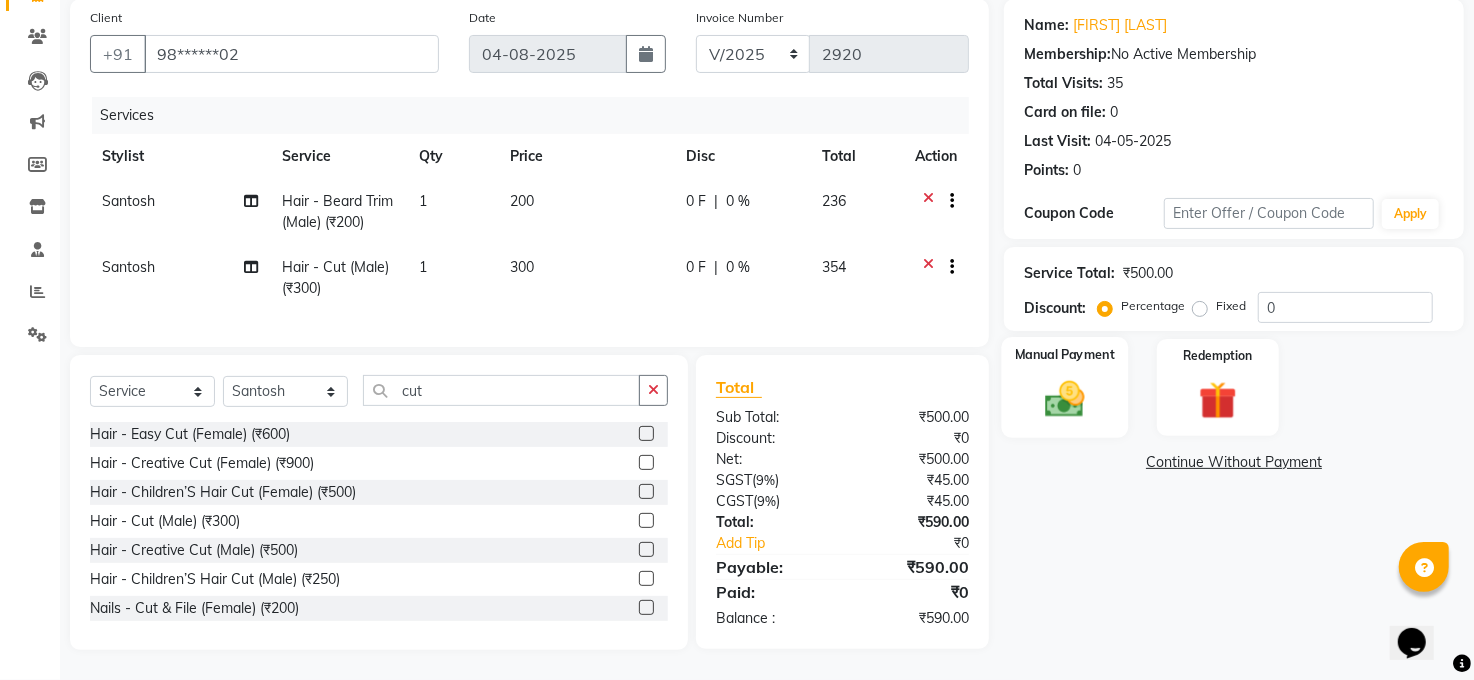 click 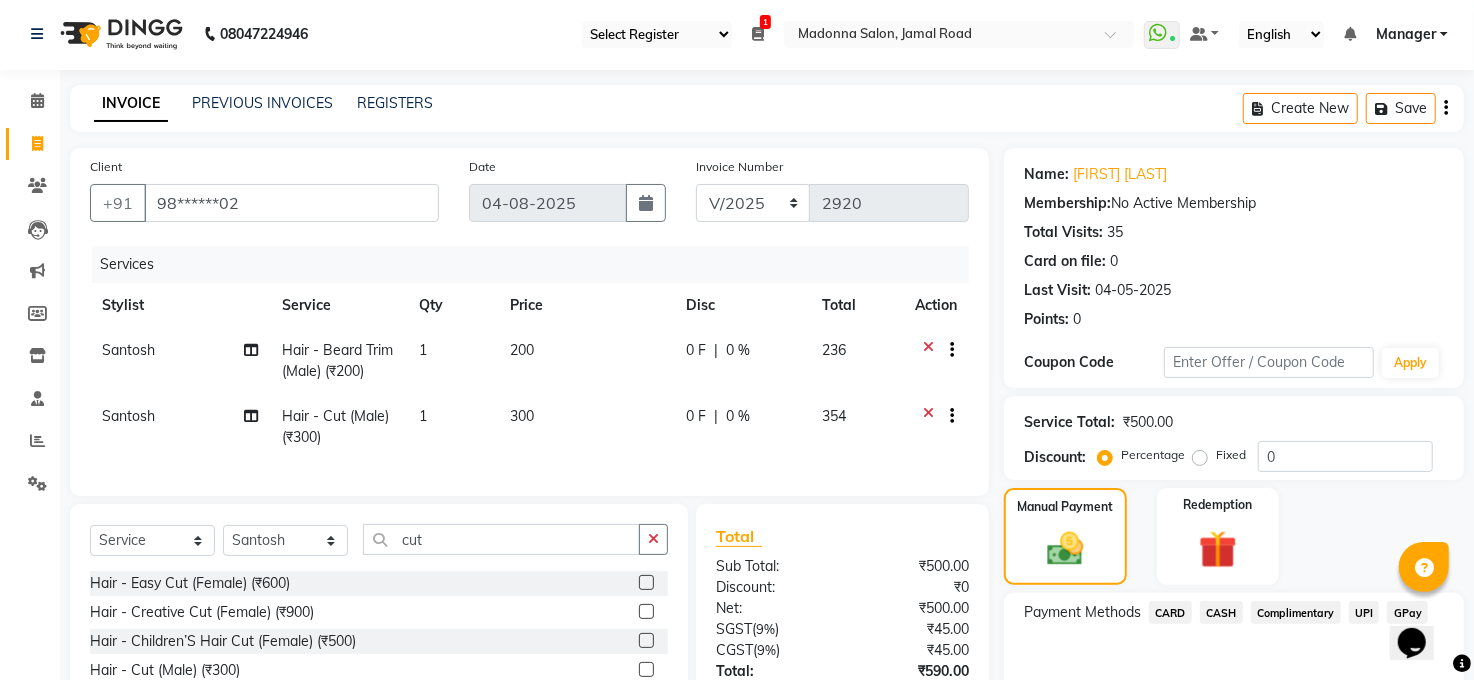scroll, scrollTop: 0, scrollLeft: 0, axis: both 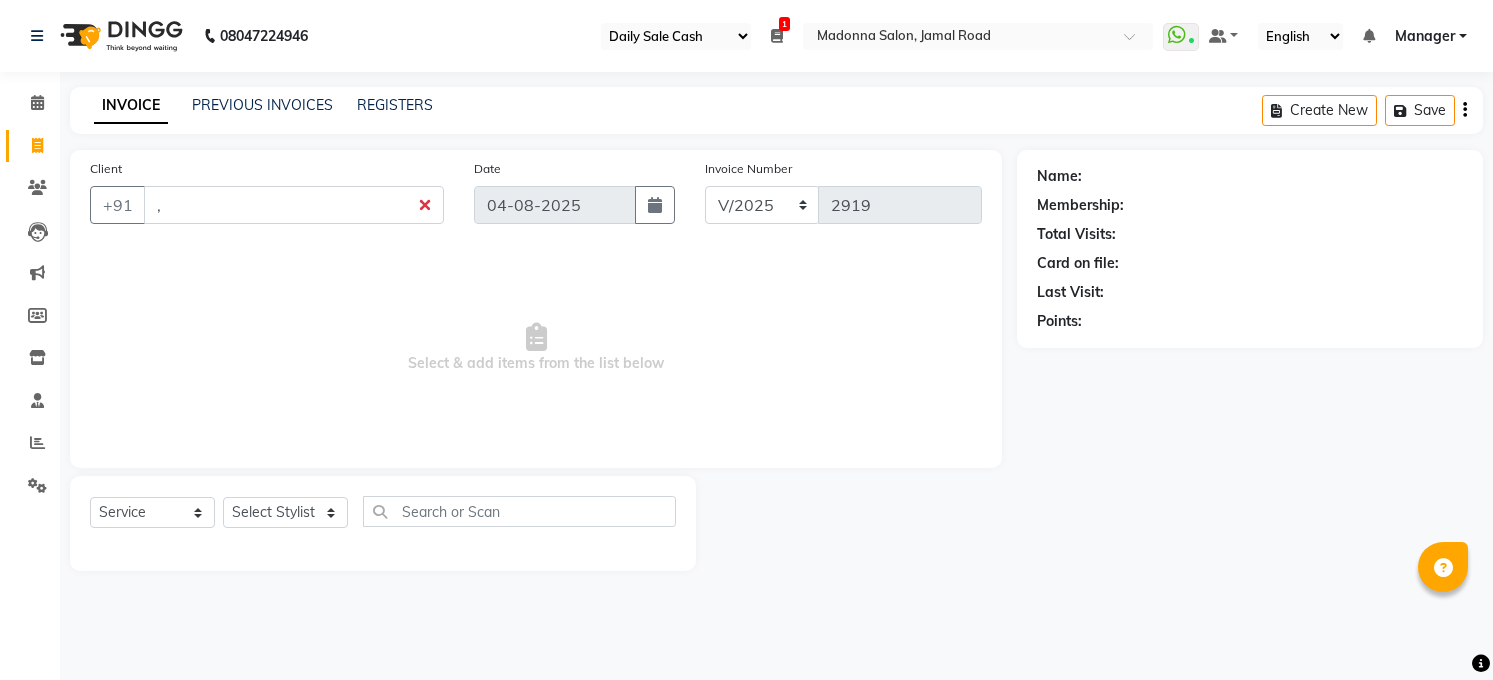 select on "35" 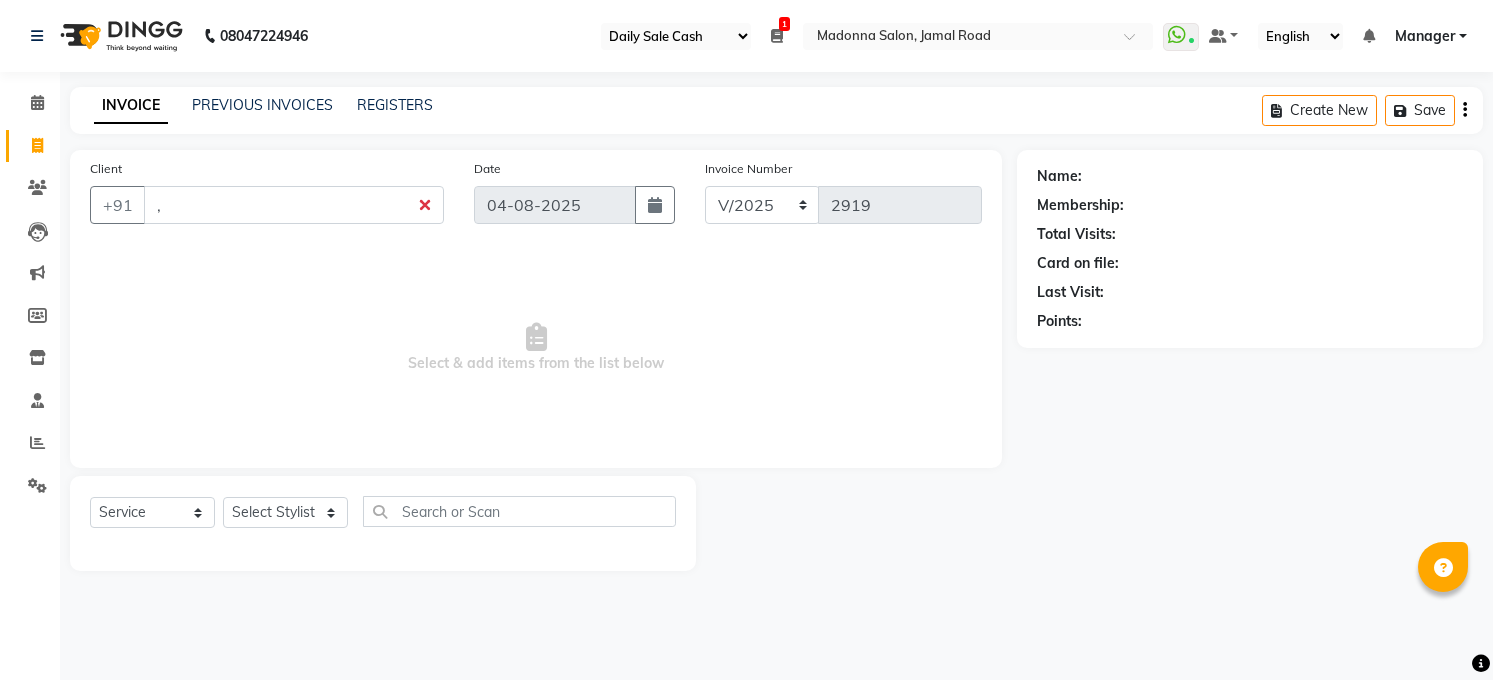 scroll, scrollTop: 0, scrollLeft: 0, axis: both 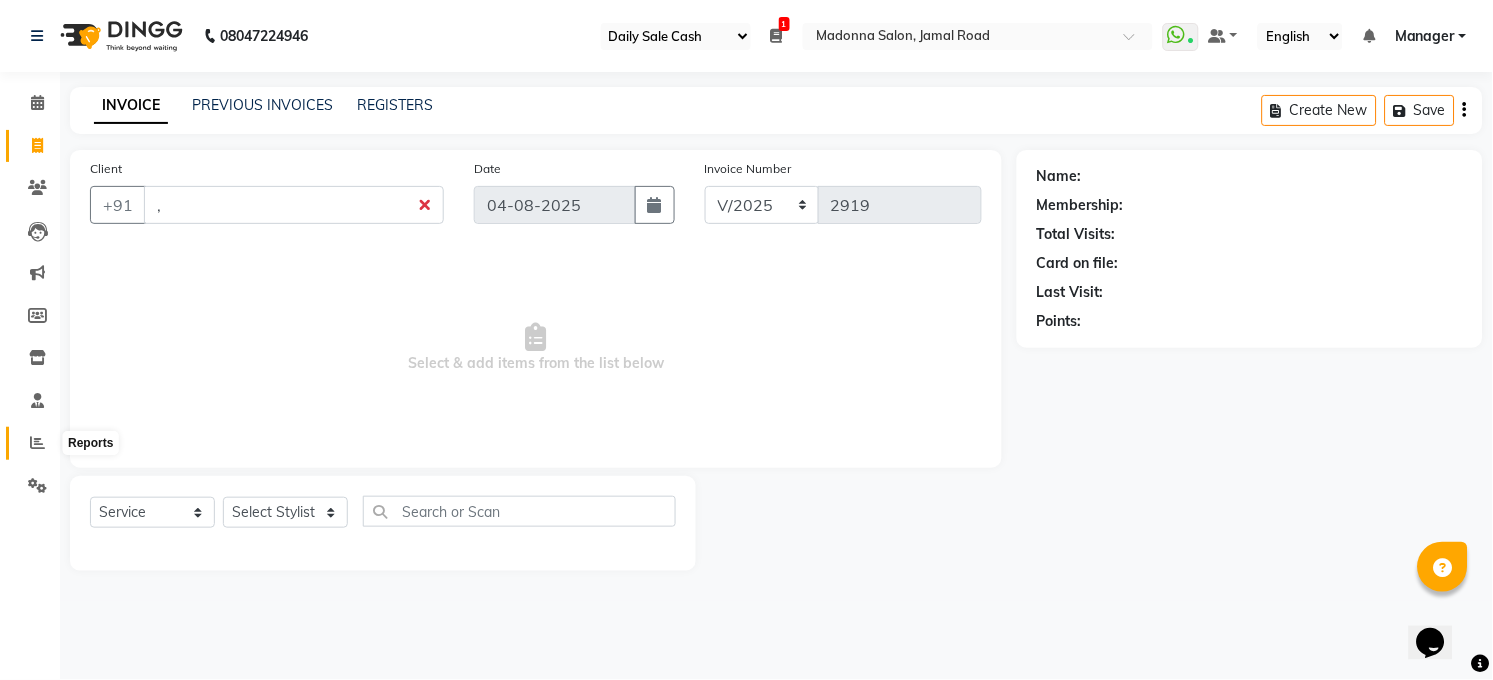 click 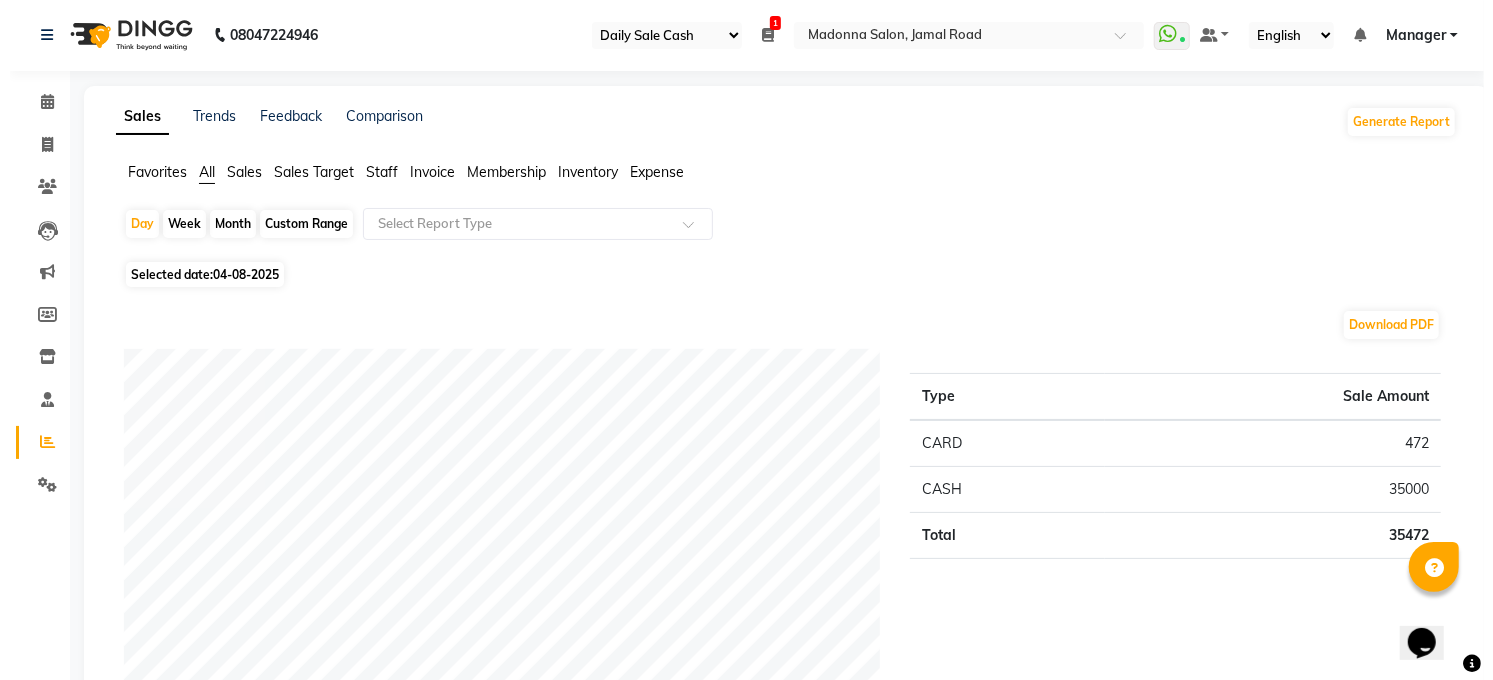 scroll, scrollTop: 0, scrollLeft: 0, axis: both 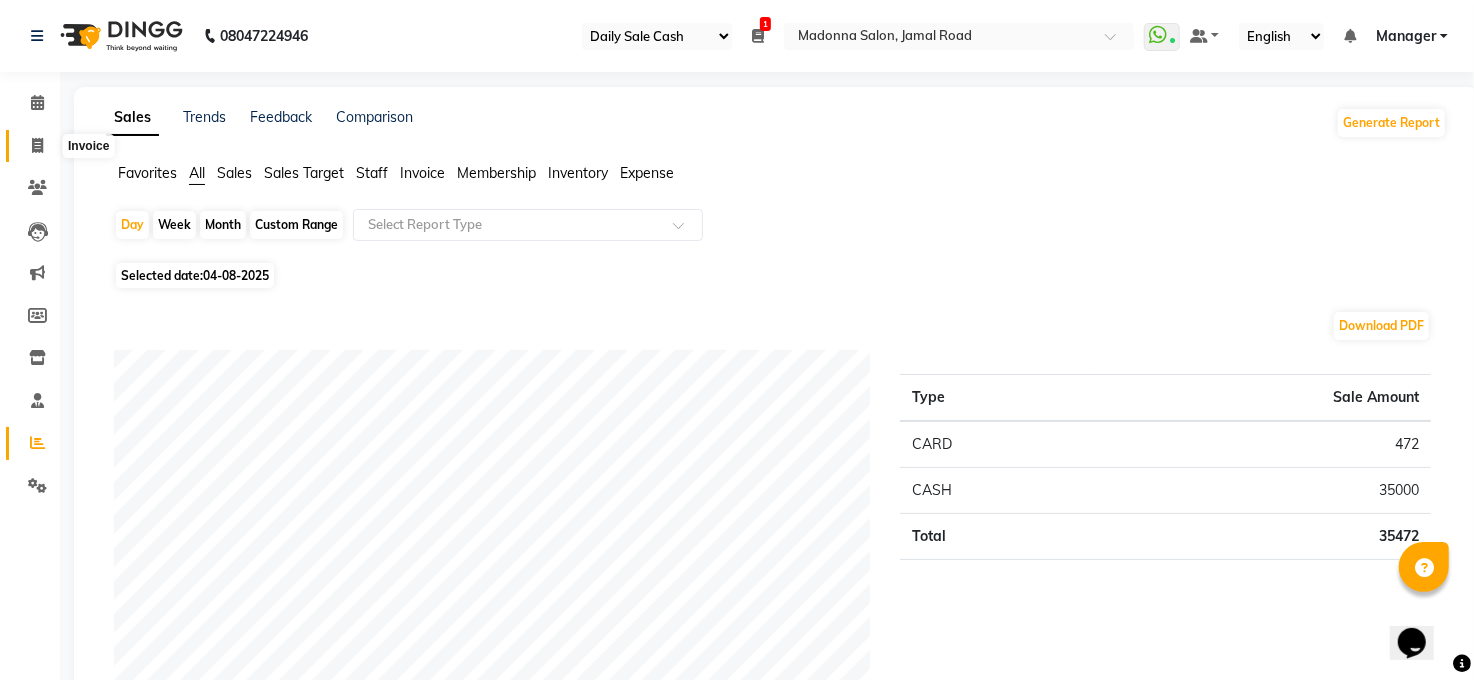 click 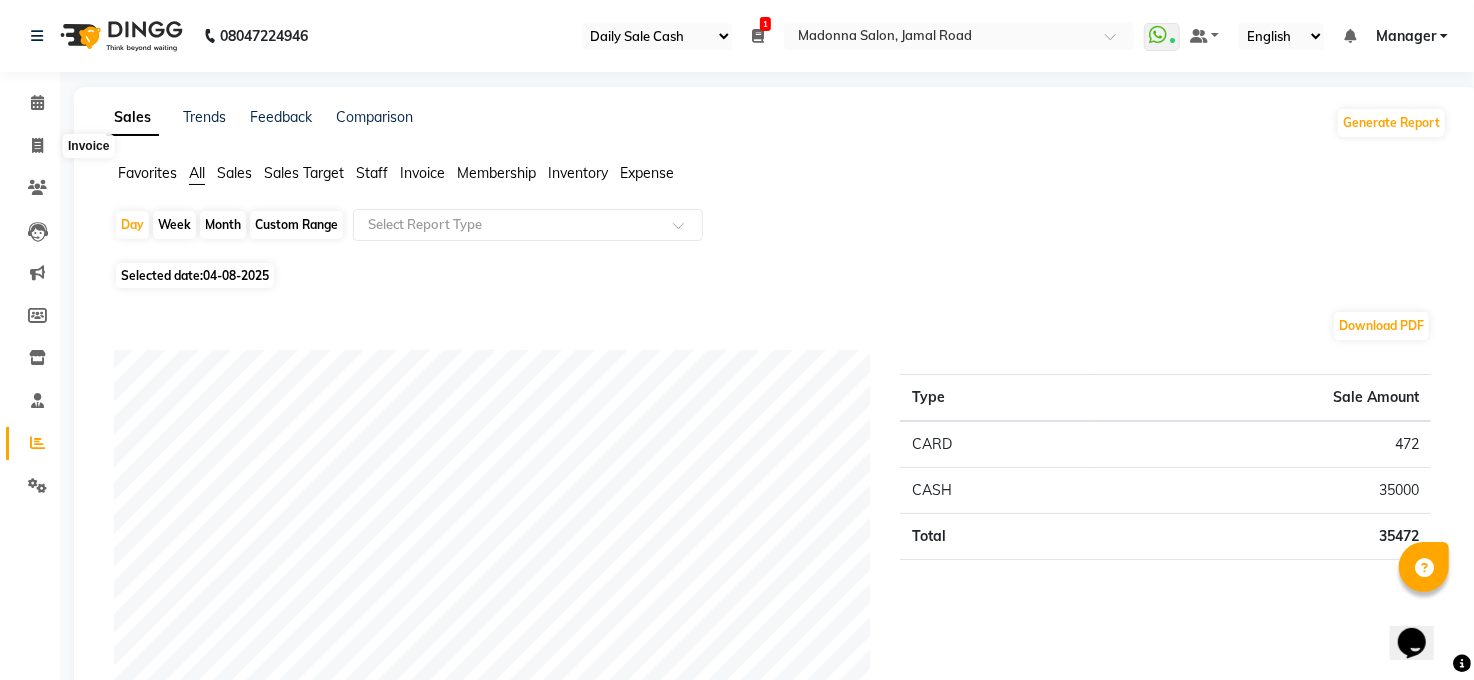 select on "service" 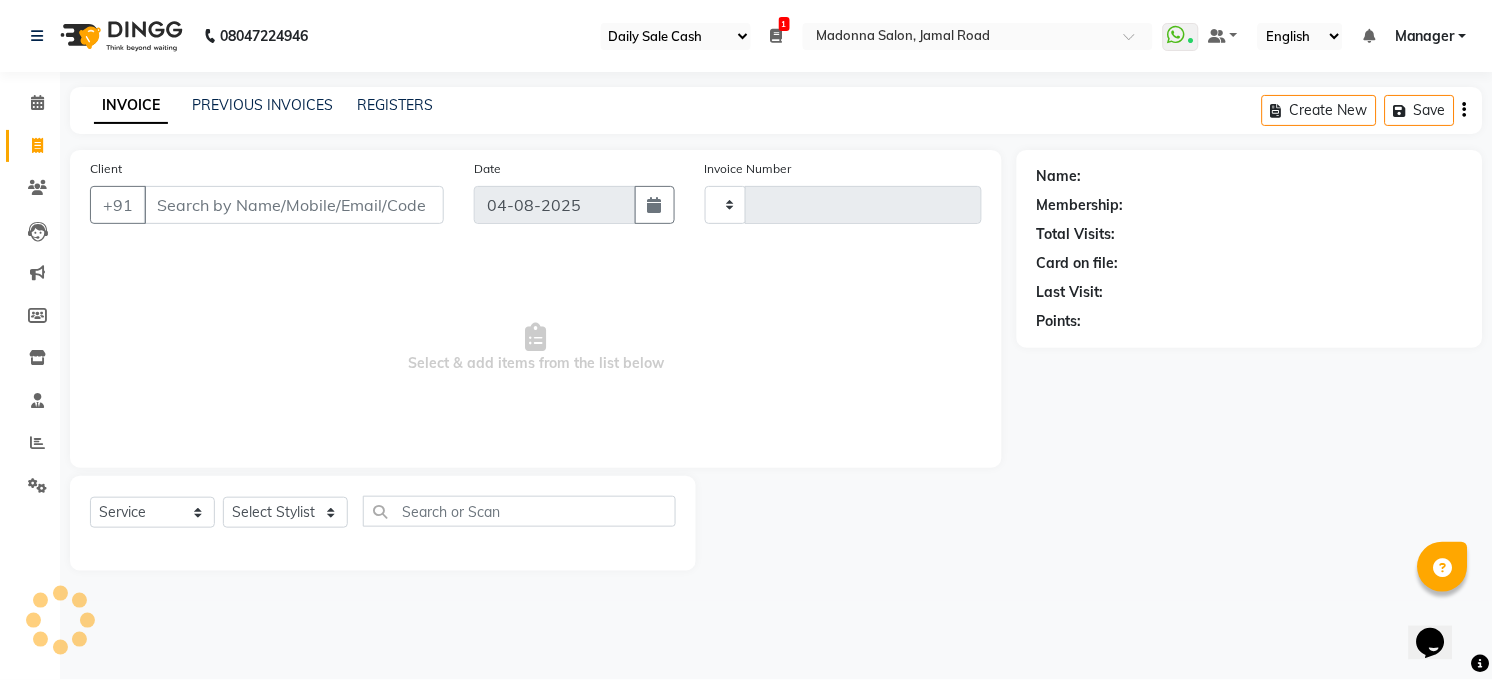 type on "2920" 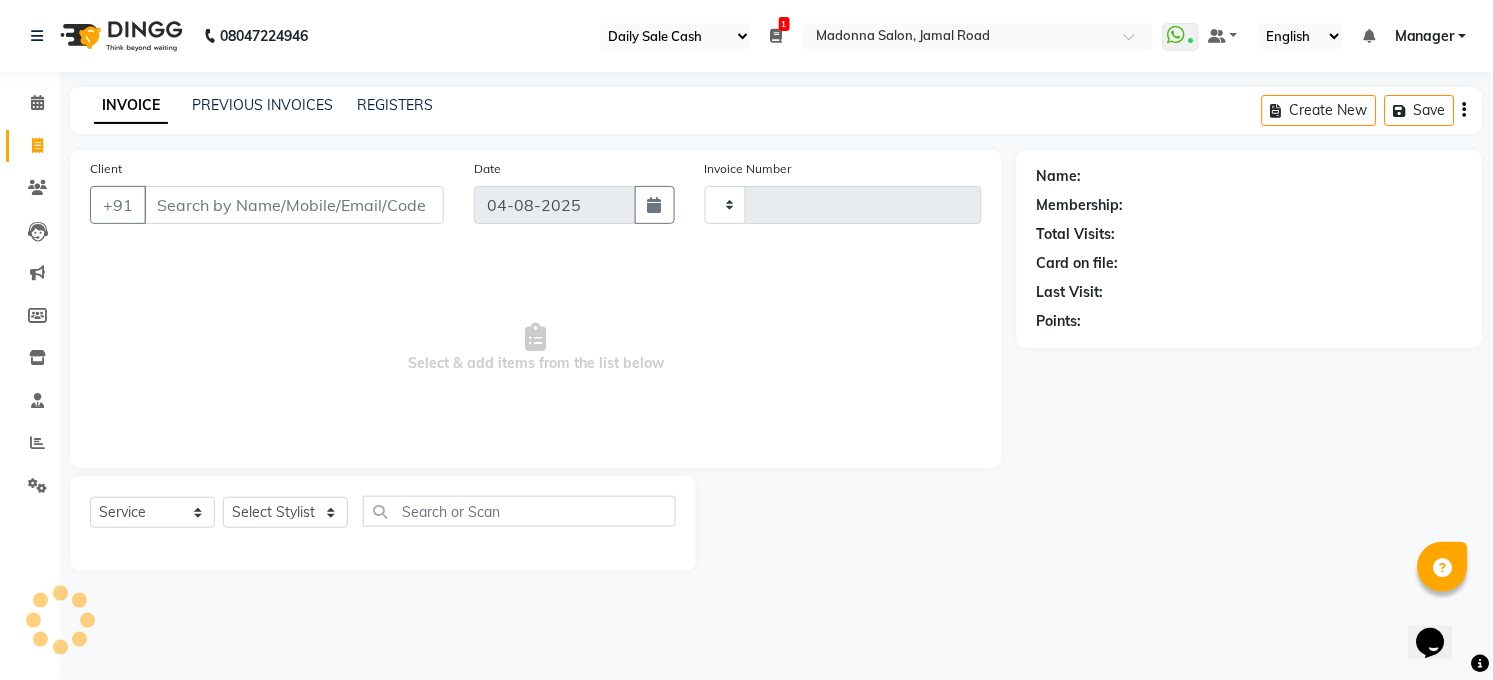 select on "5748" 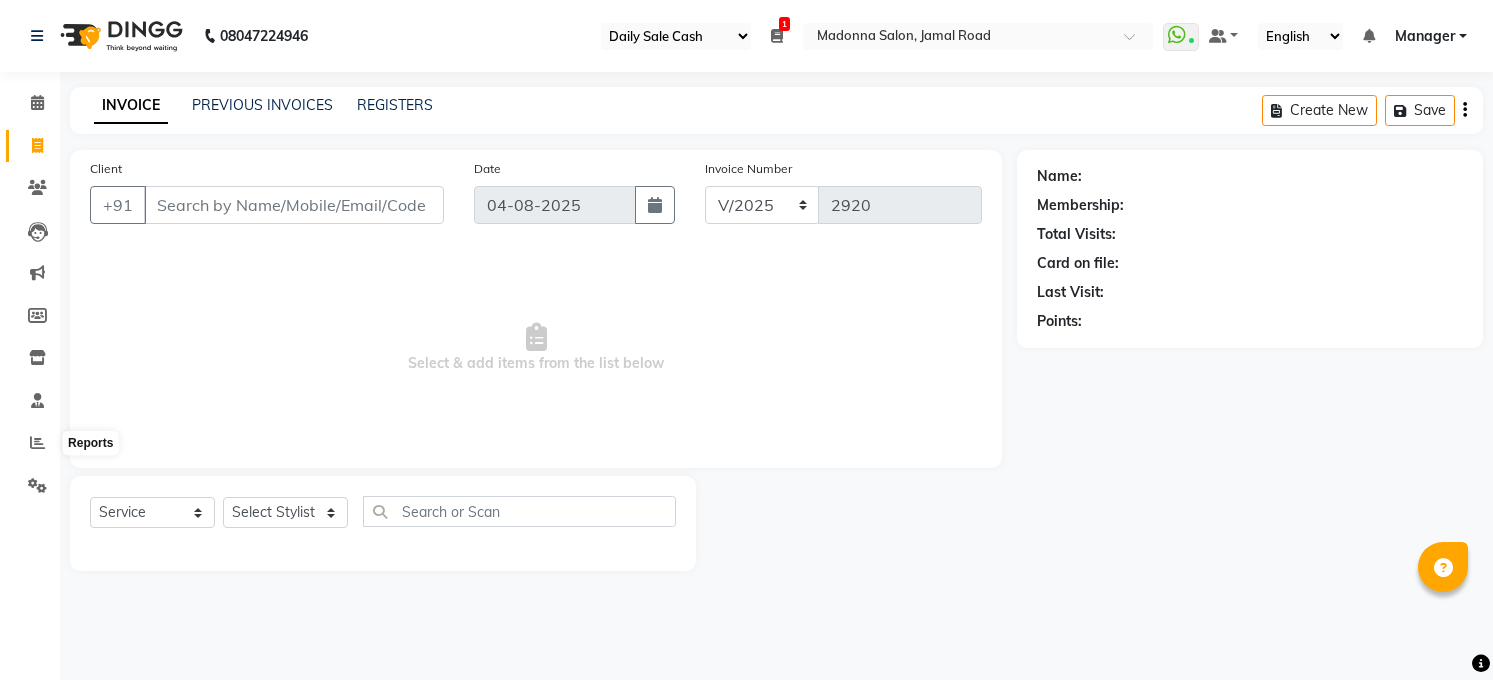 select on "35" 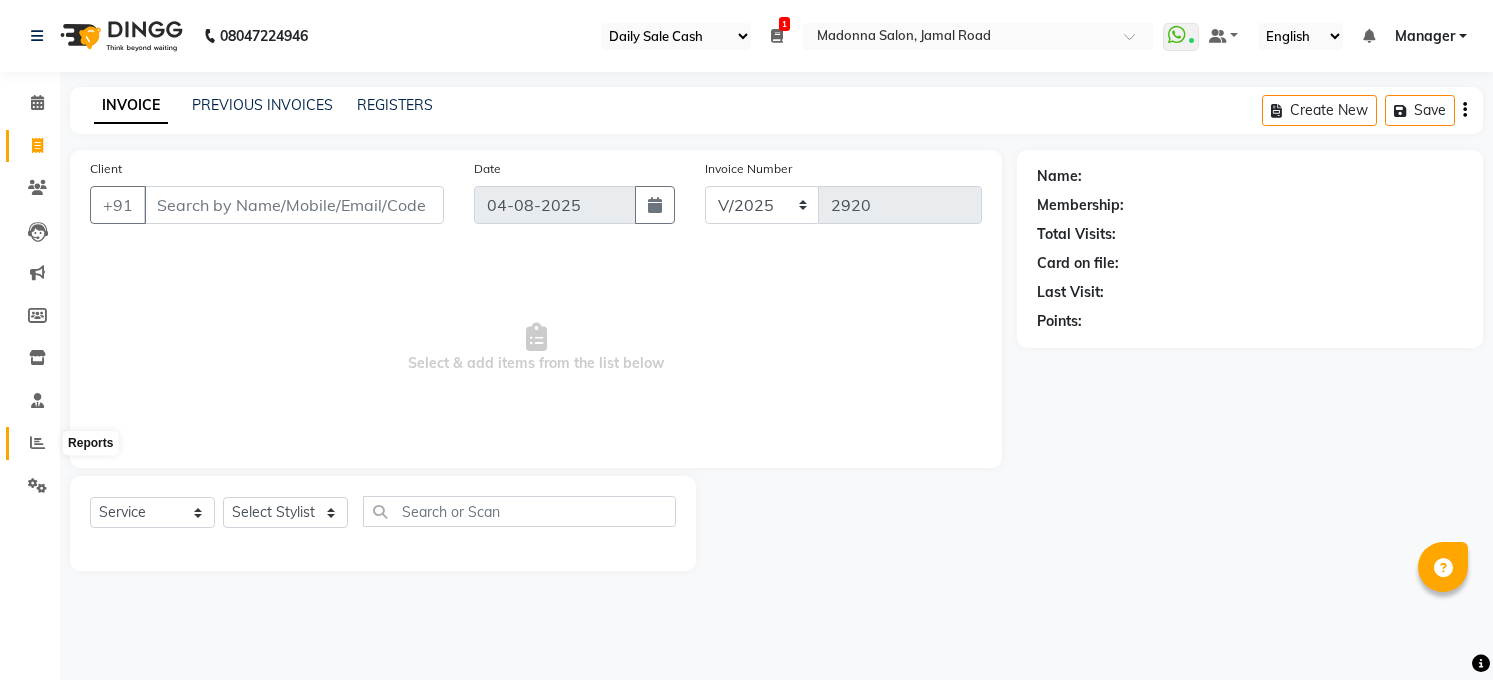 scroll, scrollTop: 0, scrollLeft: 0, axis: both 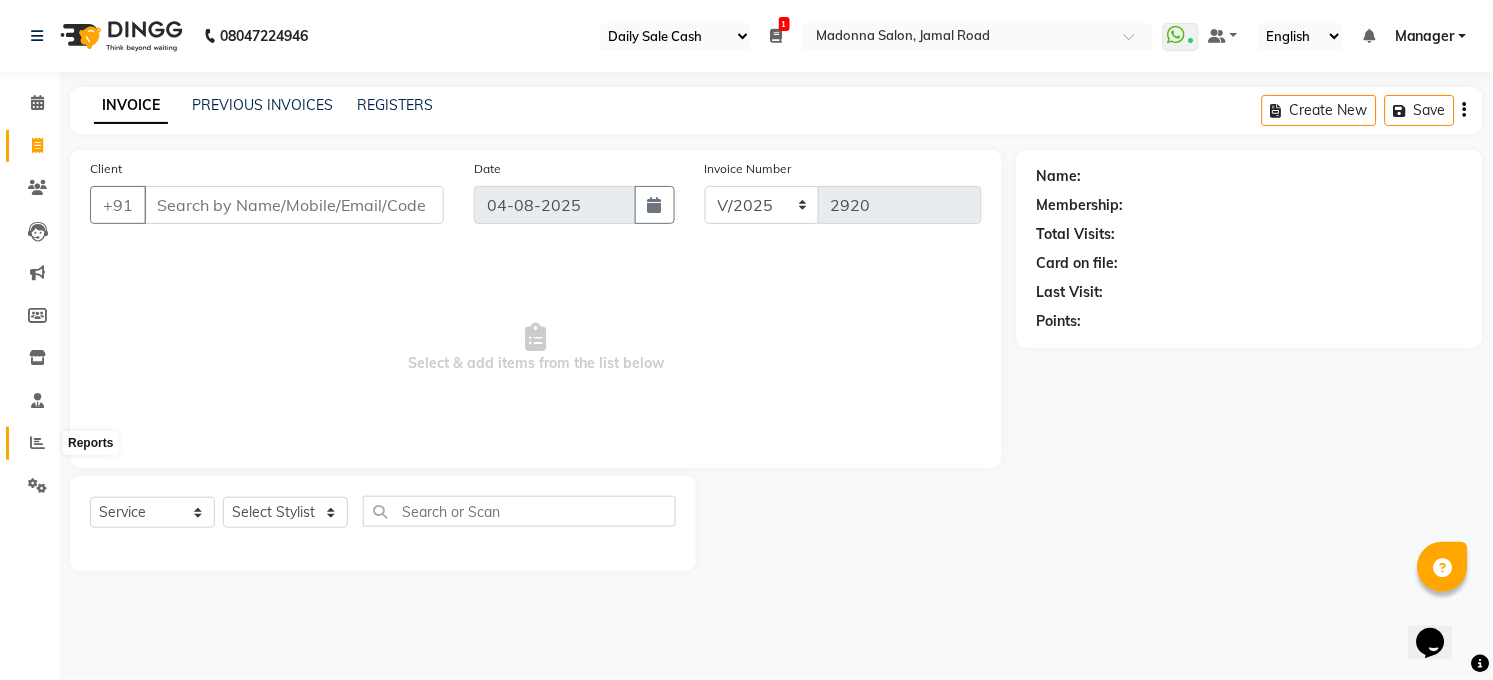 click 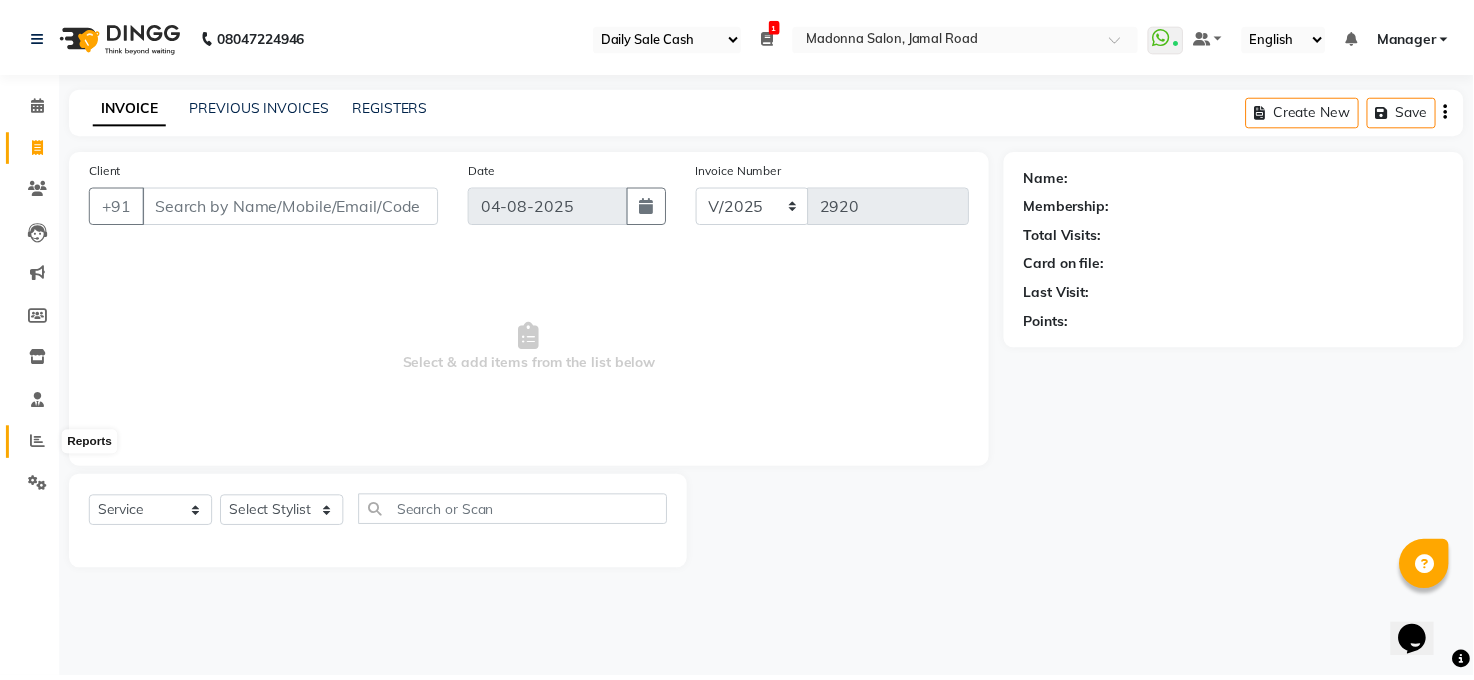 scroll, scrollTop: 0, scrollLeft: 0, axis: both 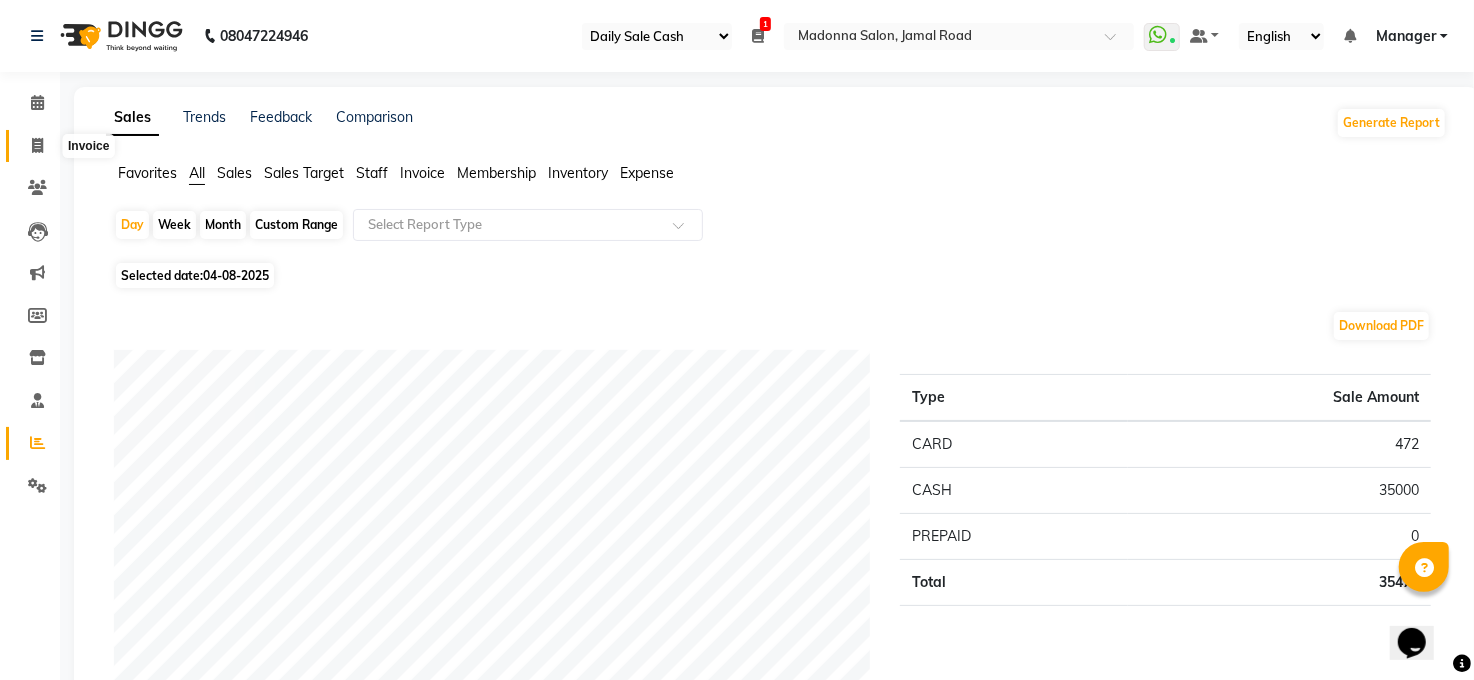 click 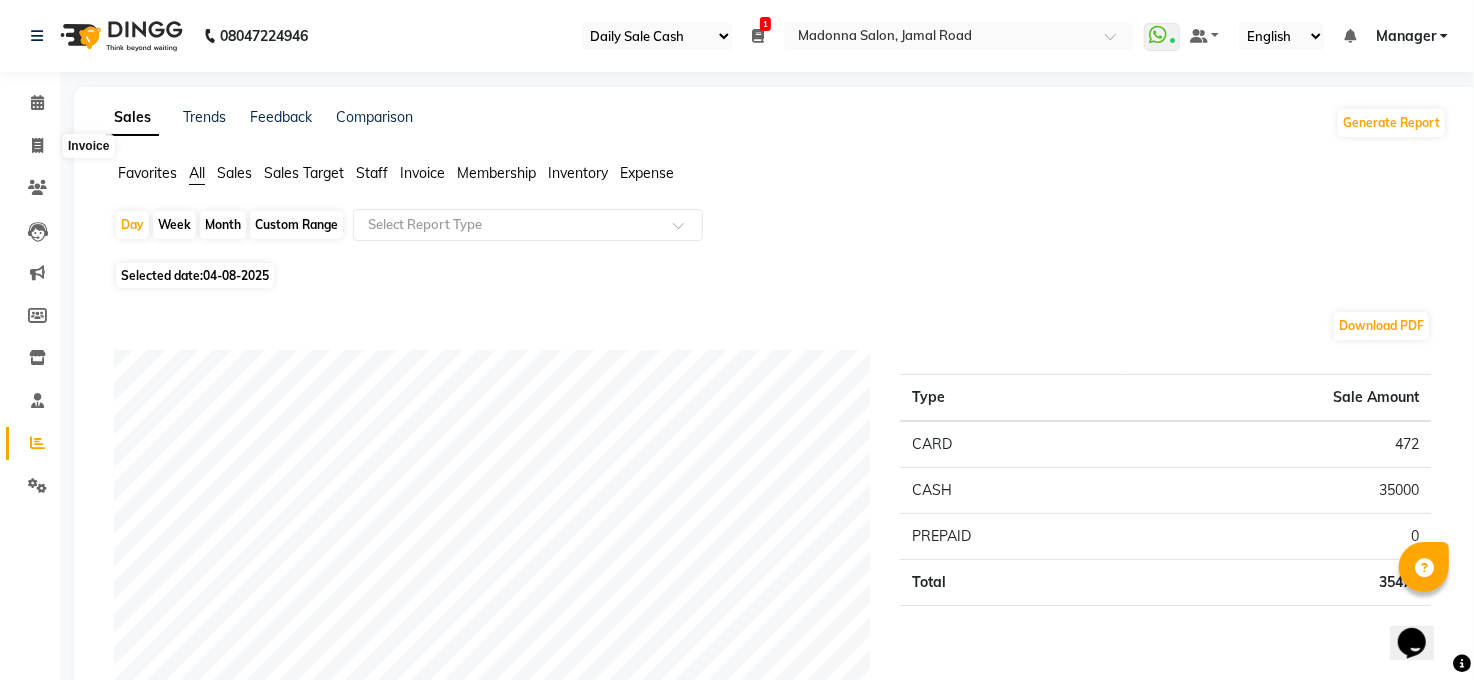 select on "service" 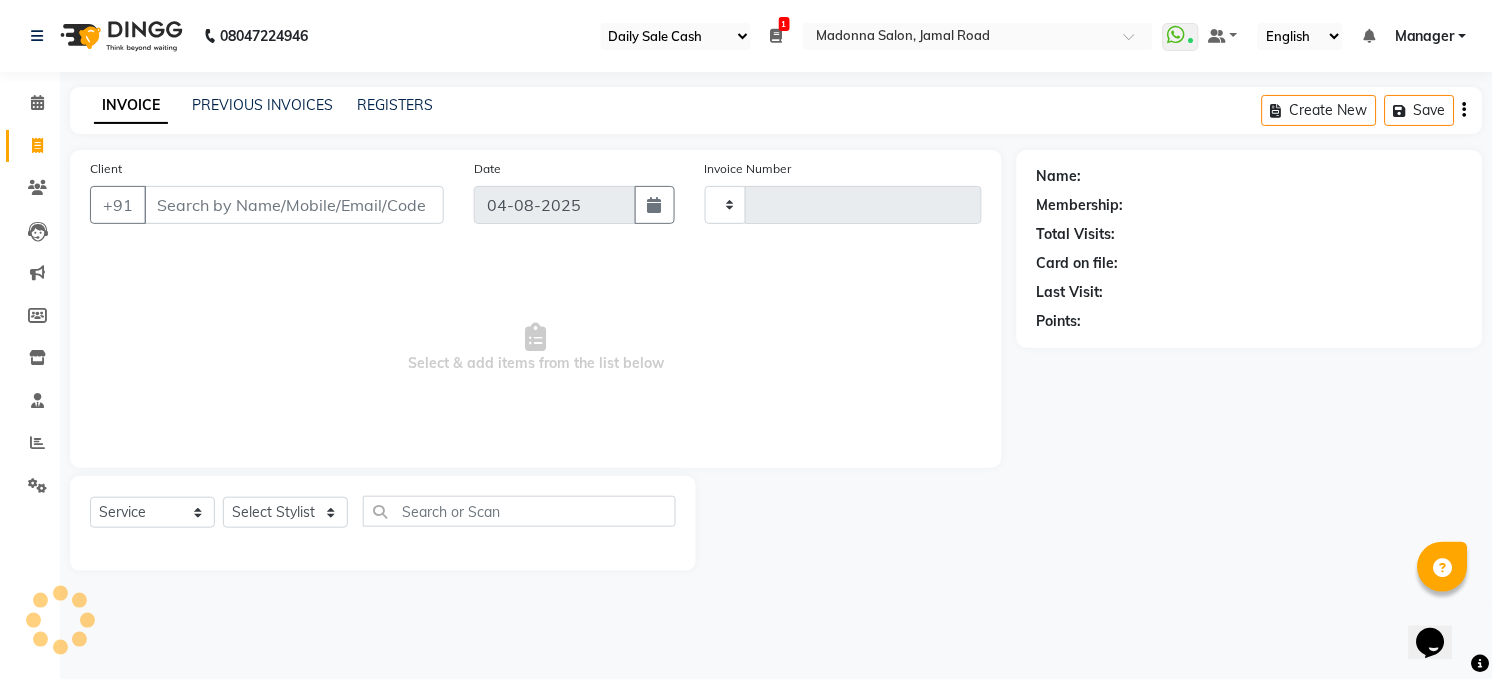 type on "2920" 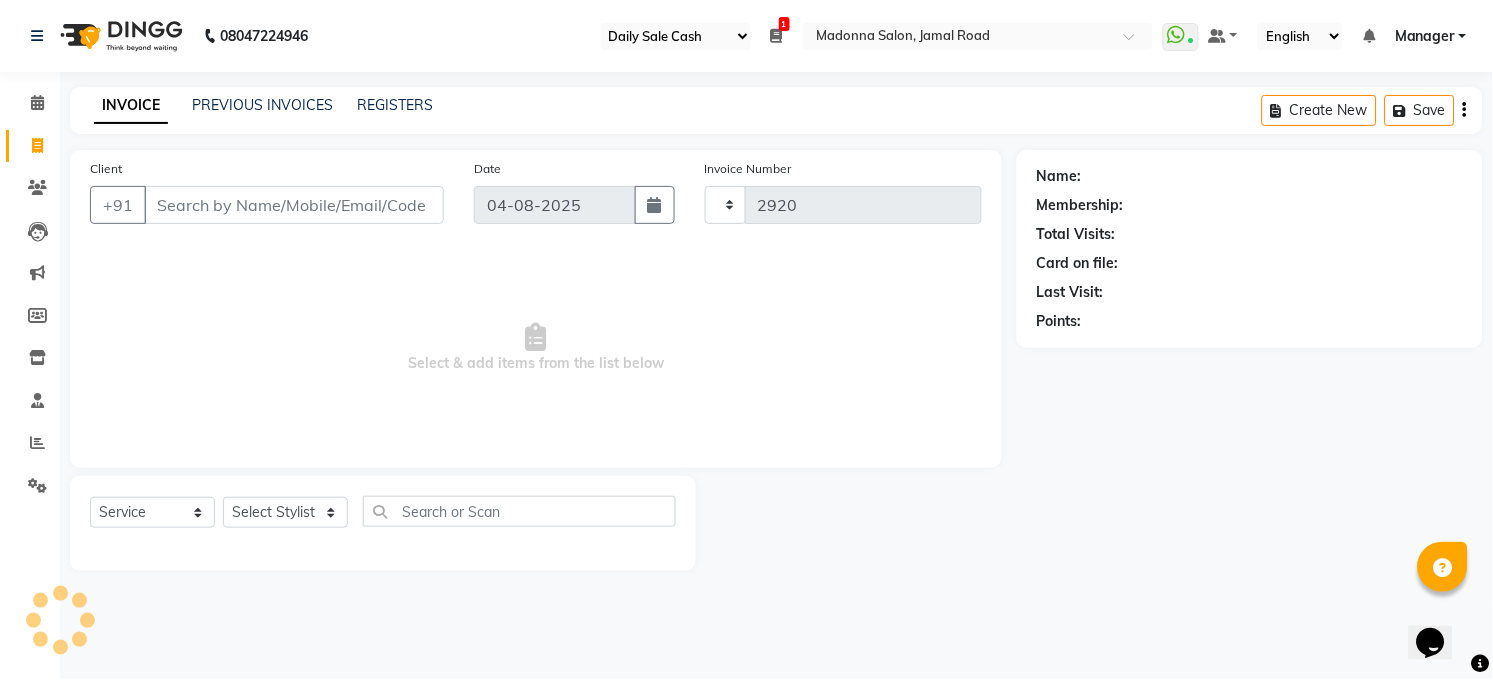 select on "5748" 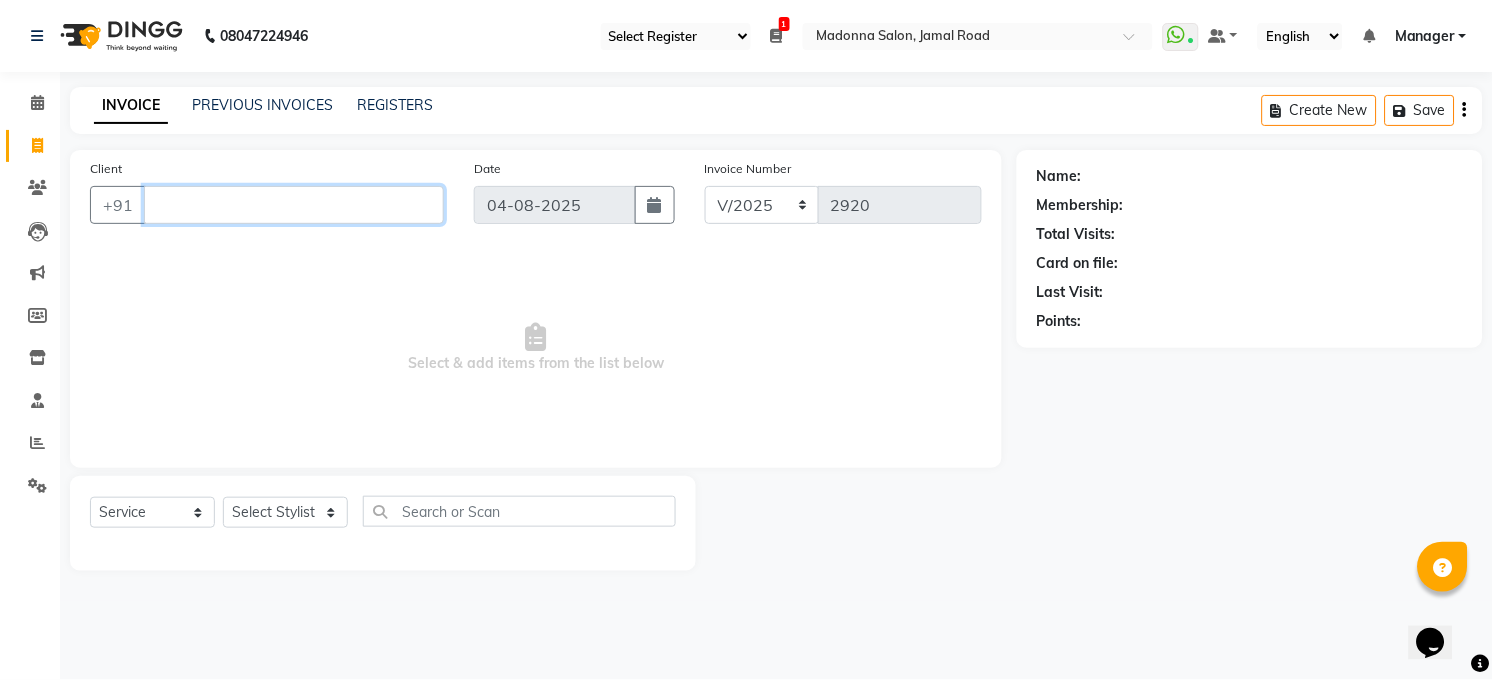 type 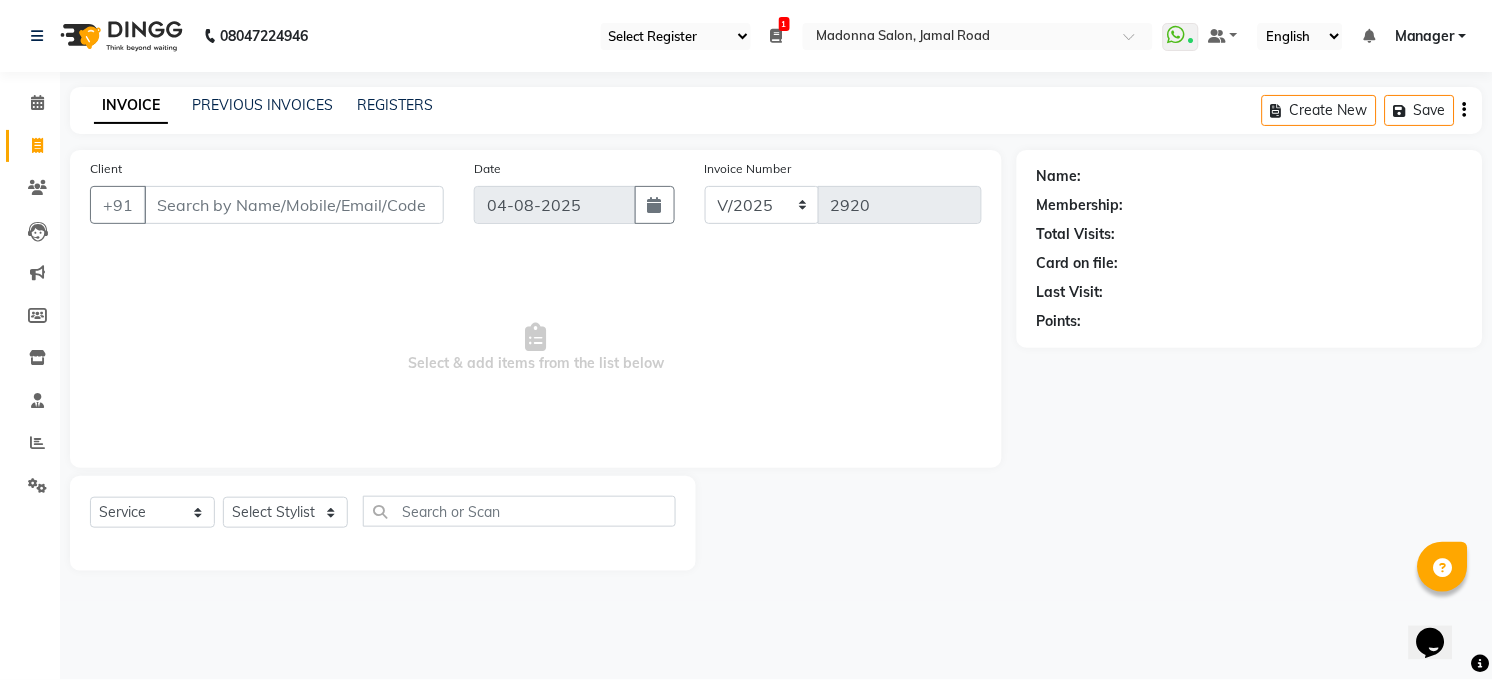 drag, startPoint x: 323, startPoint y: 454, endPoint x: 278, endPoint y: 520, distance: 79.881165 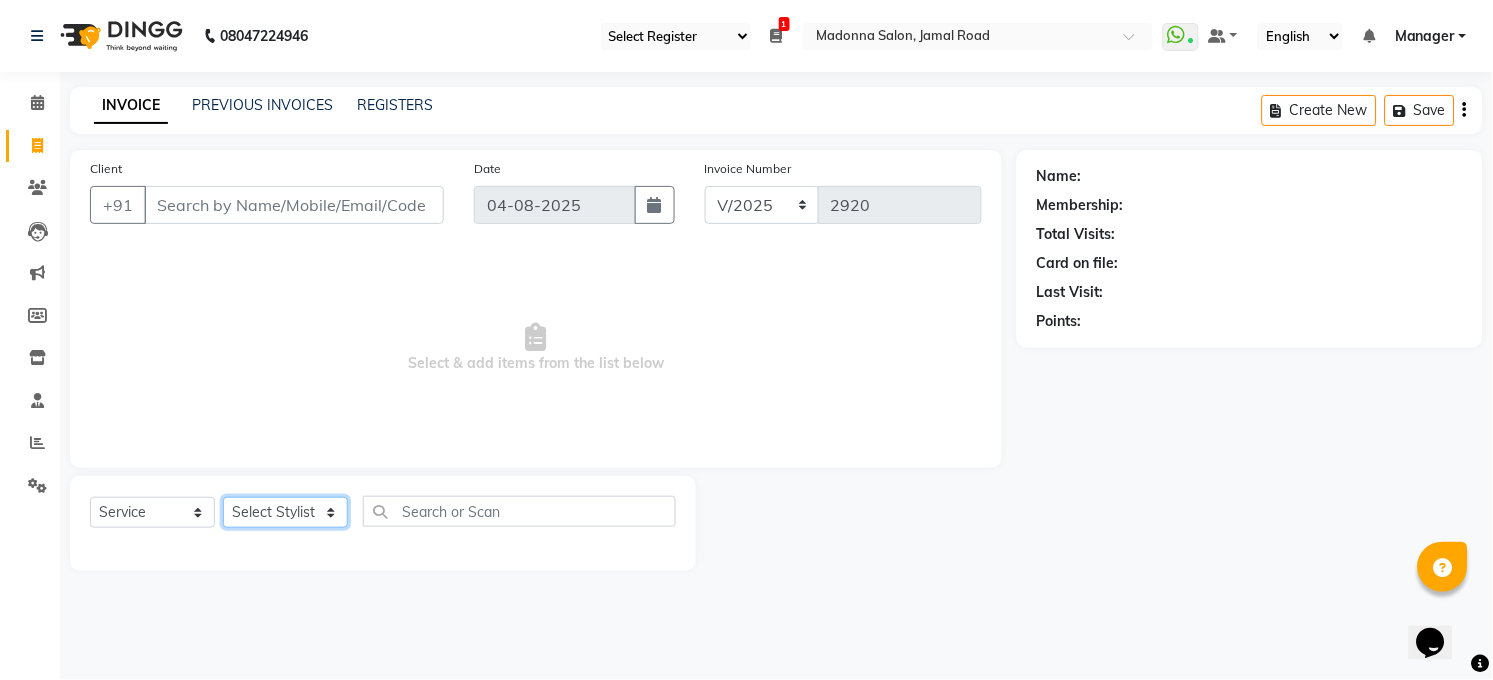 click on "Select Stylist Abhay kumar ALTAF ANKITA ARJUN Chandan COUNTER  Manager Manish Kumar Neetu Mam PRINCE Priyanka Raju Ravi Thakur RINKI Roshan Santosh SAURABH SUJEET THAKUR SUNITA Veer Vinod Kumar" 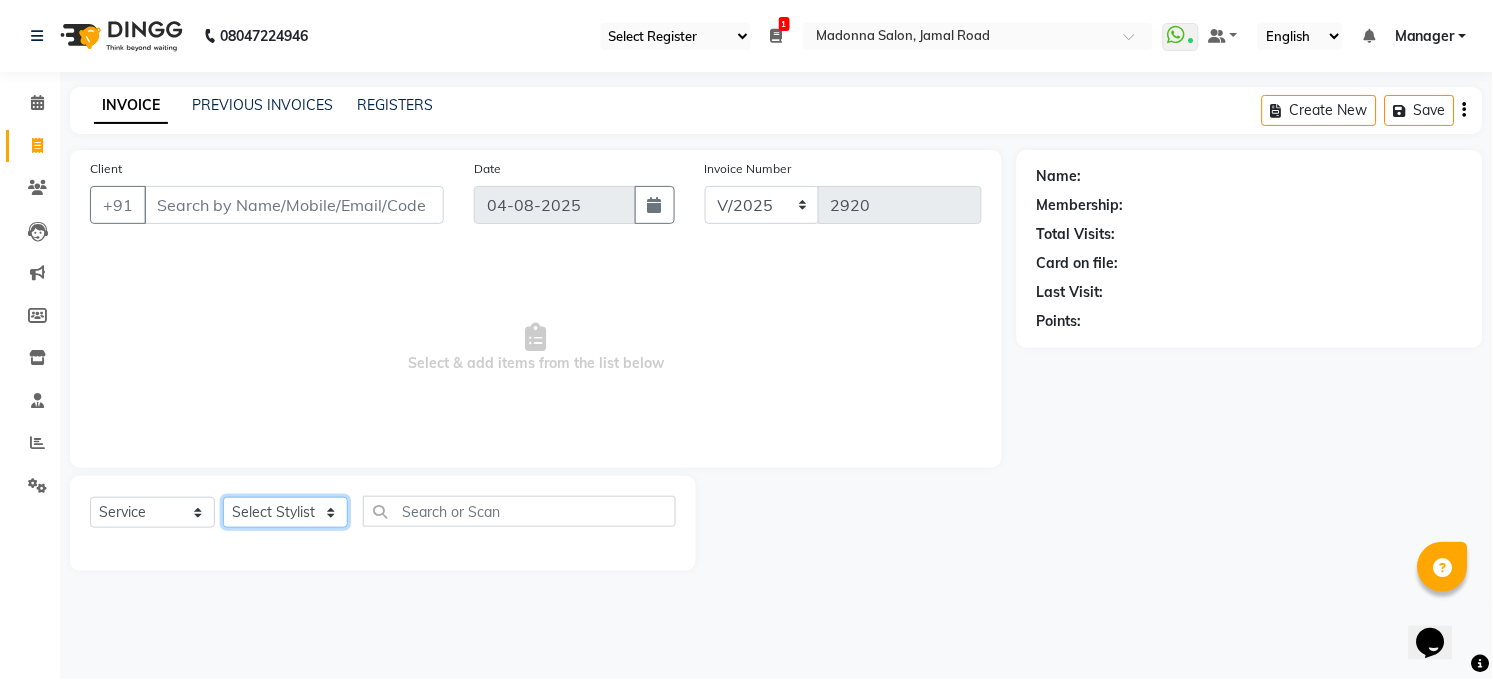 select on "60523" 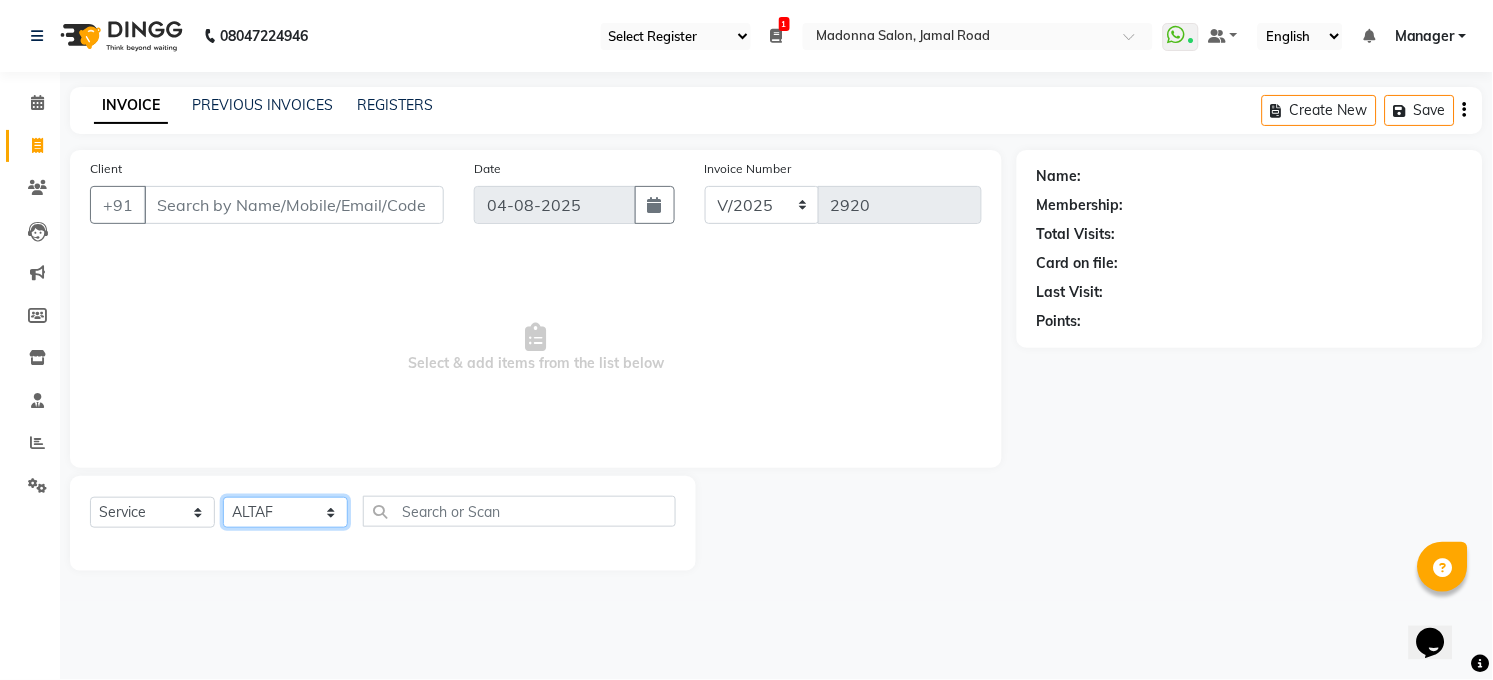 click on "Select Stylist Abhay kumar ALTAF ANKITA ARJUN Chandan COUNTER  Manager Manish Kumar Neetu Mam PRINCE Priyanka Raju Ravi Thakur RINKI Roshan Santosh SAURABH SUJEET THAKUR SUNITA Veer Vinod Kumar" 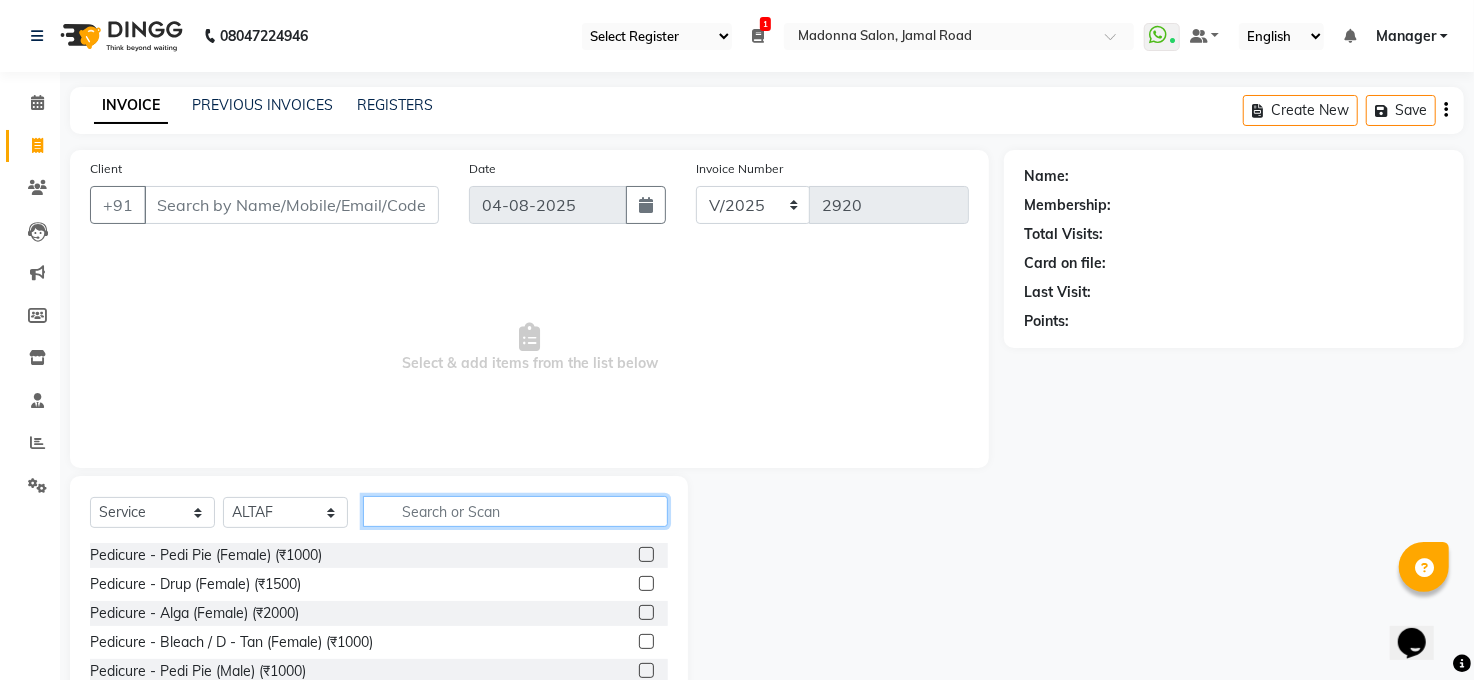 click 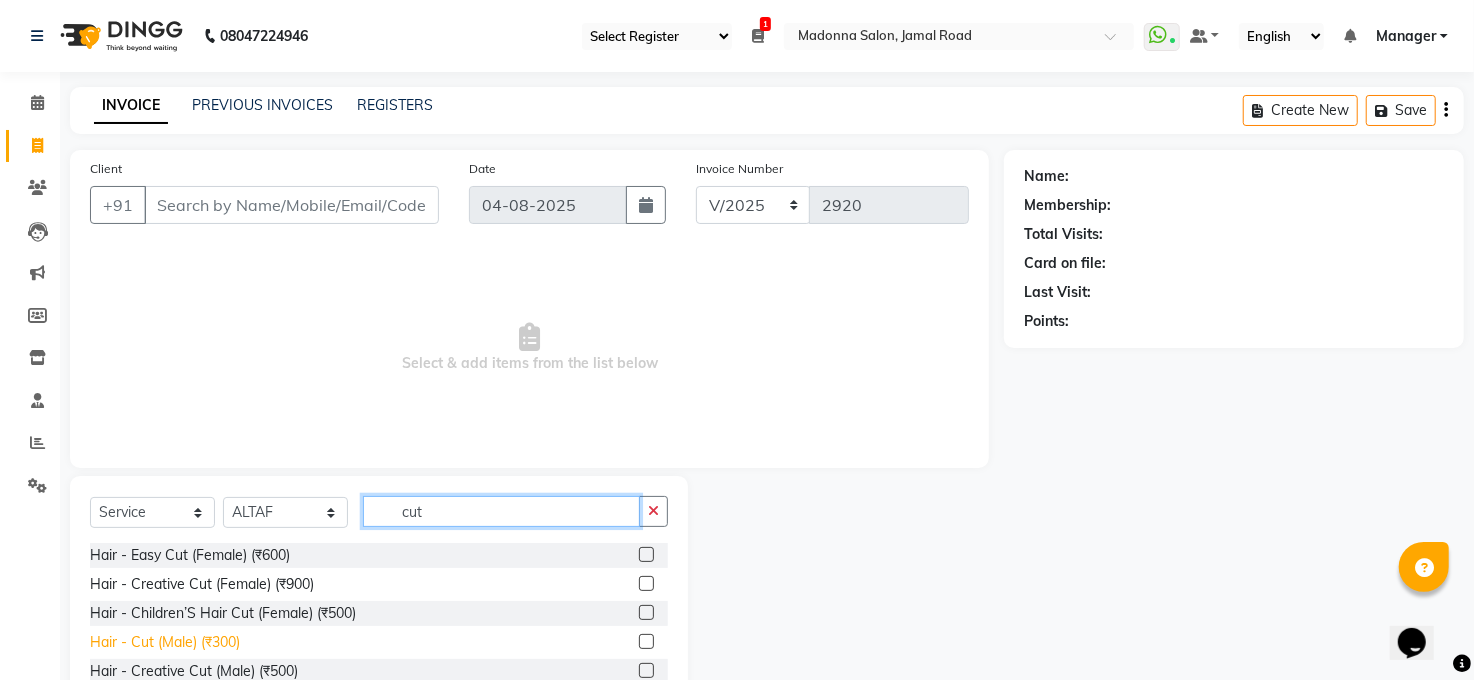 type on "cut" 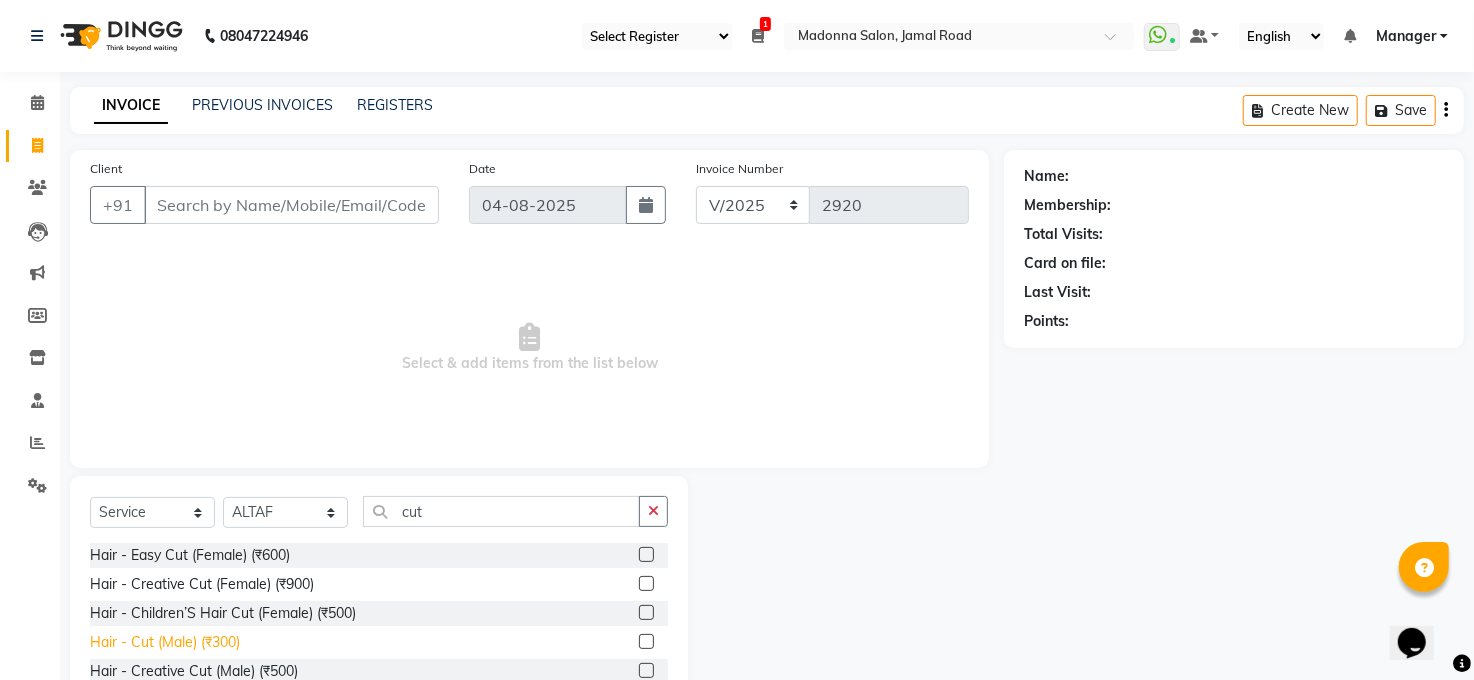 click on "Hair - Cut (Male) (₹300)" 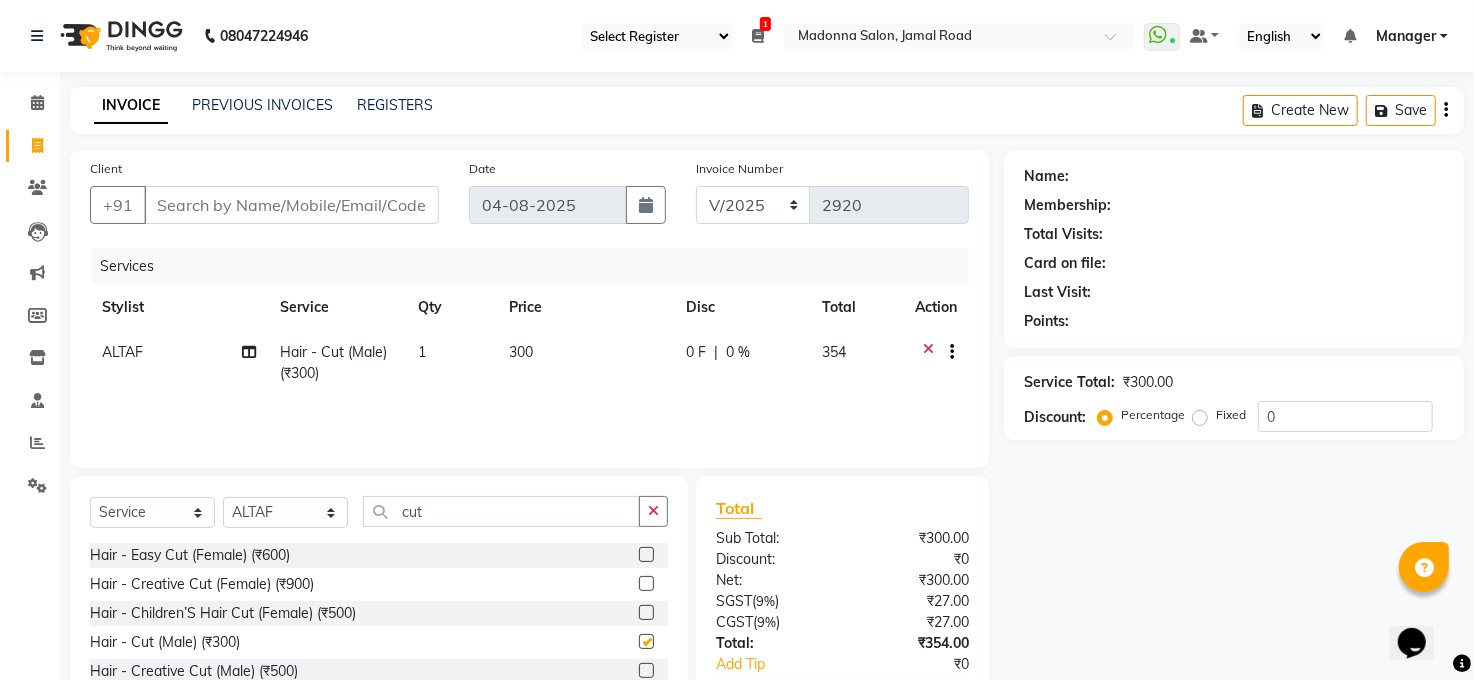 checkbox on "false" 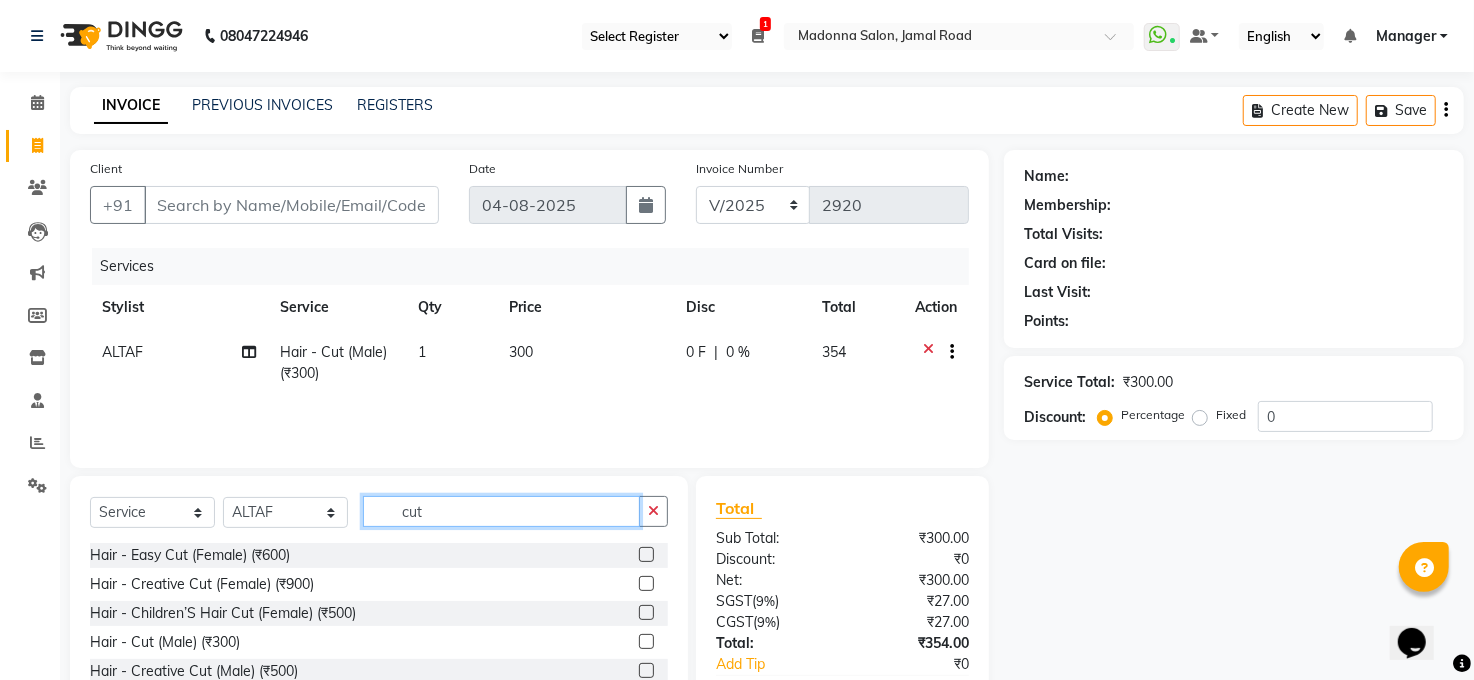 click on "cut" 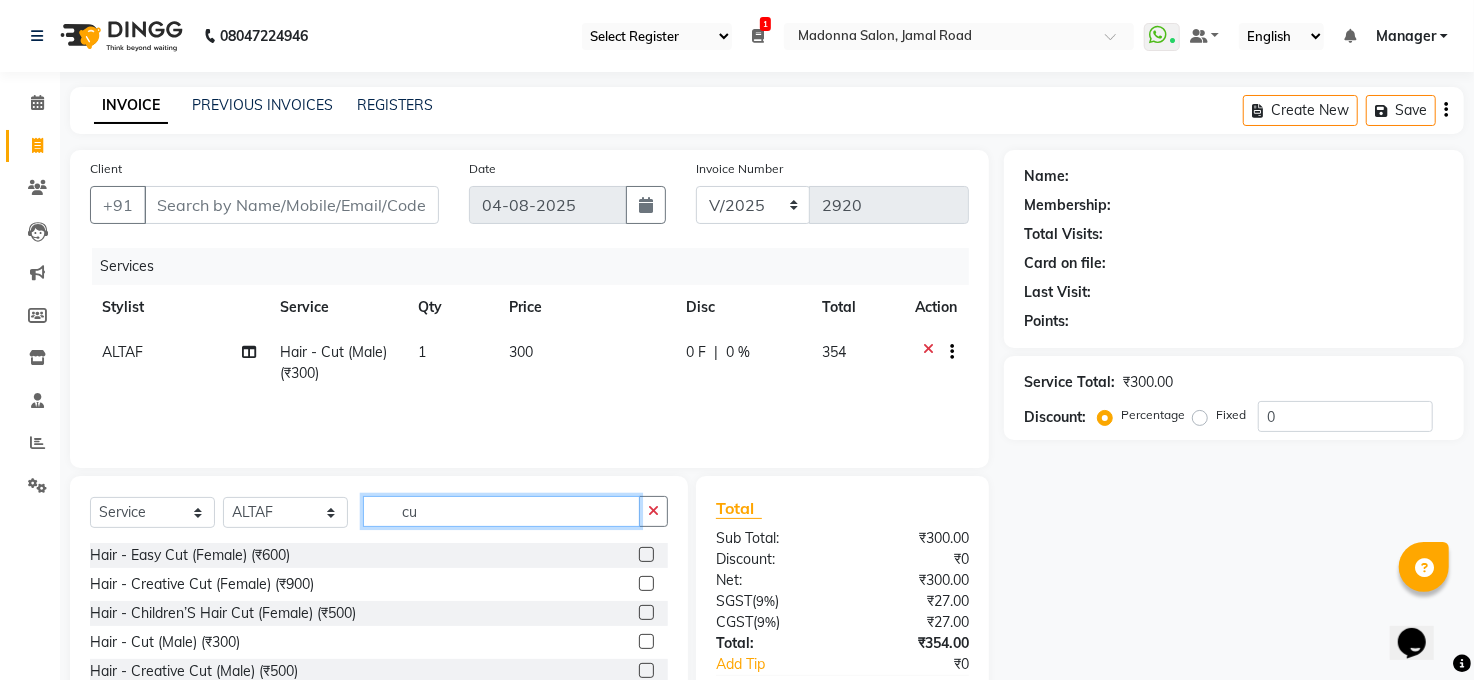 type on "c" 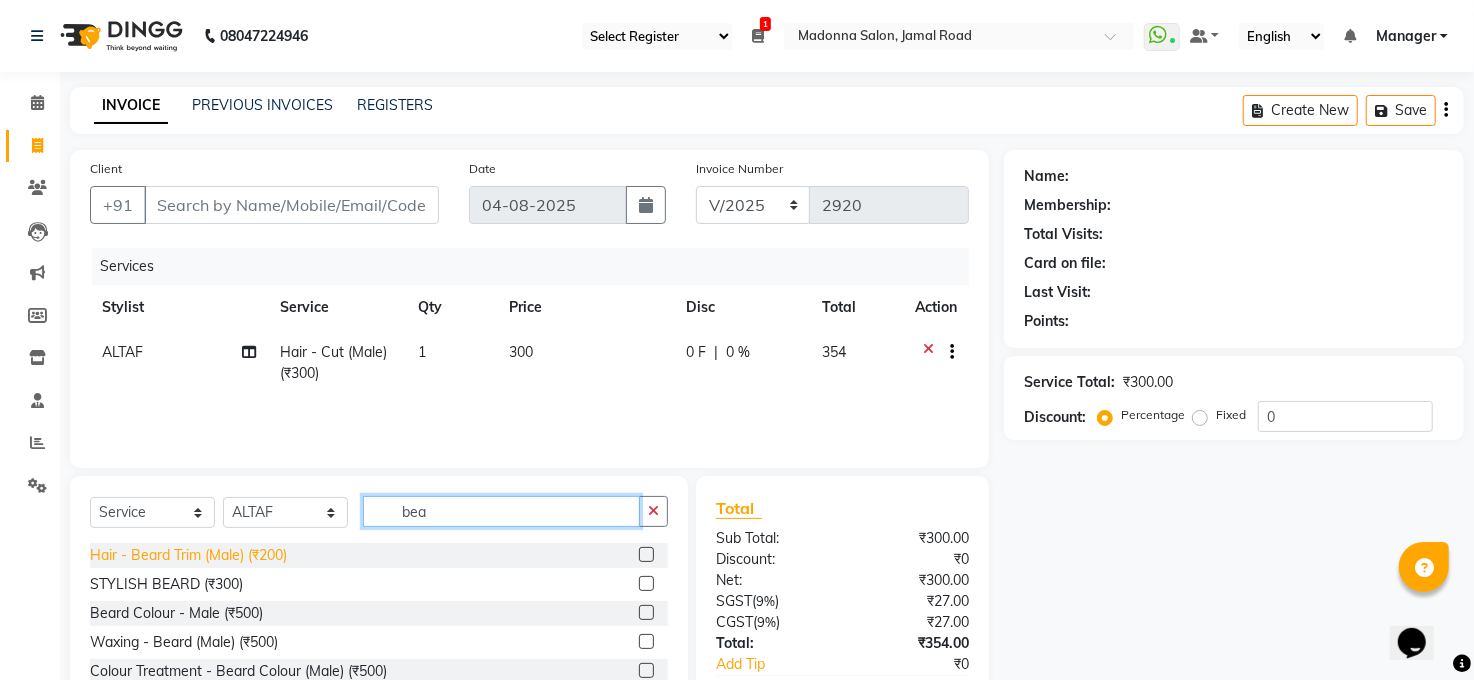 type on "bea" 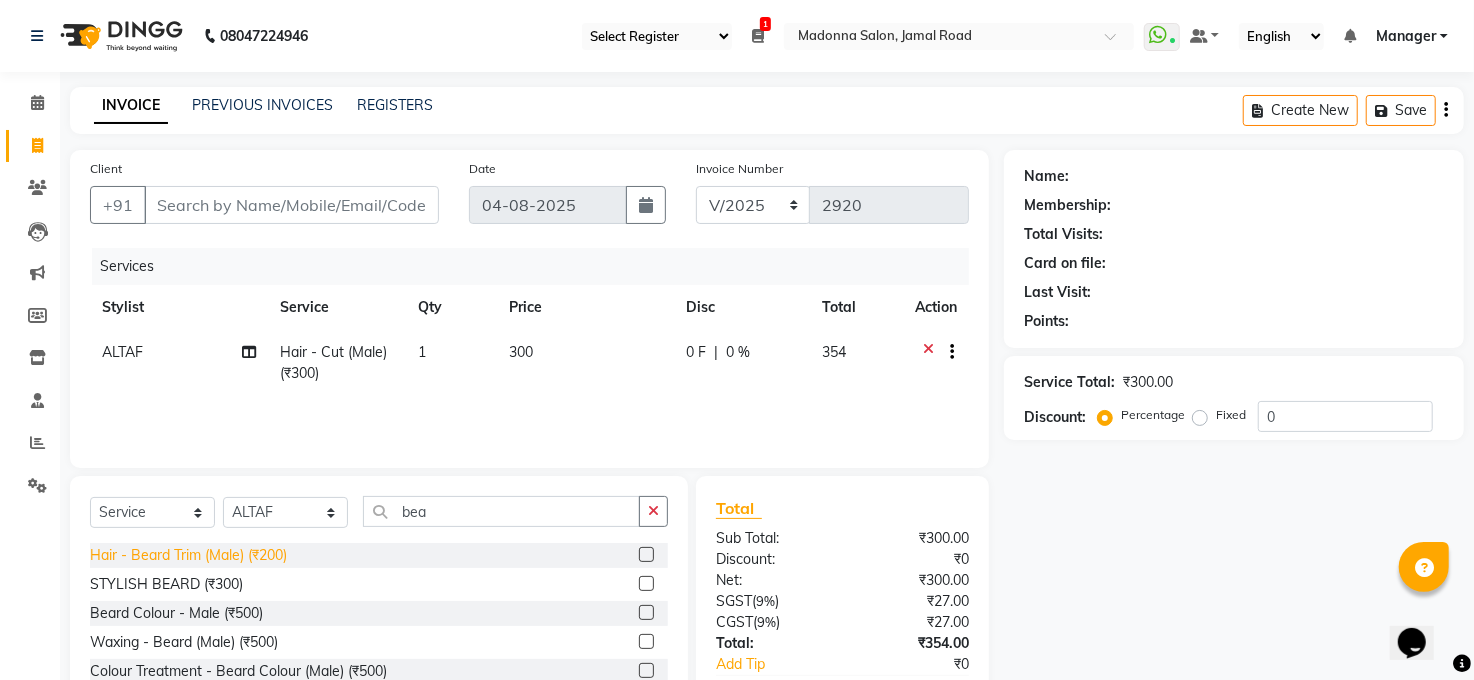 click on "Hair - Beard Trim (Male) (₹200)" 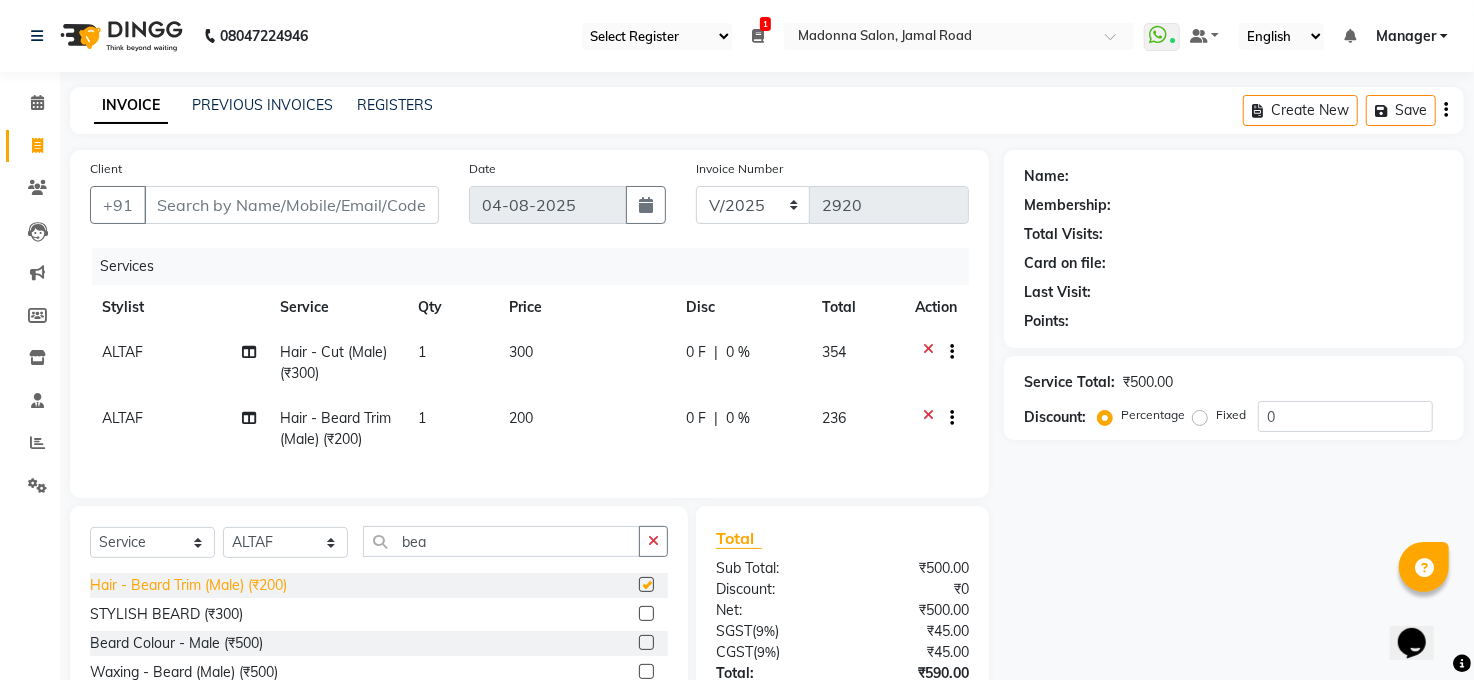 checkbox on "false" 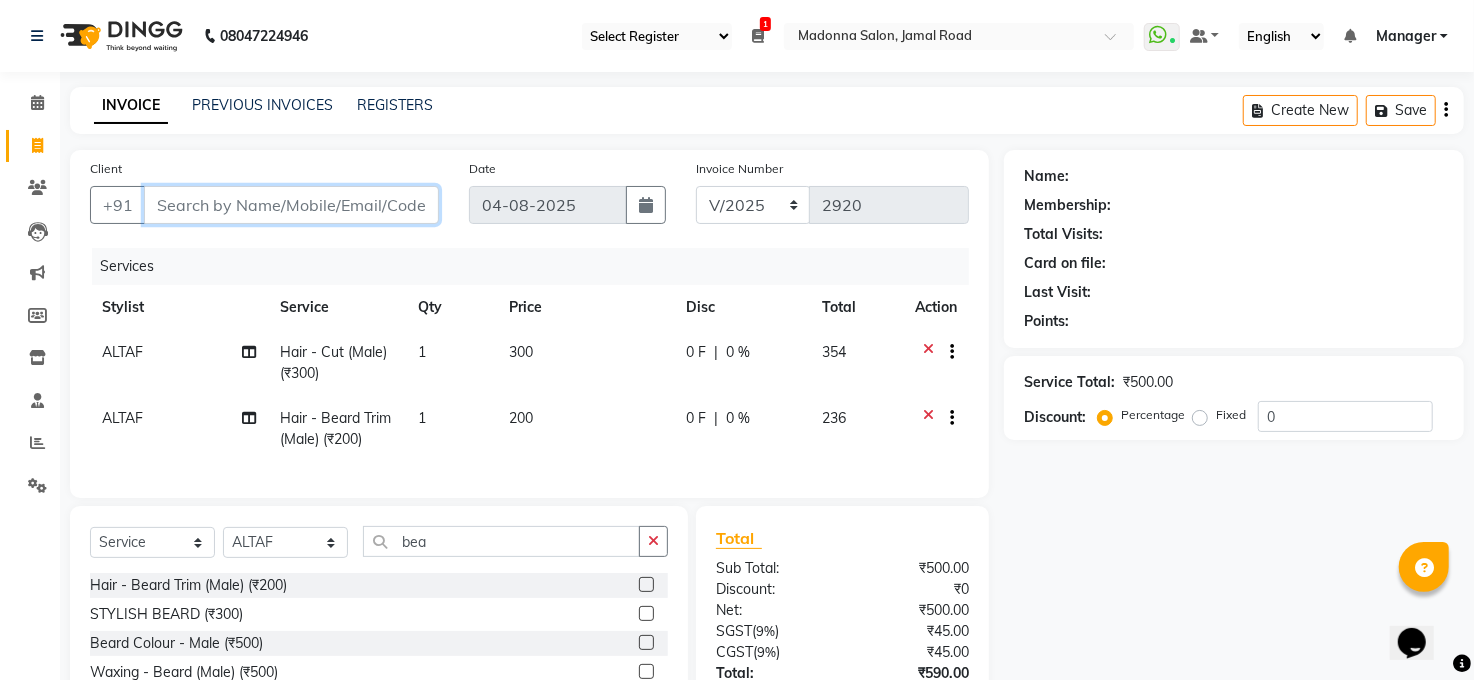 click on "Client" at bounding box center [291, 205] 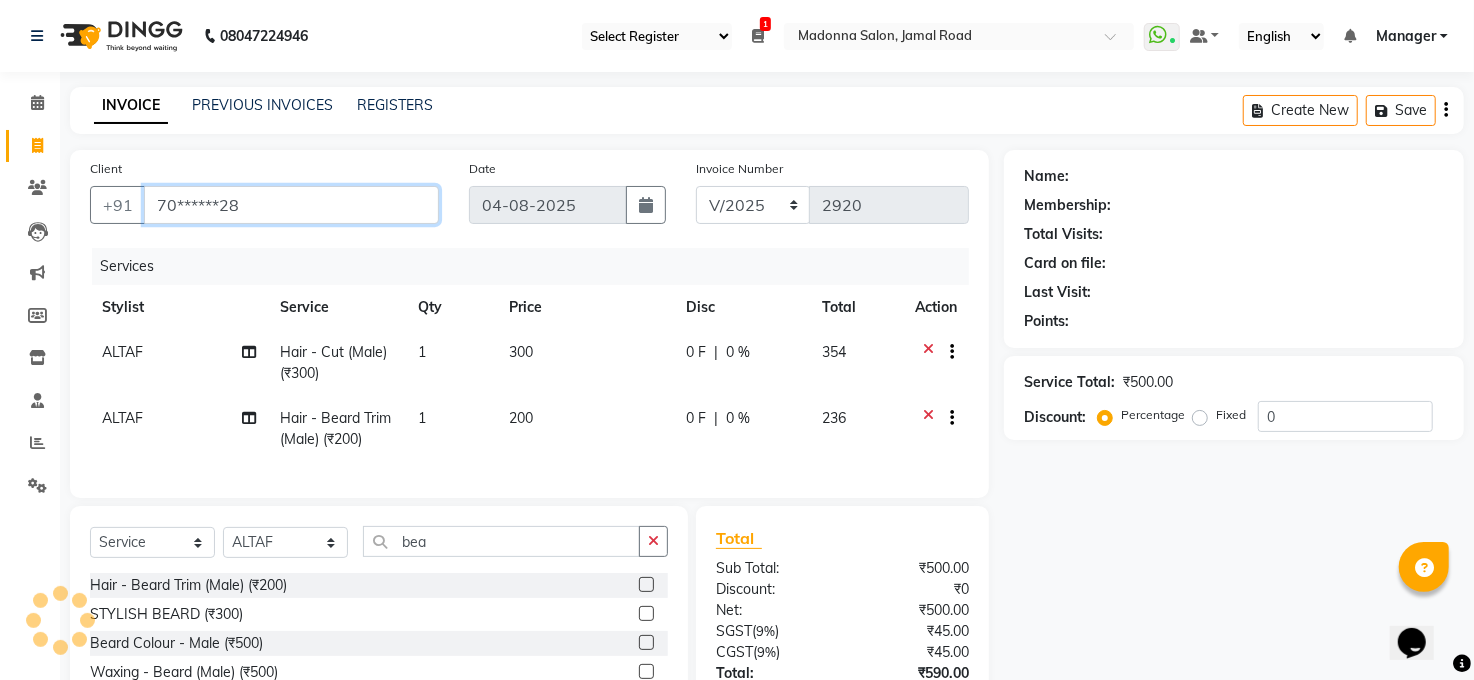 type on "70******28" 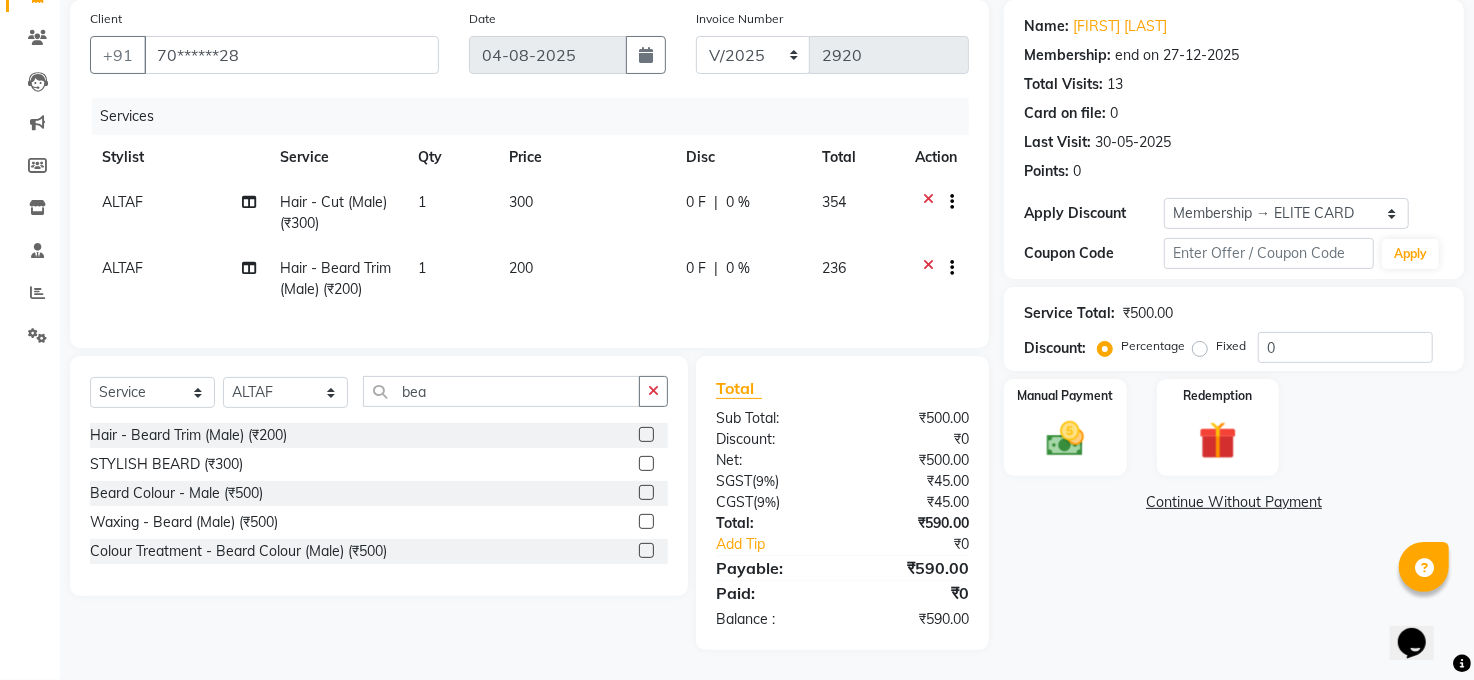 scroll, scrollTop: 169, scrollLeft: 0, axis: vertical 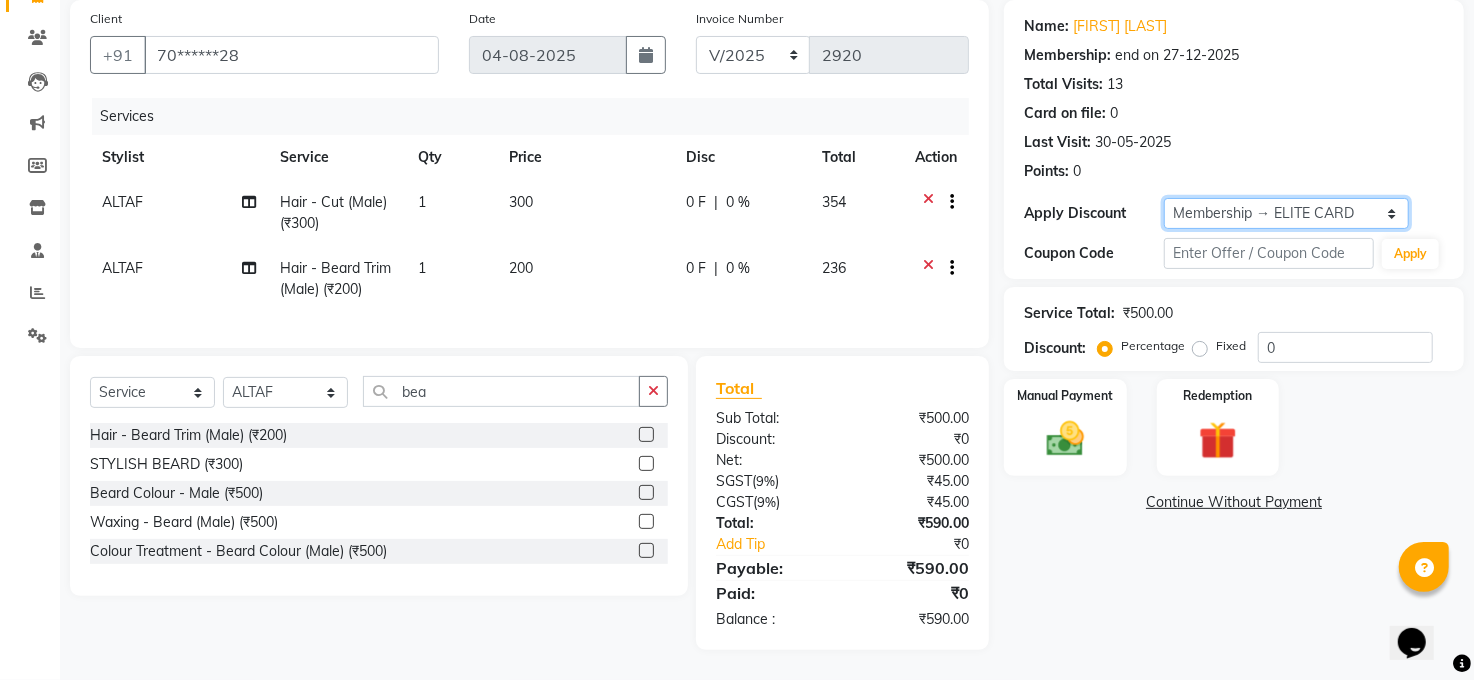 drag, startPoint x: 1285, startPoint y: 193, endPoint x: 1279, endPoint y: 205, distance: 13.416408 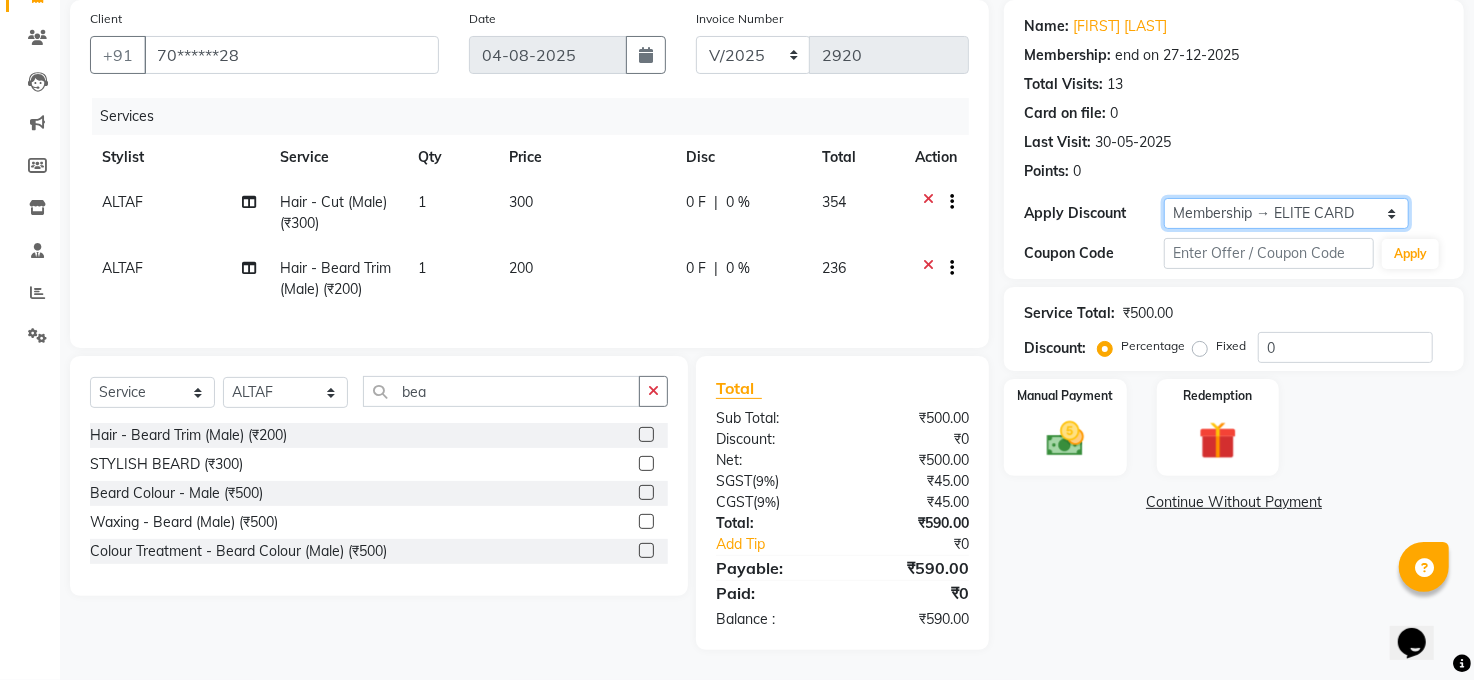 select on "0:" 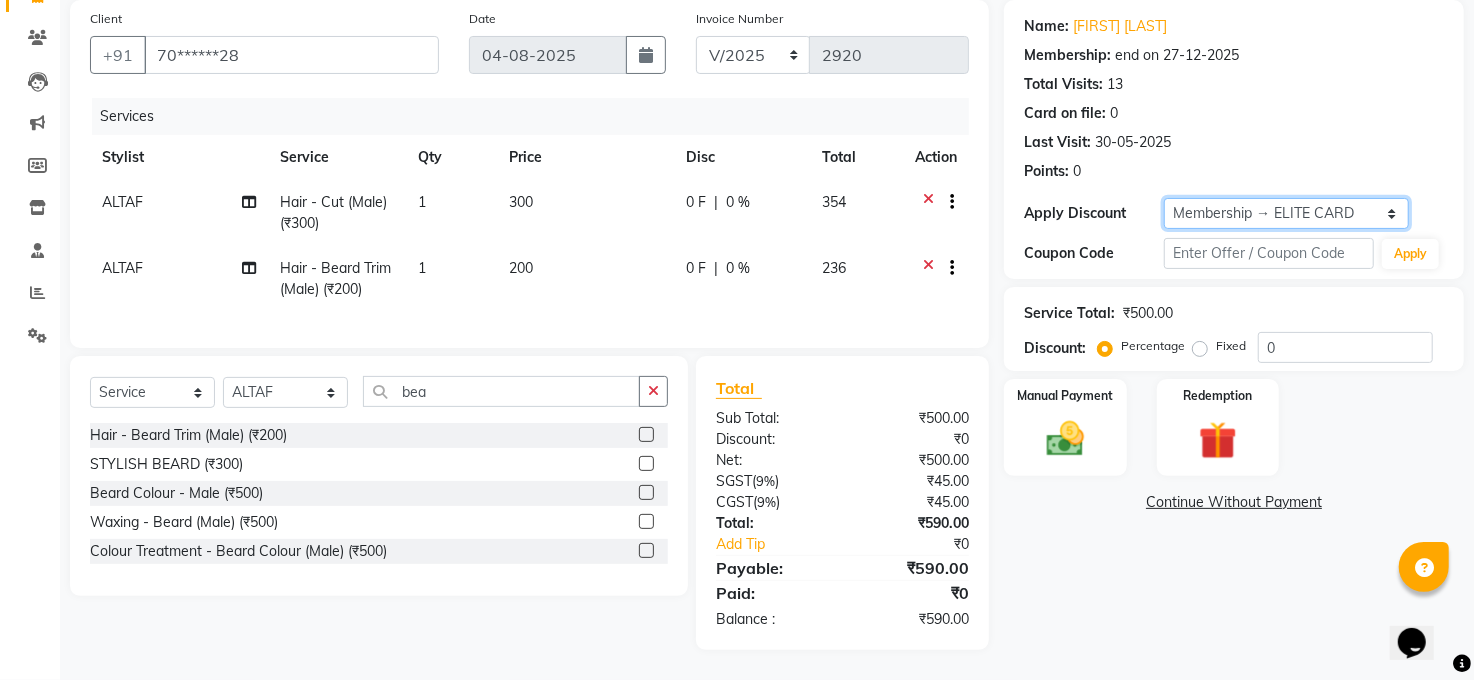 click on "Select Membership → ELITE CARD  Loyalty → Loyality level 1" 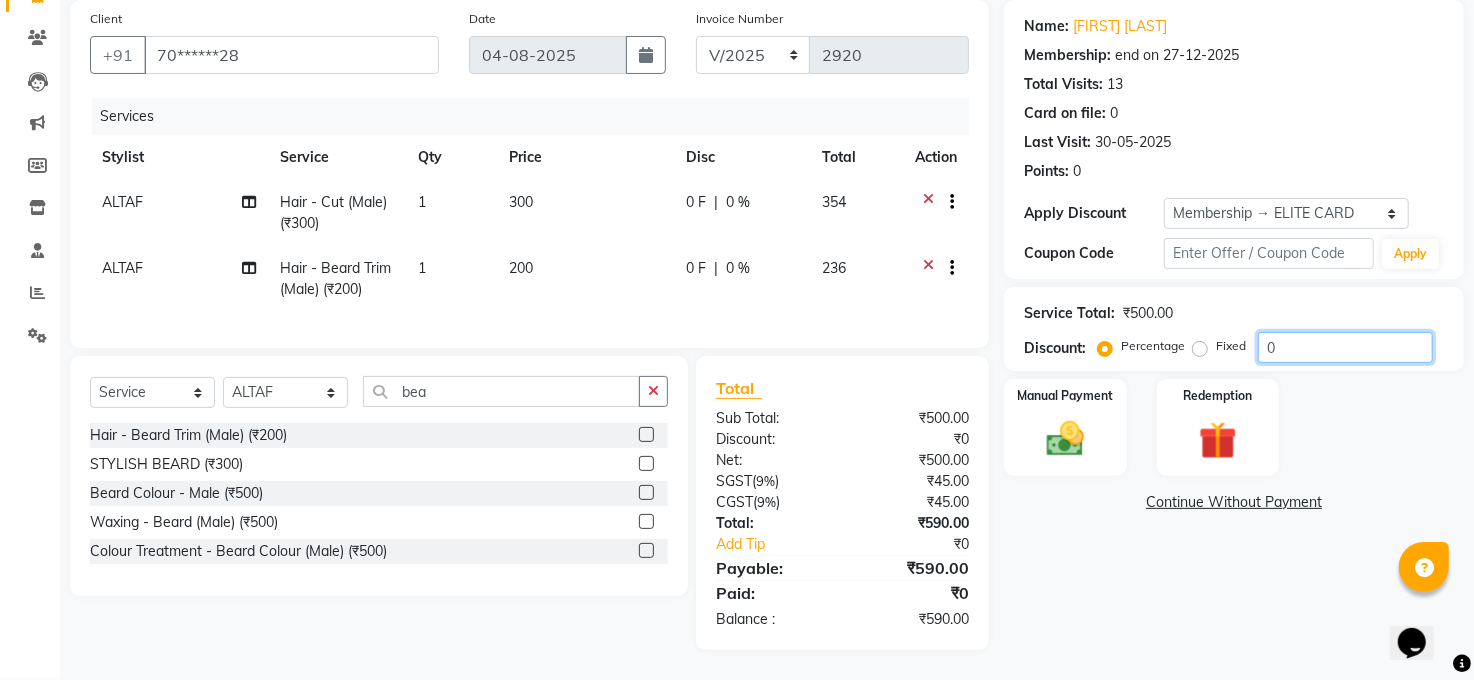 click on "0" 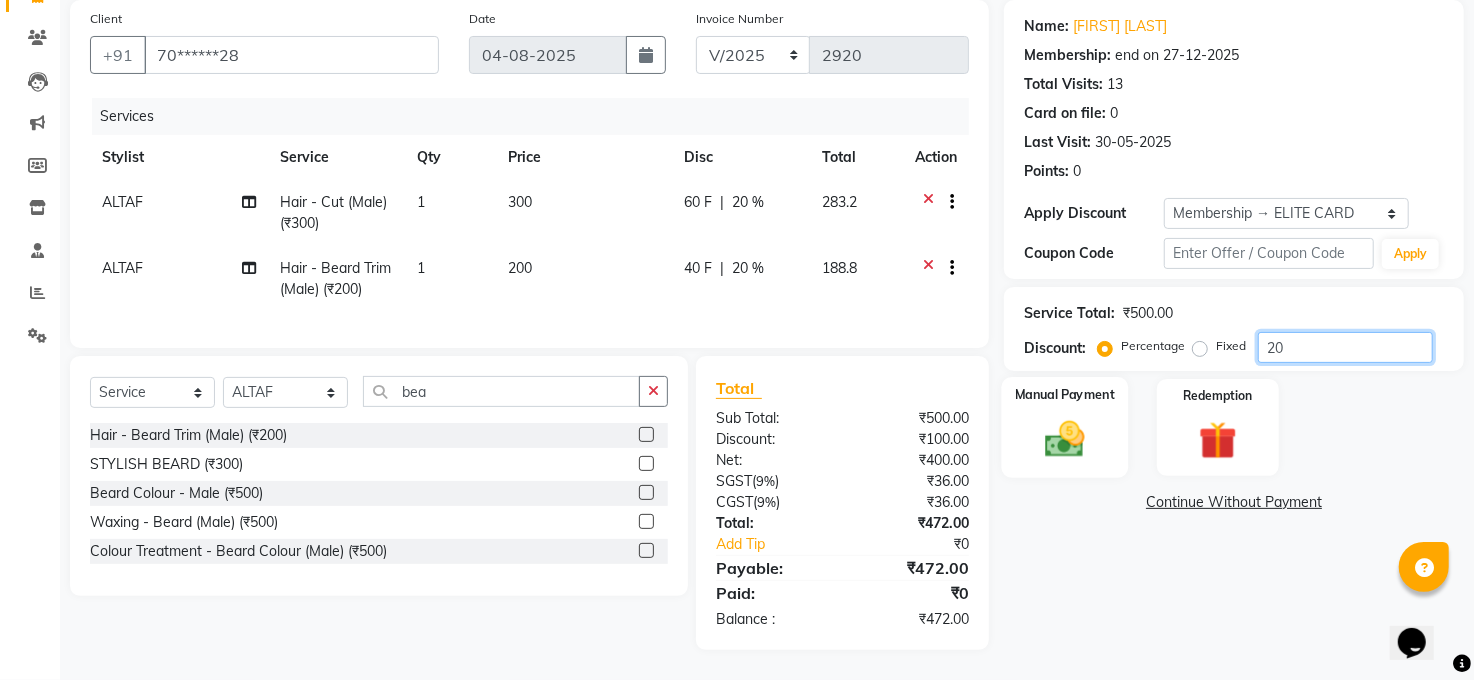 type on "20" 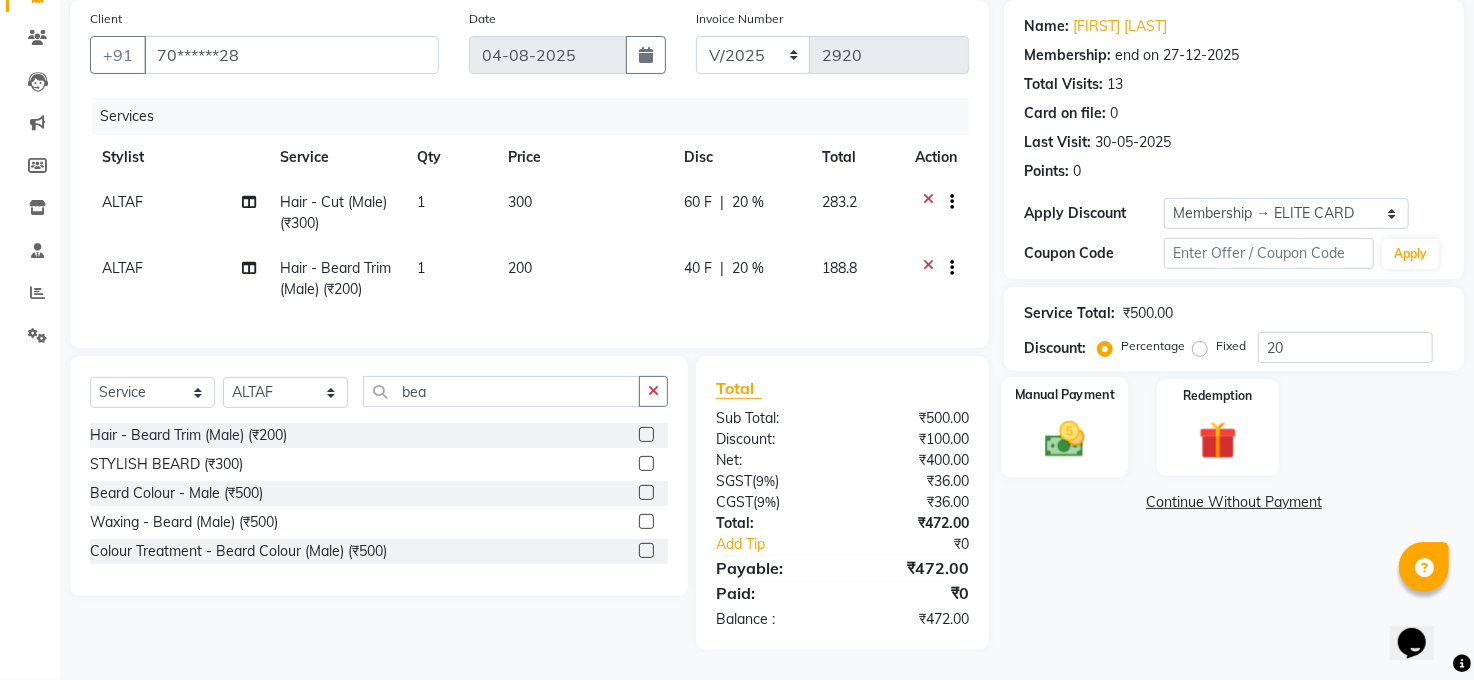 click 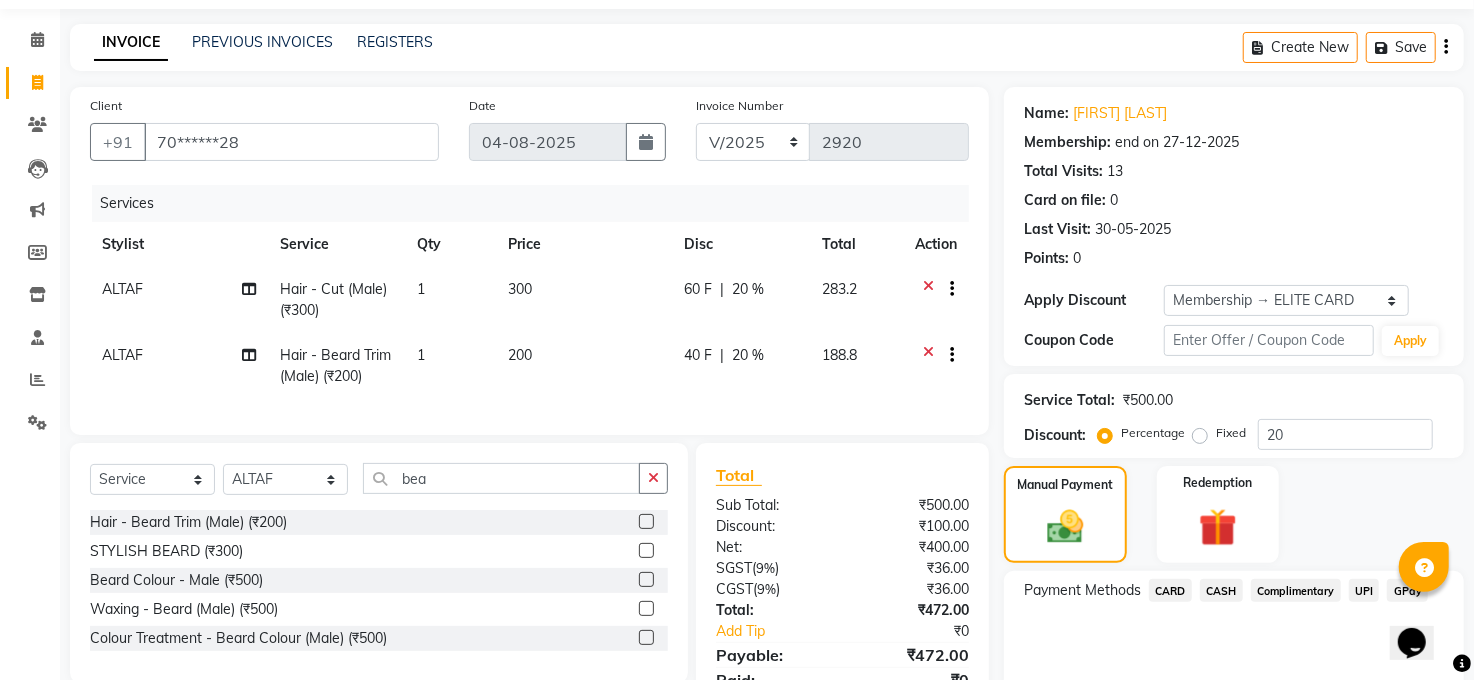 scroll, scrollTop: 169, scrollLeft: 0, axis: vertical 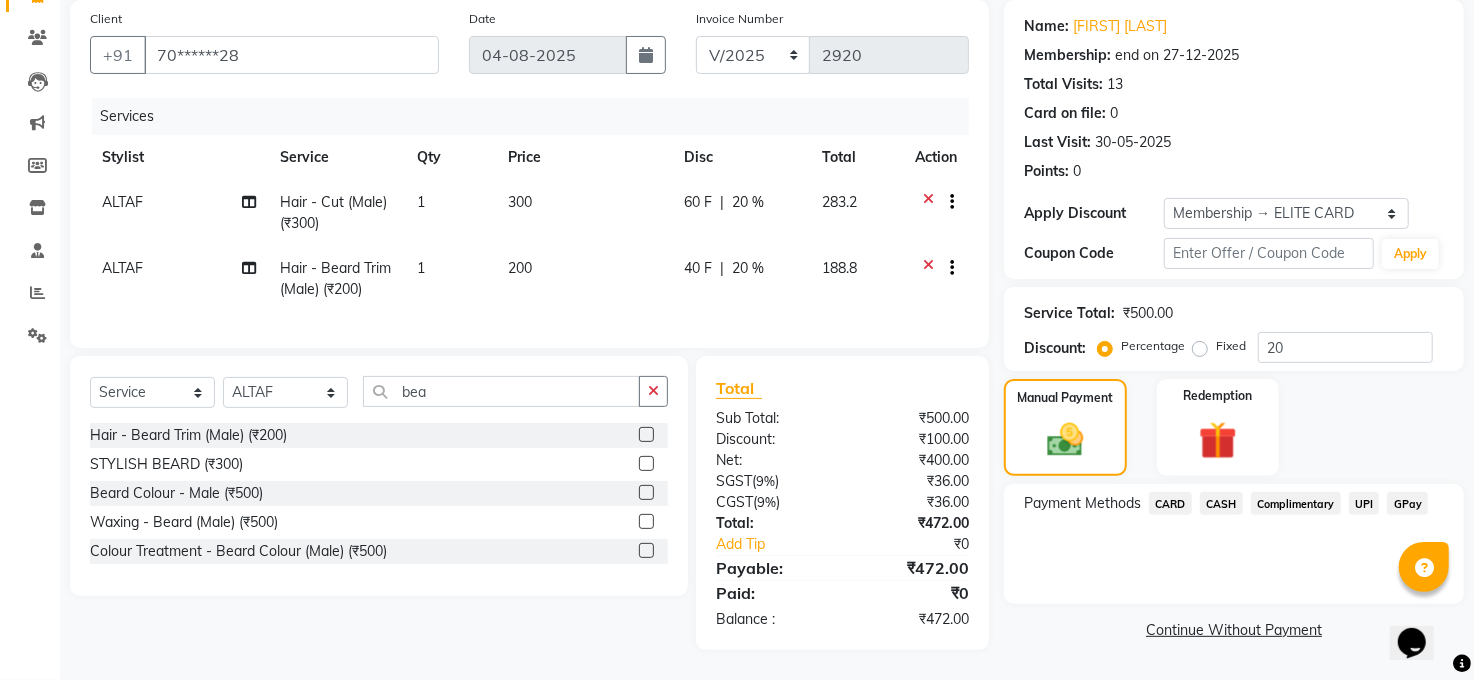 click on "GPay" 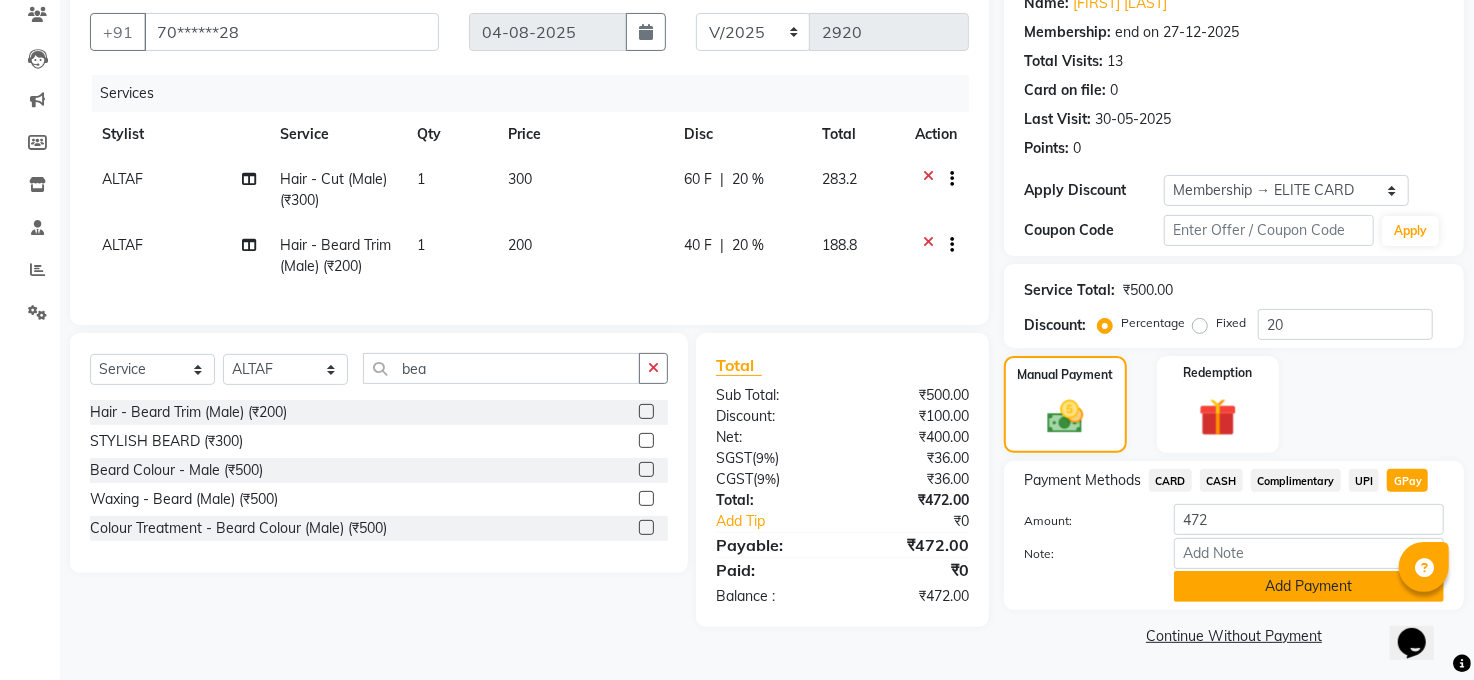 drag, startPoint x: 1310, startPoint y: 593, endPoint x: 1284, endPoint y: 424, distance: 170.9883 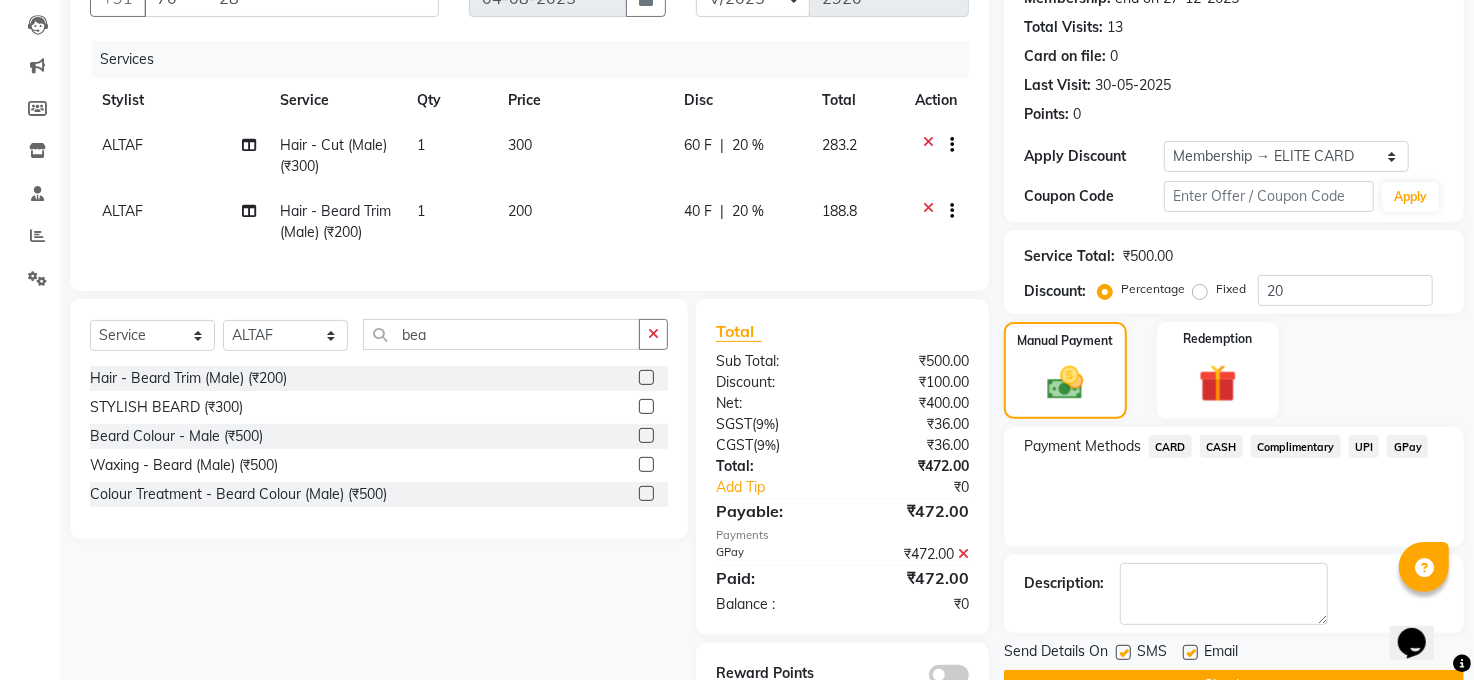 scroll, scrollTop: 280, scrollLeft: 0, axis: vertical 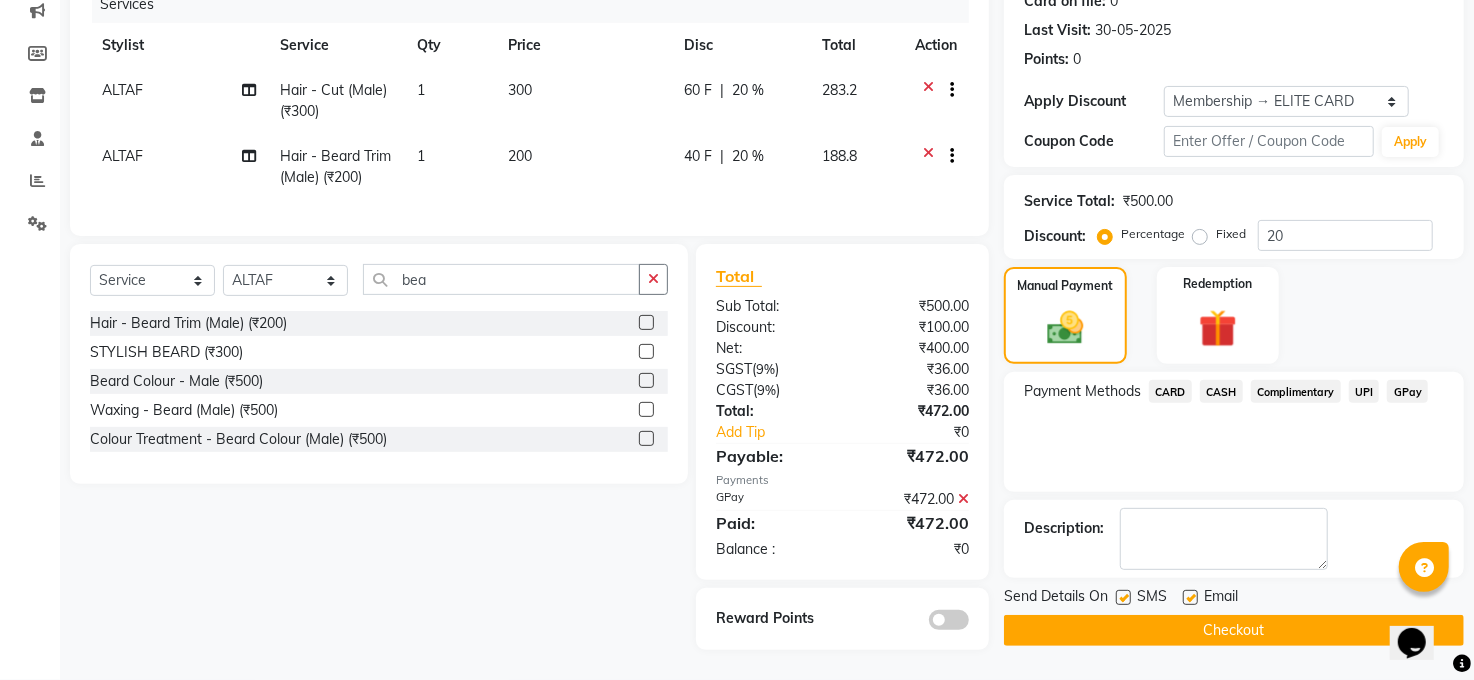 click on "Checkout" 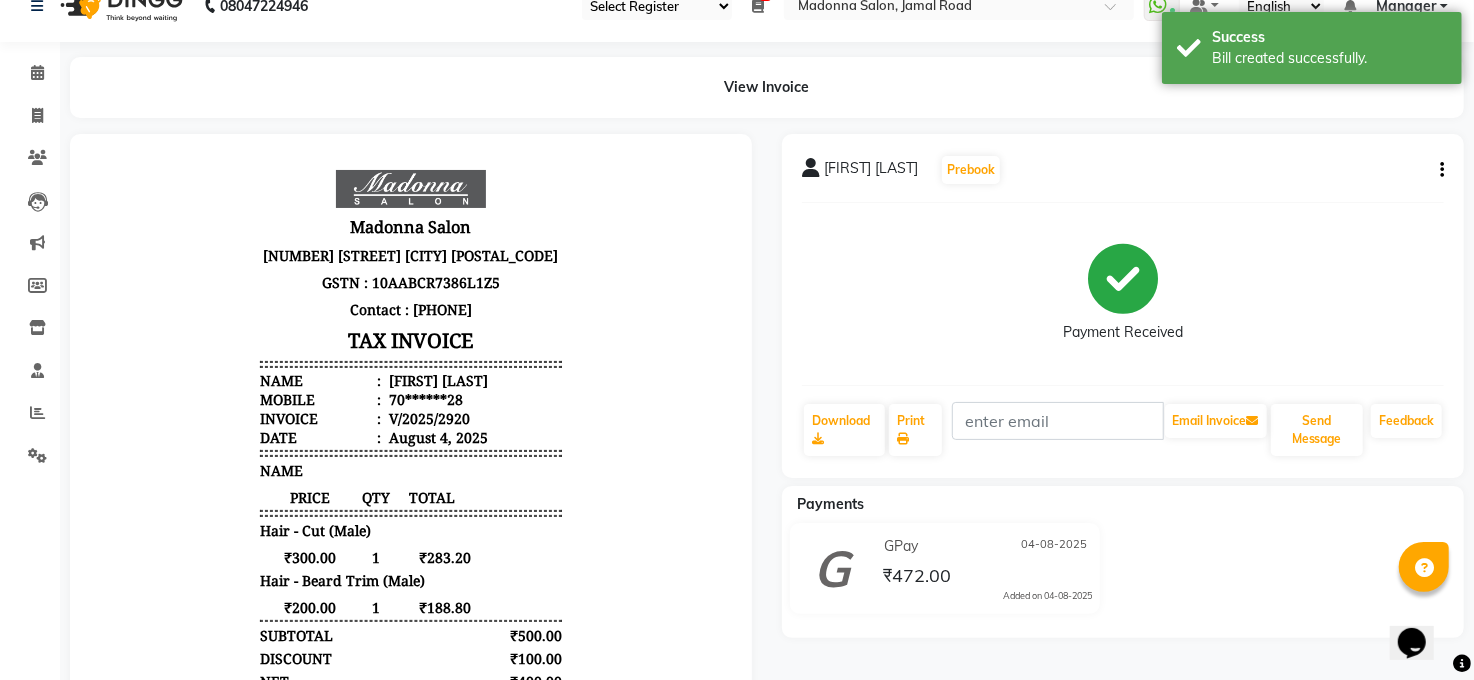 scroll, scrollTop: 0, scrollLeft: 0, axis: both 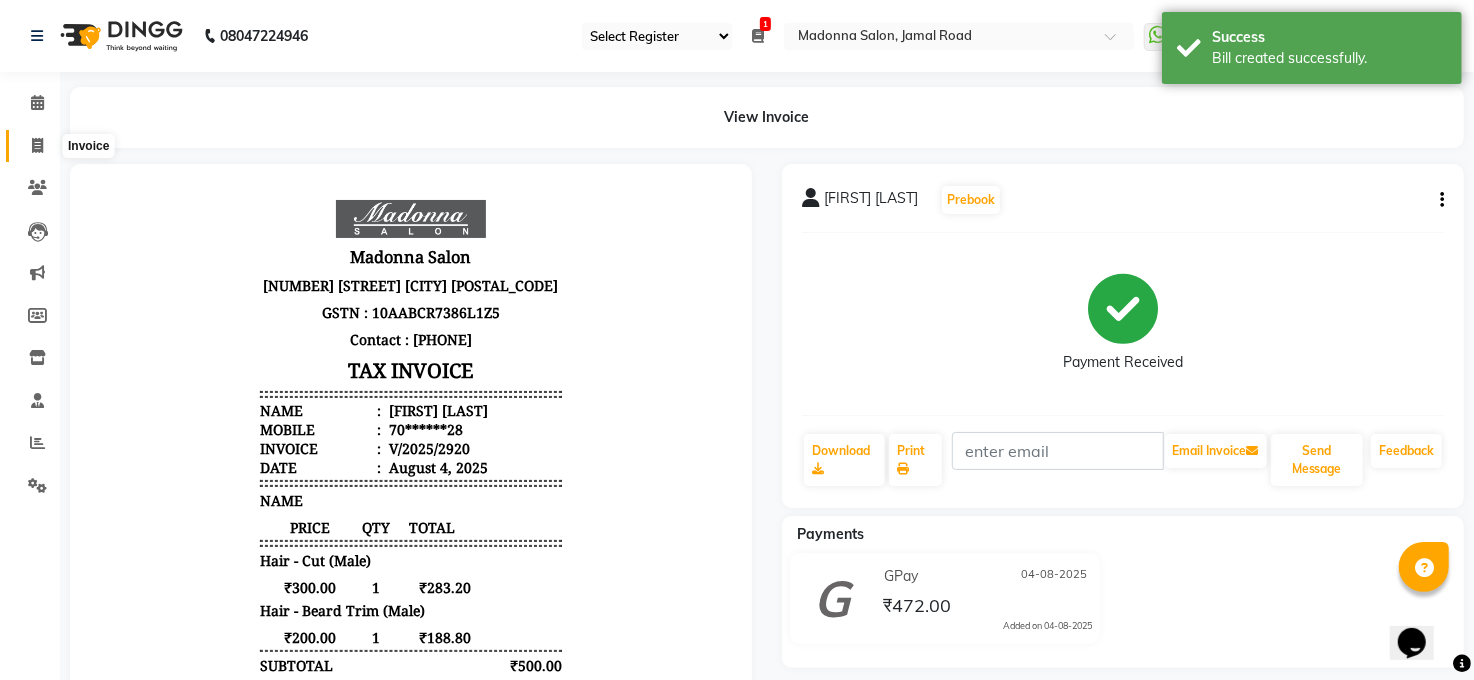 click 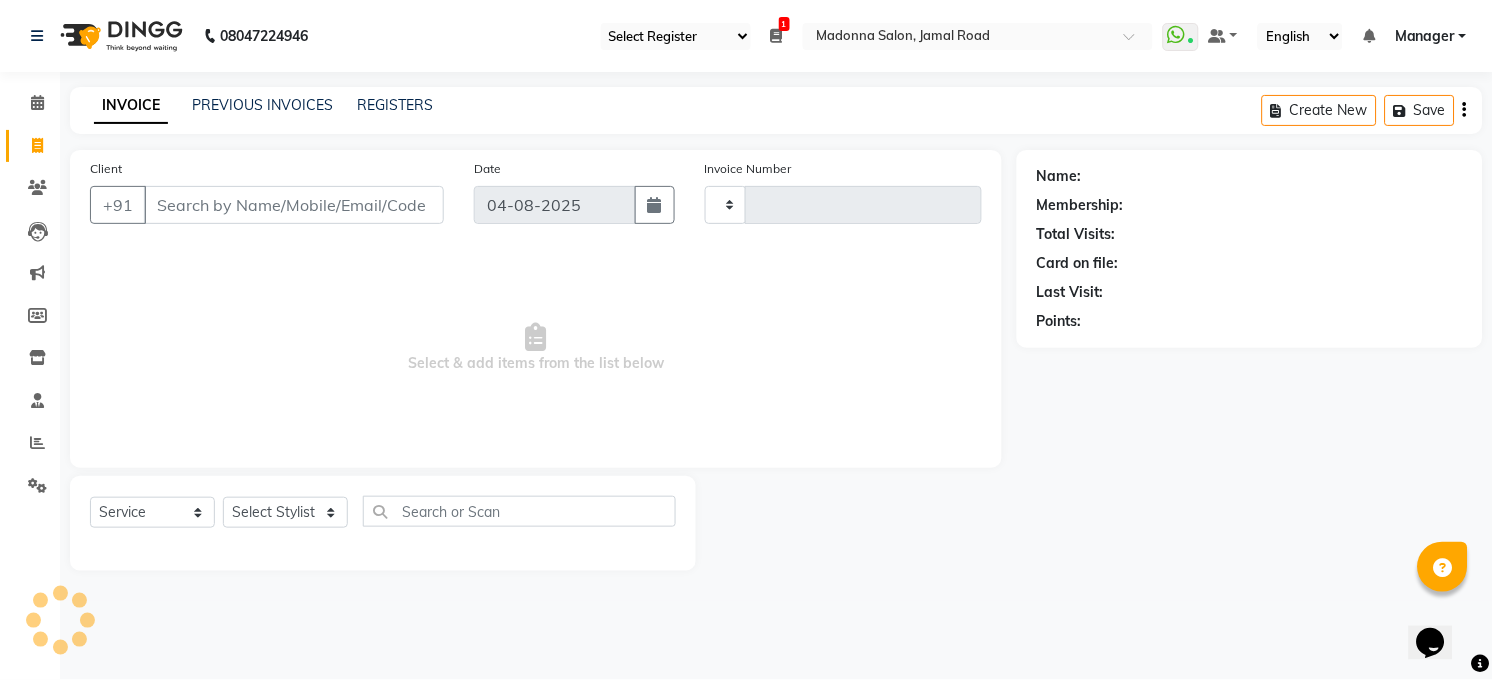 type on "2921" 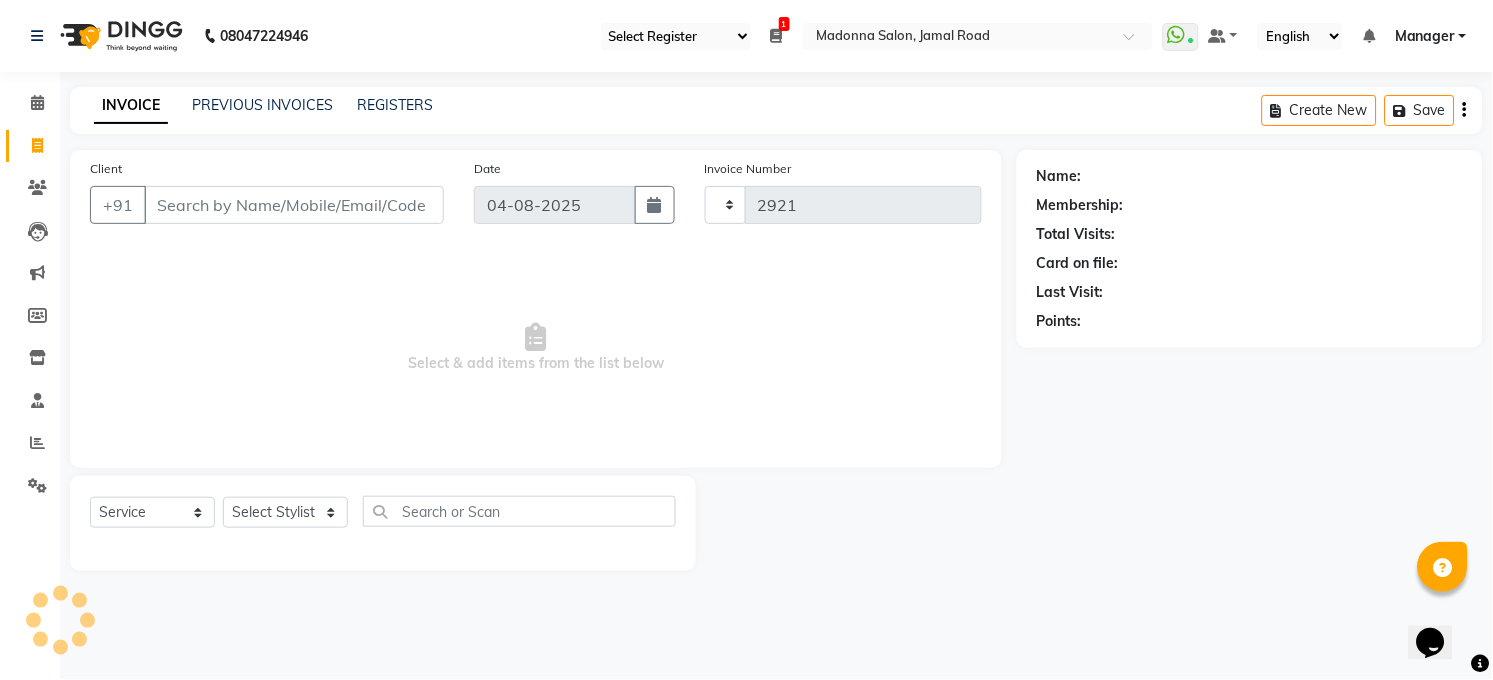 select on "5748" 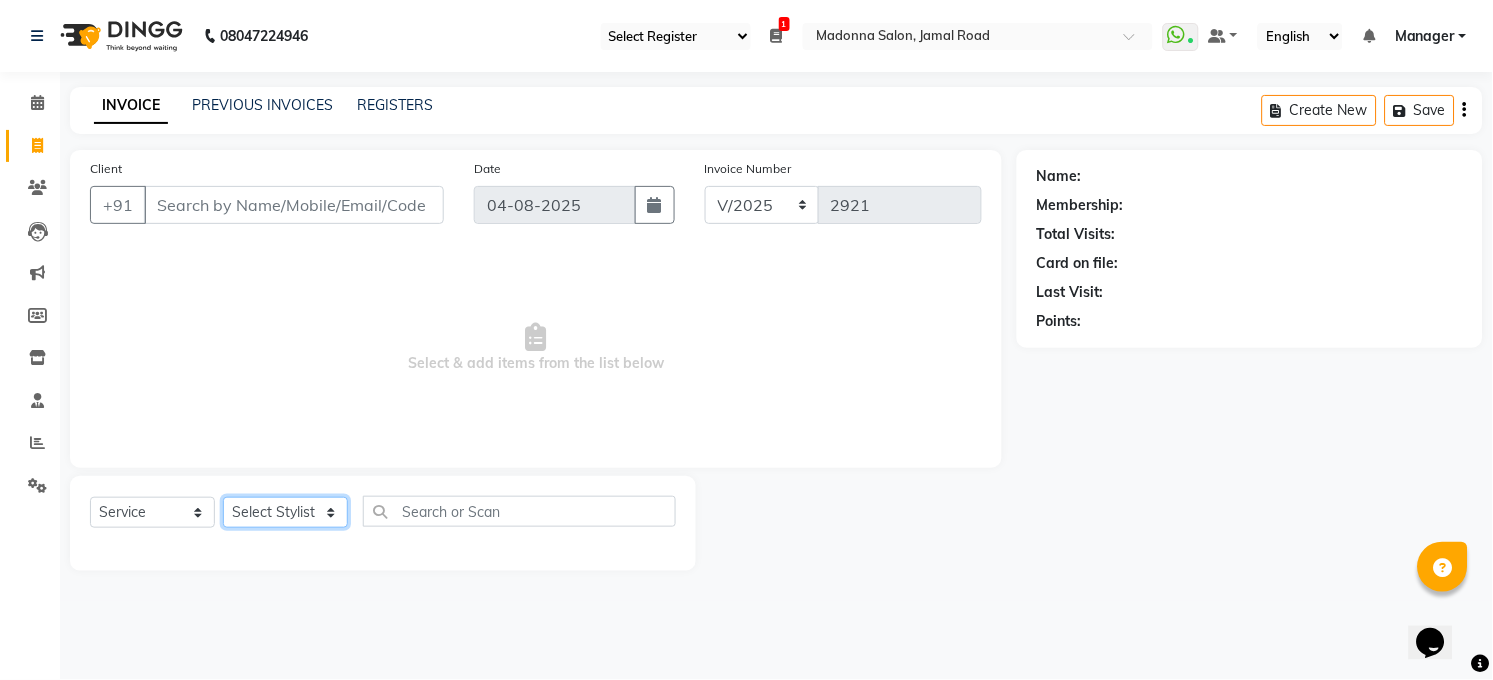 click on "Select Stylist Abhay kumar ALTAF ANKITA ARJUN Chandan COUNTER  Manager Manish Kumar Neetu Mam PRINCE Priyanka Raju Ravi Thakur RINKI Roshan Santosh SAURABH SUJEET THAKUR SUNITA Veer Vinod Kumar" 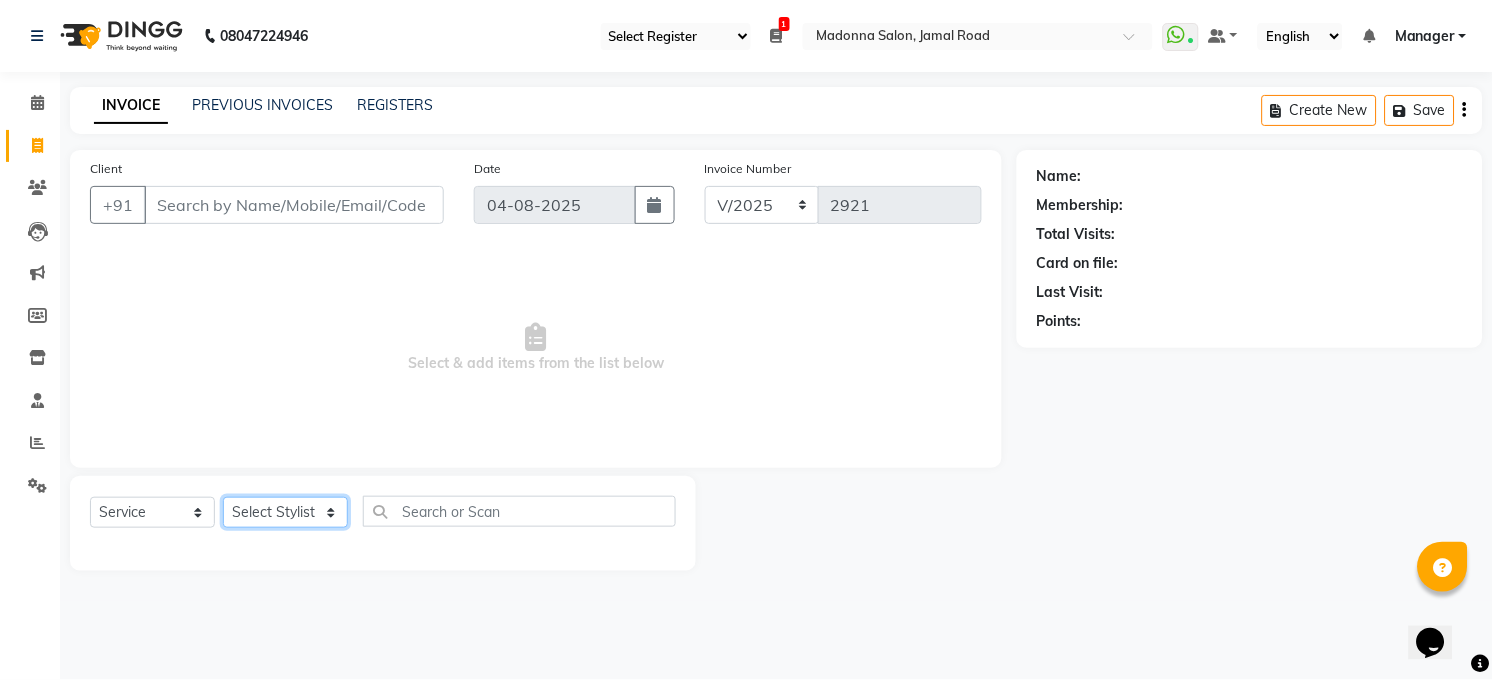 select on "40297" 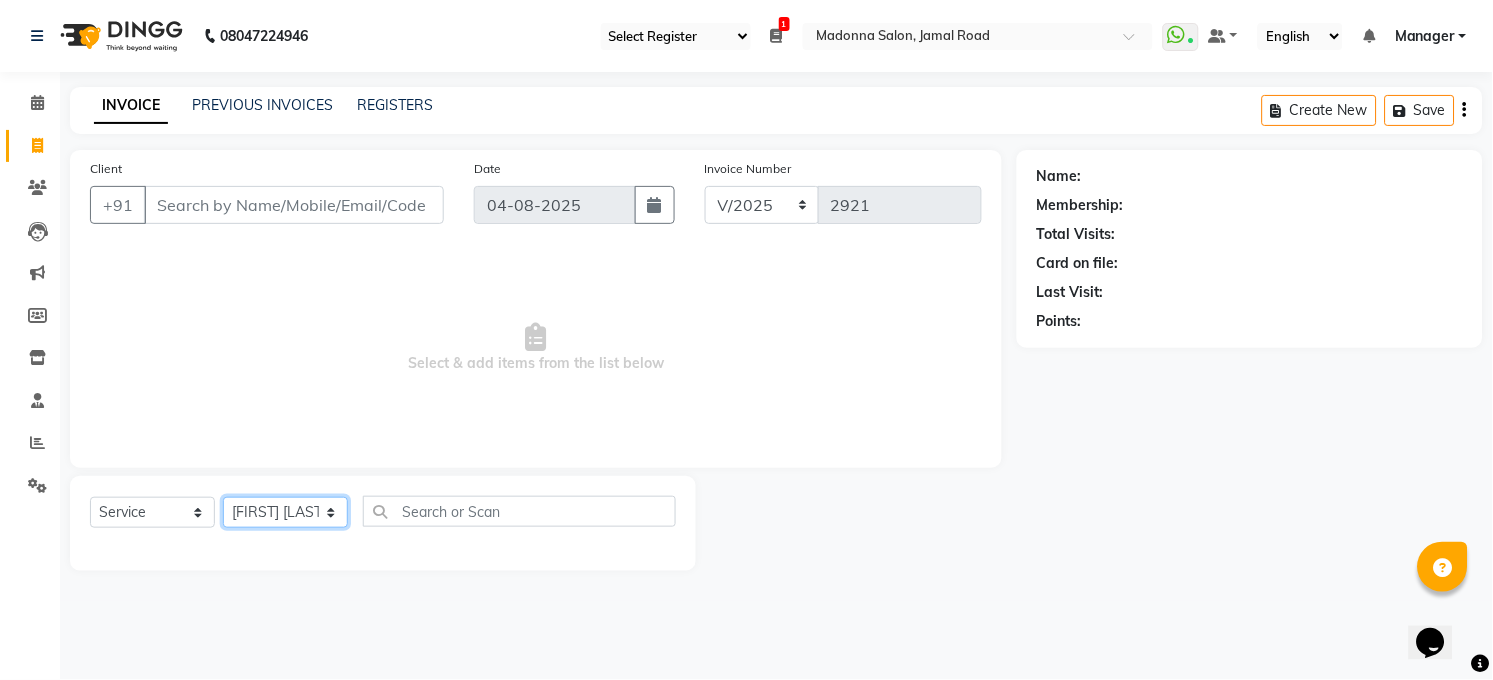 click on "Select Stylist Abhay kumar ALTAF ANKITA ARJUN Chandan COUNTER  Manager Manish Kumar Neetu Mam PRINCE Priyanka Raju Ravi Thakur RINKI Roshan Santosh SAURABH SUJEET THAKUR SUNITA Veer Vinod Kumar" 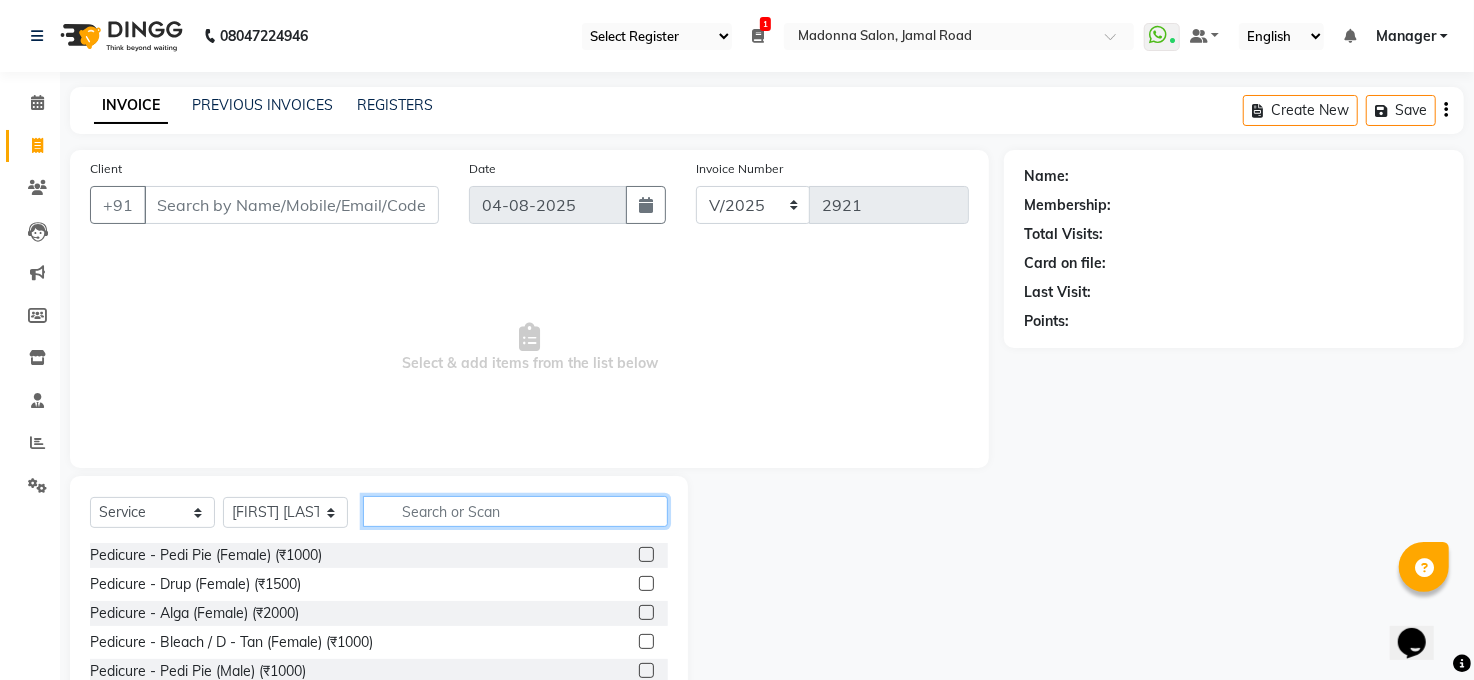 click 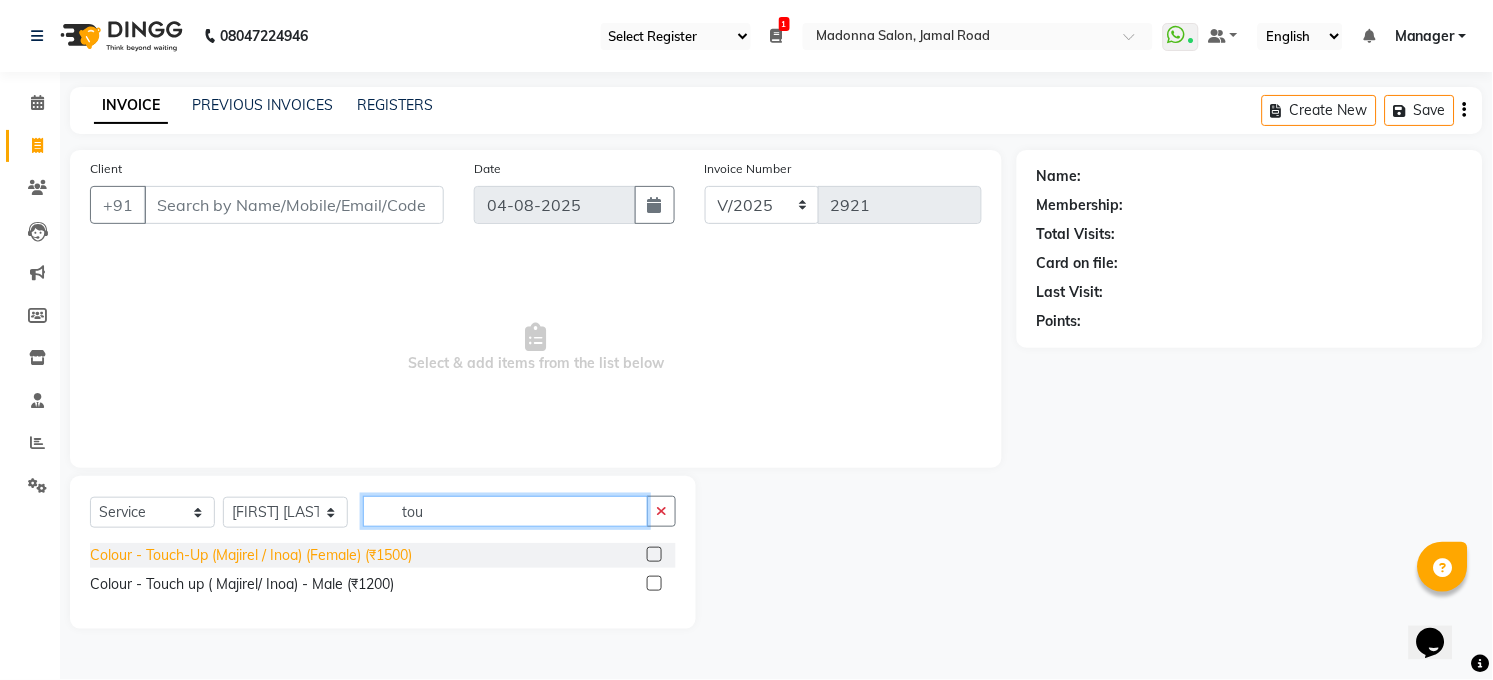 type on "tou" 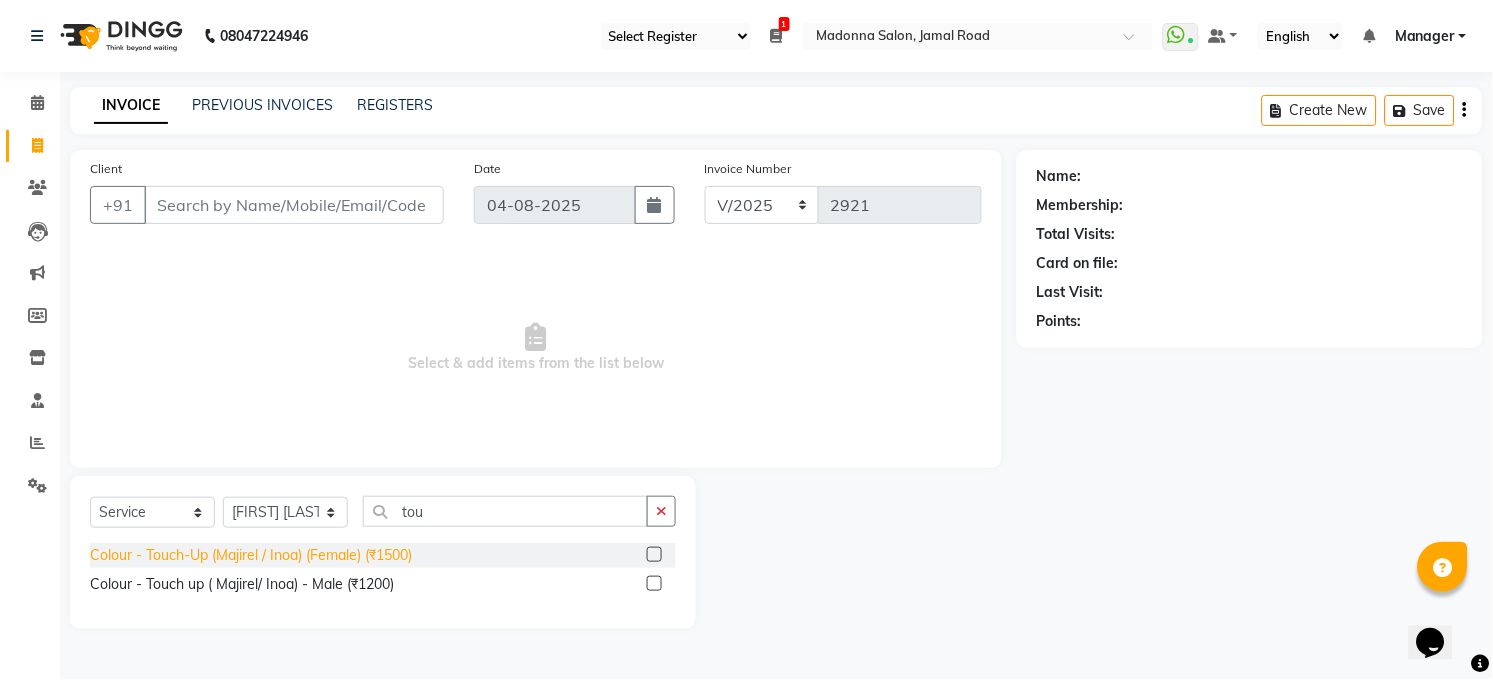 click on "Colour - Touch-Up (Majirel / Inoa) (Female) (₹1500)" 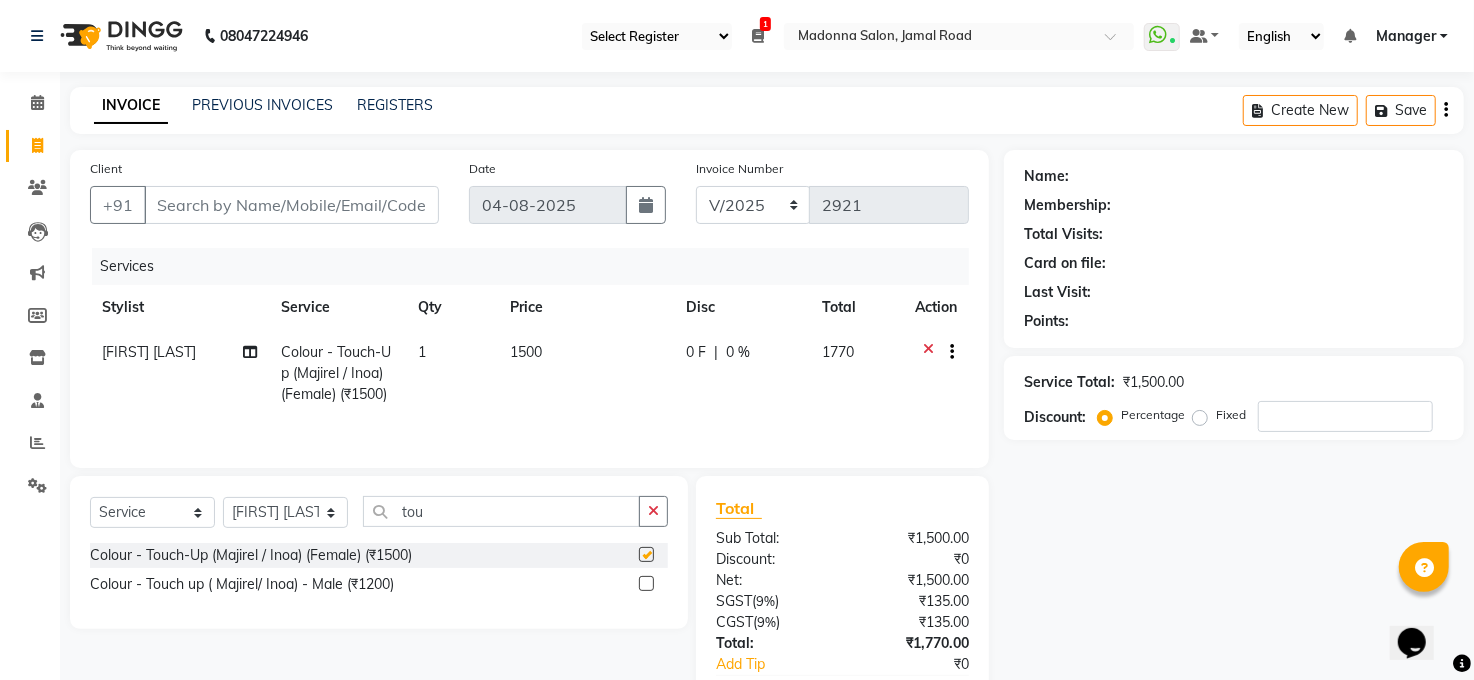 checkbox on "false" 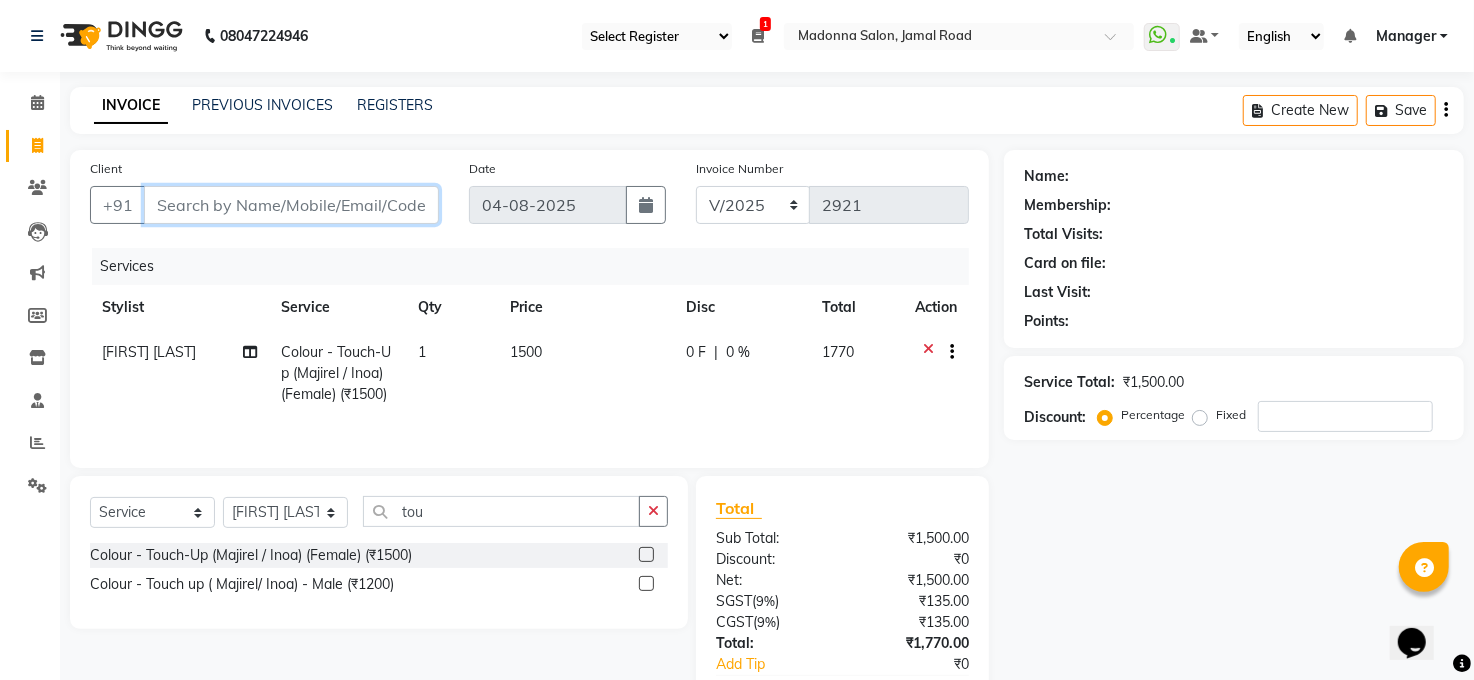 click on "Client" at bounding box center (291, 205) 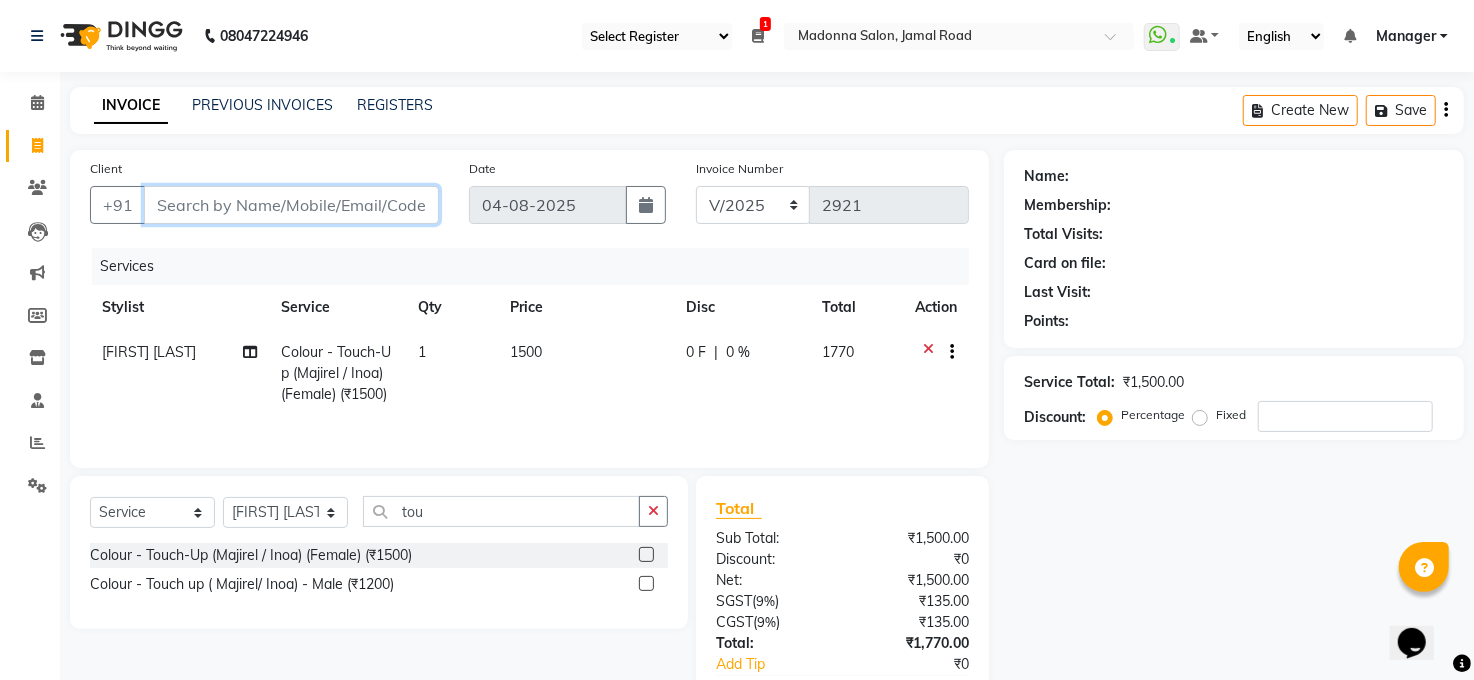 type on "r" 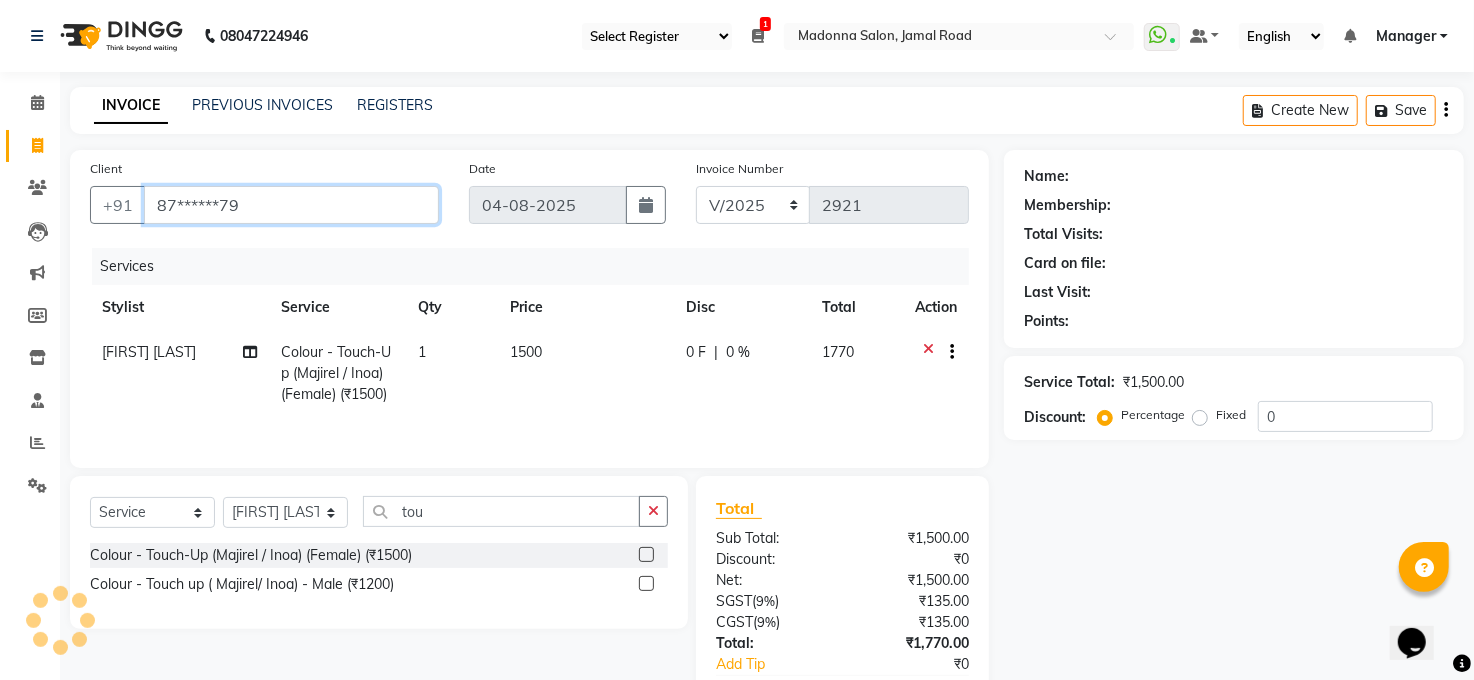 type on "87******79" 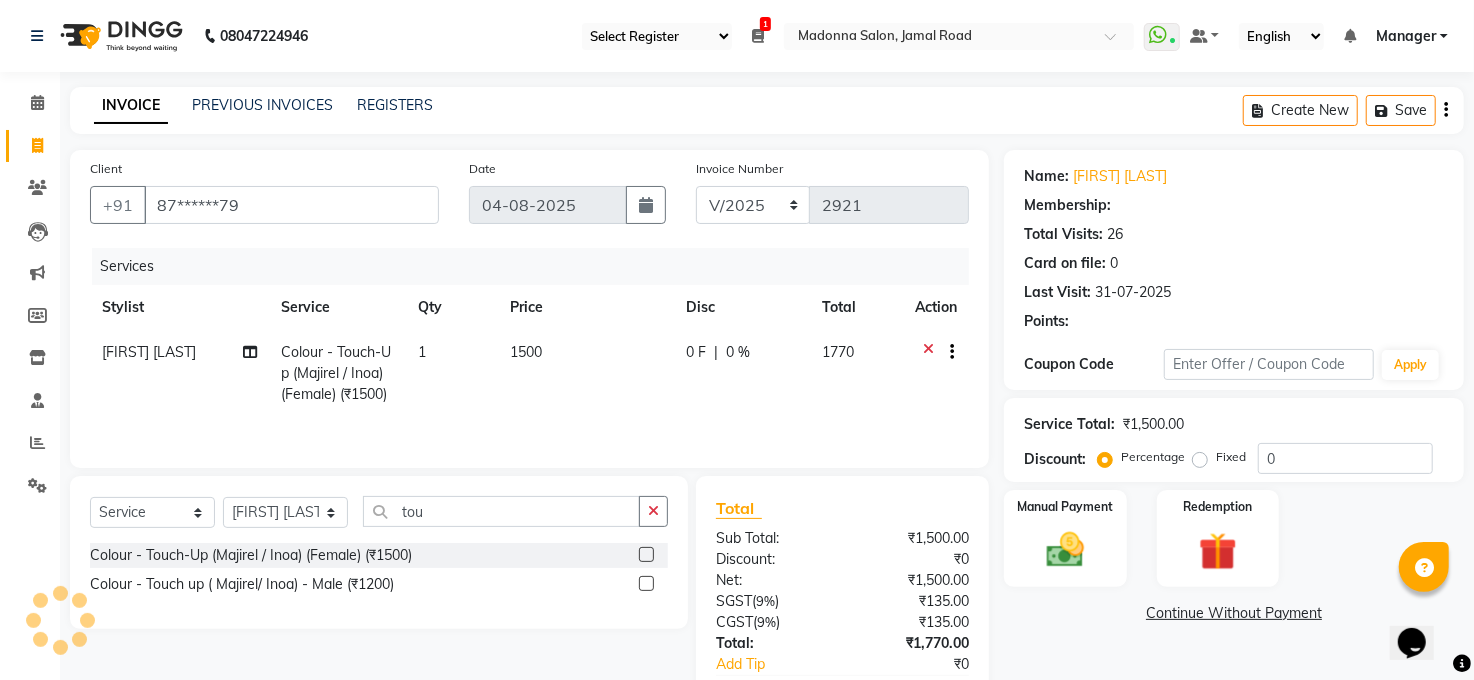select on "1: Object" 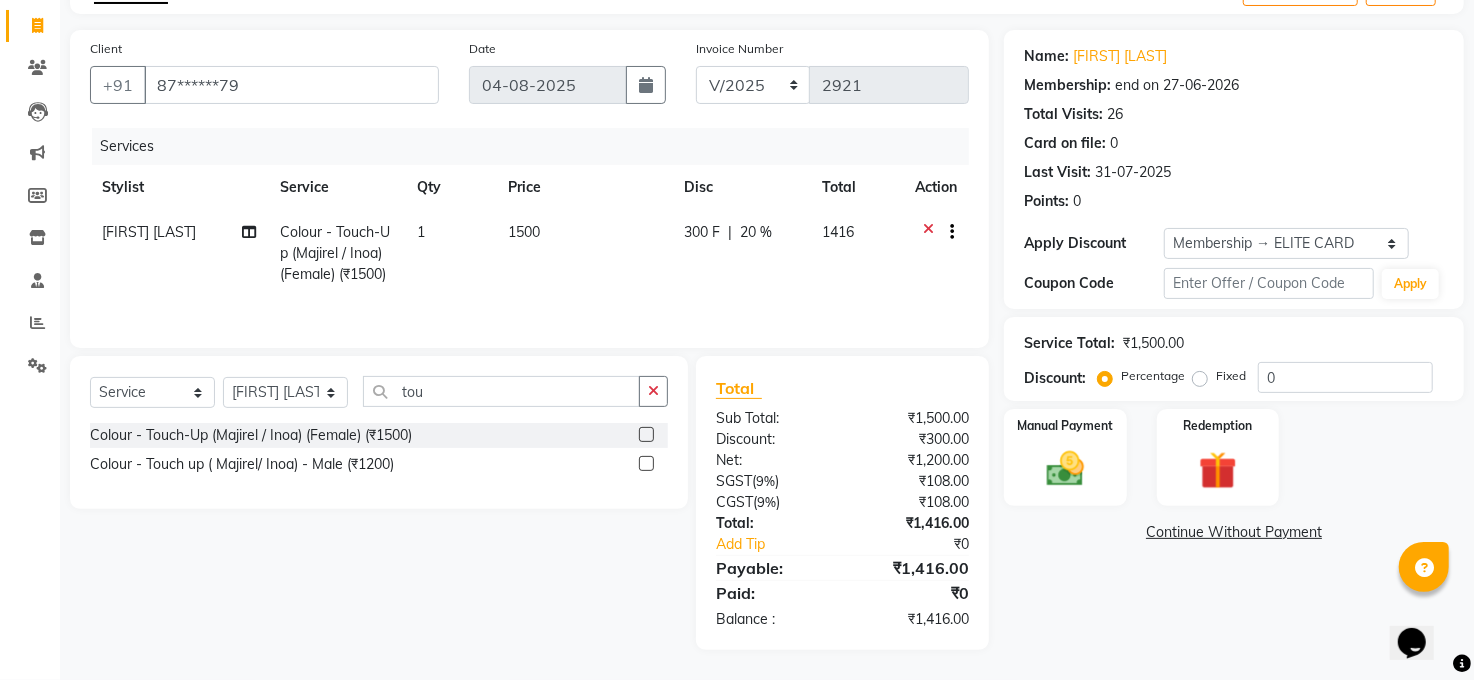 scroll, scrollTop: 124, scrollLeft: 0, axis: vertical 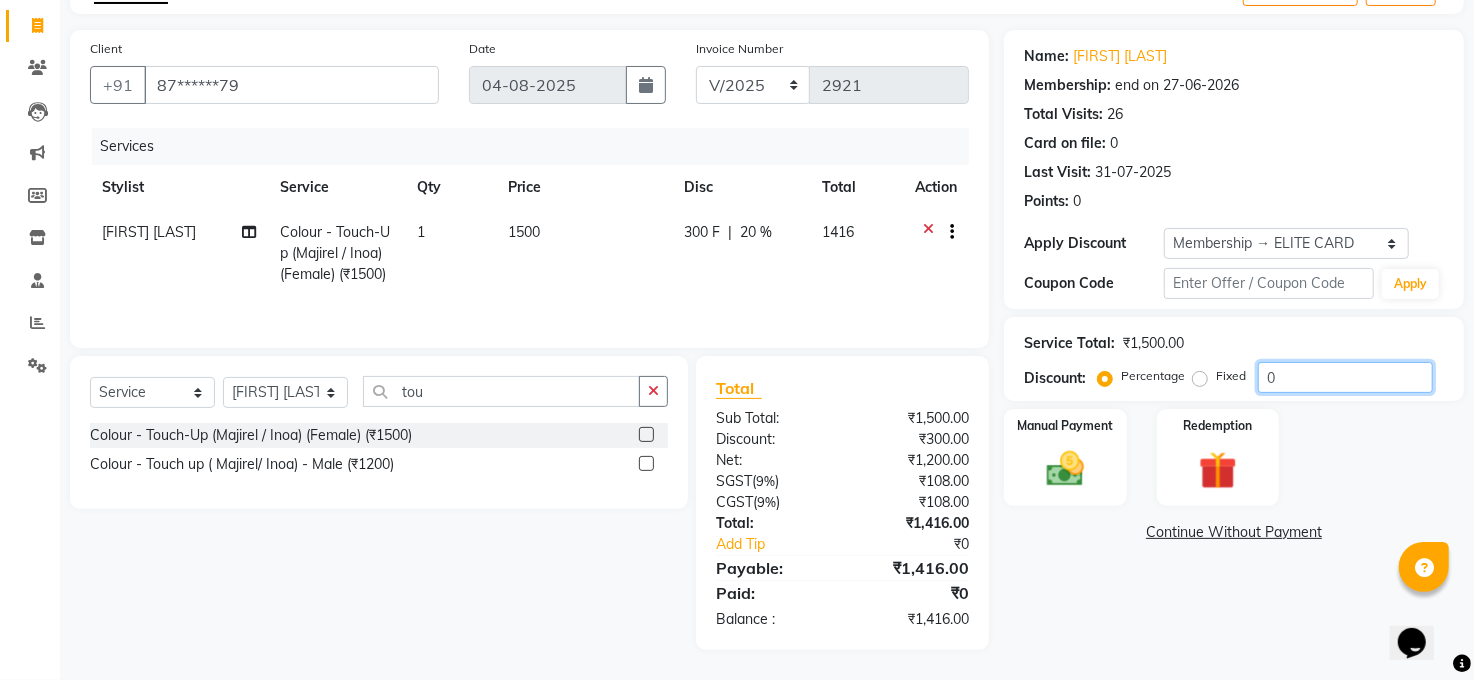 click on "0" 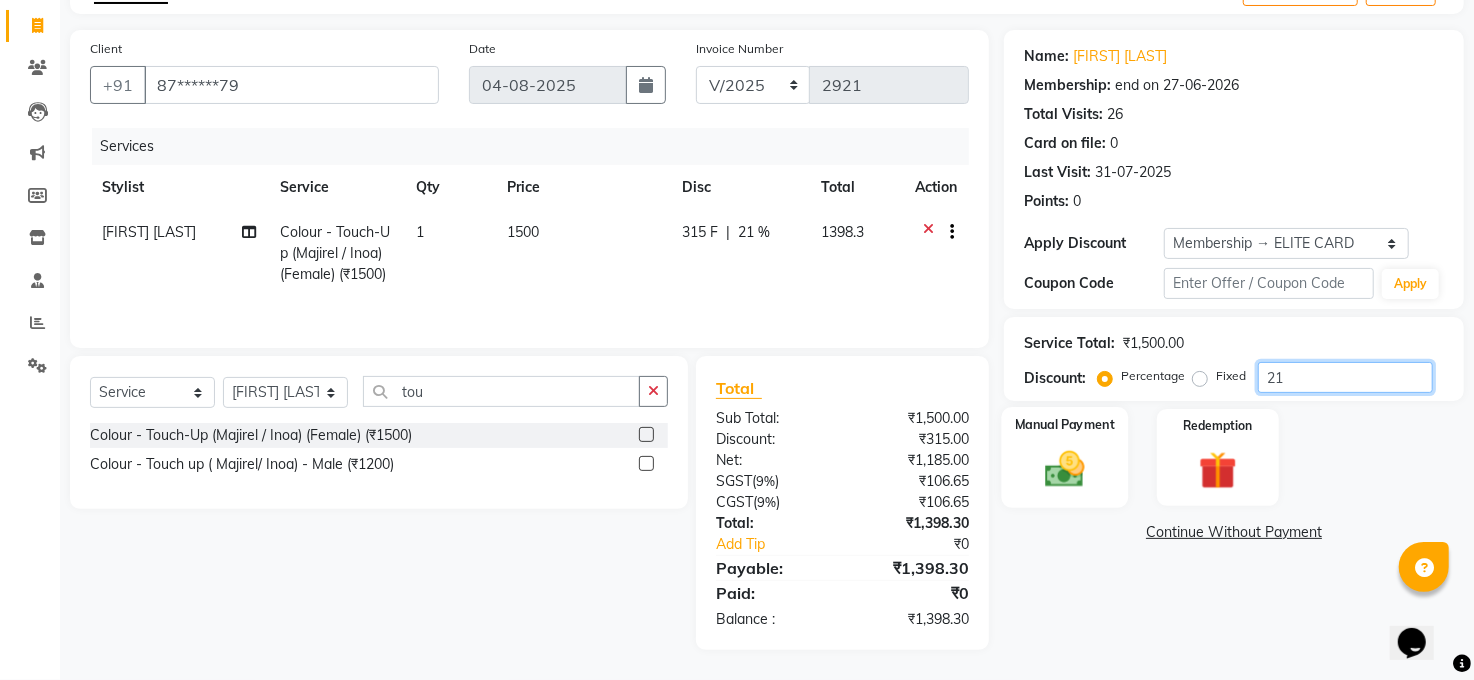 type on "21" 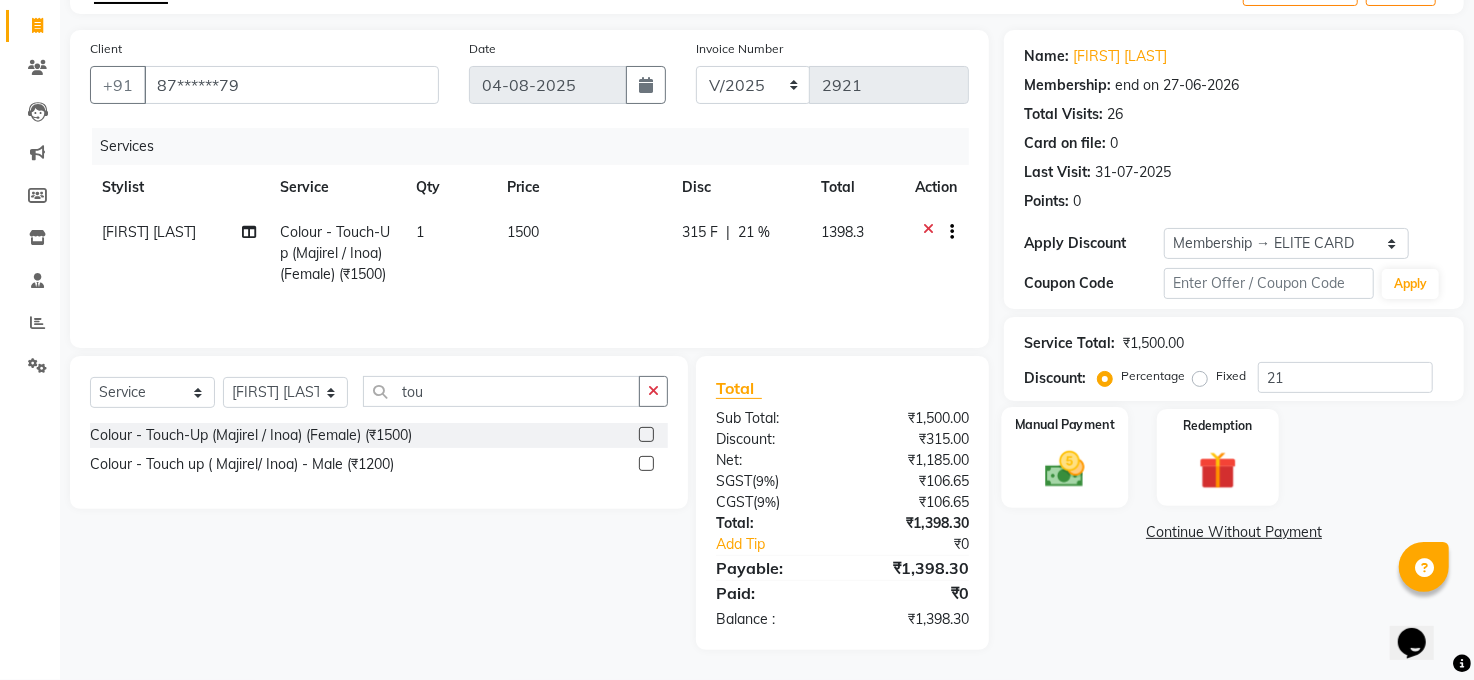 click 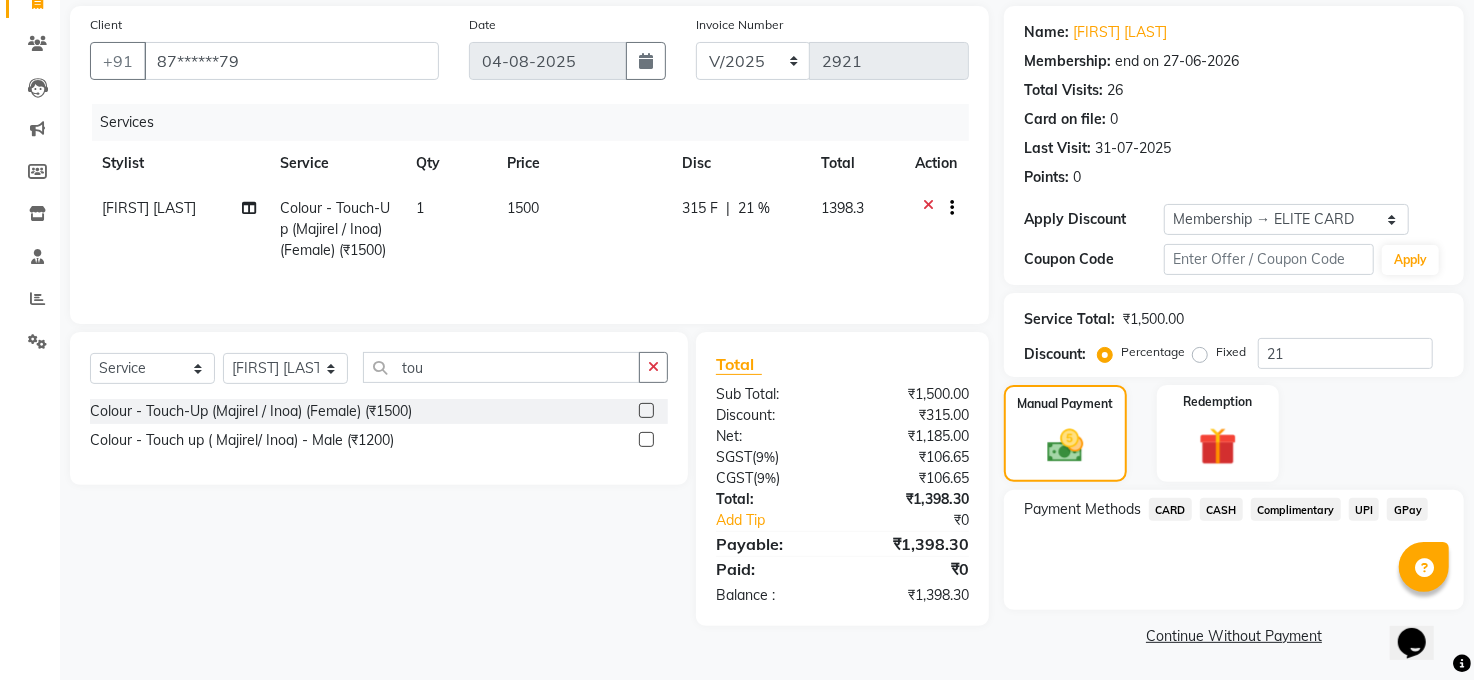 scroll, scrollTop: 0, scrollLeft: 0, axis: both 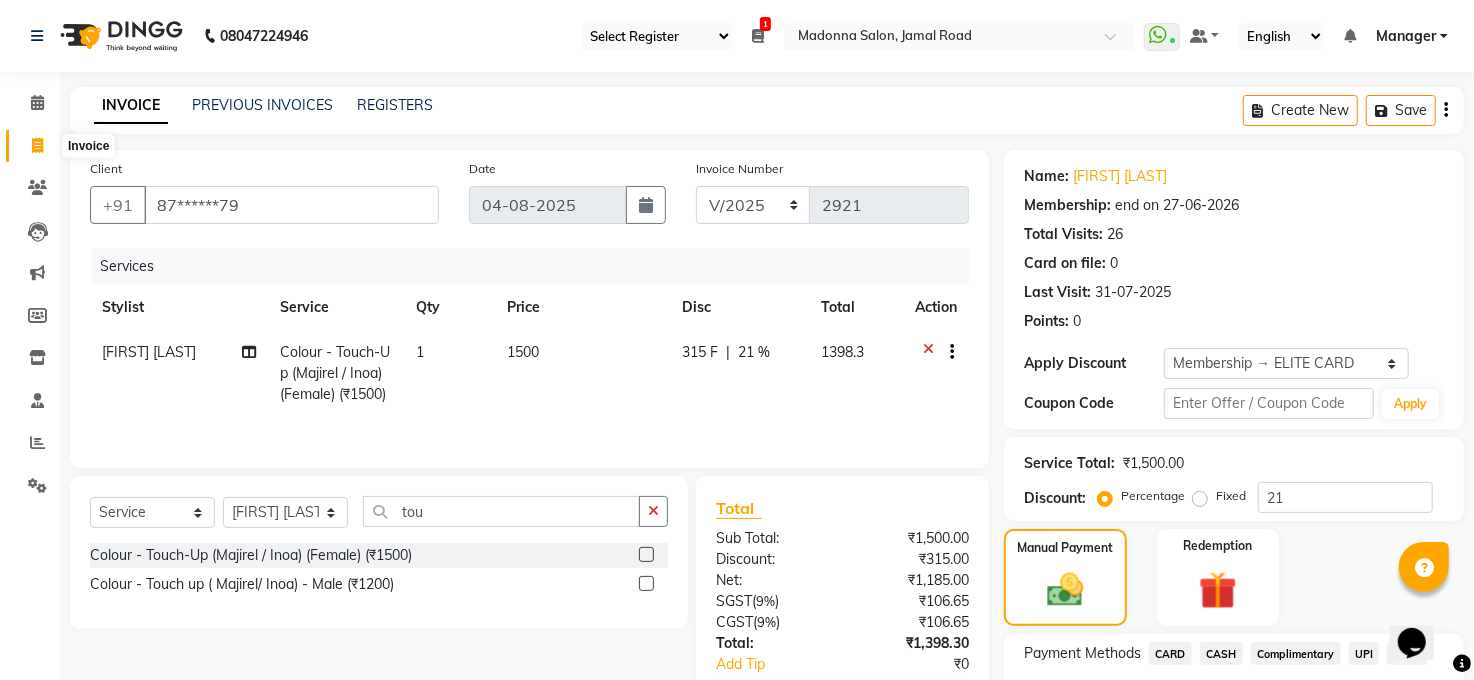 click 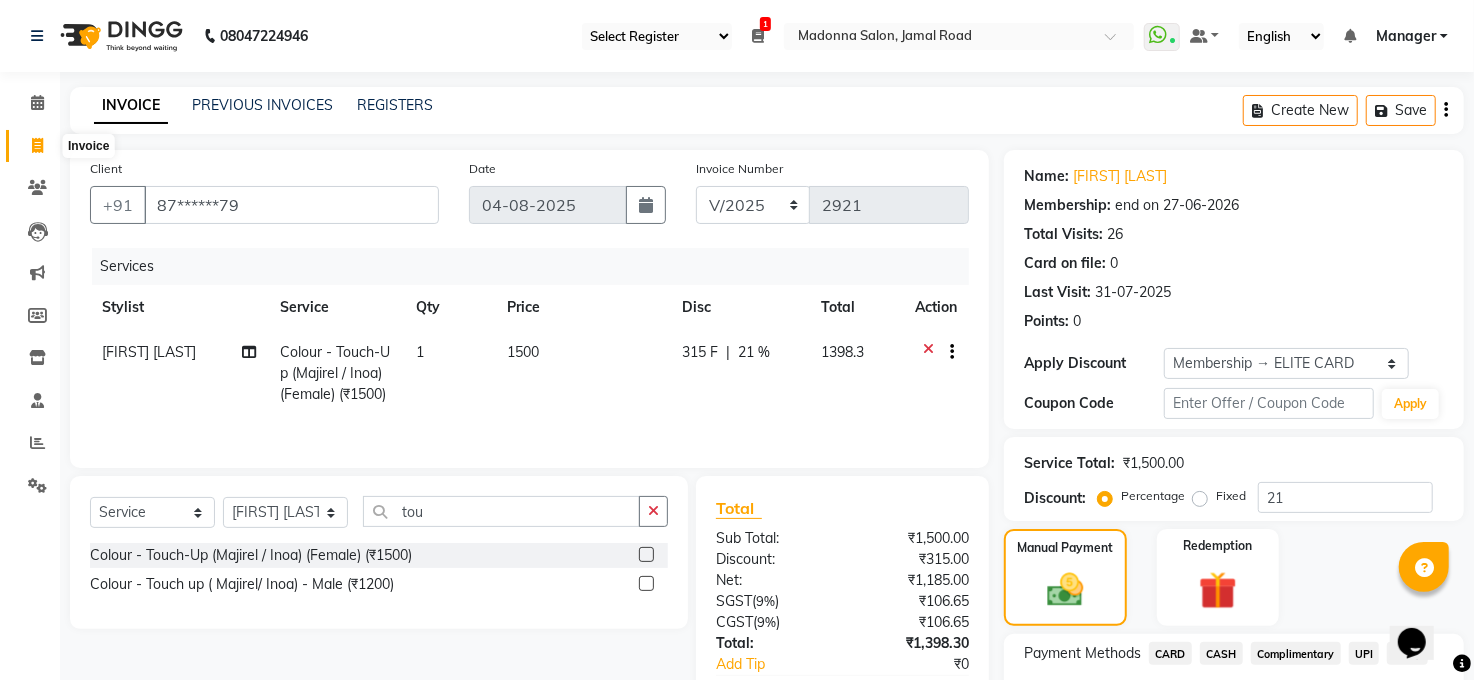 select on "service" 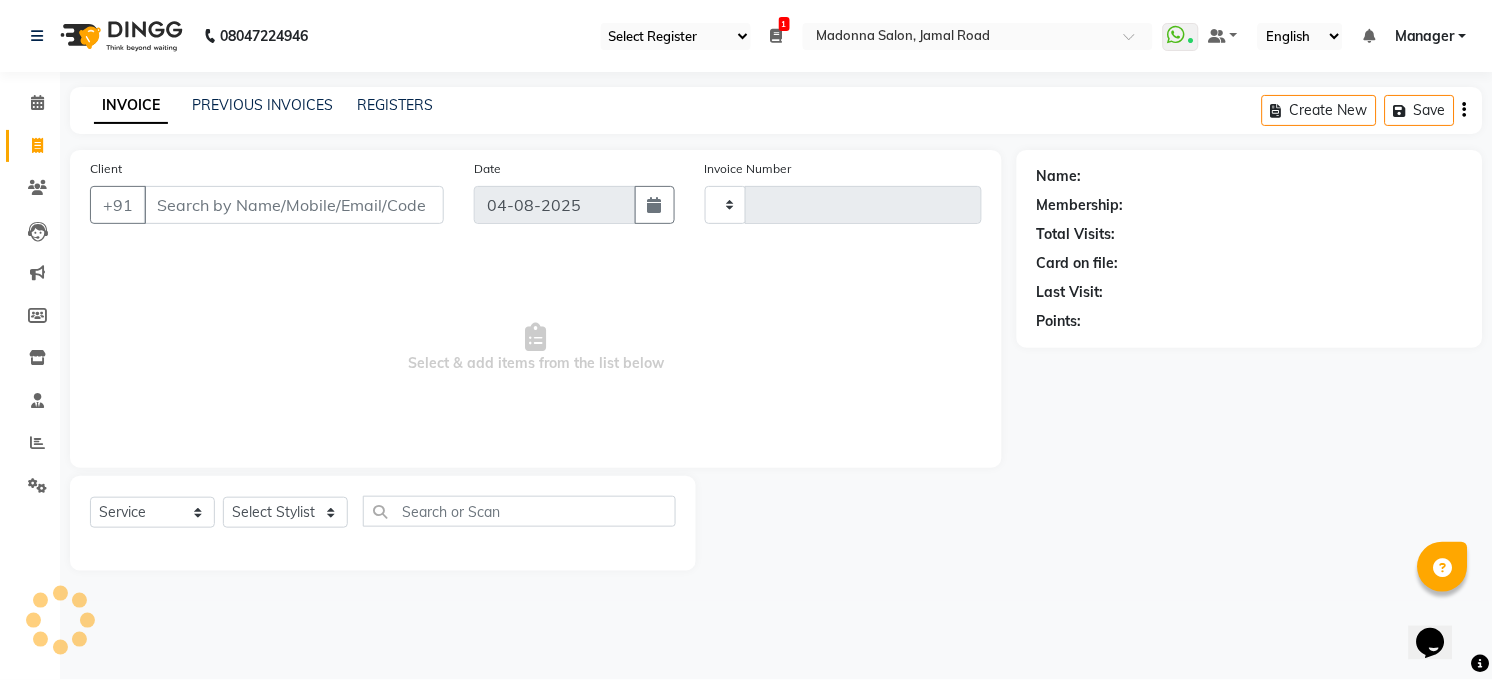 type on "2921" 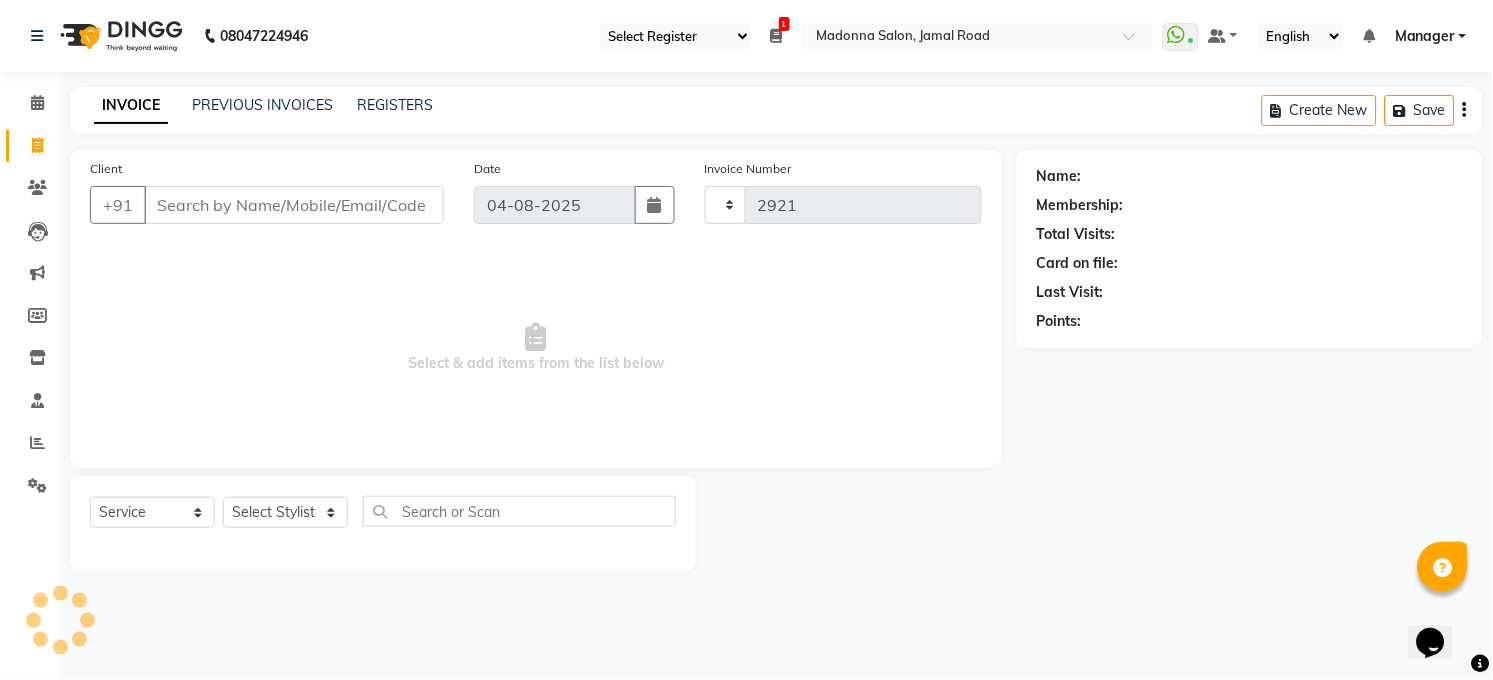 select on "5748" 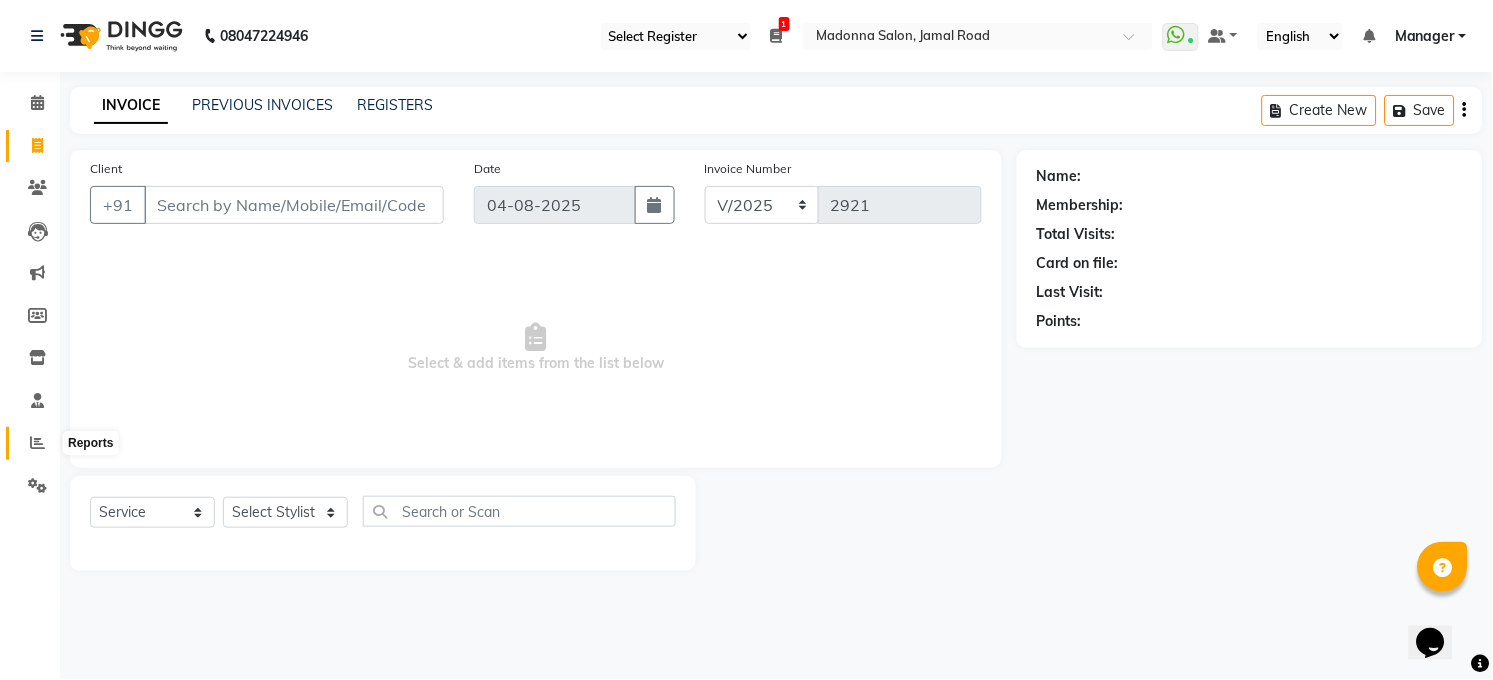 click 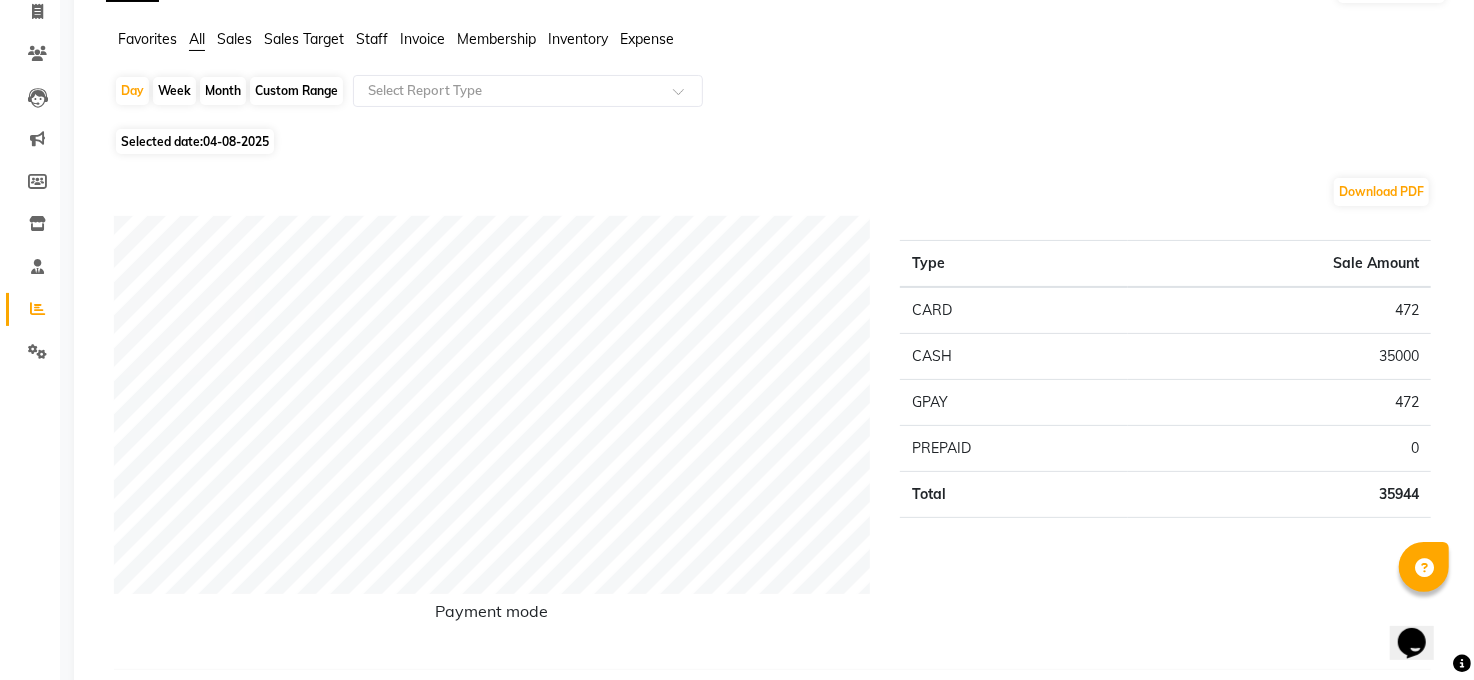 scroll, scrollTop: 0, scrollLeft: 0, axis: both 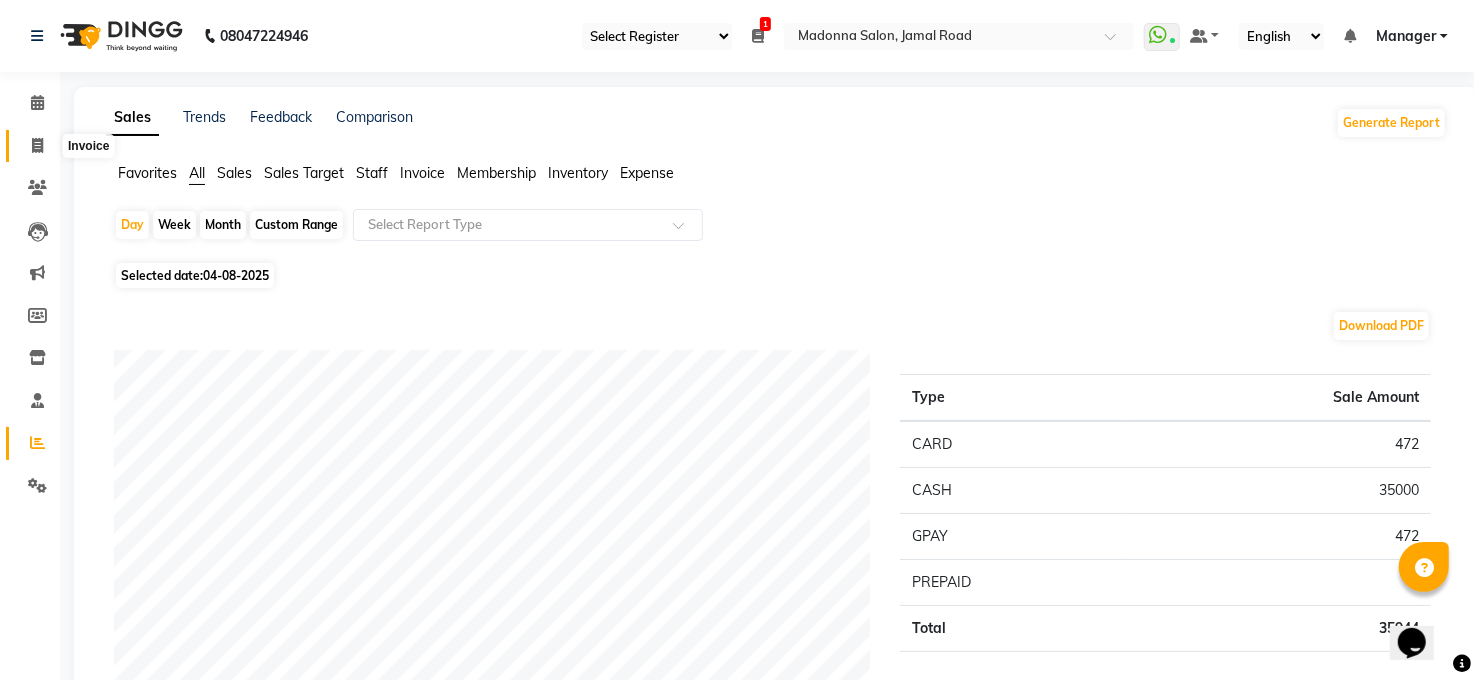 click 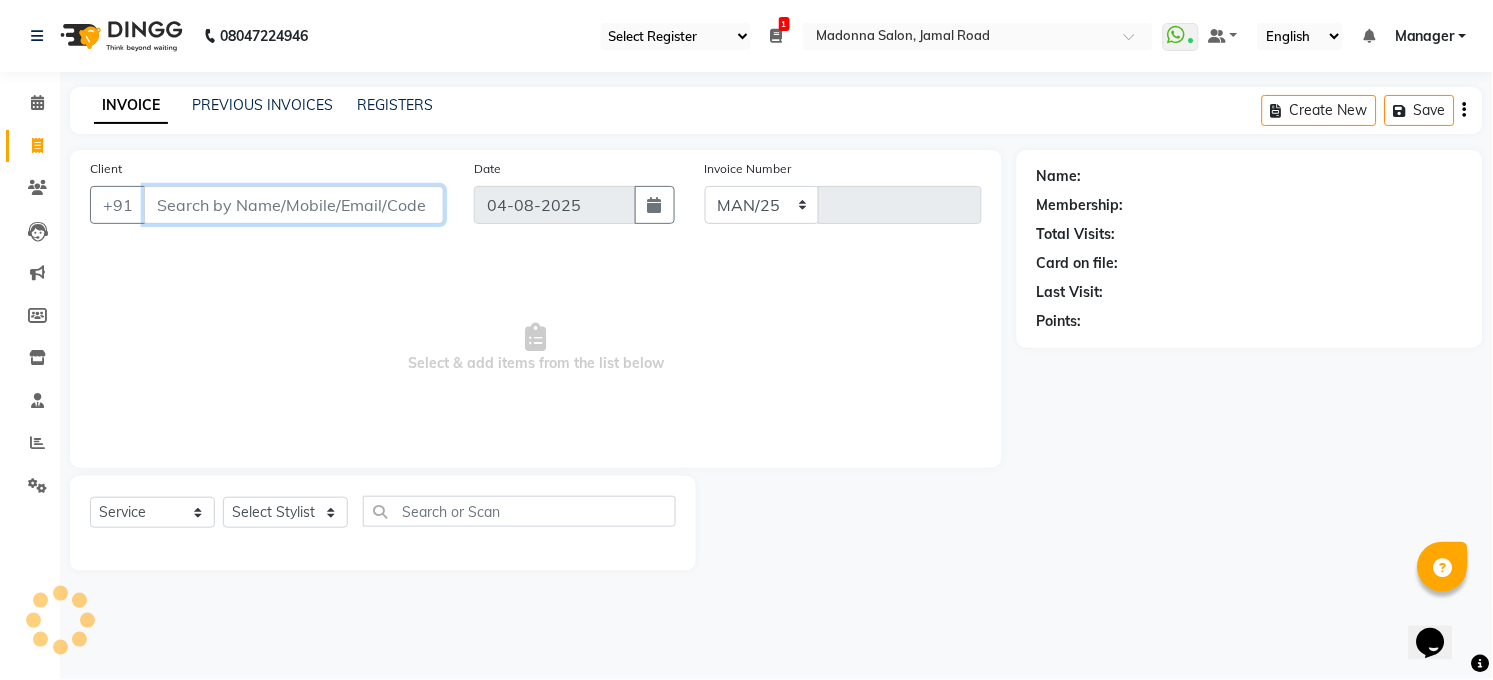 select on "5748" 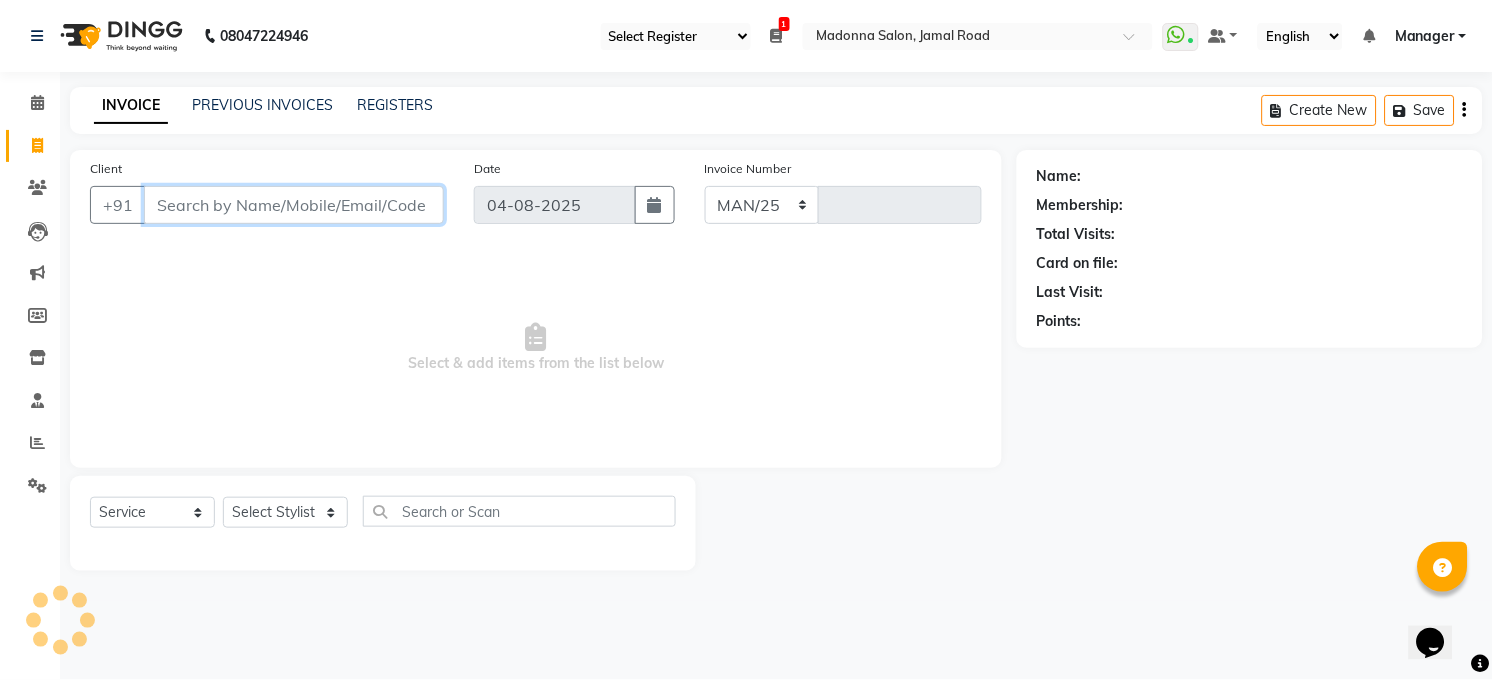 type on "2921" 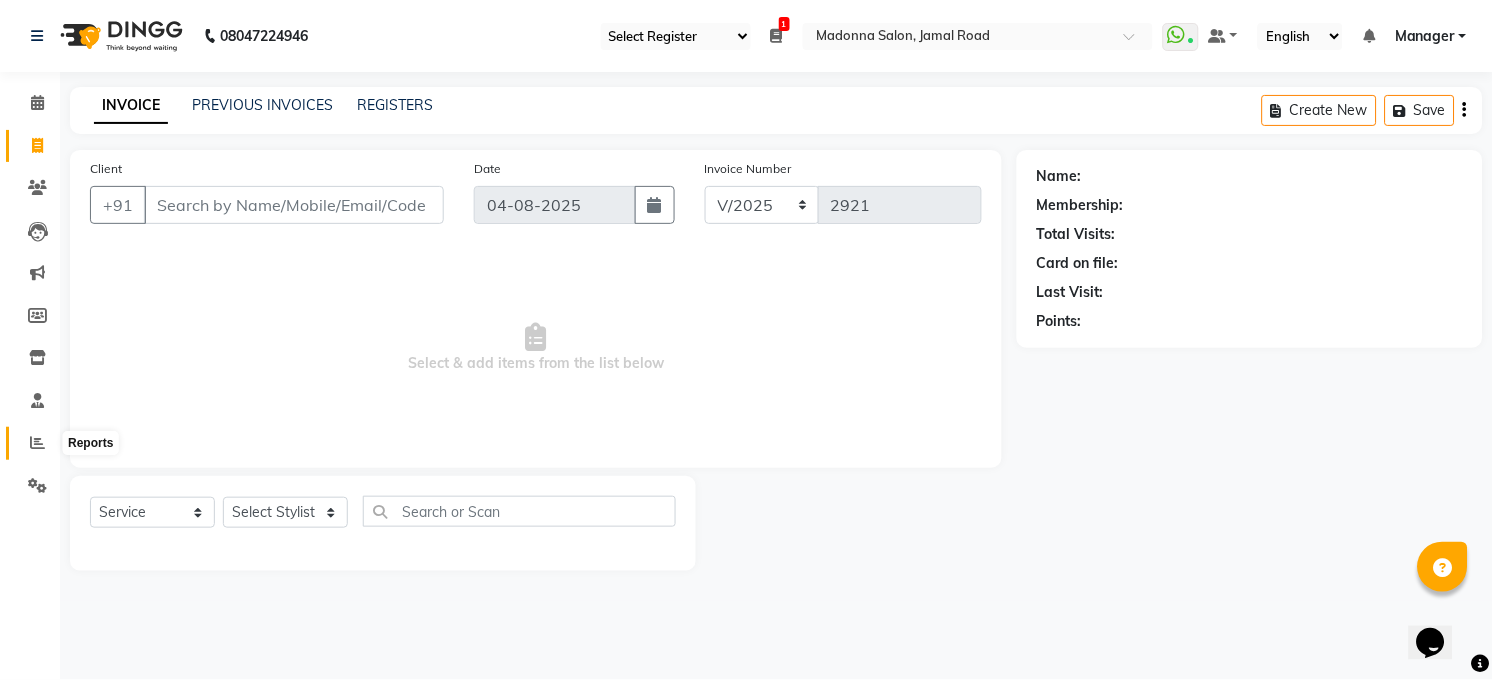 click 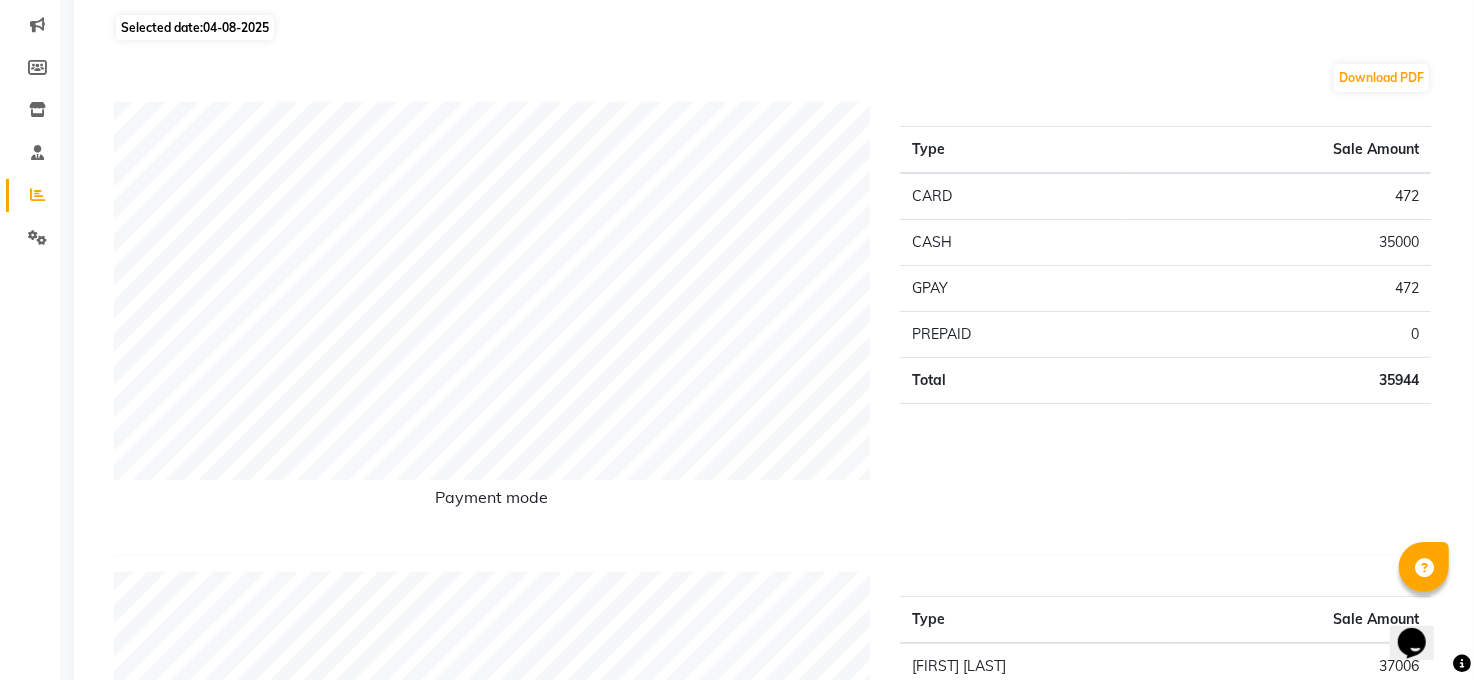 scroll, scrollTop: 0, scrollLeft: 0, axis: both 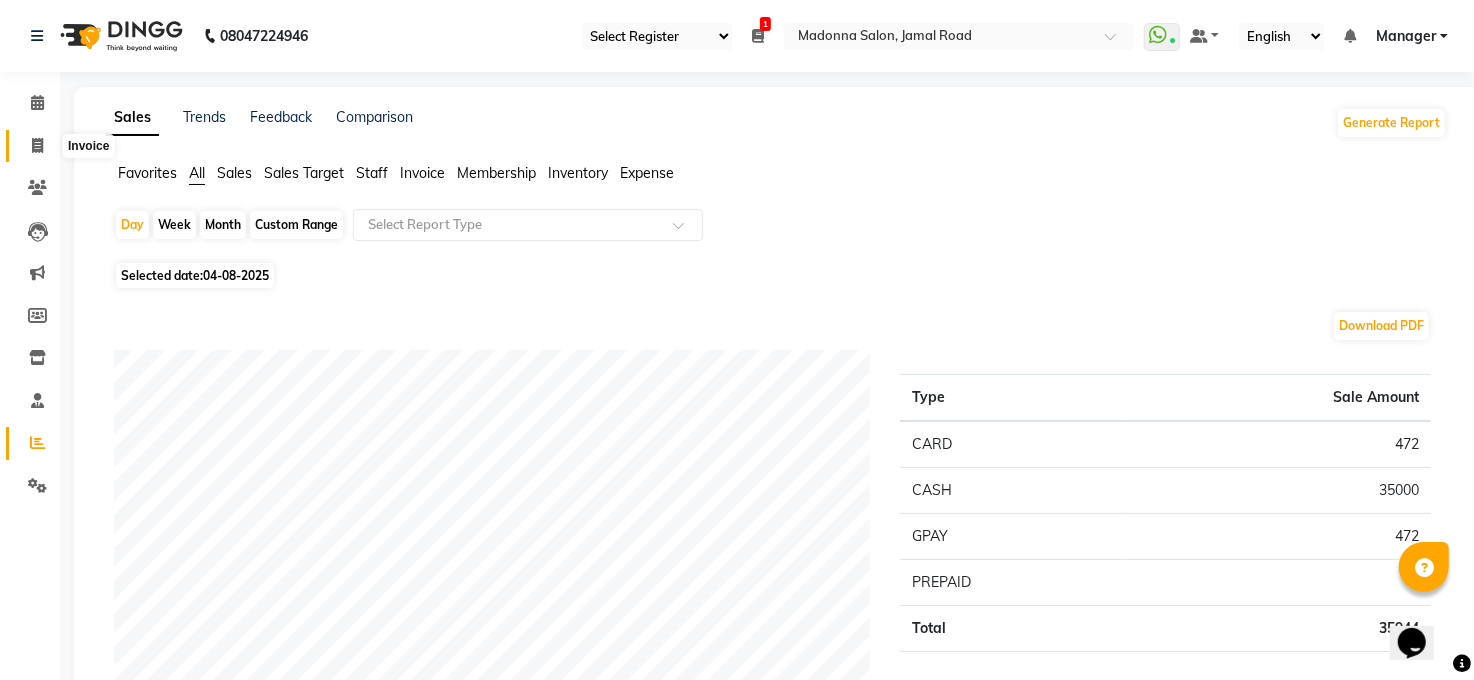 click 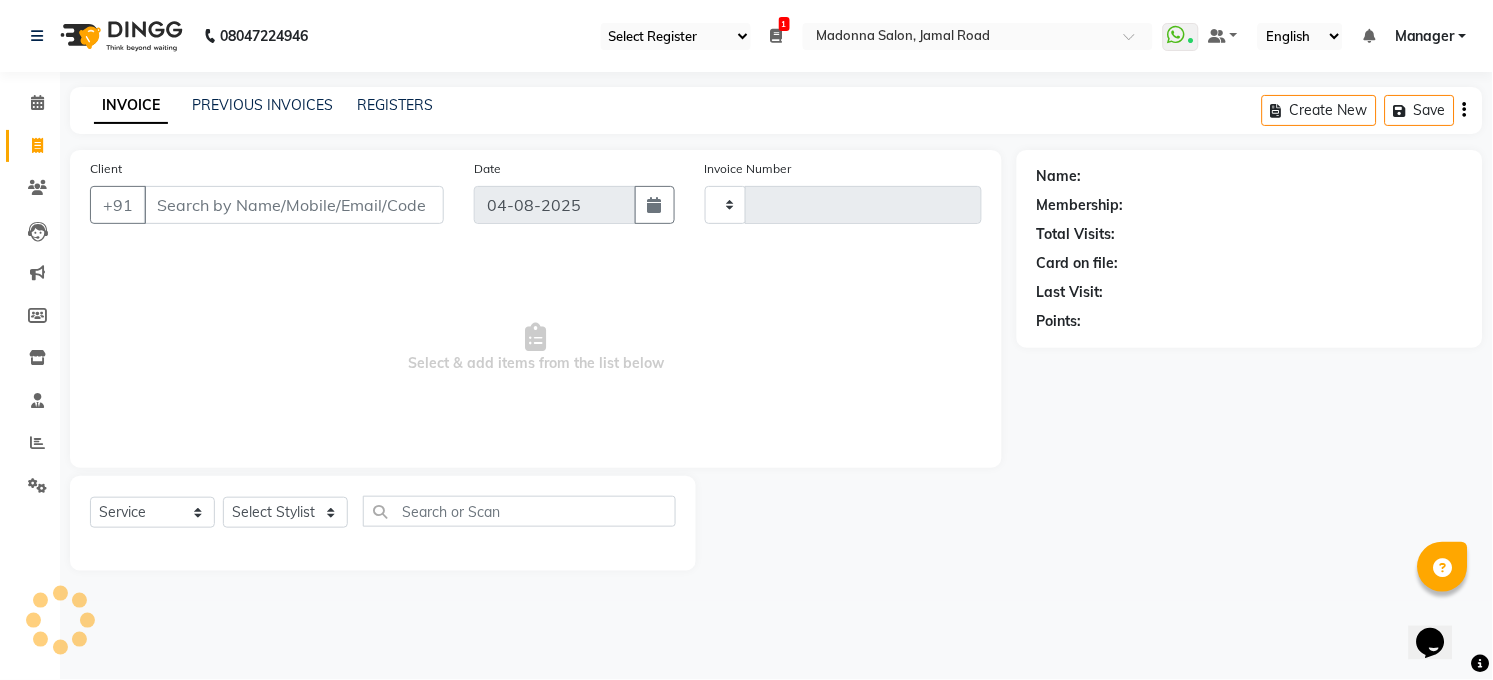 type on "2921" 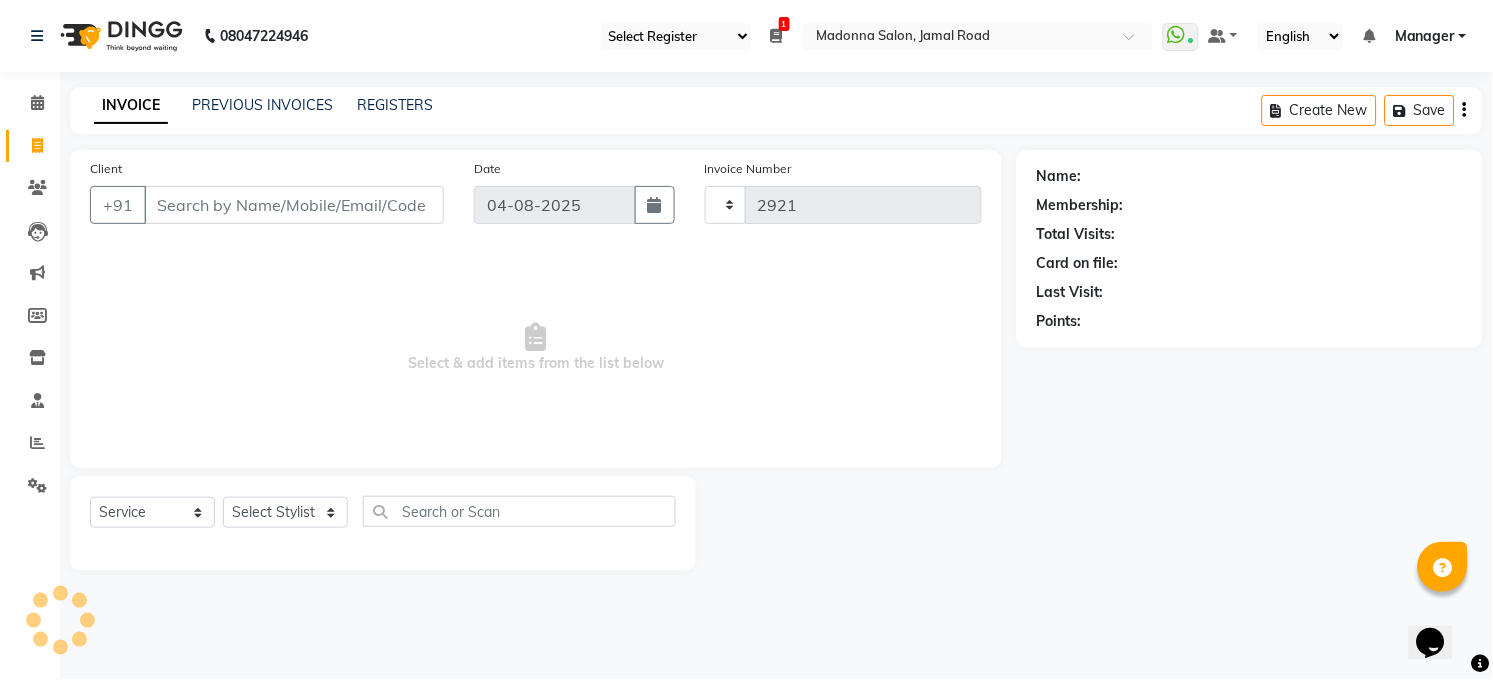 select on "5748" 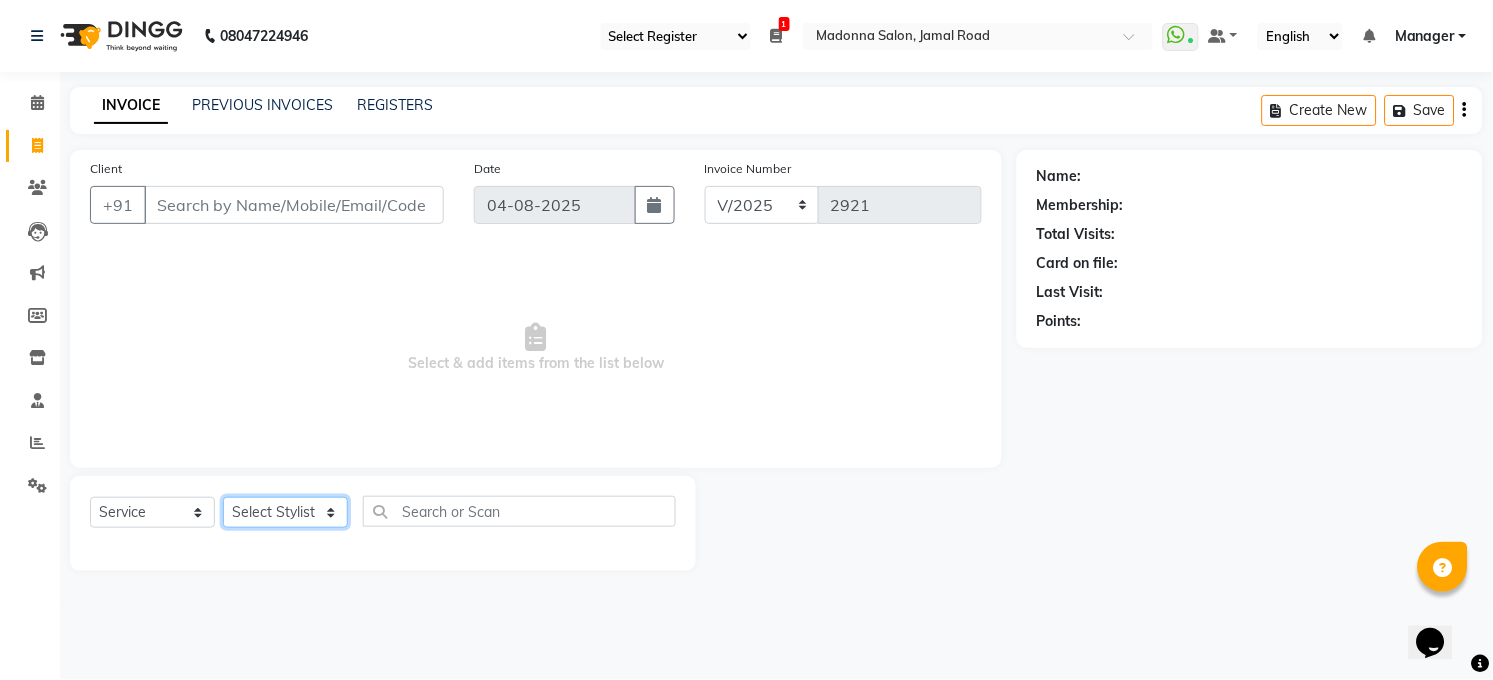 click on "Select Stylist Abhay kumar ALTAF ANKITA ARJUN Chandan COUNTER  Manager Manish Kumar Neetu Mam PRINCE Priyanka Raju Ravi Thakur RINKI Roshan Santosh SAURABH SUJEET THAKUR SUNITA Veer Vinod Kumar" 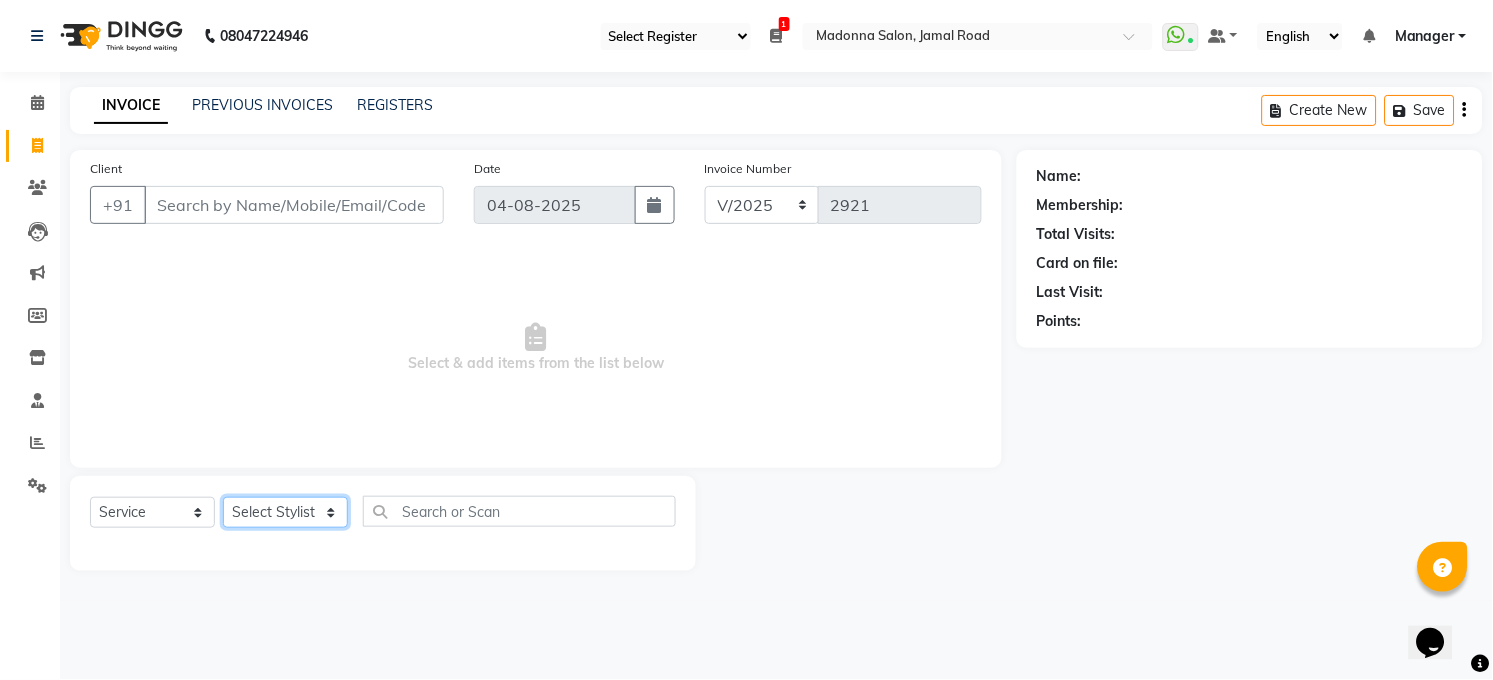 select on "60523" 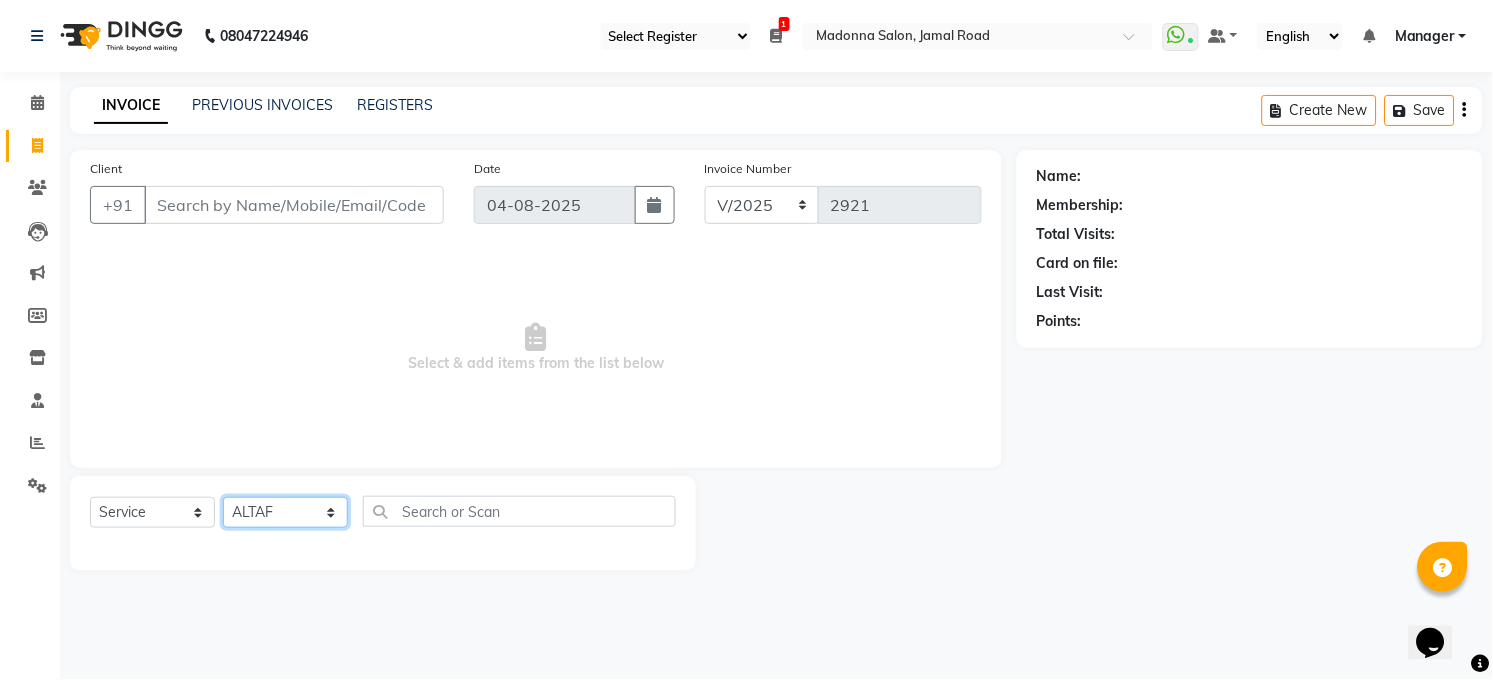 click on "Select Stylist Abhay kumar ALTAF ANKITA ARJUN Chandan COUNTER  Manager Manish Kumar Neetu Mam PRINCE Priyanka Raju Ravi Thakur RINKI Roshan Santosh SAURABH SUJEET THAKUR SUNITA Veer Vinod Kumar" 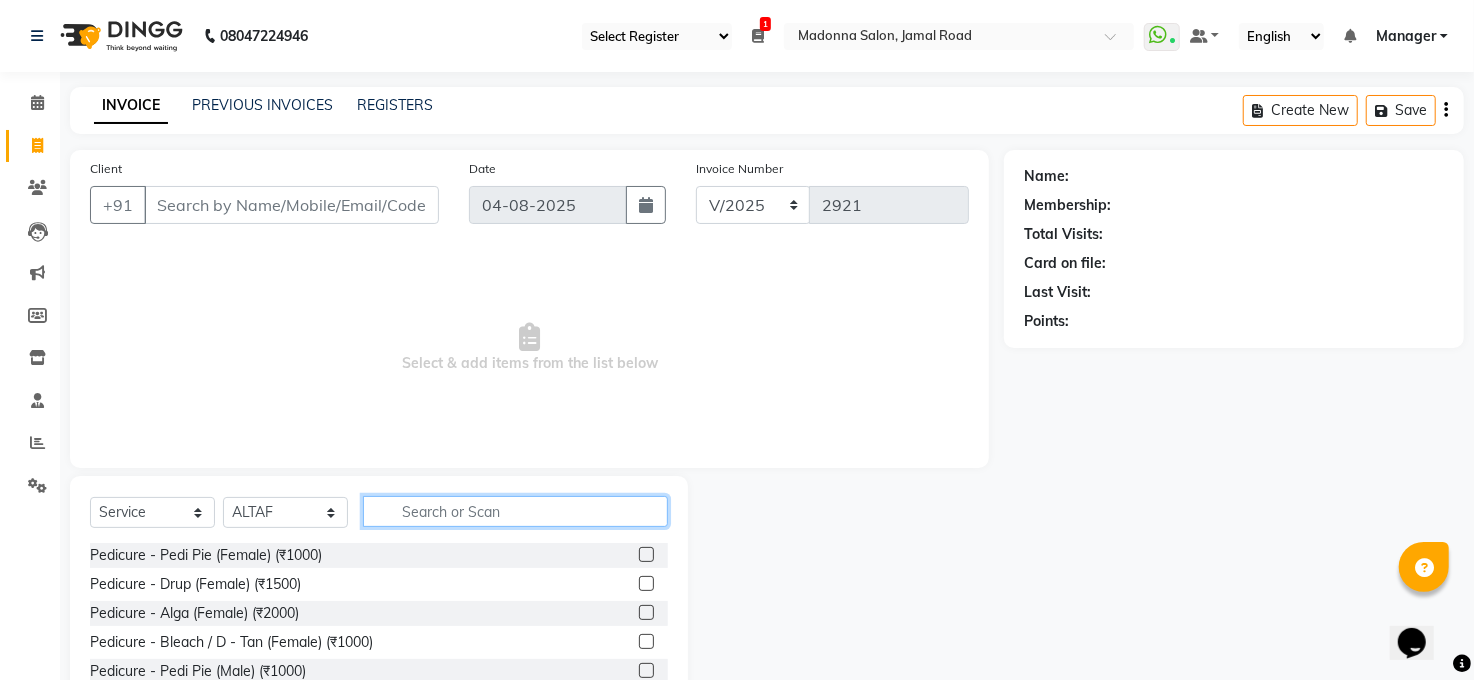 click 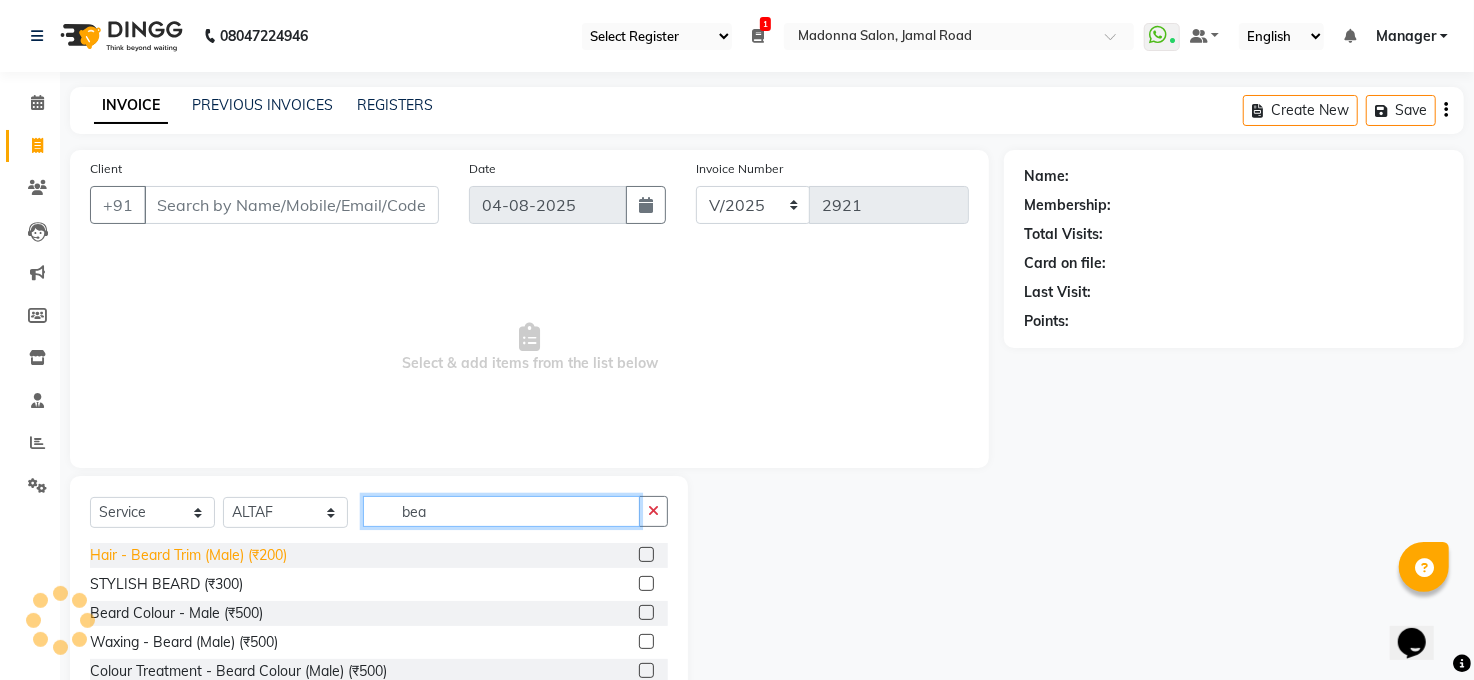 type on "bea" 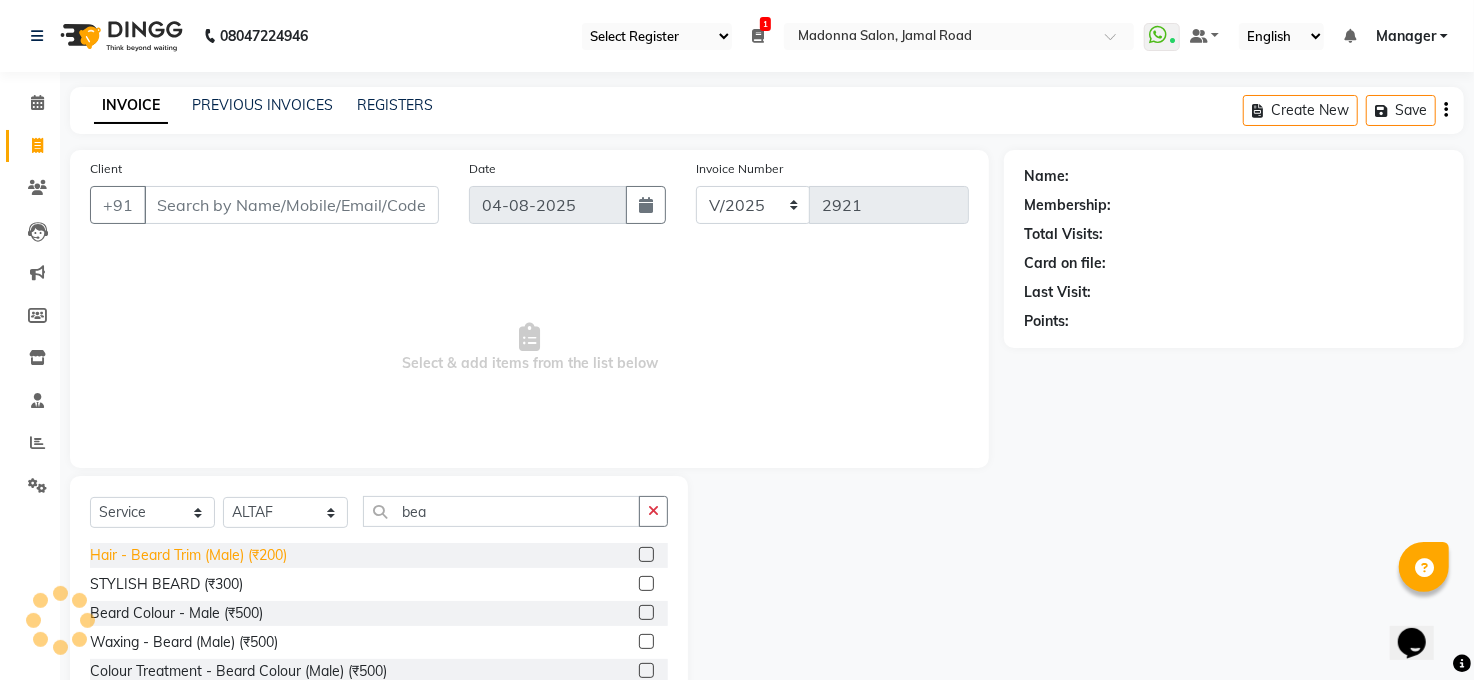 click on "Hair - Beard Trim (Male) (₹200)" 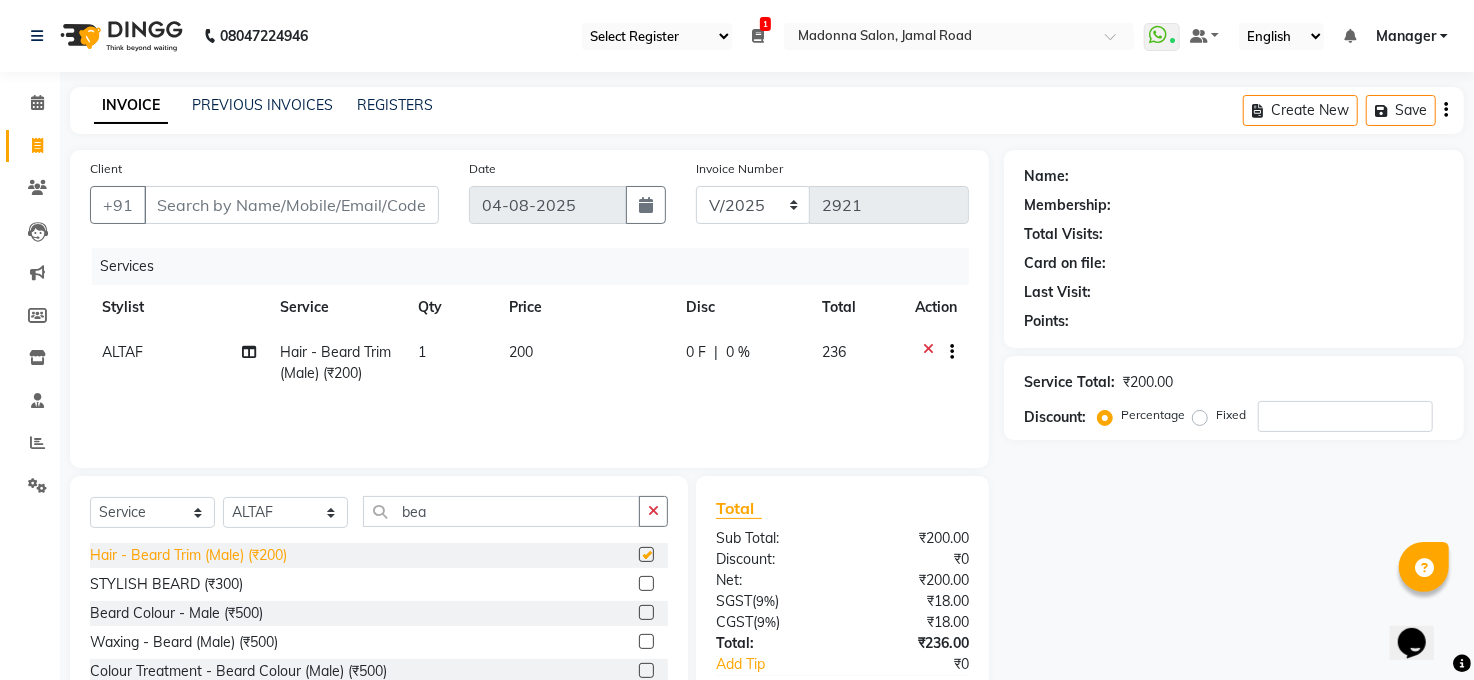 checkbox on "false" 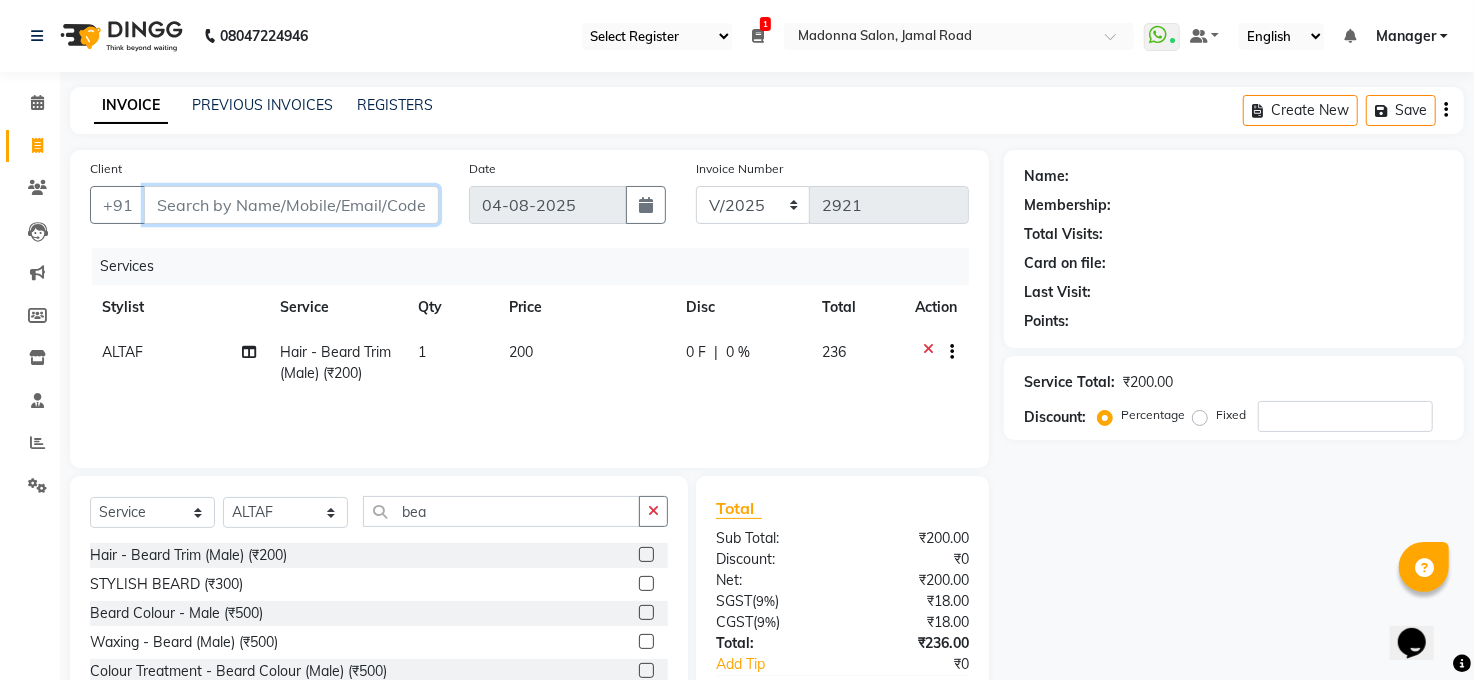 click on "Client" at bounding box center (291, 205) 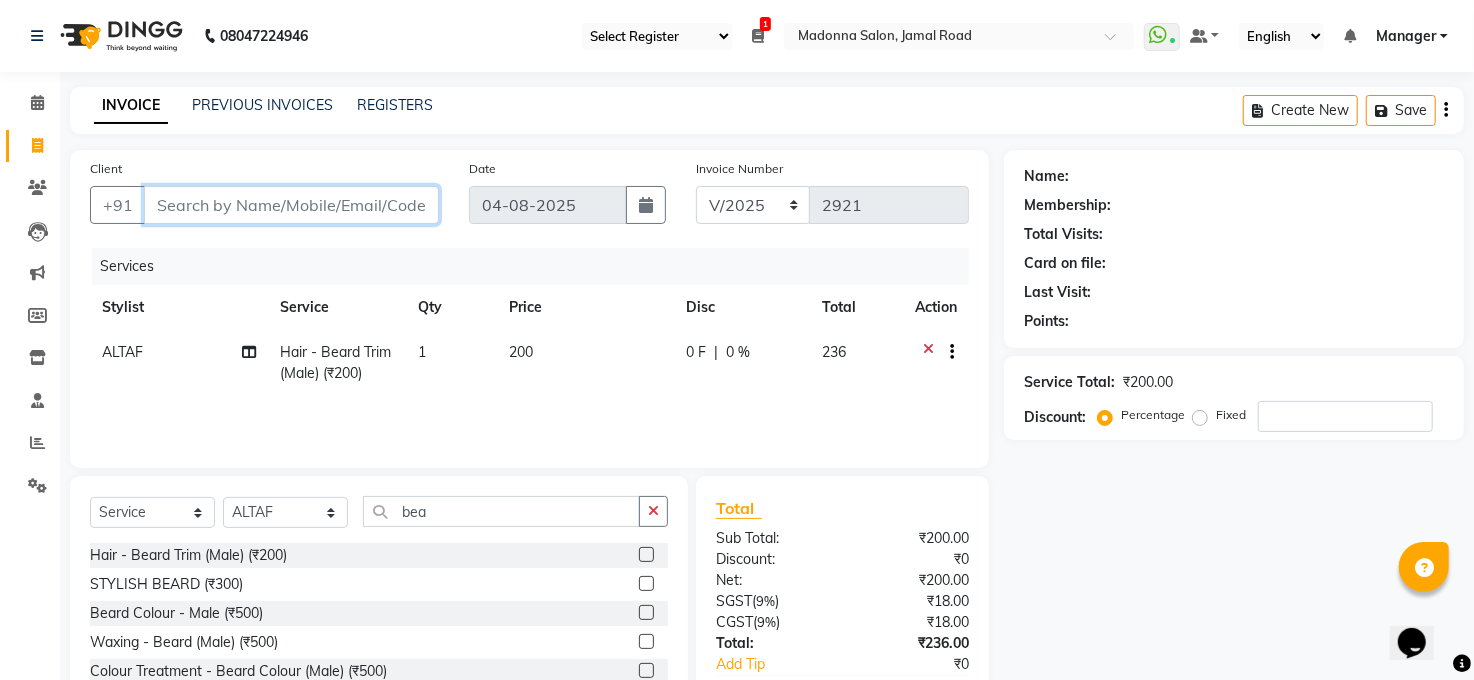 type on "9" 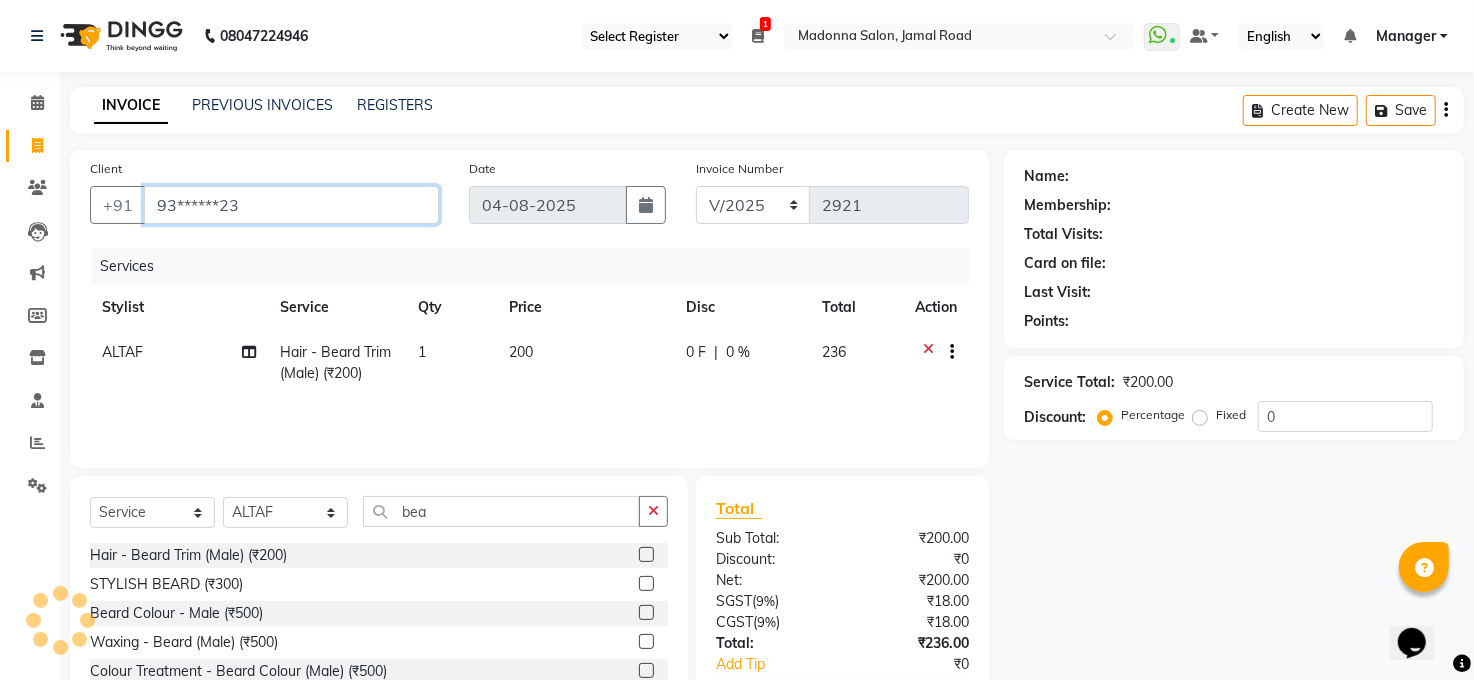 type on "93******23" 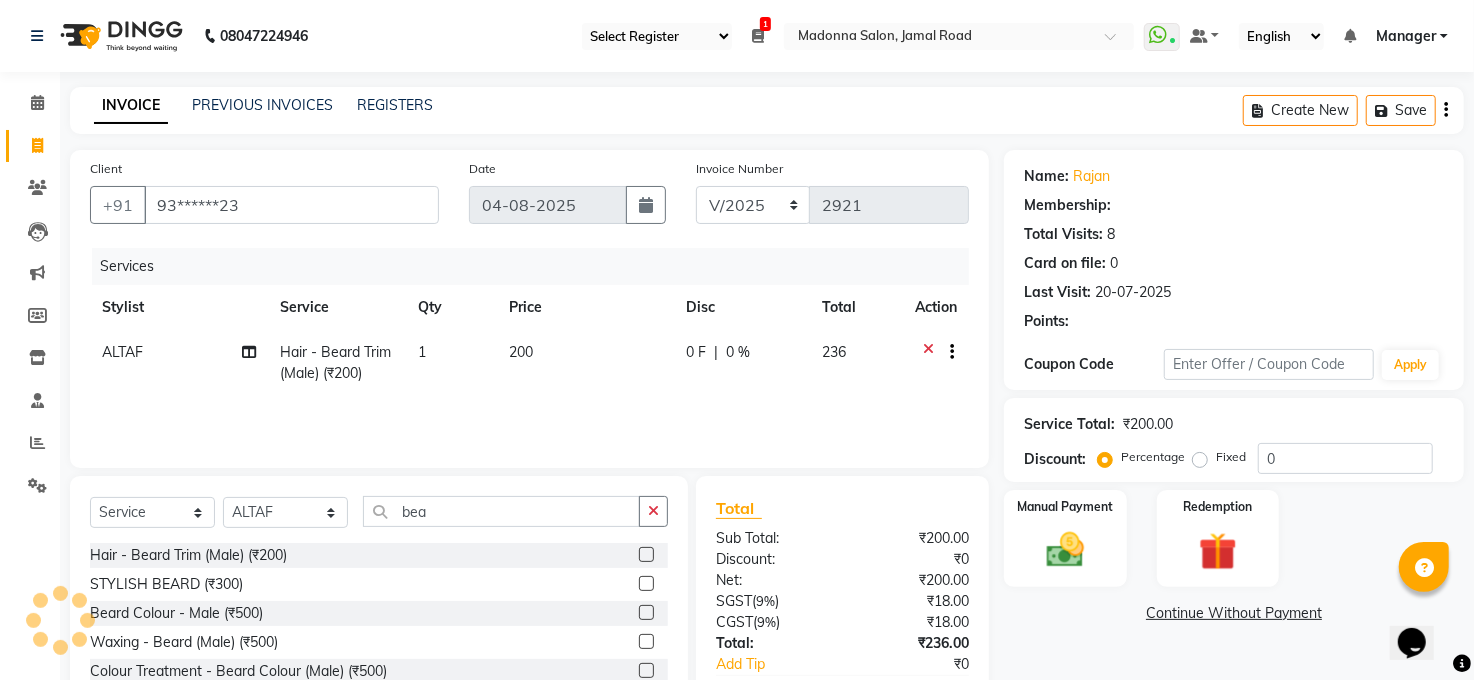 select on "1: Object" 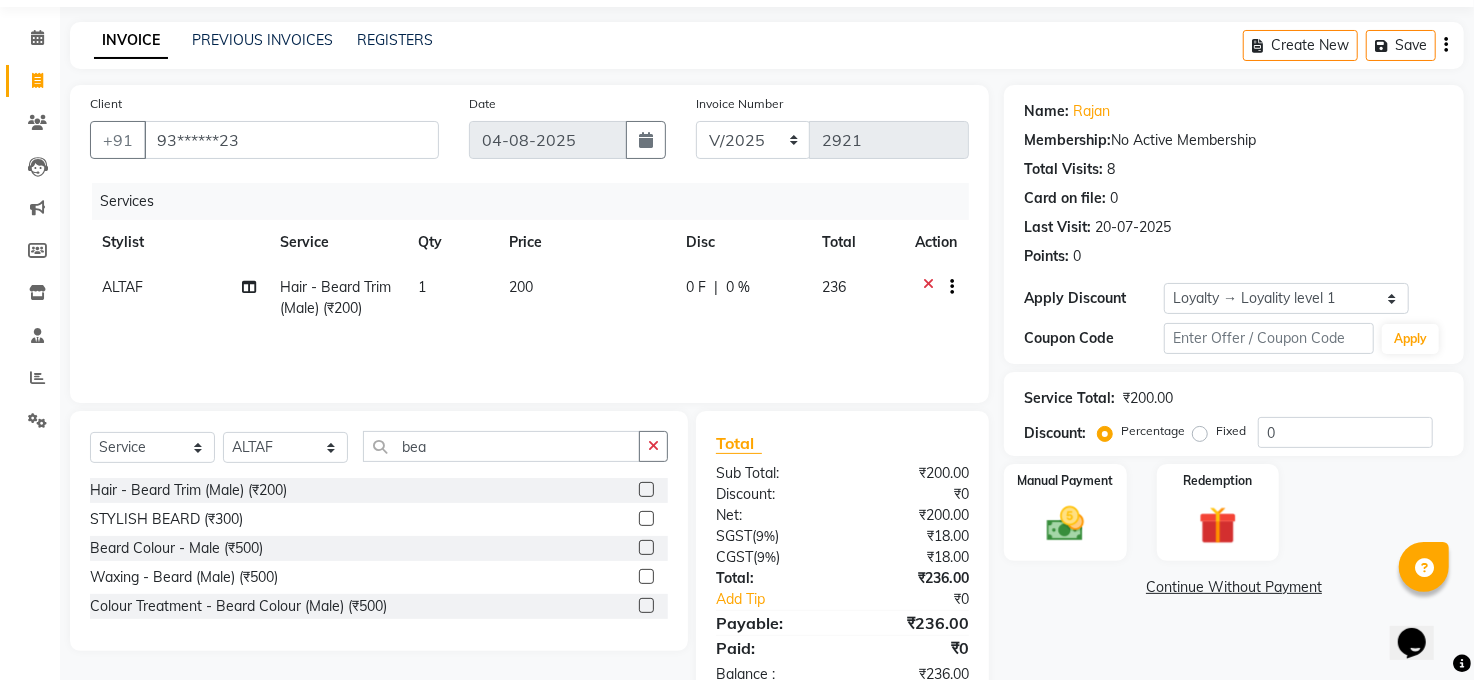 scroll, scrollTop: 119, scrollLeft: 0, axis: vertical 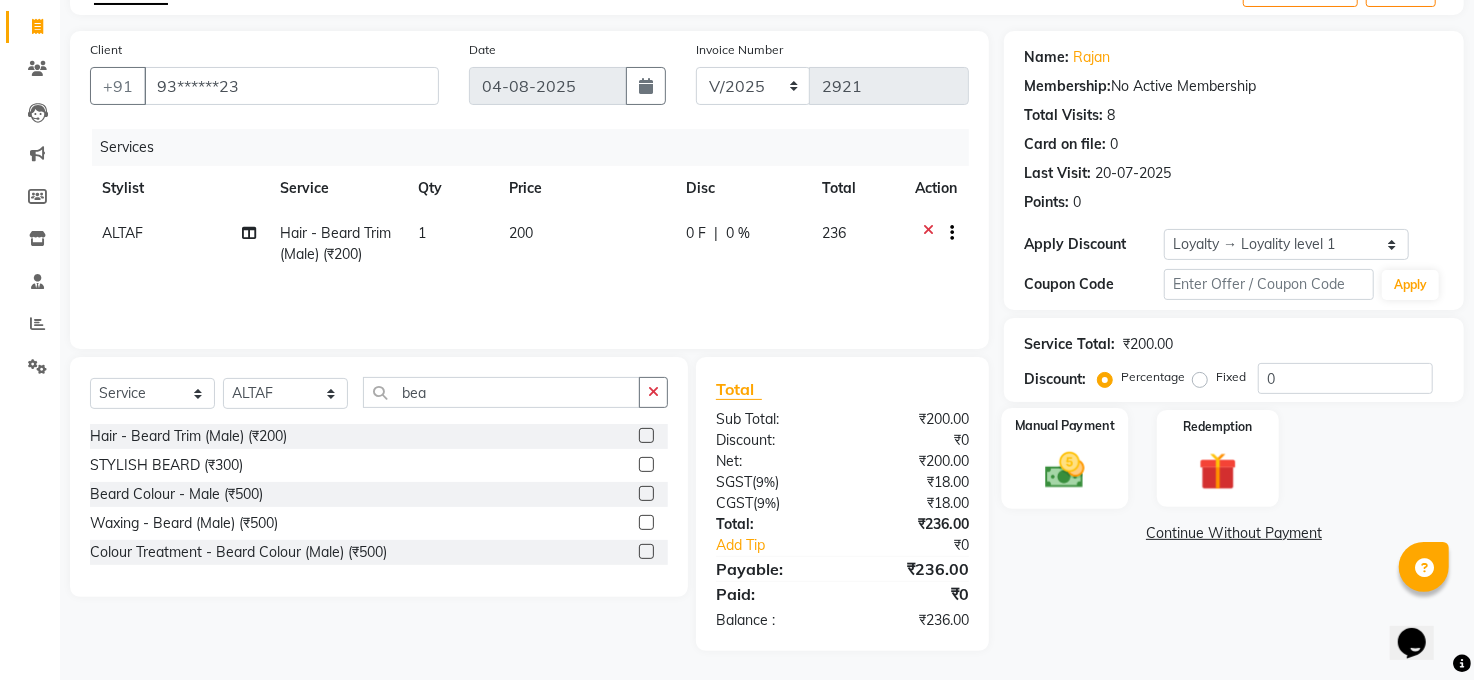 click 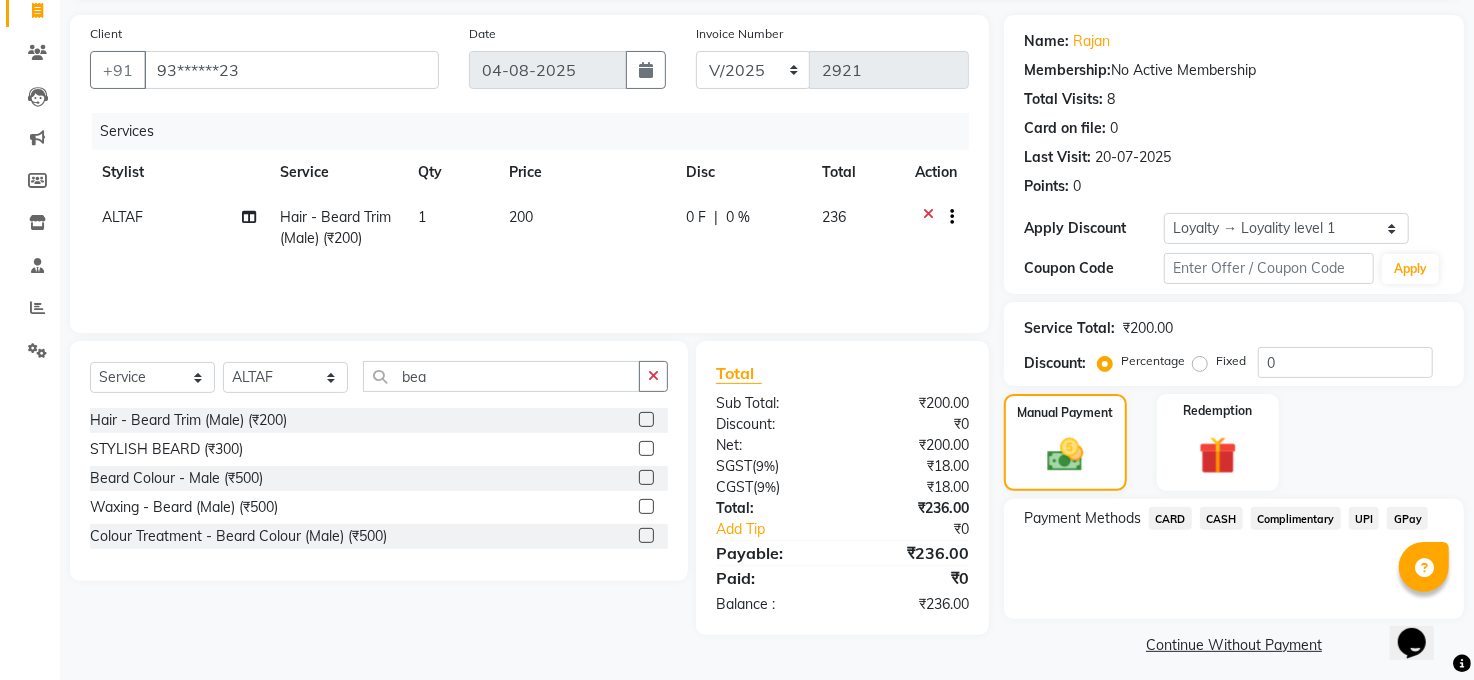 scroll, scrollTop: 144, scrollLeft: 0, axis: vertical 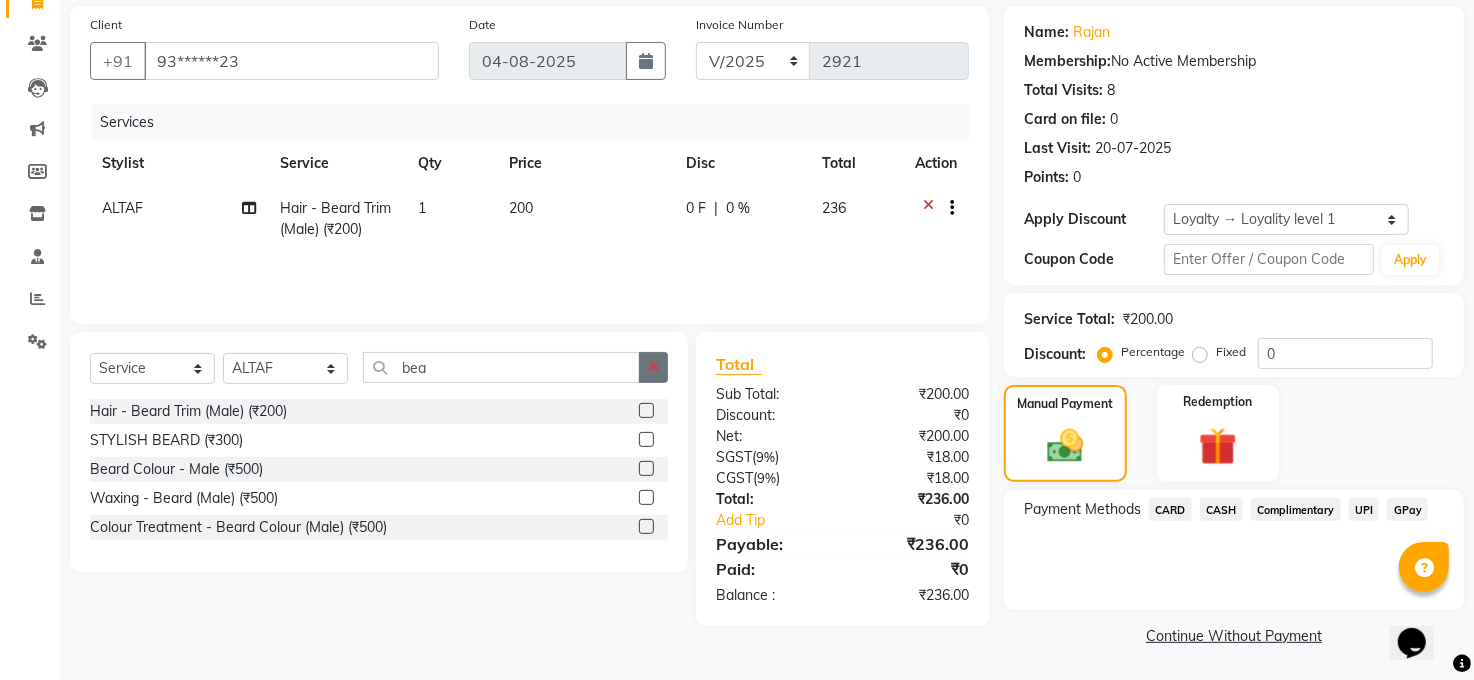click 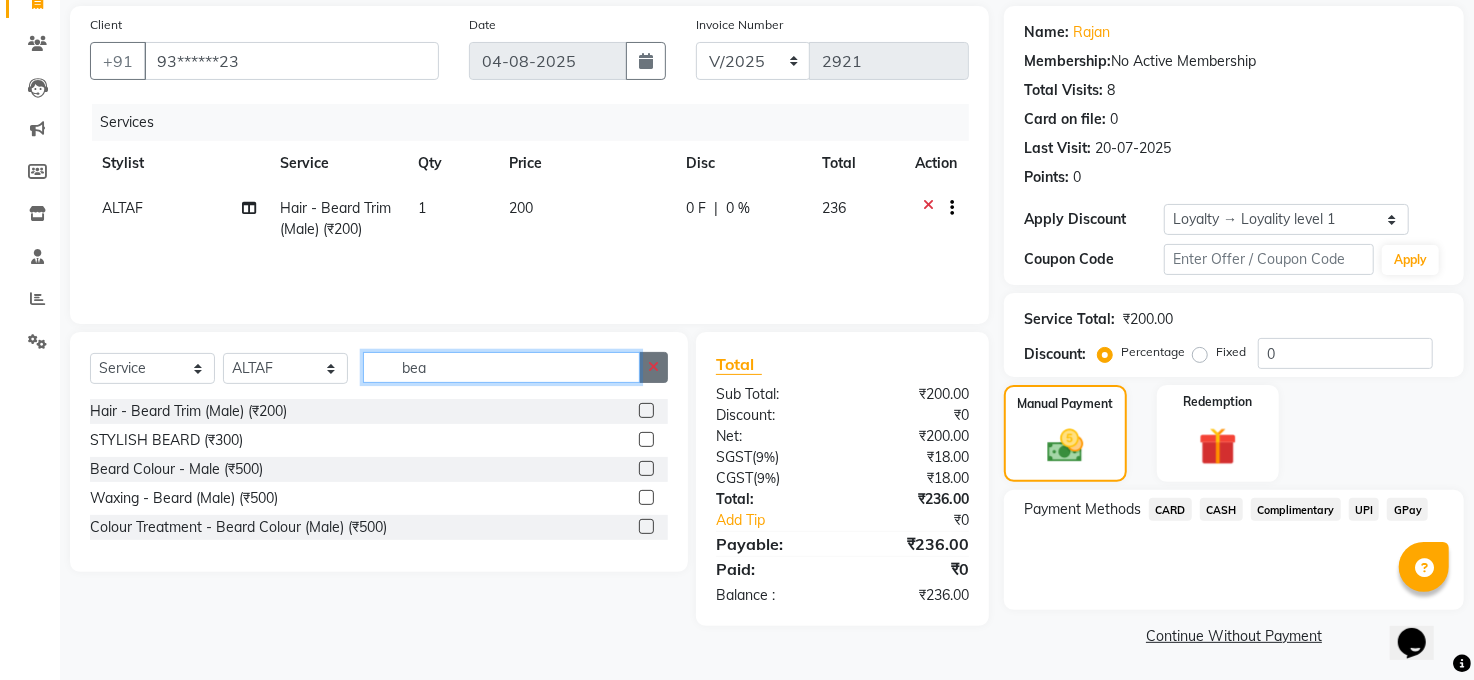 type 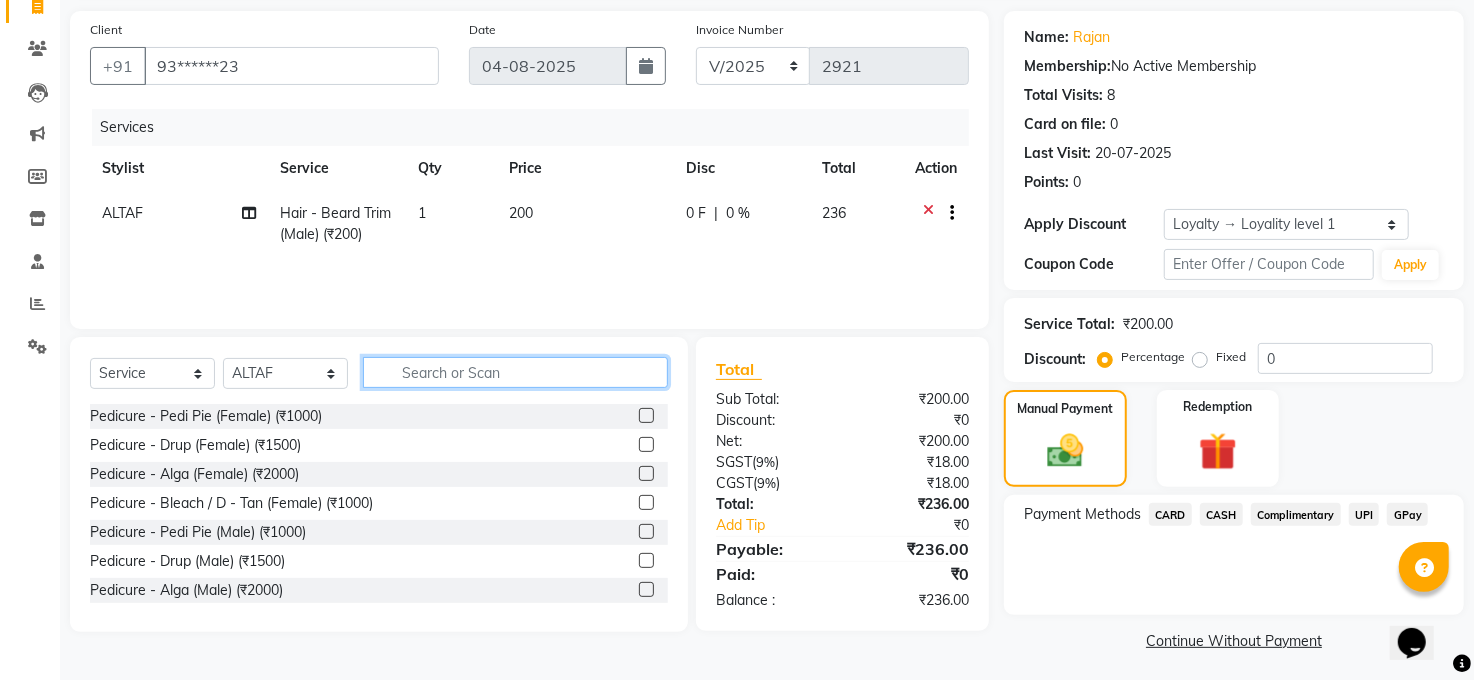 scroll, scrollTop: 144, scrollLeft: 0, axis: vertical 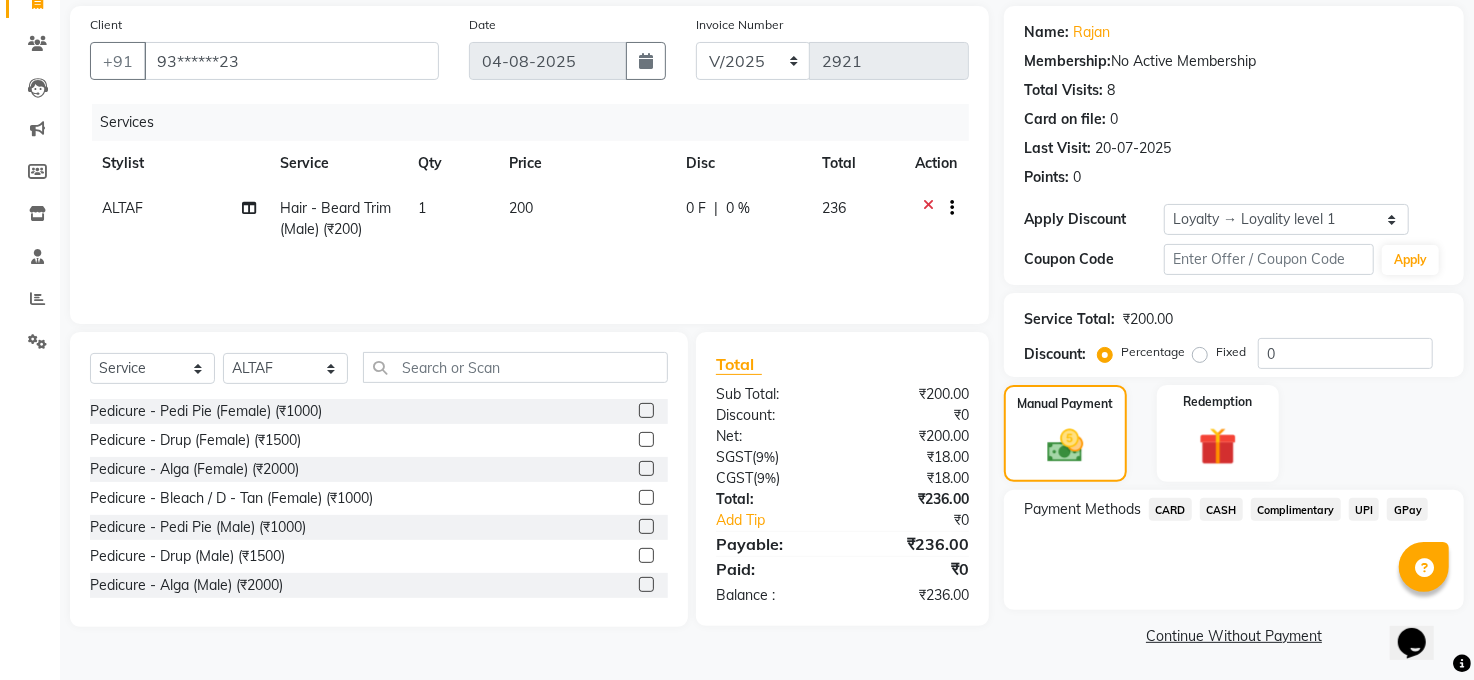 click on "CASH" 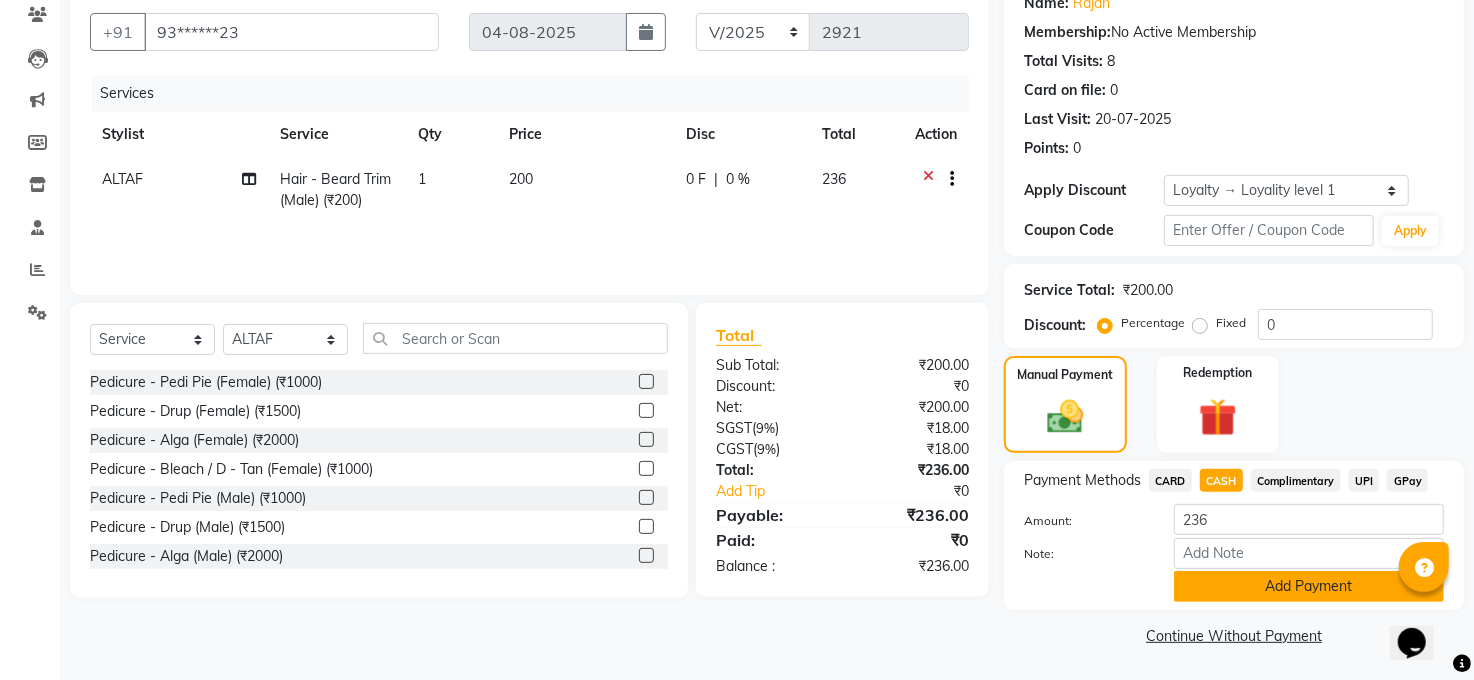 click on "Add Payment" 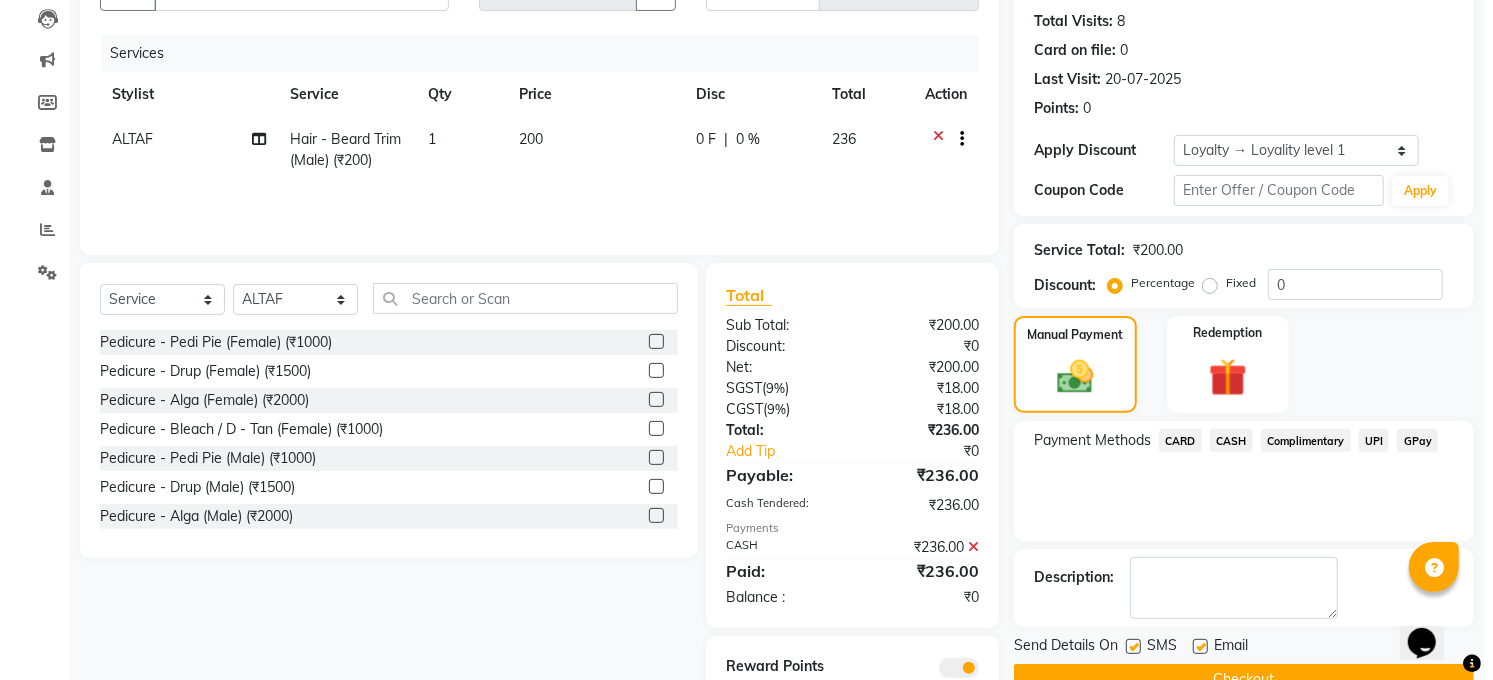 scroll, scrollTop: 289, scrollLeft: 0, axis: vertical 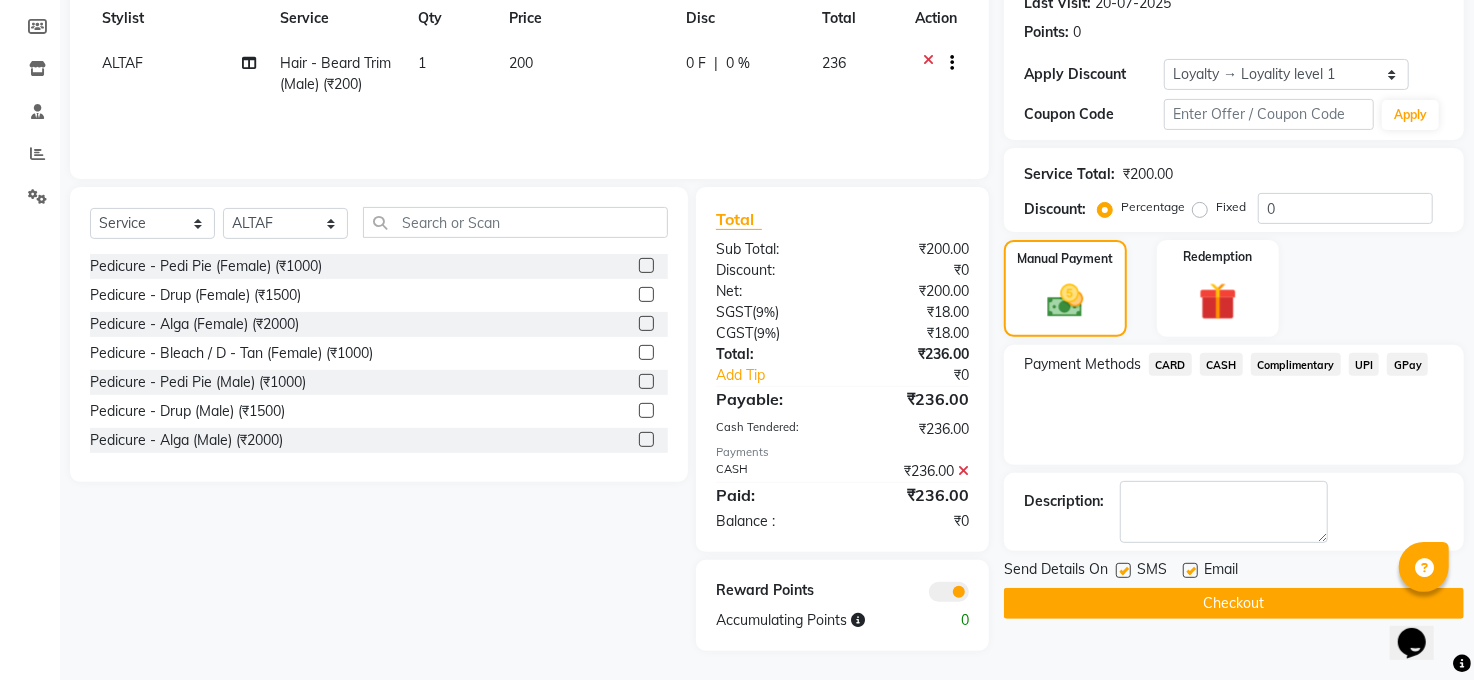 click 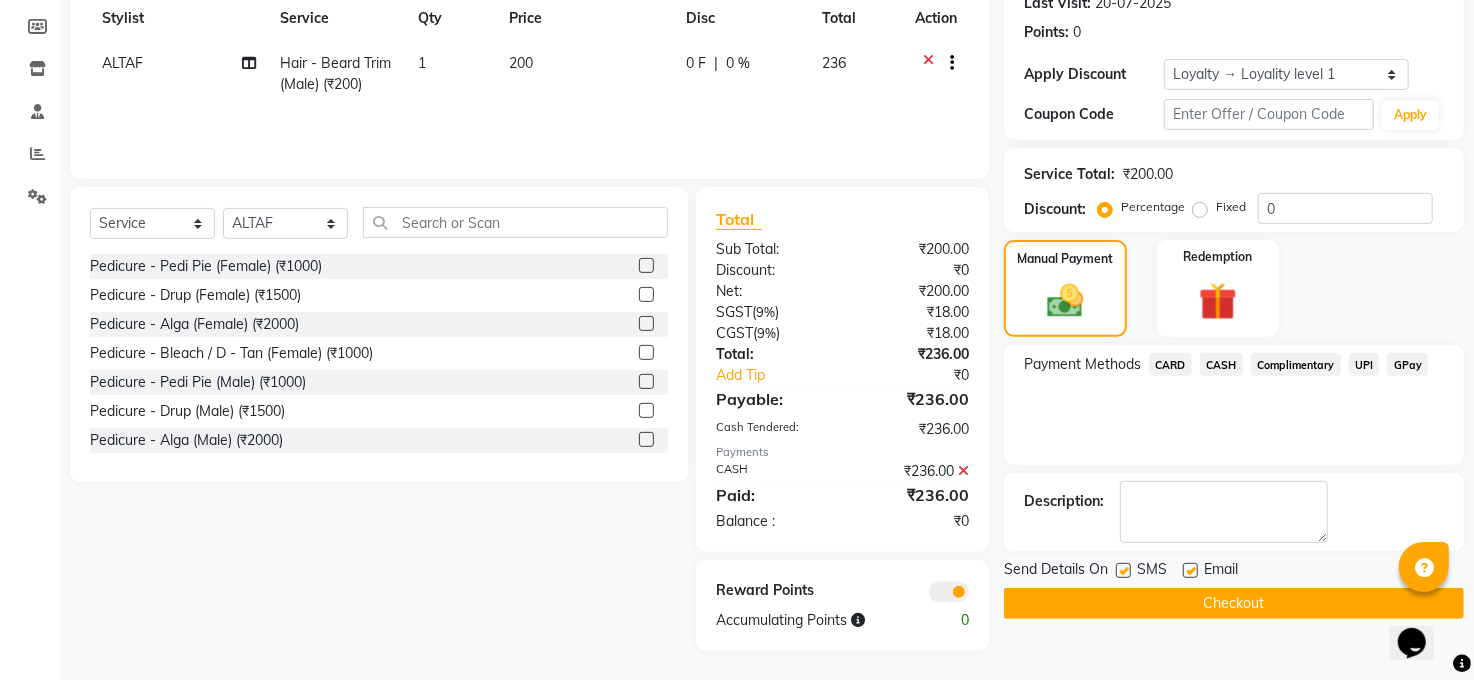 click 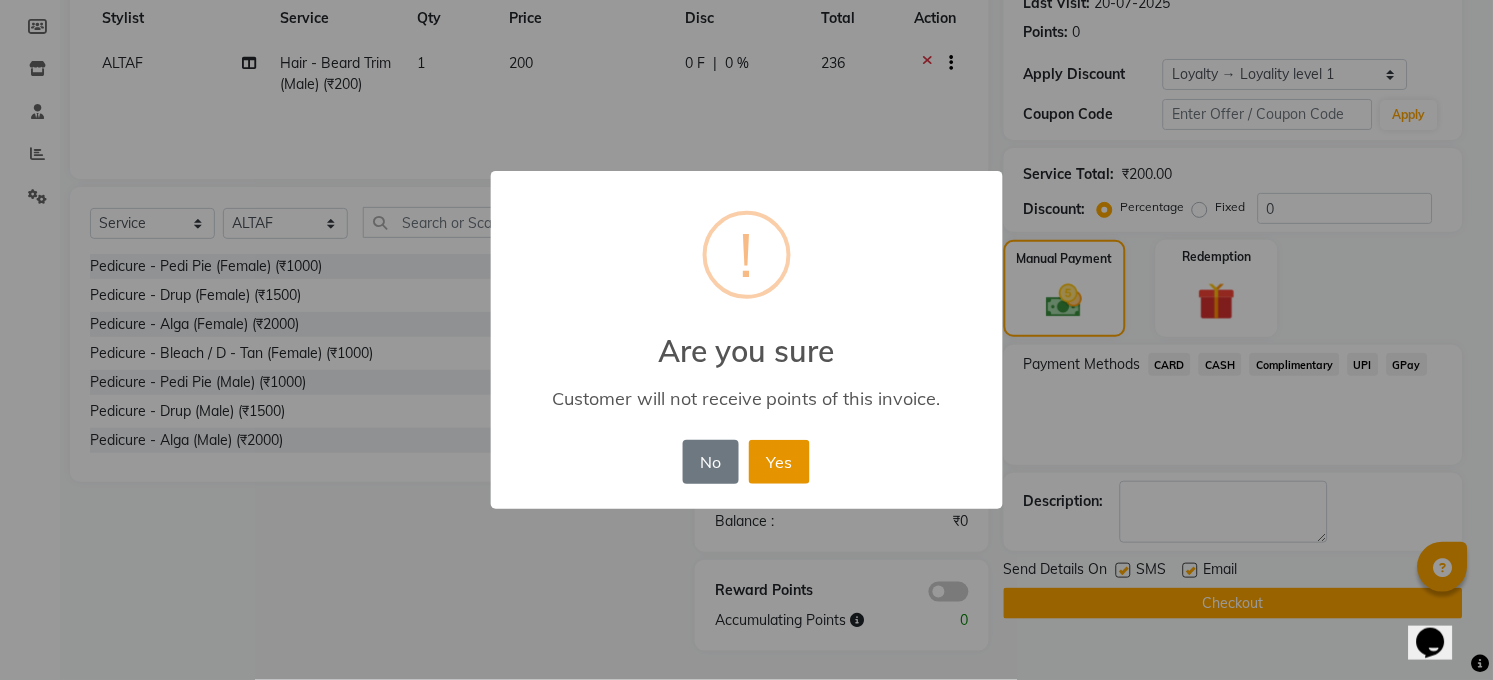 click on "Yes" at bounding box center [779, 462] 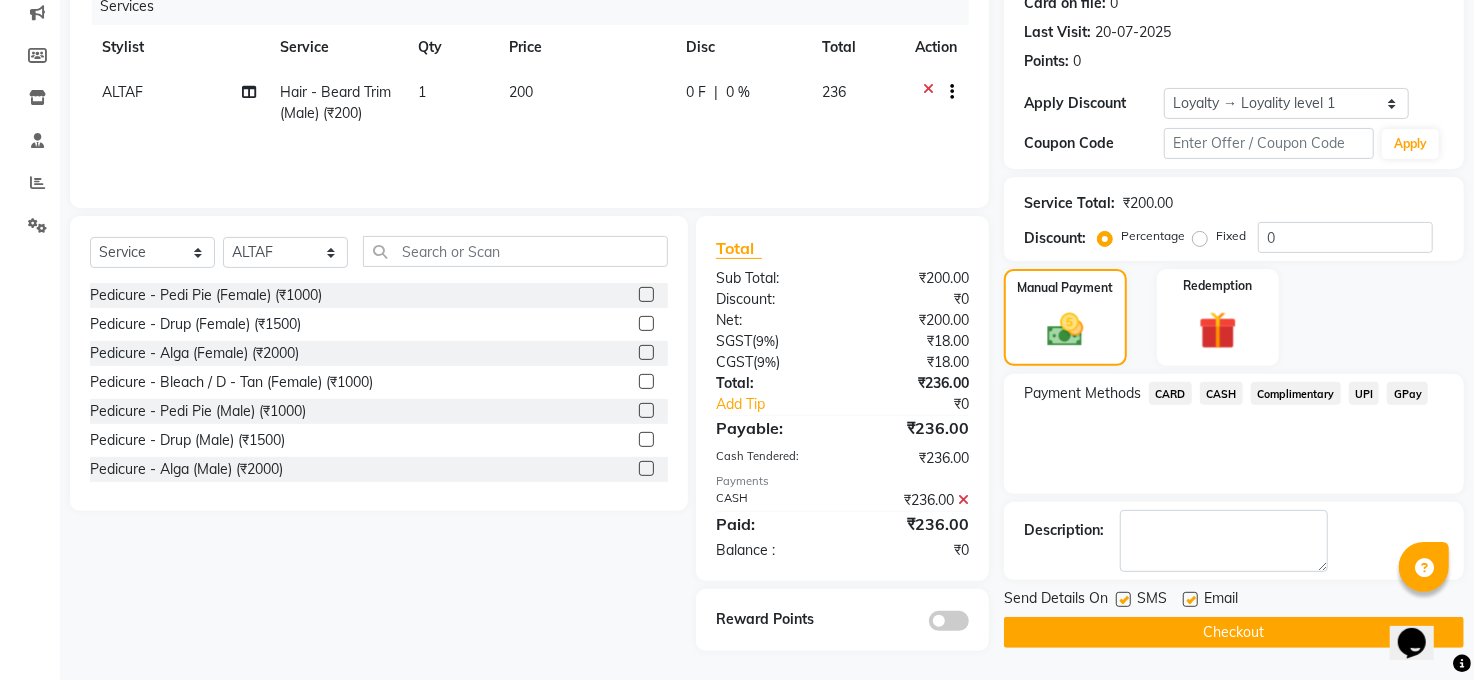 click on "Checkout" 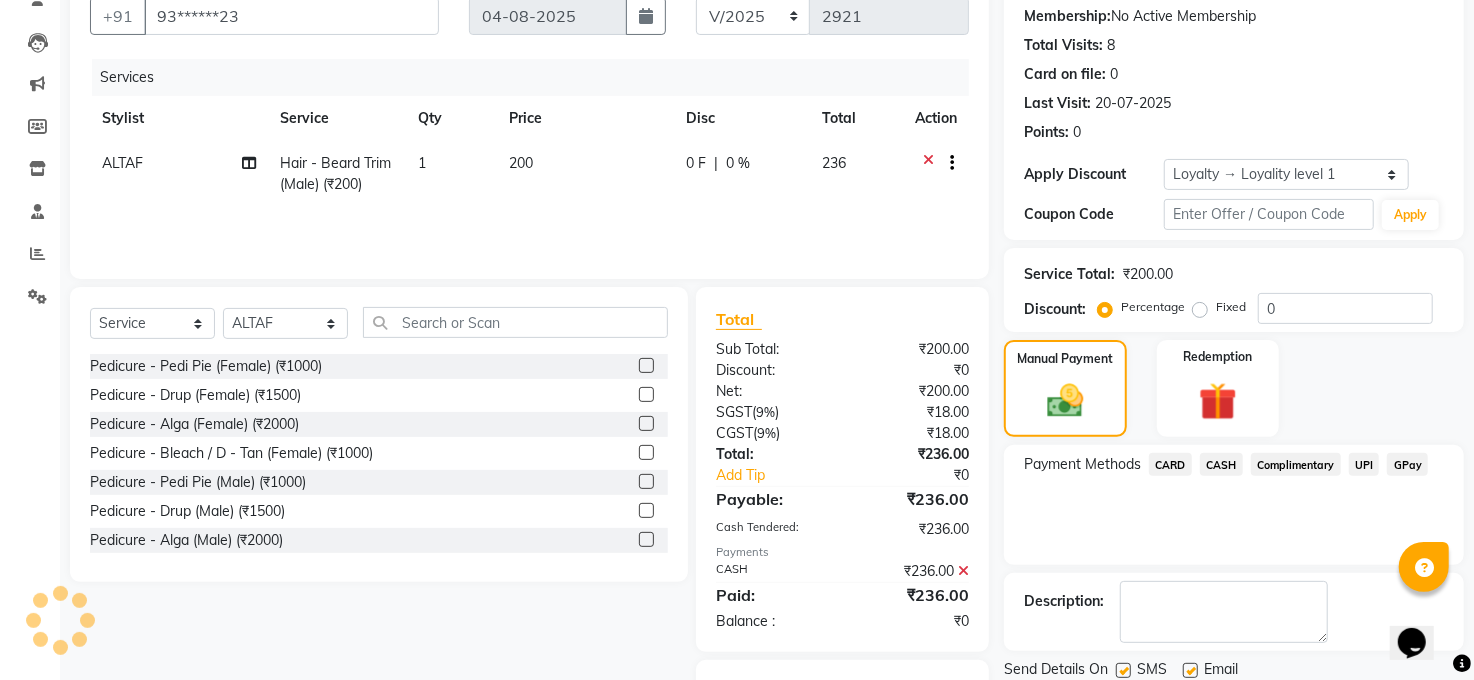 scroll, scrollTop: 0, scrollLeft: 0, axis: both 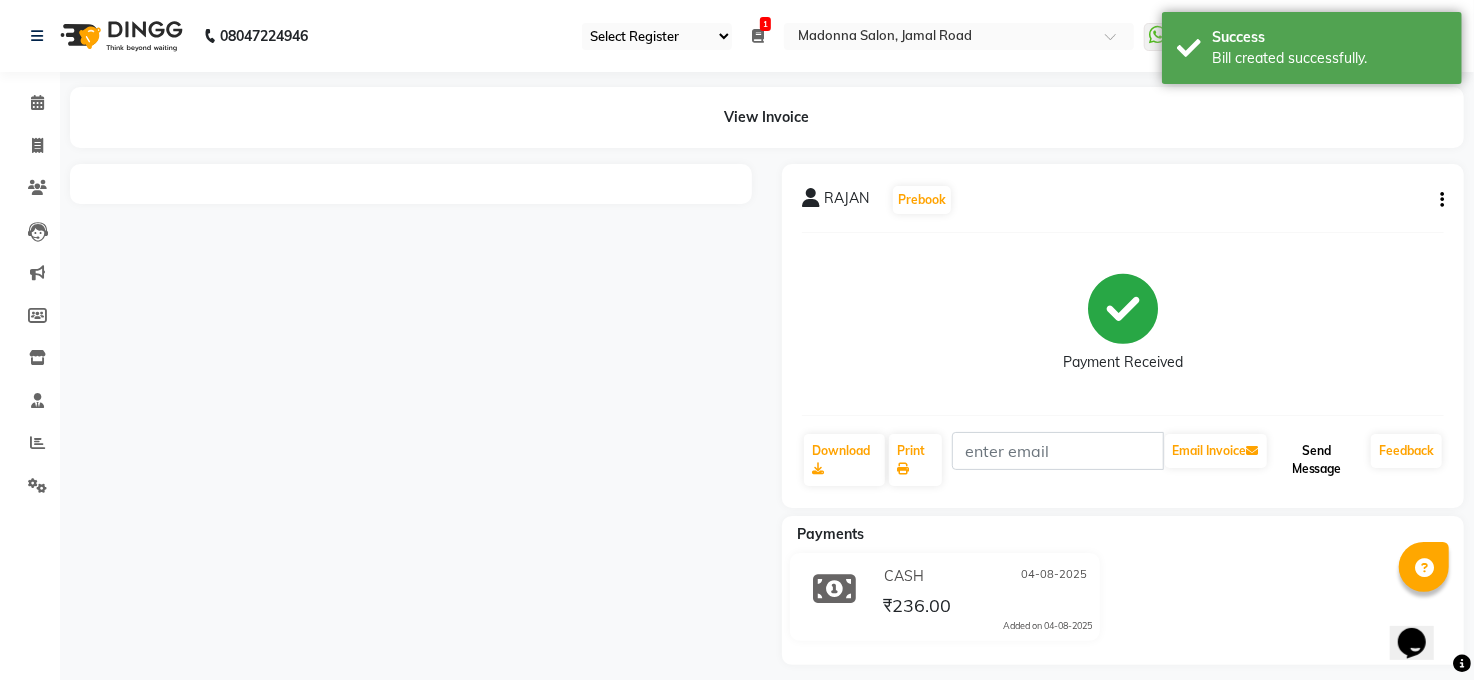 click on "Send Message" 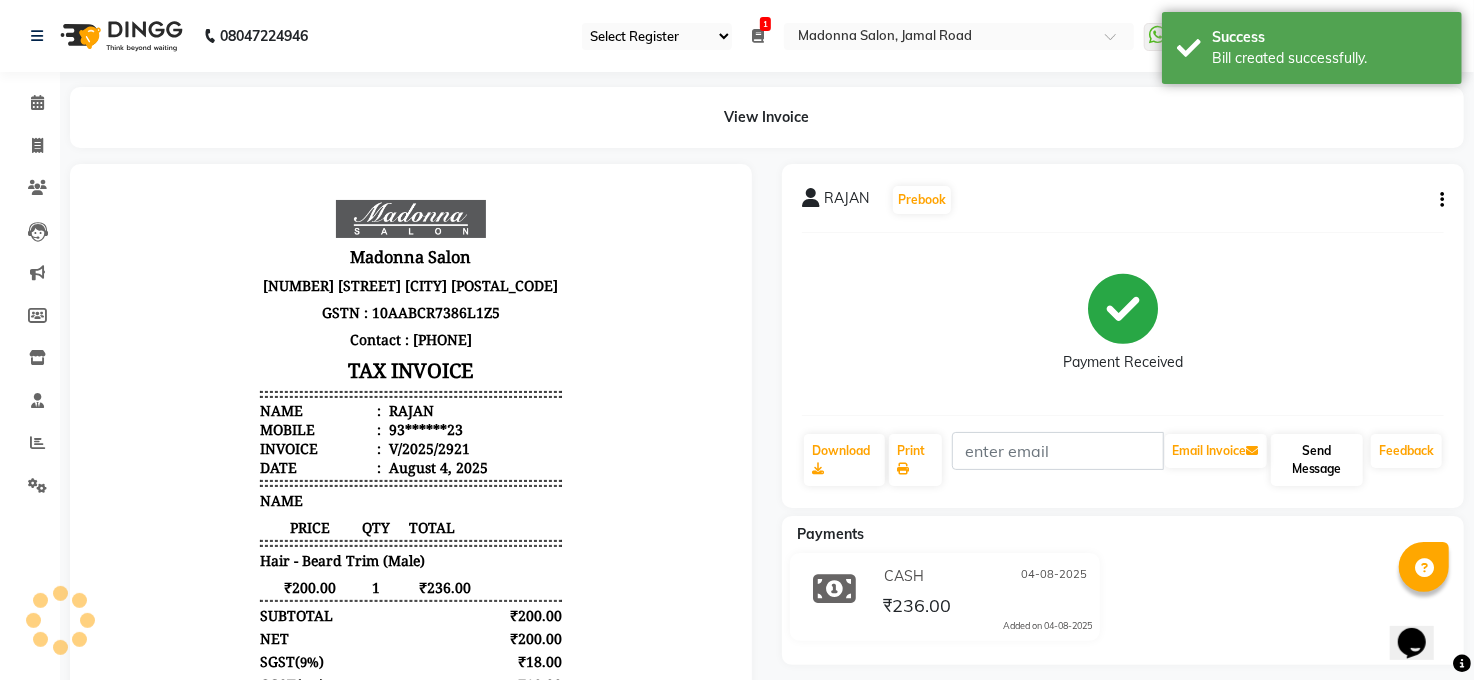 scroll, scrollTop: 0, scrollLeft: 0, axis: both 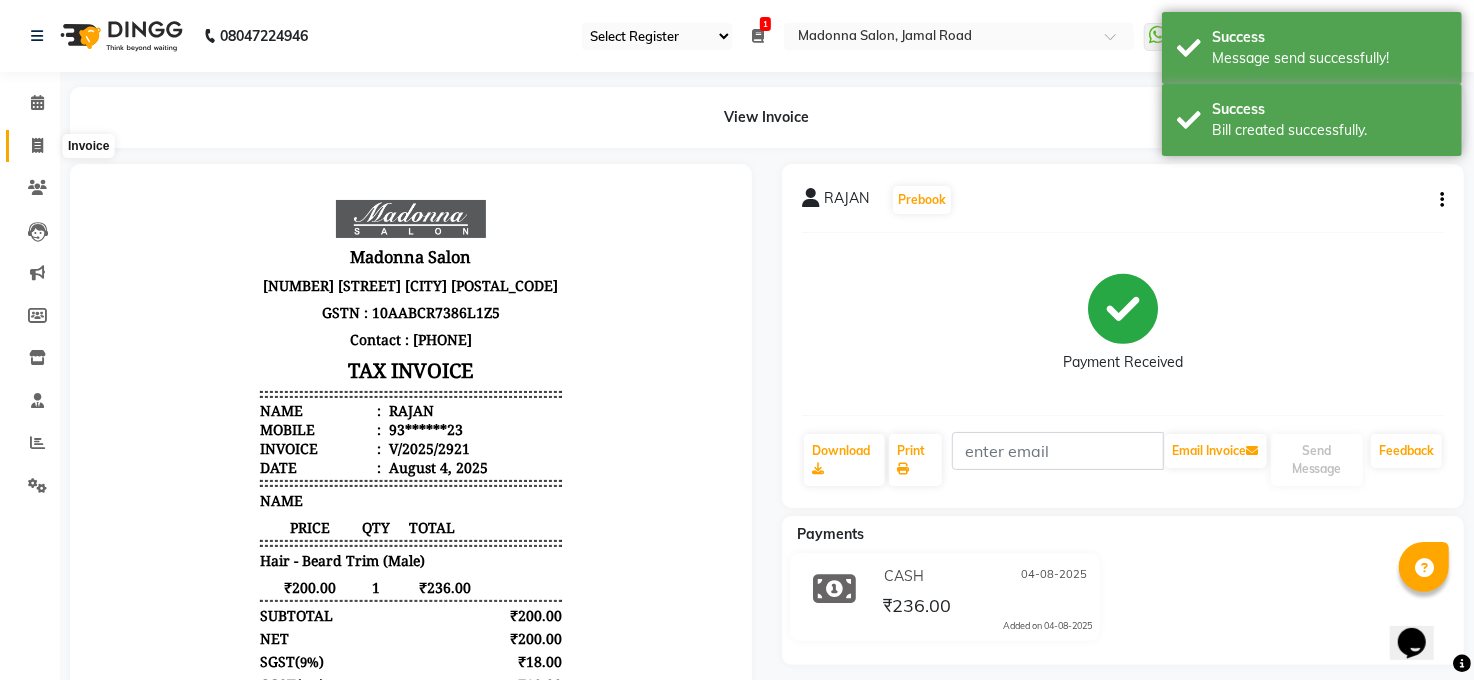 click 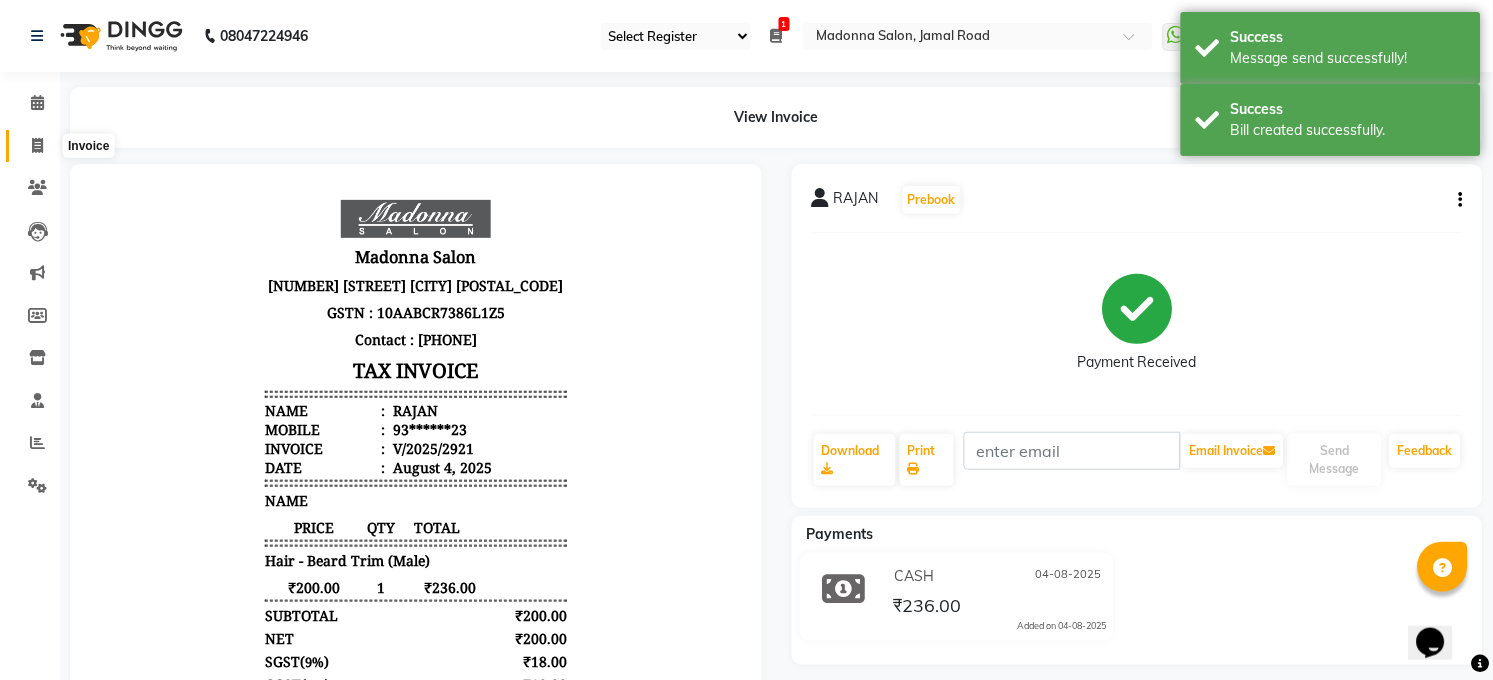 select on "service" 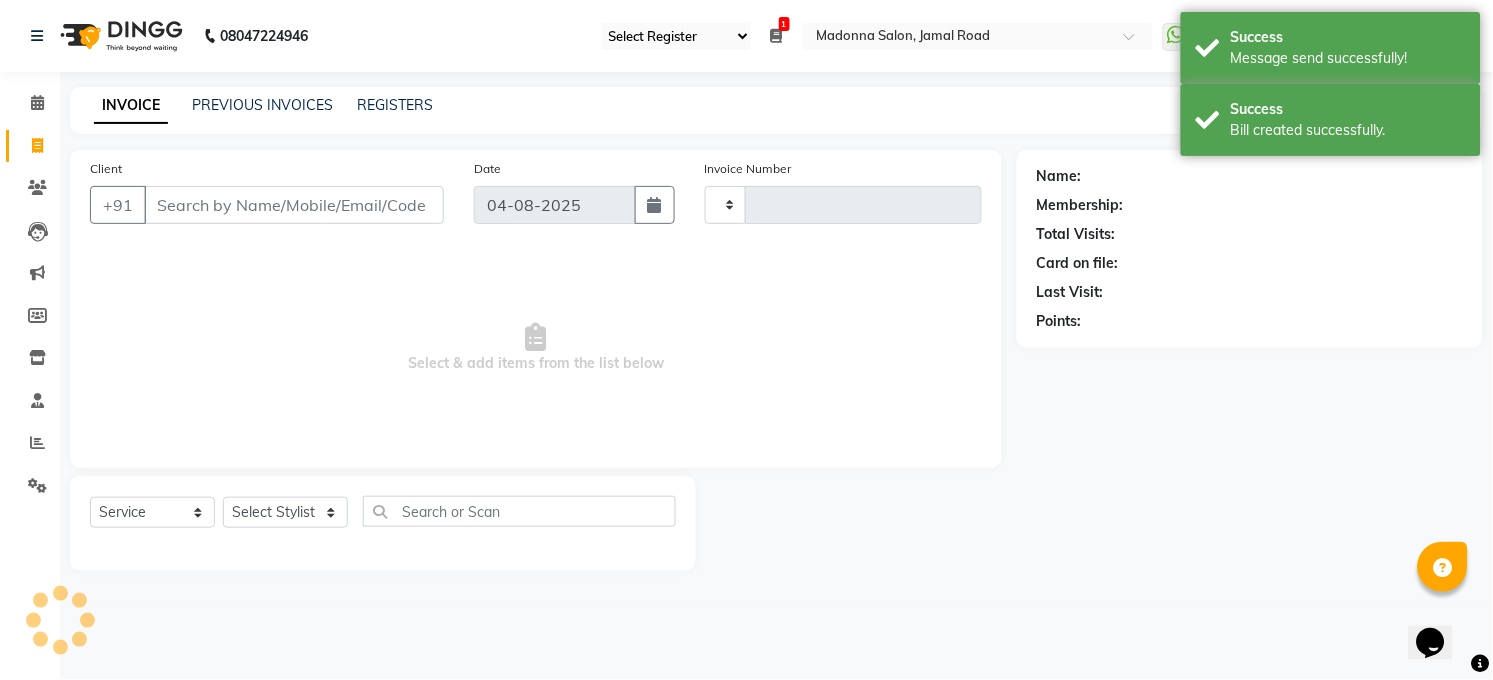 type on "2922" 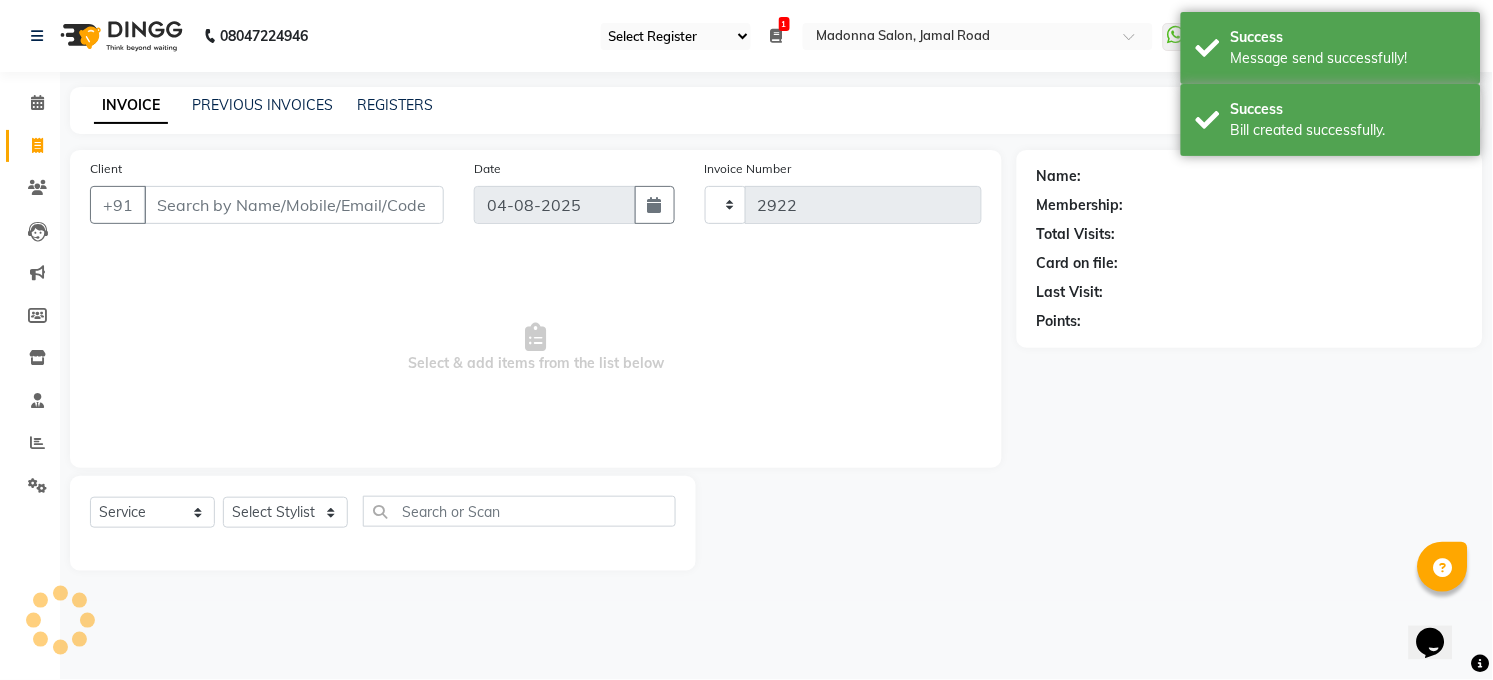 select on "5748" 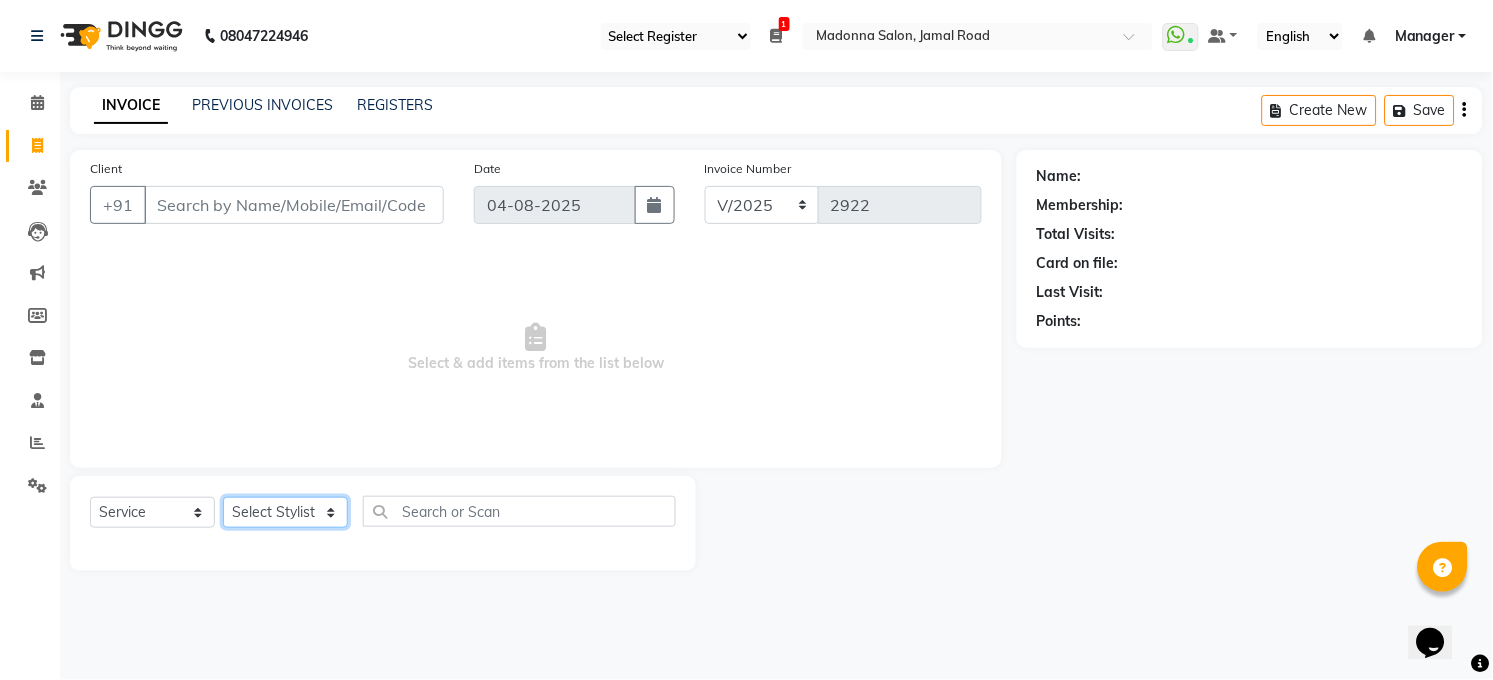 click on "Select Stylist Abhay kumar ALTAF ANKITA ARJUN Chandan COUNTER  Manager Manish Kumar Neetu Mam PRINCE Priyanka Raju Ravi Thakur RINKI Roshan Santosh SAURABH SUJEET THAKUR SUNITA Veer Vinod Kumar" 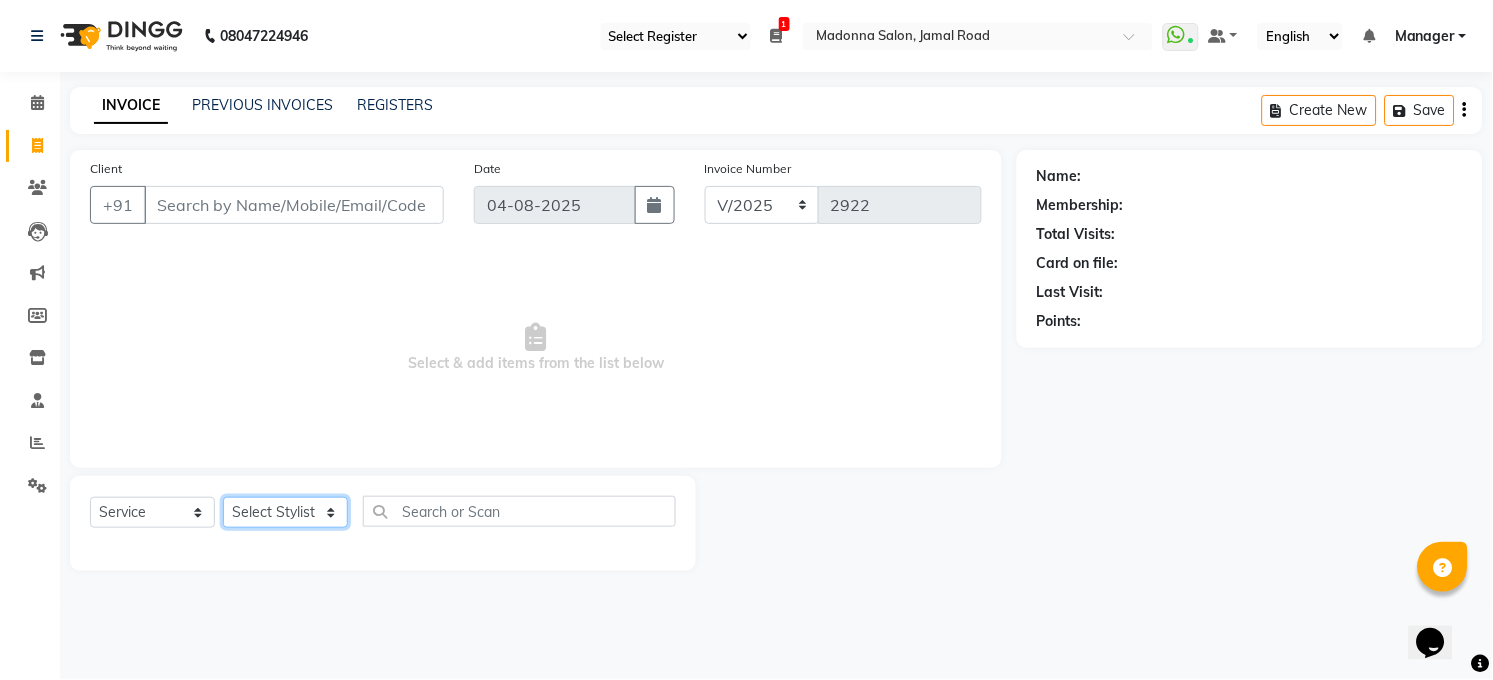select on "40298" 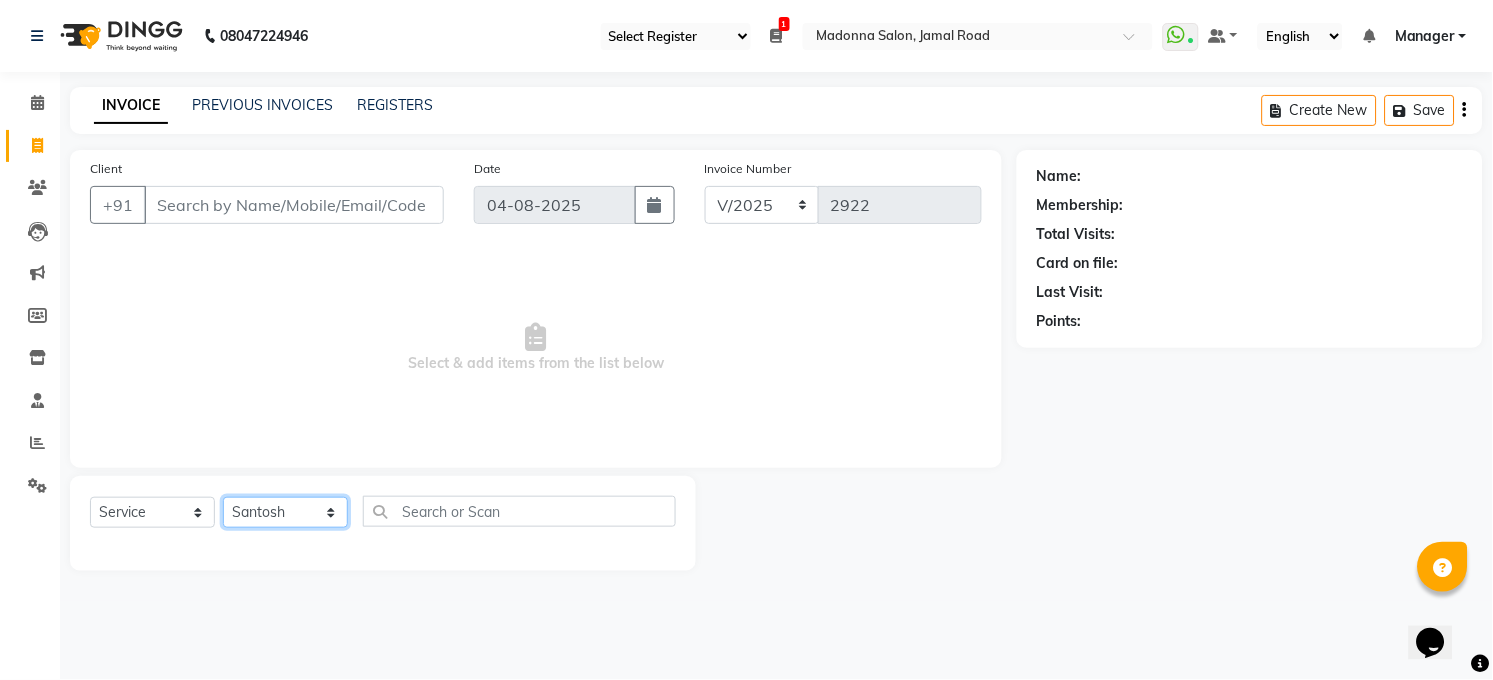 click on "Select Stylist Abhay kumar ALTAF ANKITA ARJUN Chandan COUNTER  Manager Manish Kumar Neetu Mam PRINCE Priyanka Raju Ravi Thakur RINKI Roshan Santosh SAURABH SUJEET THAKUR SUNITA Veer Vinod Kumar" 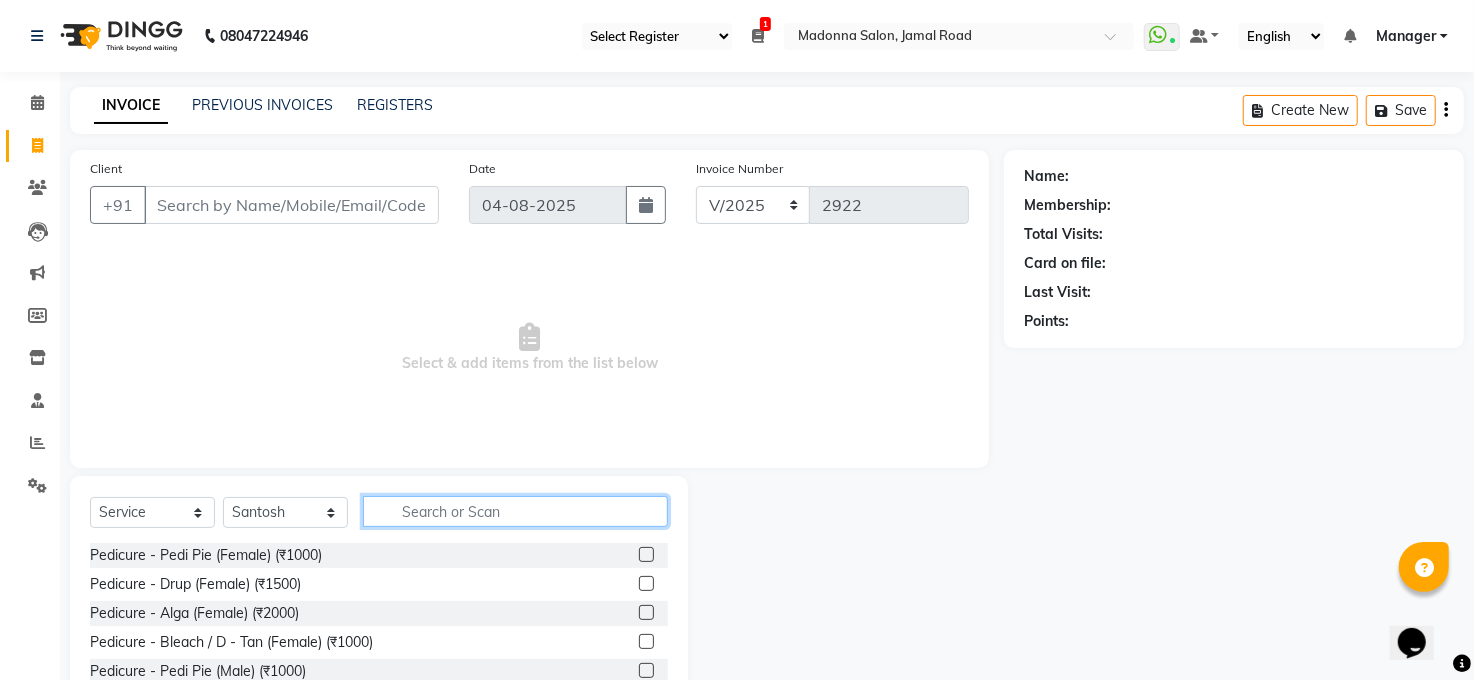 click 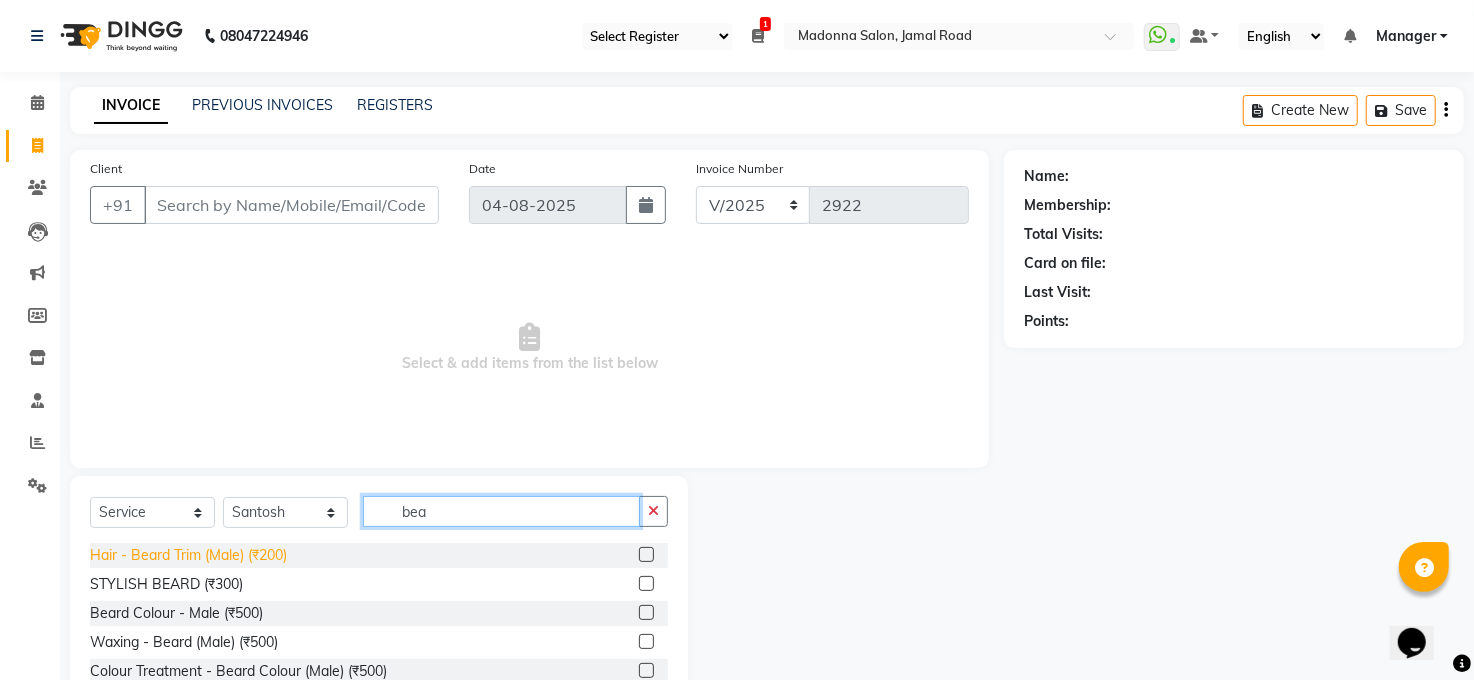 type on "bea" 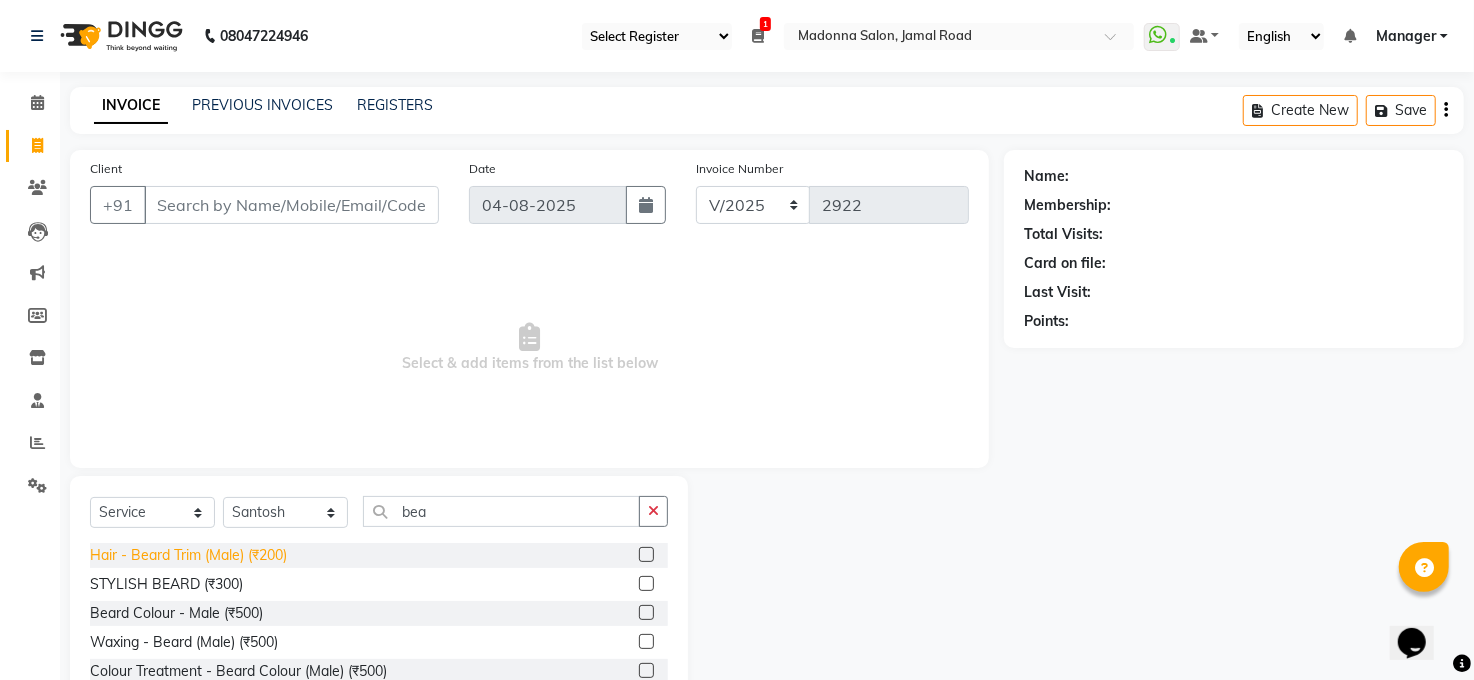 click on "Hair - Beard Trim (Male) (₹200)" 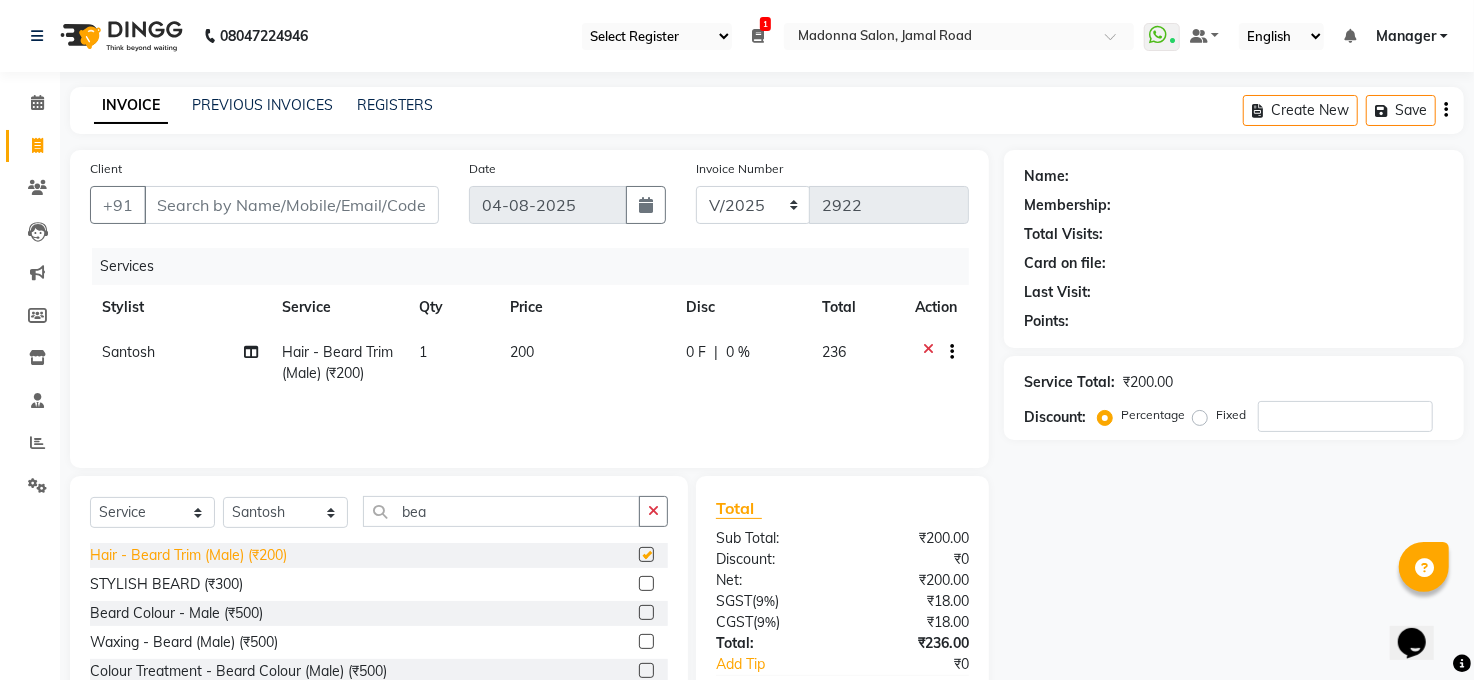 checkbox on "false" 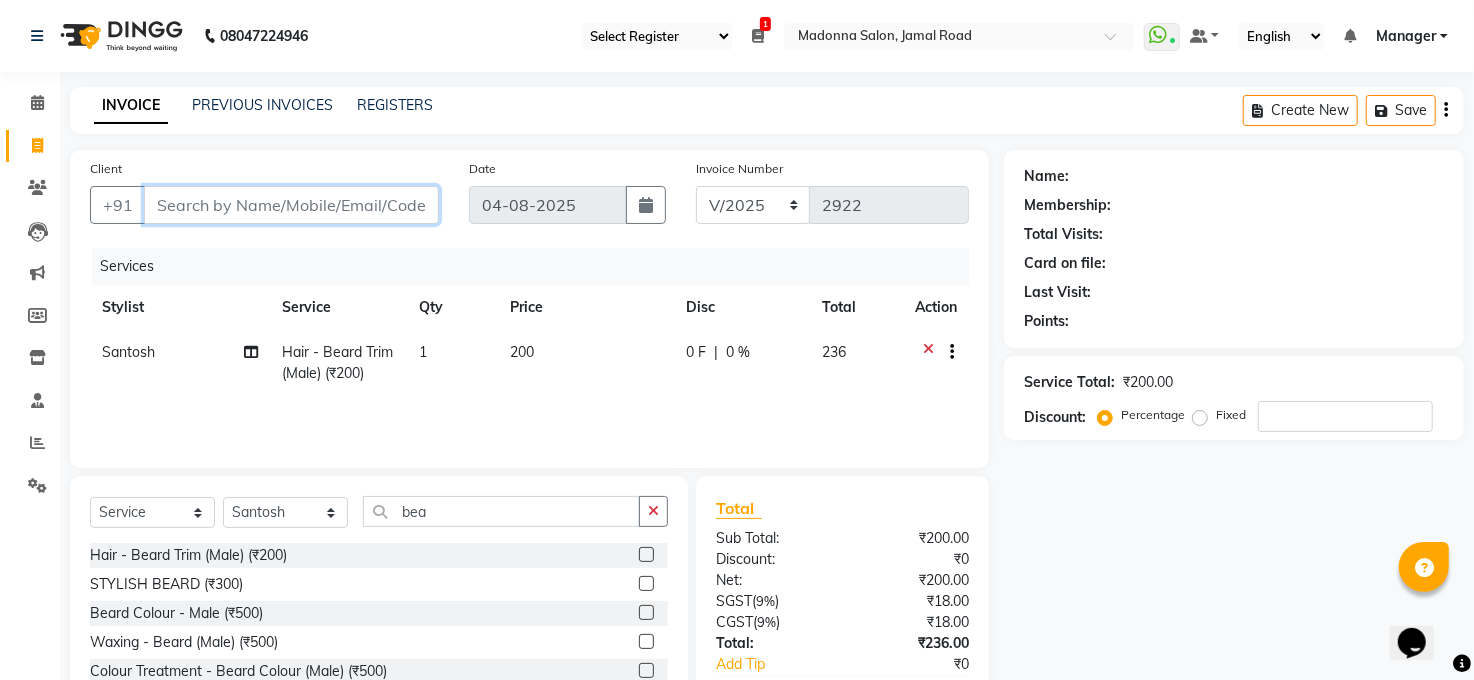 click on "Client" at bounding box center [291, 205] 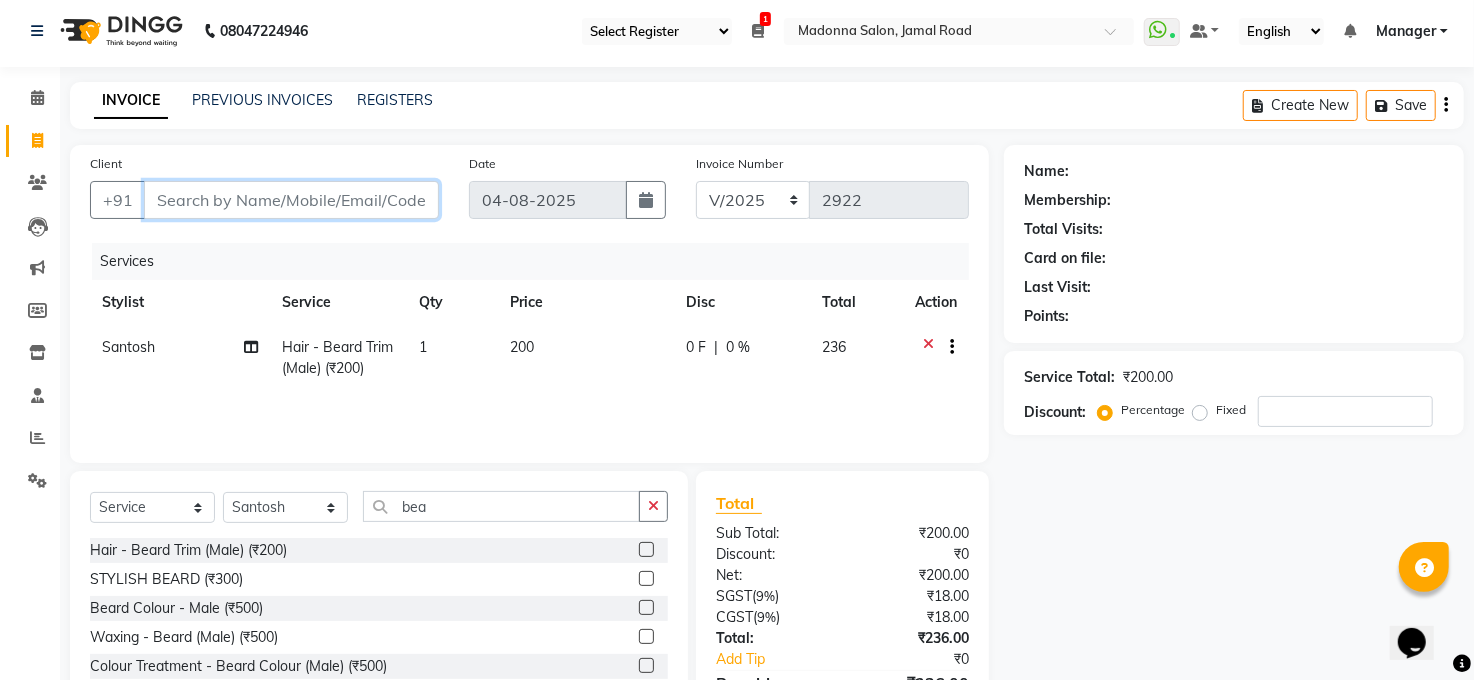 scroll, scrollTop: 0, scrollLeft: 0, axis: both 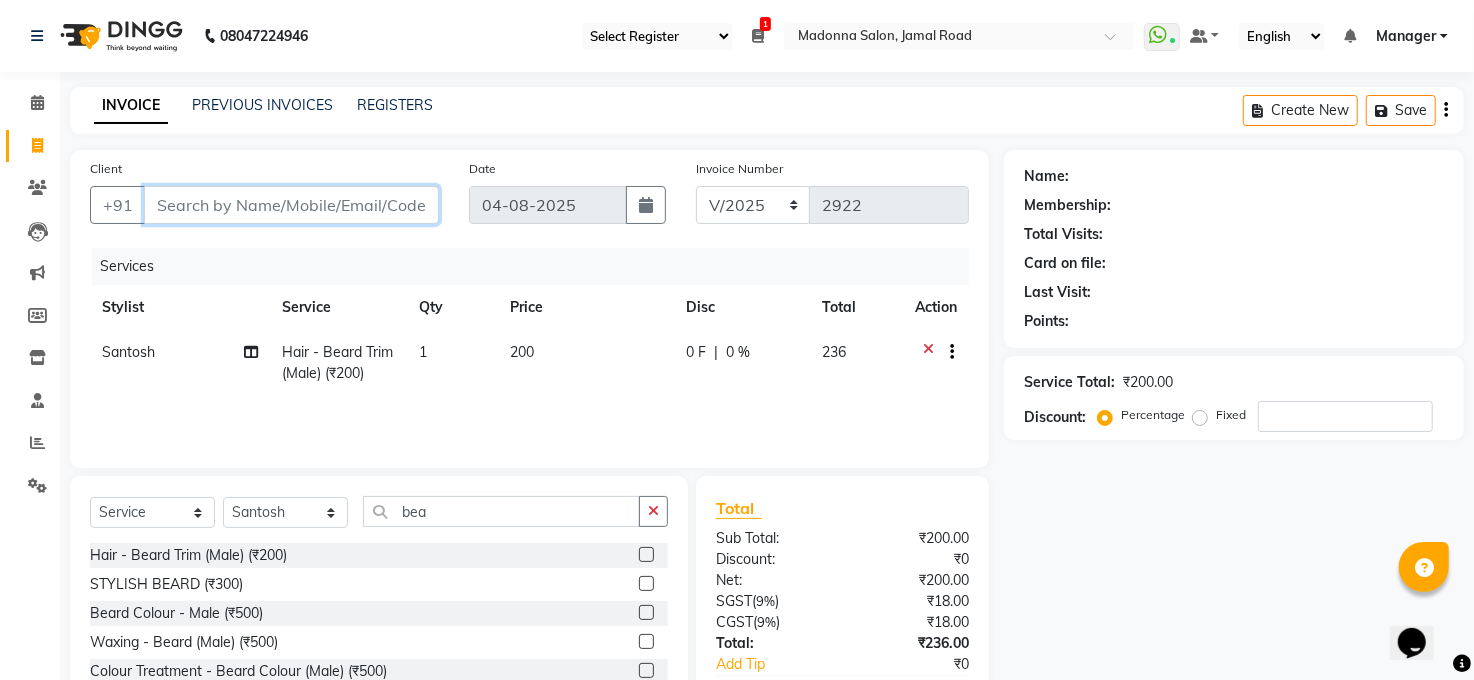 click on "Client" at bounding box center [291, 205] 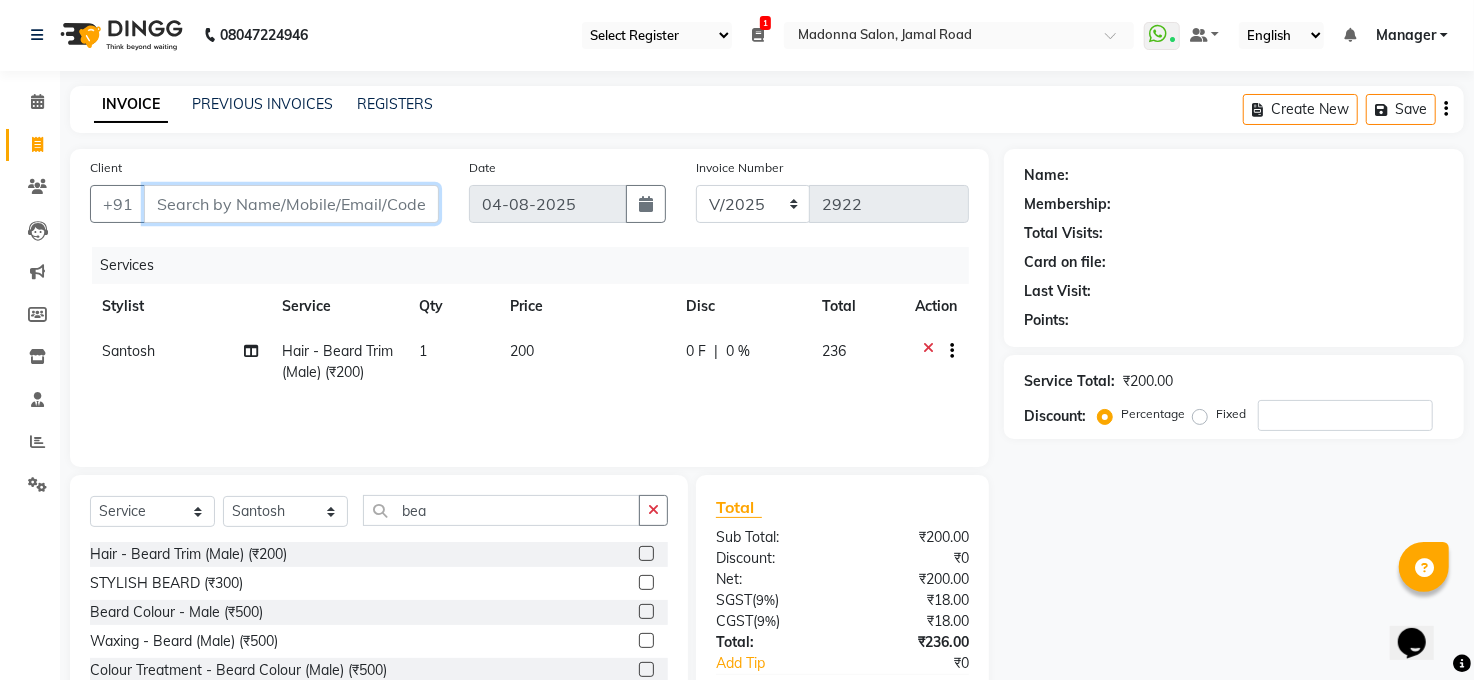 scroll, scrollTop: 0, scrollLeft: 0, axis: both 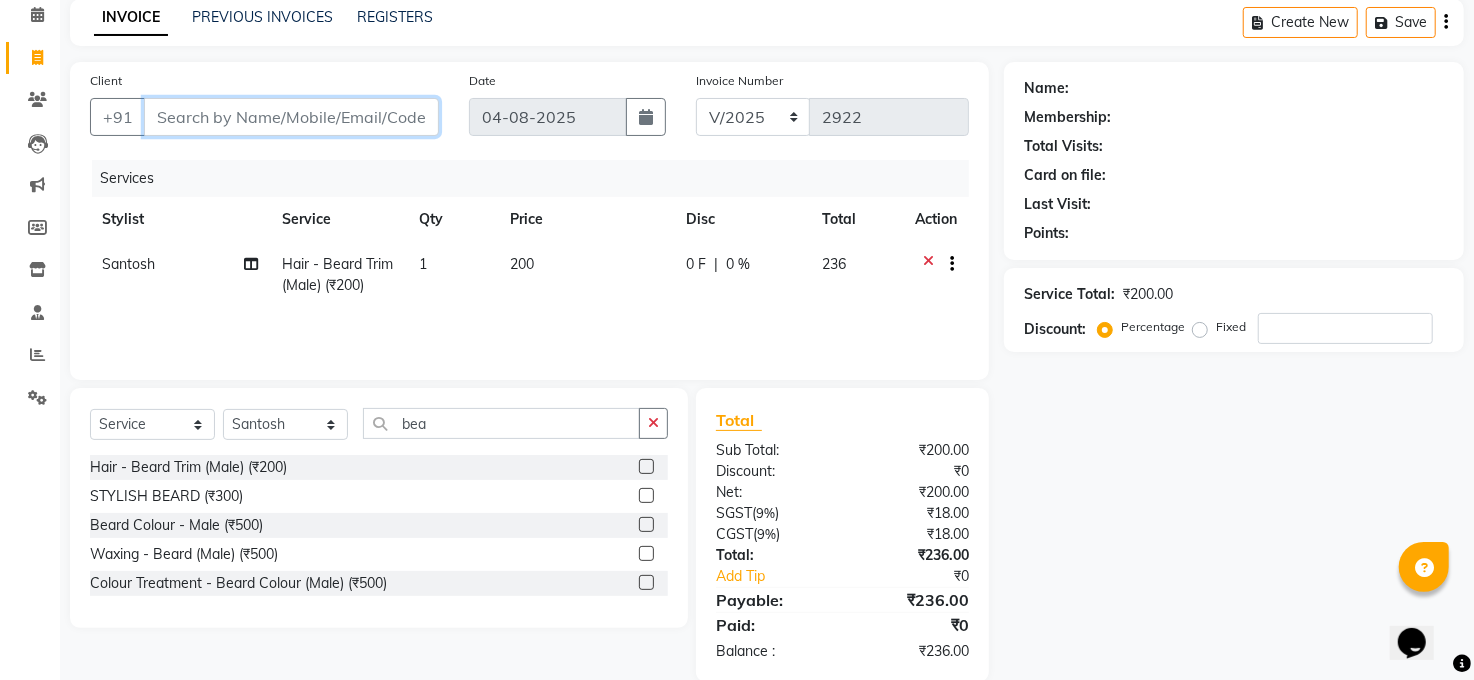 click on "Client" at bounding box center [291, 117] 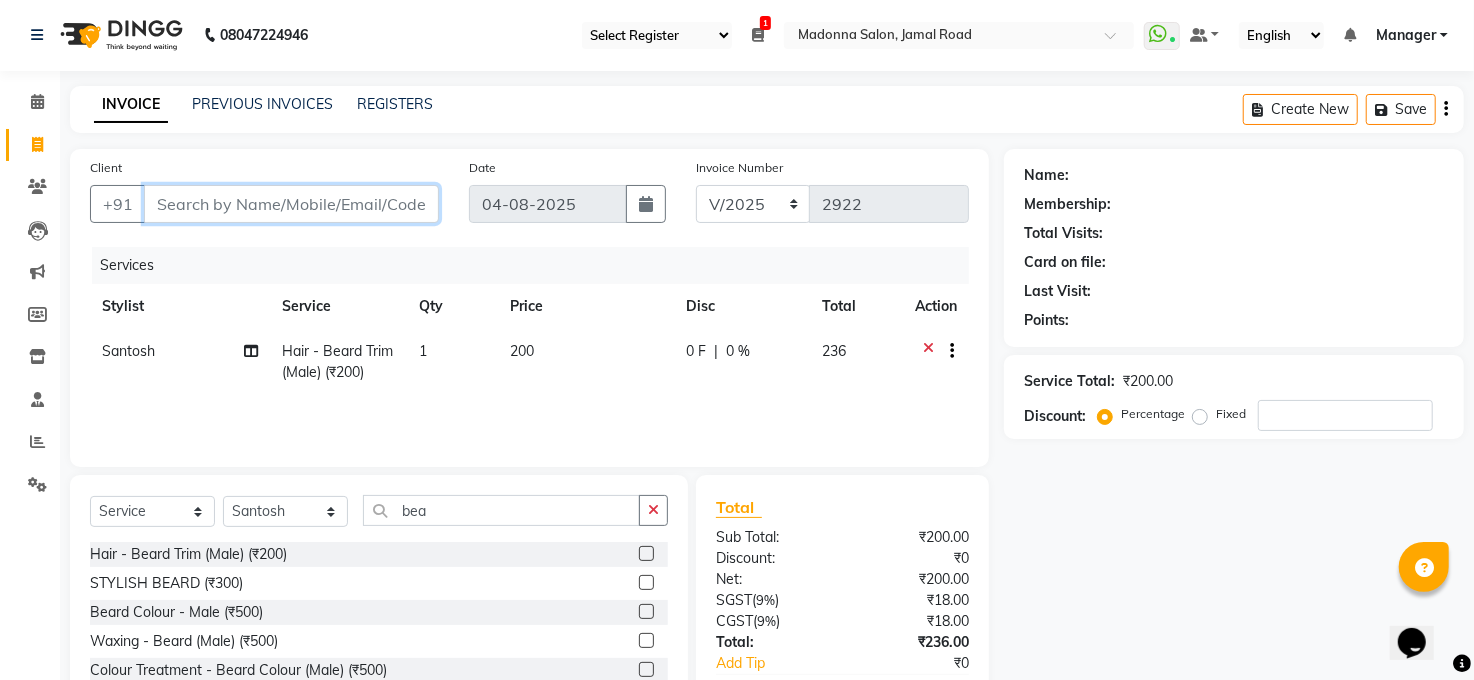 scroll, scrollTop: 0, scrollLeft: 0, axis: both 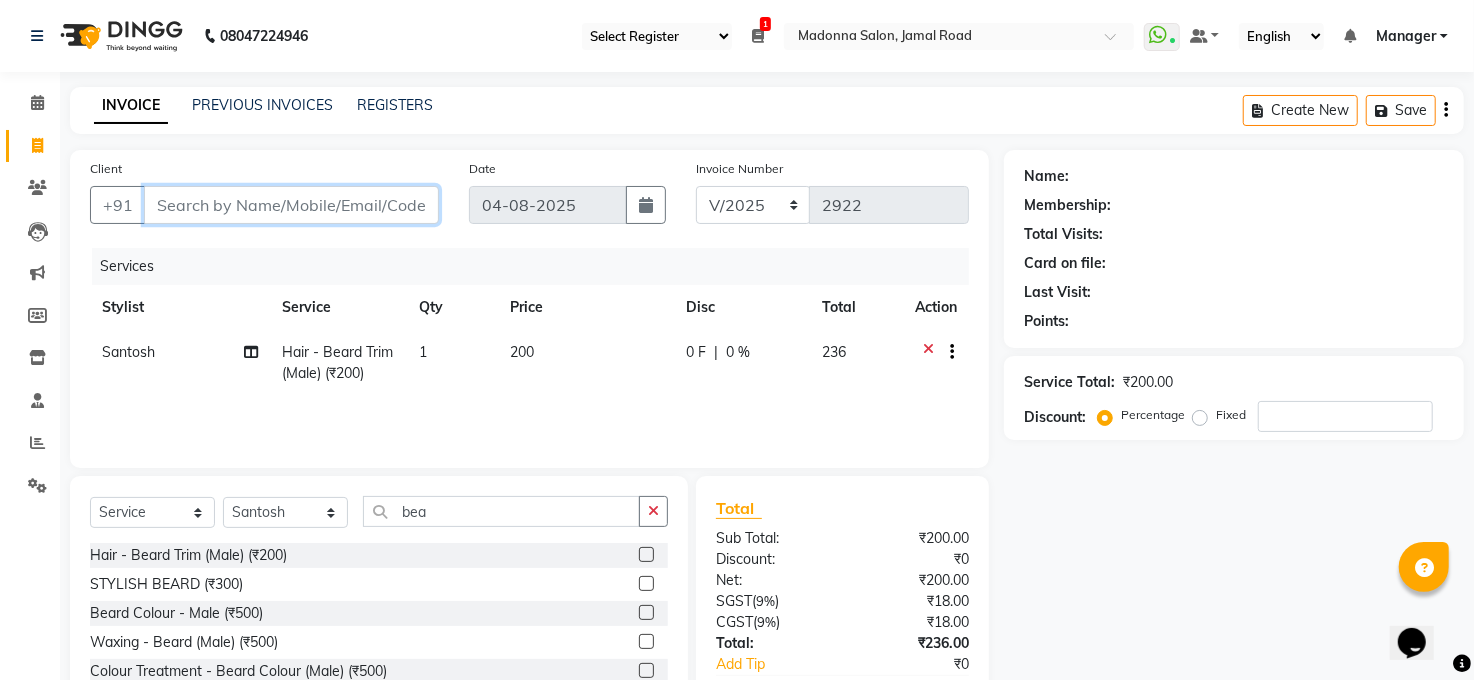 click on "Client" at bounding box center (291, 205) 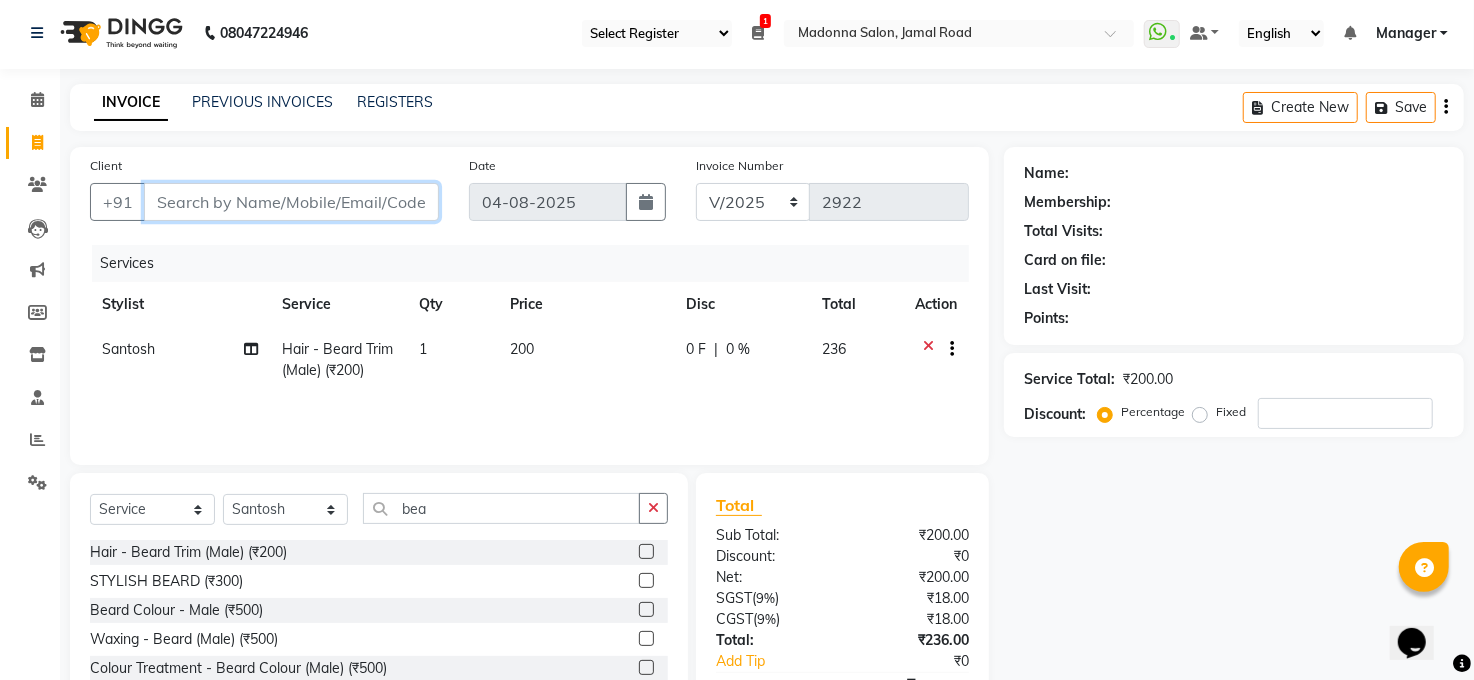 scroll, scrollTop: 0, scrollLeft: 0, axis: both 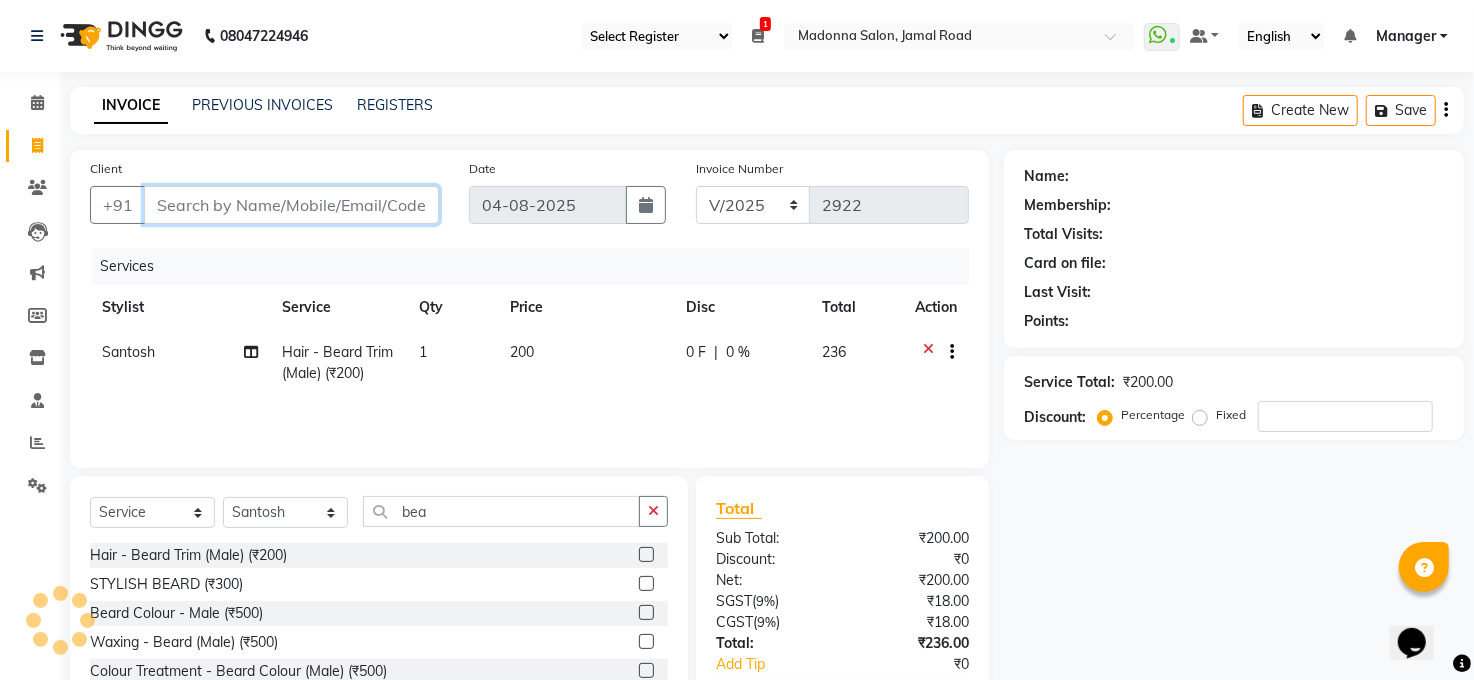 click on "Client" at bounding box center (291, 205) 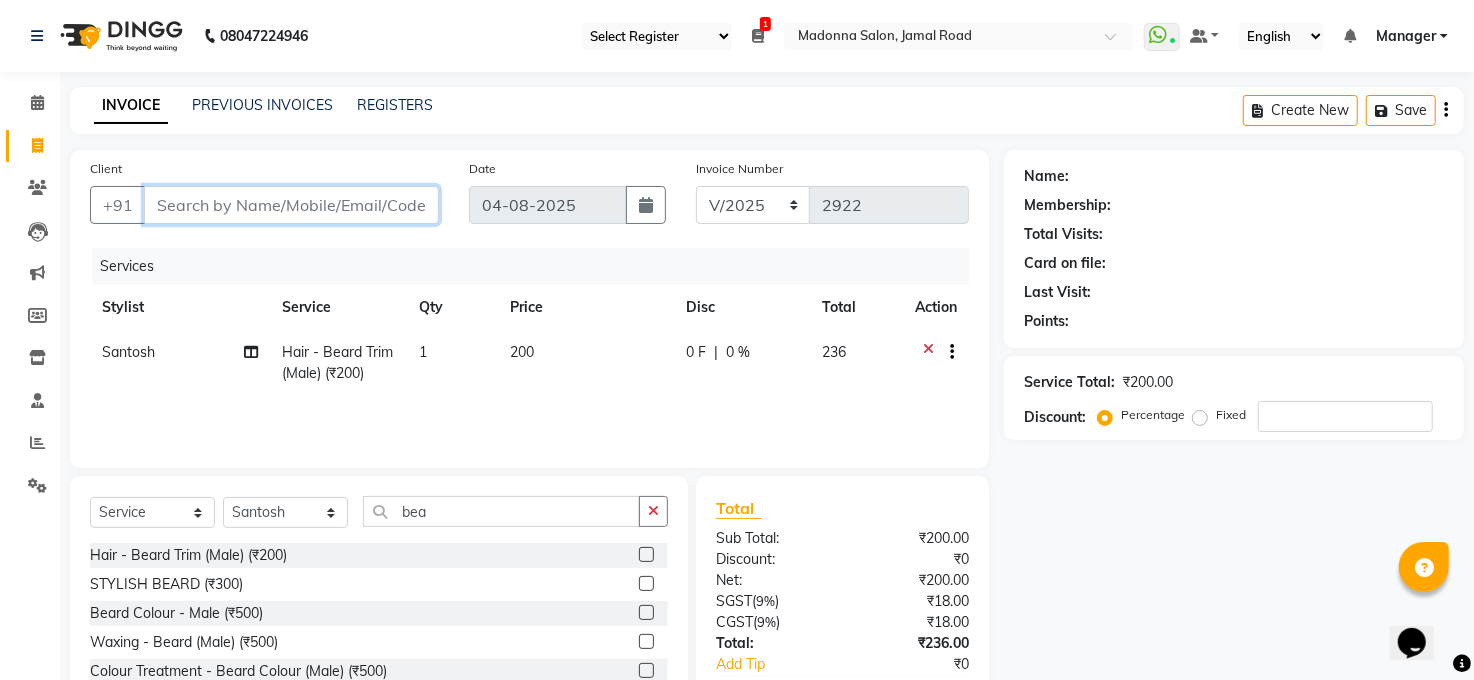 type on "9" 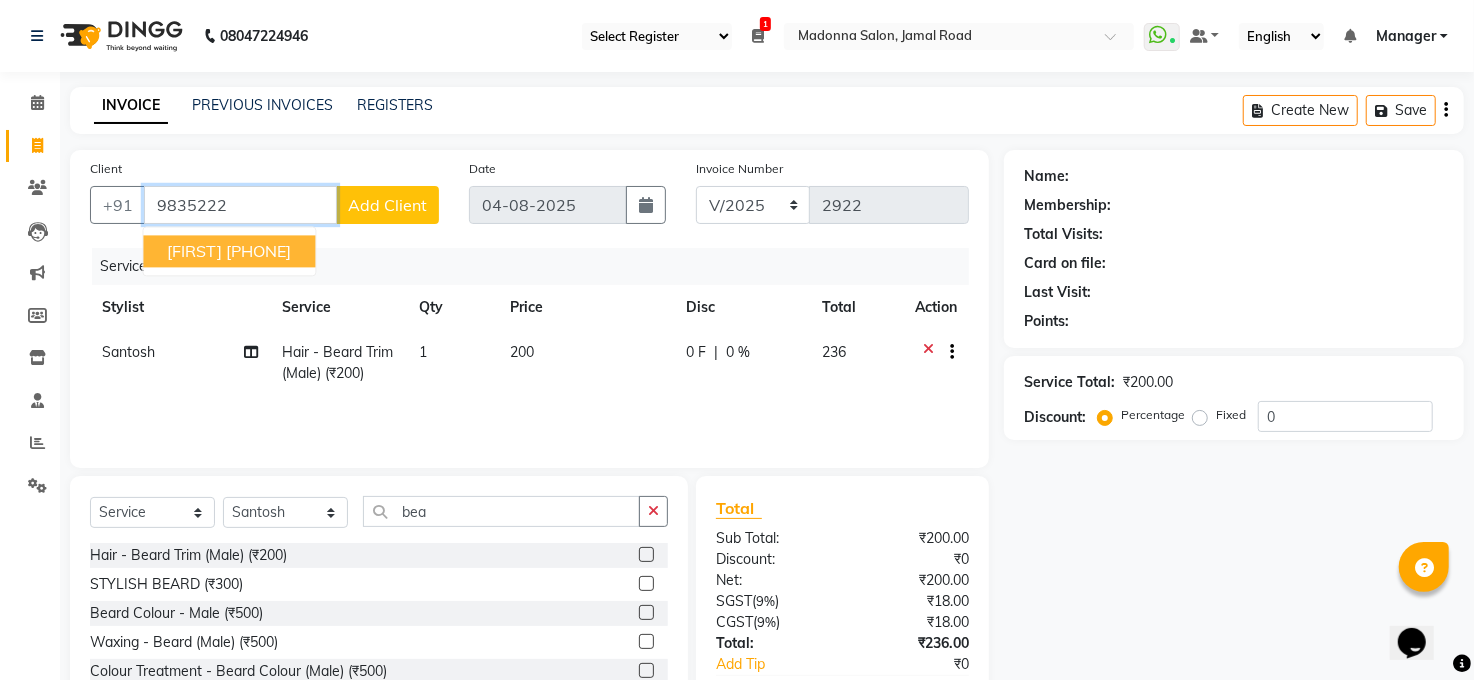 click on "[PHONE]" at bounding box center (258, 251) 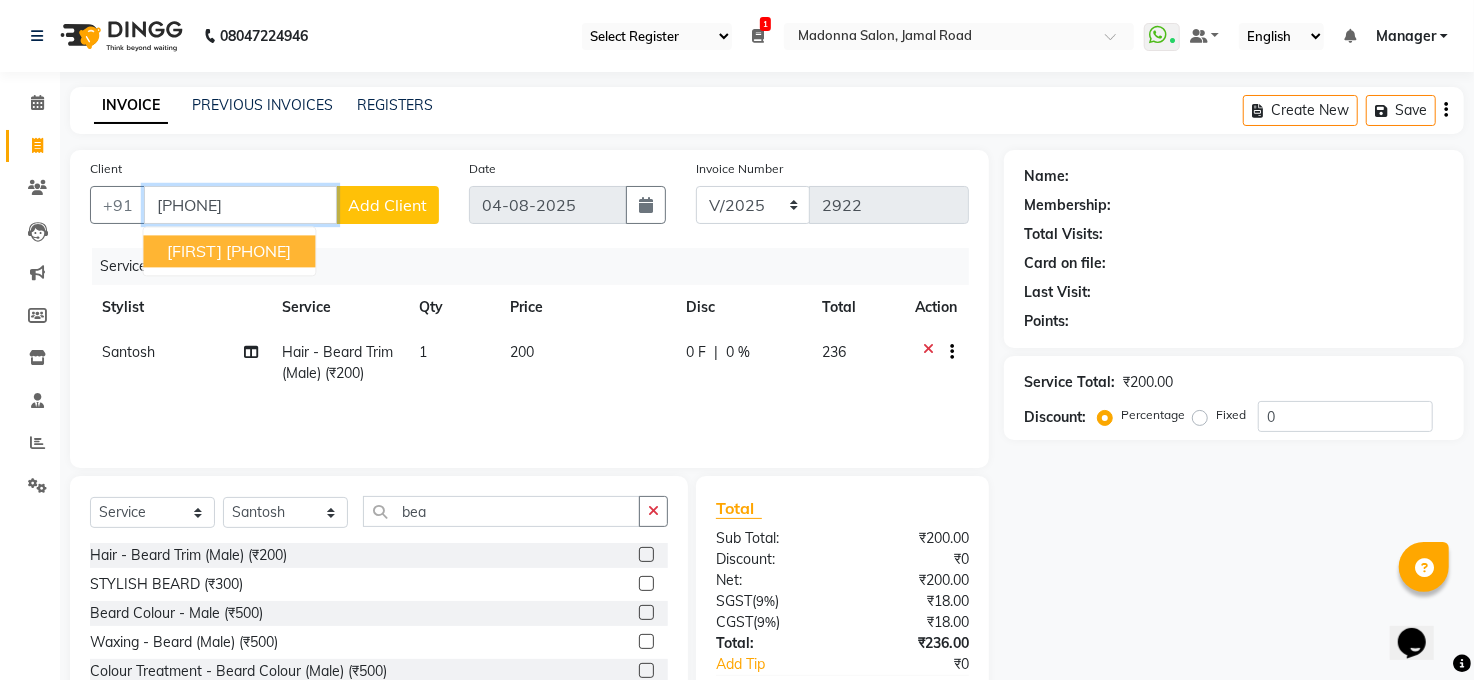 type on "[PHONE]" 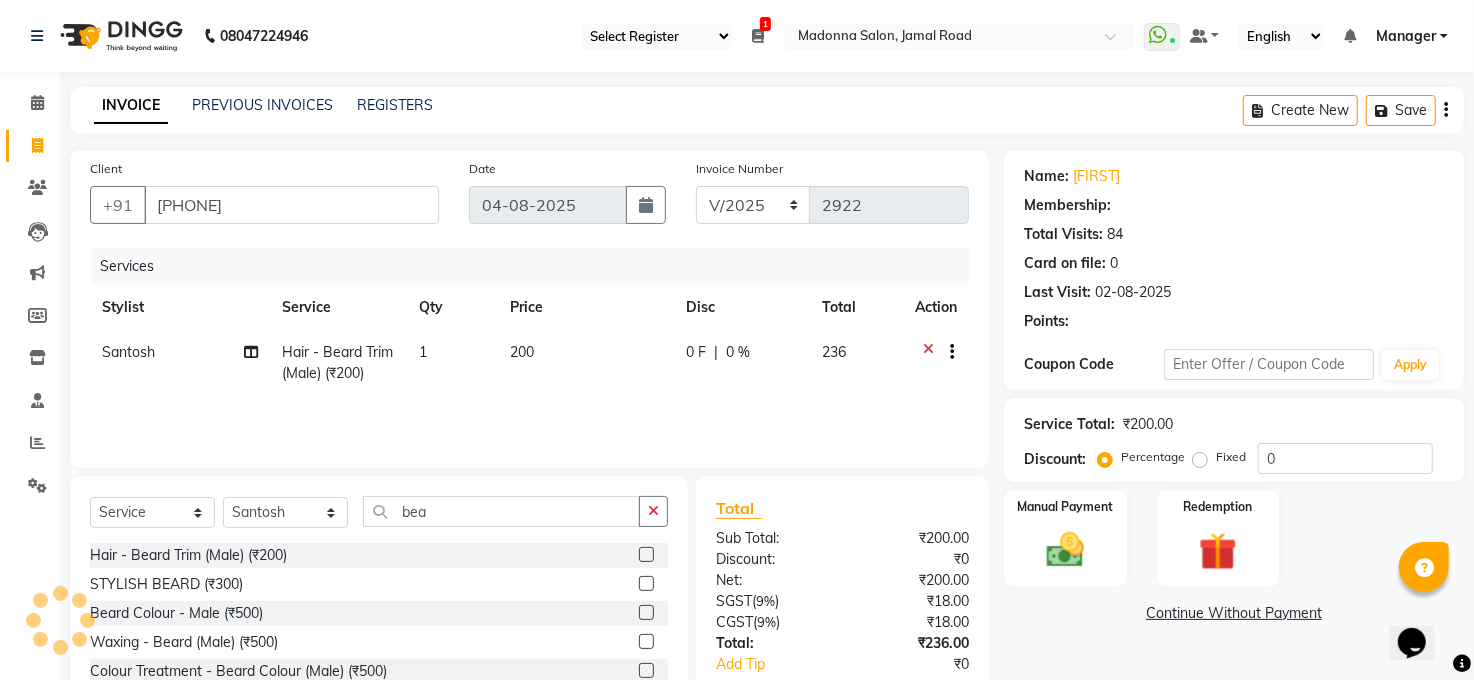 select on "1: Object" 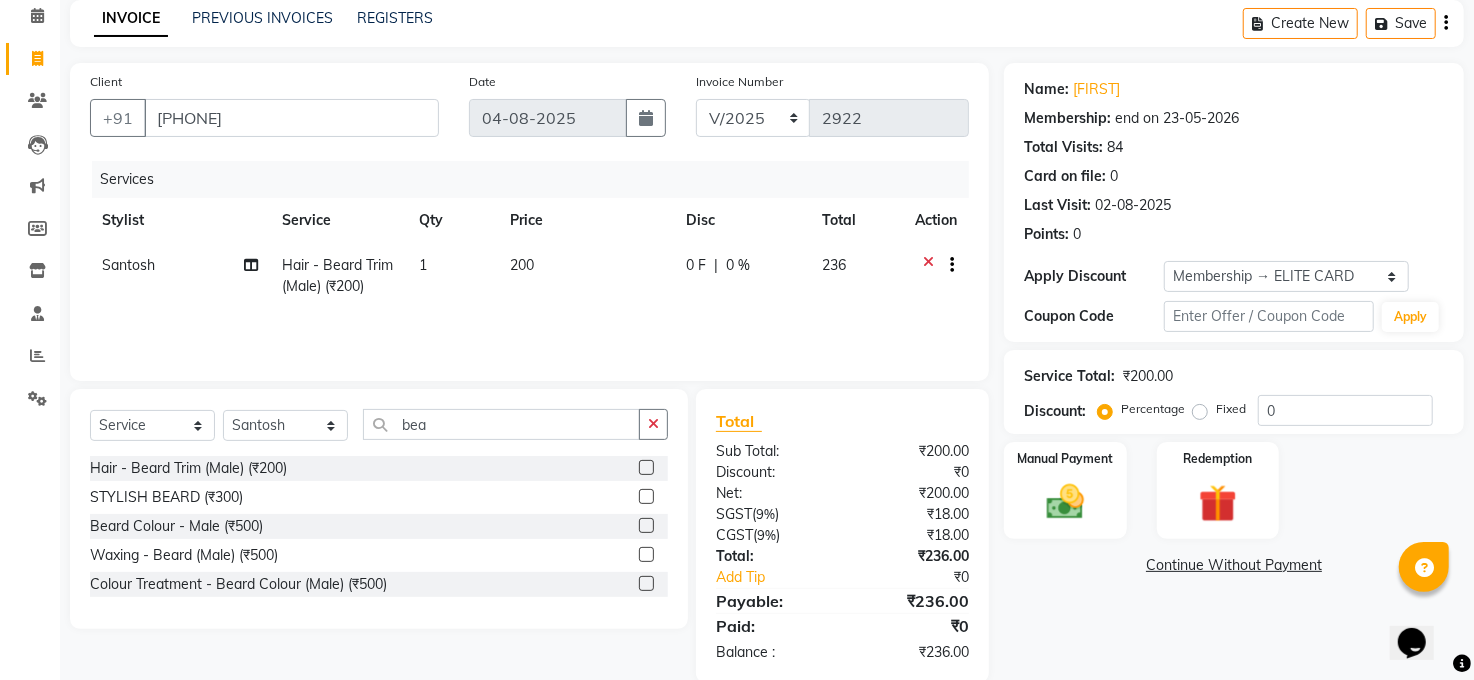 scroll, scrollTop: 119, scrollLeft: 0, axis: vertical 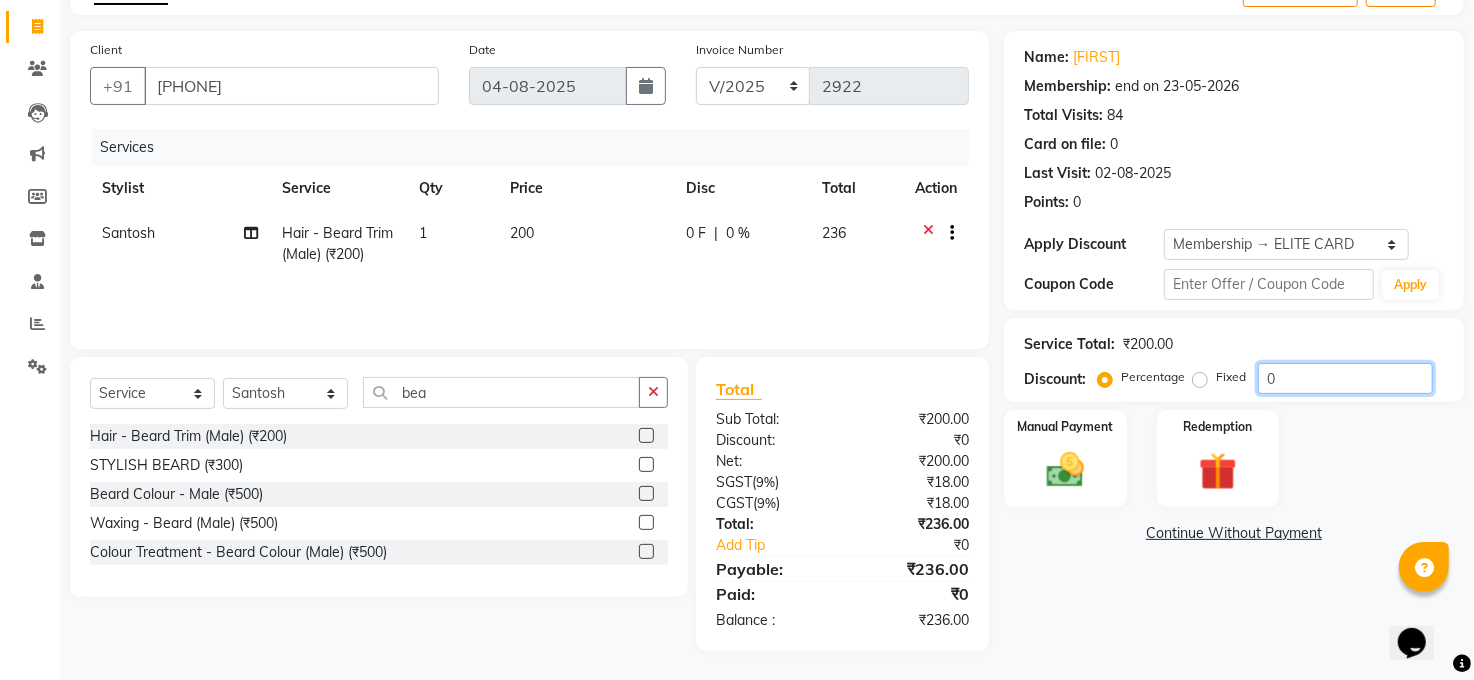 drag, startPoint x: 1300, startPoint y: 380, endPoint x: 1336, endPoint y: 376, distance: 36.221542 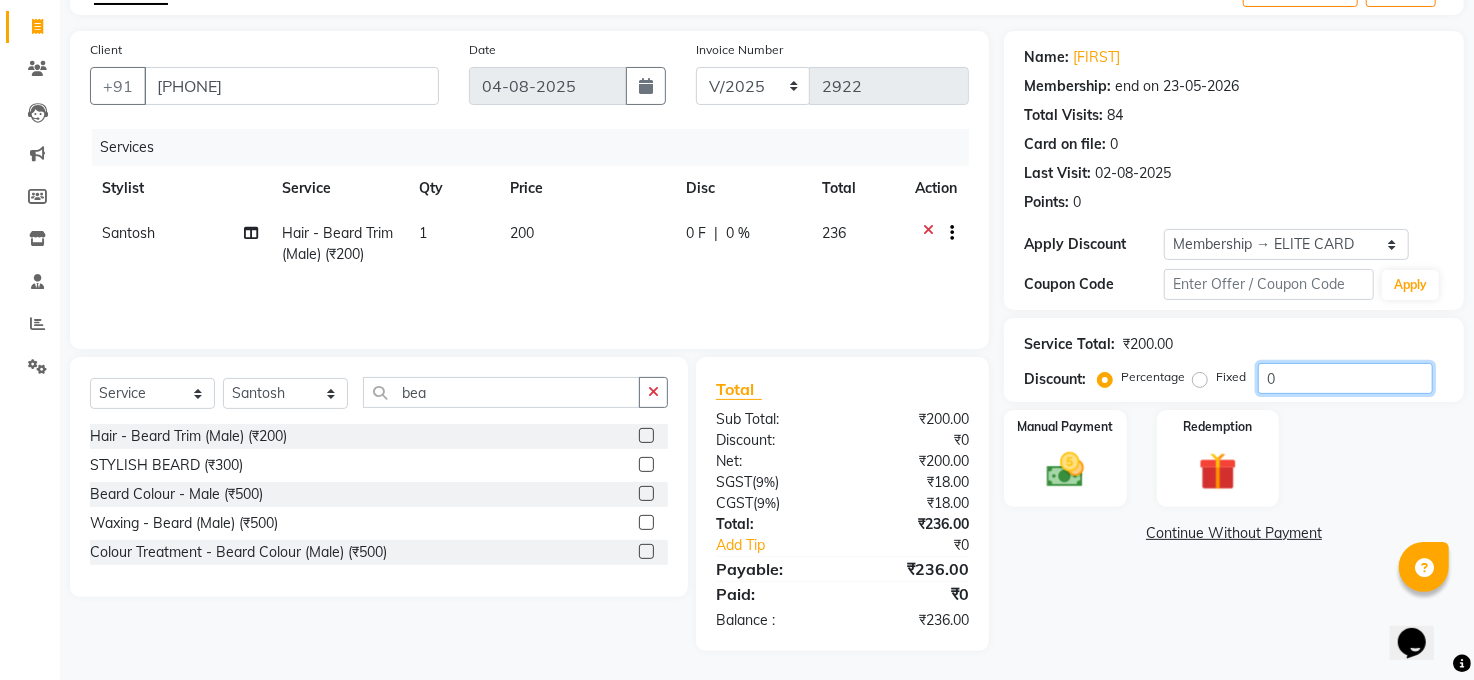 click on "0" 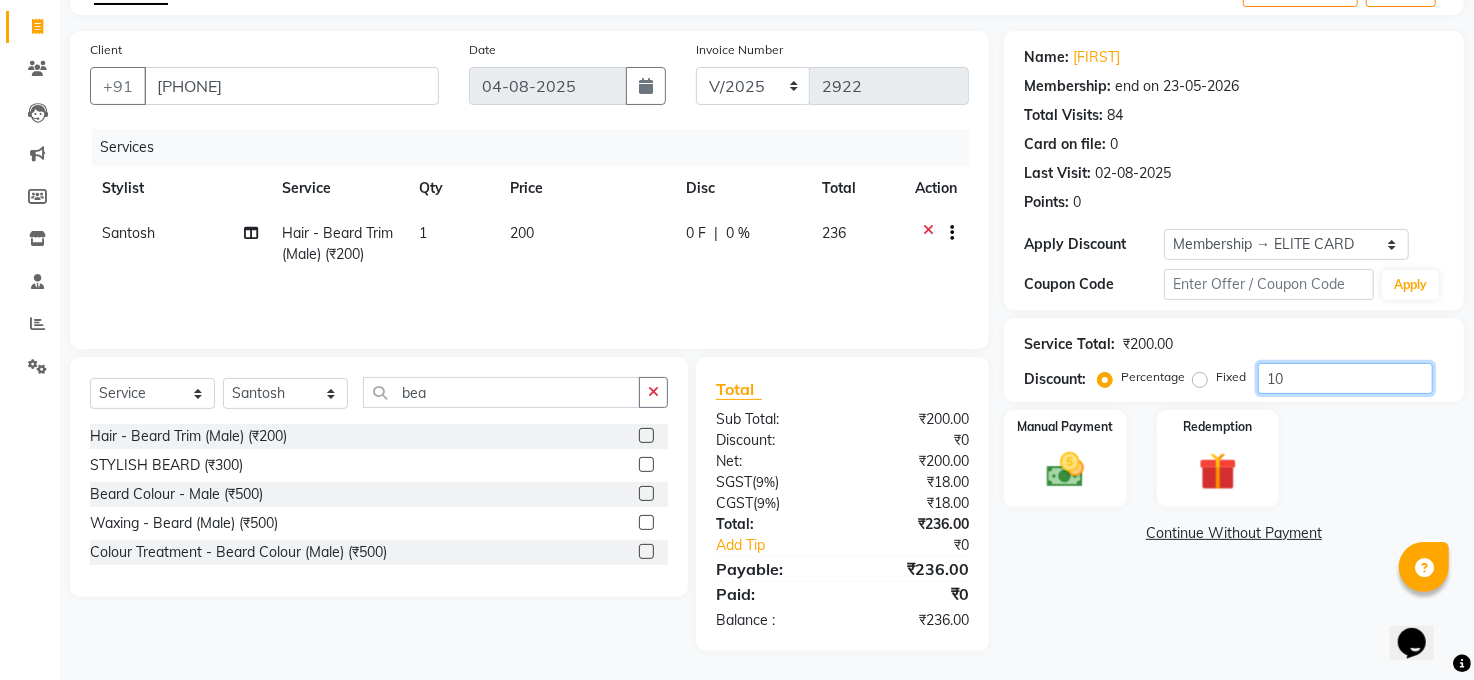 type on "10" 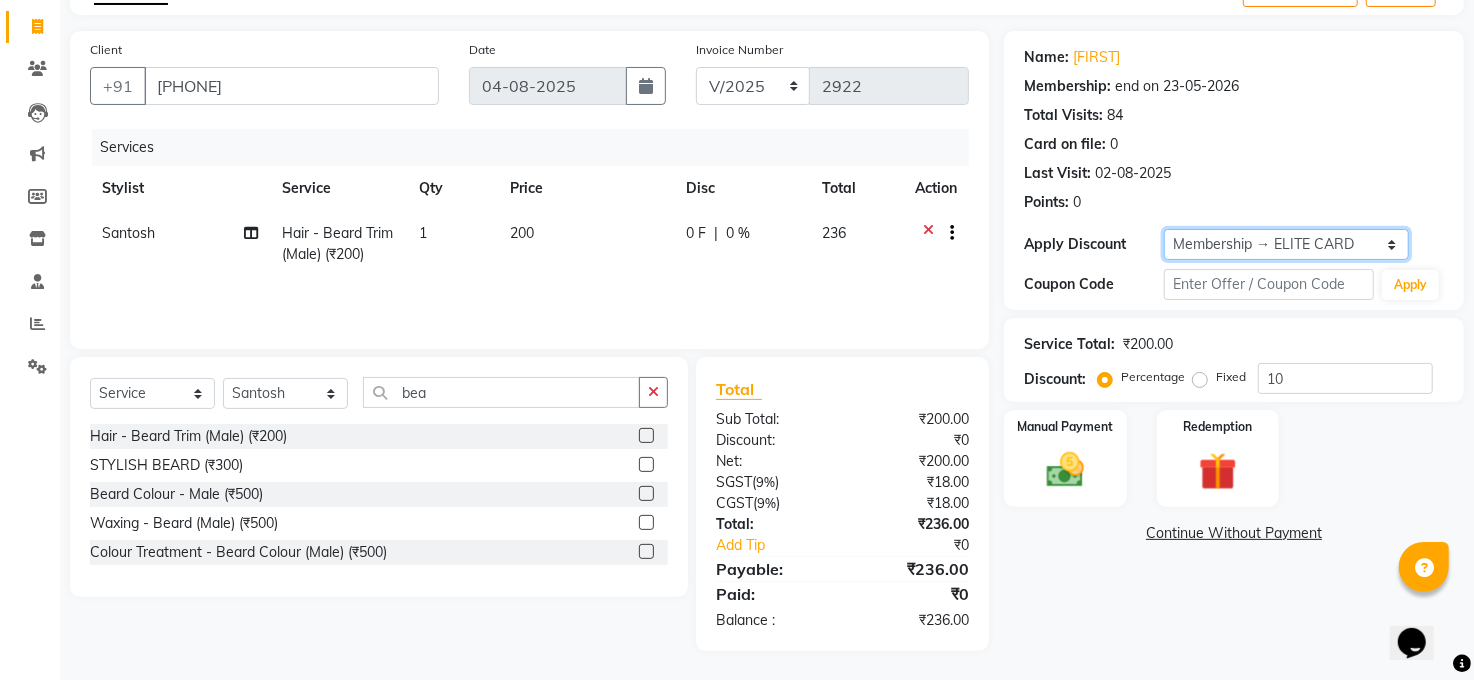 click on "Select Membership → ELITE CARD" 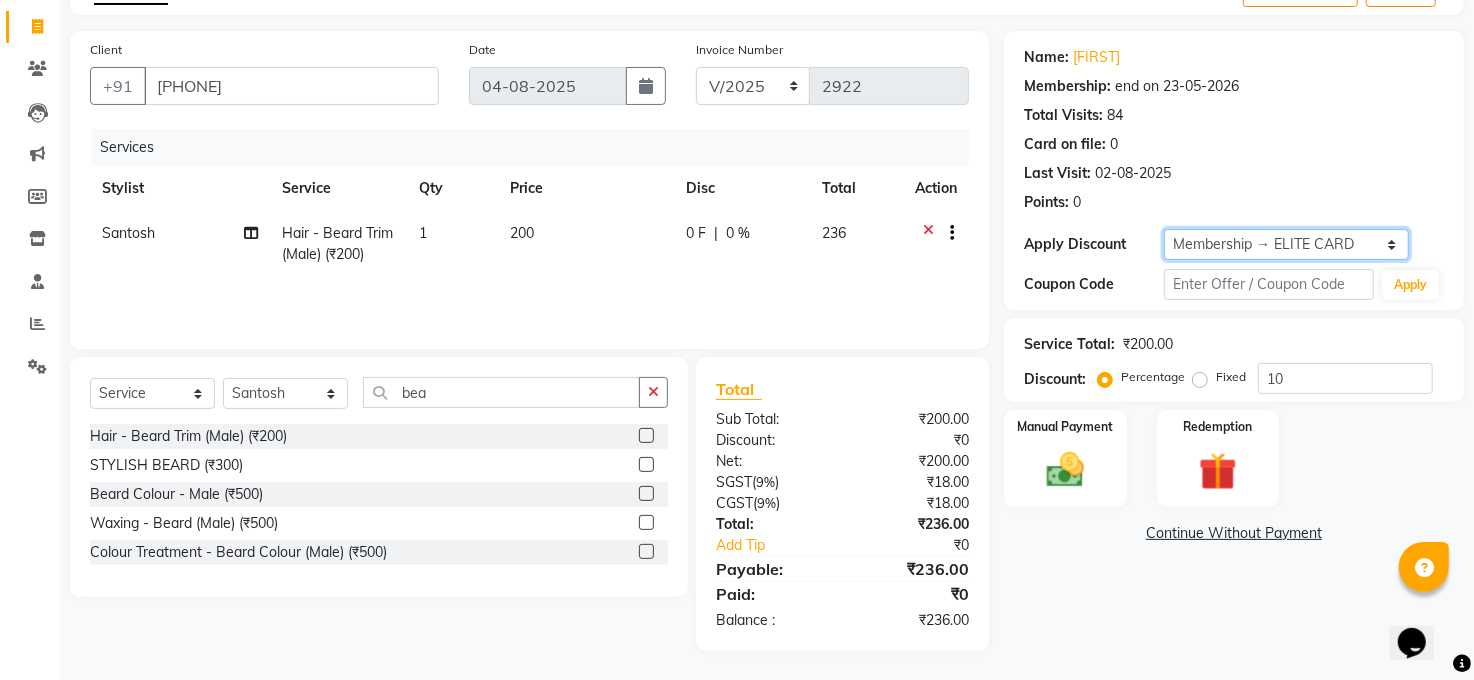click on "Select Membership → ELITE CARD" 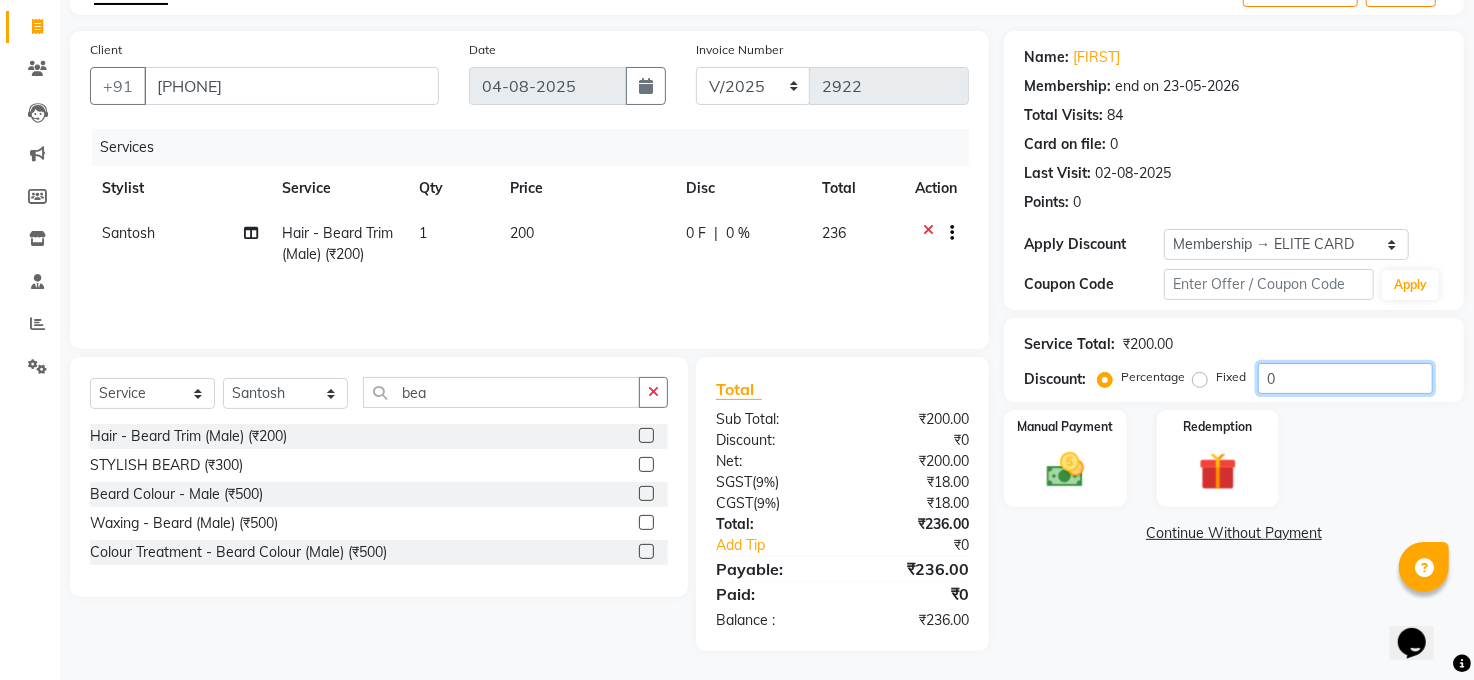 click on "0" 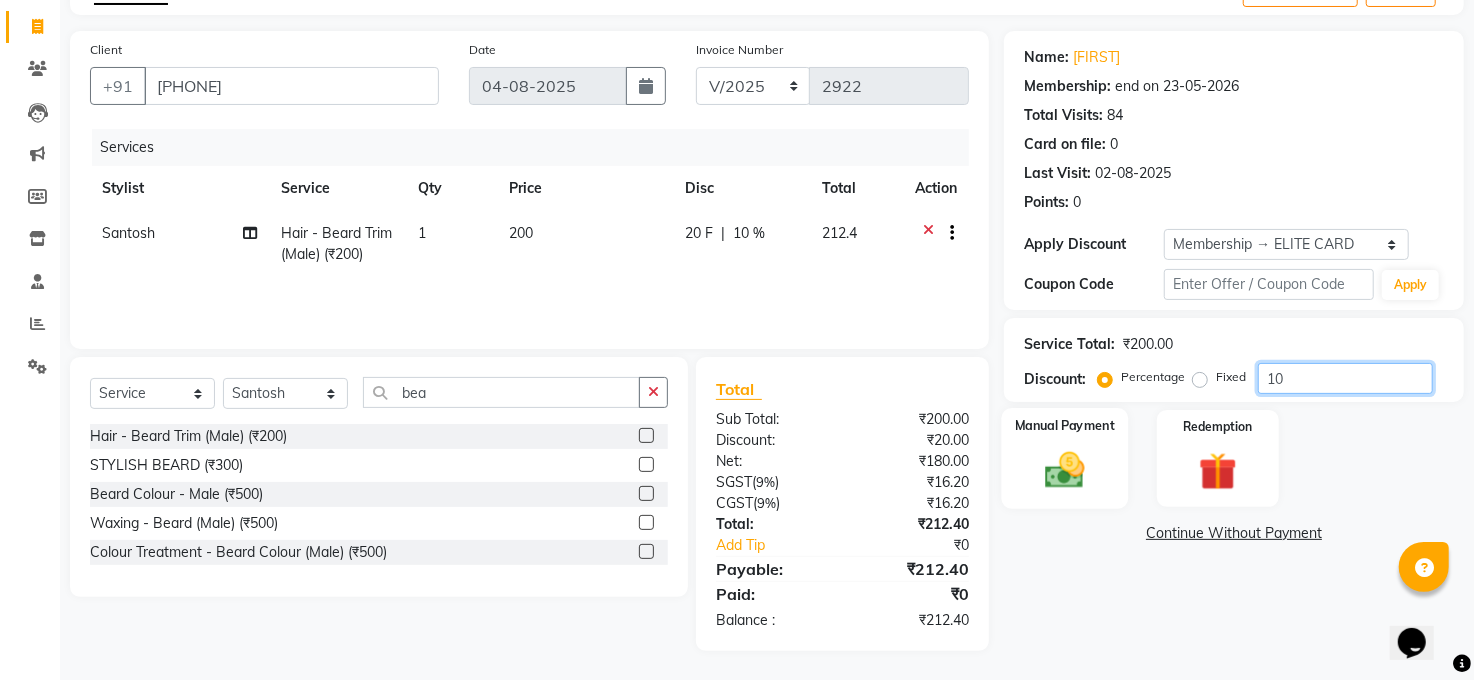 type on "10" 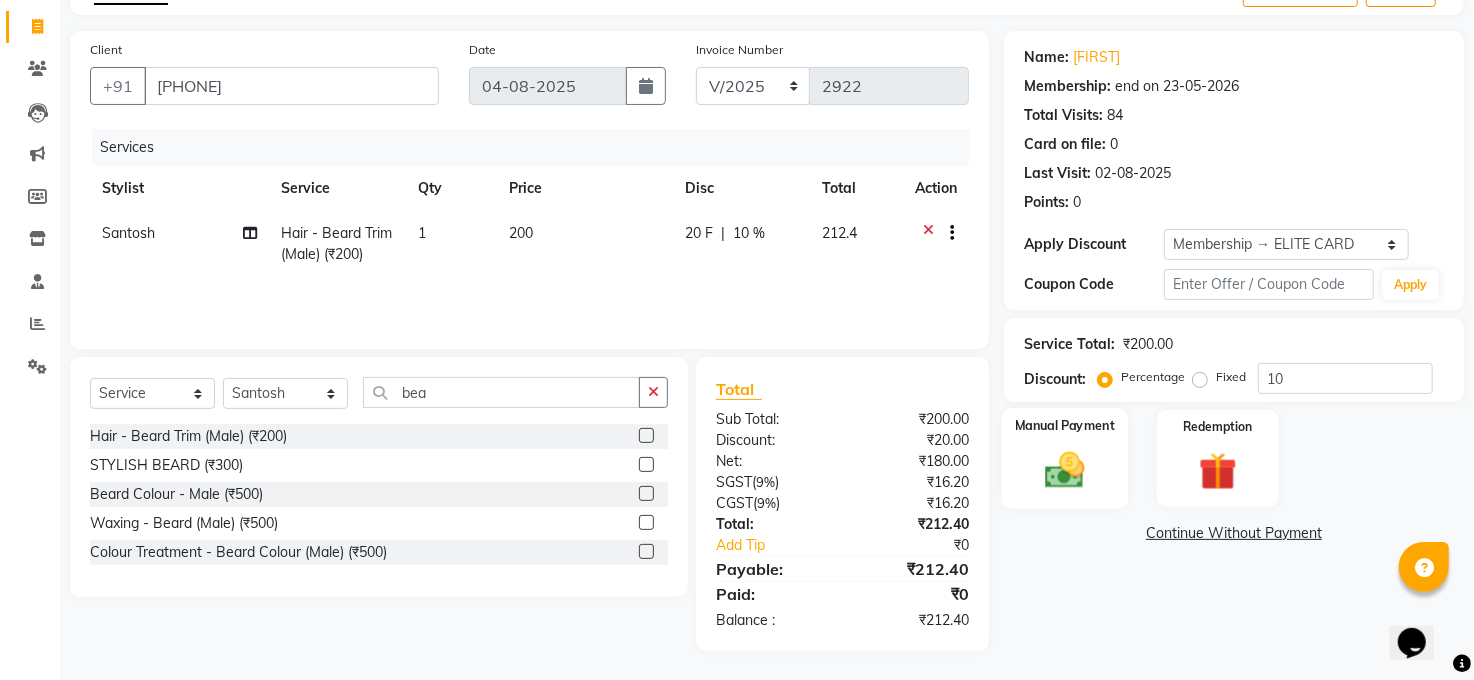 drag, startPoint x: 1075, startPoint y: 444, endPoint x: 1103, endPoint y: 444, distance: 28 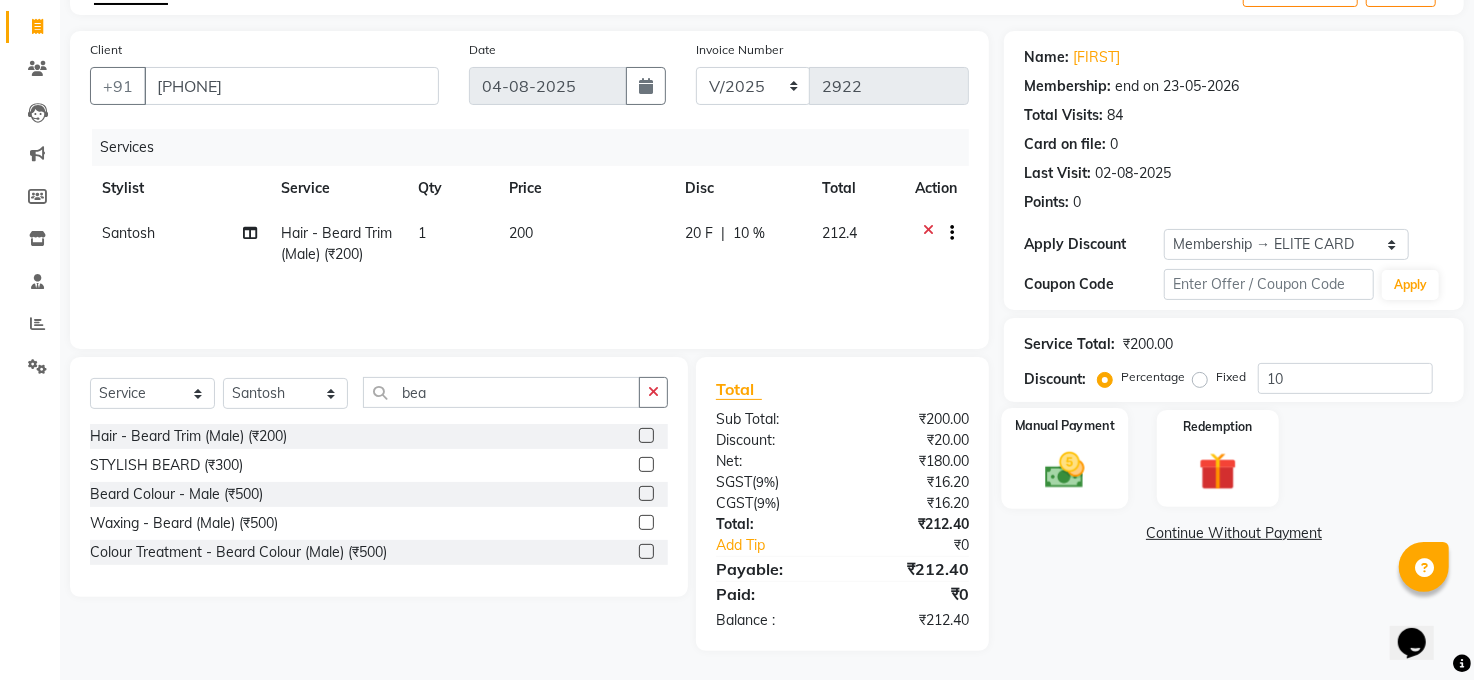 click on "Manual Payment" 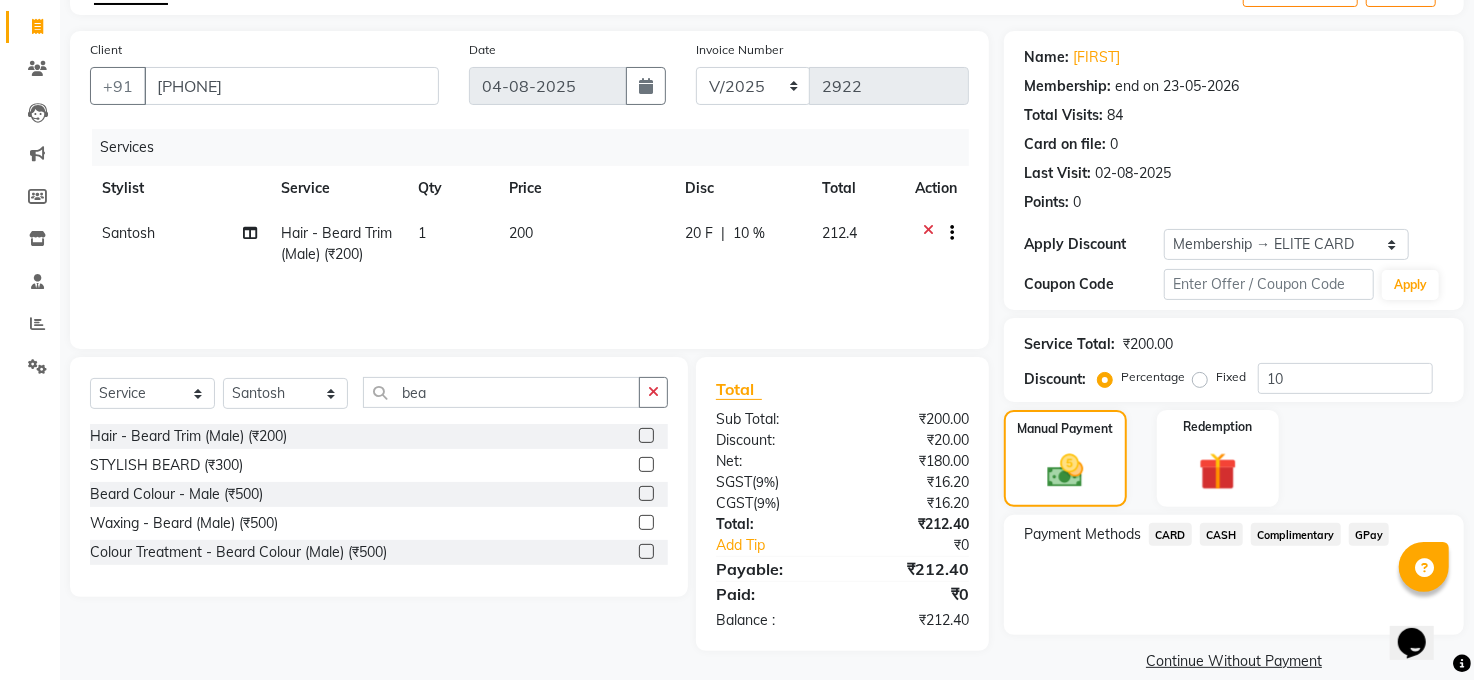 click on "GPay" 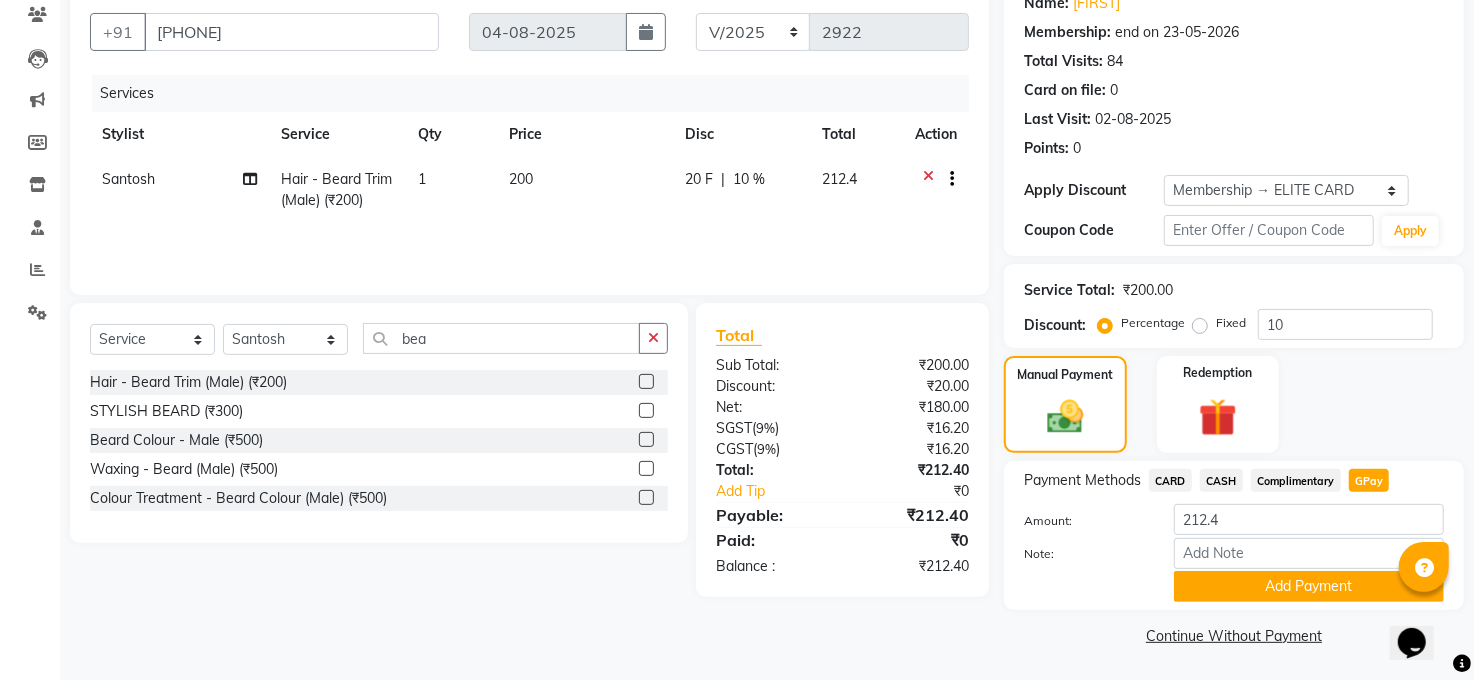 drag, startPoint x: 1291, startPoint y: 583, endPoint x: 1295, endPoint y: 572, distance: 11.7046995 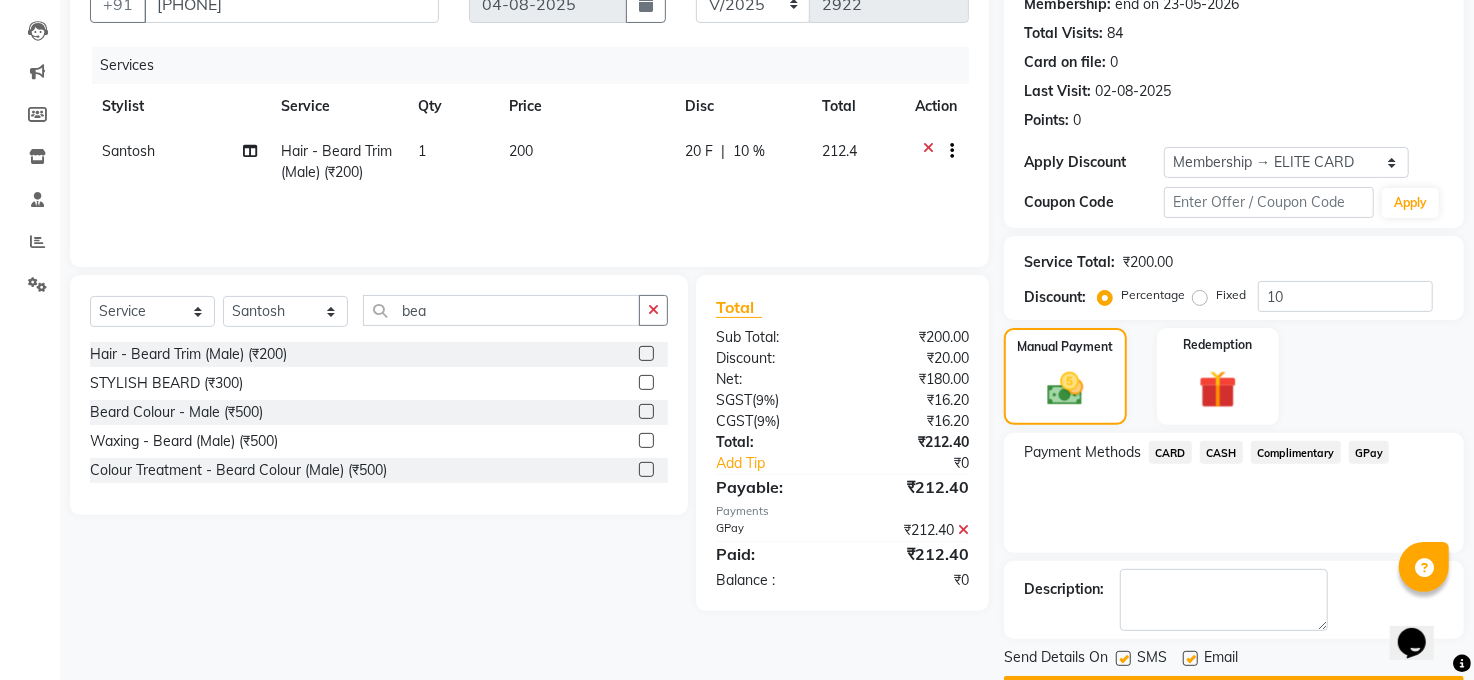 scroll, scrollTop: 257, scrollLeft: 0, axis: vertical 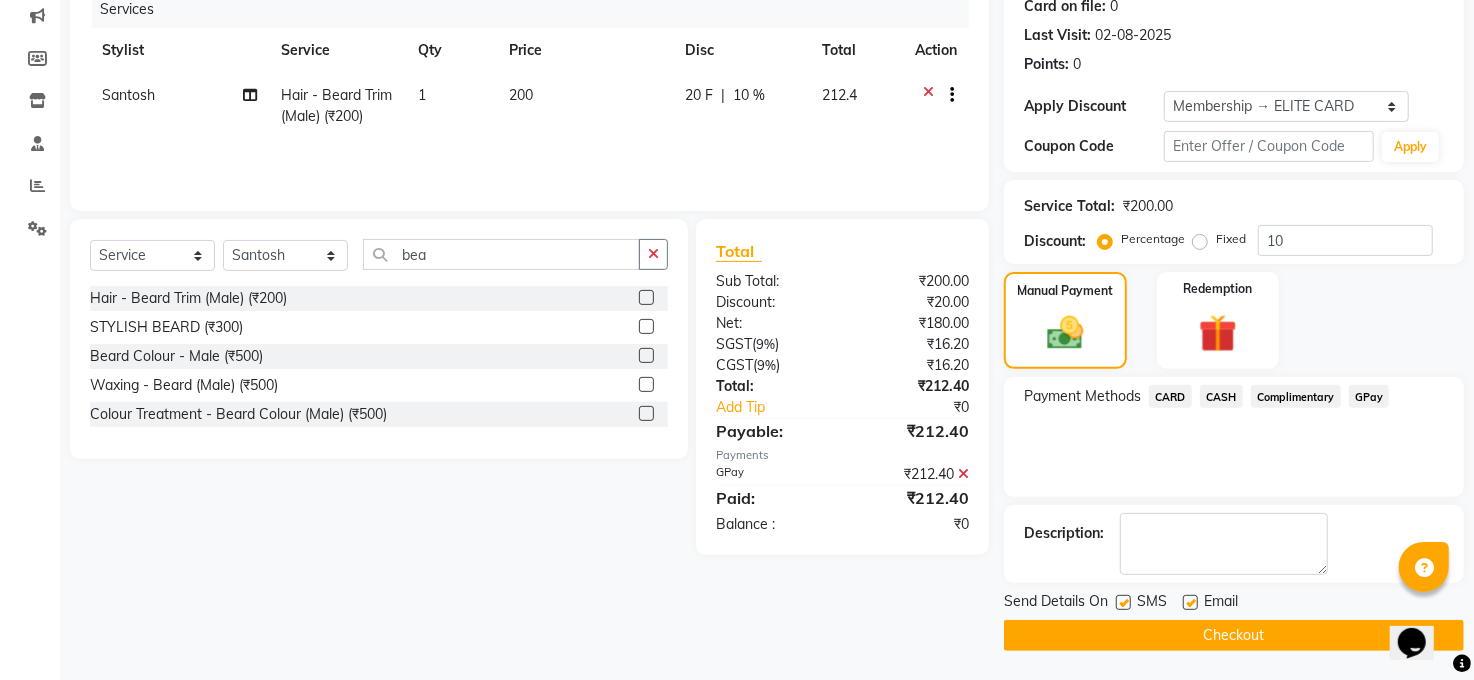 click on "Checkout" 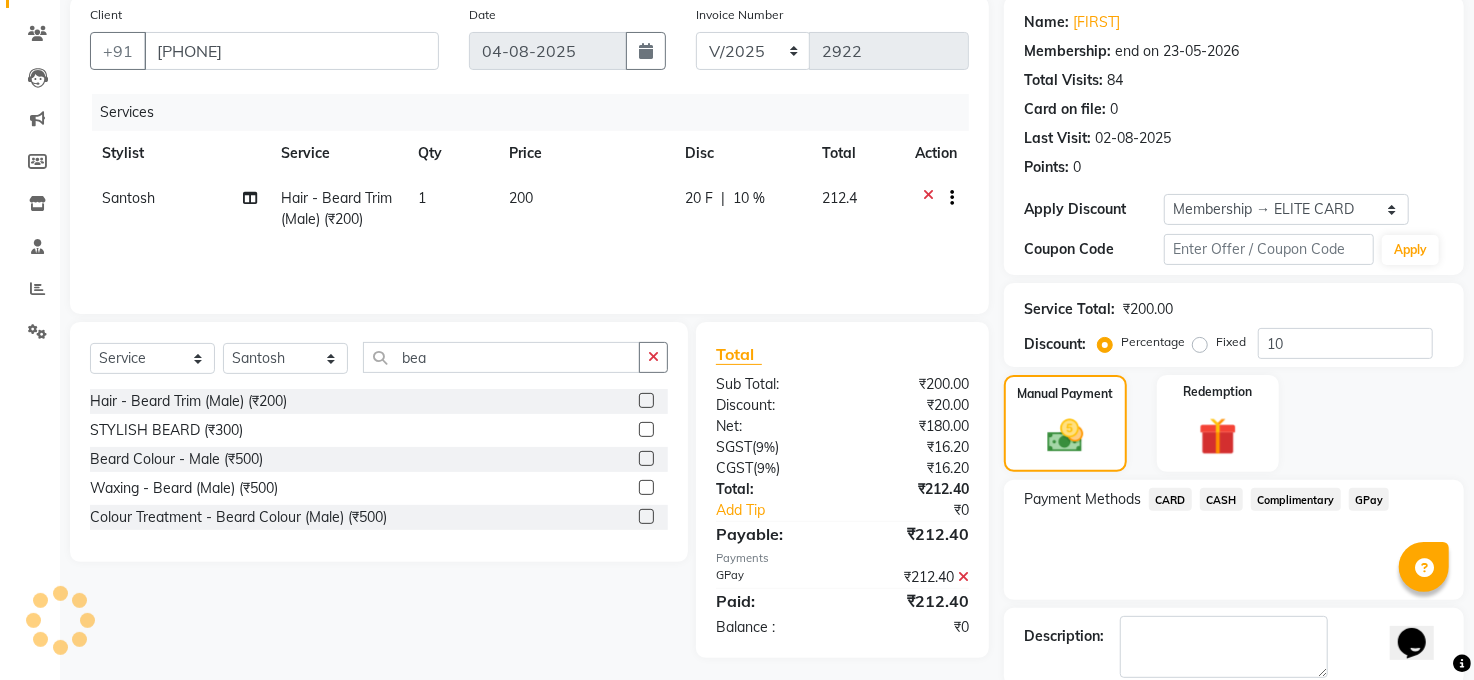 scroll, scrollTop: 0, scrollLeft: 0, axis: both 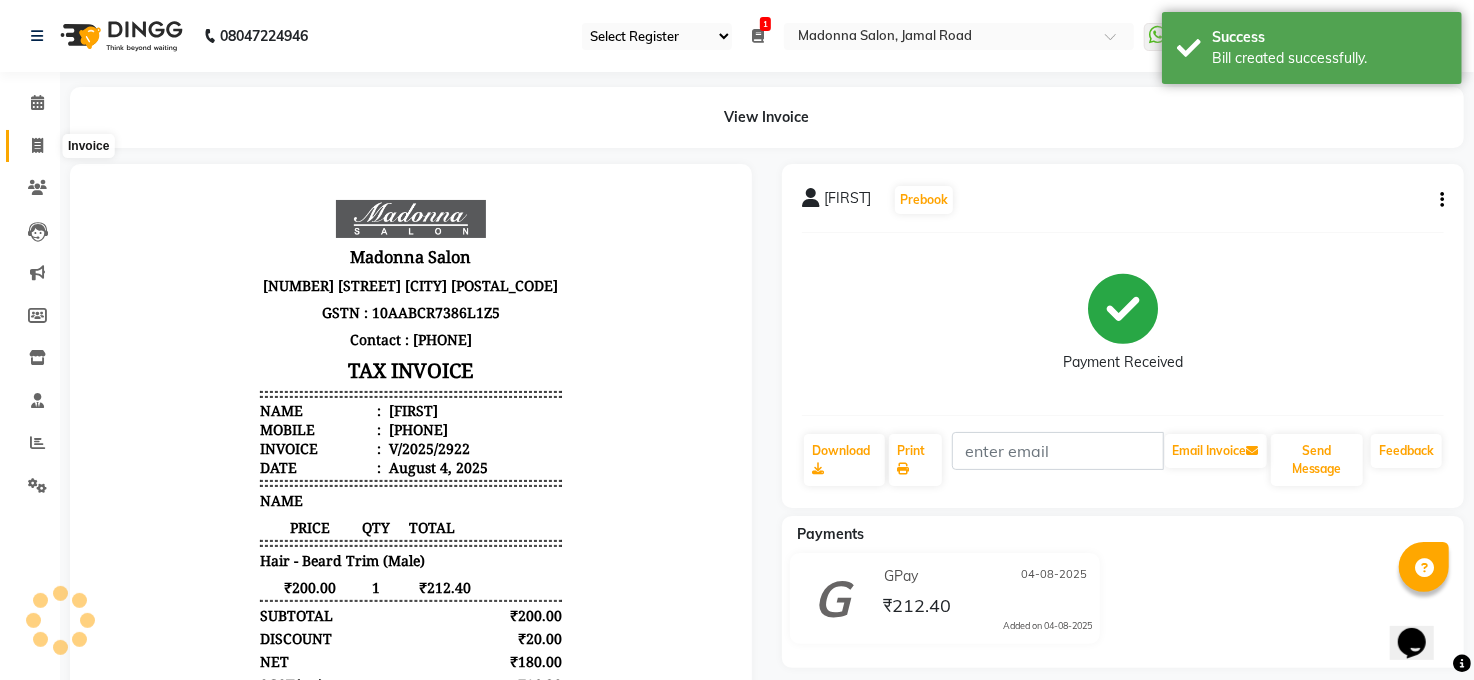 click 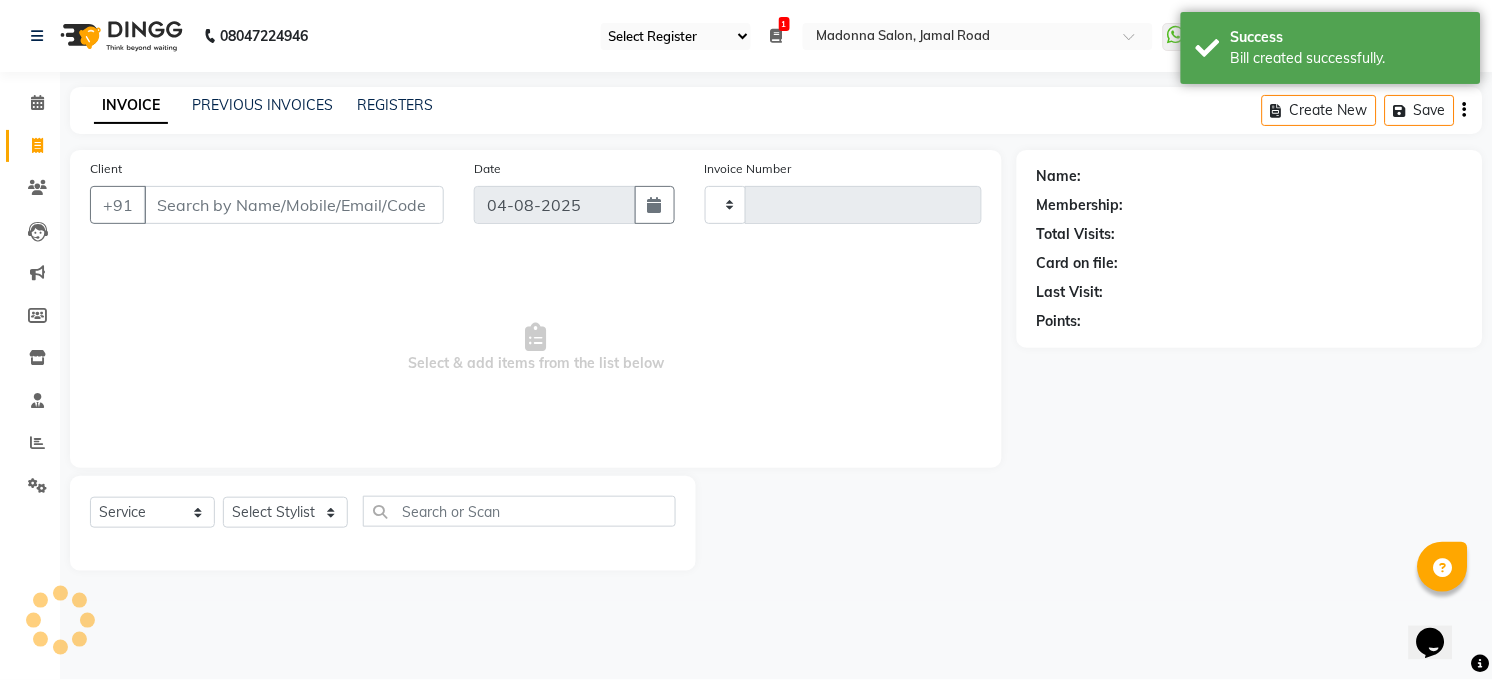 type on "2923" 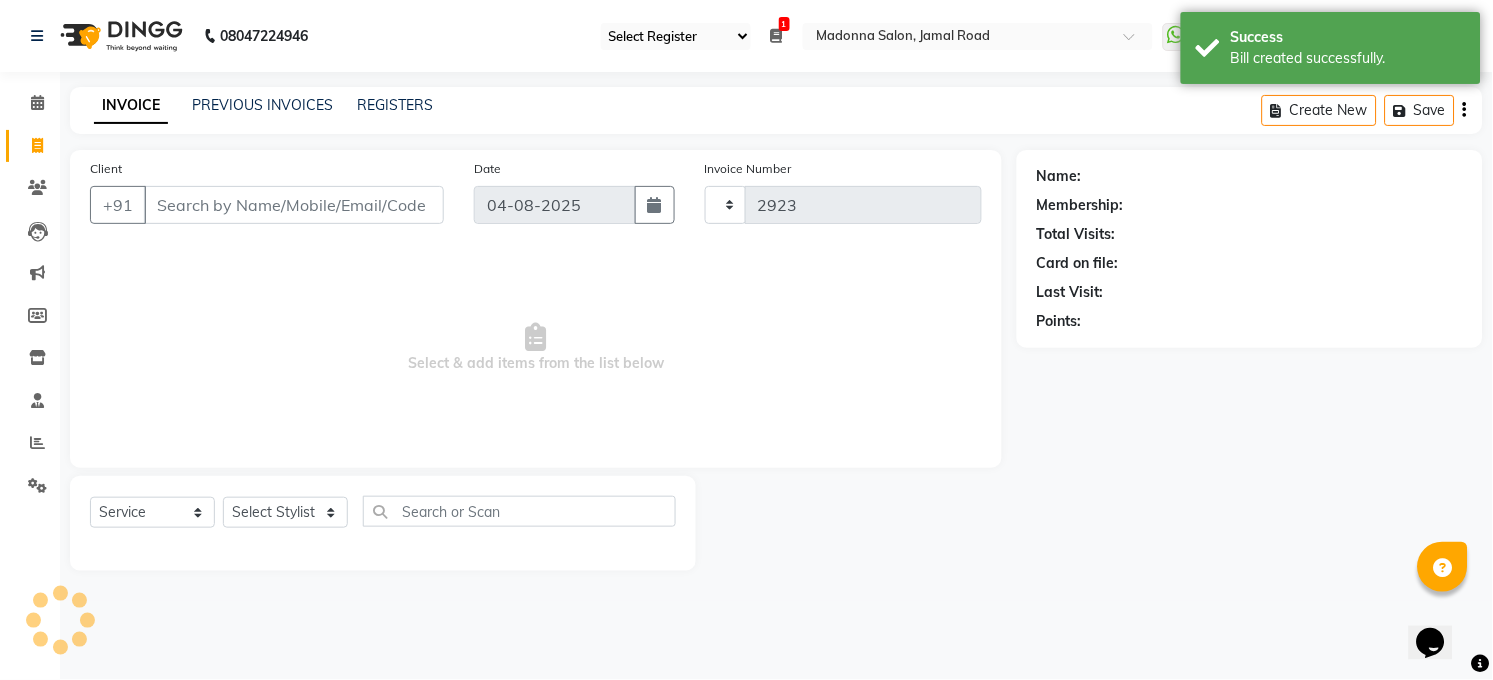 select on "5748" 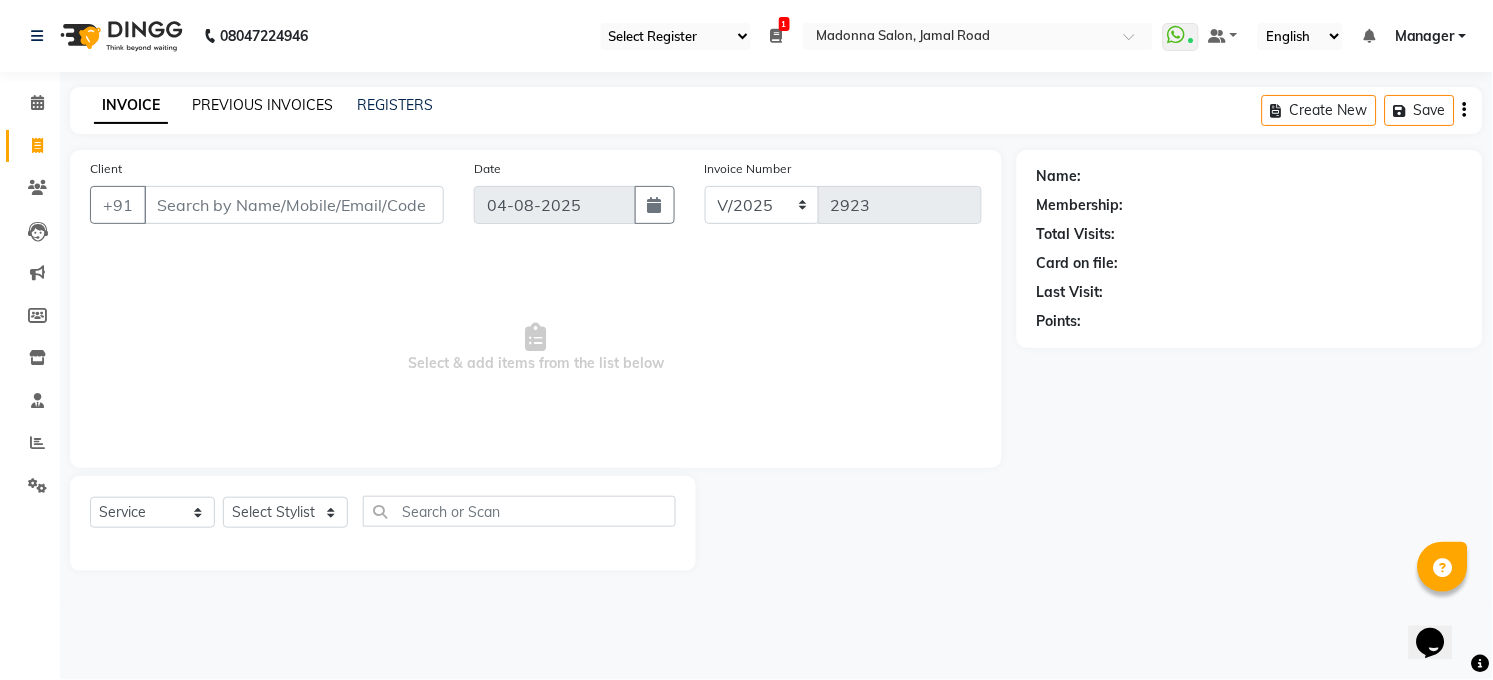 click on "PREVIOUS INVOICES" 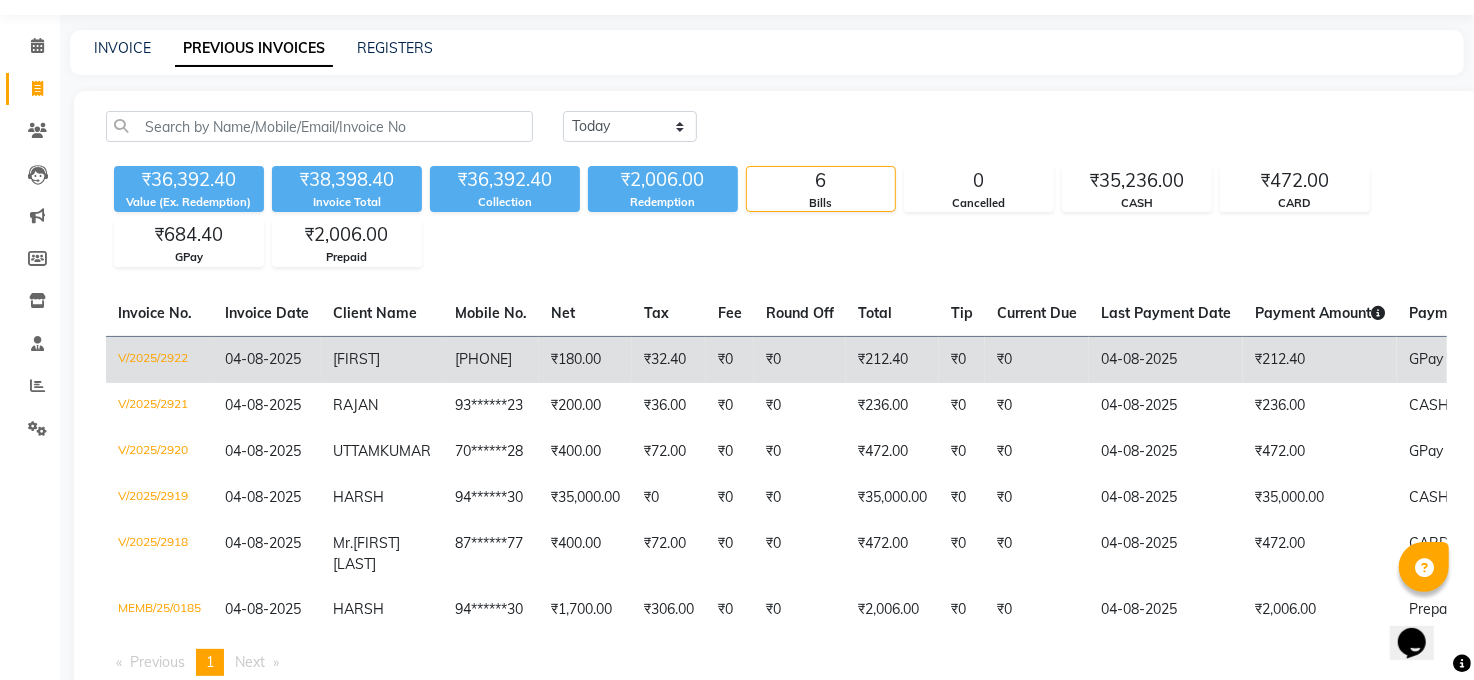 scroll, scrollTop: 156, scrollLeft: 0, axis: vertical 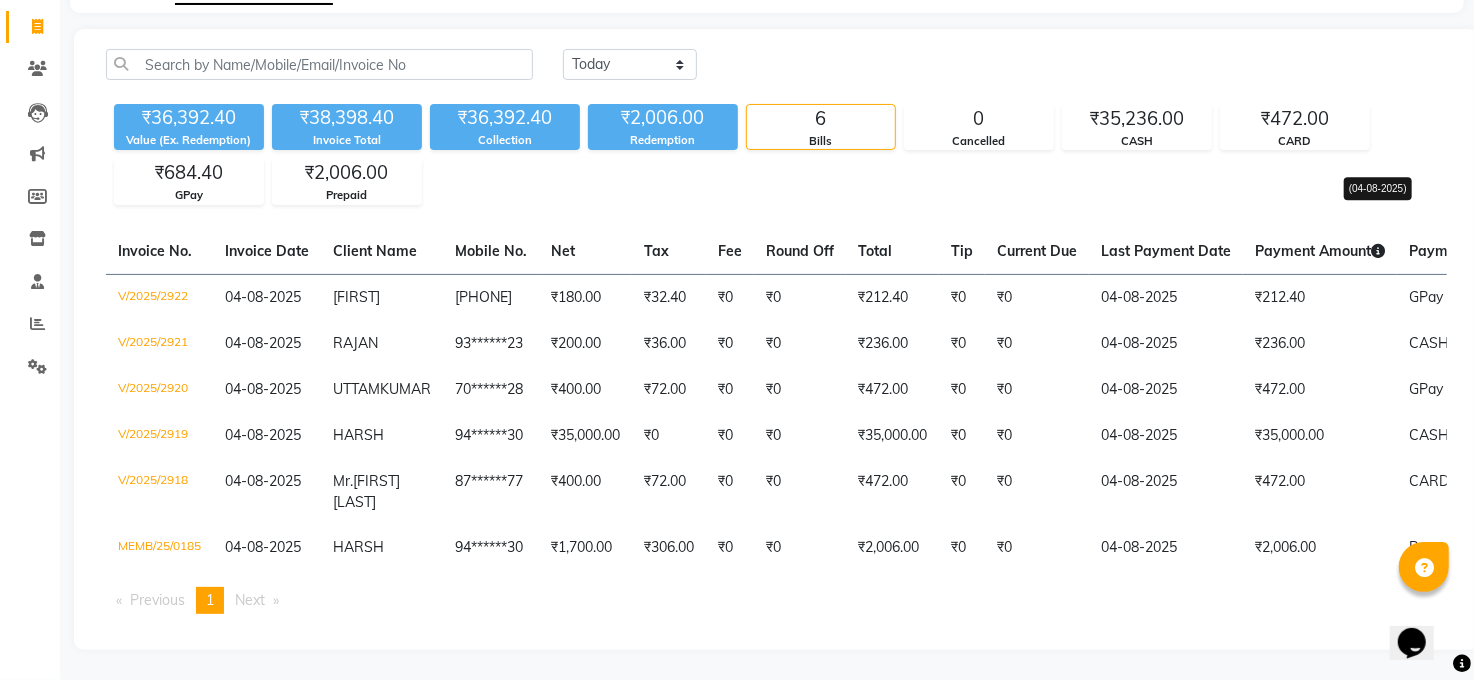 click 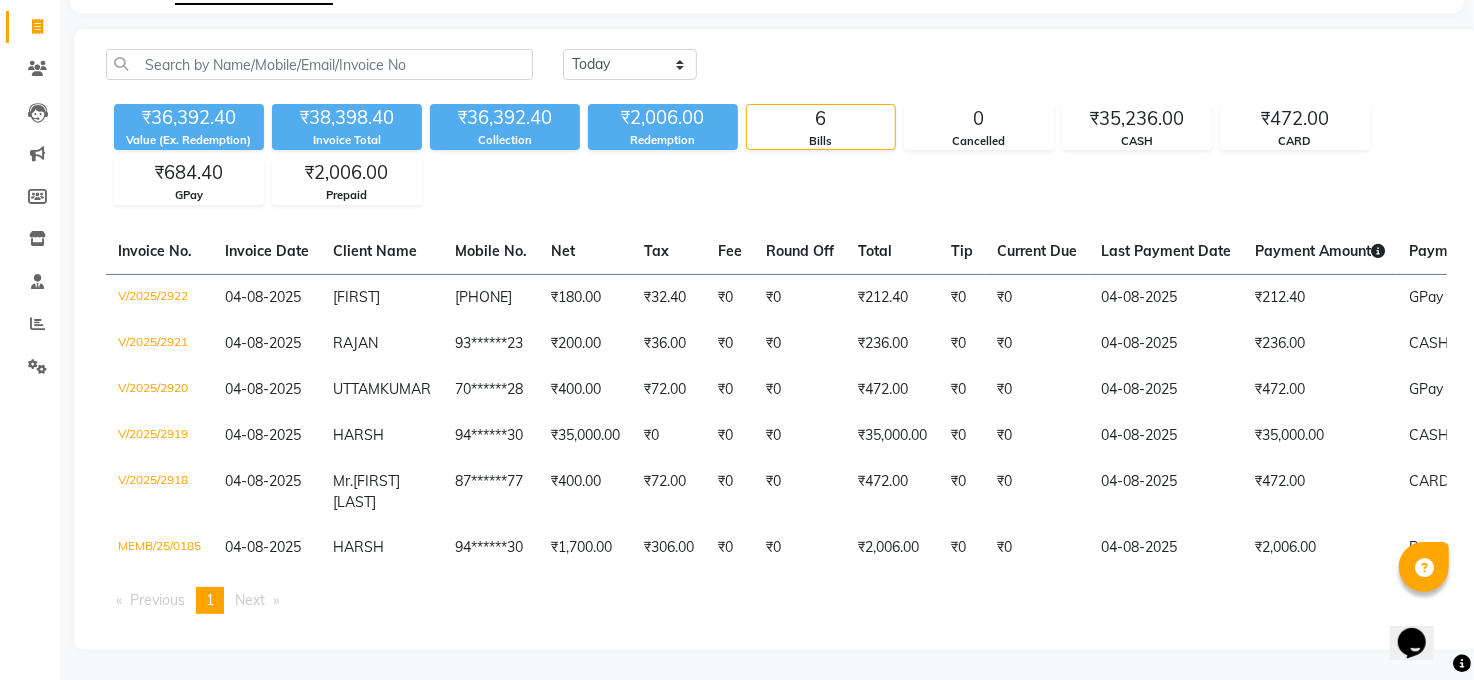 click on "Payment Methods" 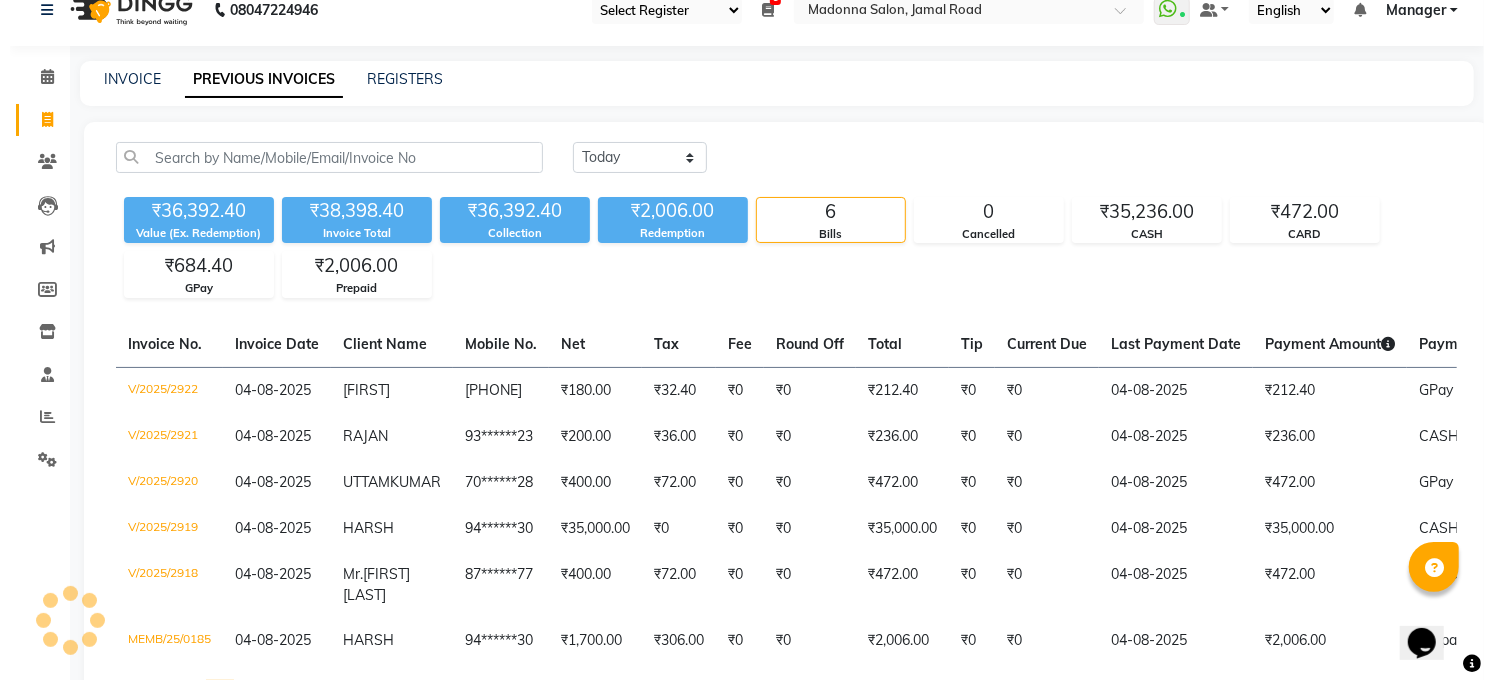 scroll, scrollTop: 0, scrollLeft: 0, axis: both 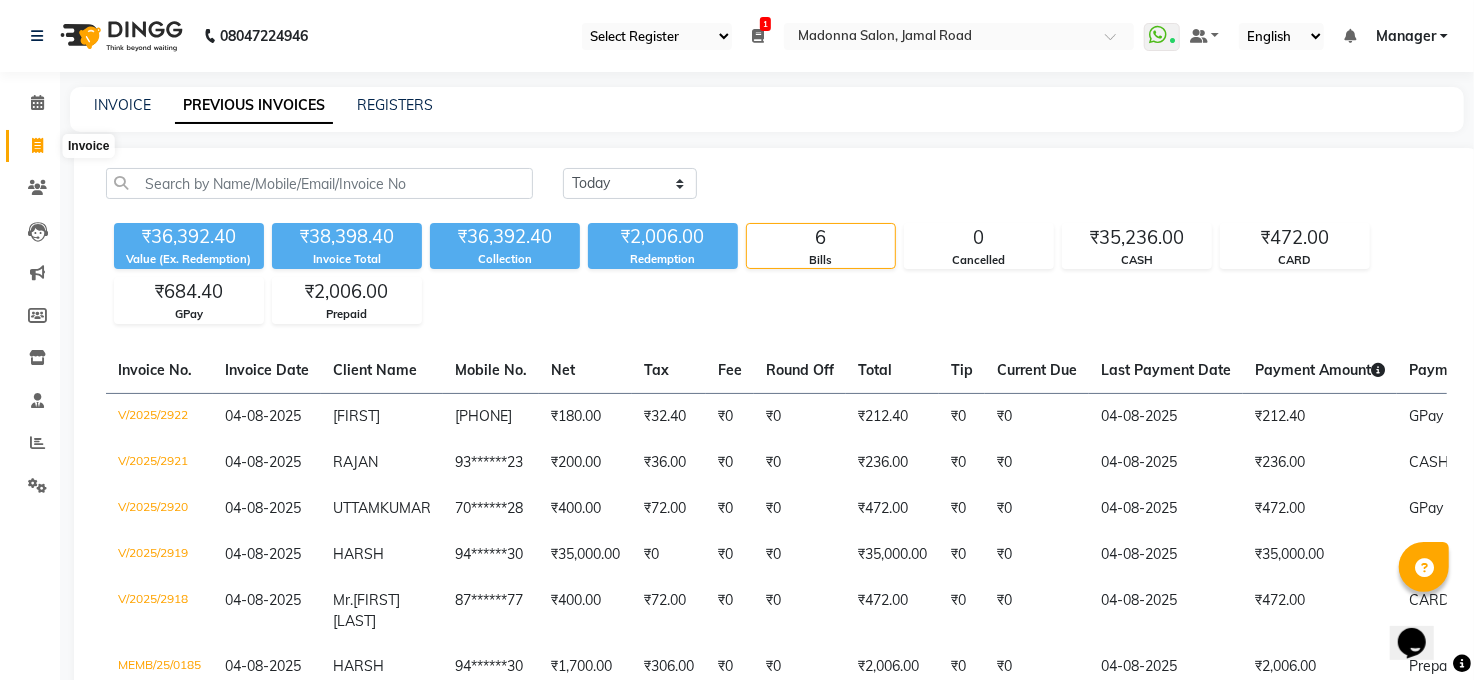 click 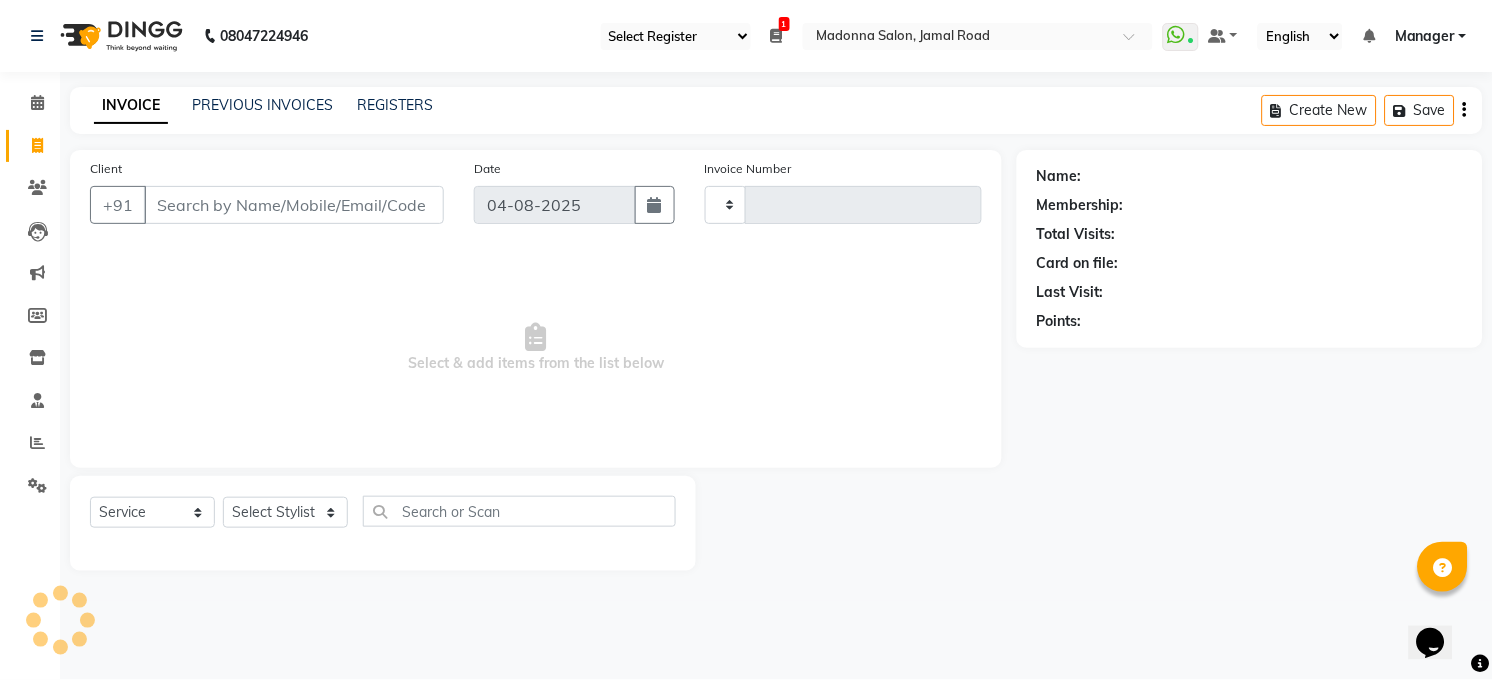 type on "2923" 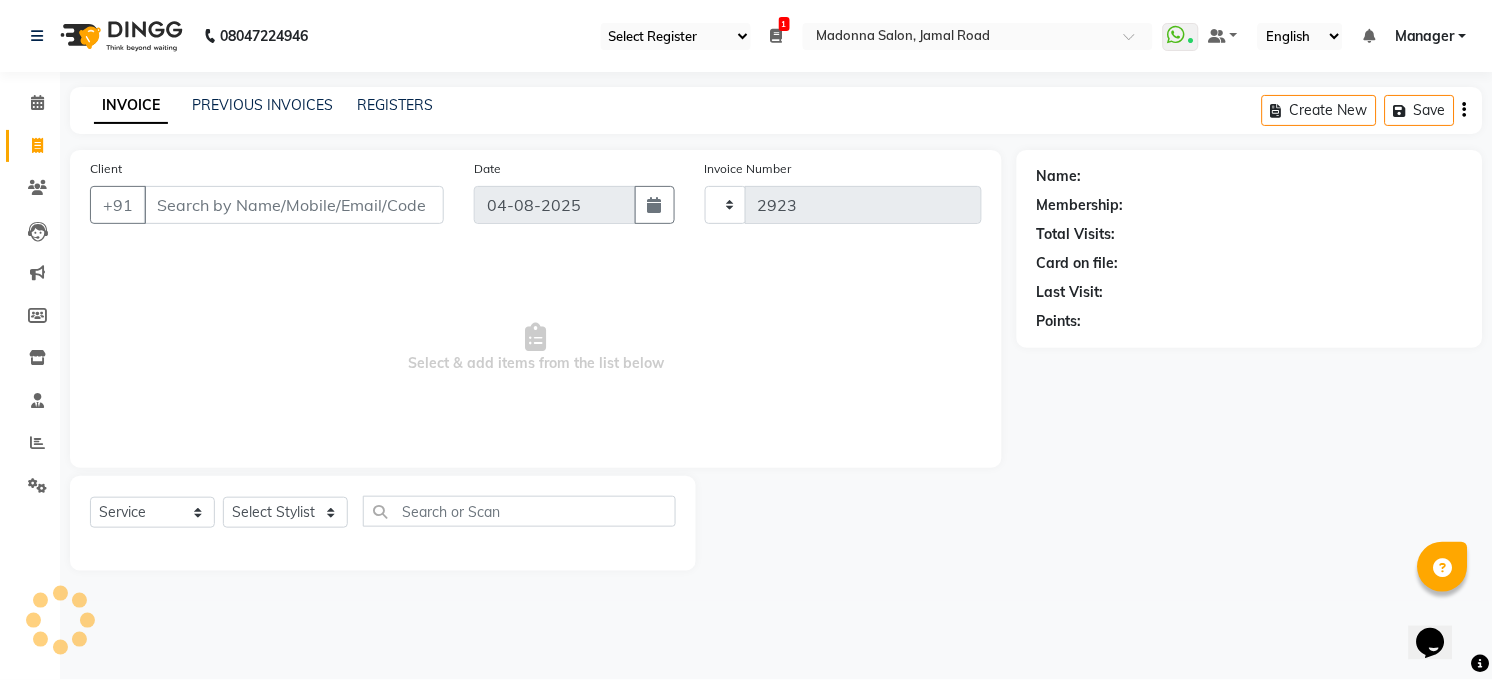 select on "5748" 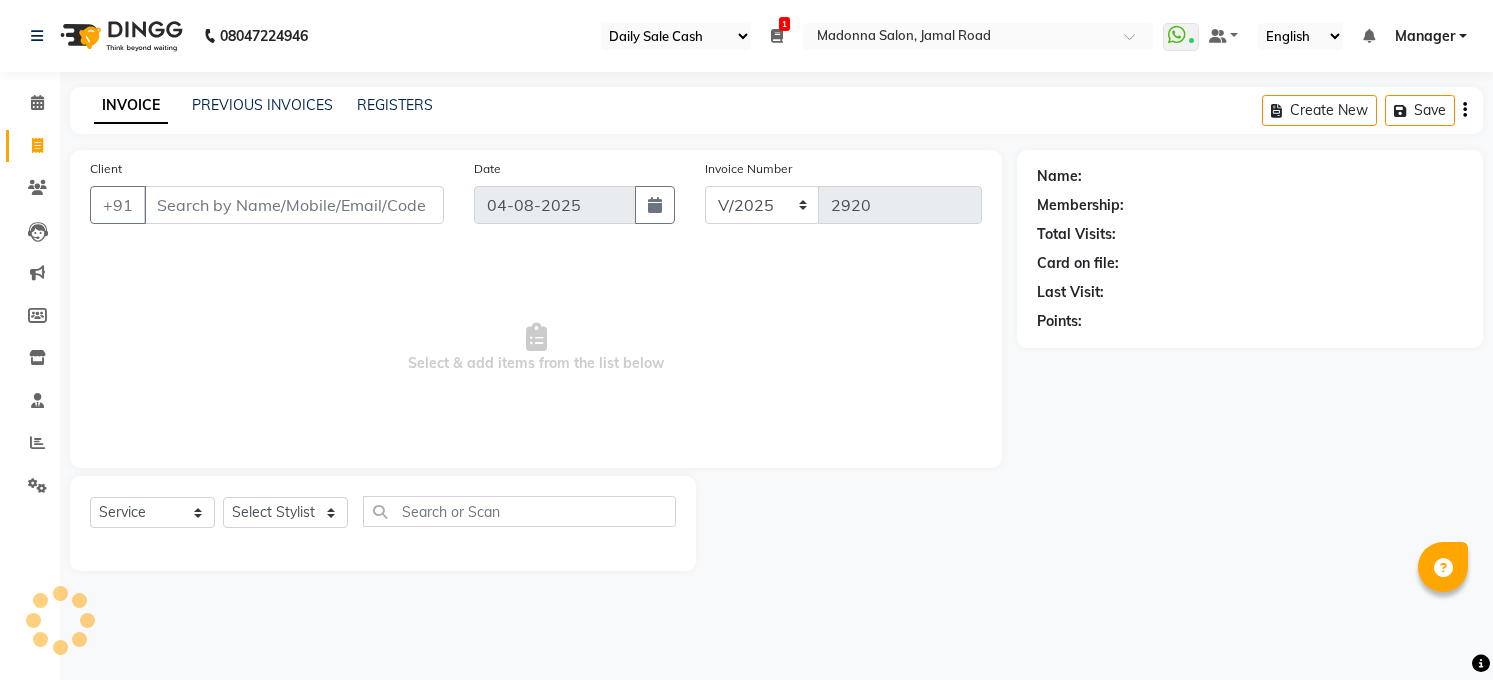 select on "35" 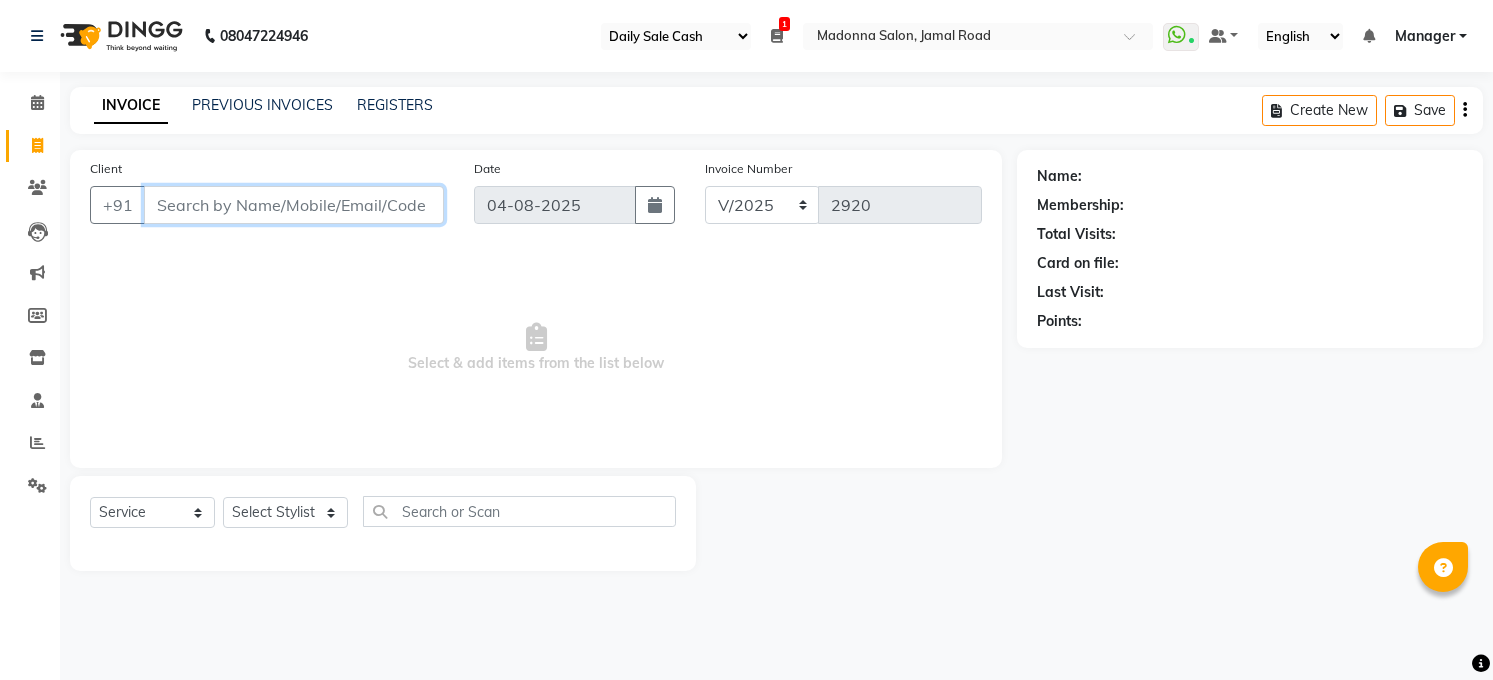 scroll, scrollTop: 0, scrollLeft: 0, axis: both 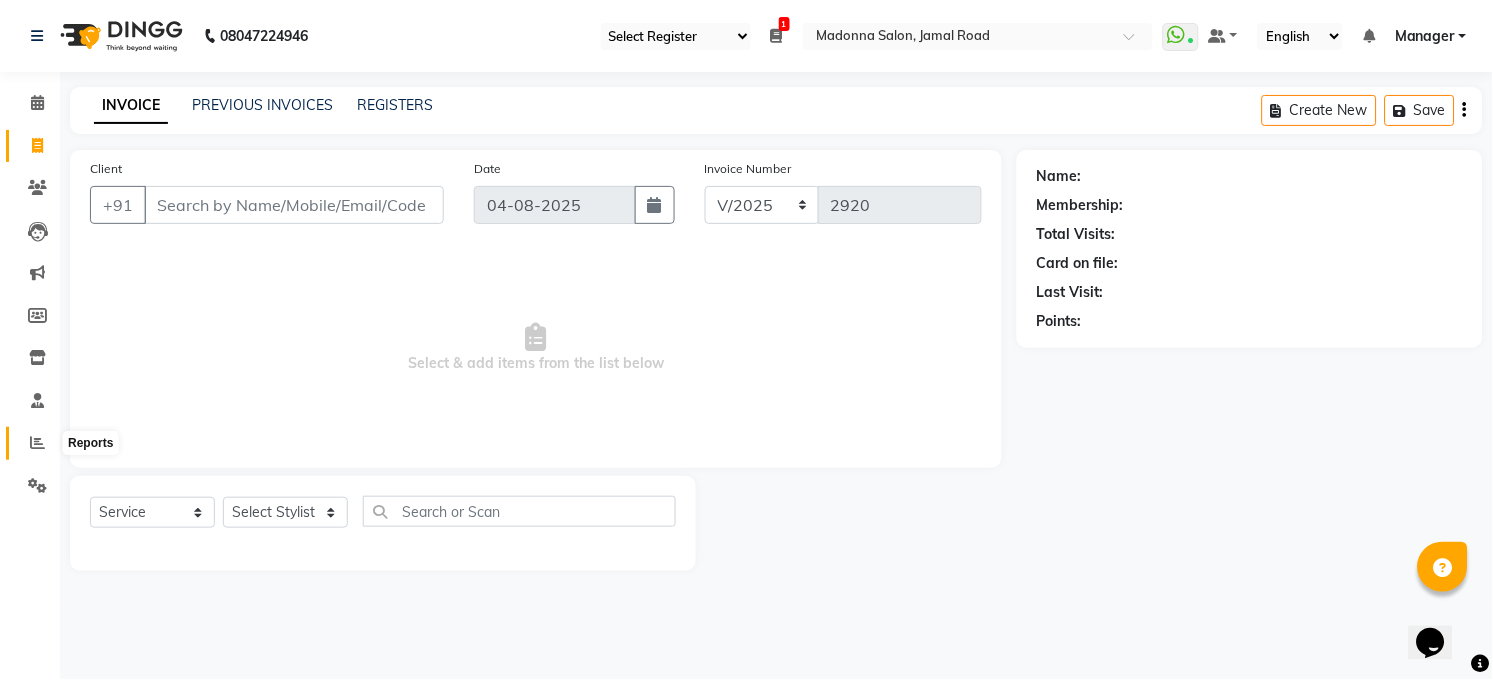 click 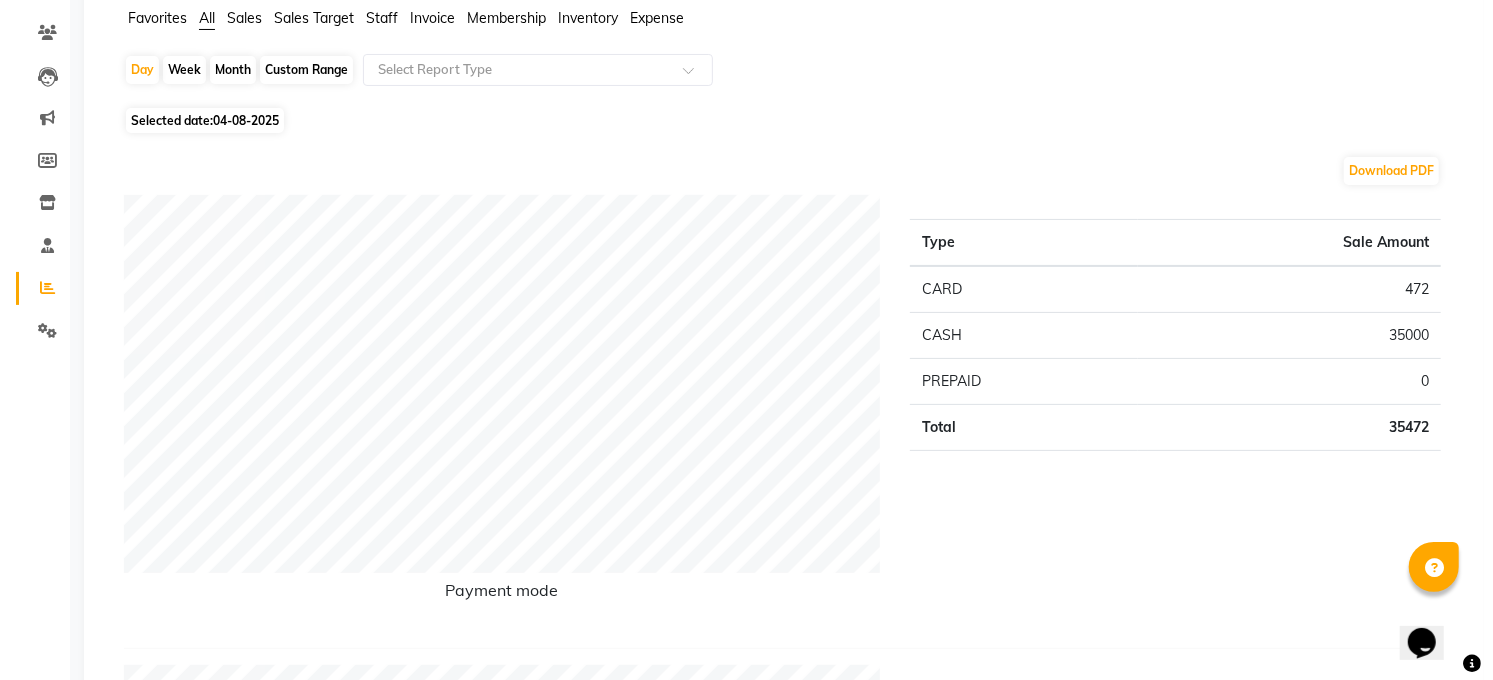 scroll, scrollTop: 0, scrollLeft: 0, axis: both 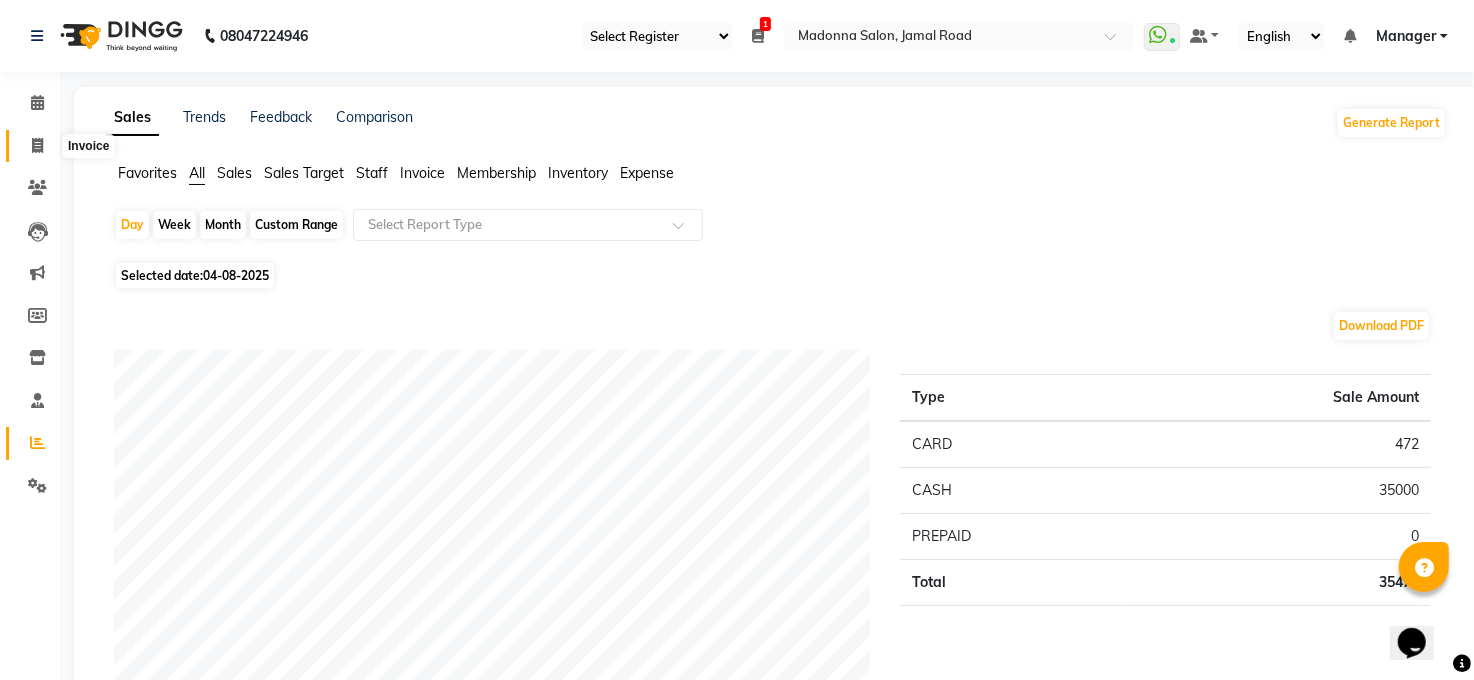 click 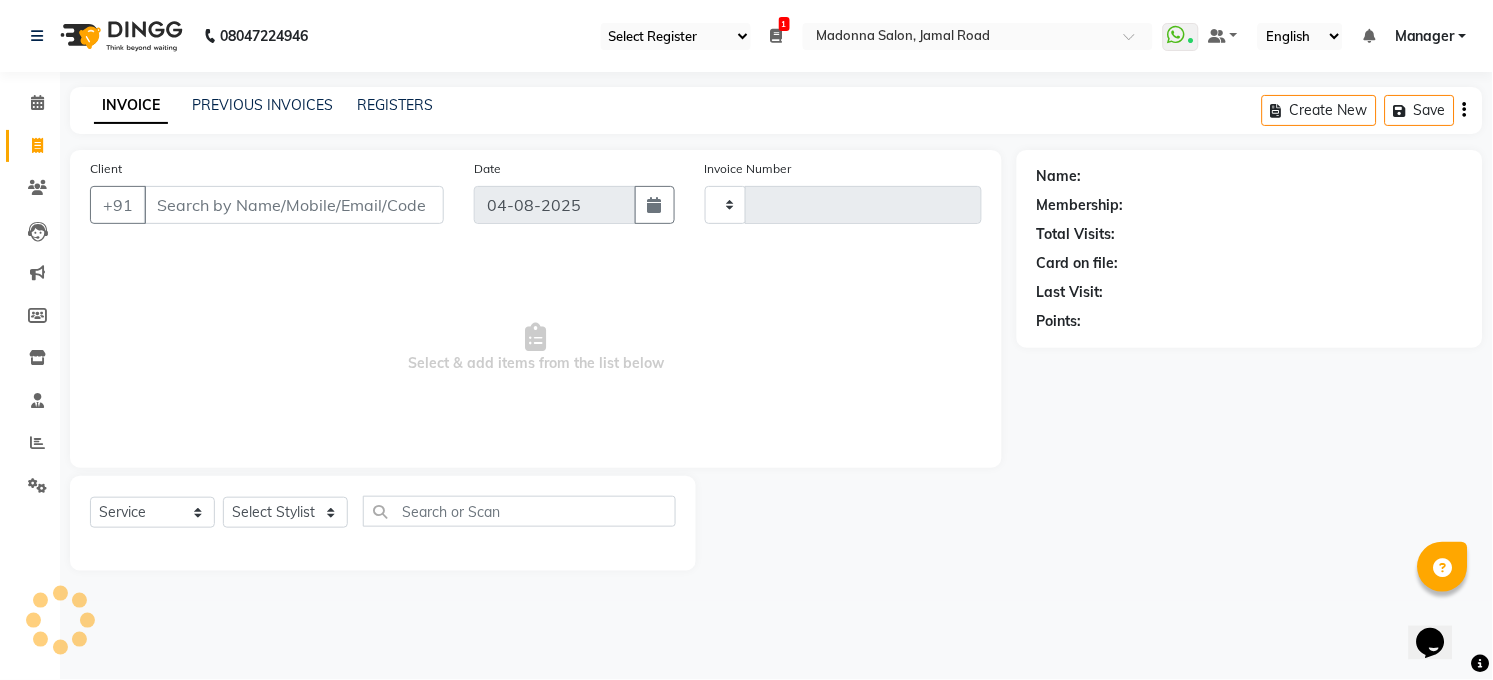 type on "2920" 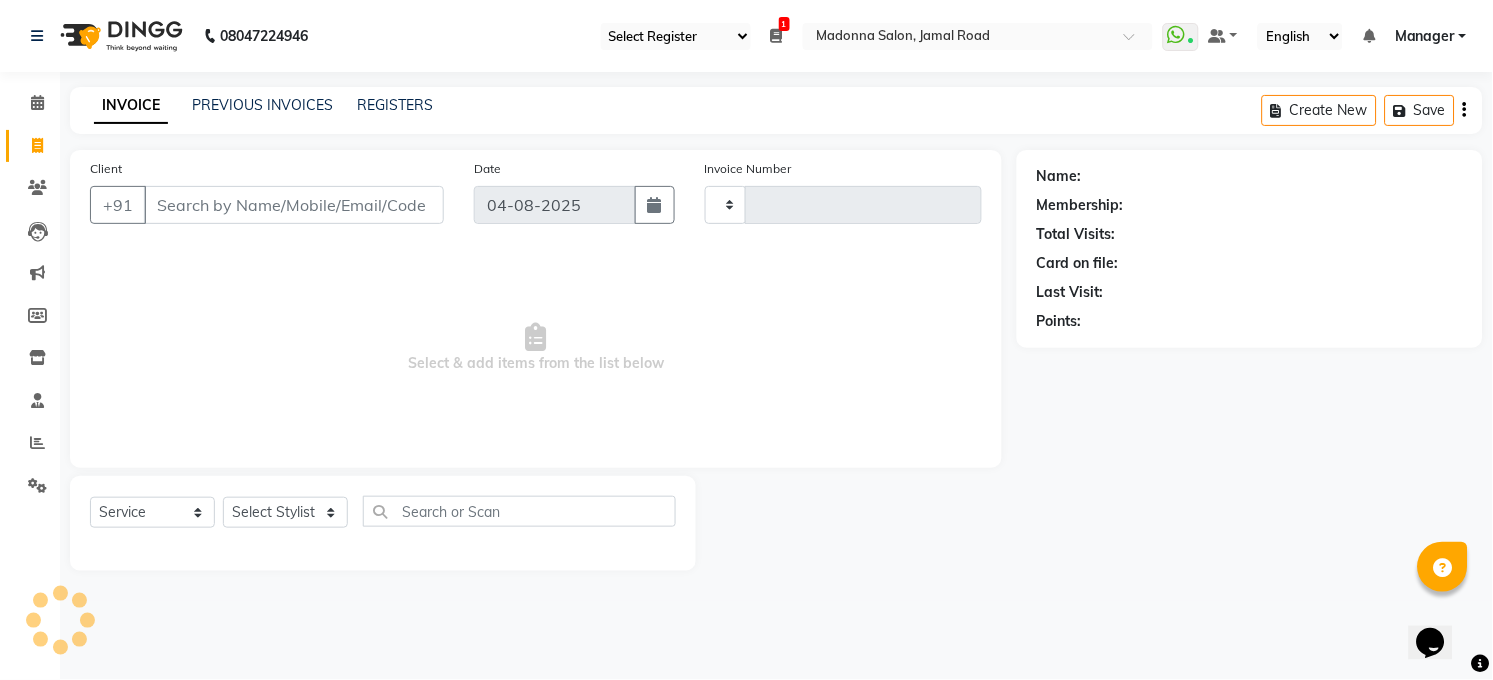 select on "5748" 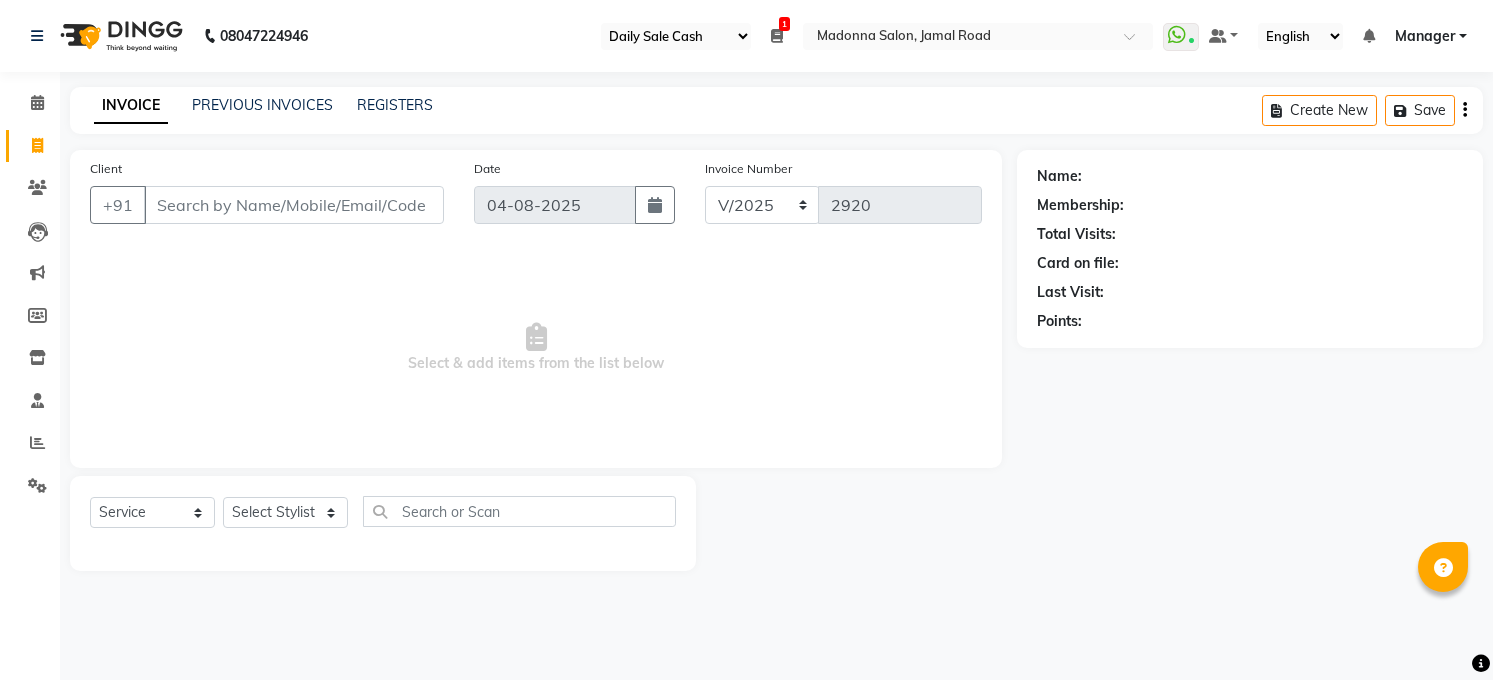 select on "35" 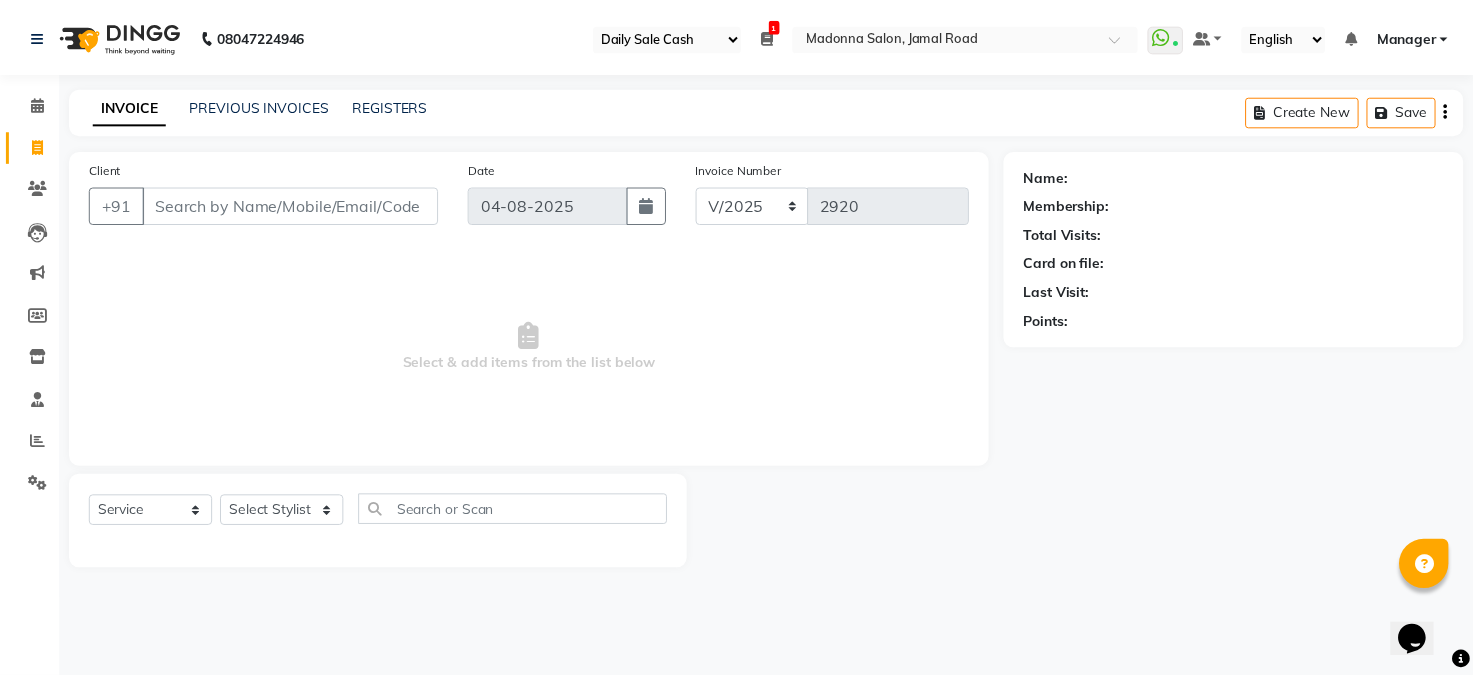scroll, scrollTop: 0, scrollLeft: 0, axis: both 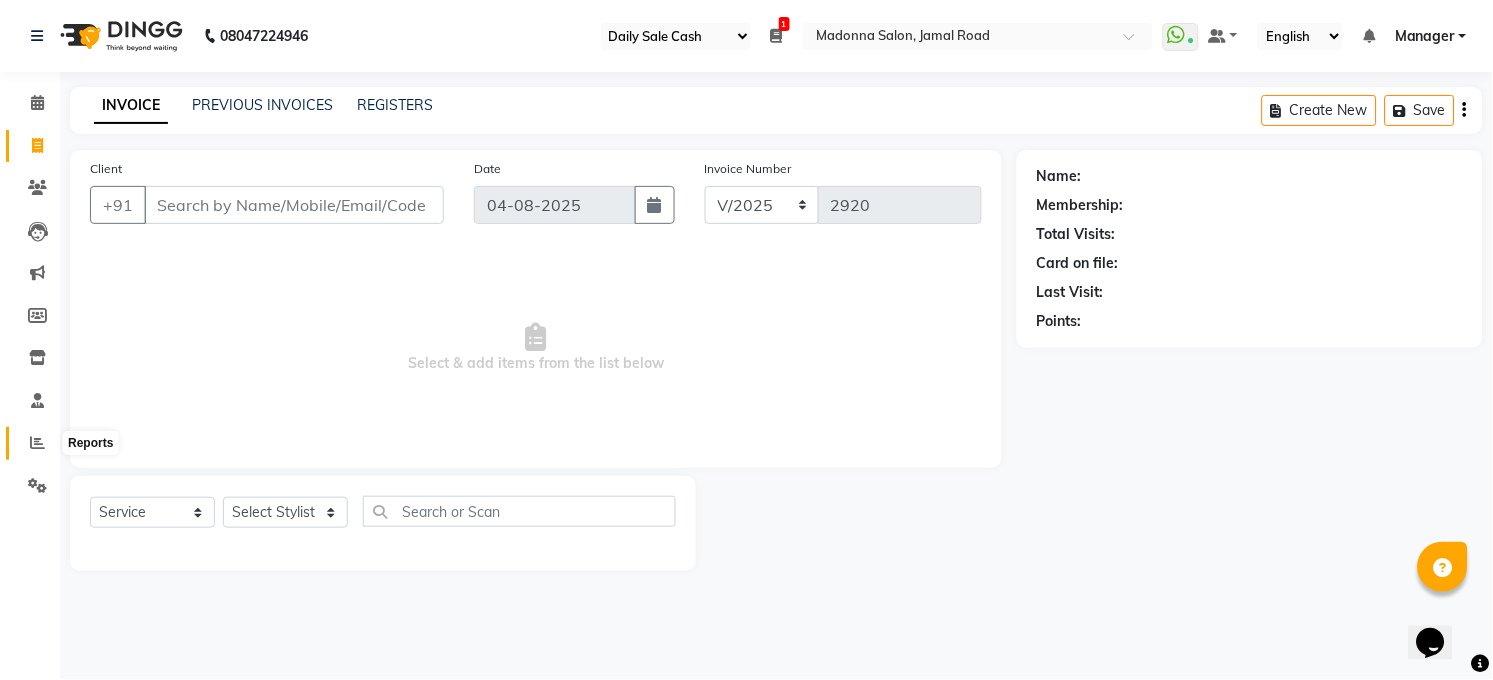 click 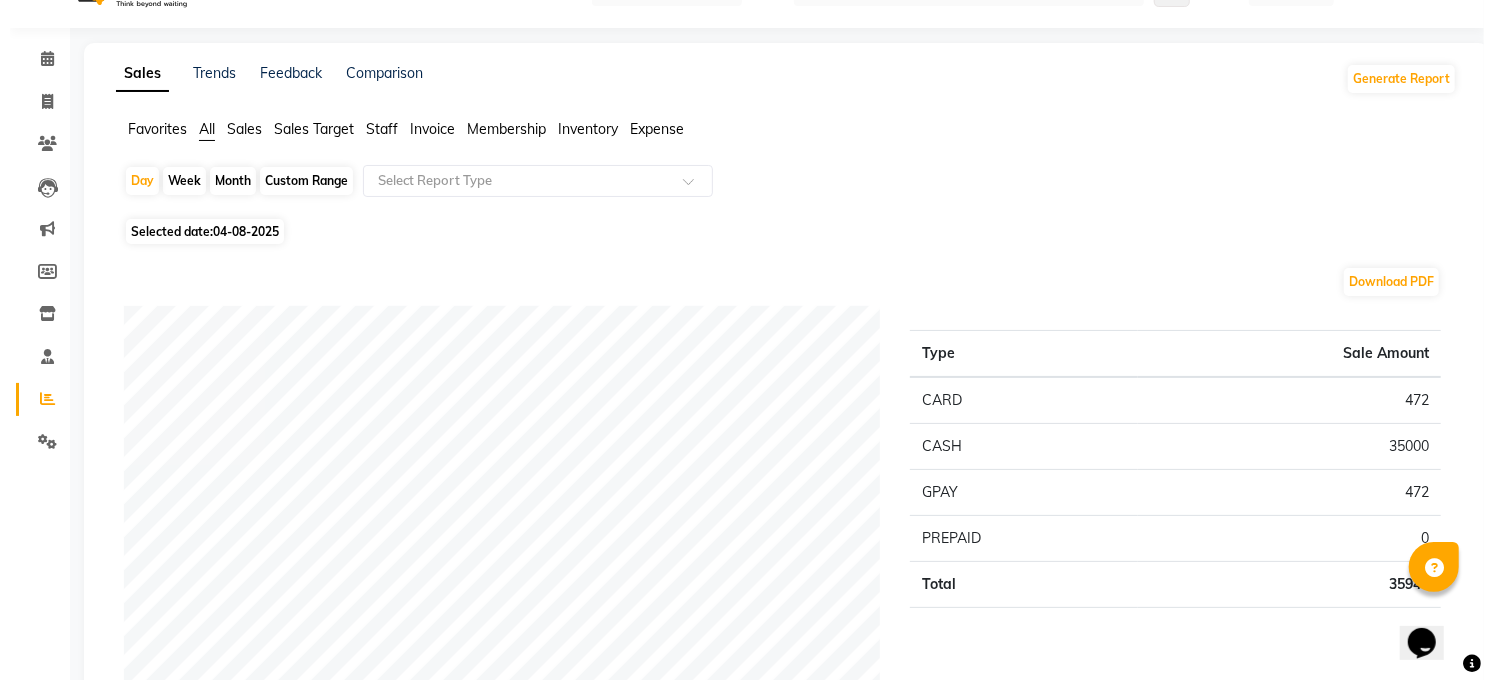 scroll, scrollTop: 0, scrollLeft: 0, axis: both 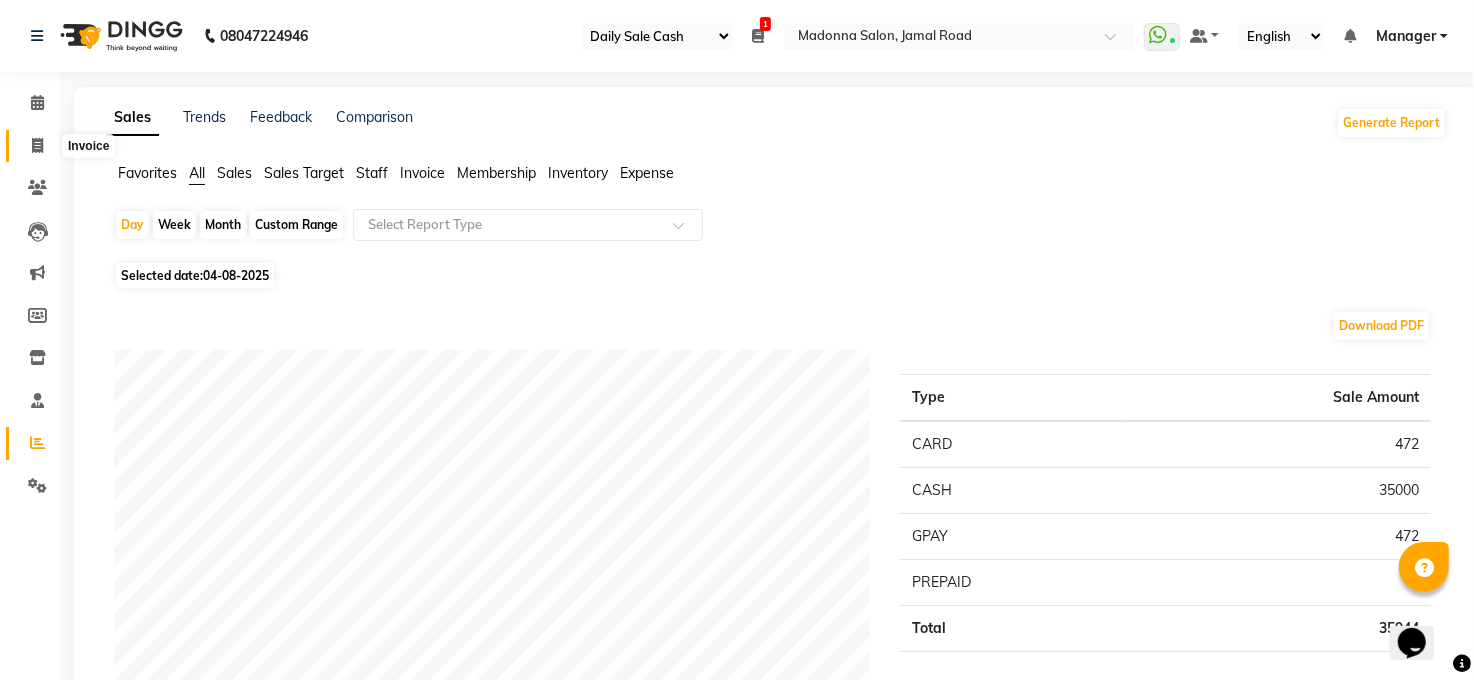 click 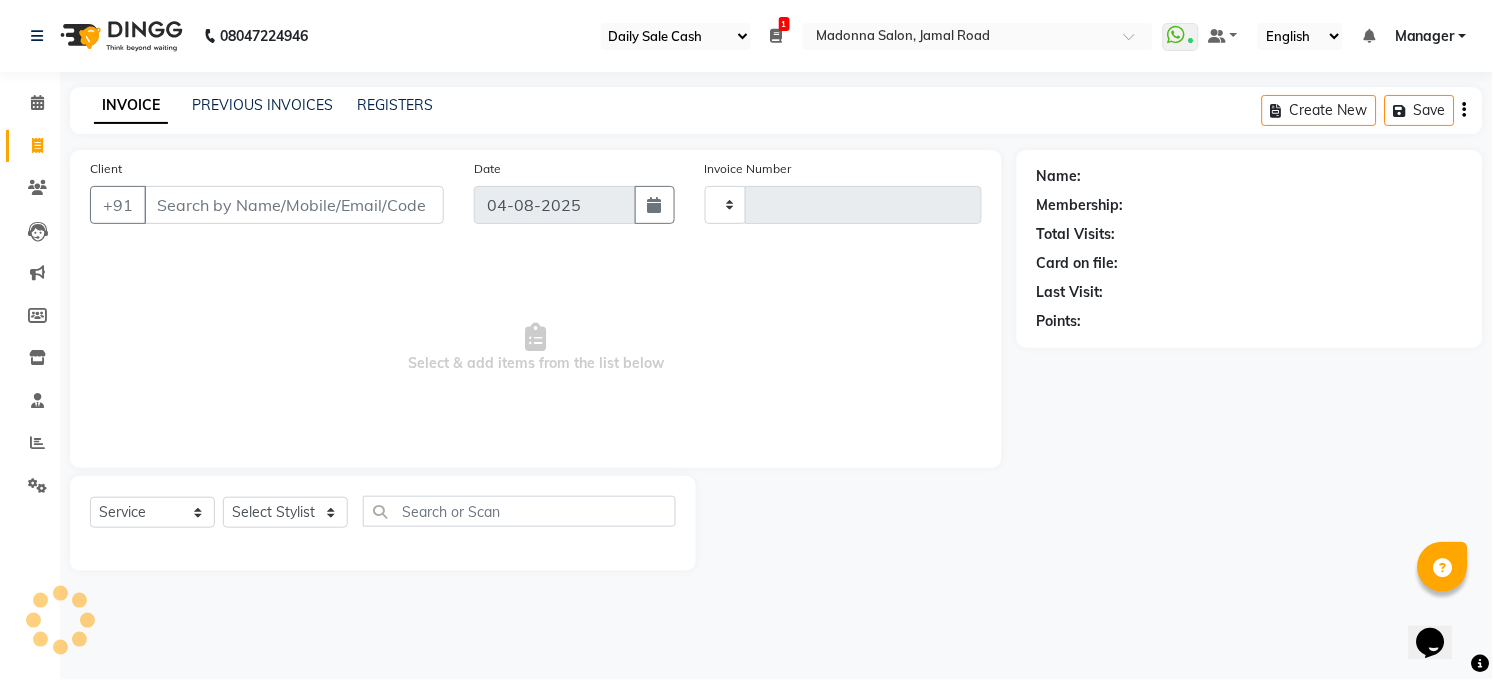 type on "2921" 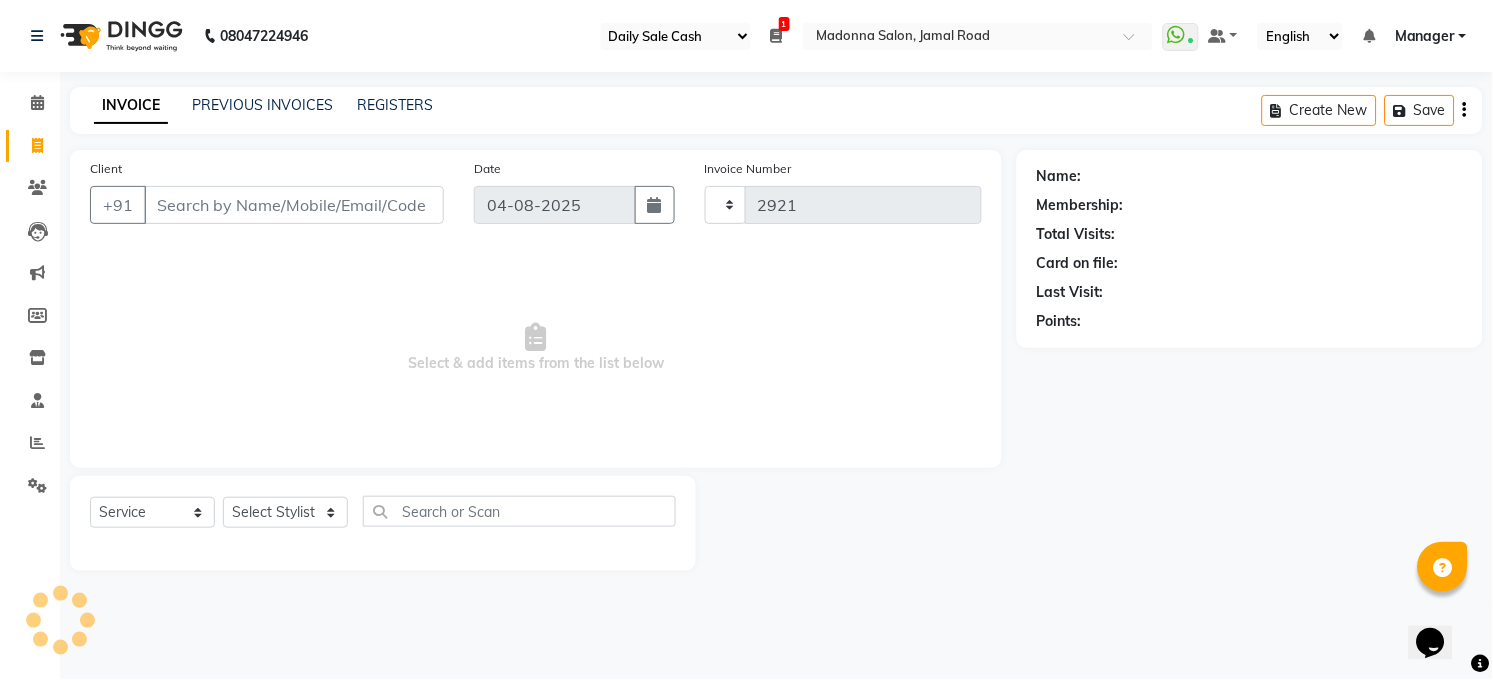 select on "5748" 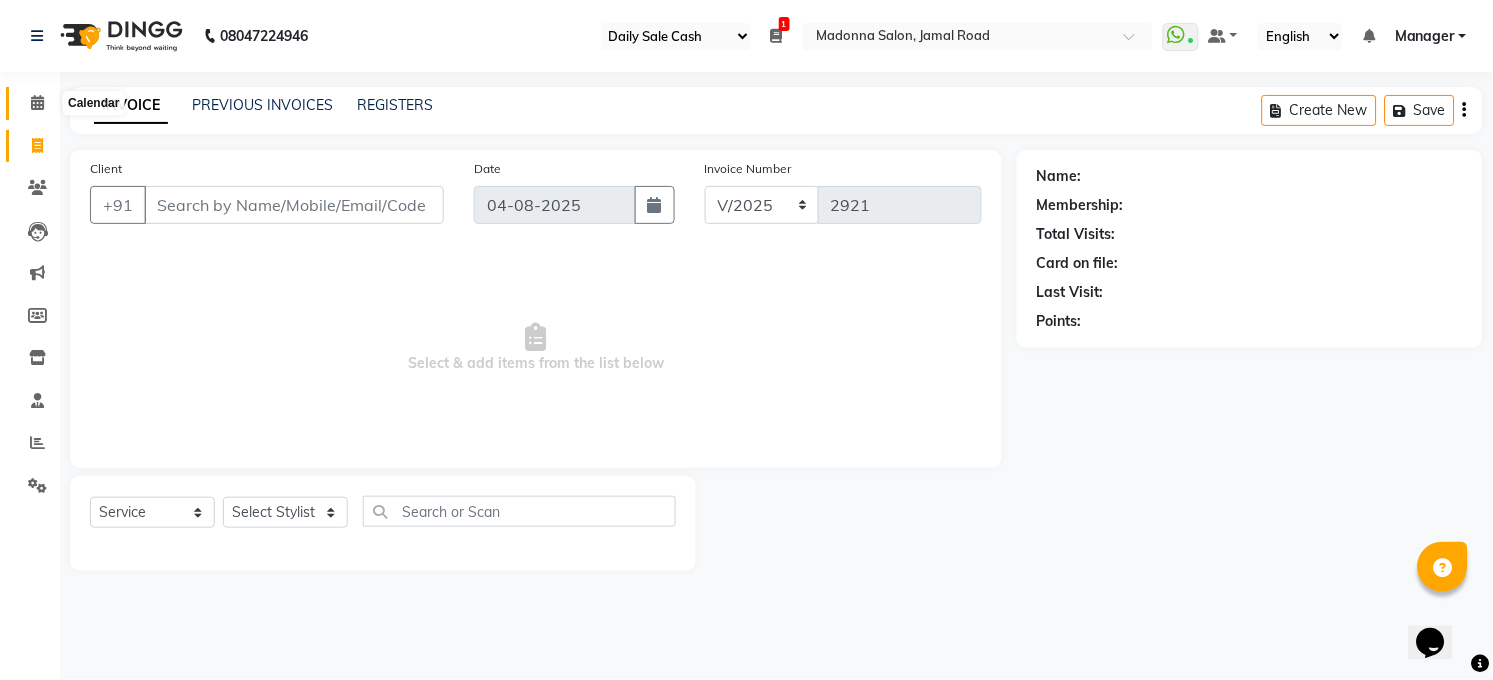 click 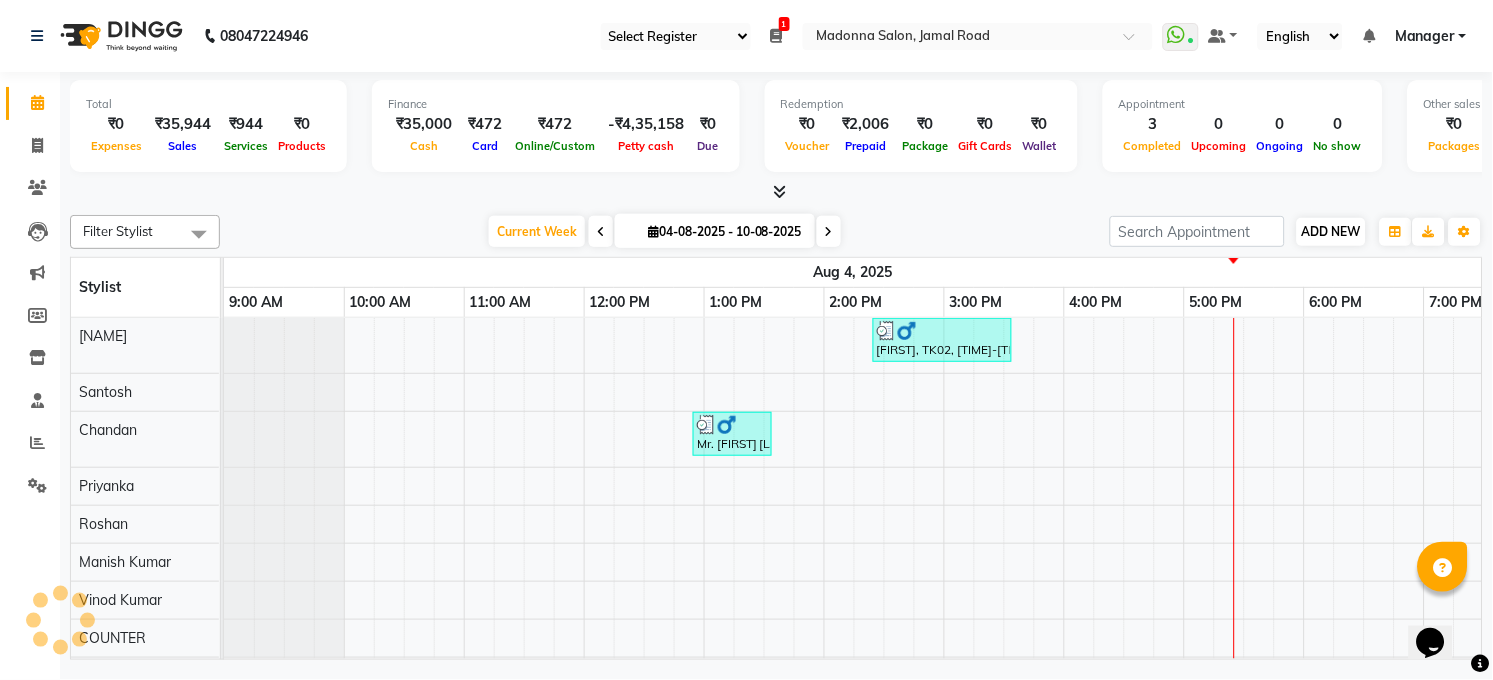 scroll, scrollTop: 0, scrollLeft: 0, axis: both 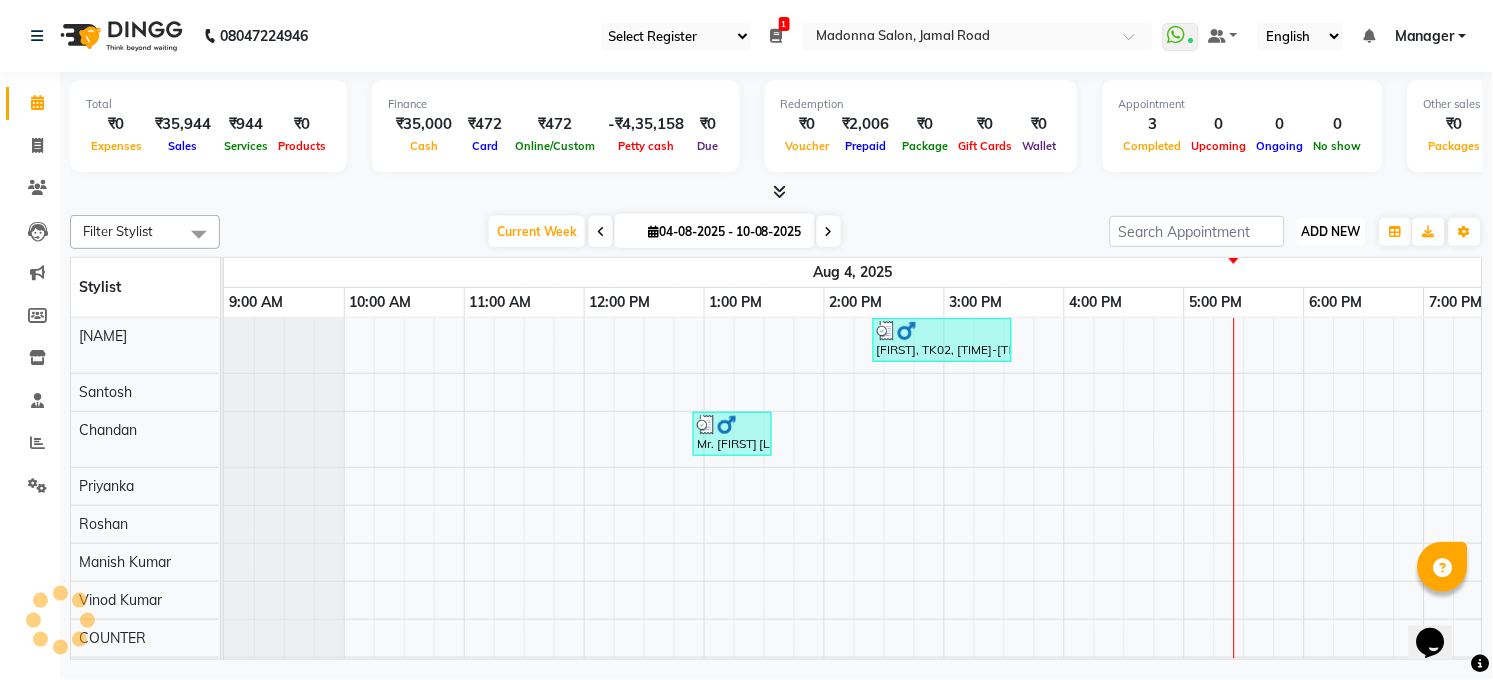 click on "ADD NEW" at bounding box center (1331, 231) 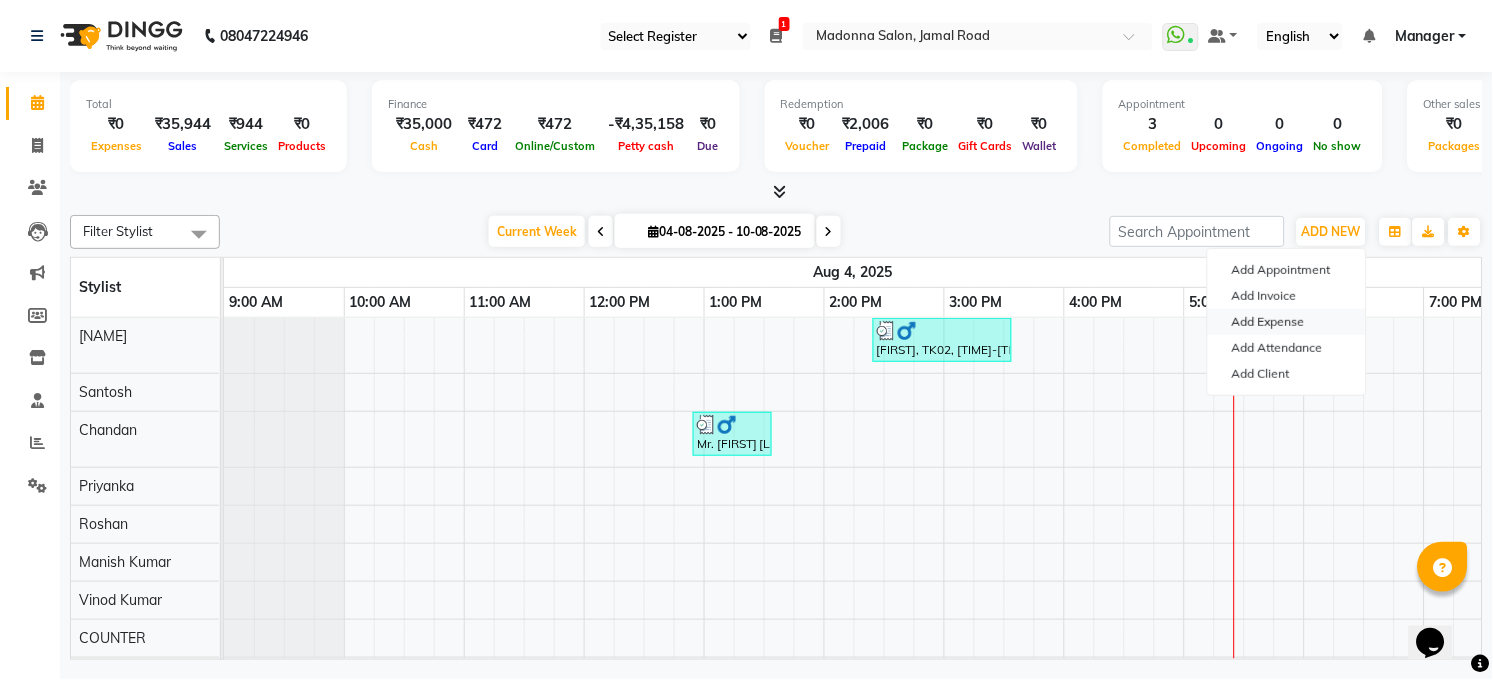 click on "Add Expense" at bounding box center [1287, 322] 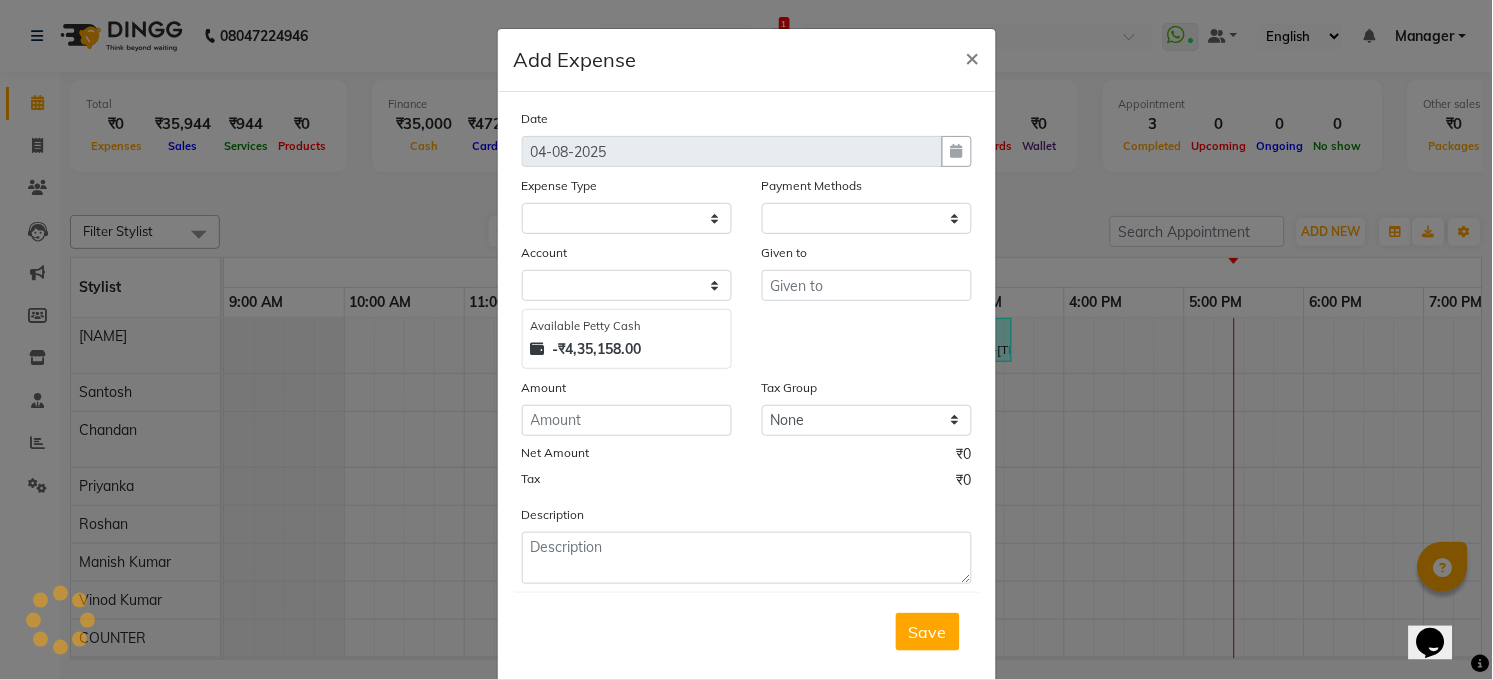 select on "1" 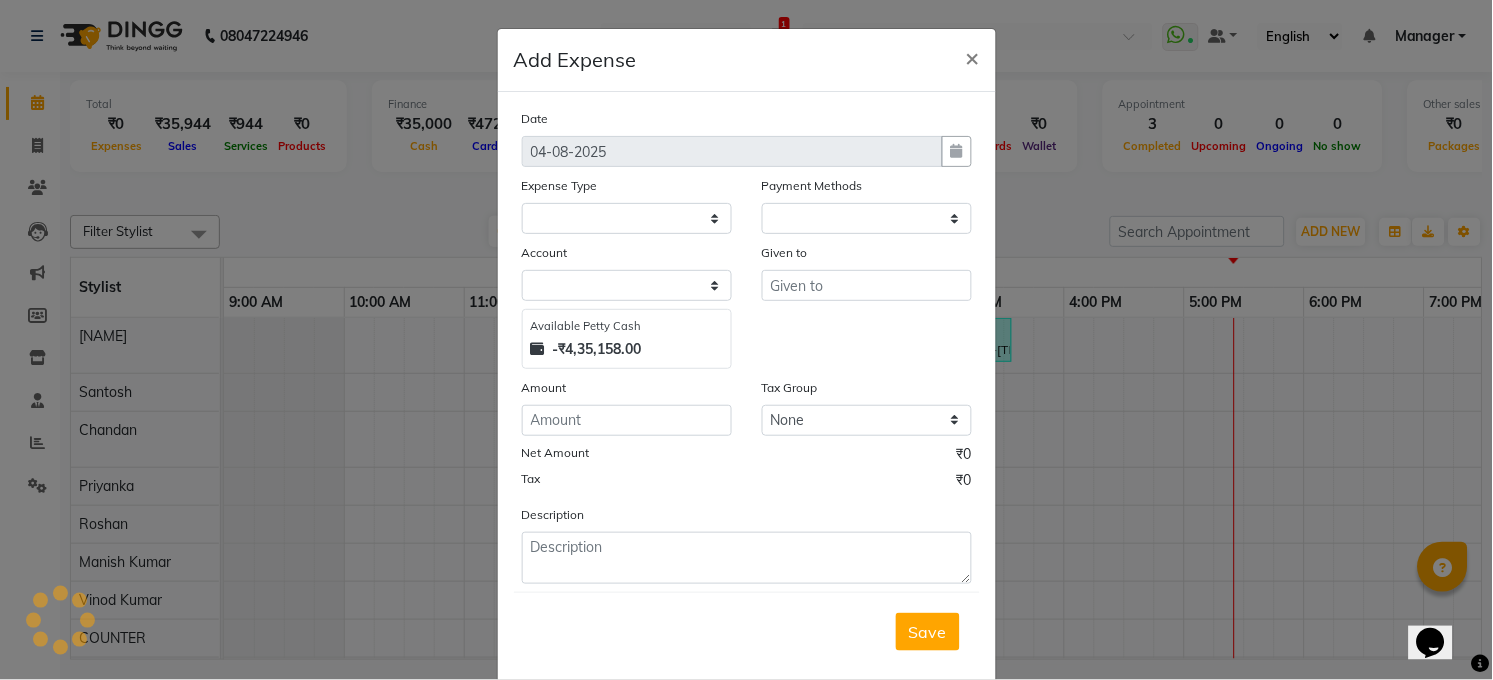 select on "4703" 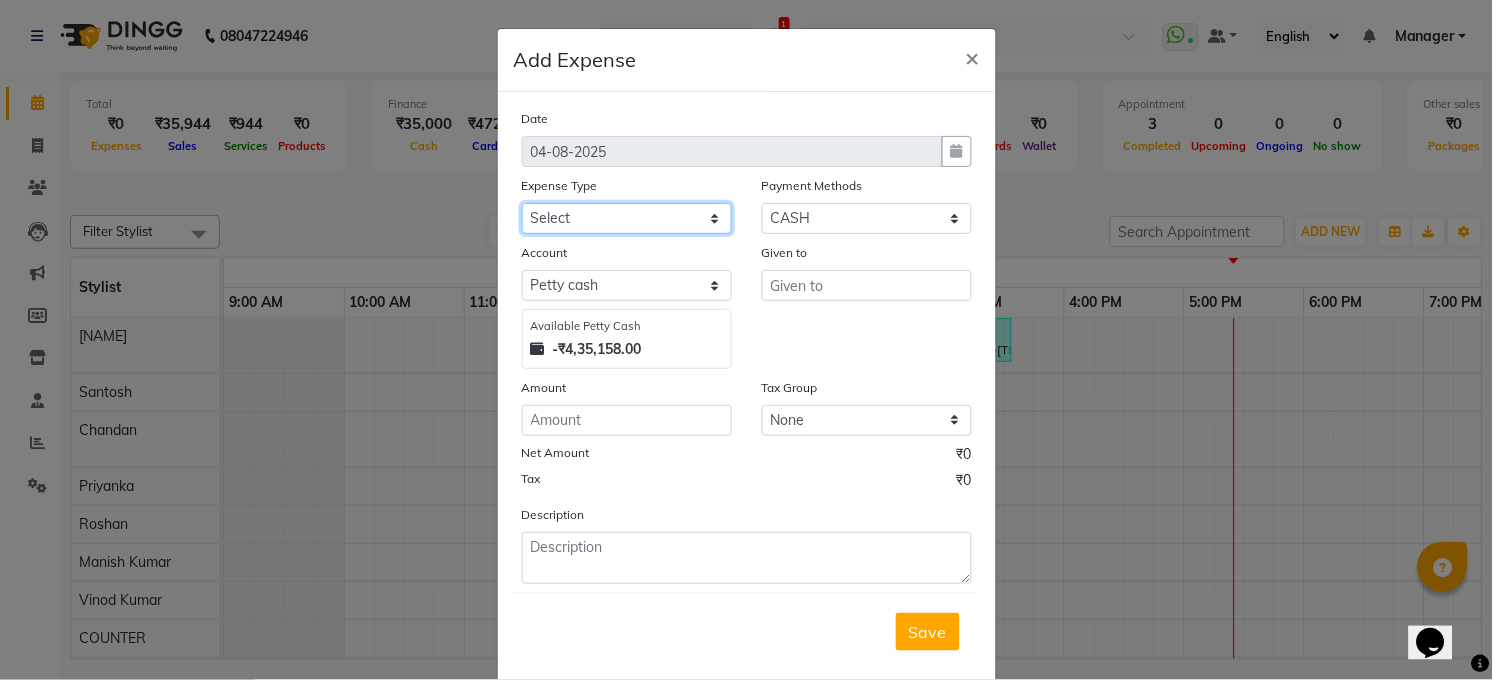 click on "Select 99 STORE Advance Salary BILLS CARDAMOM client change paytm Client Snacks Coffee CONVEYANCE cookies Day book Donation ELECTRICIAN Electricity Bill FARE FOOD EXPENSE Garbage Monthly Expense Ginger Hit Incentive INSTAMART JALJIRA POWDER JEERA POWDER LAUNDARY Lemon Marketing Medical MEMBERSHIP COMISSON milk Misc MOBILE RECHARGE MONEY CHANGE M S COMI Nimbu Payment Other Pantry PAYMENT paytm Tip PLUMBER PRINT ROLL Product PRODUCT iNCENTIVE PURCHASING Recive cash SAFAIWALA Salary salon use SALT staff incentive Staff Snacks SUGAR Tea TIP VISHAL MART WATER ZEPTO" 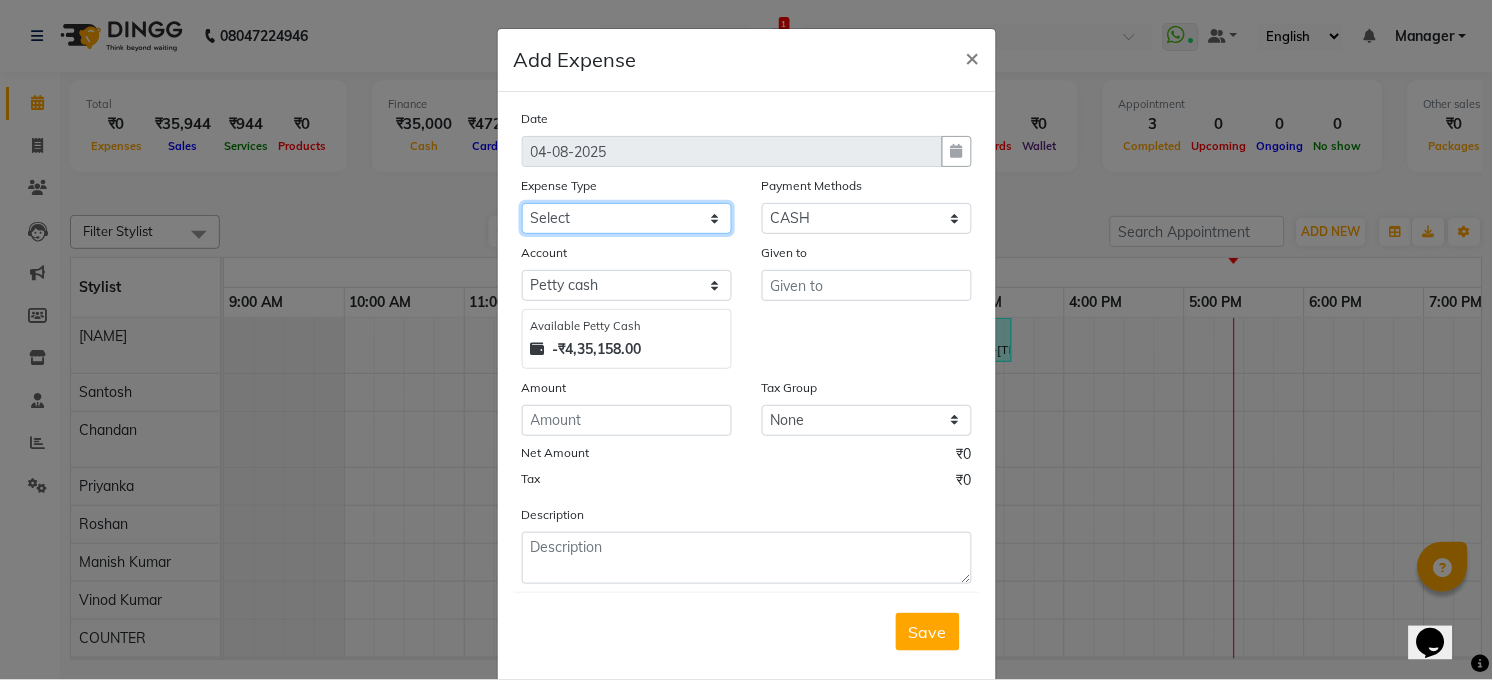 select on "18649" 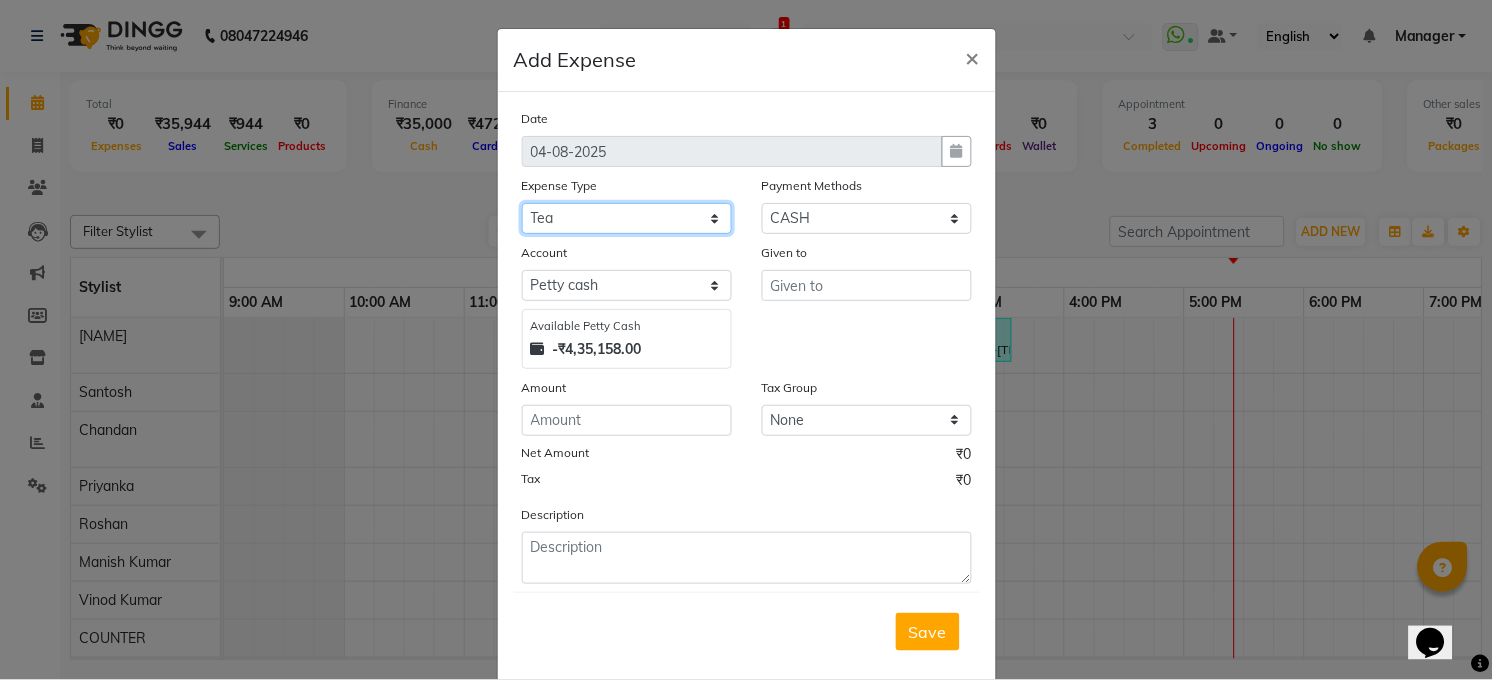 click on "Select 99 STORE Advance Salary BILLS CARDAMOM client change paytm Client Snacks Coffee CONVEYANCE cookies Day book Donation ELECTRICIAN Electricity Bill FARE FOOD EXPENSE Garbage Monthly Expense Ginger Hit Incentive INSTAMART JALJIRA POWDER JEERA POWDER LAUNDARY Lemon Marketing Medical MEMBERSHIP COMISSON milk Misc MOBILE RECHARGE MONEY CHANGE M S COMI Nimbu Payment Other Pantry PAYMENT paytm Tip PLUMBER PRINT ROLL Product PRODUCT iNCENTIVE PURCHASING Recive cash SAFAIWALA Salary salon use SALT staff incentive Staff Snacks SUGAR Tea TIP VISHAL MART WATER ZEPTO" 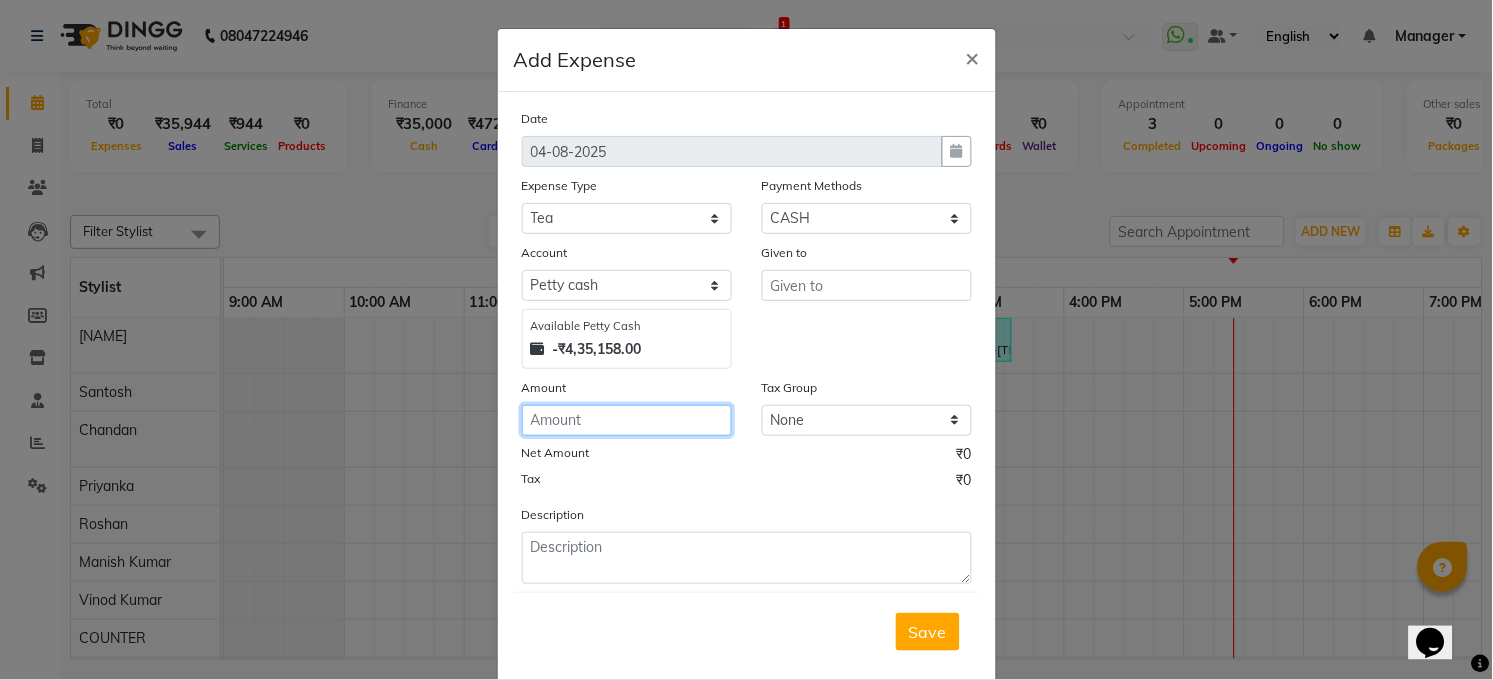 click 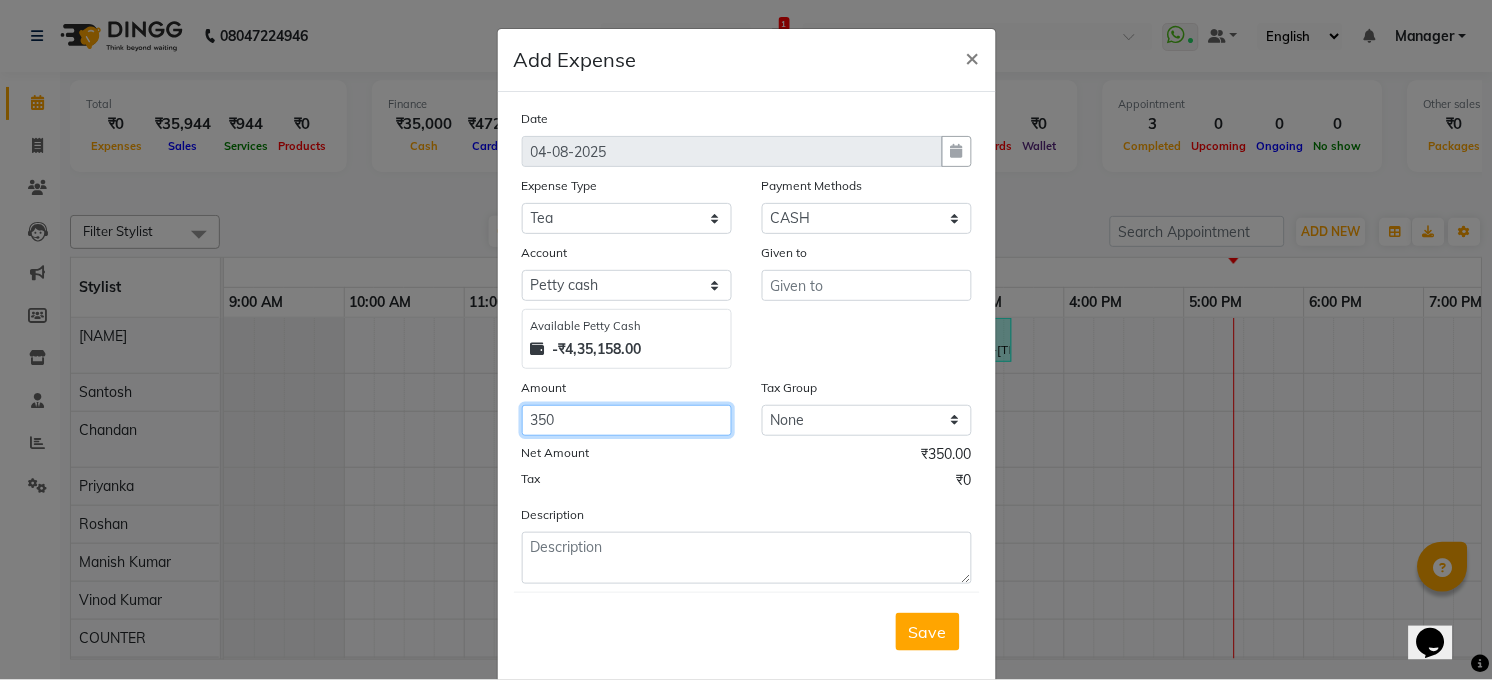 type on "350" 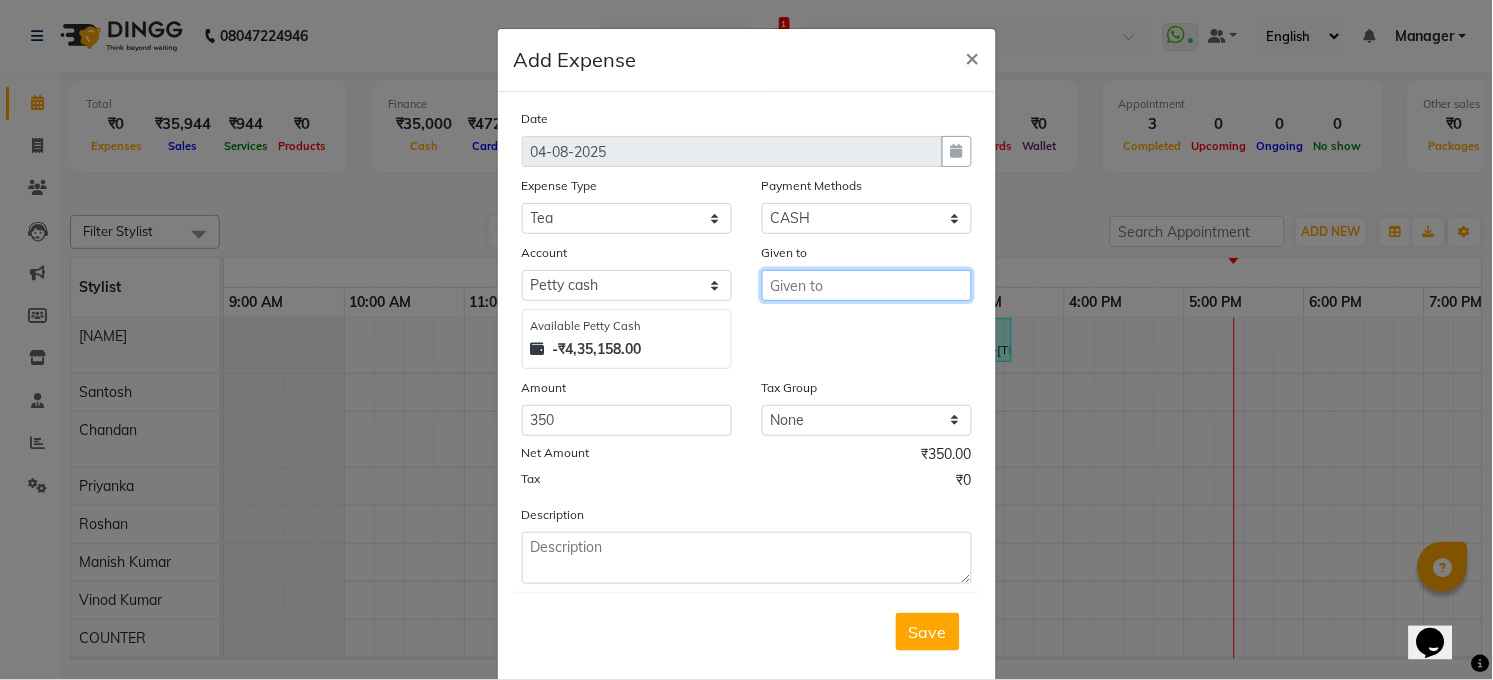 click at bounding box center [867, 285] 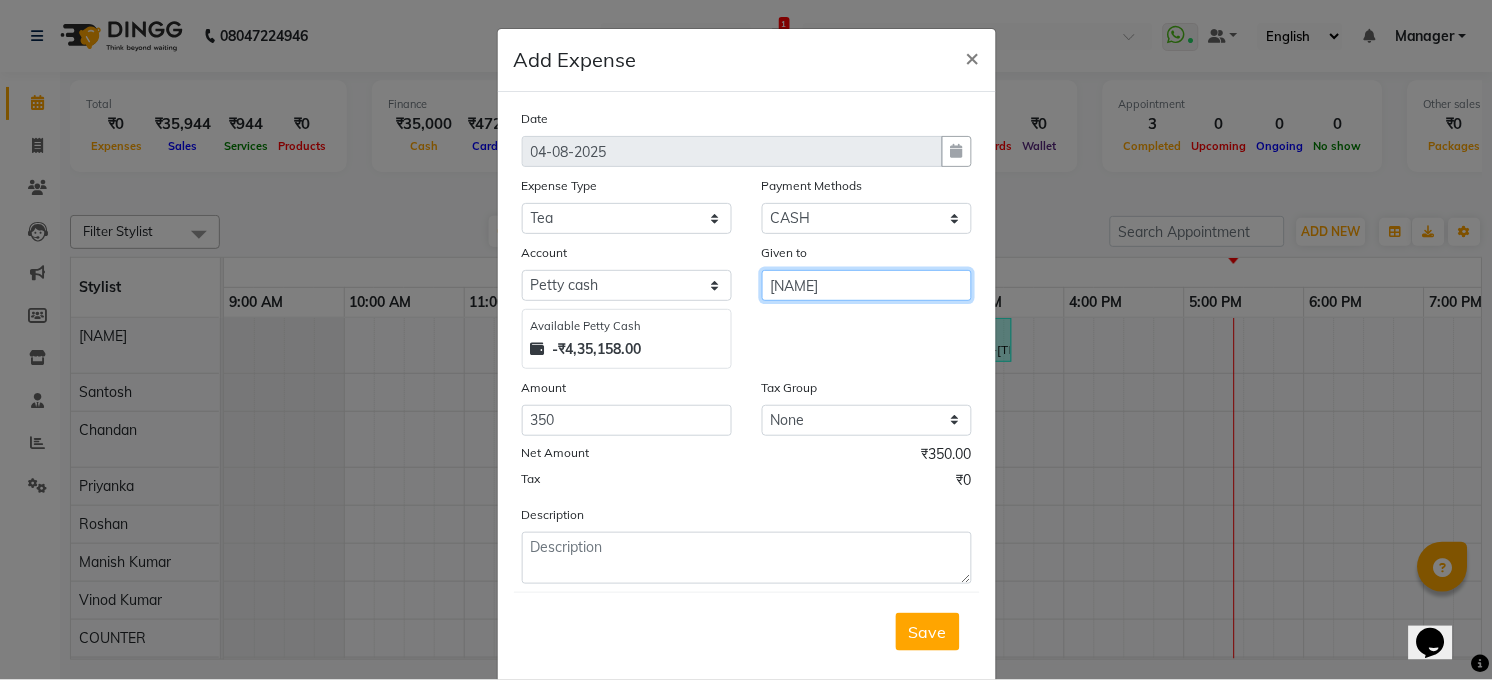 type on "[NAME]" 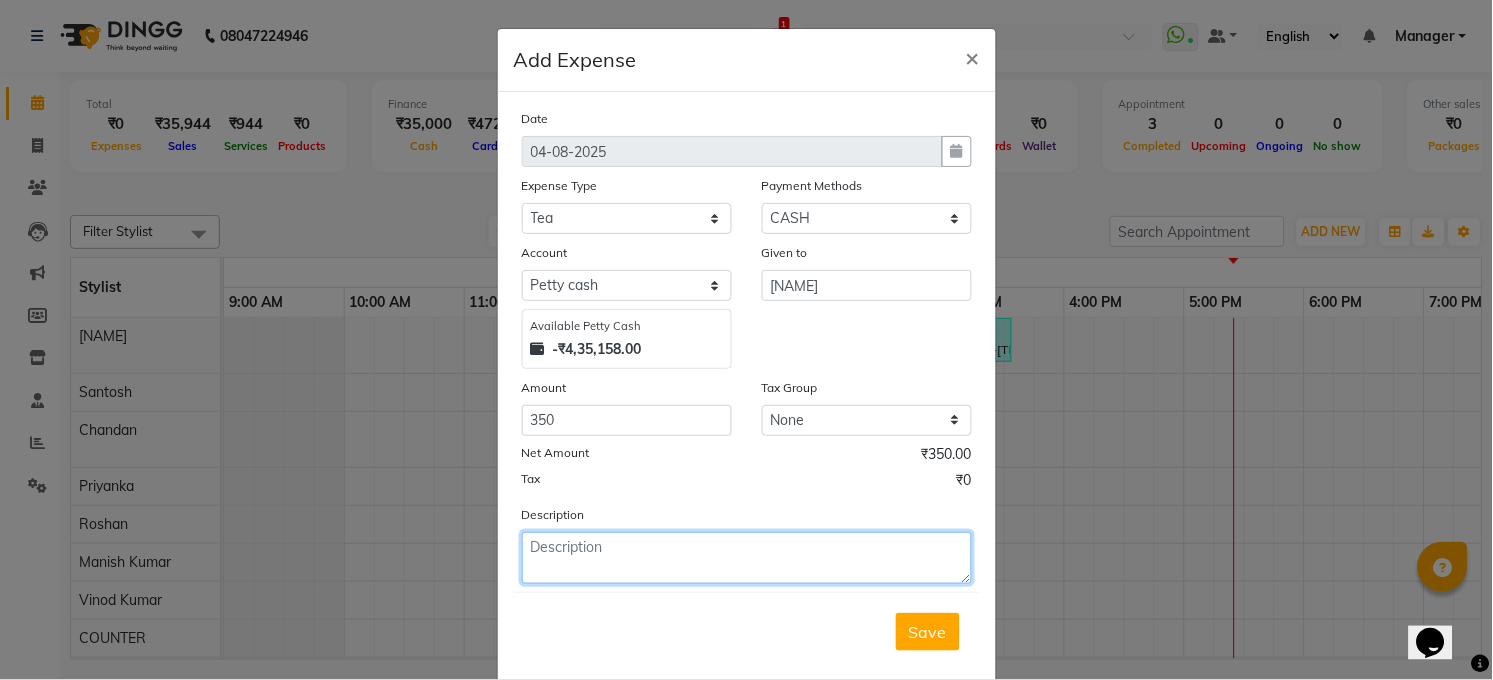 click 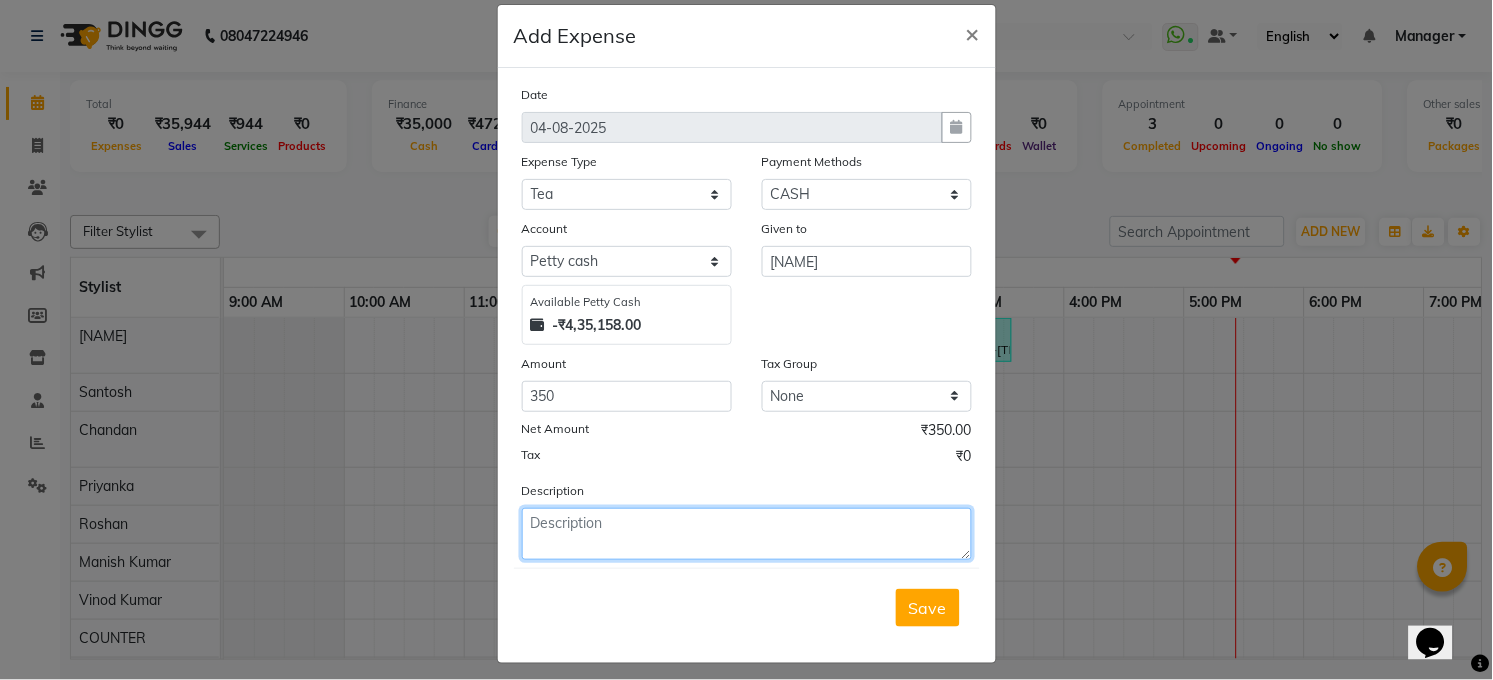 scroll, scrollTop: 36, scrollLeft: 0, axis: vertical 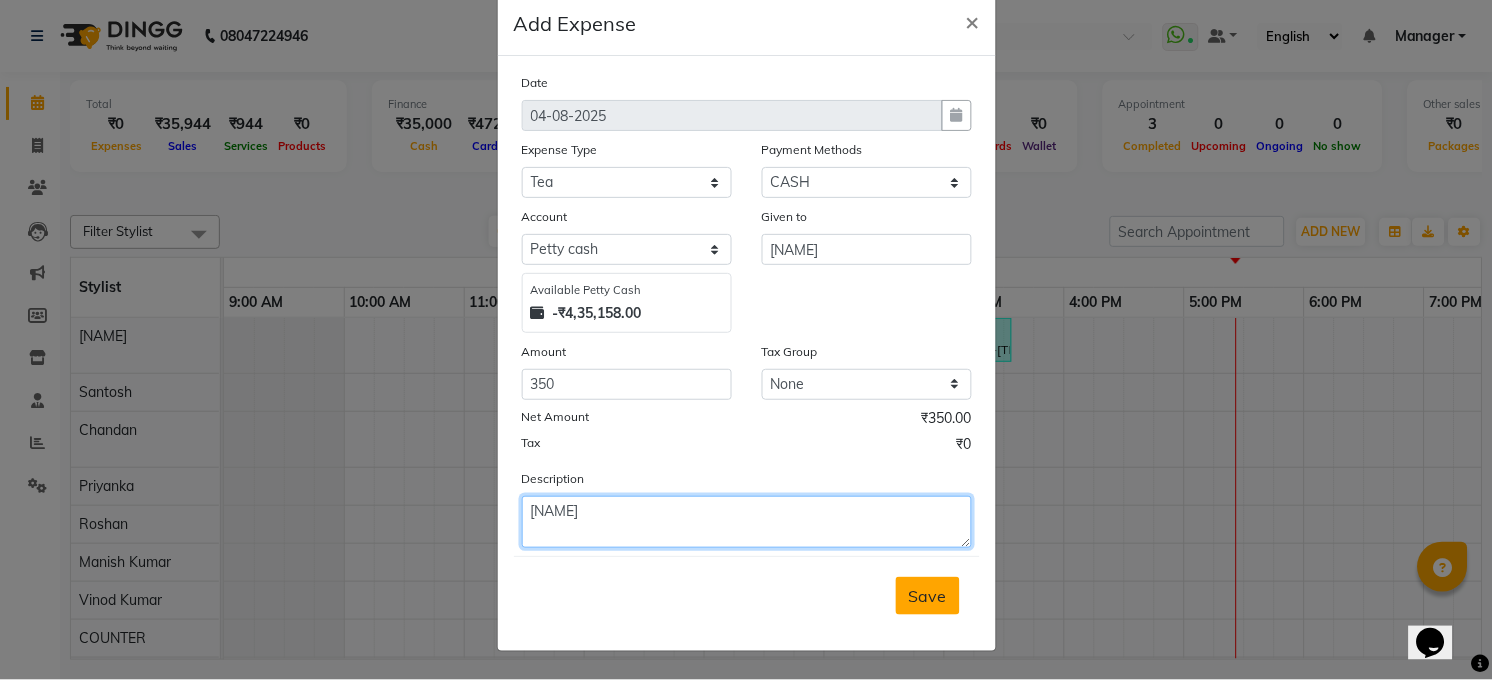 type on "[NAME]" 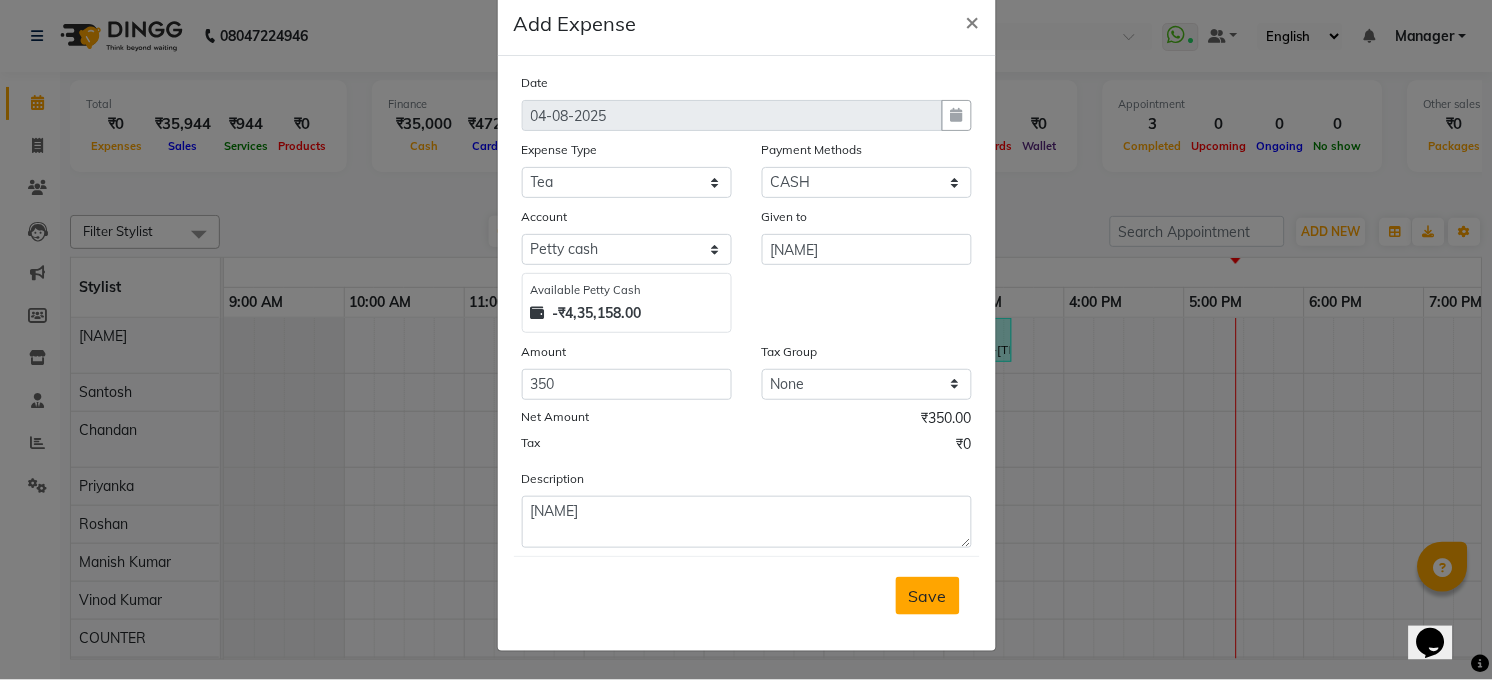 click on "Save" at bounding box center [928, 596] 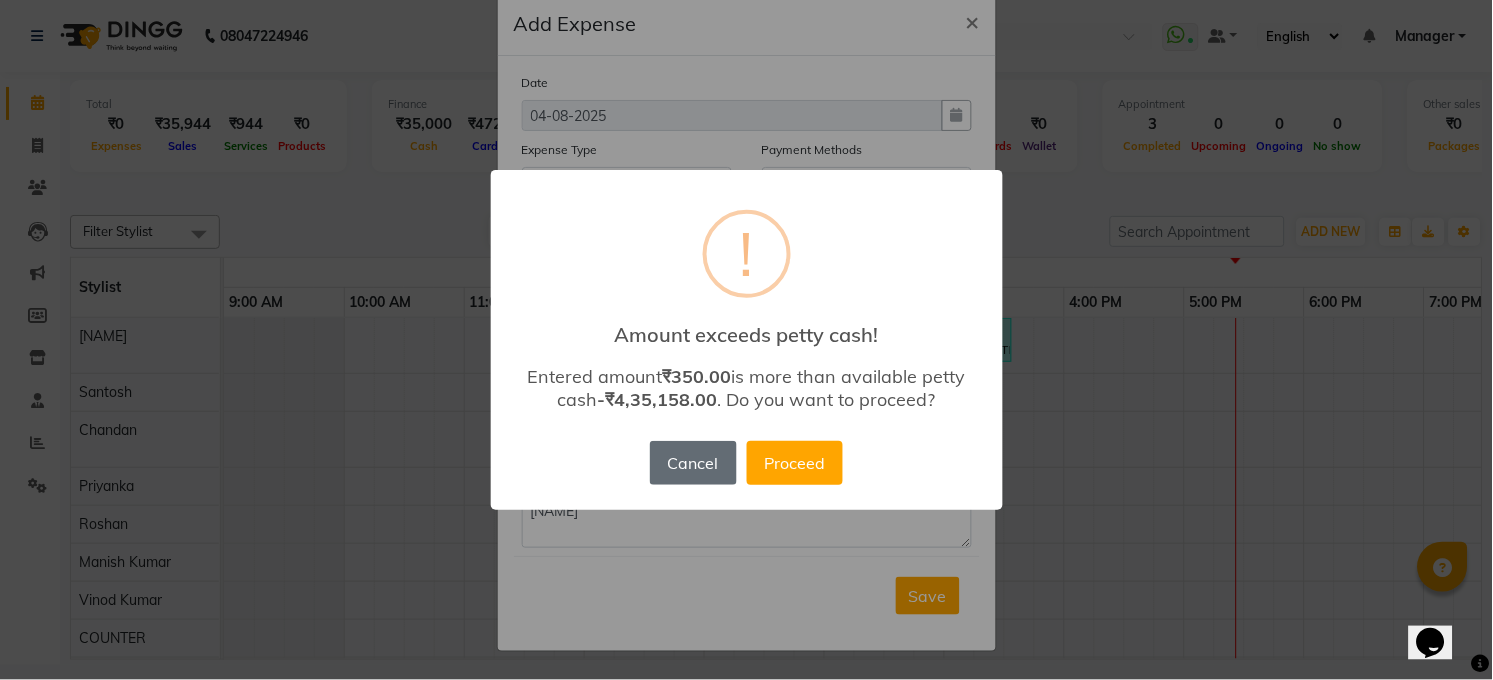 click on "Cancel" at bounding box center (693, 463) 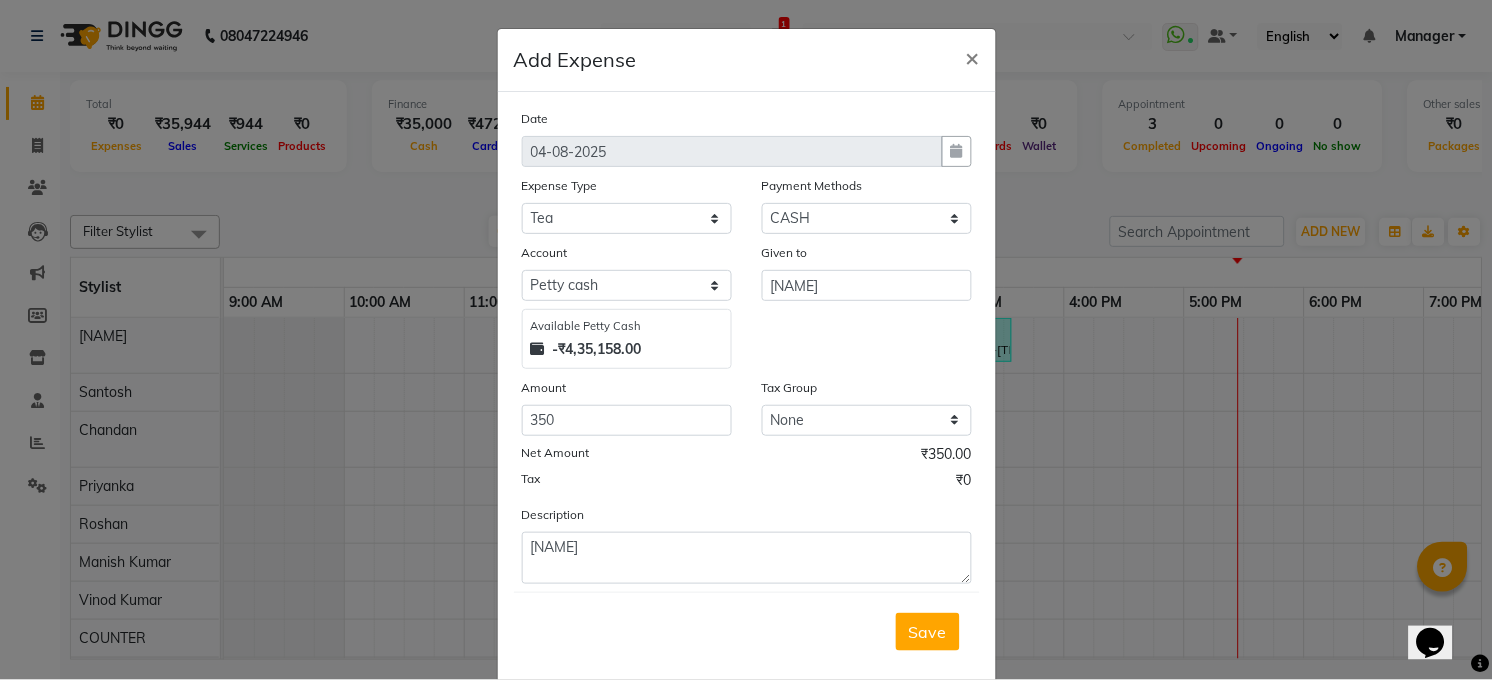 scroll, scrollTop: 36, scrollLeft: 0, axis: vertical 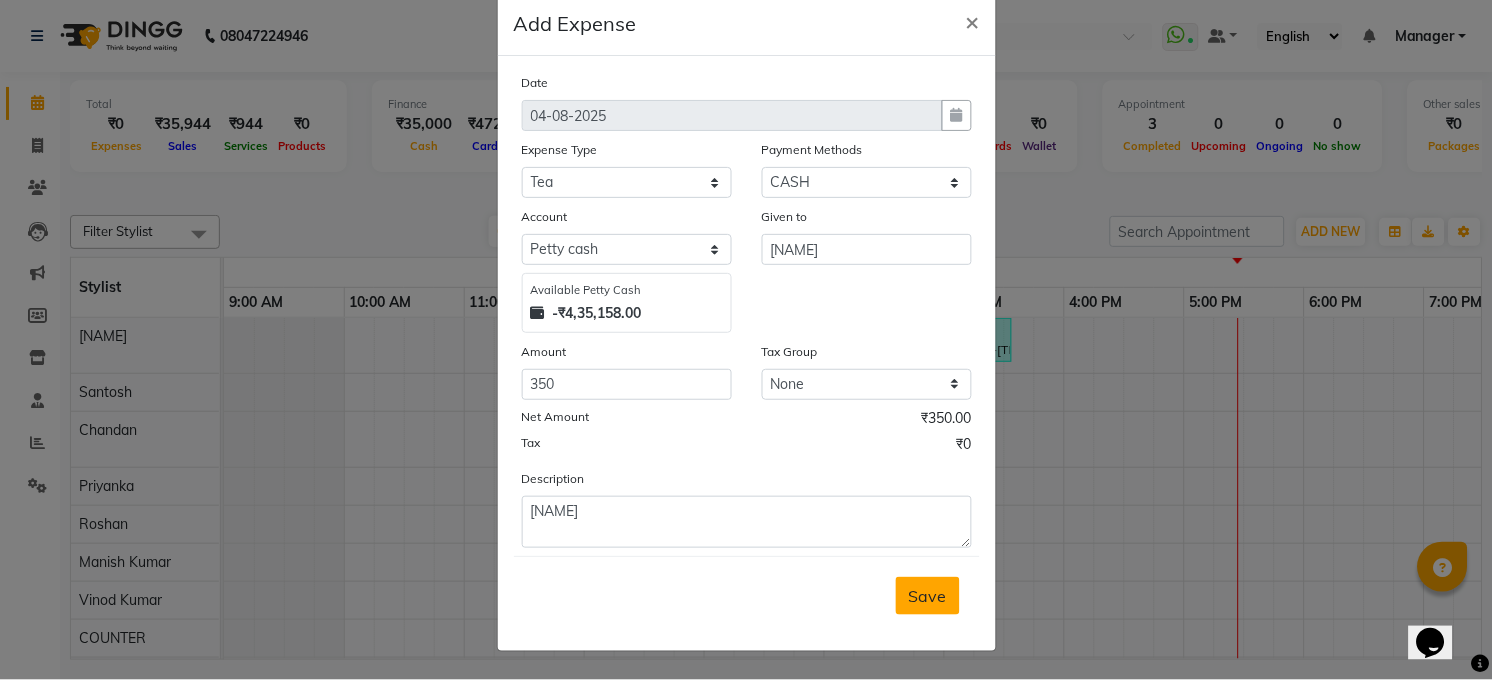 click on "Save" at bounding box center (928, 596) 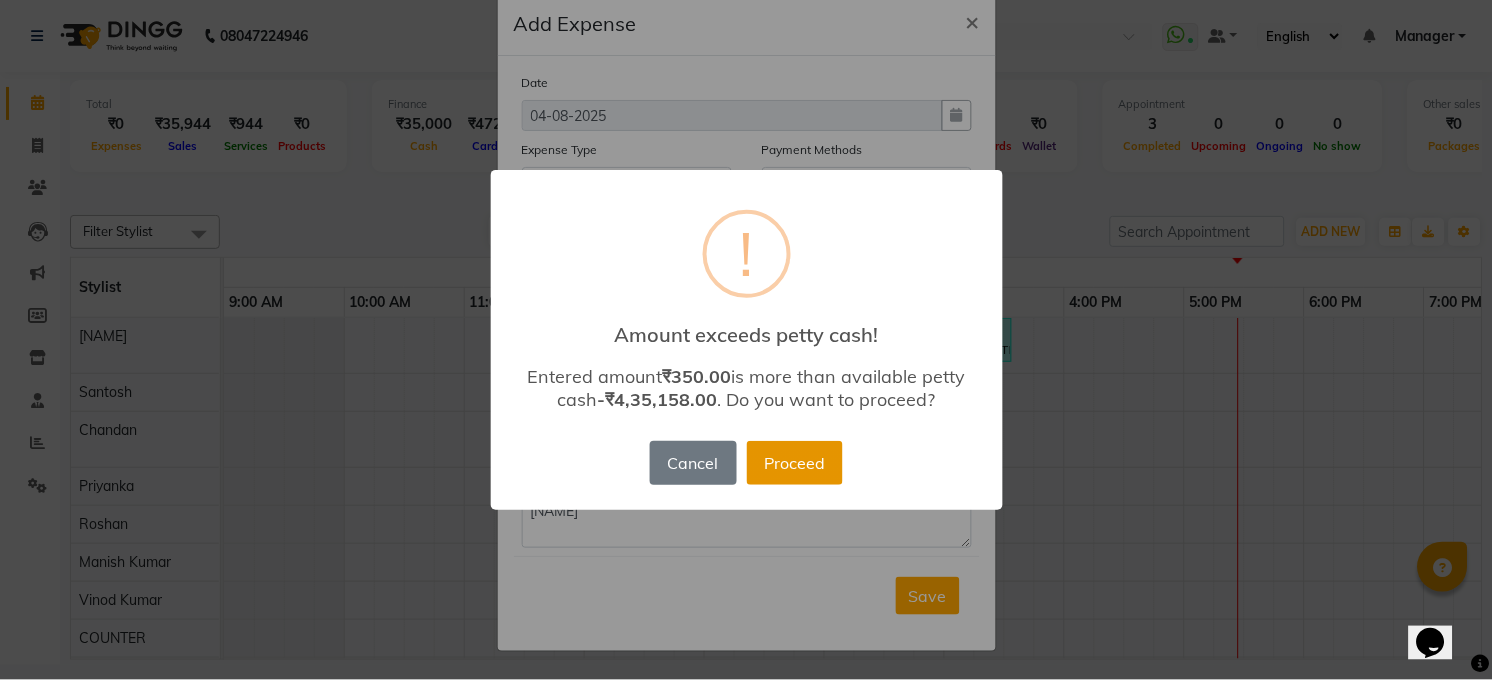 click on "Proceed" at bounding box center [795, 463] 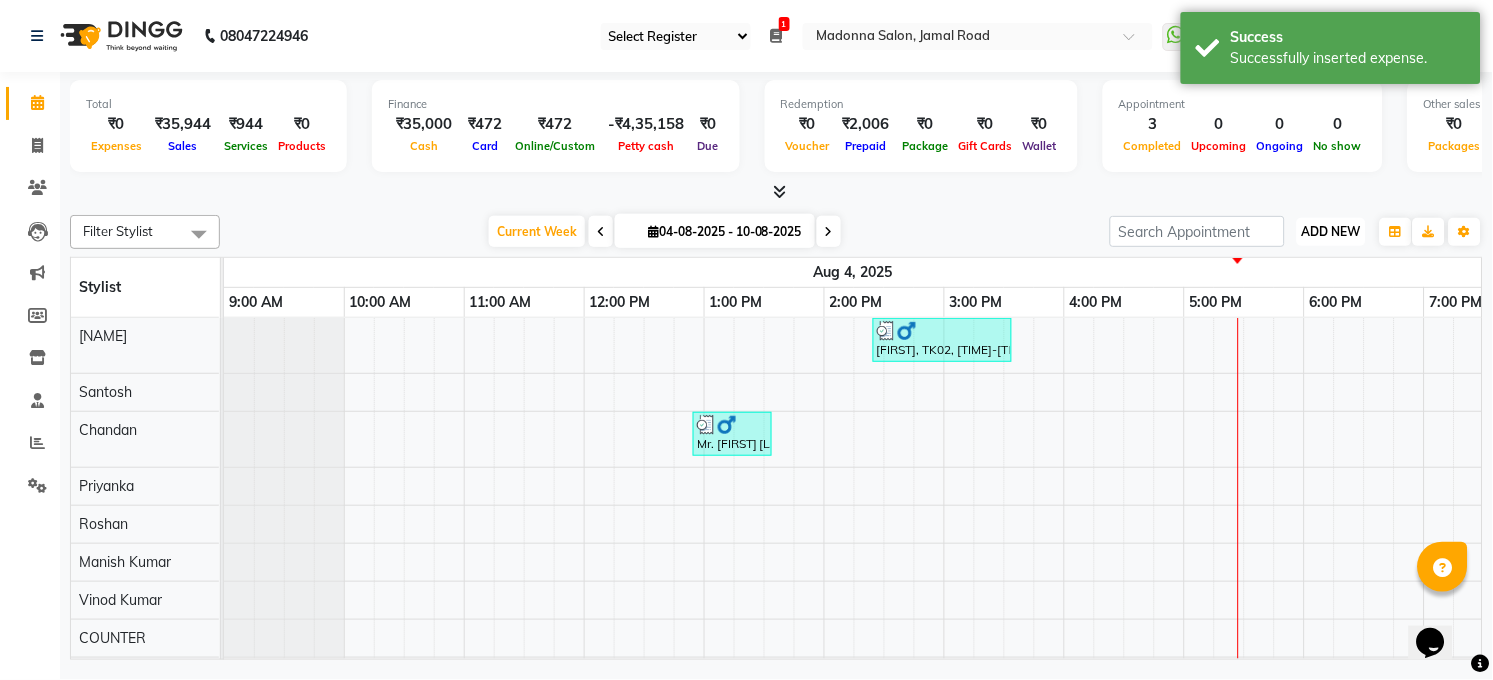 click on "ADD NEW" at bounding box center (1331, 231) 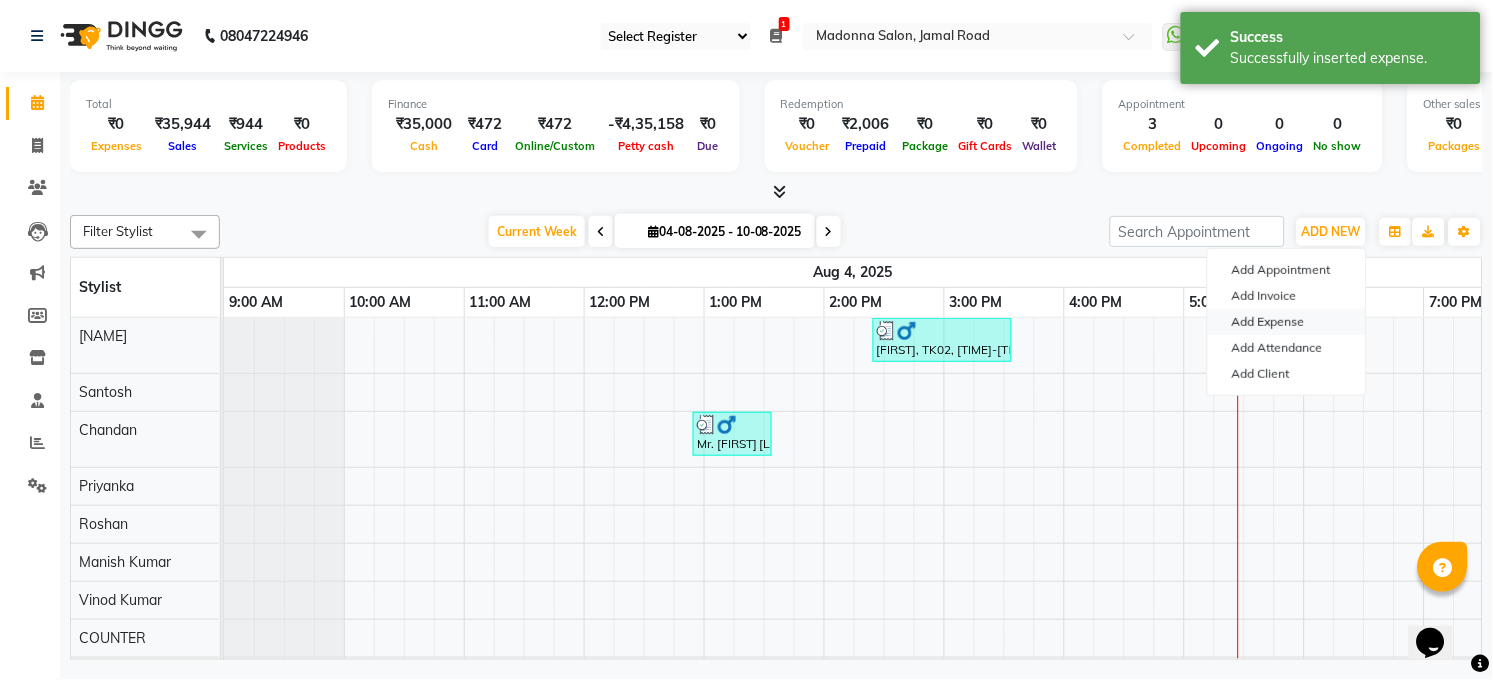 click on "Add Expense" at bounding box center (1287, 322) 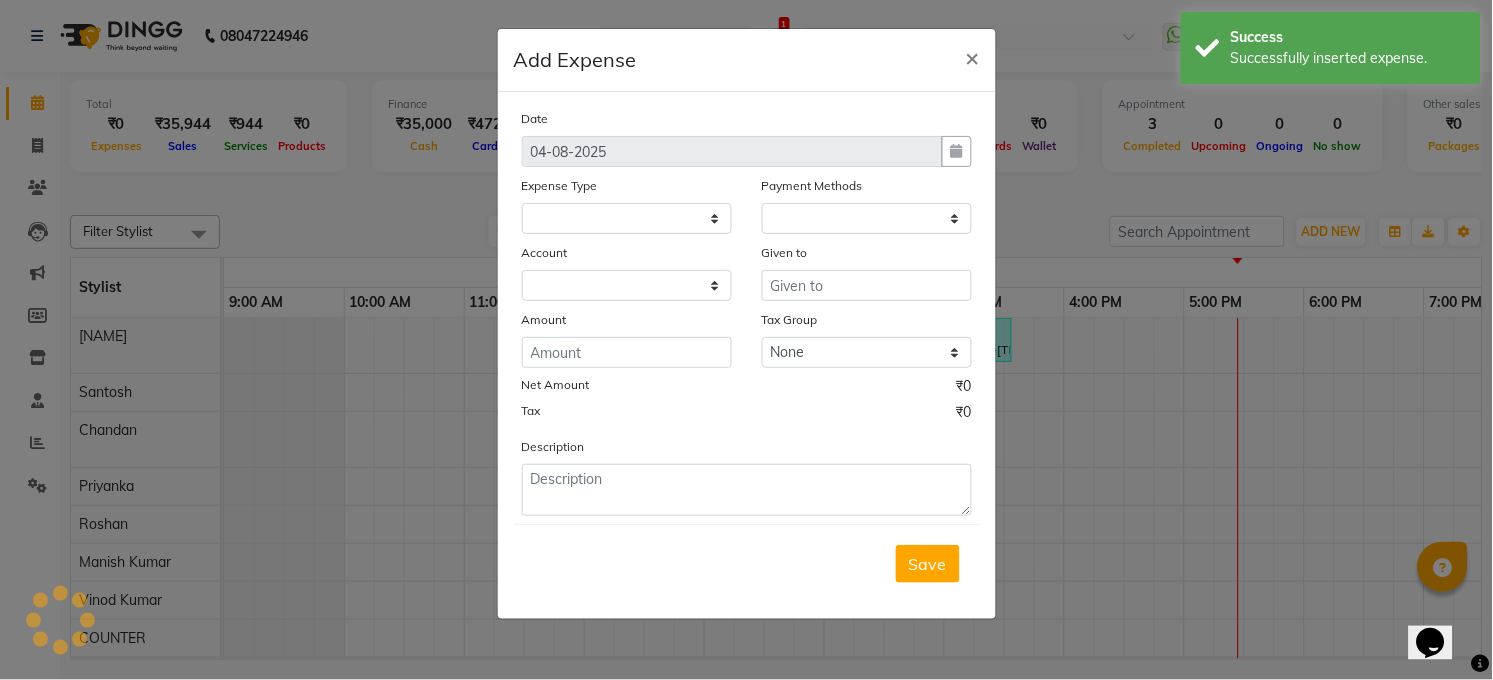 select 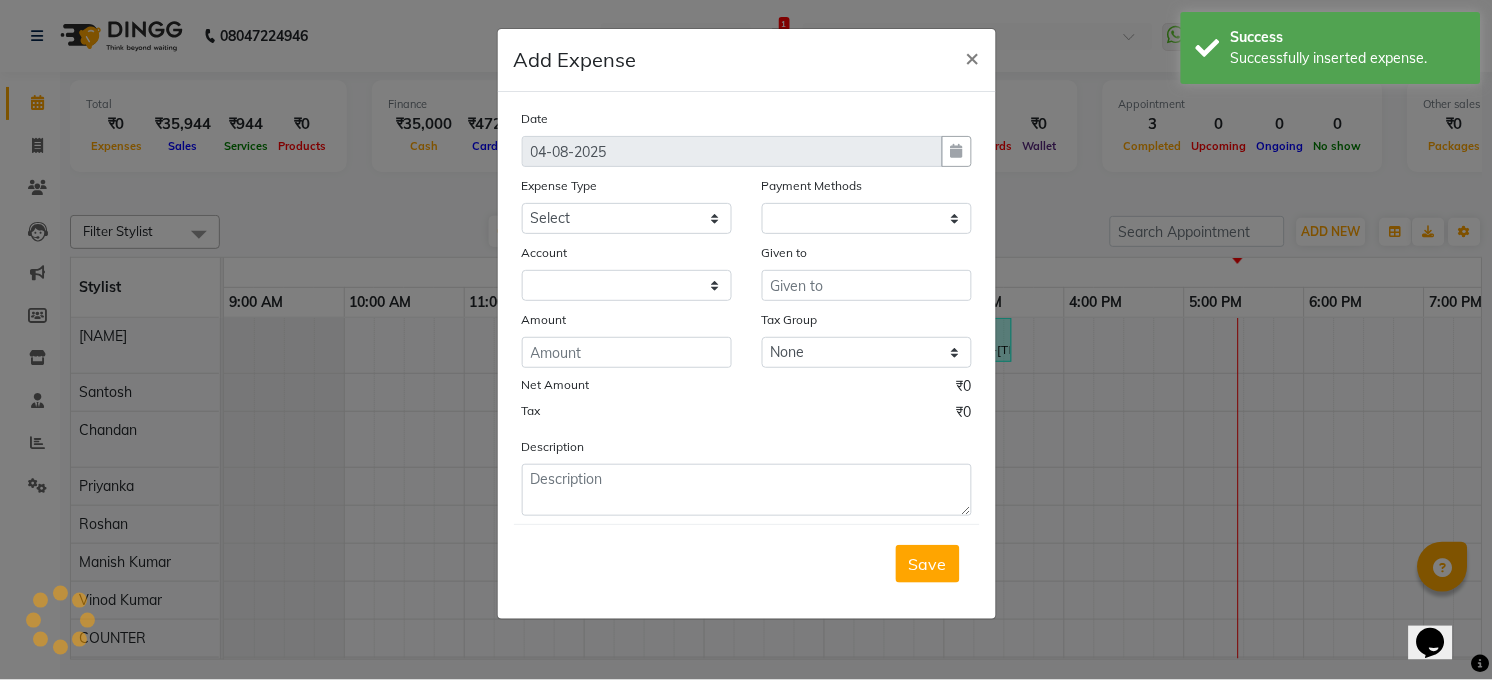 select on "1" 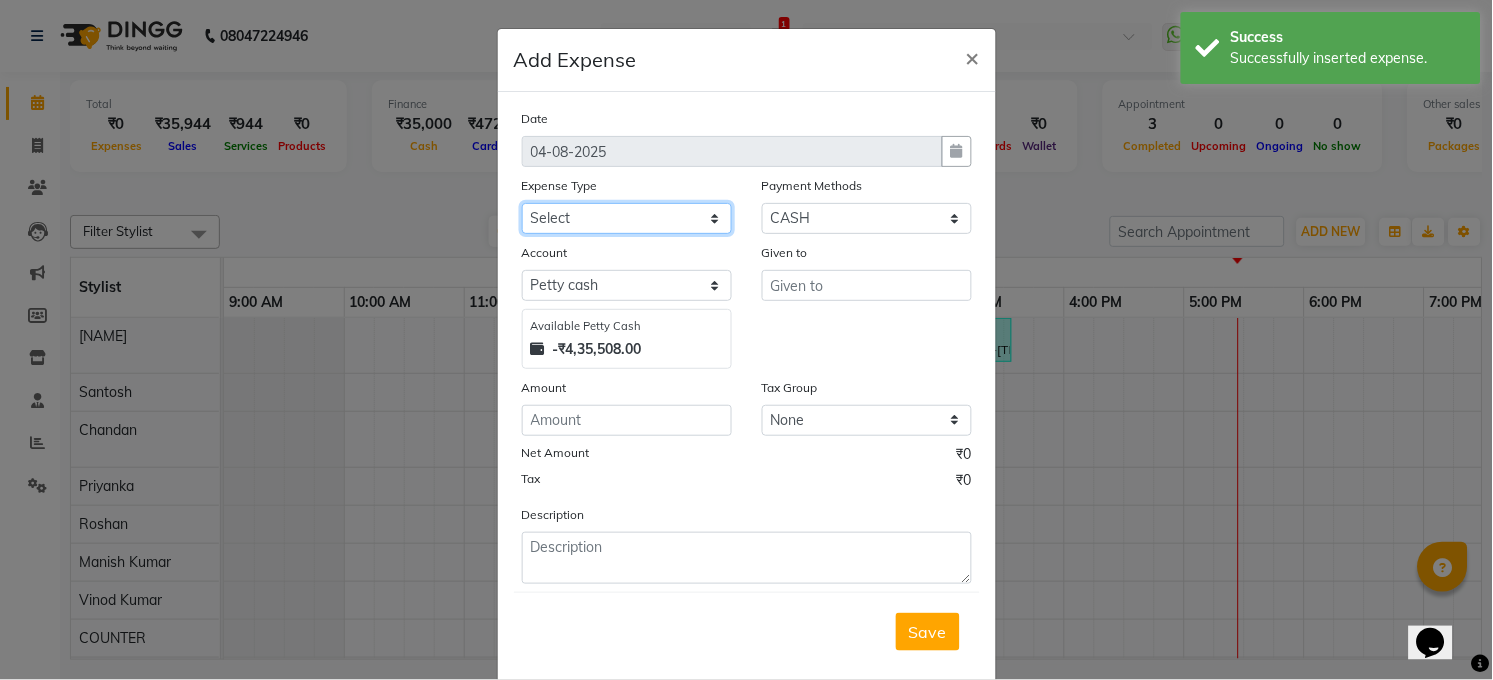 click on "Select 99 STORE Advance Salary BILLS CARDAMOM client change paytm Client Snacks Coffee CONVEYANCE cookies Day book Donation ELECTRICIAN Electricity Bill FARE FOOD EXPENSE Garbage Monthly Expense Ginger Hit Incentive INSTAMART JALJIRA POWDER JEERA POWDER LAUNDARY Lemon Marketing Medical MEMBERSHIP COMISSON milk Misc MOBILE RECHARGE MONEY CHANGE M S COMI Nimbu Payment Other Pantry PAYMENT paytm Tip PLUMBER PRINT ROLL Product PRODUCT iNCENTIVE PURCHASING Recive cash SAFAIWALA Salary salon use SALT staff incentive Staff Snacks SUGAR Tea TIP VISHAL MART WATER ZEPTO" 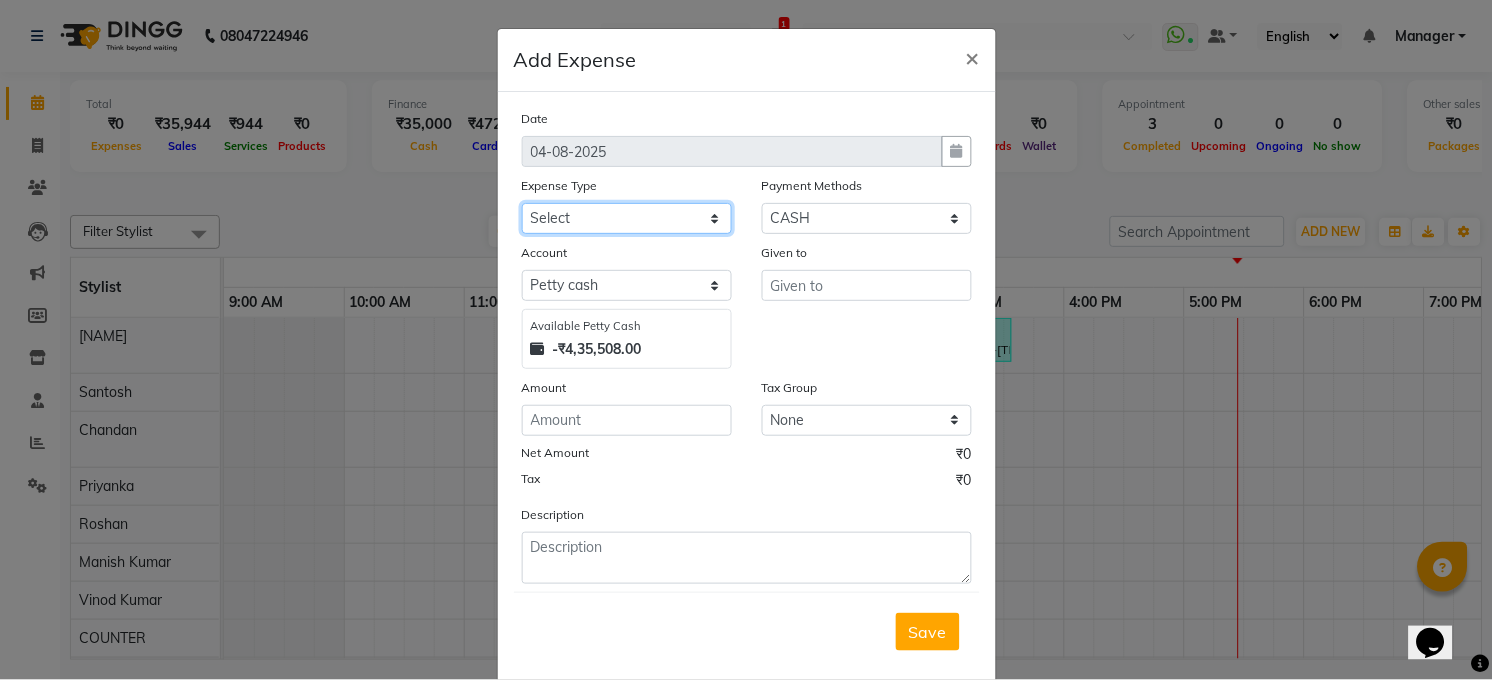 select on "15145" 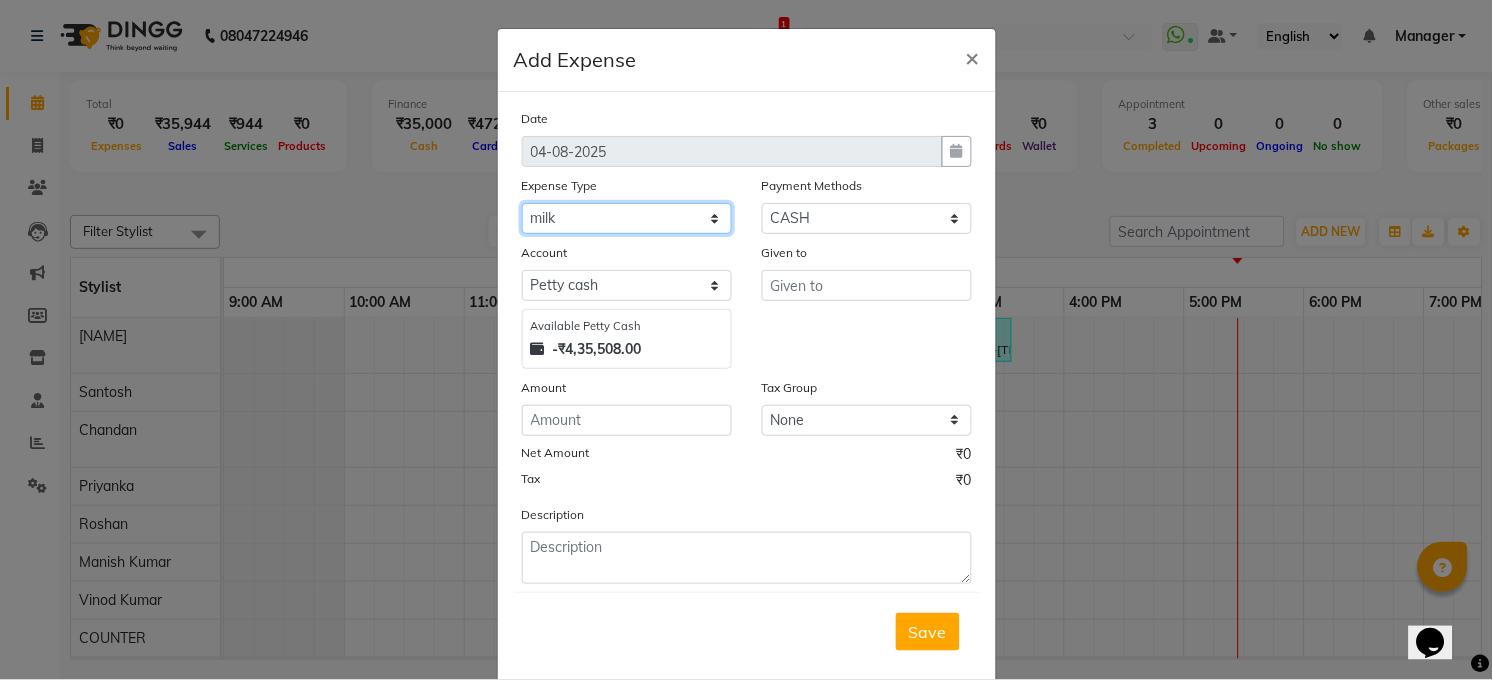 click on "Select 99 STORE Advance Salary BILLS CARDAMOM client change paytm Client Snacks Coffee CONVEYANCE cookies Day book Donation ELECTRICIAN Electricity Bill FARE FOOD EXPENSE Garbage Monthly Expense Ginger Hit Incentive INSTAMART JALJIRA POWDER JEERA POWDER LAUNDARY Lemon Marketing Medical MEMBERSHIP COMISSON milk Misc MOBILE RECHARGE MONEY CHANGE M S COMI Nimbu Payment Other Pantry PAYMENT paytm Tip PLUMBER PRINT ROLL Product PRODUCT iNCENTIVE PURCHASING Recive cash SAFAIWALA Salary salon use SALT staff incentive Staff Snacks SUGAR Tea TIP VISHAL MART WATER ZEPTO" 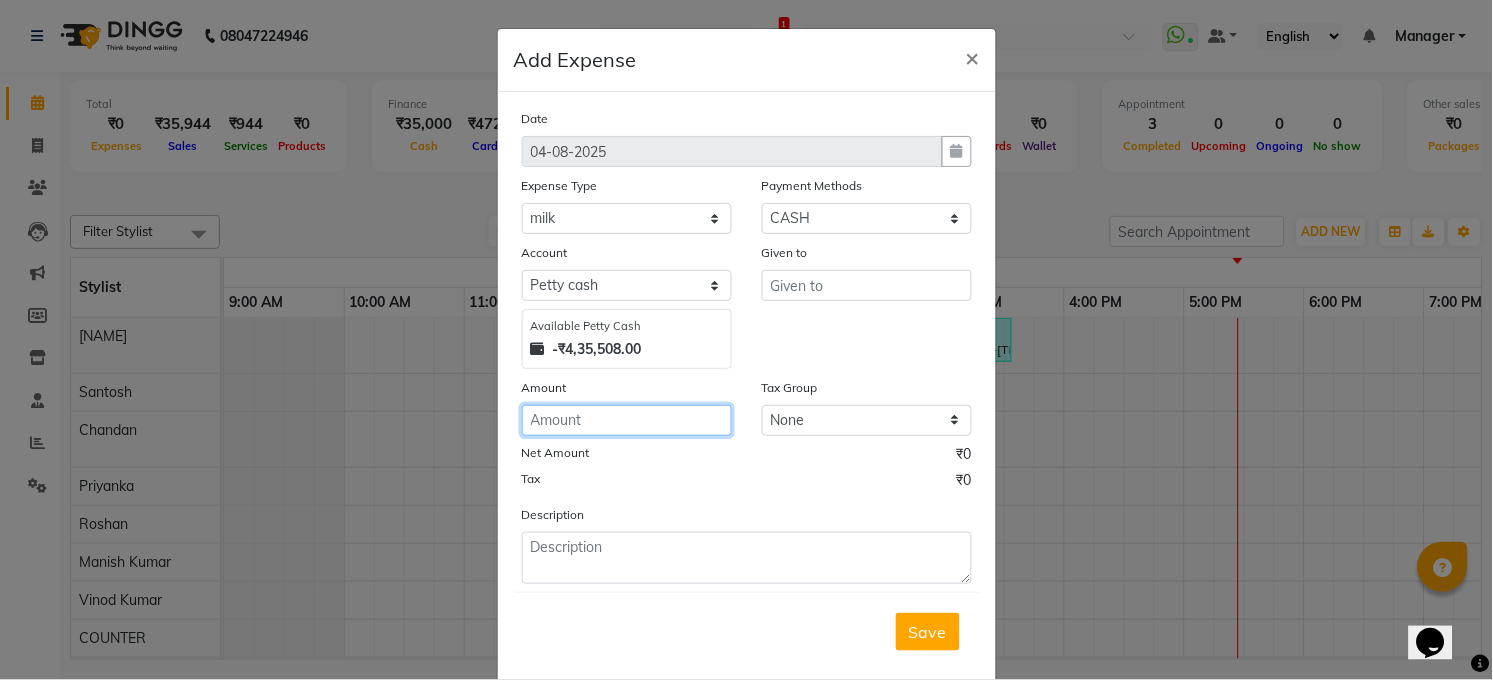 click 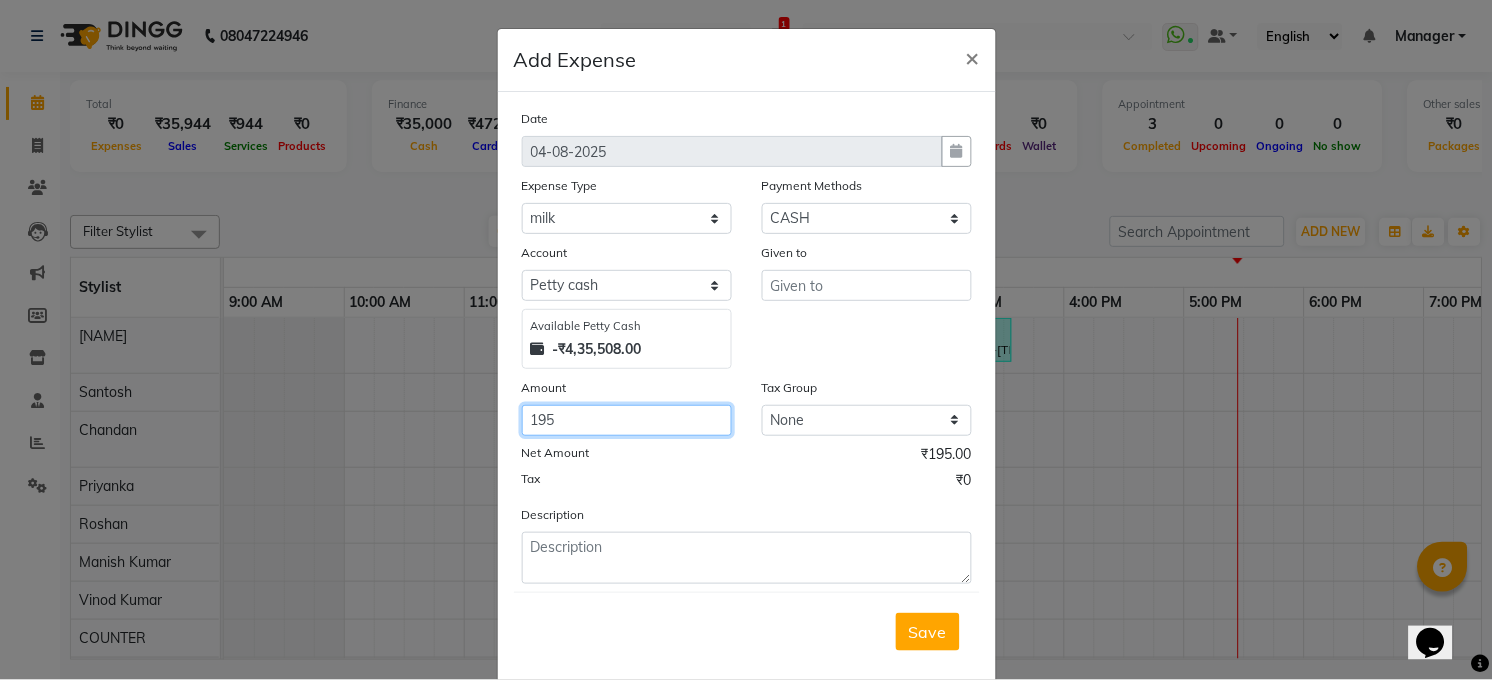 type on "195" 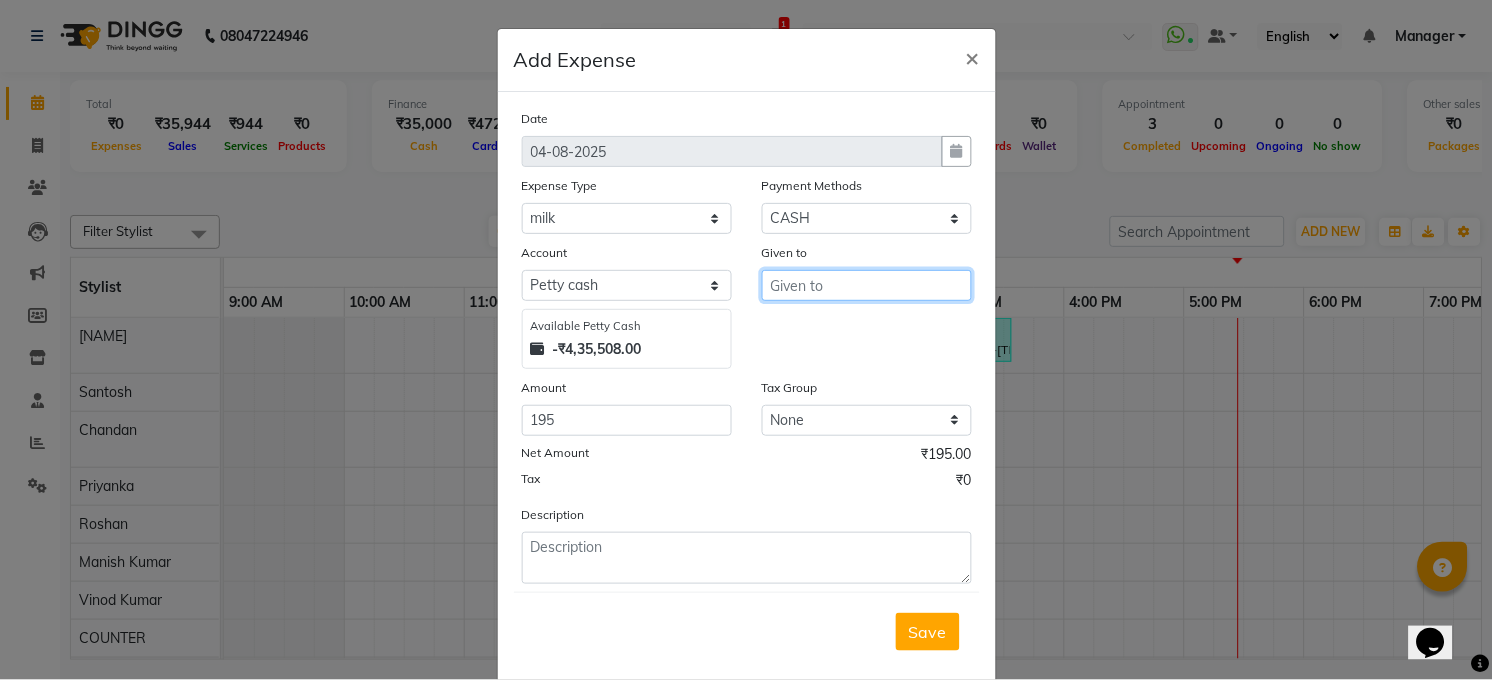 click at bounding box center (867, 285) 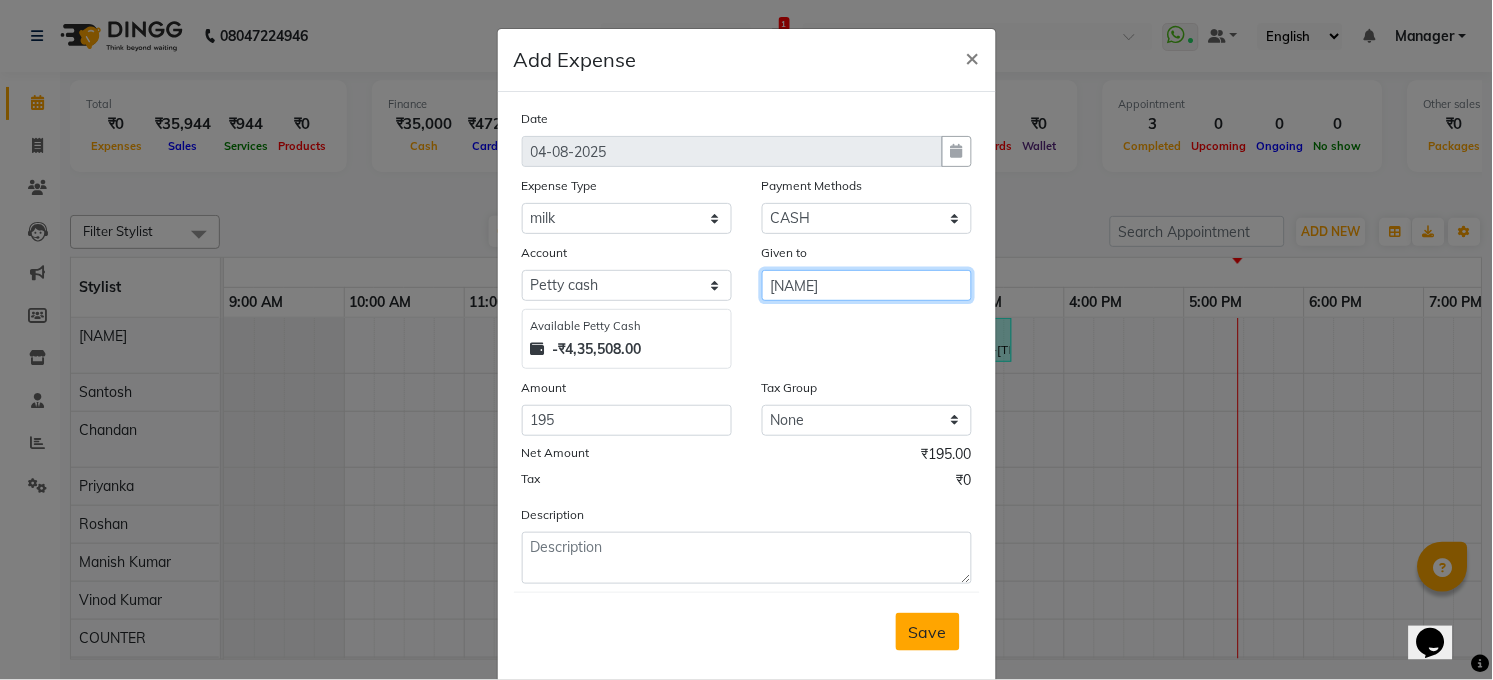 type on "[NAME]" 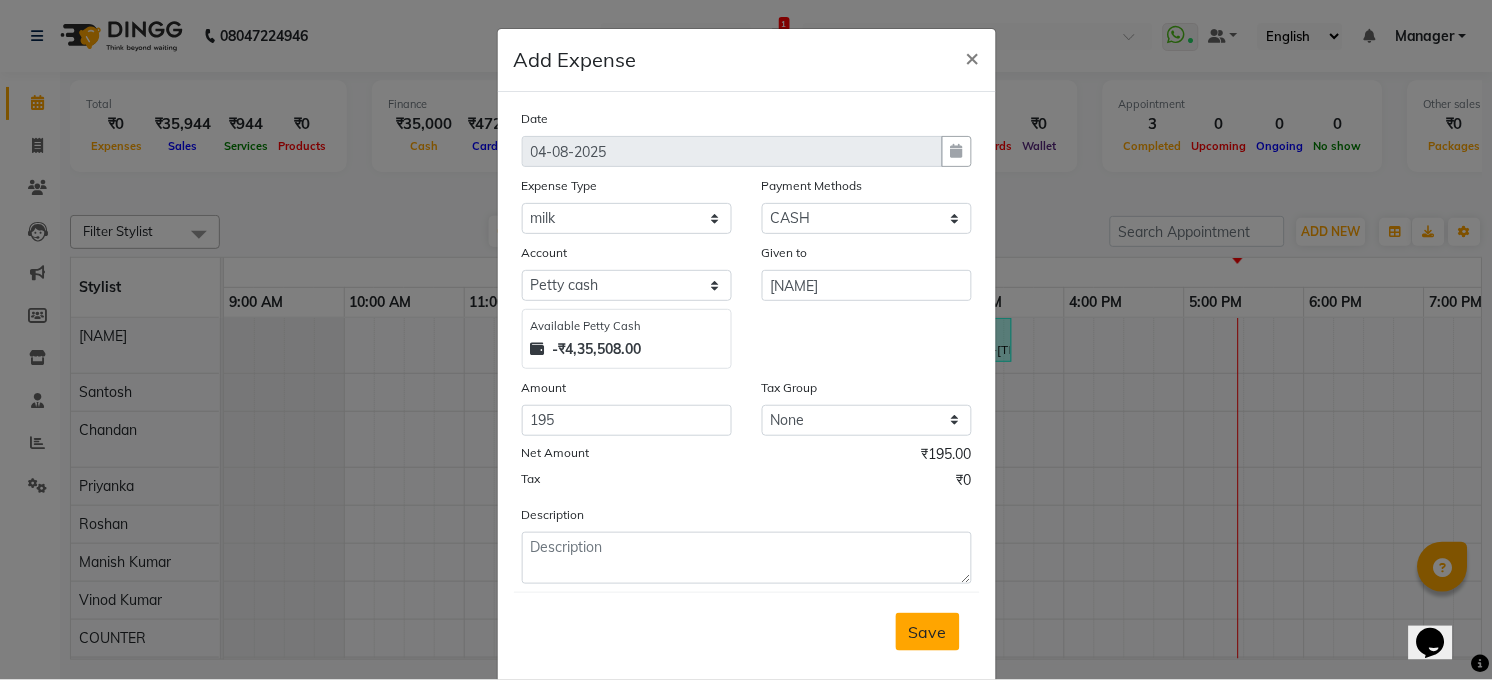 click on "Save" at bounding box center [928, 632] 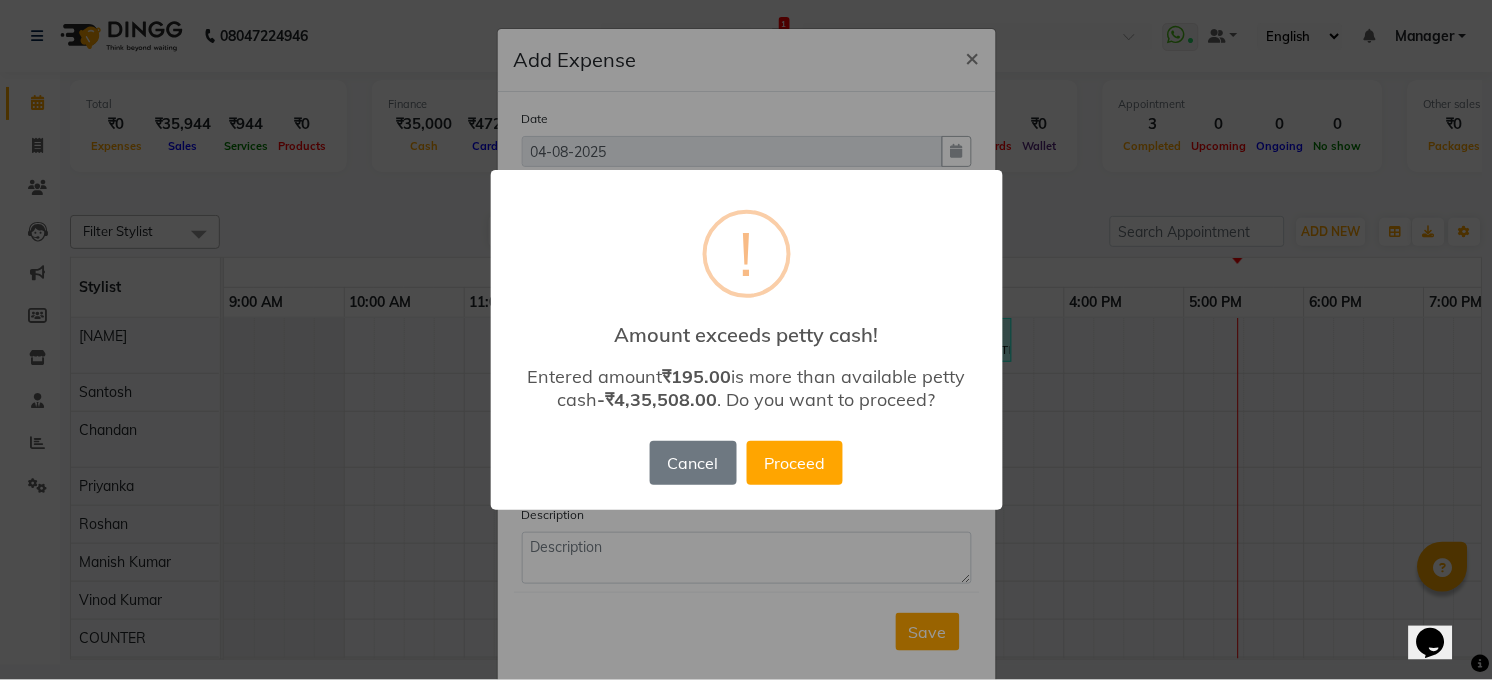 drag, startPoint x: 696, startPoint y: 451, endPoint x: 683, endPoint y: 459, distance: 15.264338 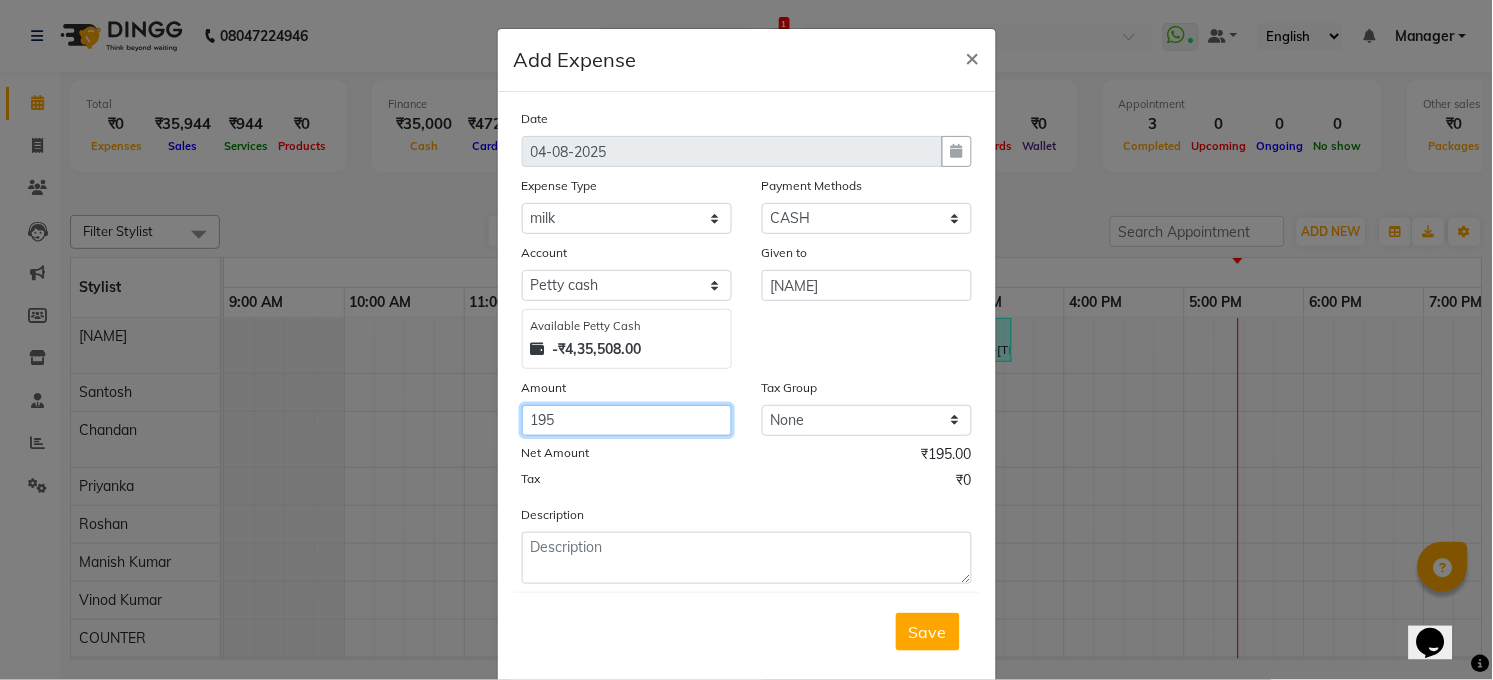 click on "195" 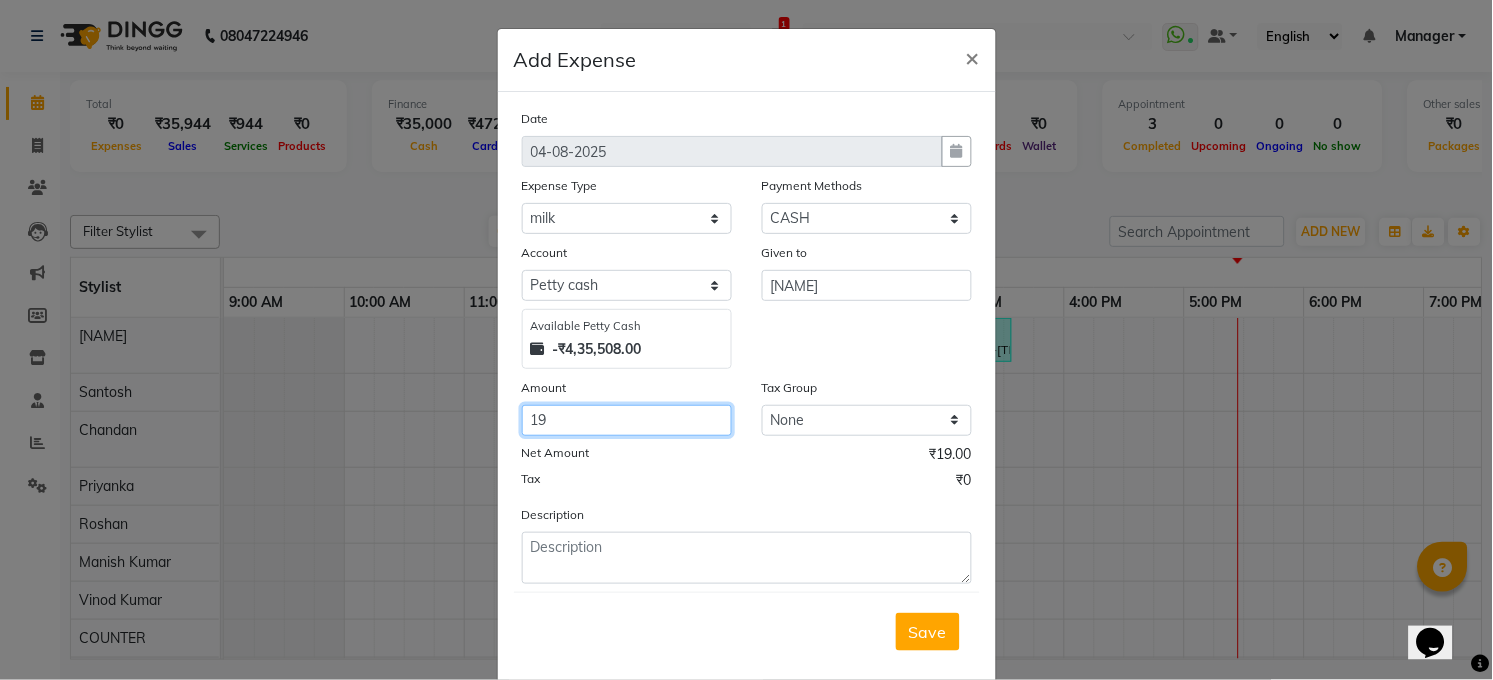 type on "1" 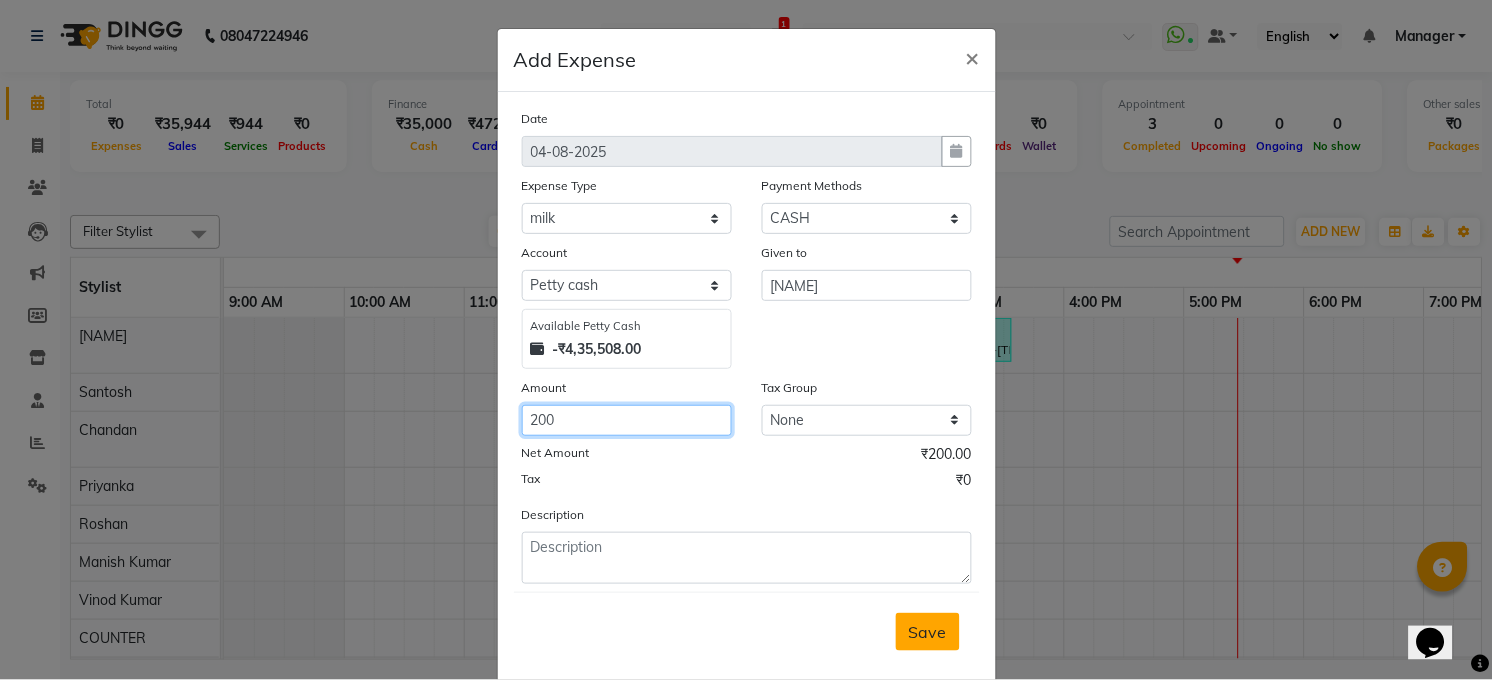 type on "200" 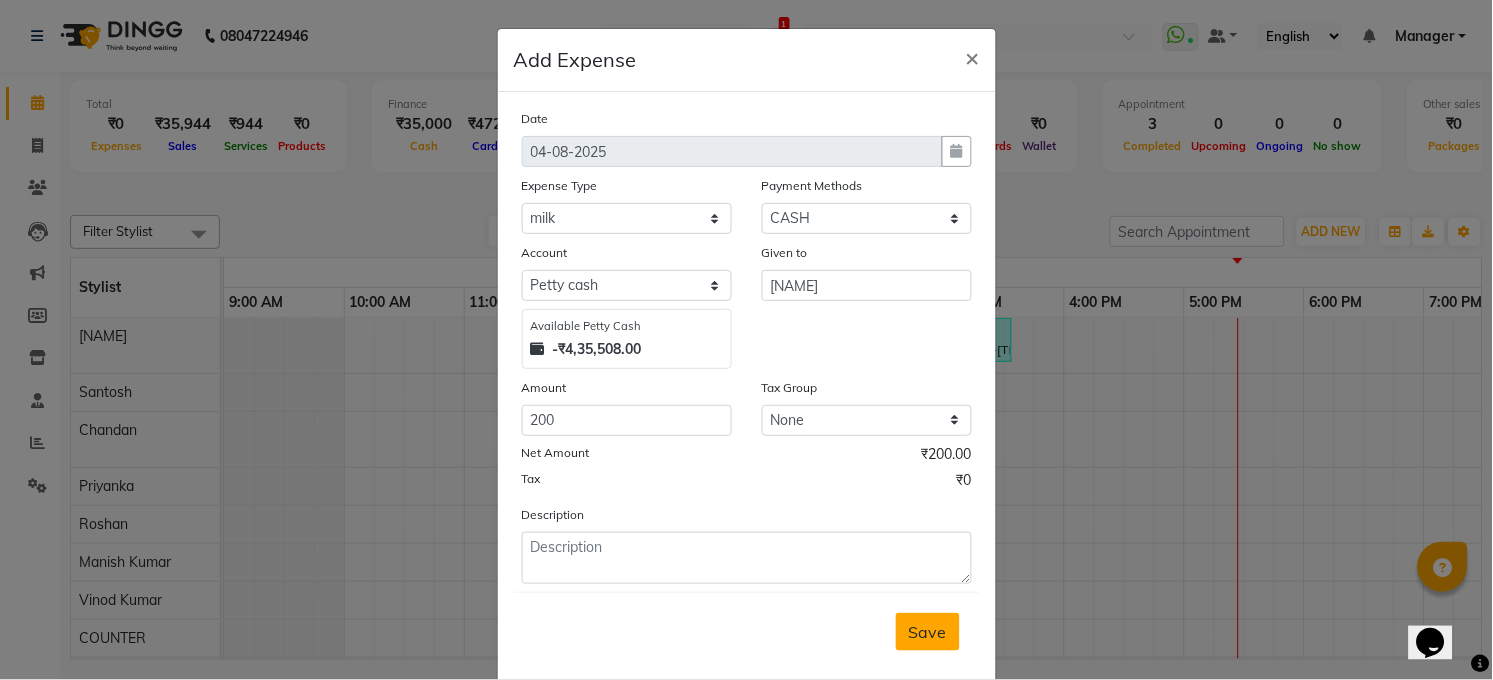 click on "Save" at bounding box center [928, 632] 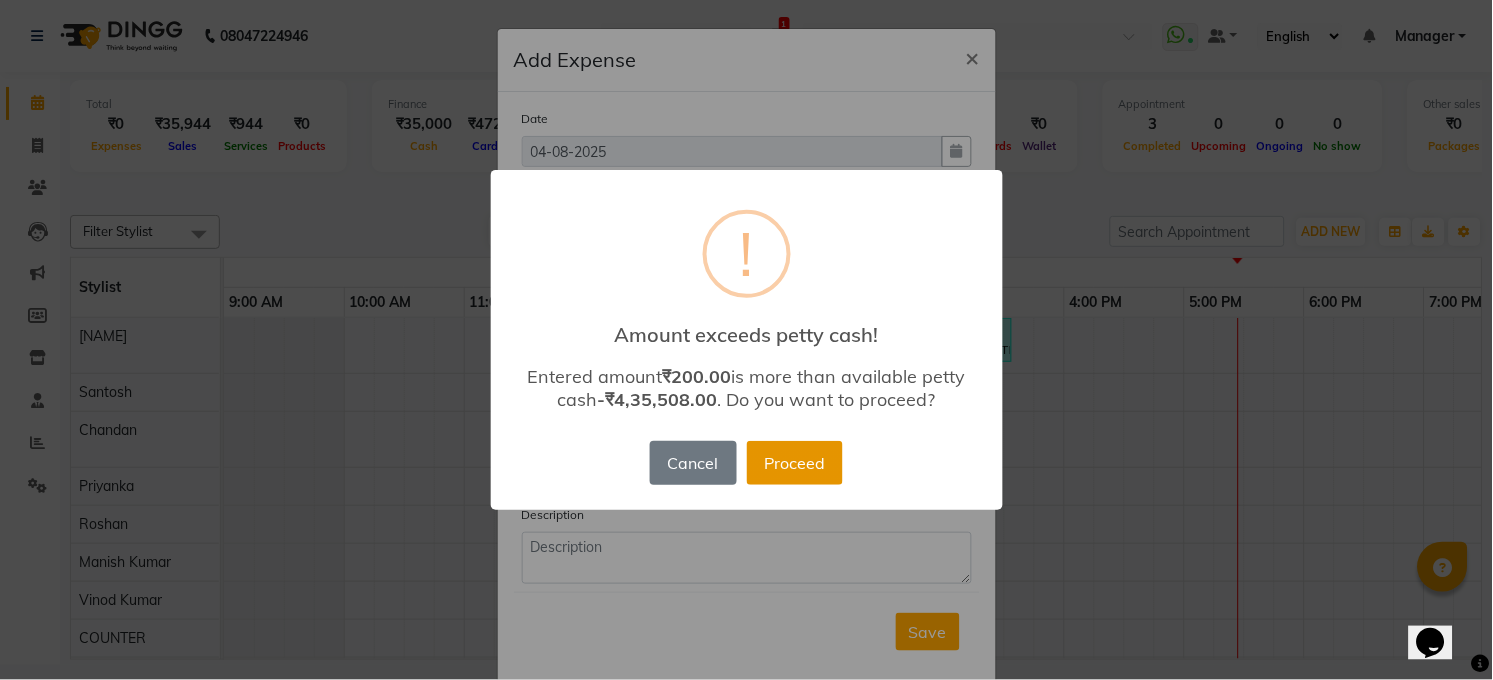click on "Proceed" at bounding box center [795, 463] 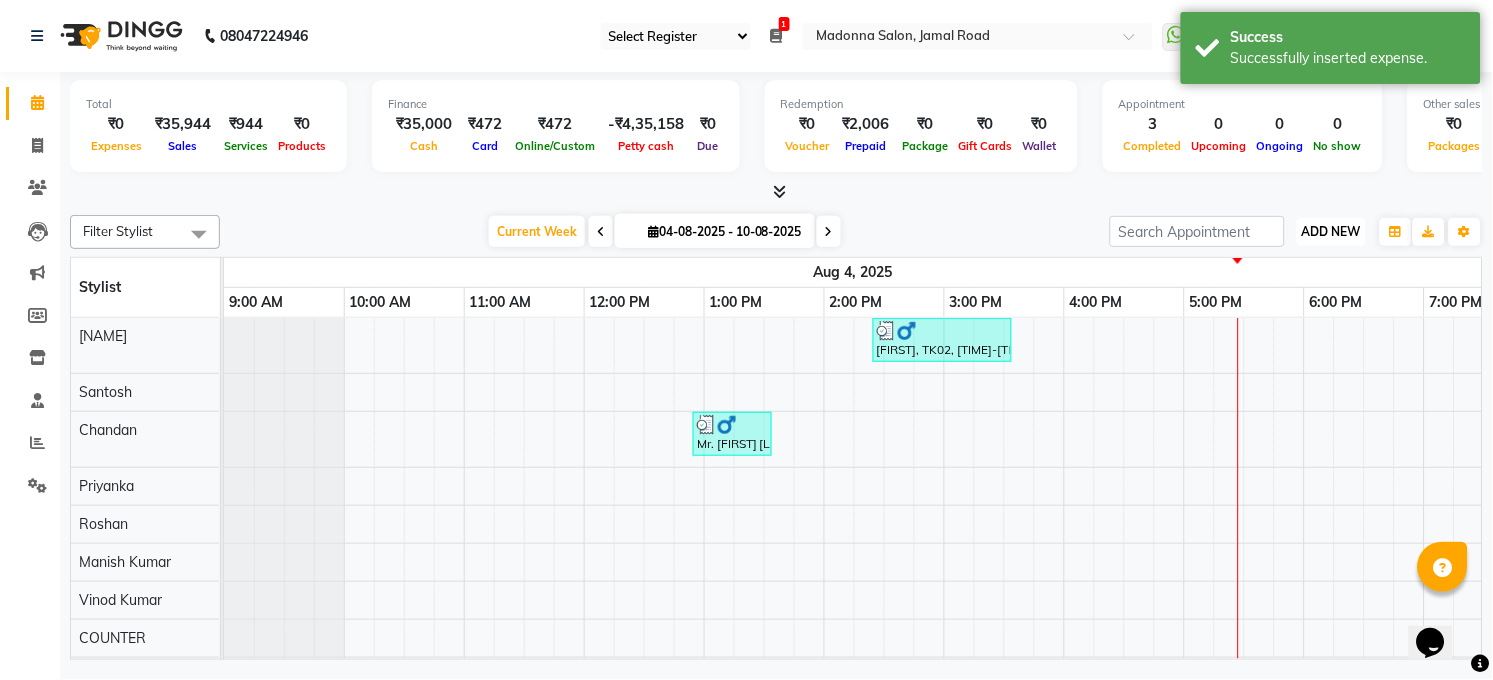 click on "ADD NEW" at bounding box center [1331, 231] 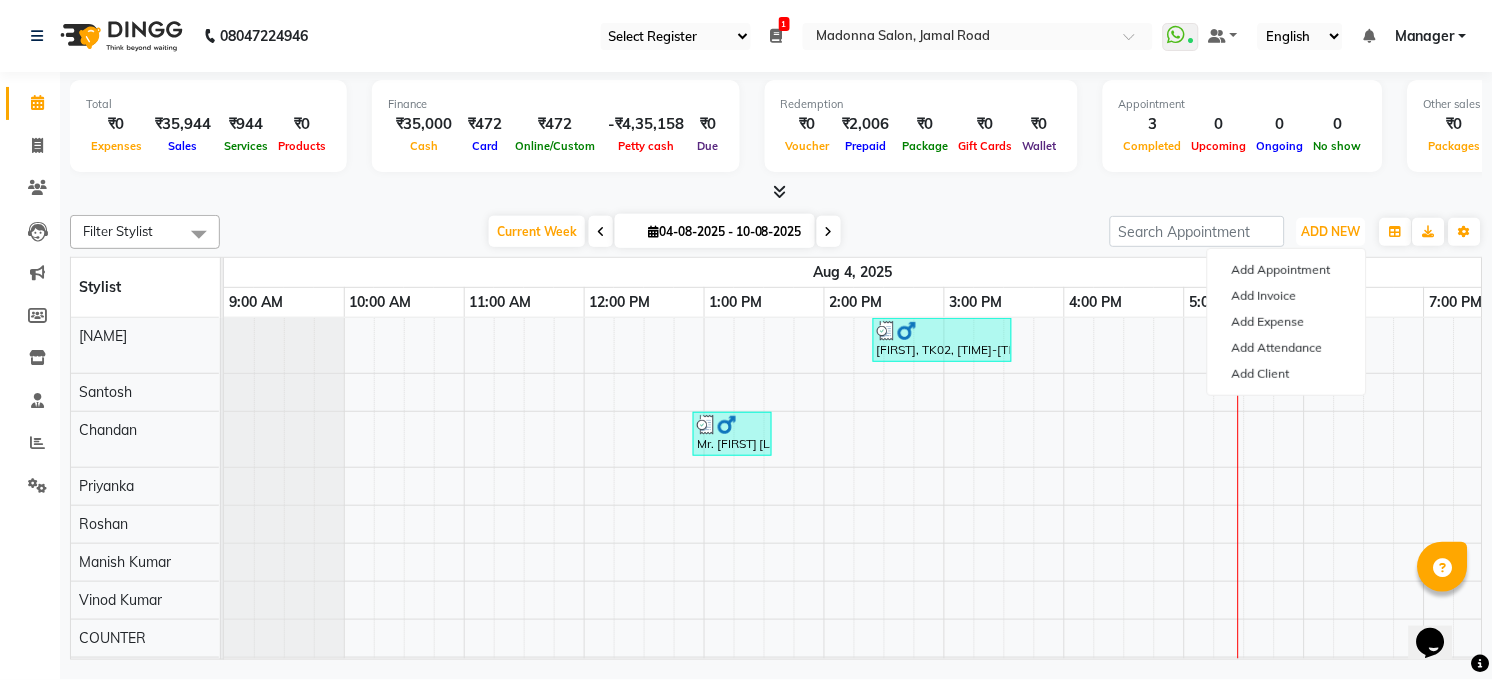 type 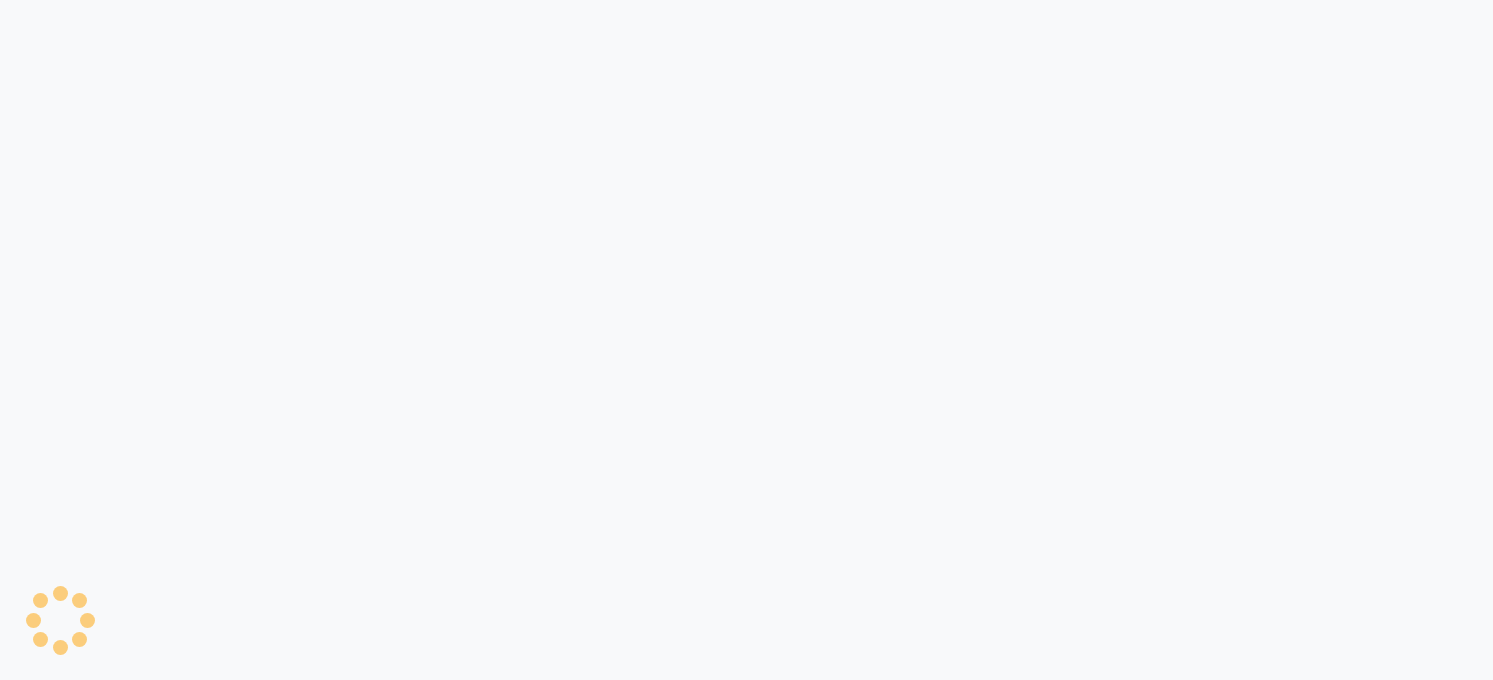 scroll, scrollTop: 0, scrollLeft: 0, axis: both 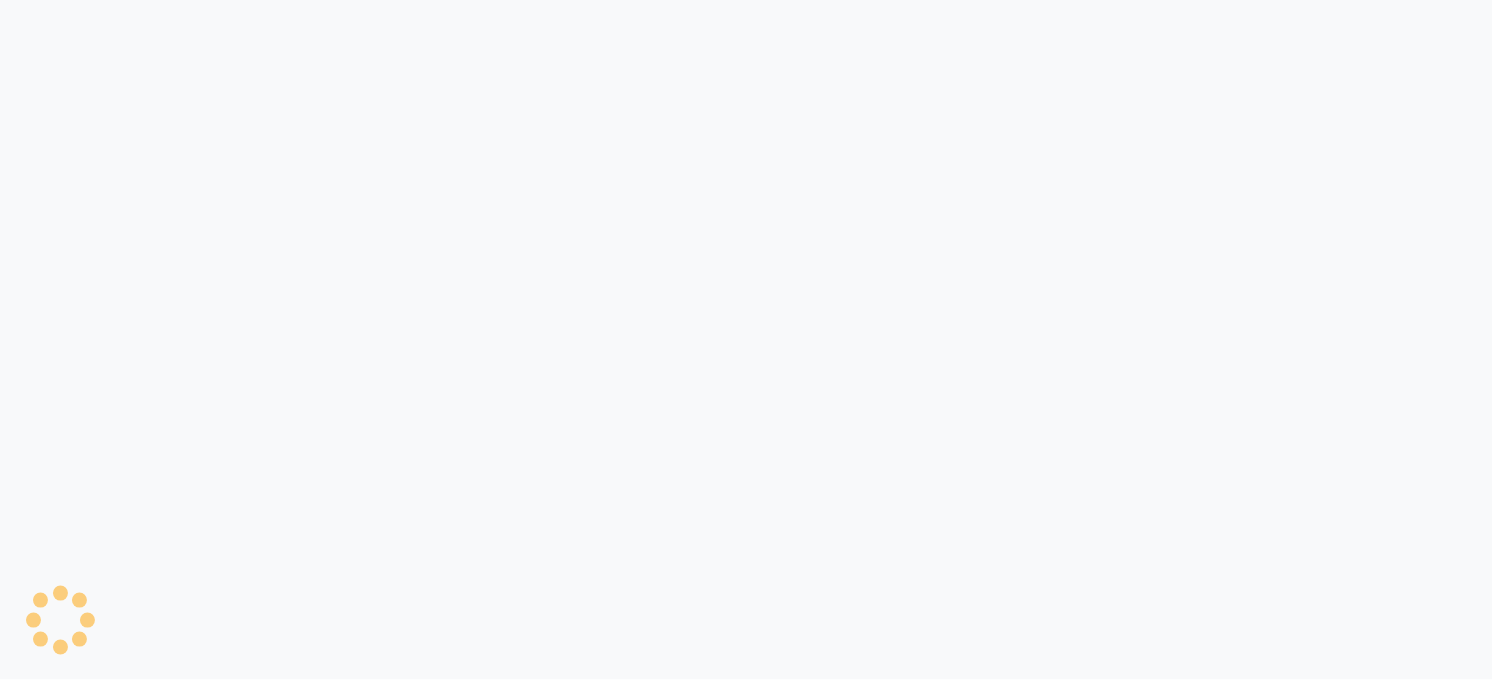 select on "35" 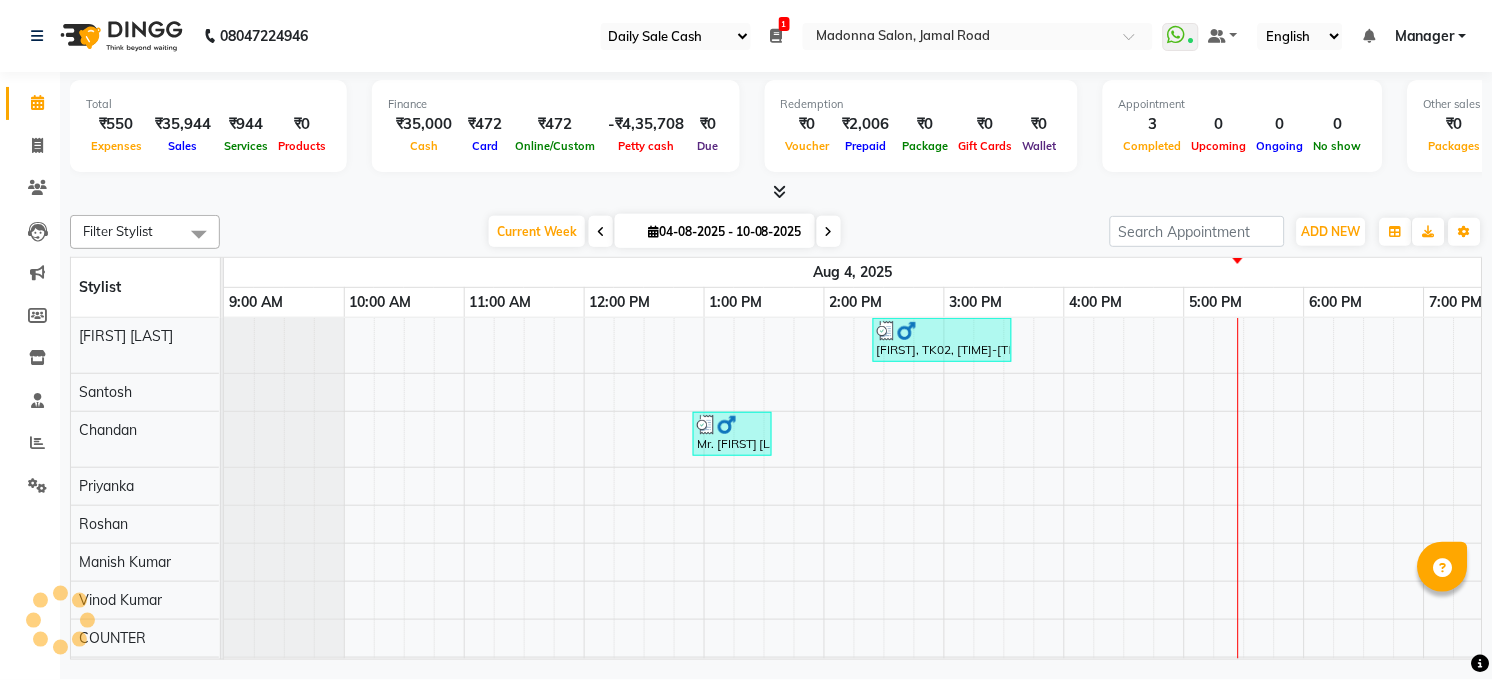 scroll, scrollTop: 0, scrollLeft: 0, axis: both 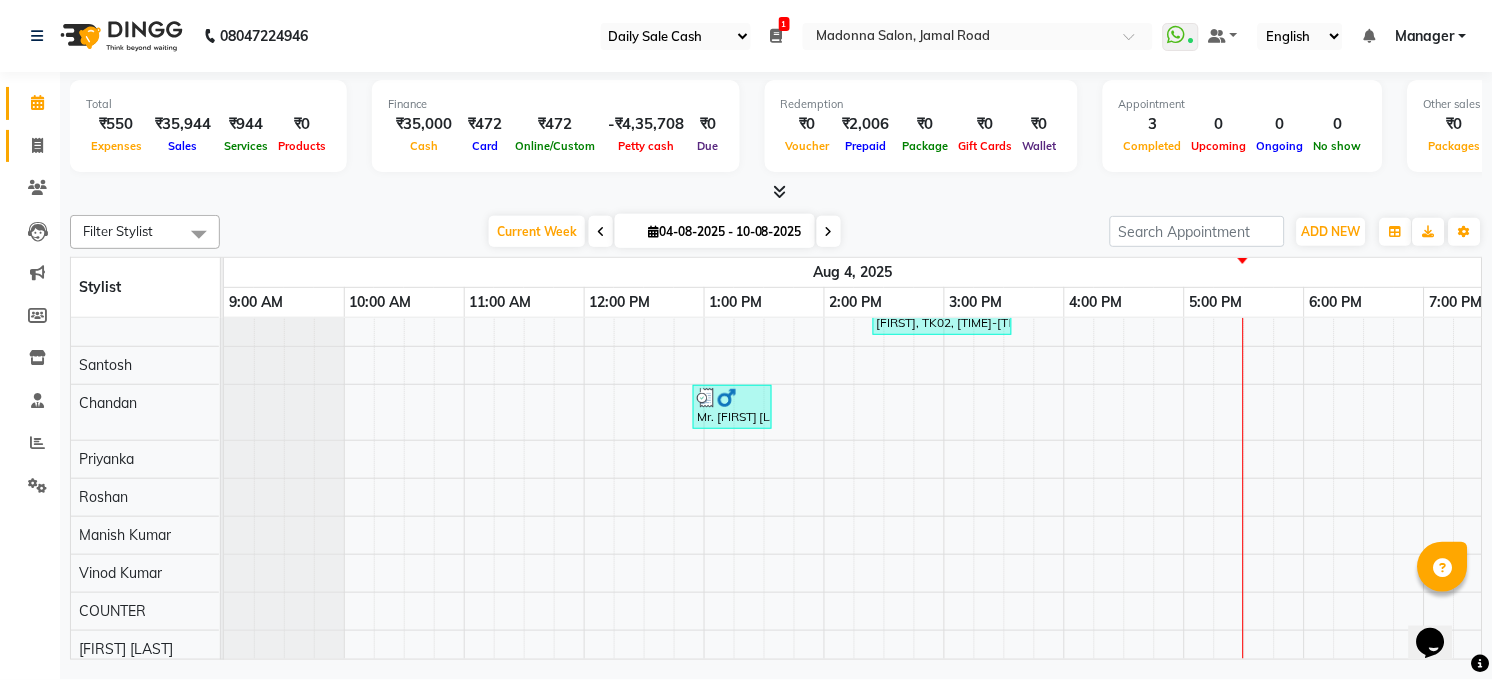 click 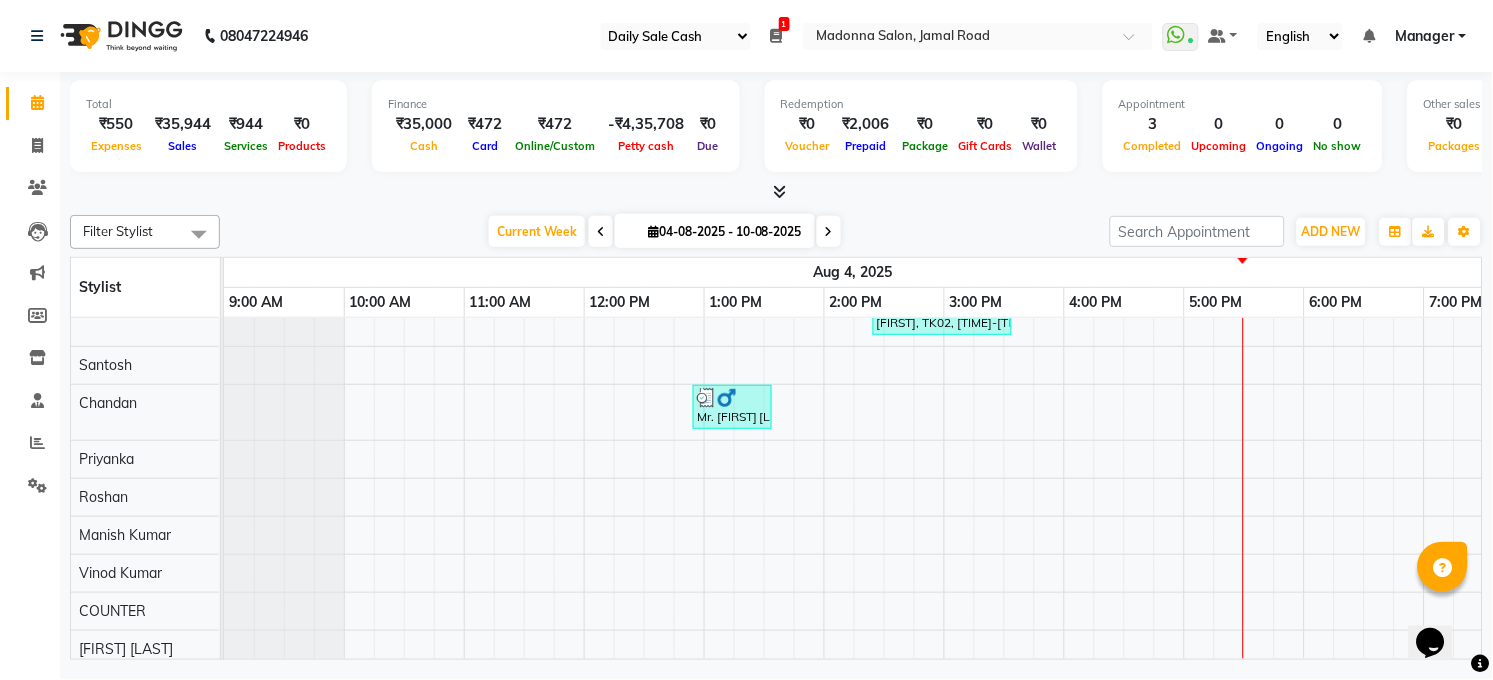 select on "service" 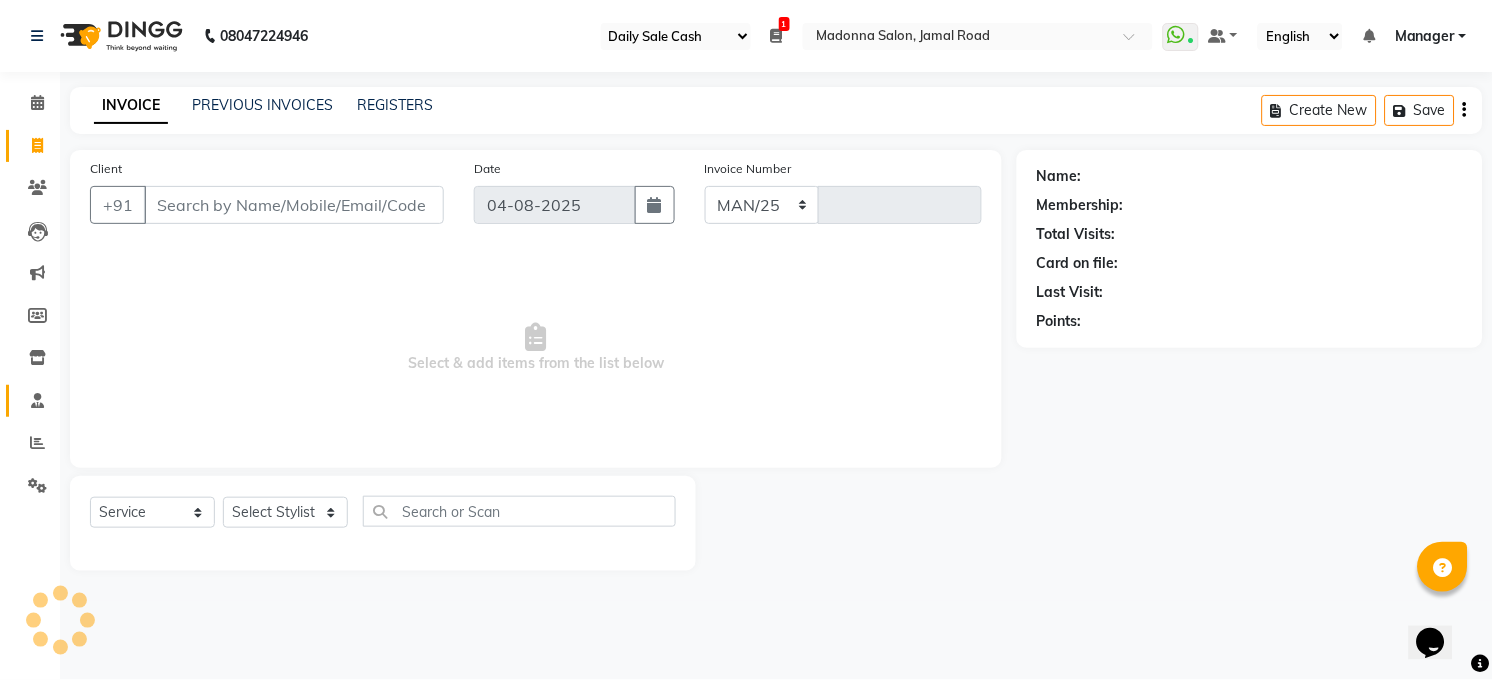 select on "5748" 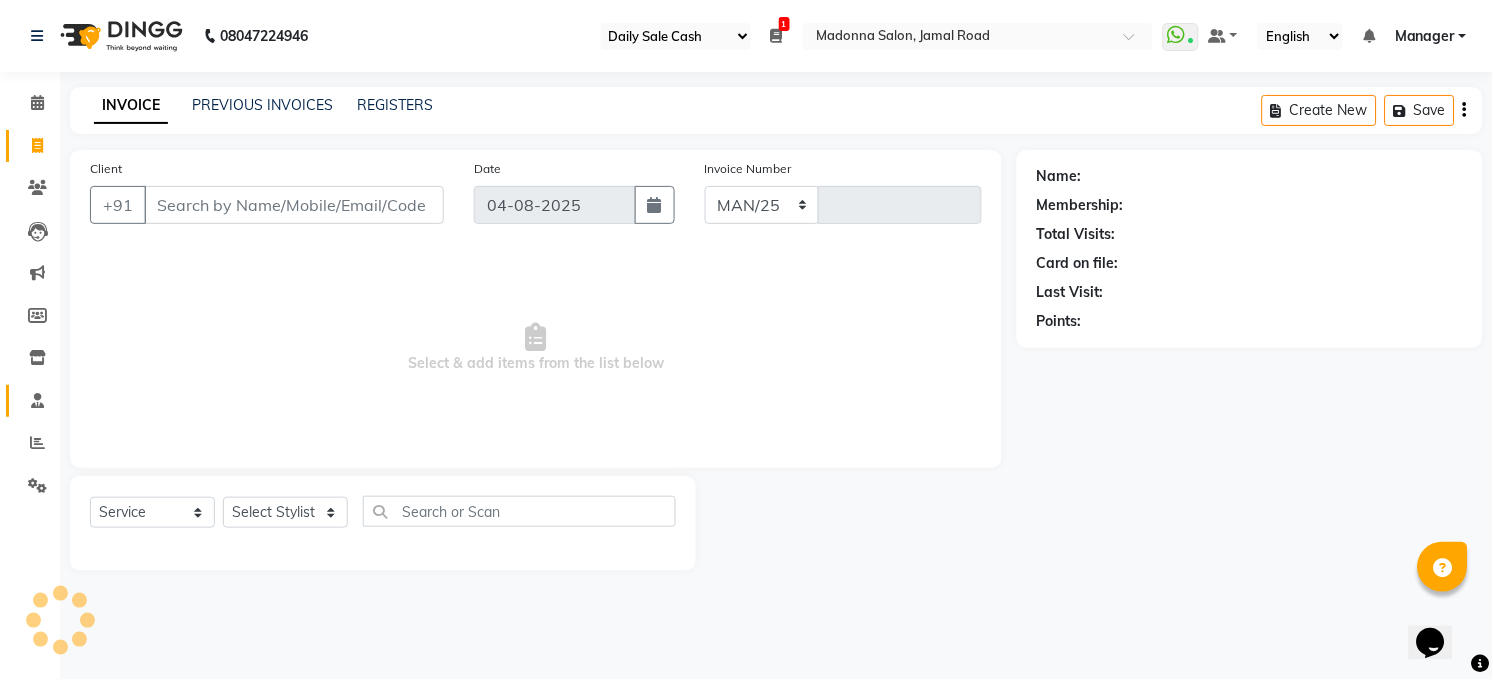 type on "2921" 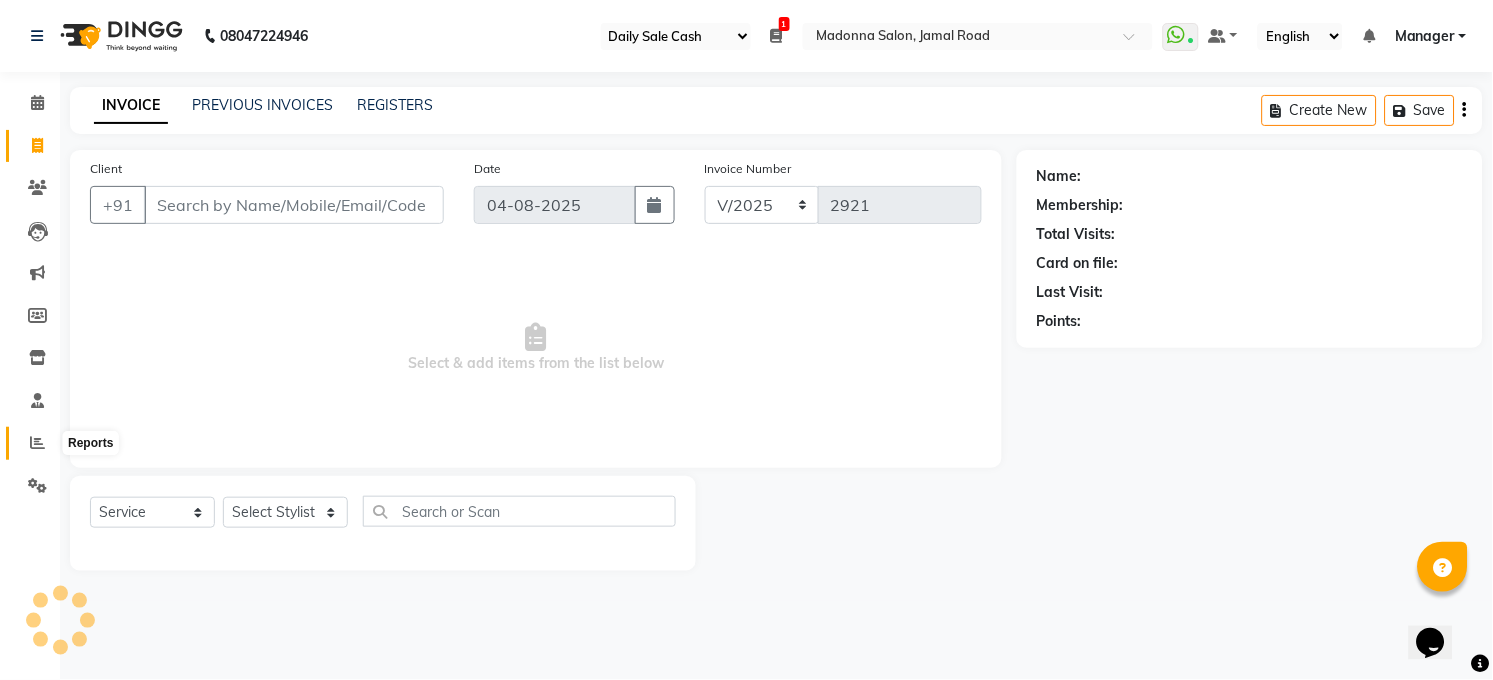 click 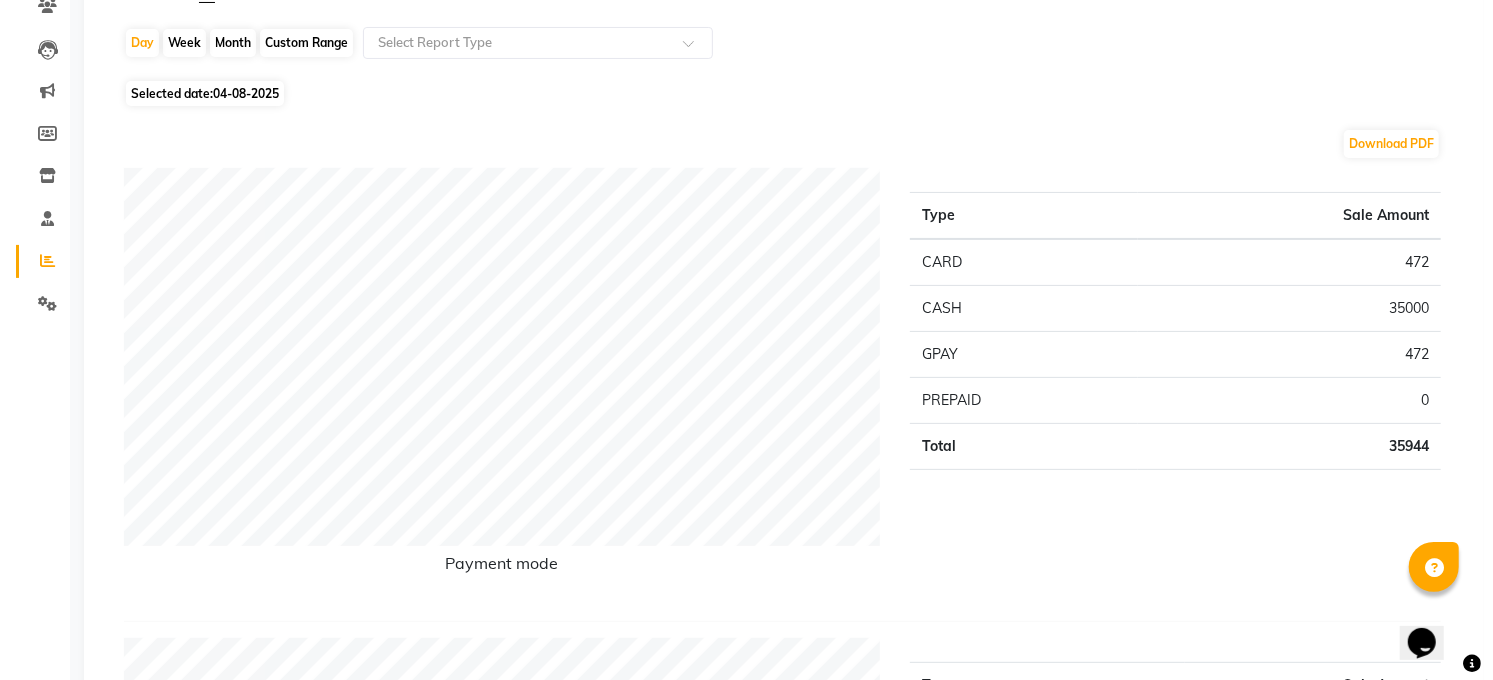 scroll, scrollTop: 0, scrollLeft: 0, axis: both 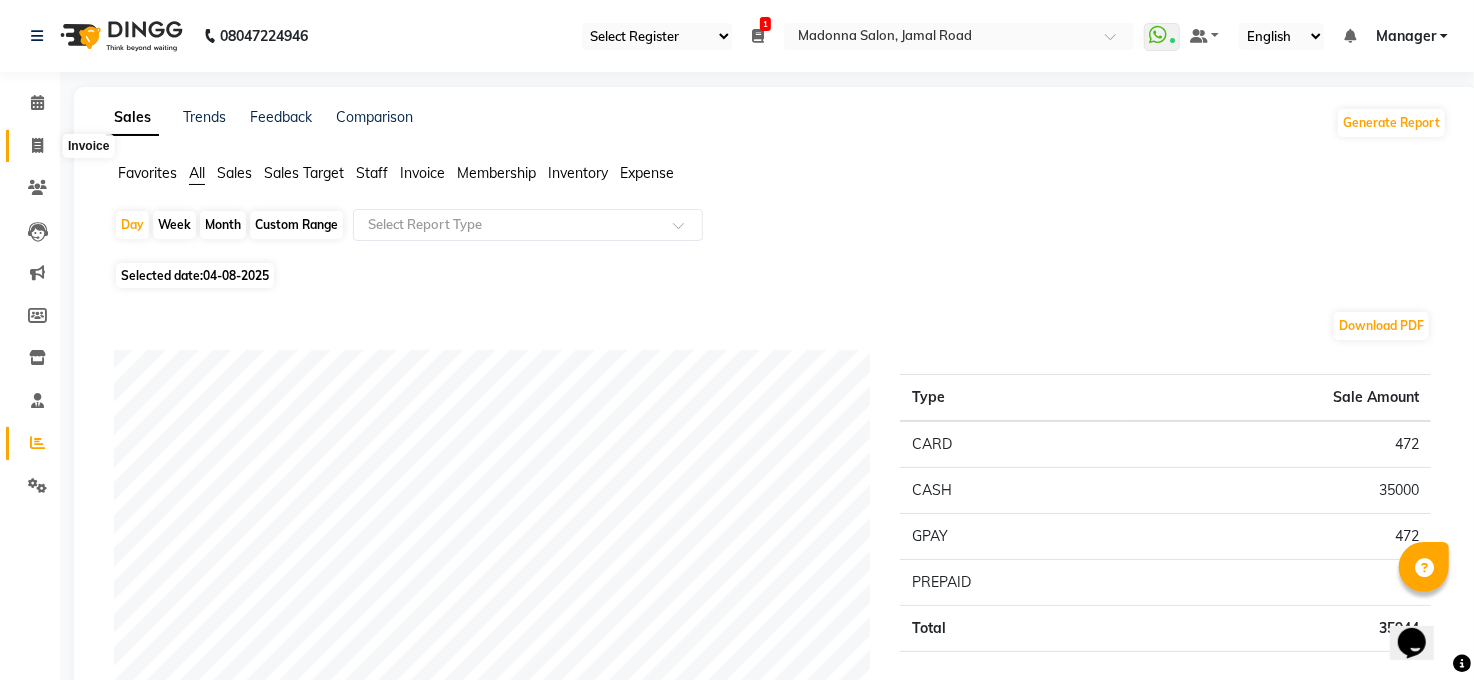 click 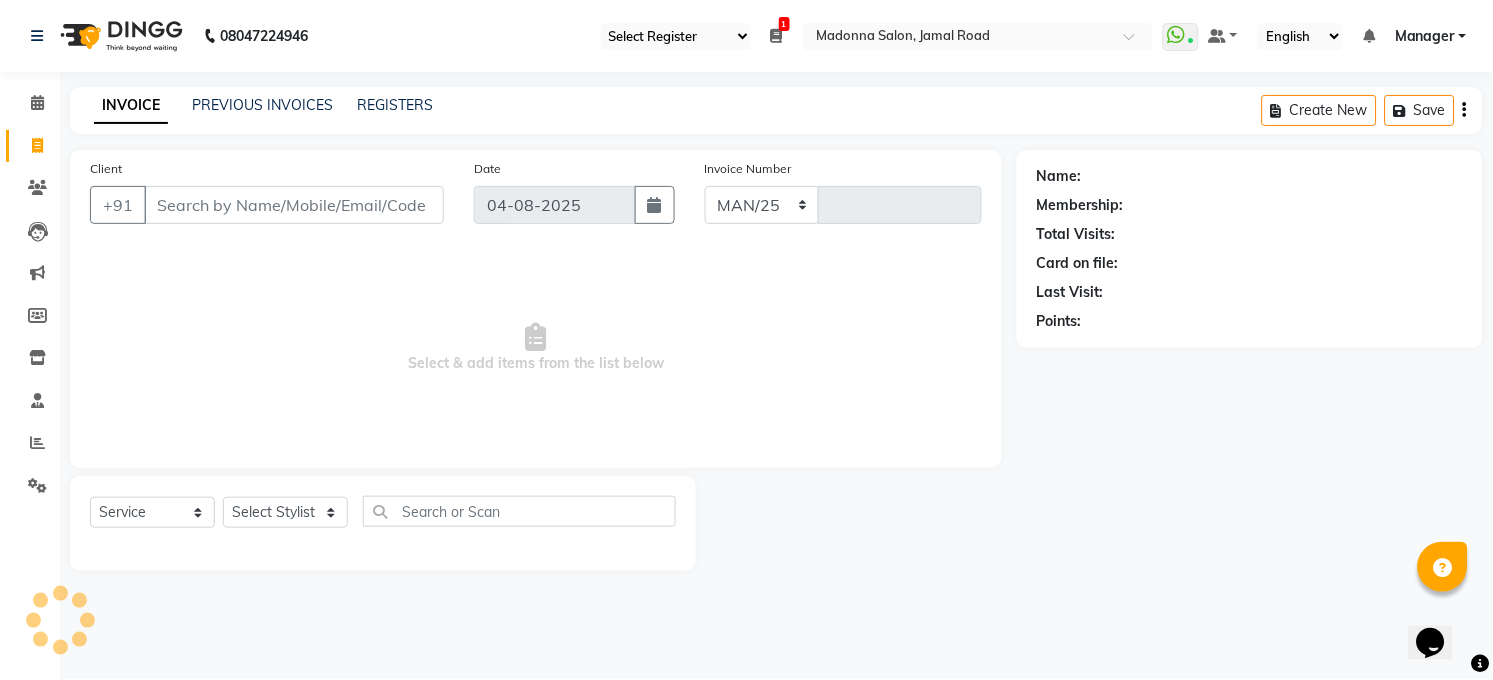 select on "5748" 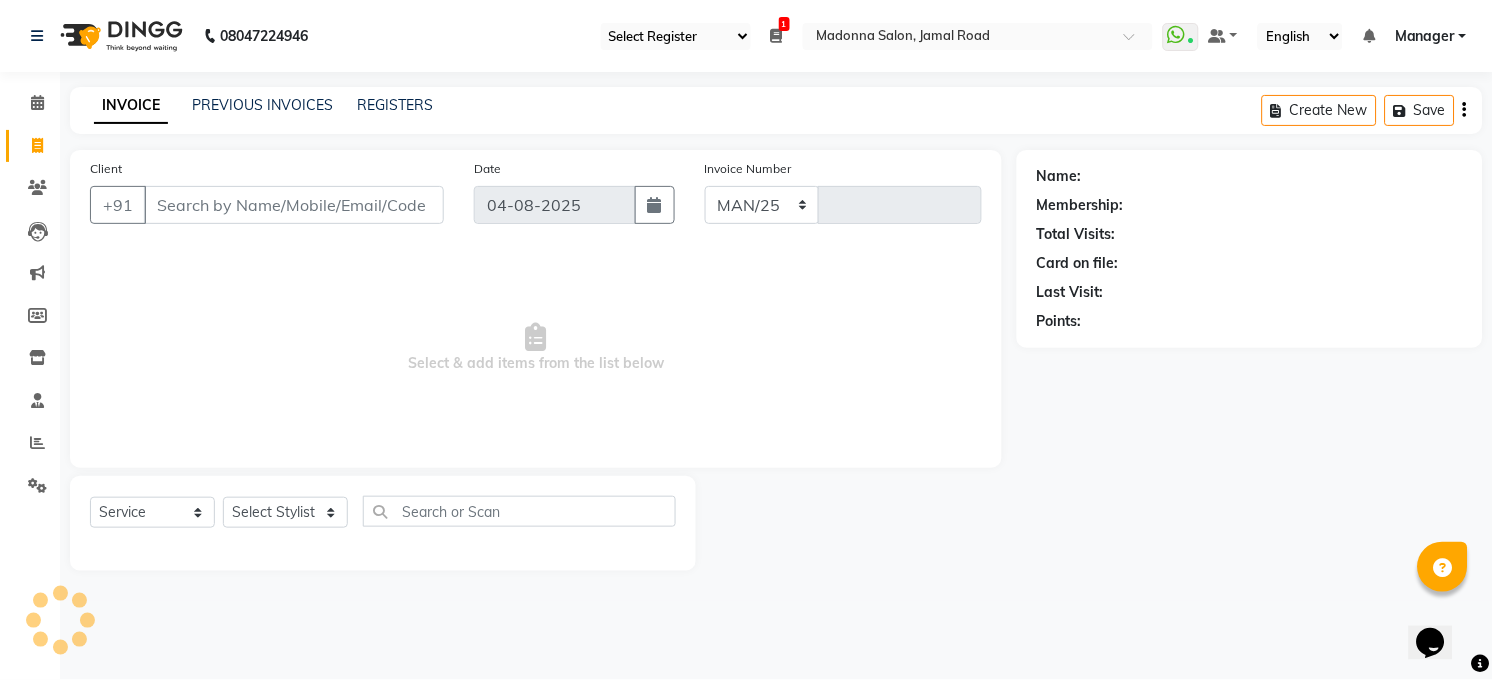 type on "2921" 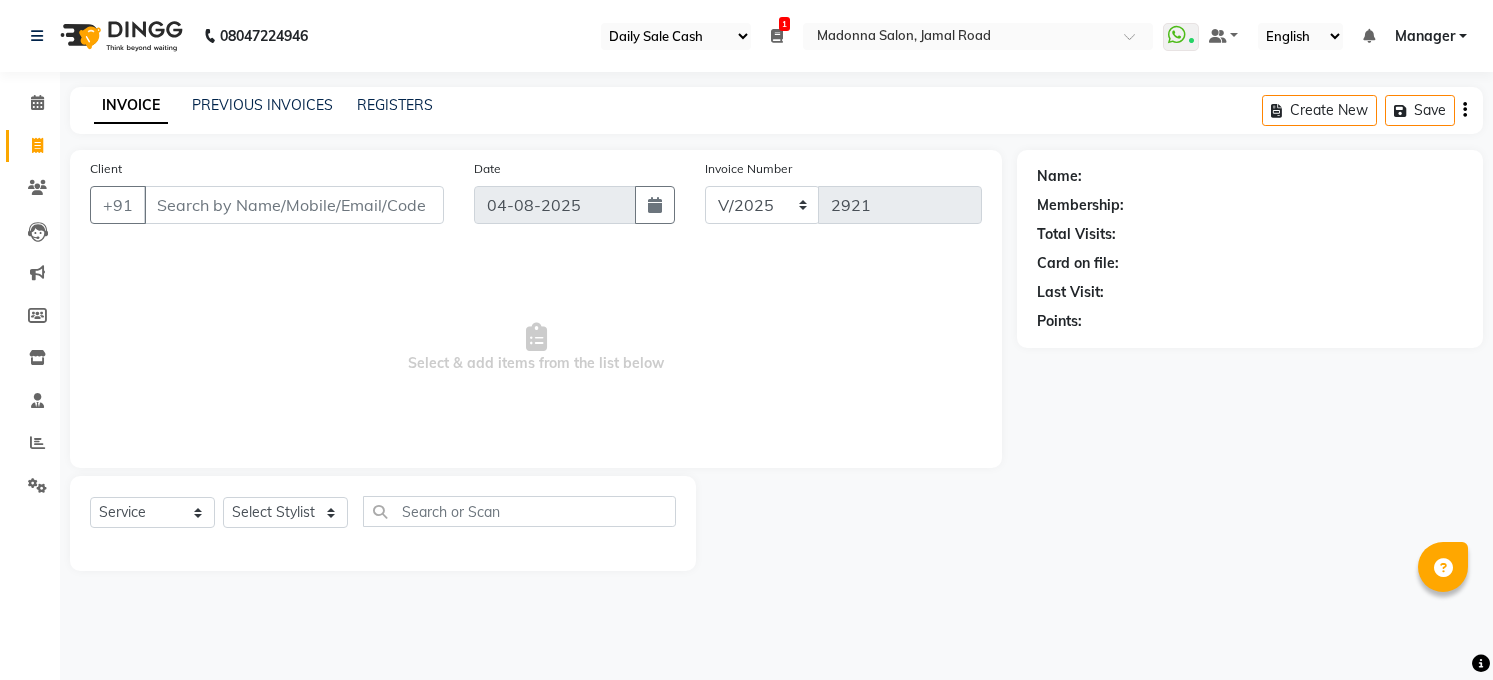 select on "35" 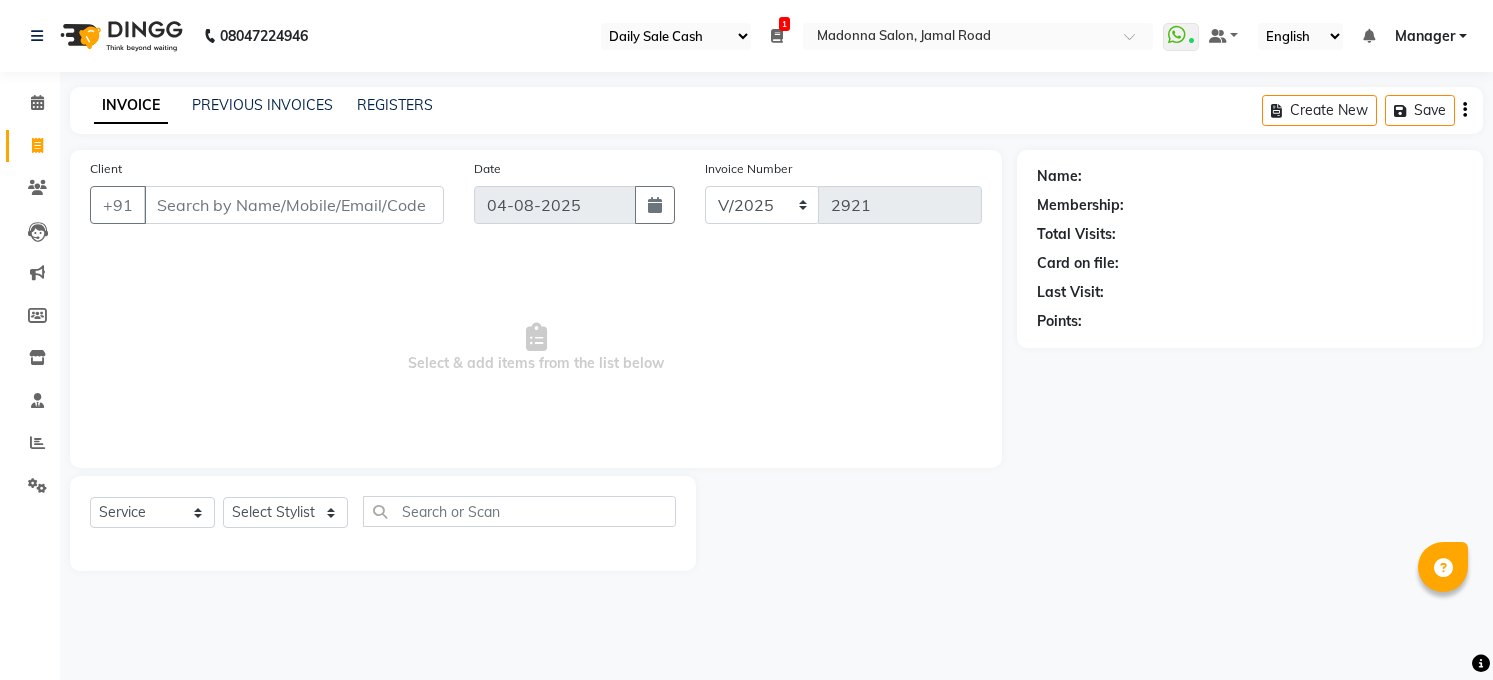 scroll, scrollTop: 0, scrollLeft: 0, axis: both 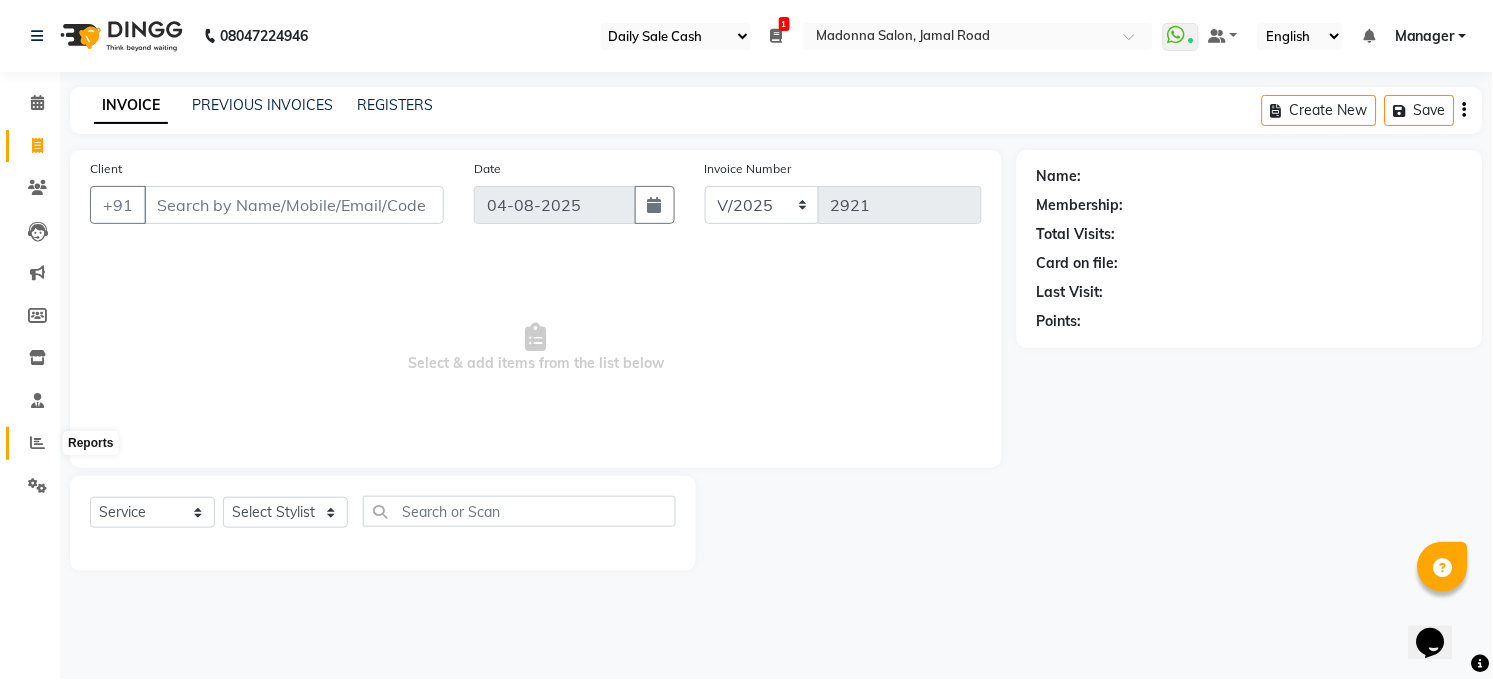 click 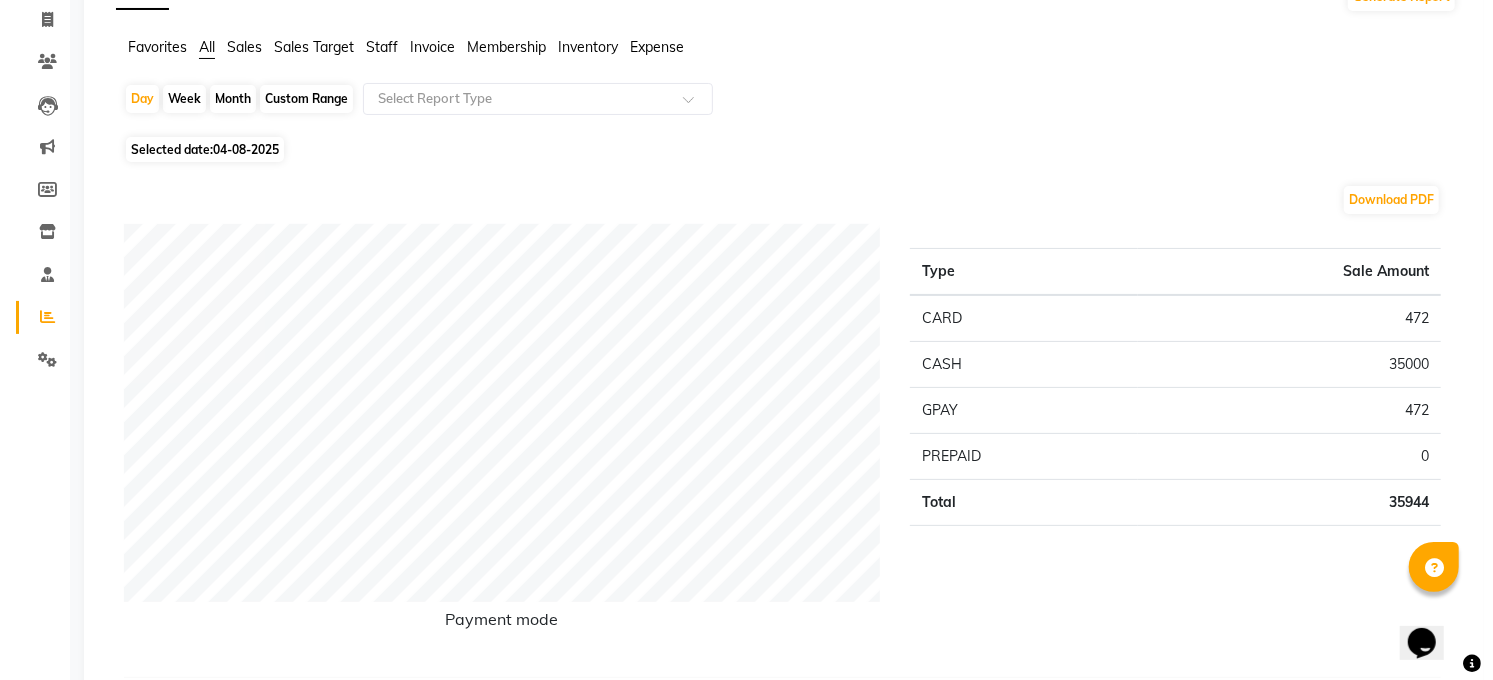 scroll, scrollTop: 0, scrollLeft: 0, axis: both 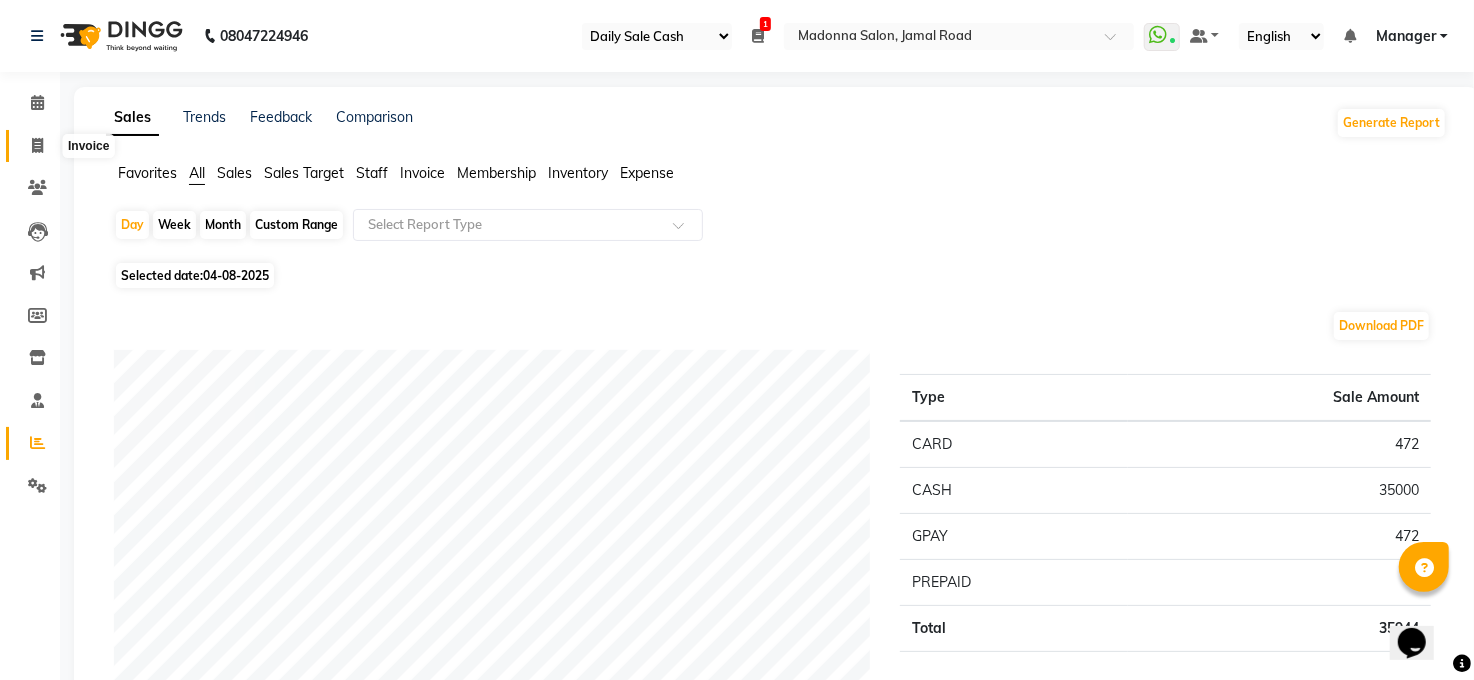 click 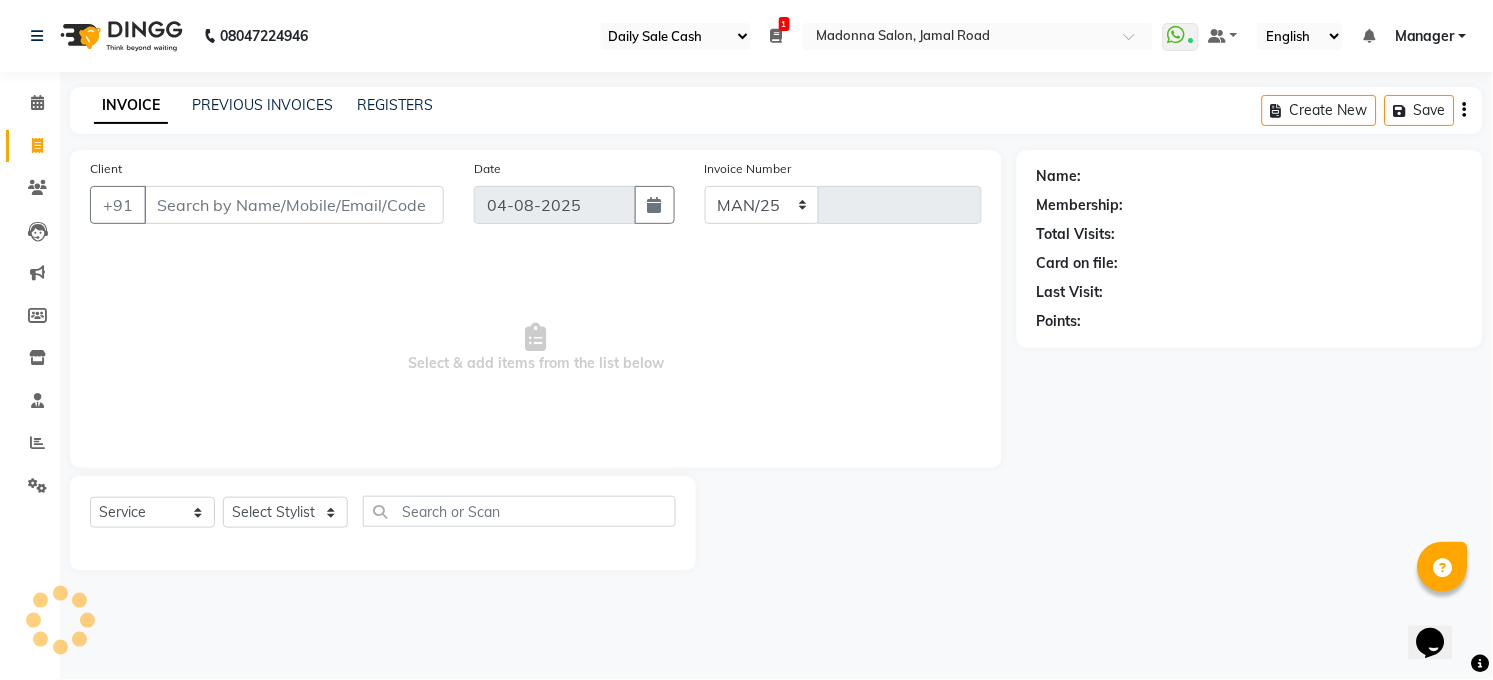 select on "5748" 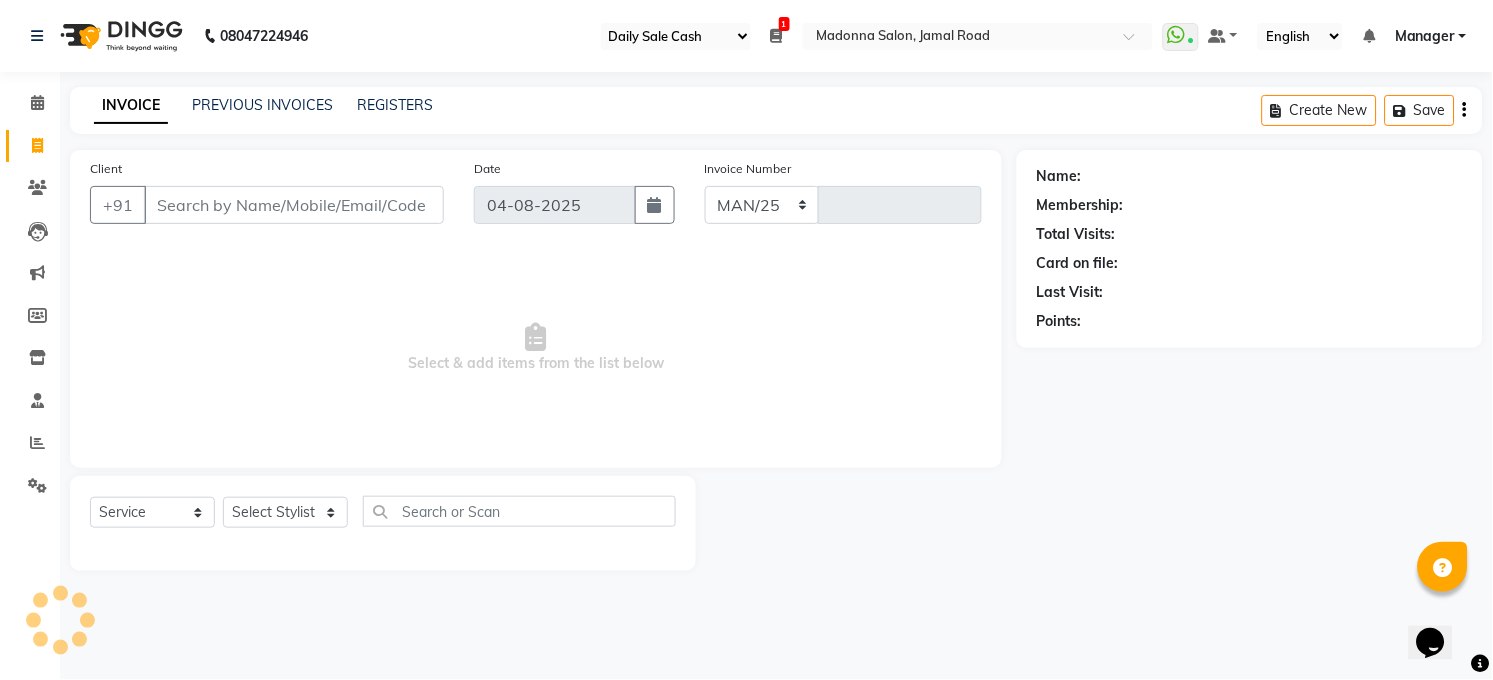 type on "2921" 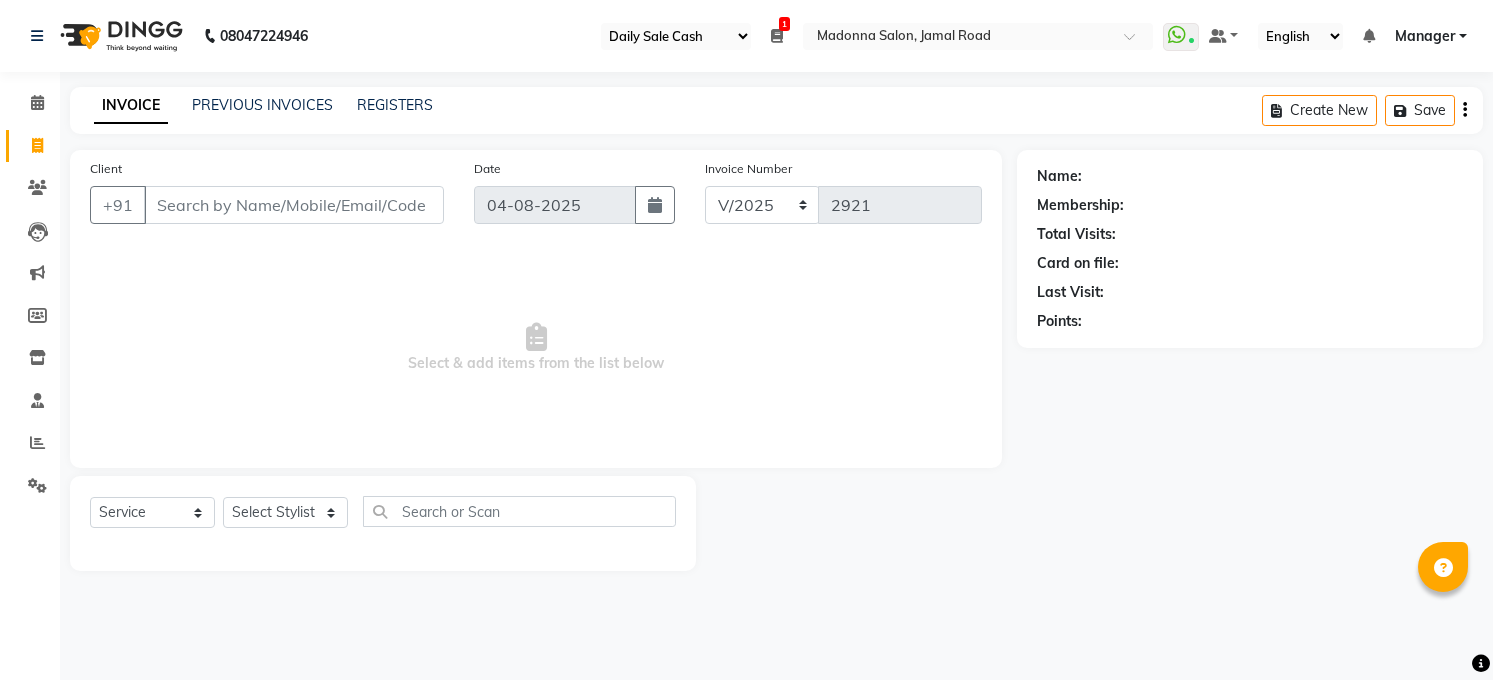 select on "35" 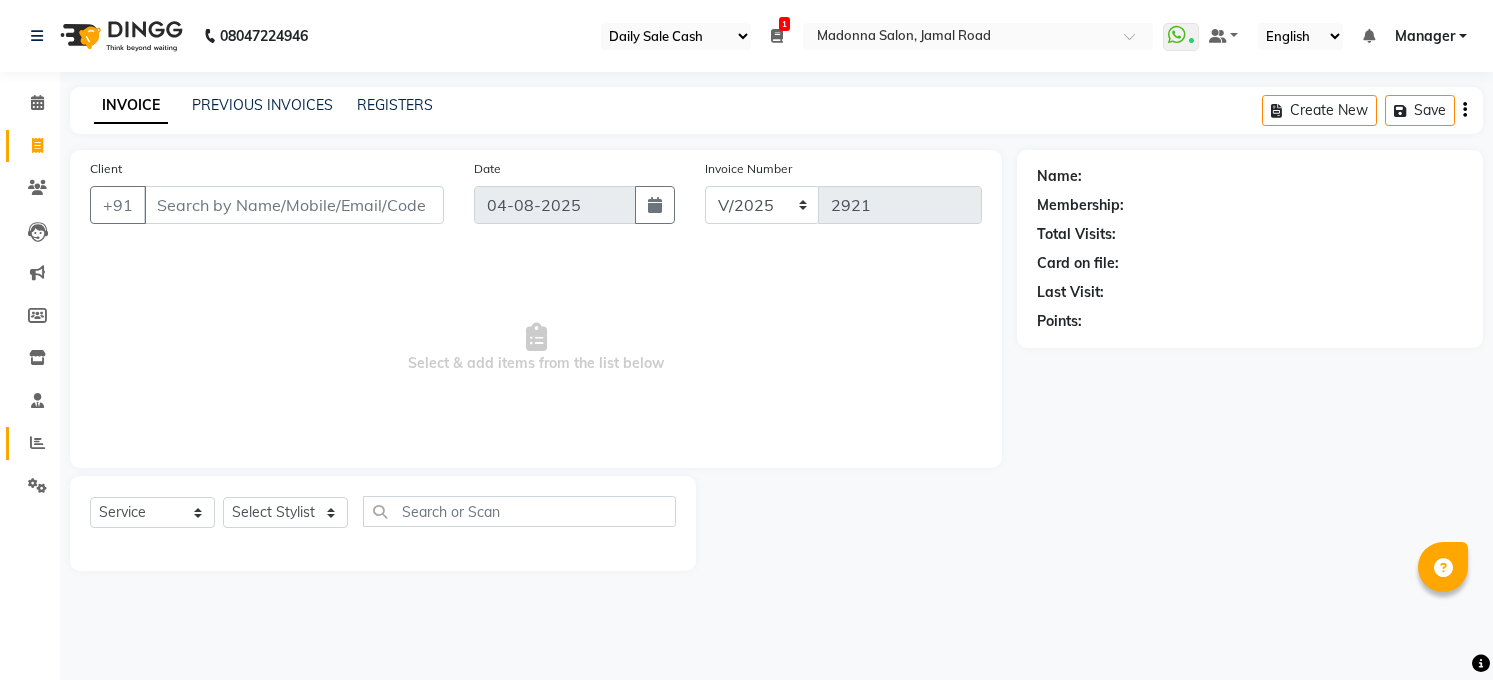 scroll, scrollTop: 0, scrollLeft: 0, axis: both 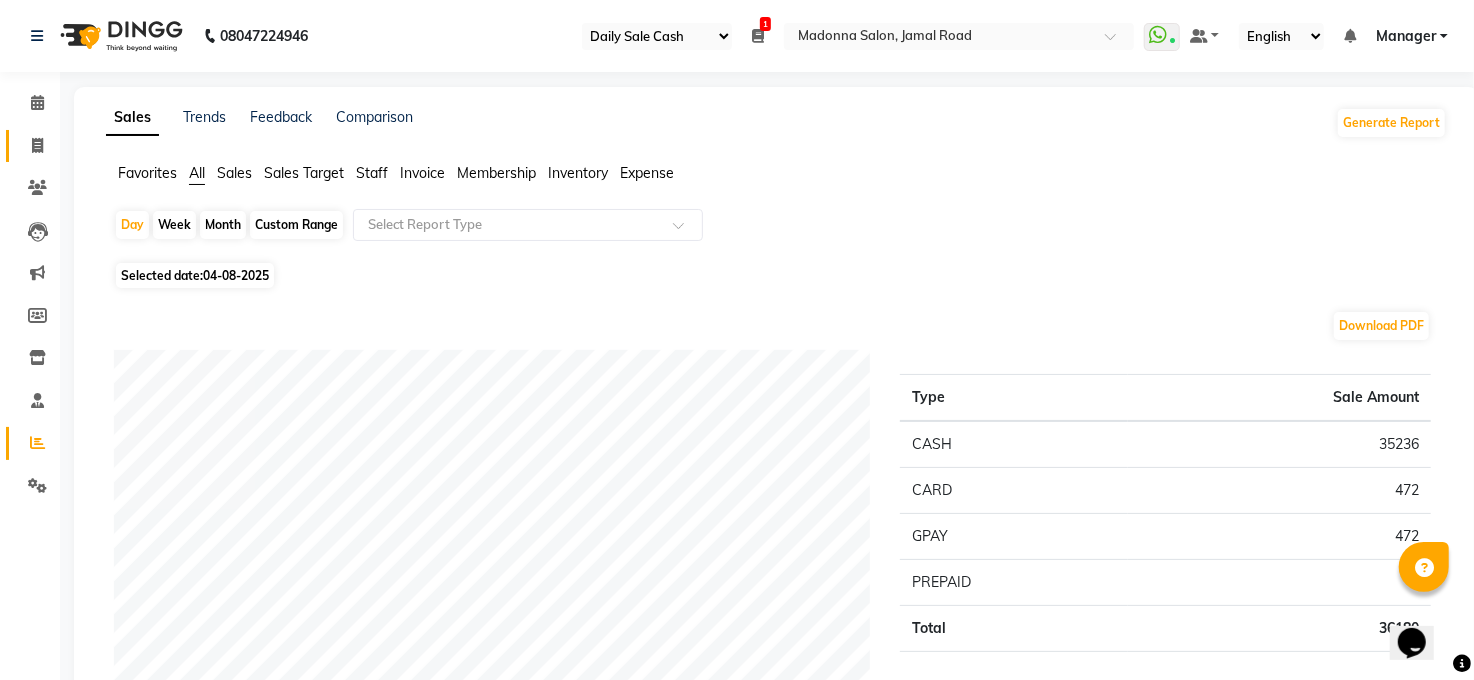 click on "Invoice" 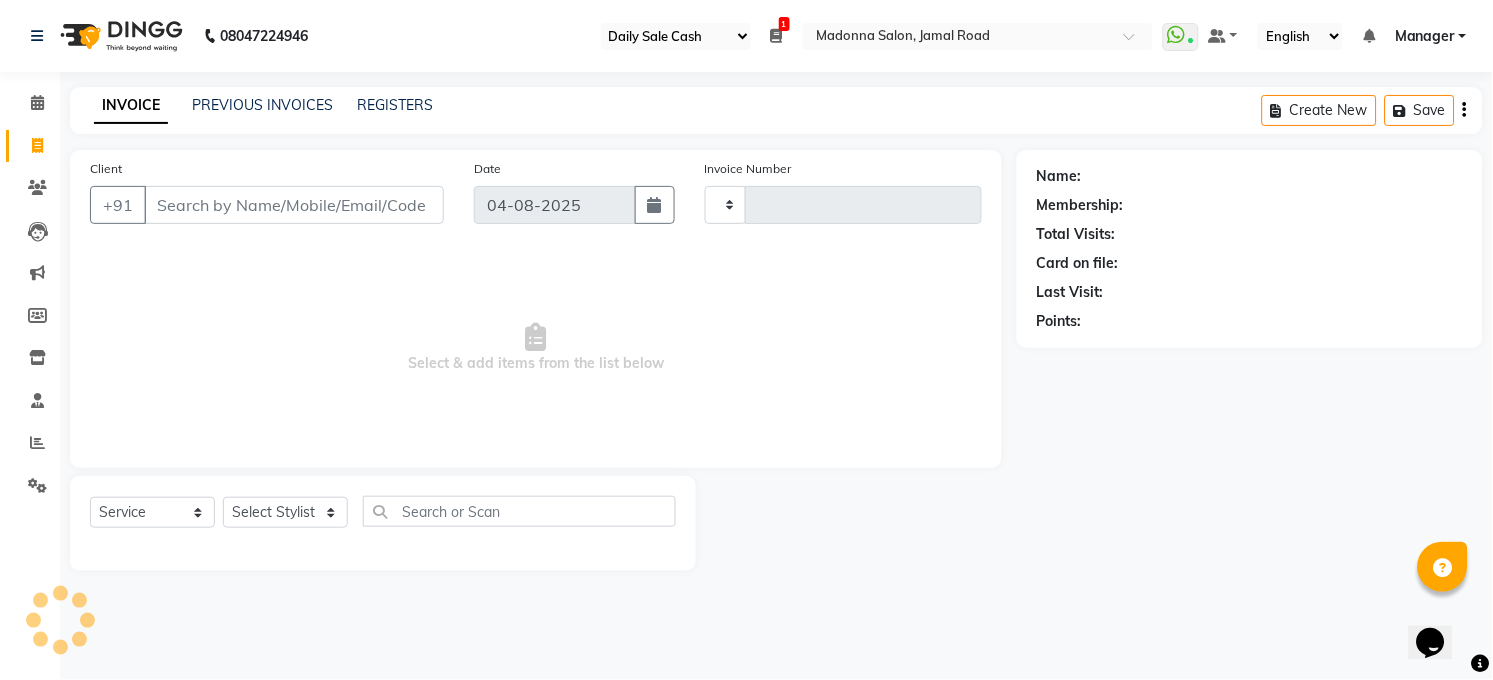 type on "2922" 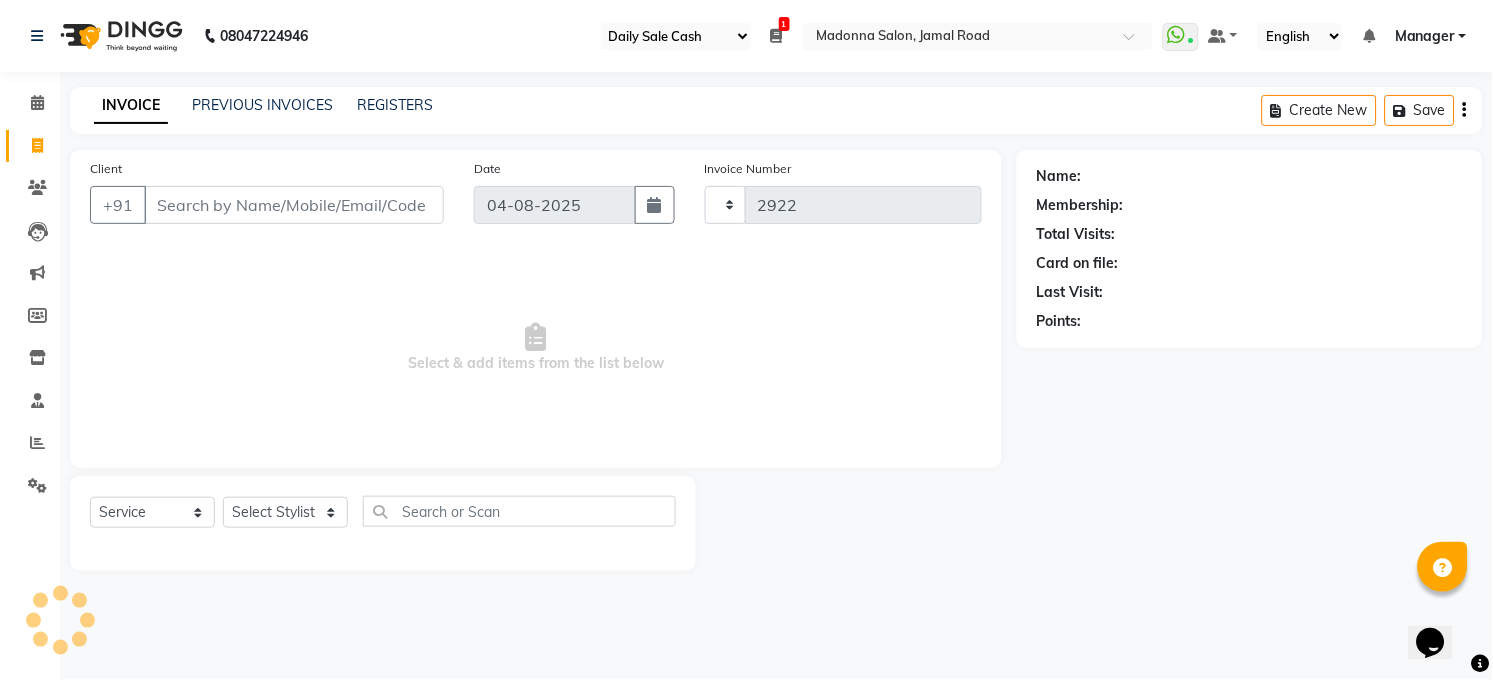 select on "5748" 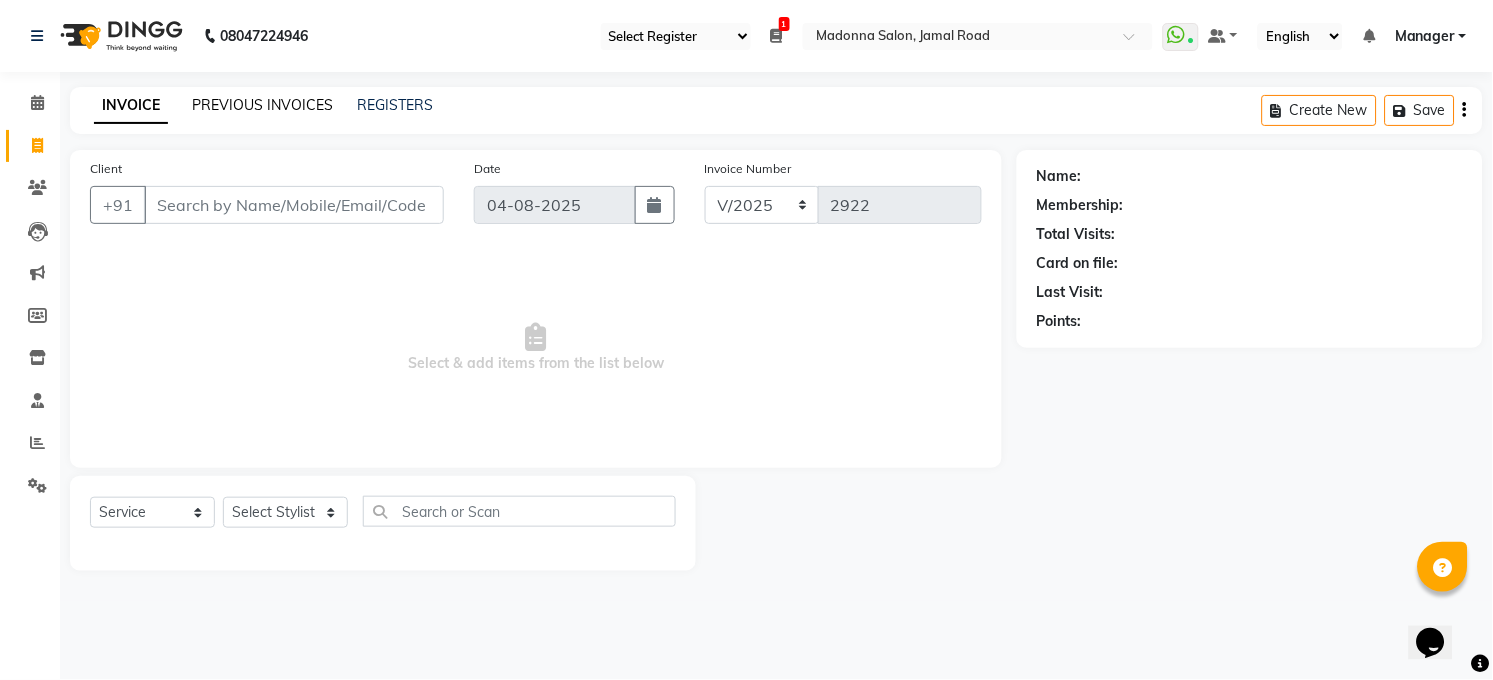 click on "PREVIOUS INVOICES" 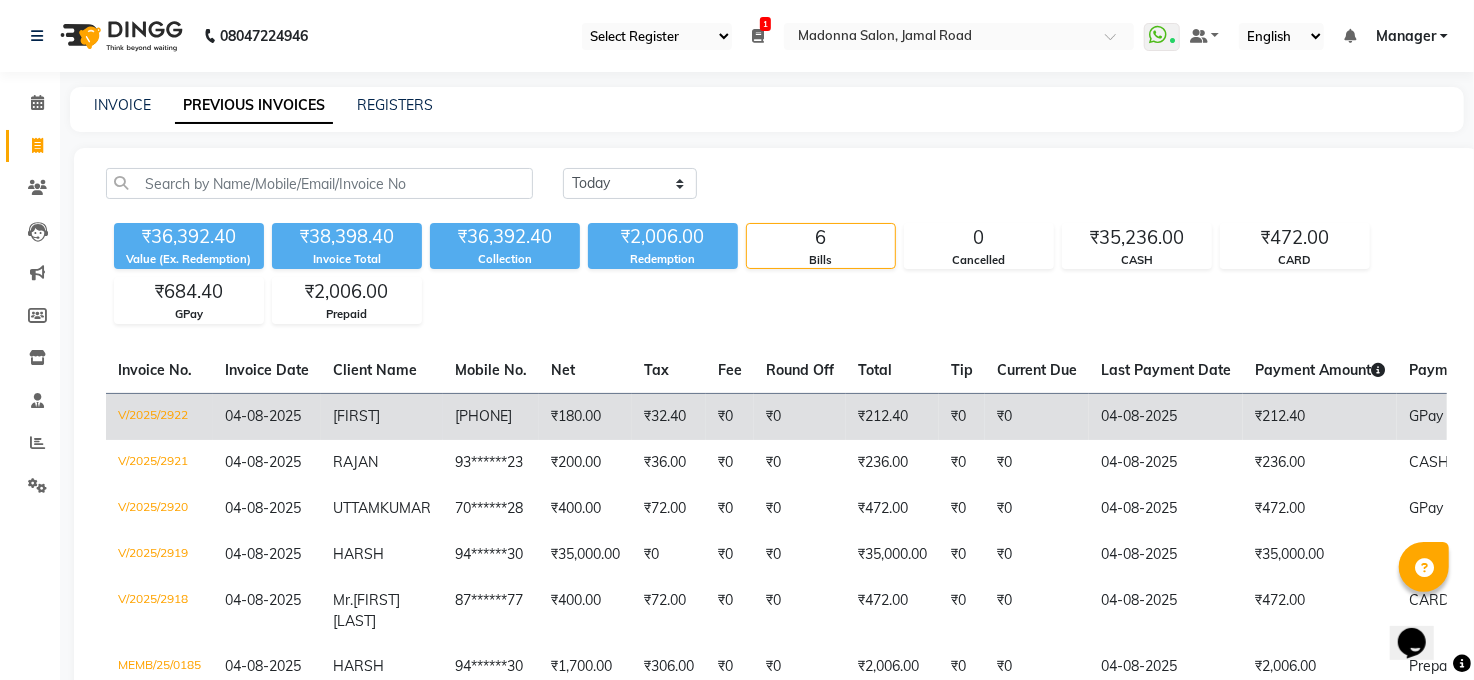 click on "₹0" 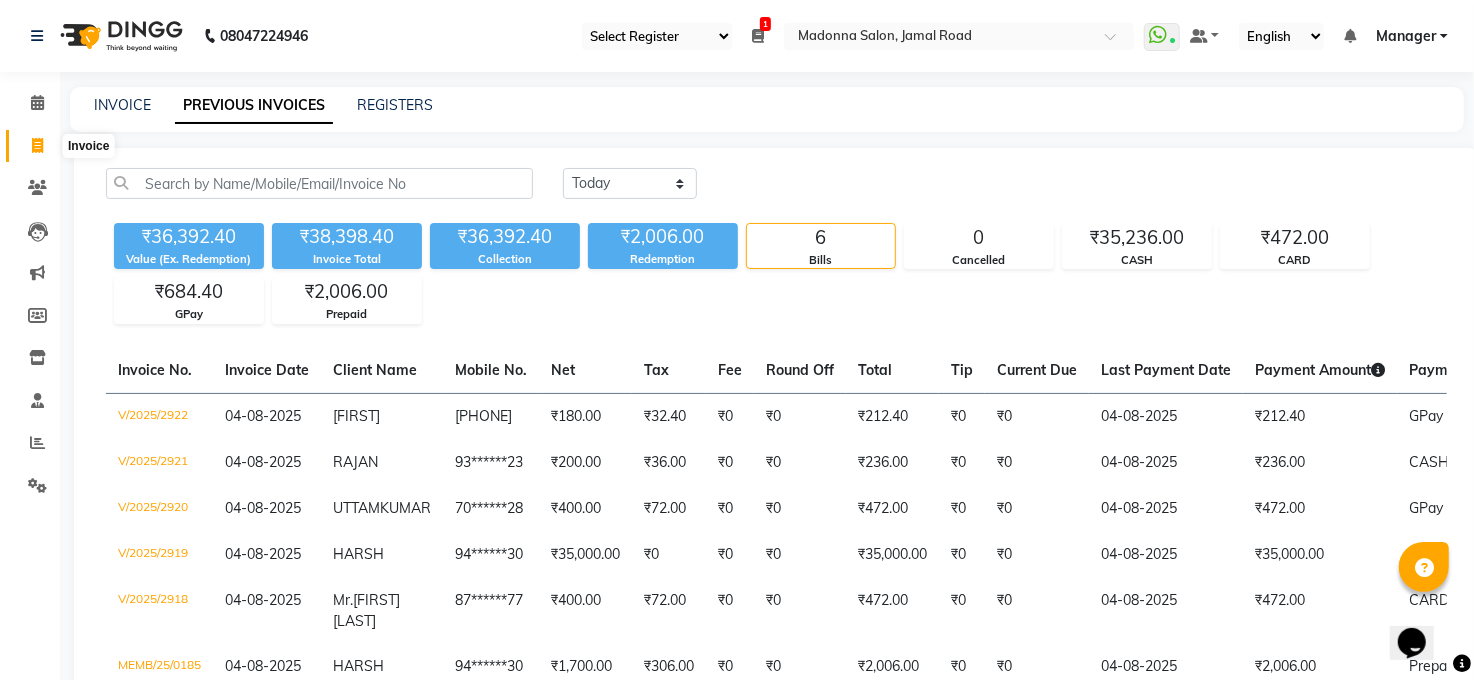 click 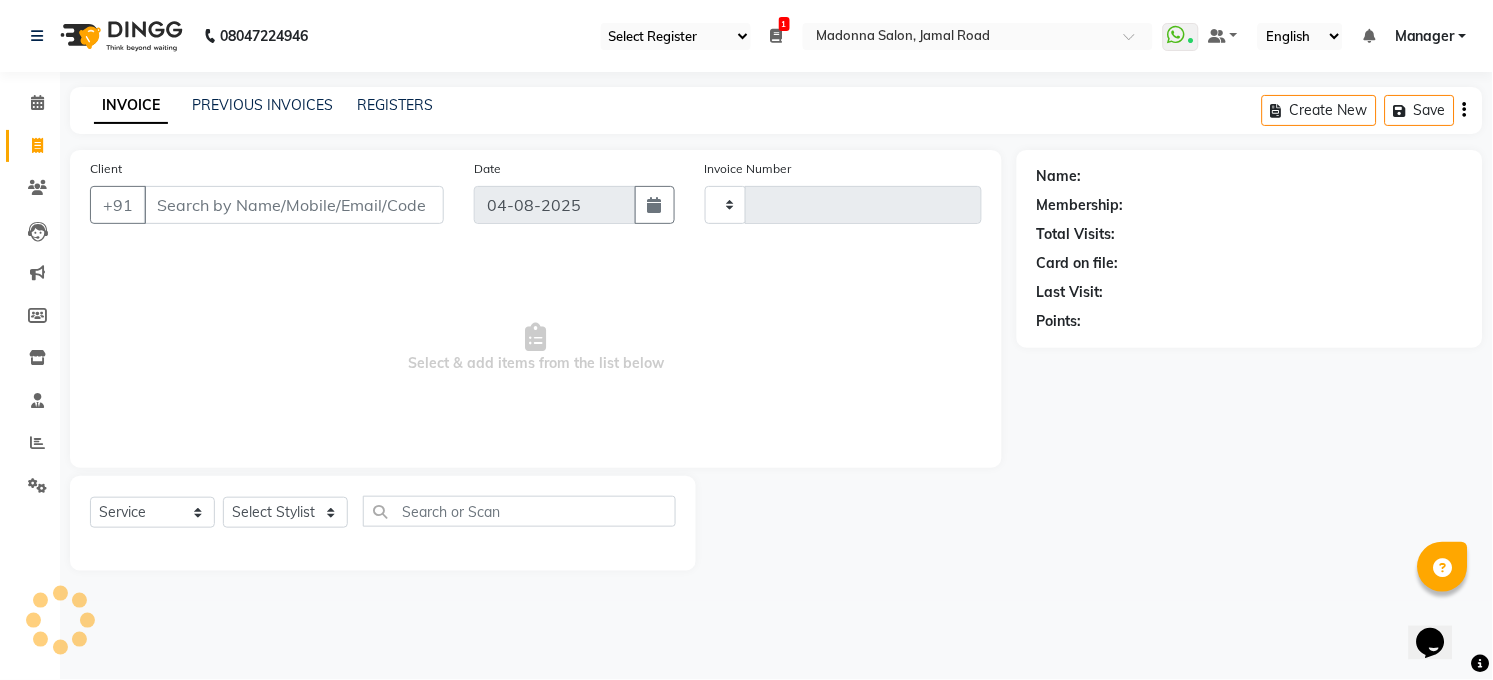 type on "2923" 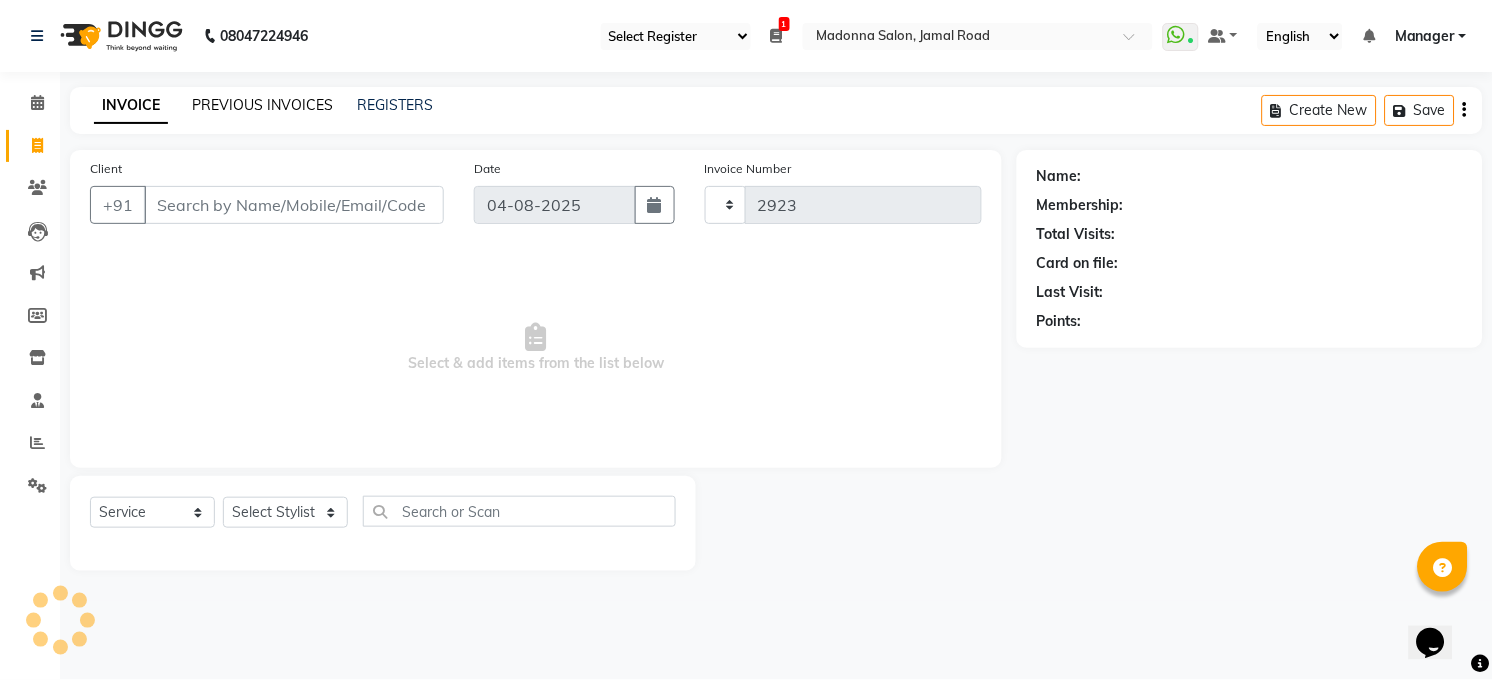 select on "5748" 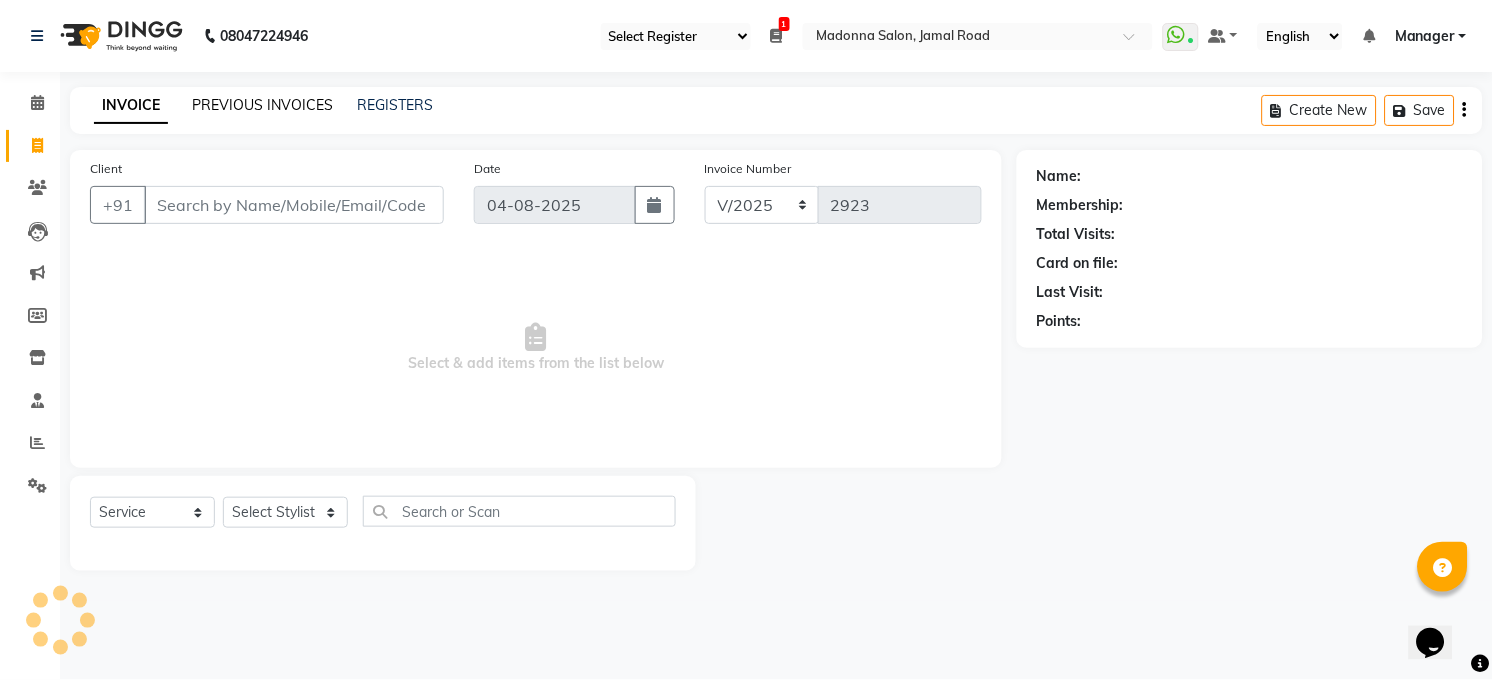 click on "PREVIOUS INVOICES" 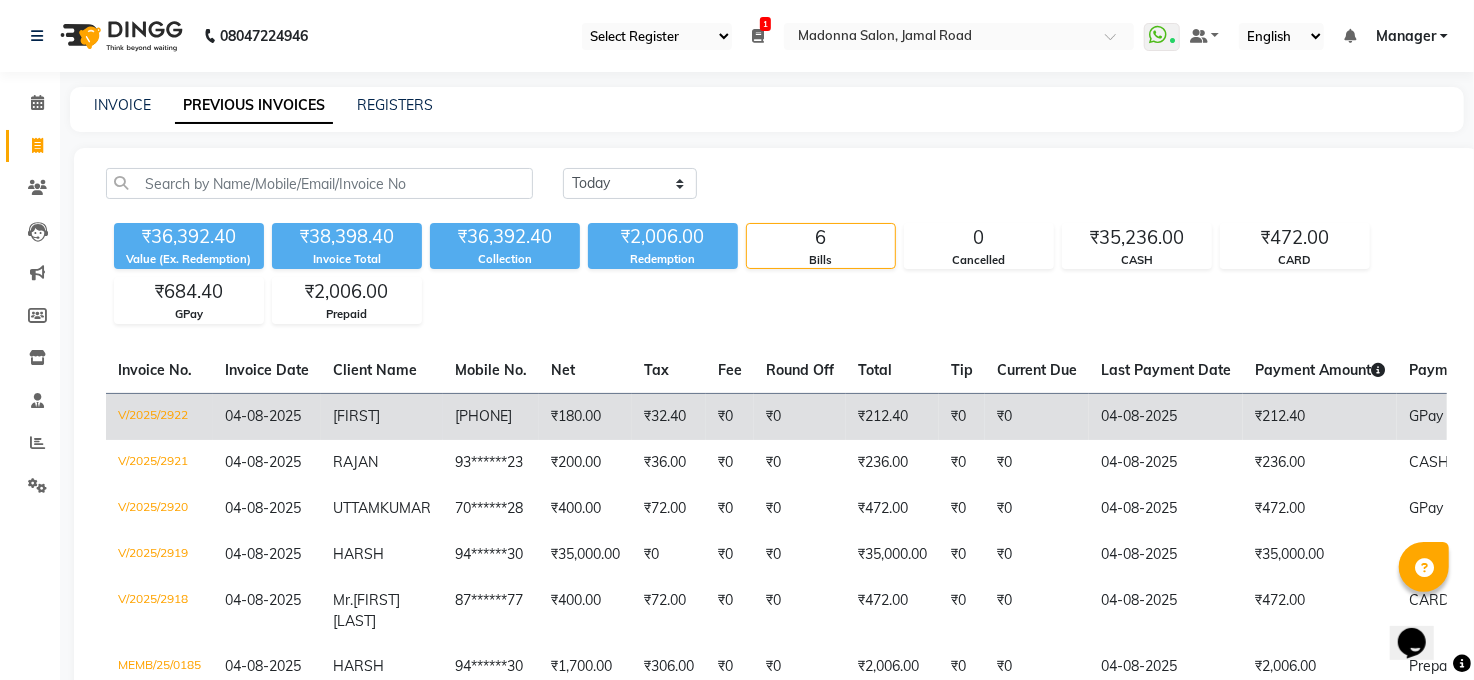 click on "₹212.40" 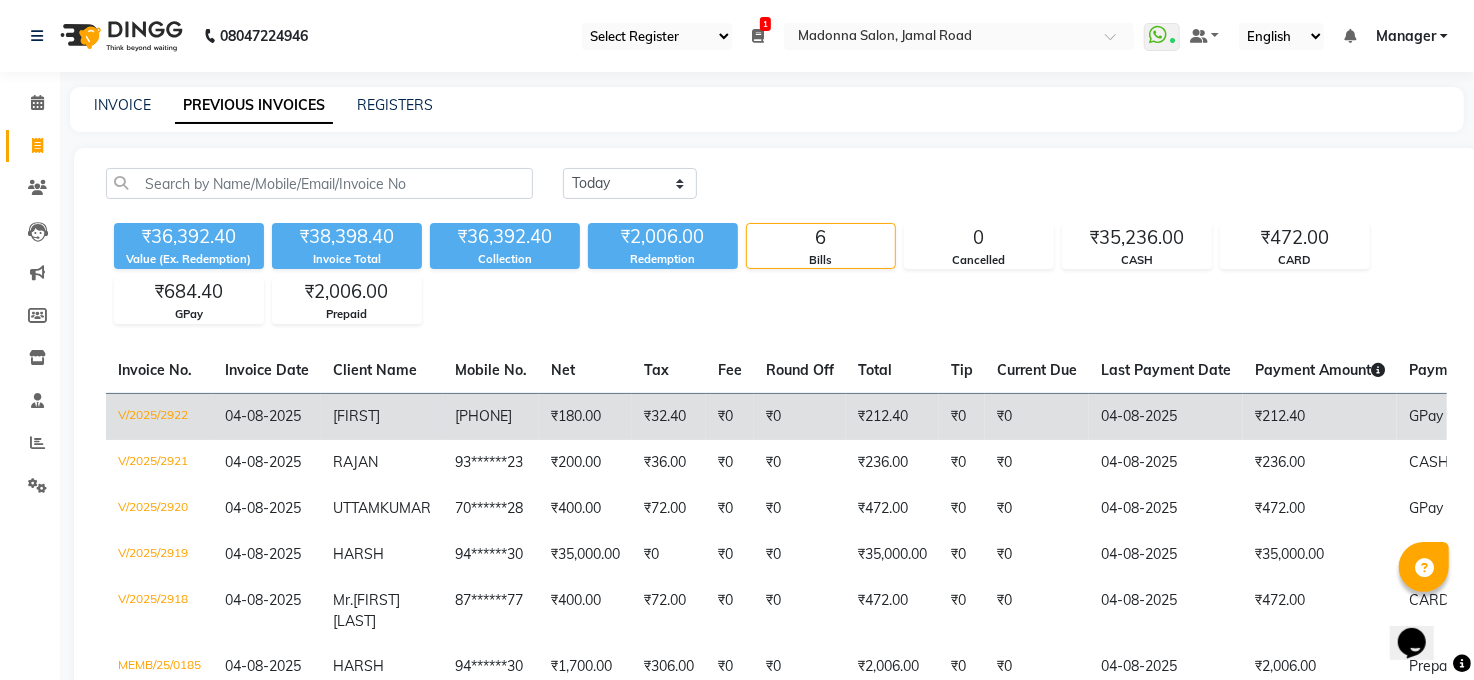 click on "₹212.40" 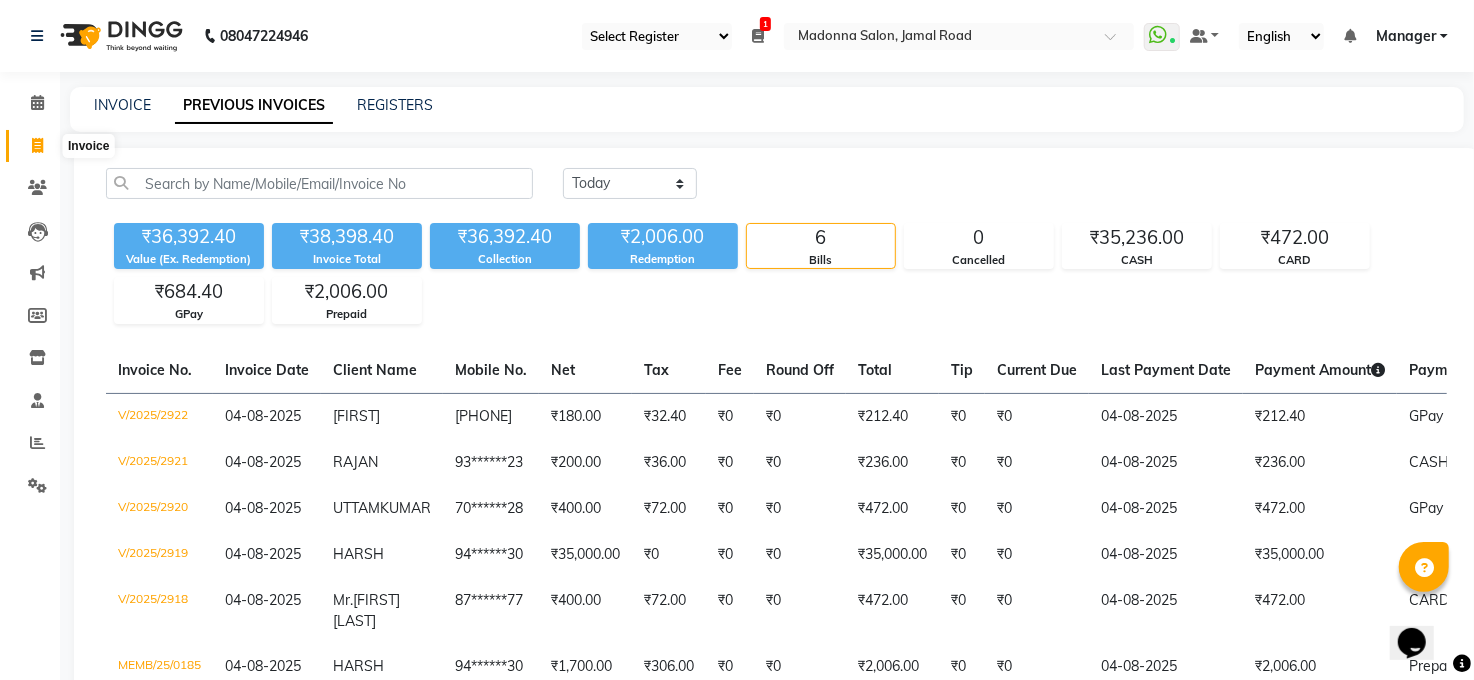 click 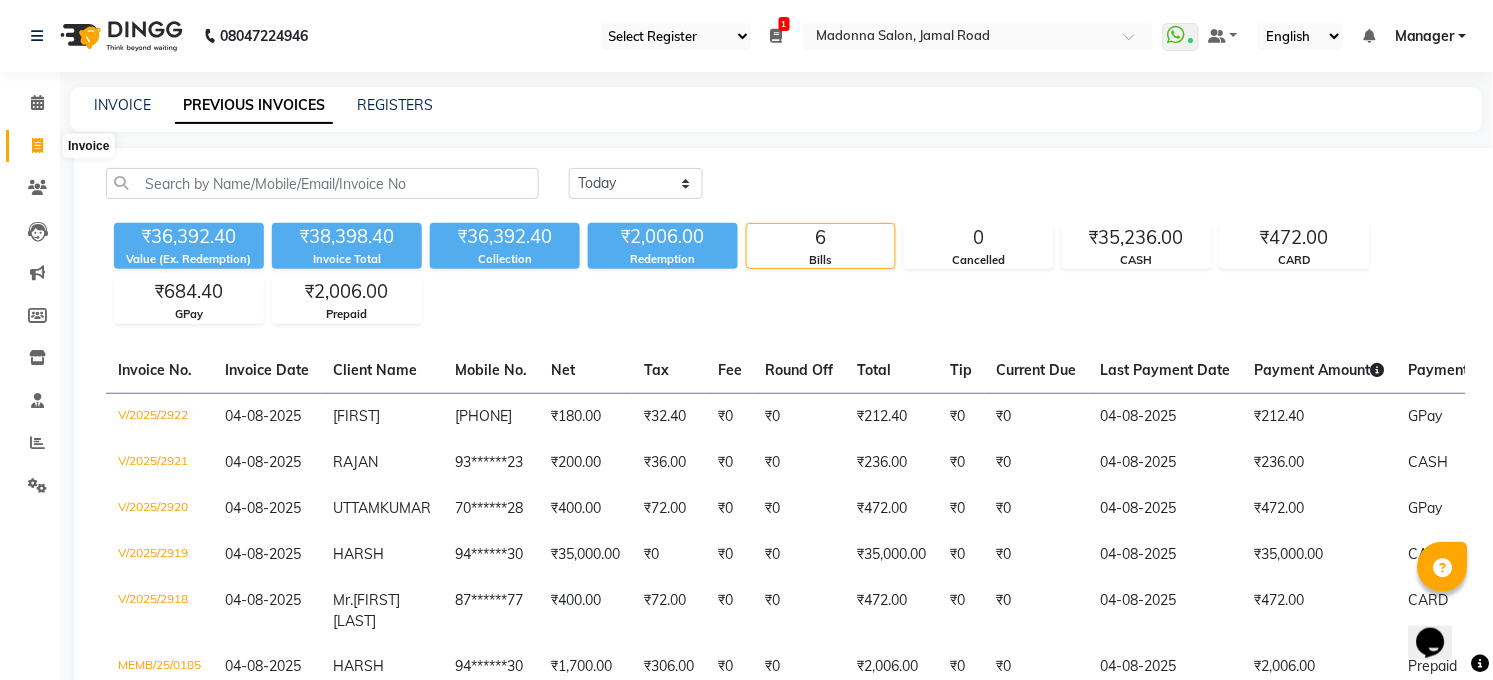 select on "5748" 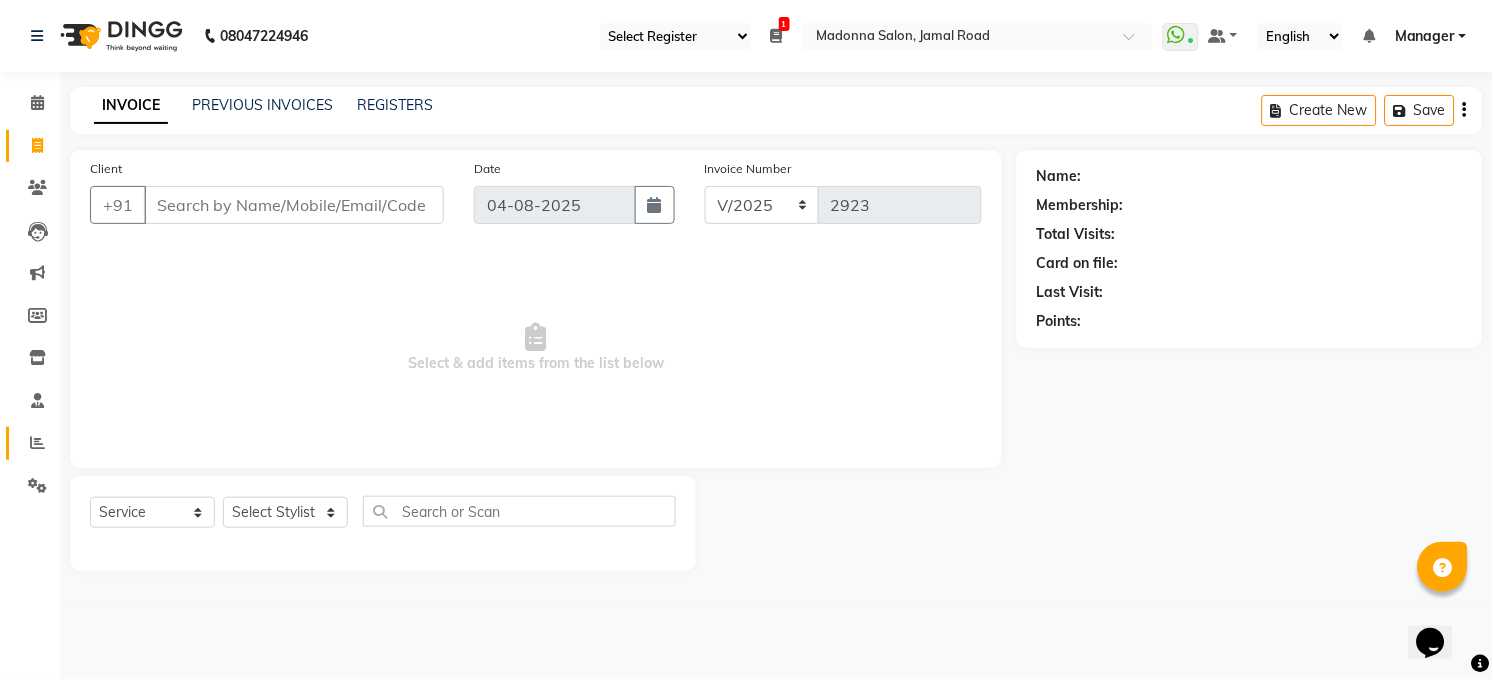 click on "Reports" 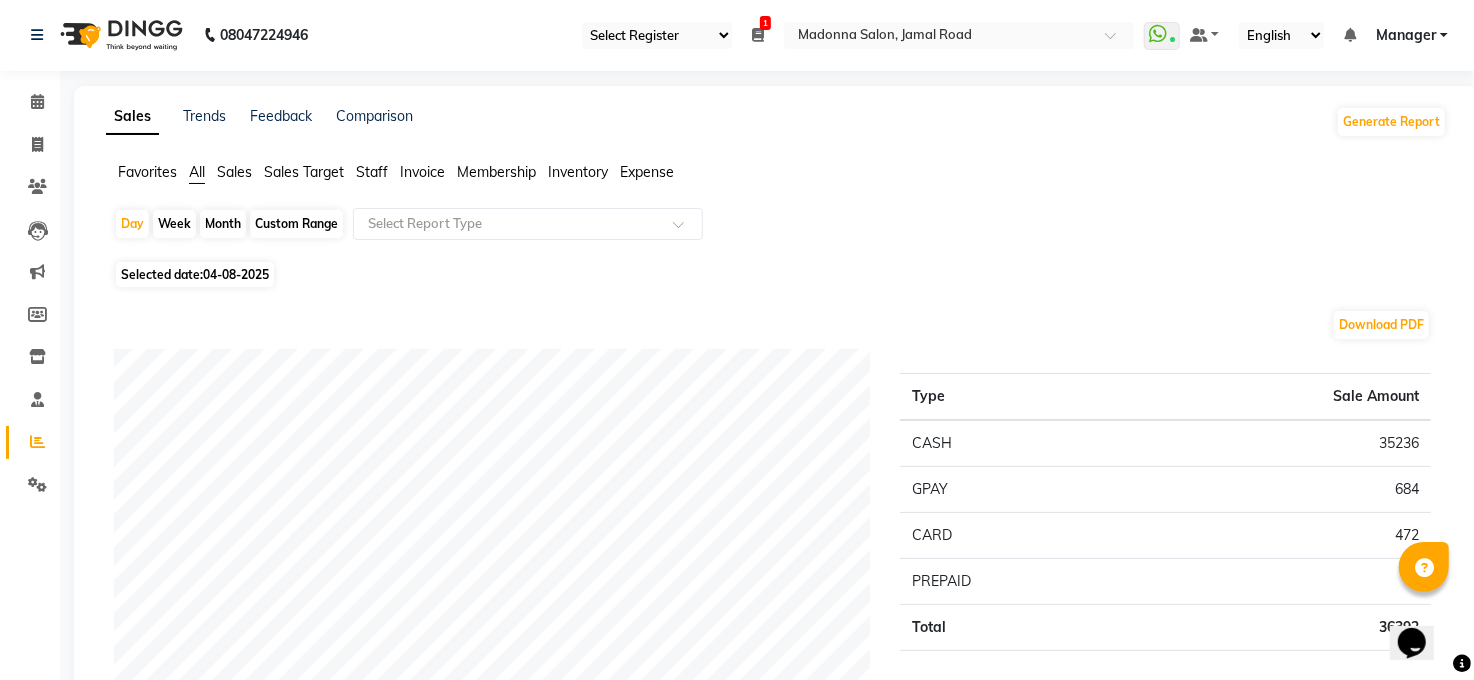 scroll, scrollTop: 0, scrollLeft: 0, axis: both 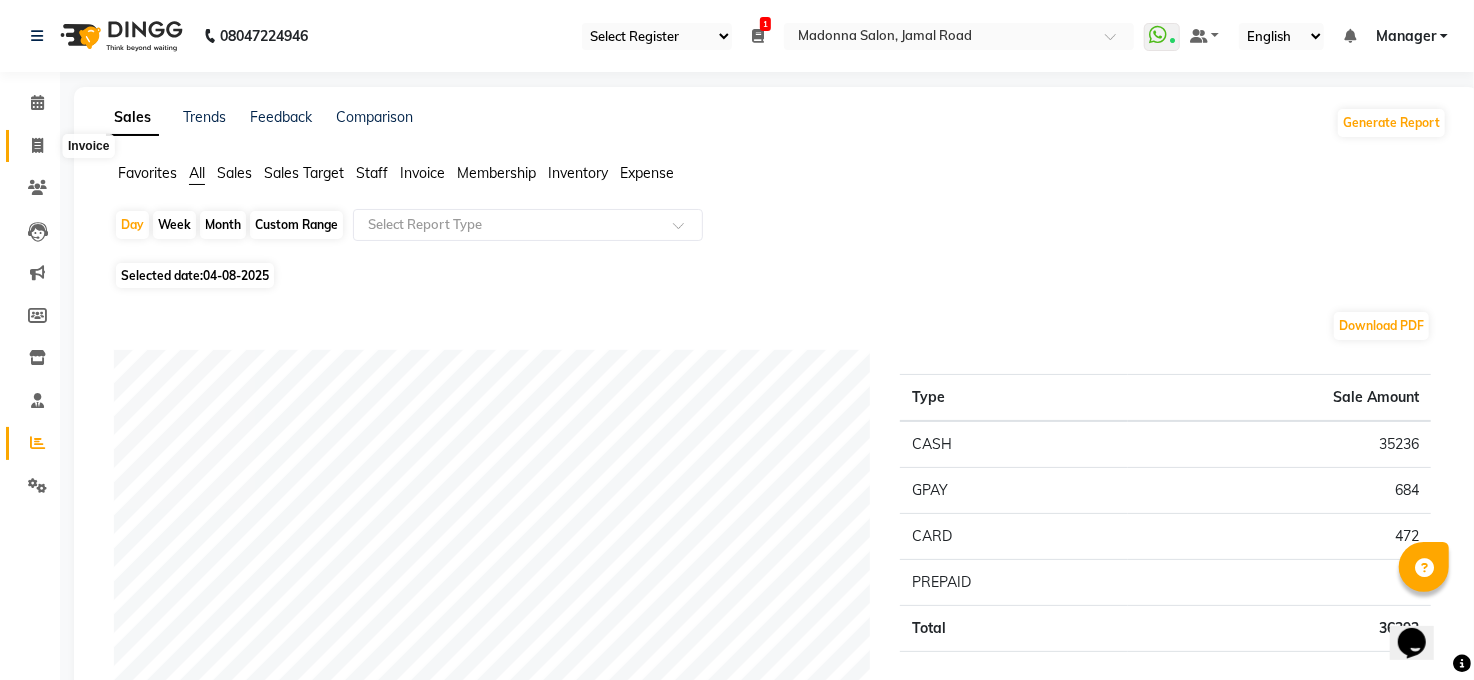 click 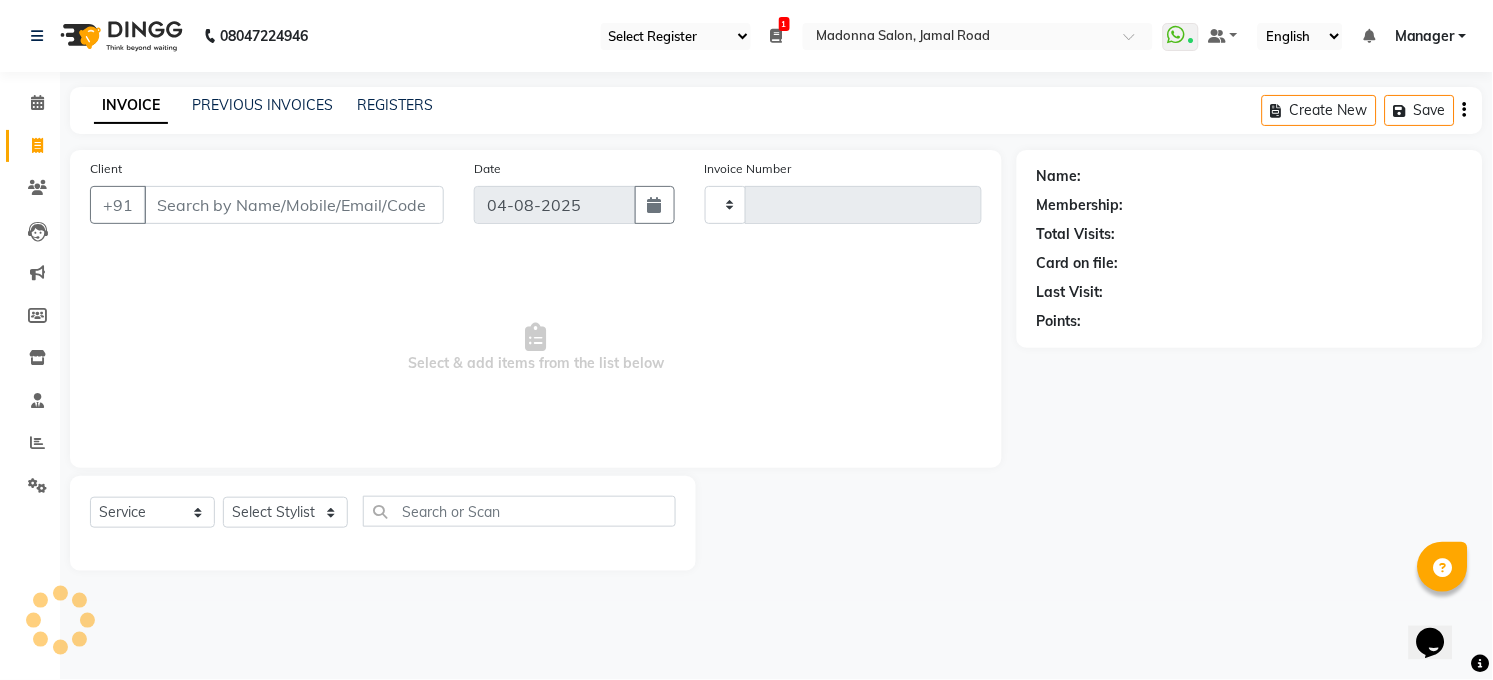 type on "2923" 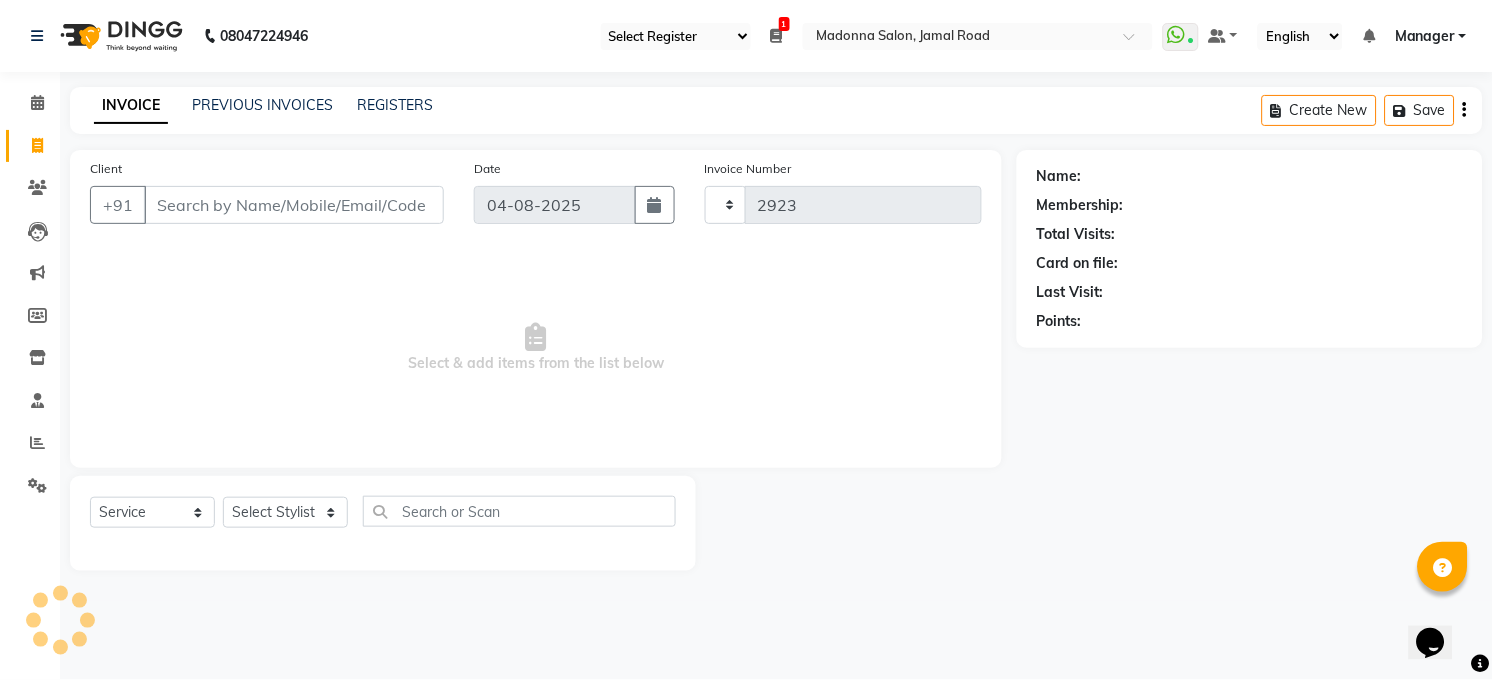 select on "5748" 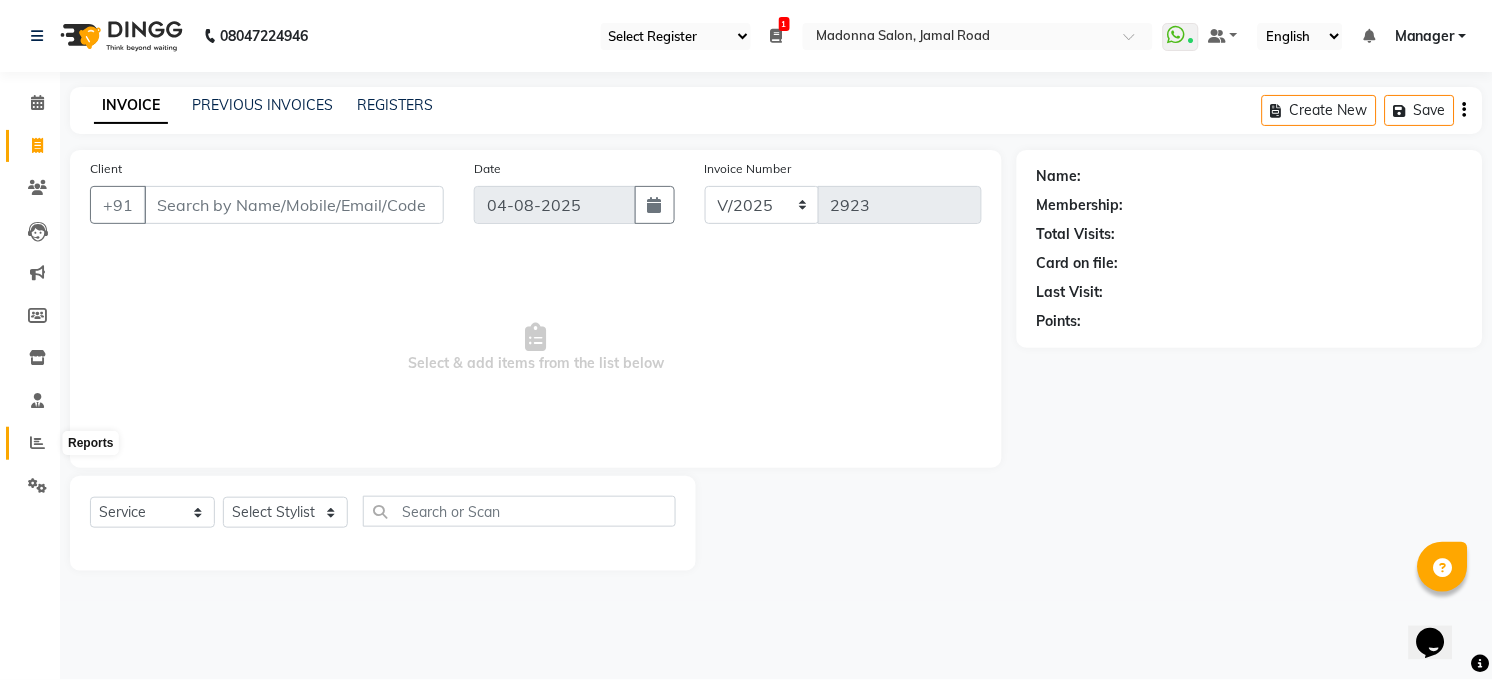 click 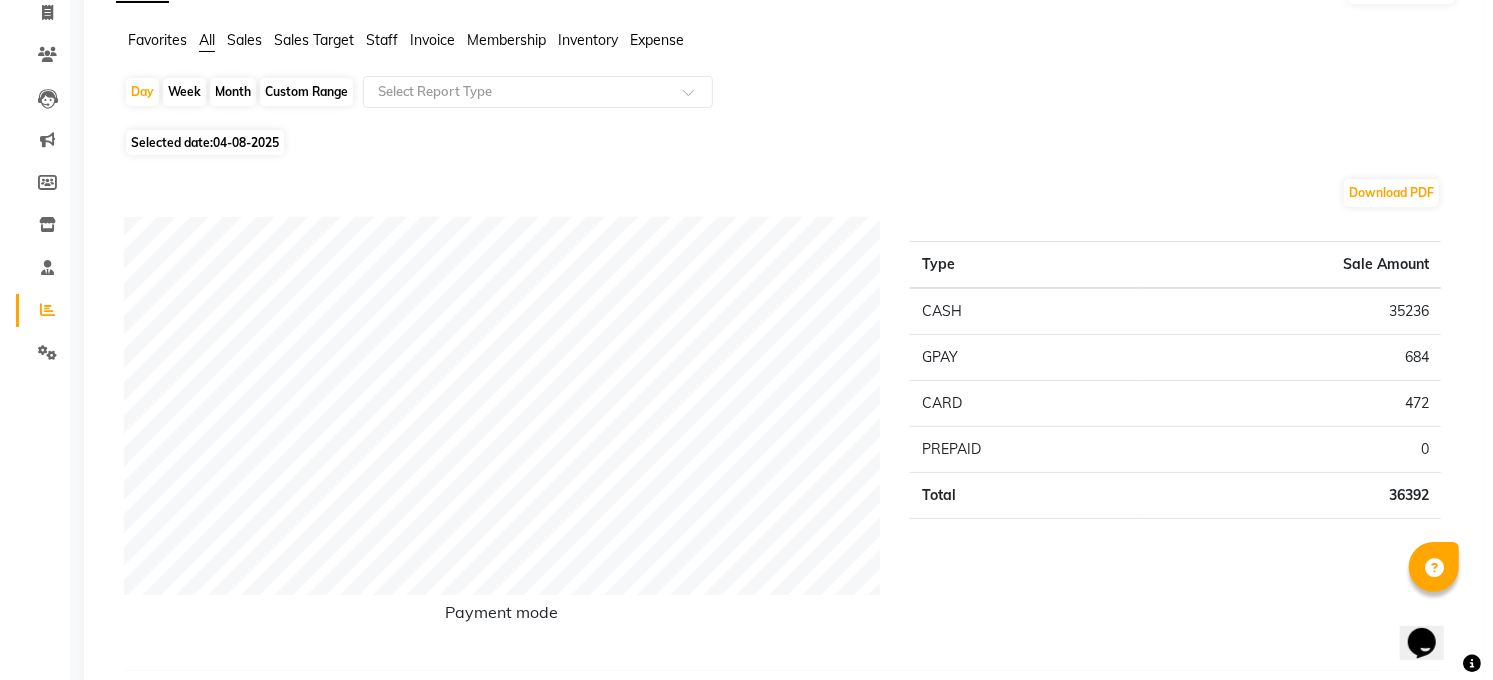 scroll, scrollTop: 0, scrollLeft: 0, axis: both 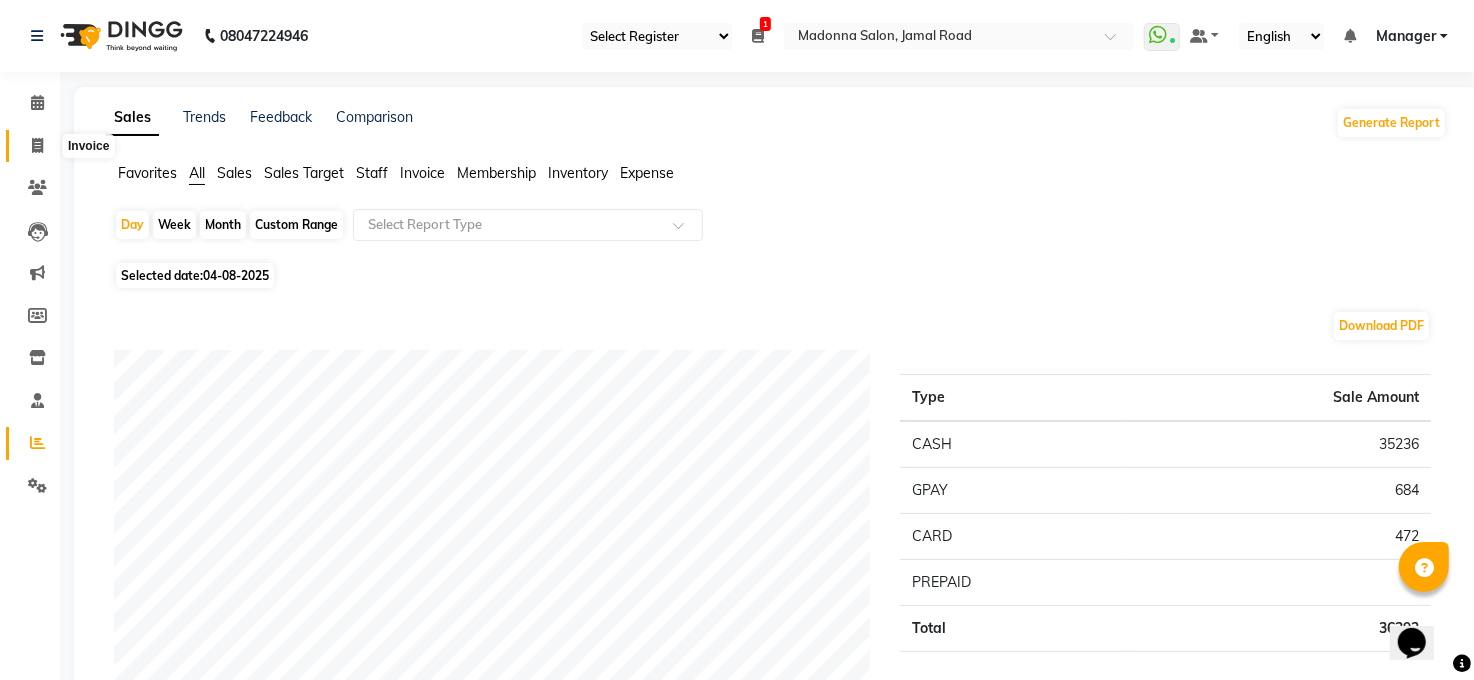 click 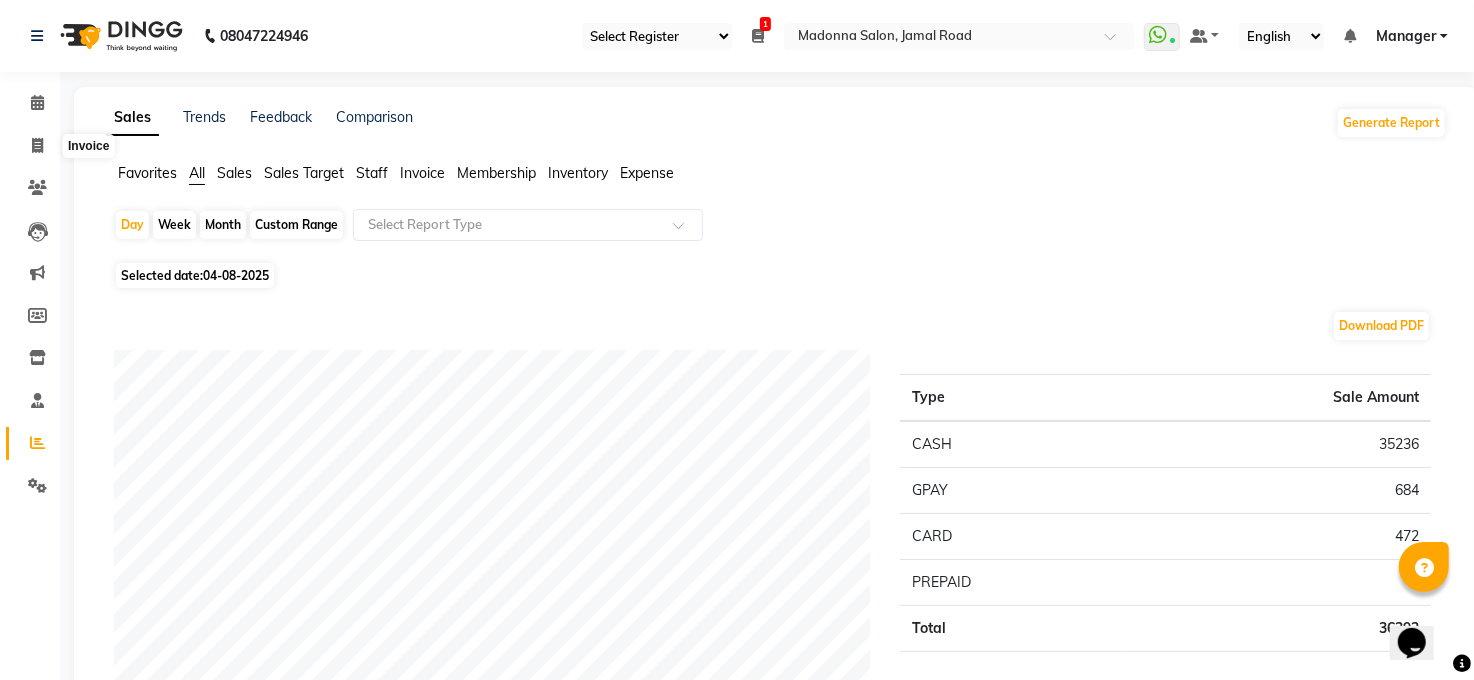 select on "service" 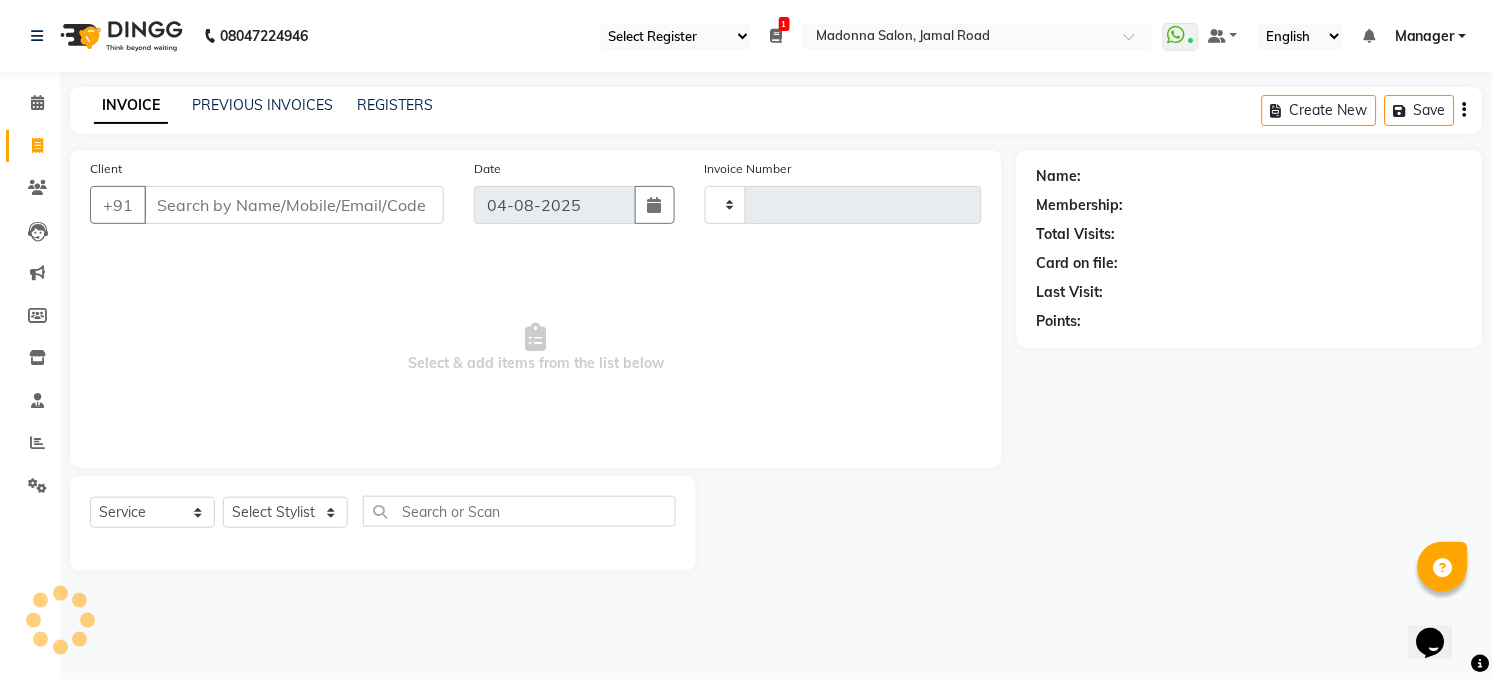 type on "2923" 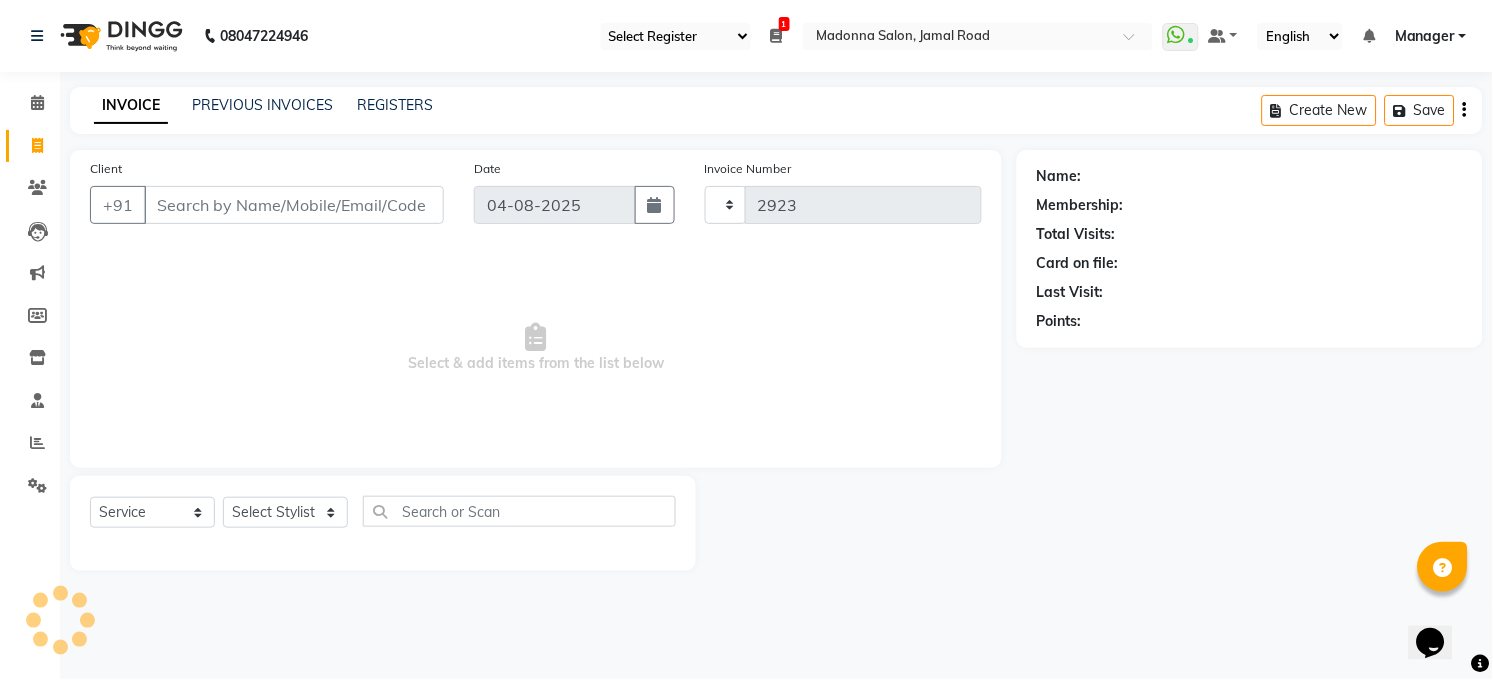 select on "5748" 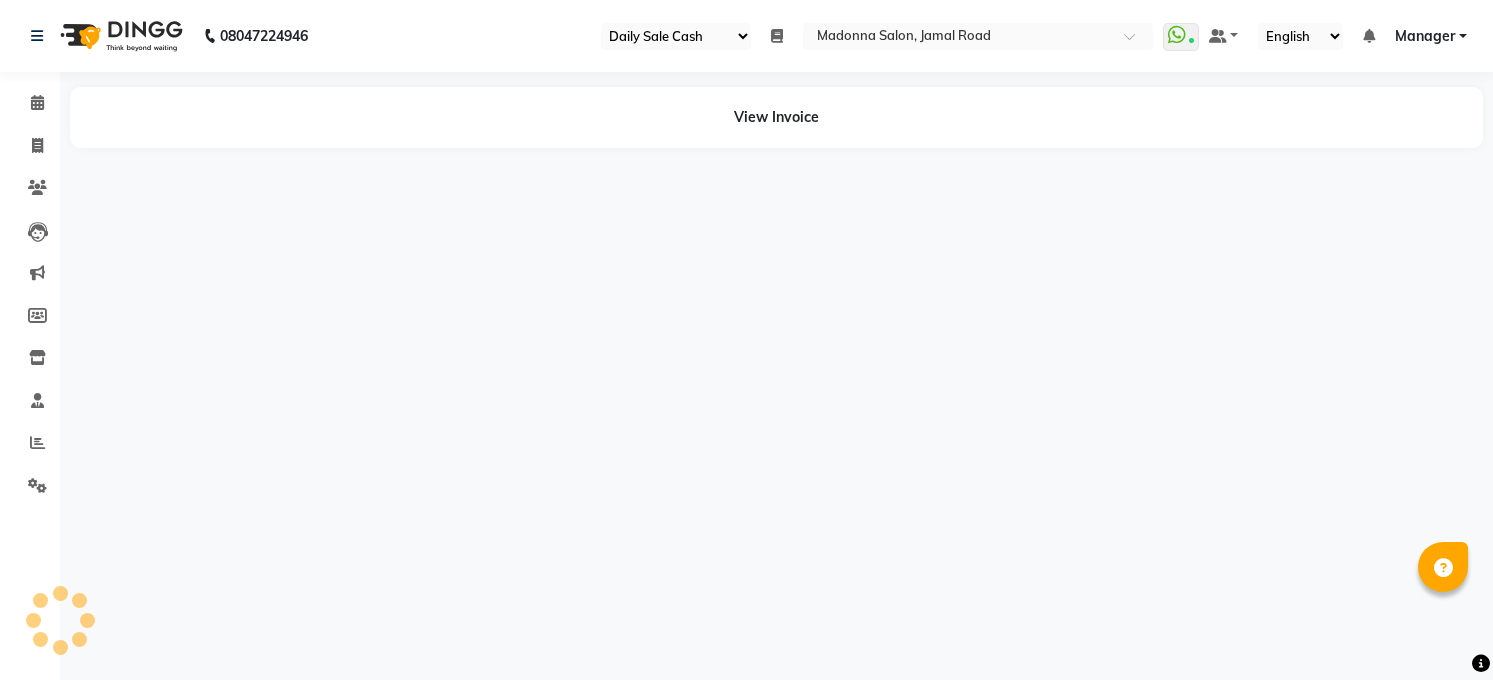 select on "35" 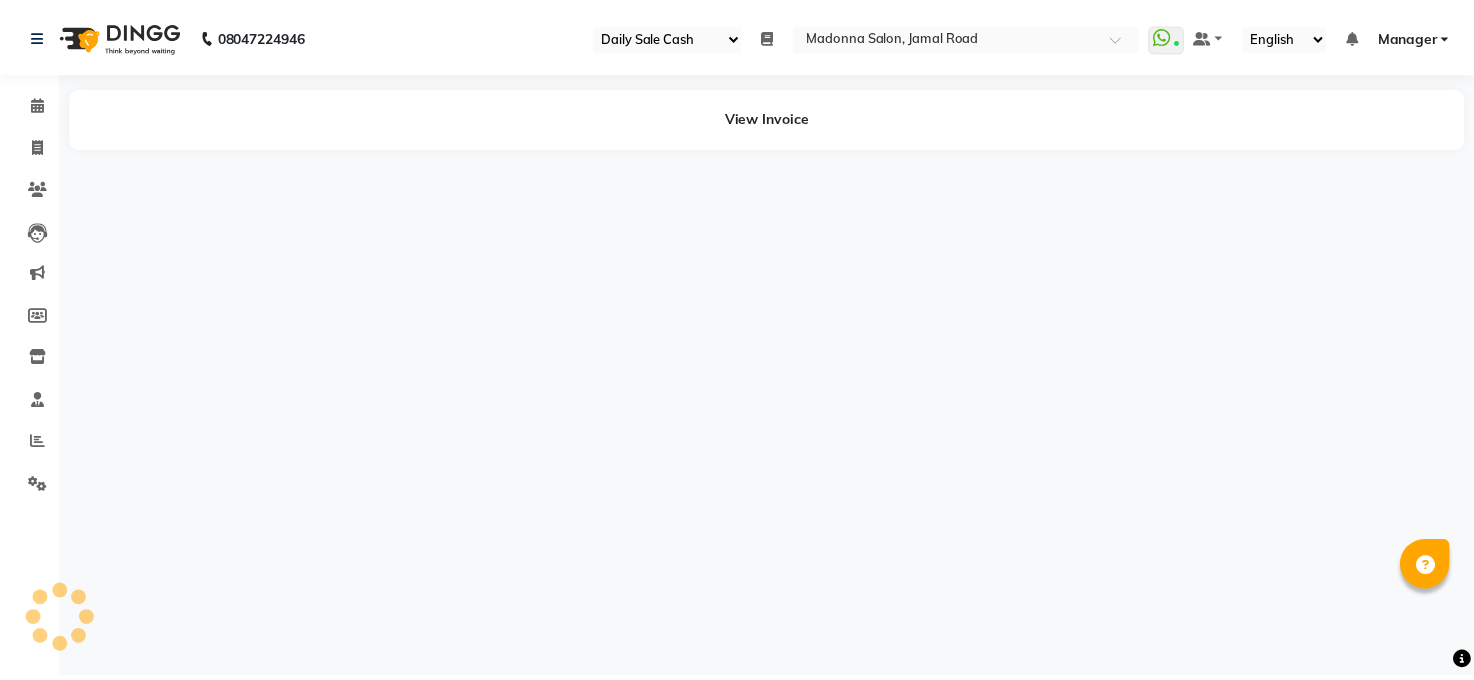 scroll, scrollTop: 0, scrollLeft: 0, axis: both 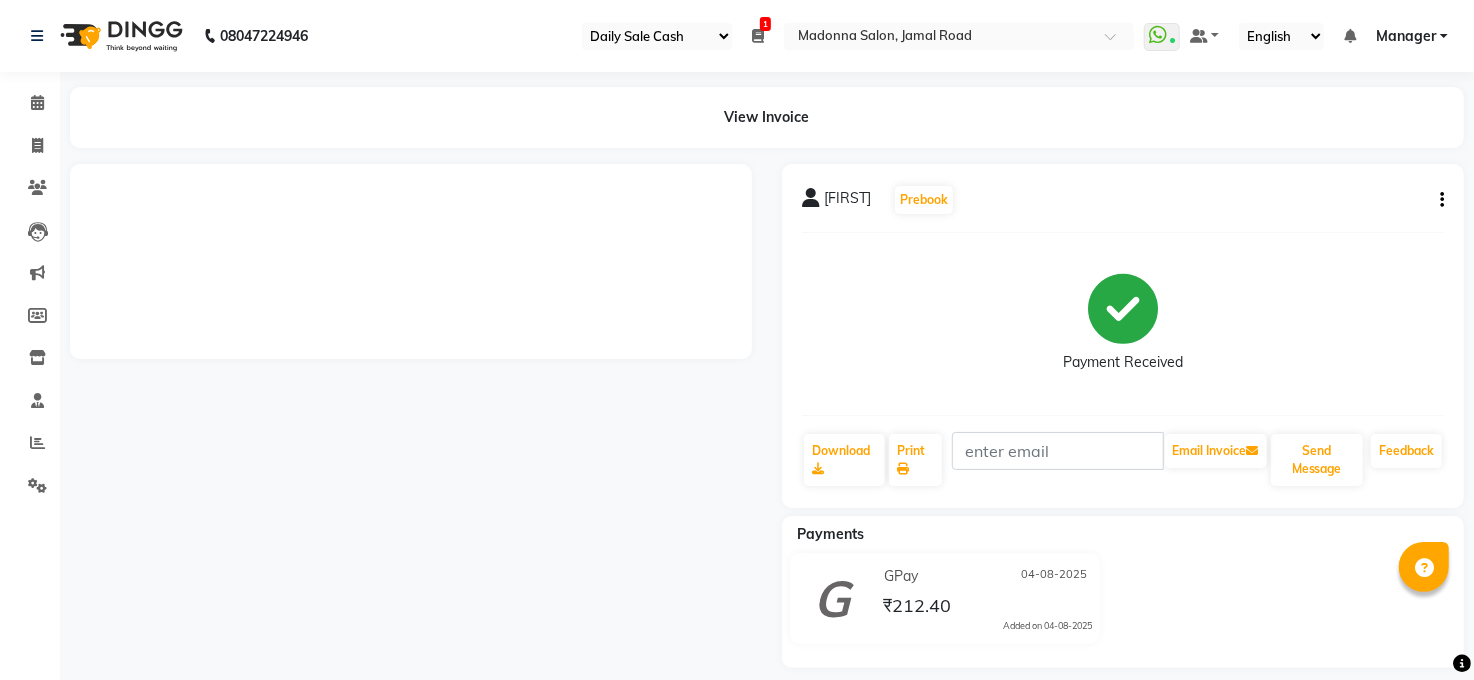 click 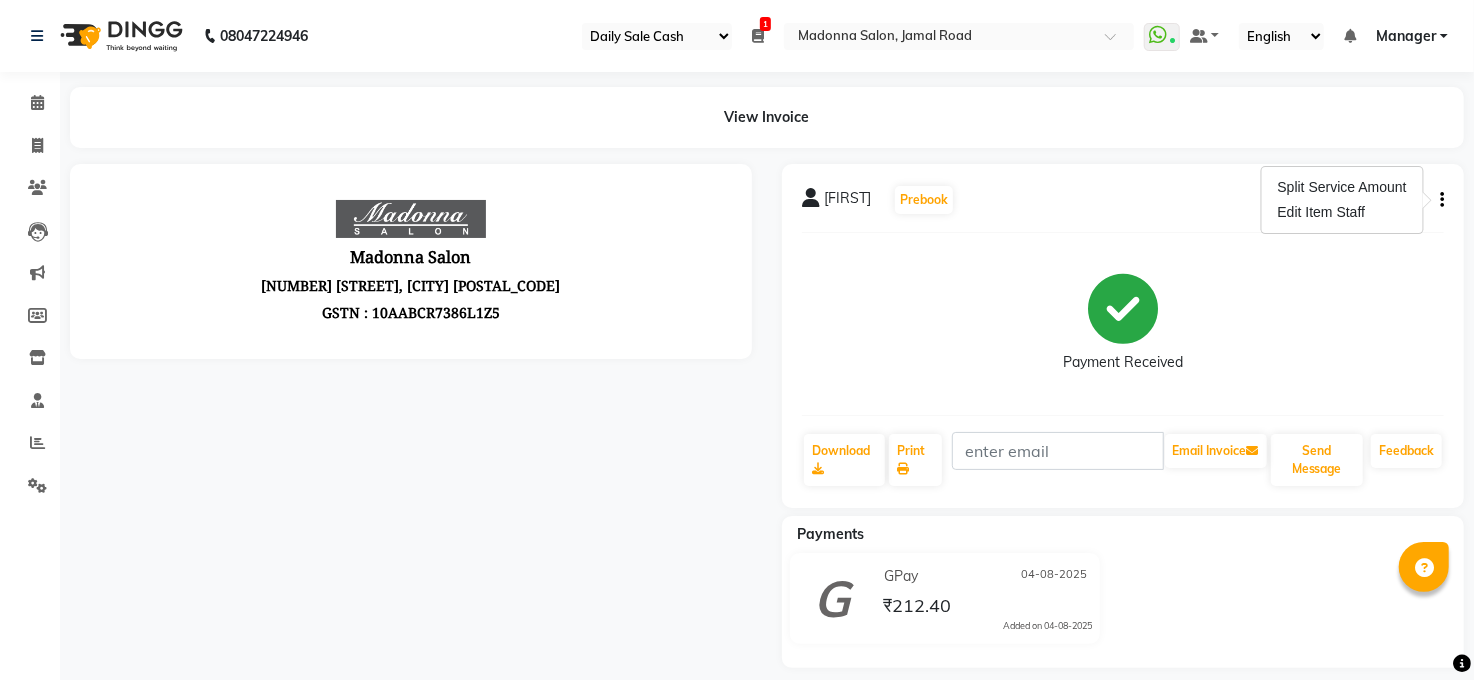 scroll, scrollTop: 0, scrollLeft: 0, axis: both 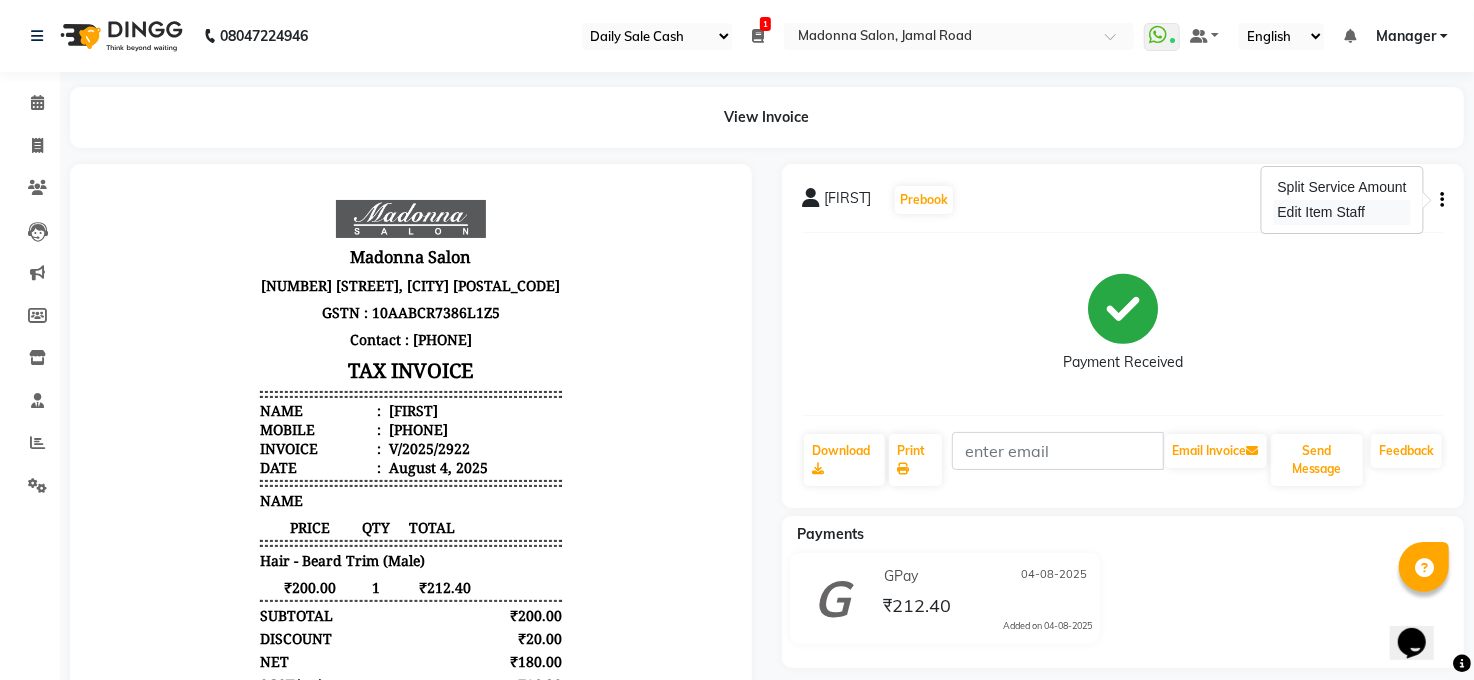 click on "Edit Item Staff" at bounding box center [1342, 212] 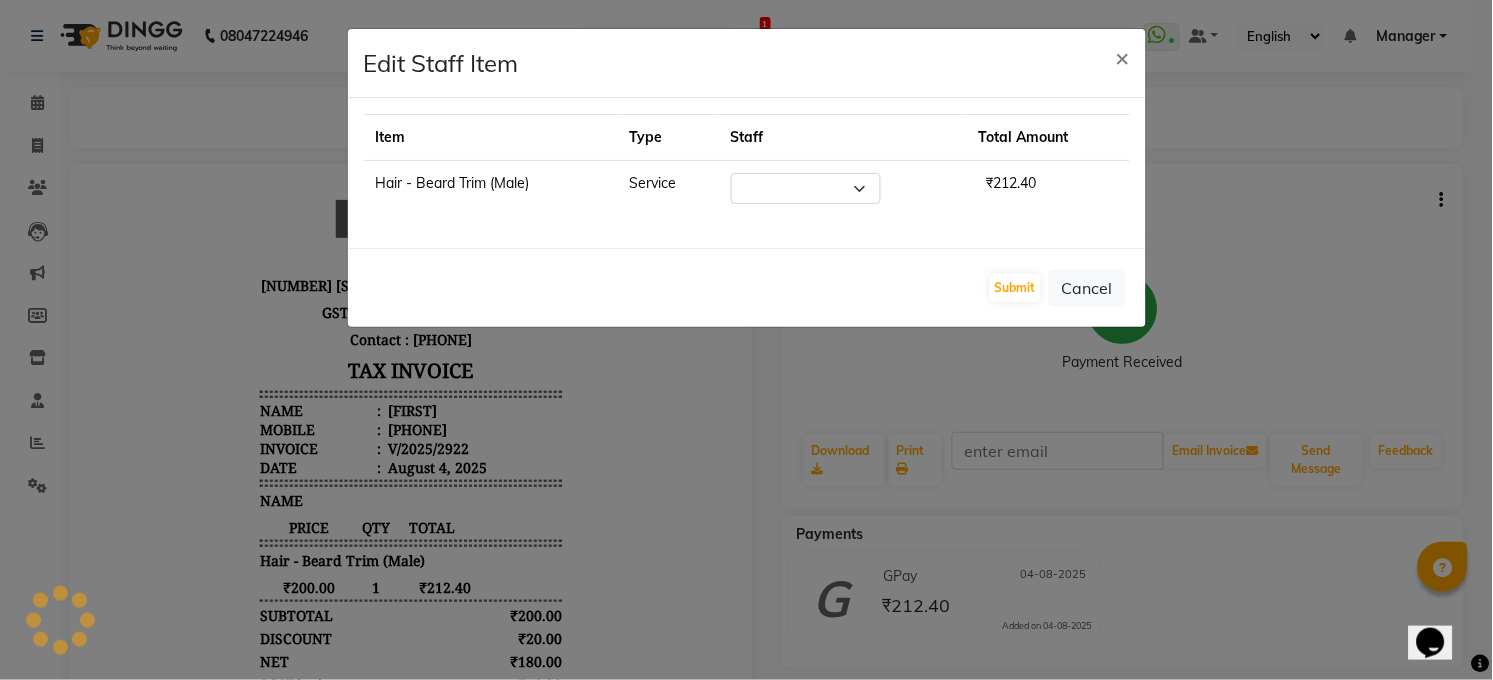 select on "40298" 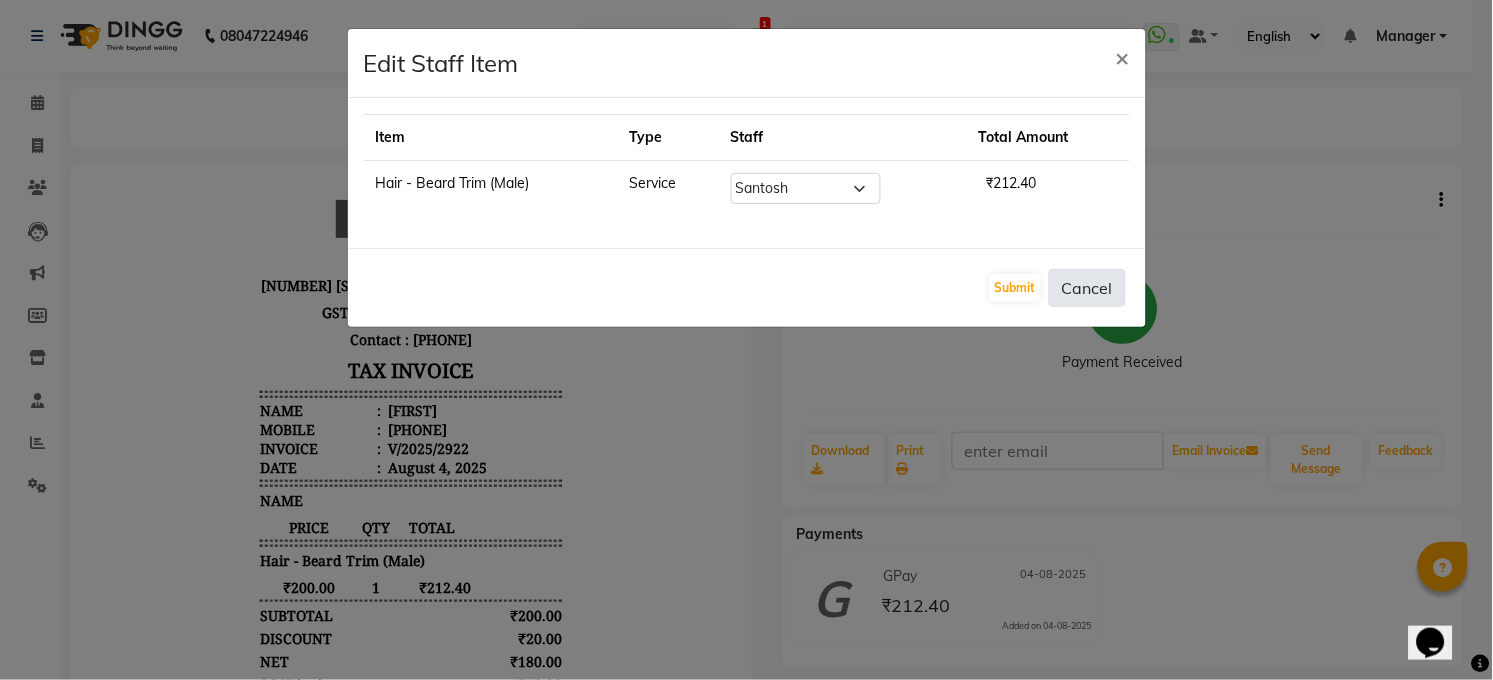 drag, startPoint x: 1077, startPoint y: 291, endPoint x: 1102, endPoint y: 291, distance: 25 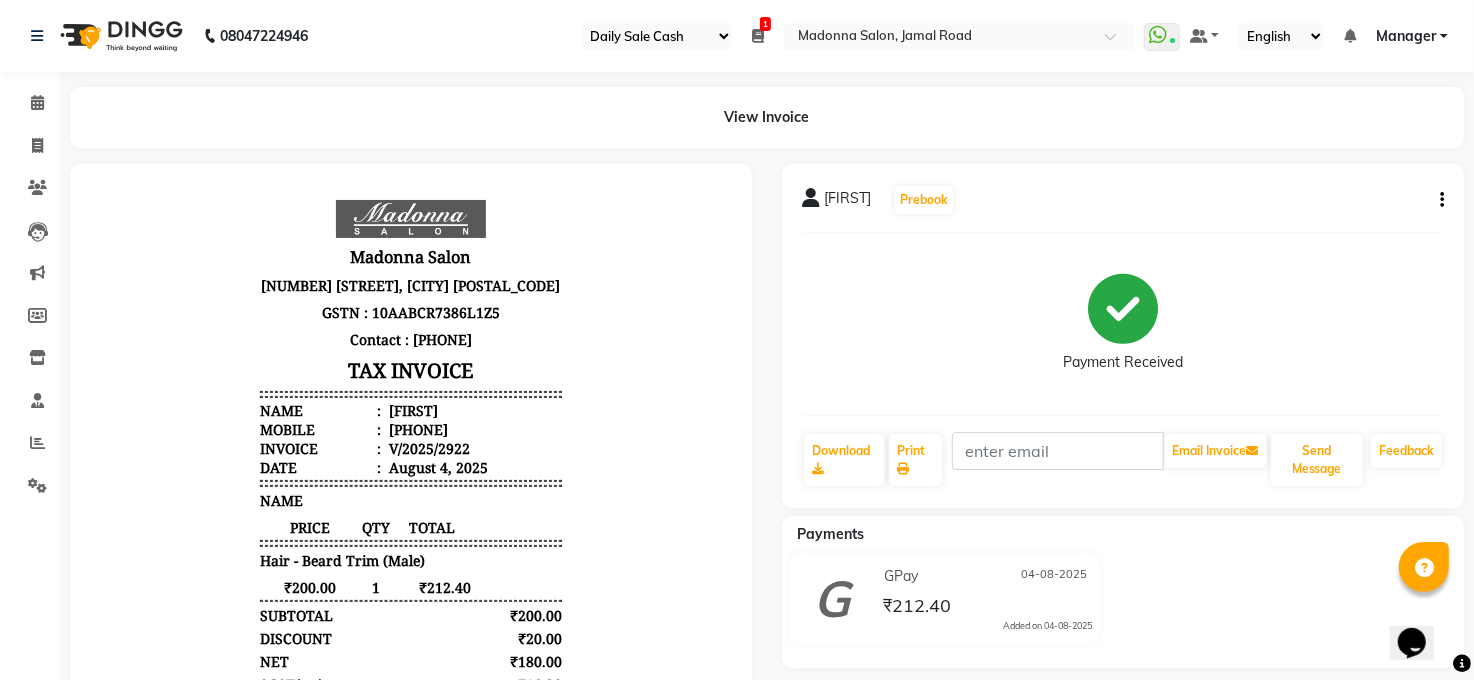 click 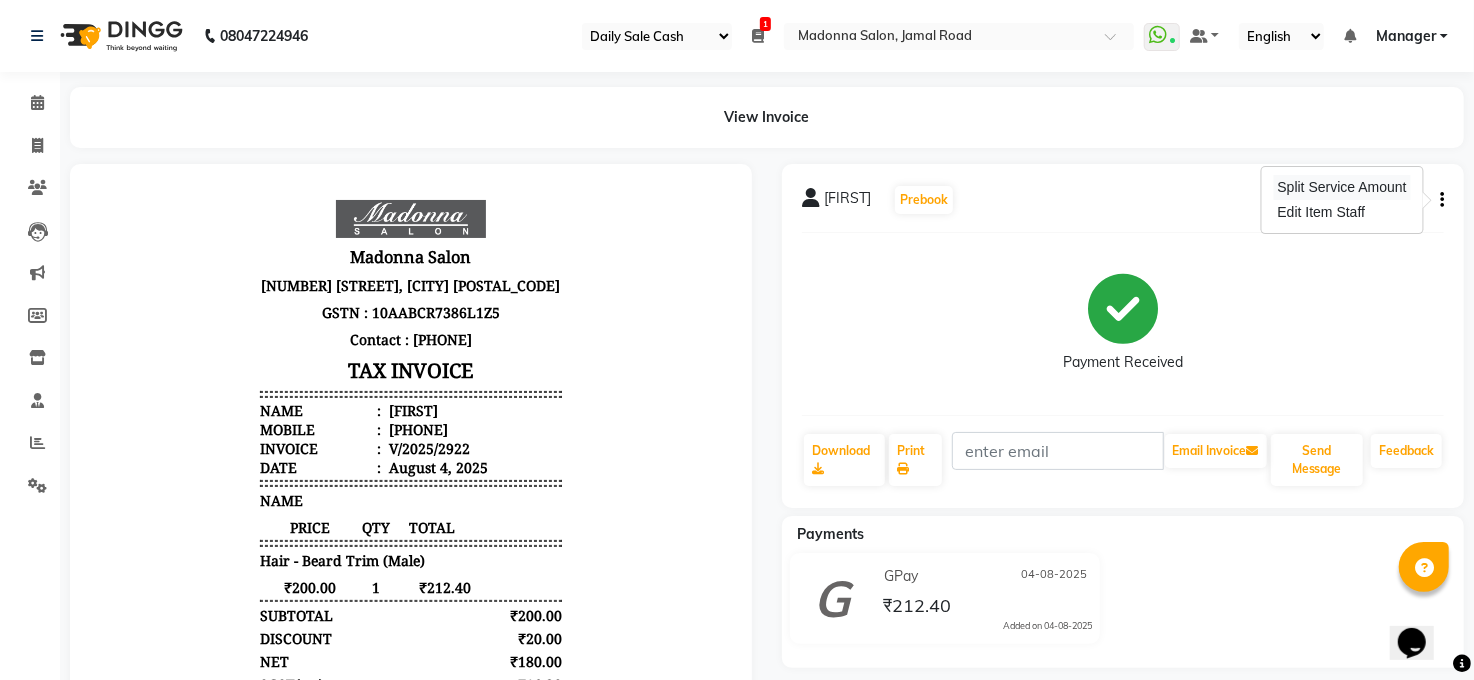 click on "Split Service Amount" at bounding box center [1342, 187] 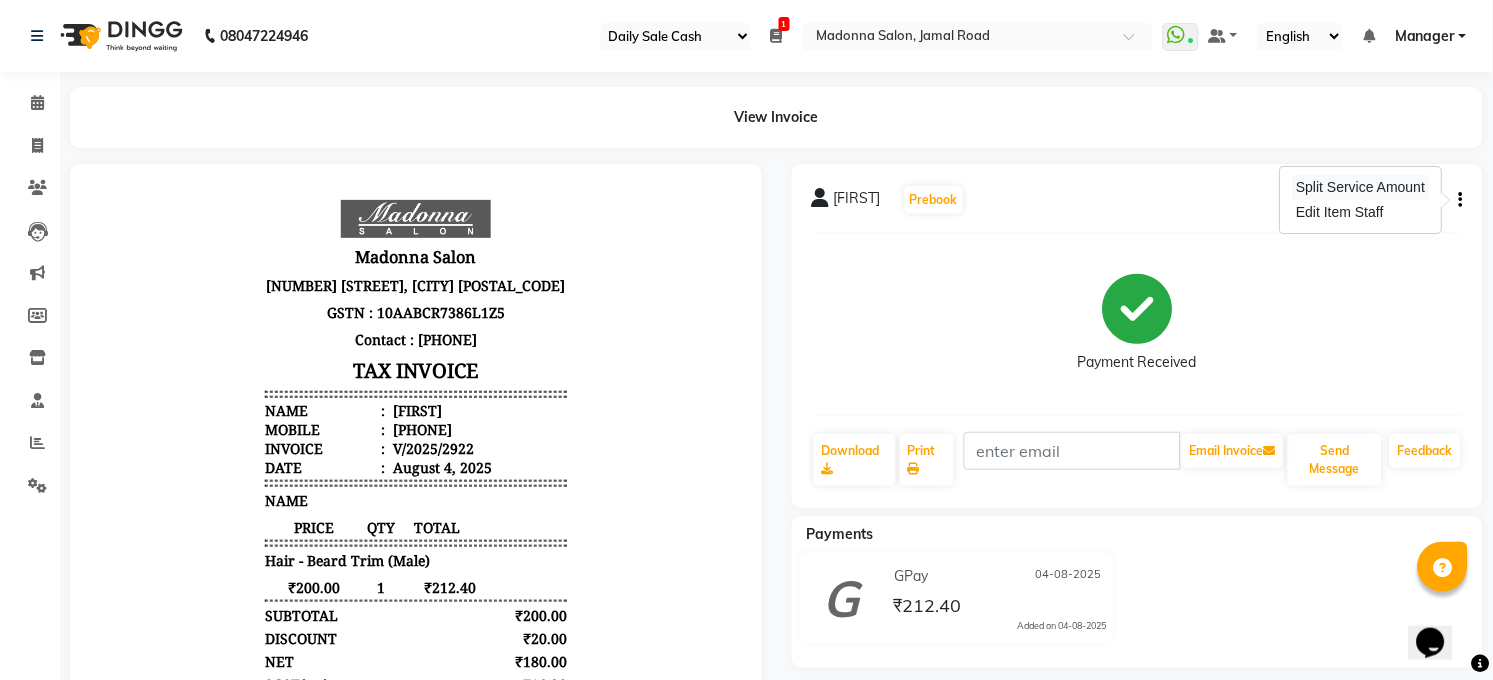 select on "40298" 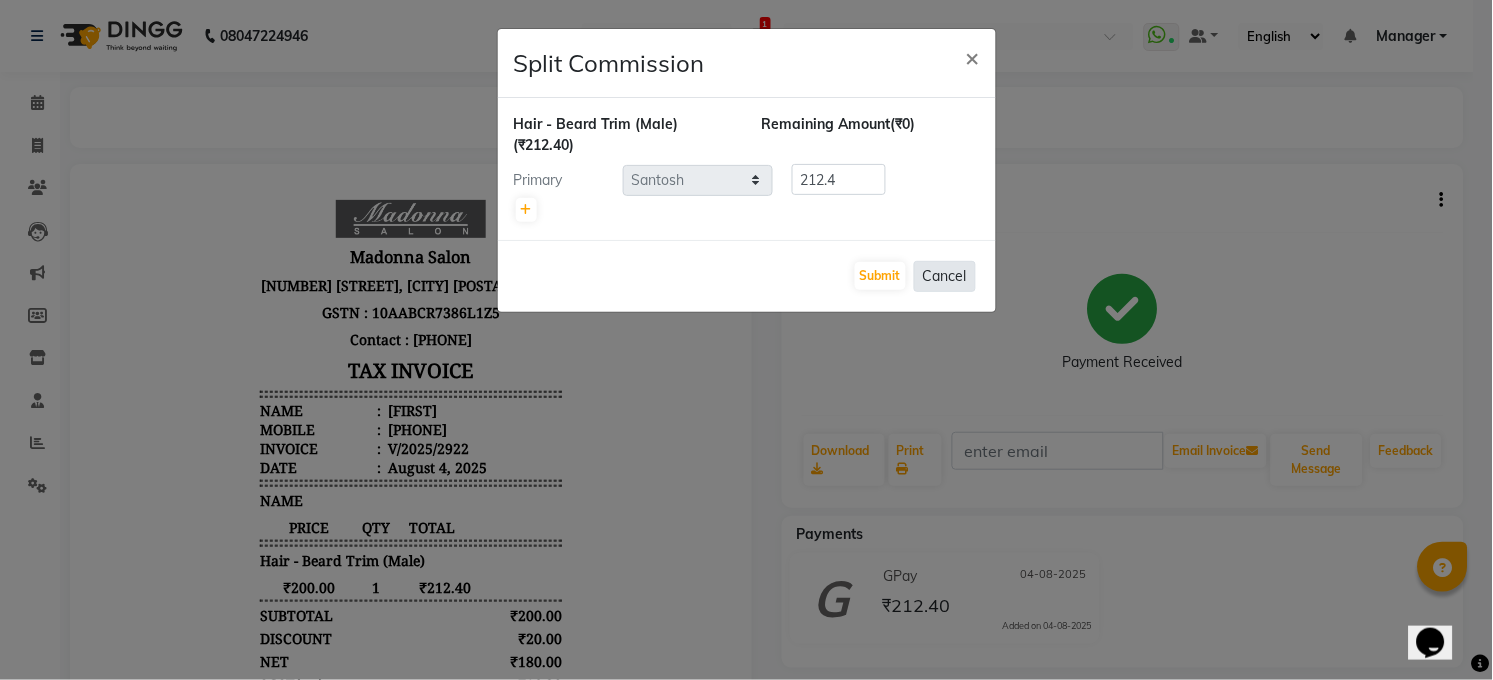 click on "Cancel" 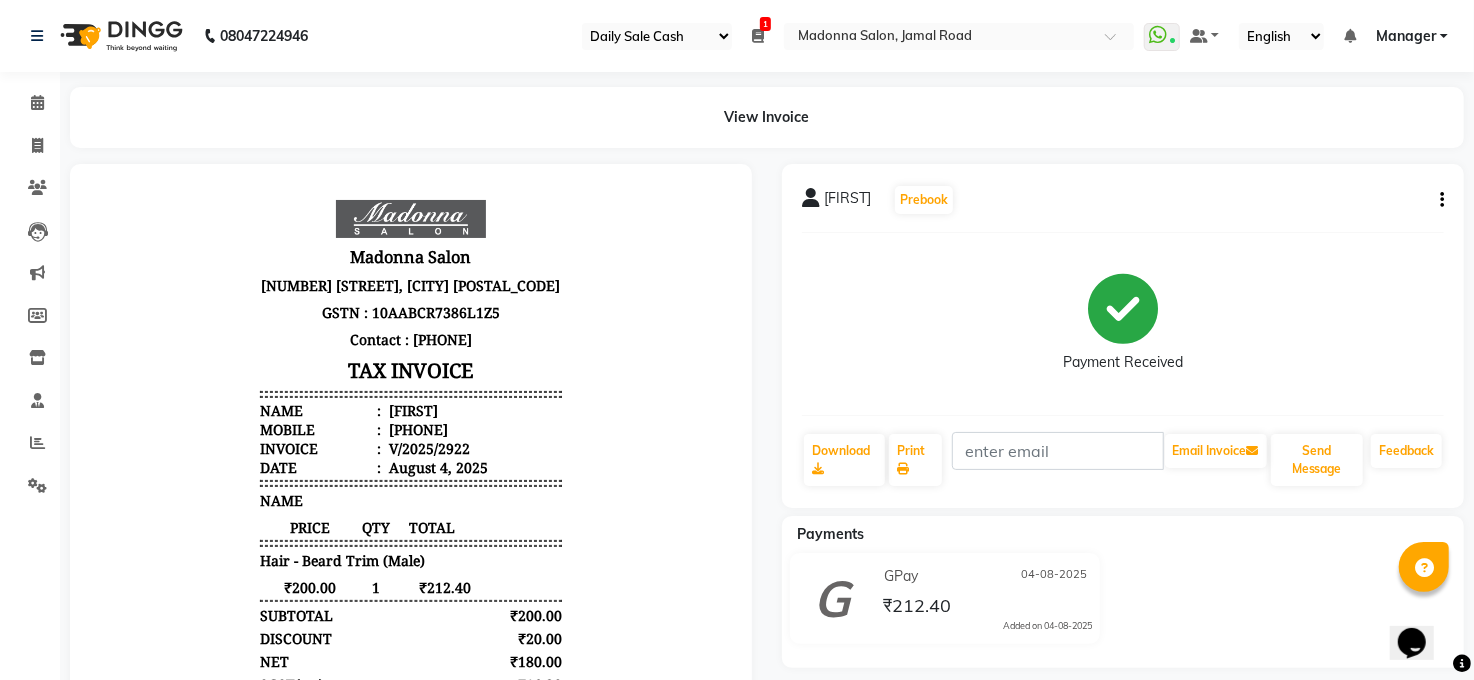 click on "GPay" 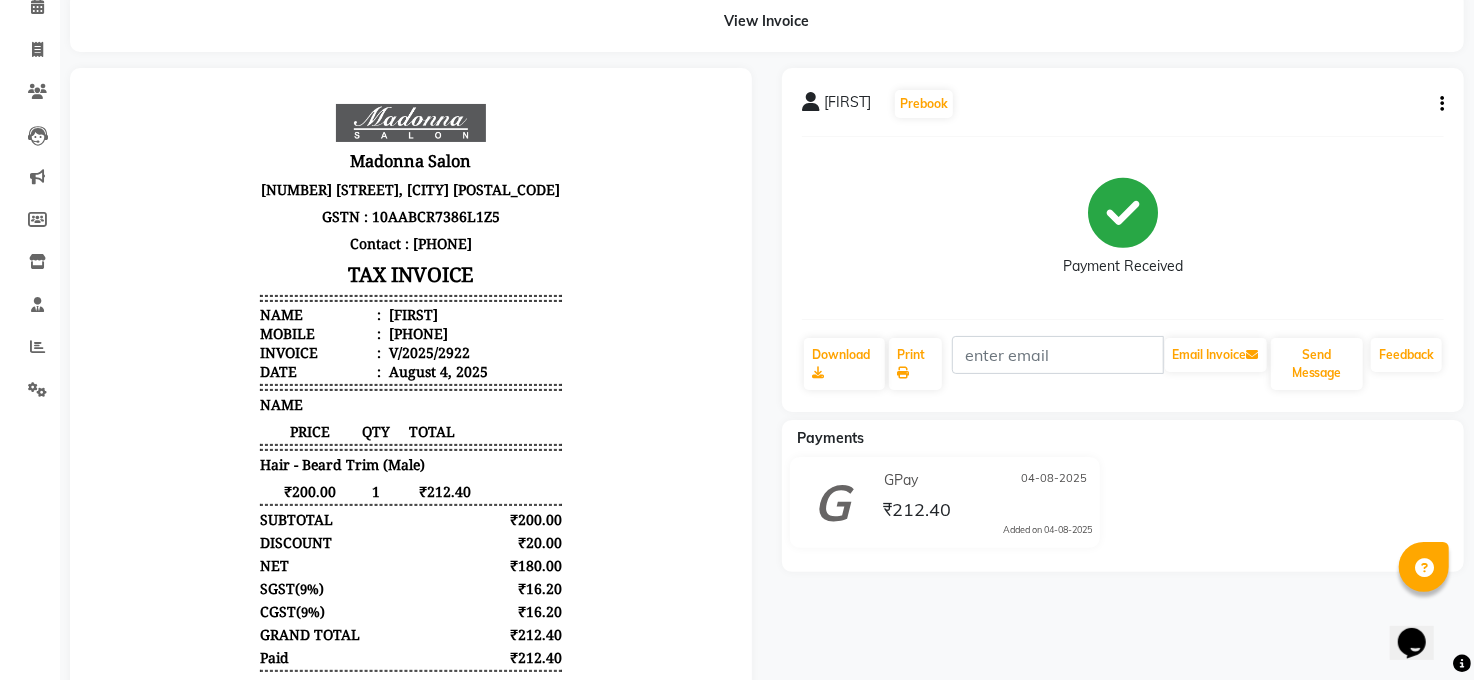 scroll, scrollTop: 0, scrollLeft: 0, axis: both 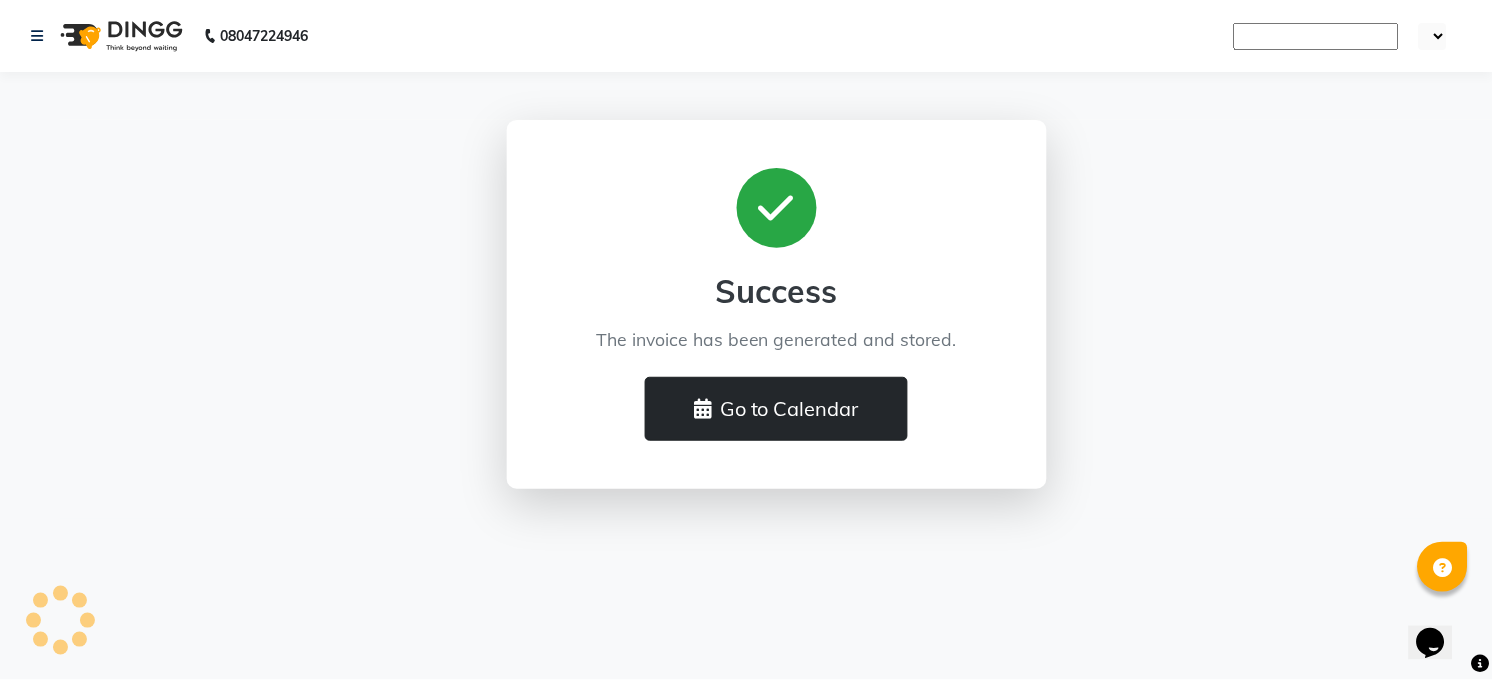 click on "Go to Calendar" 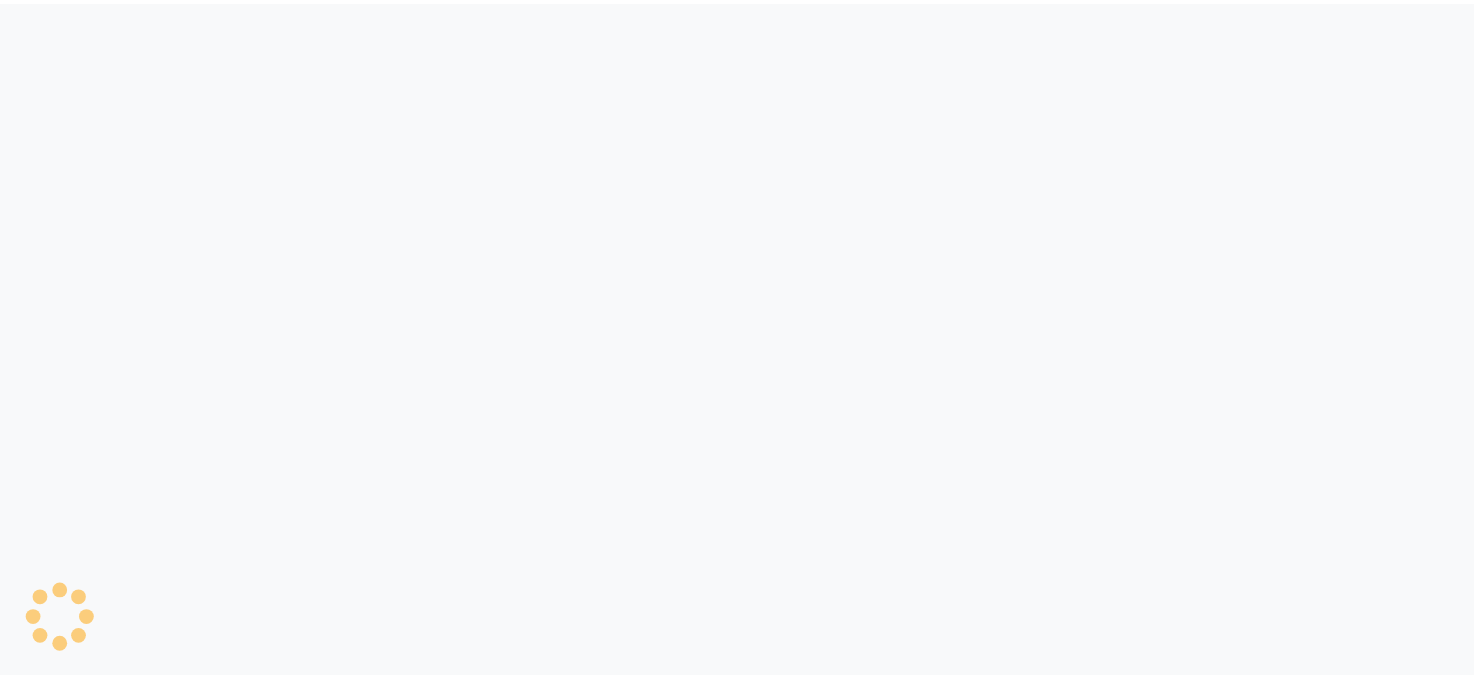 scroll, scrollTop: 0, scrollLeft: 0, axis: both 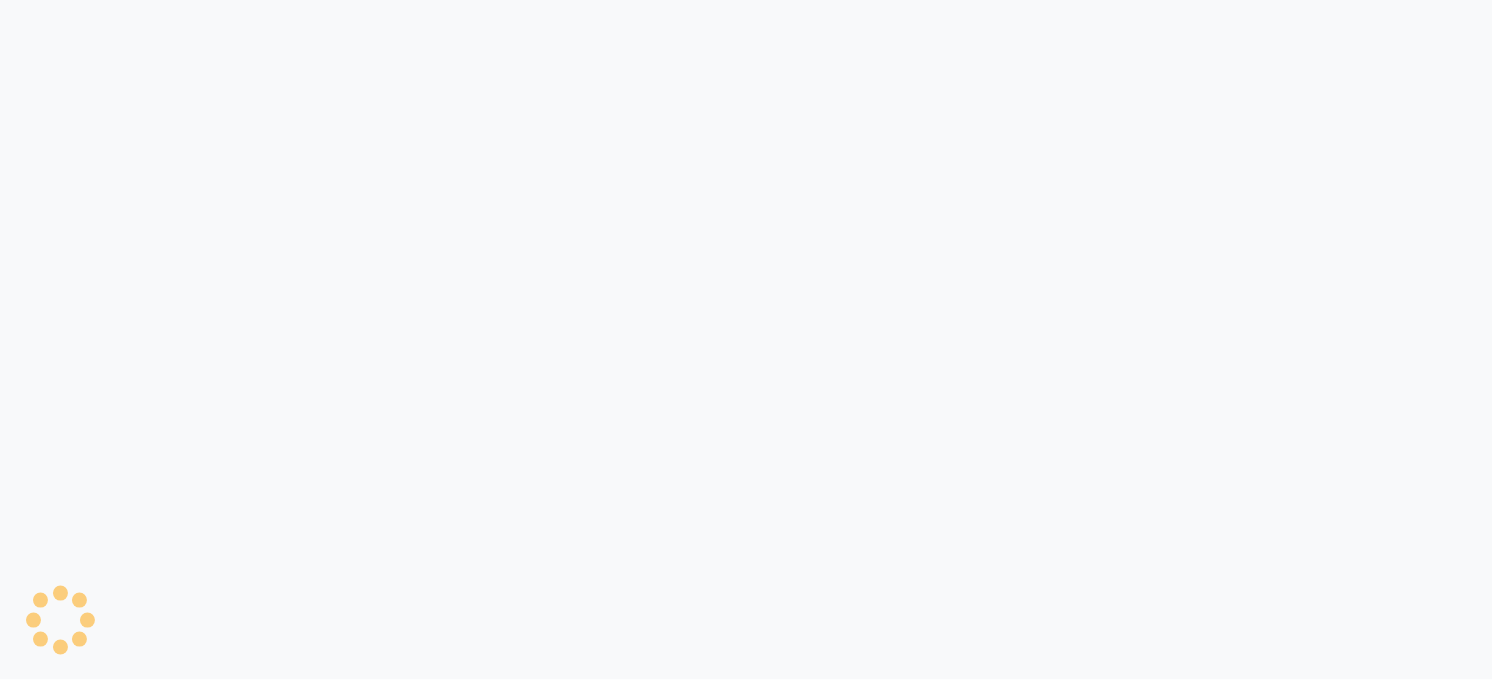 select on "35" 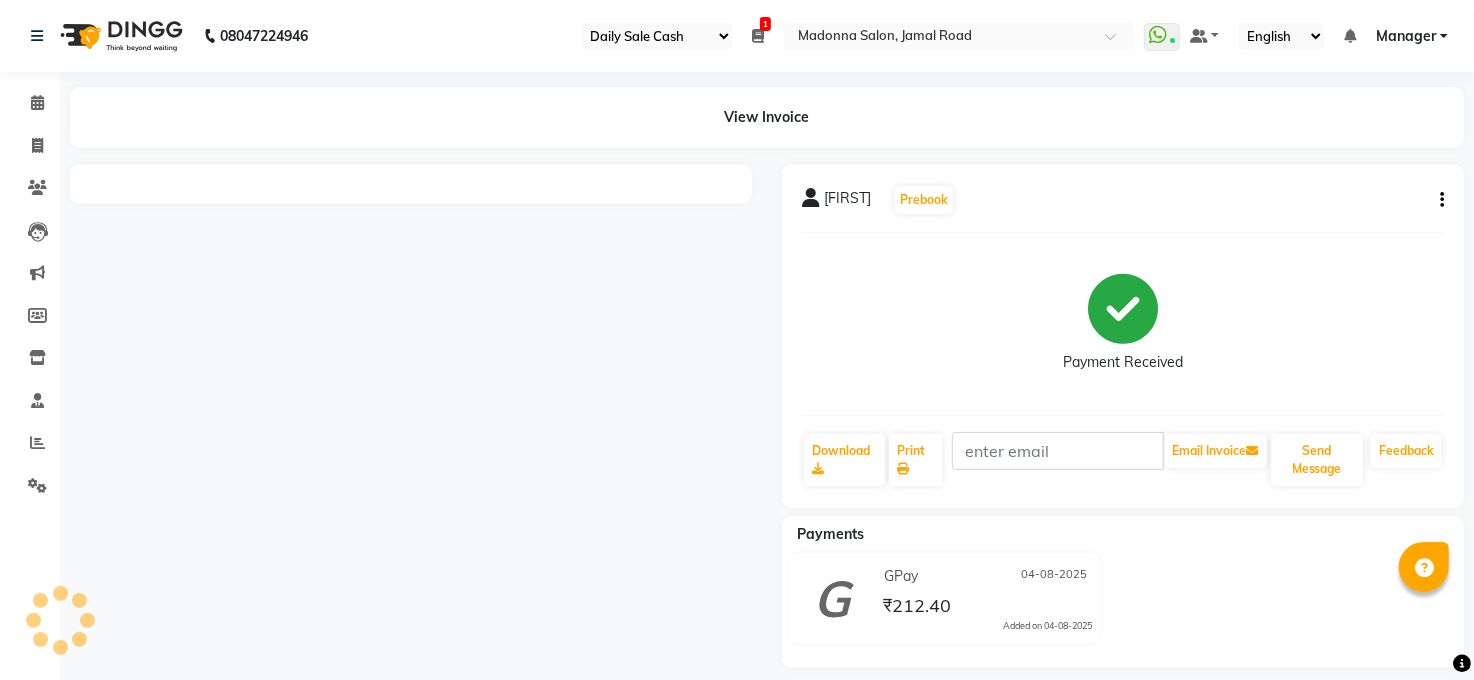 click 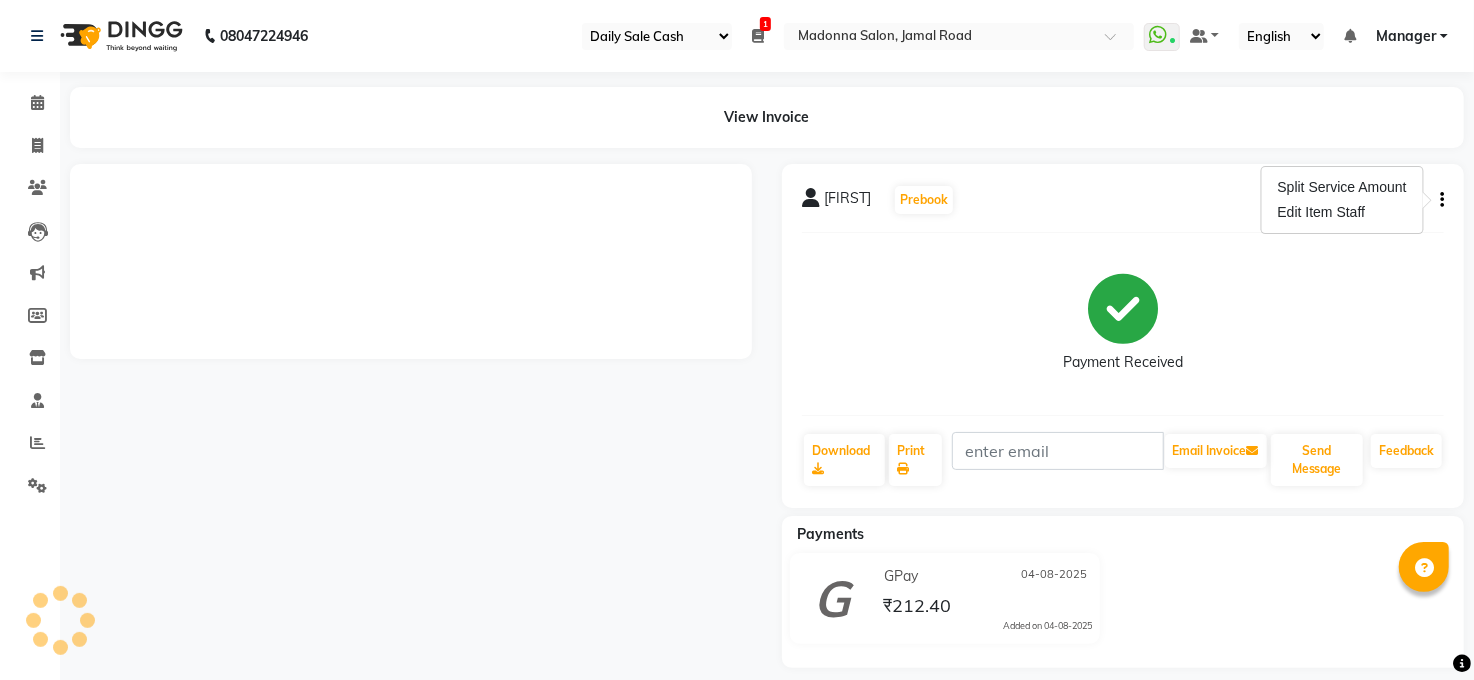 click 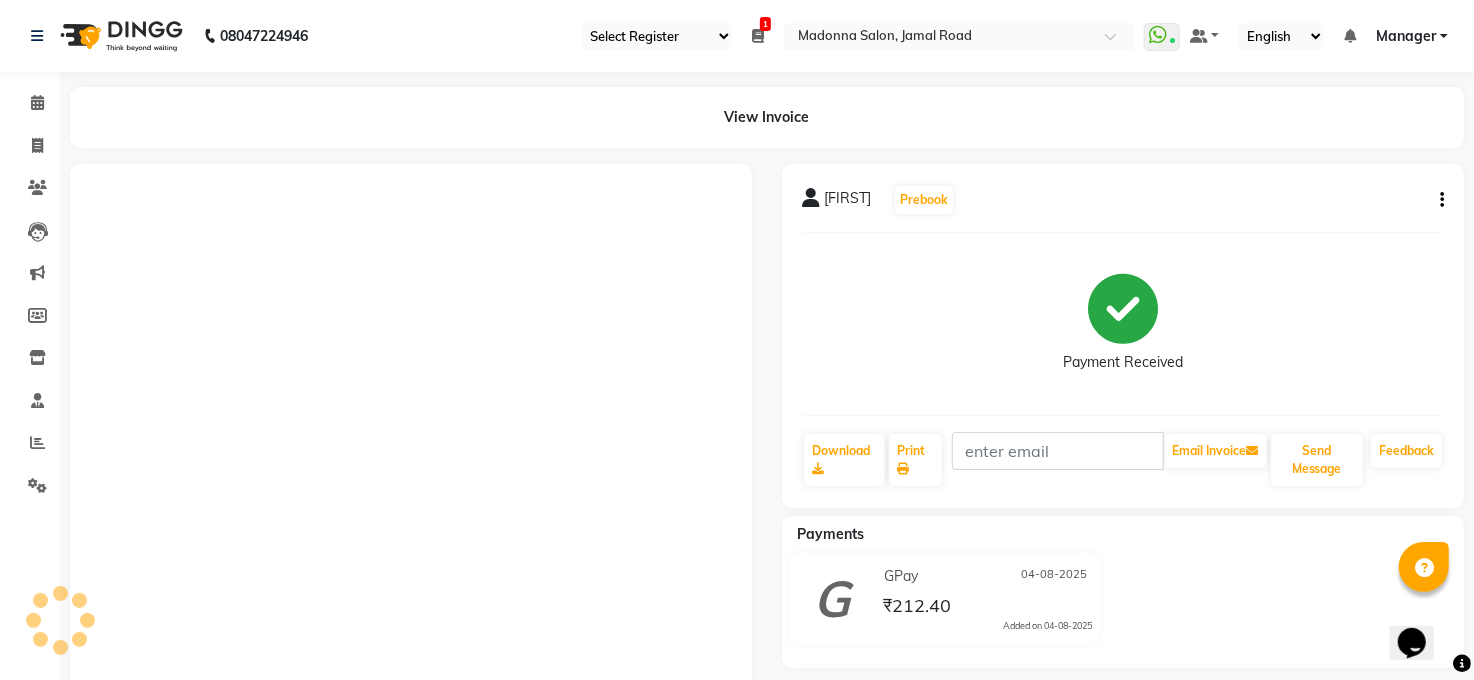scroll, scrollTop: 0, scrollLeft: 0, axis: both 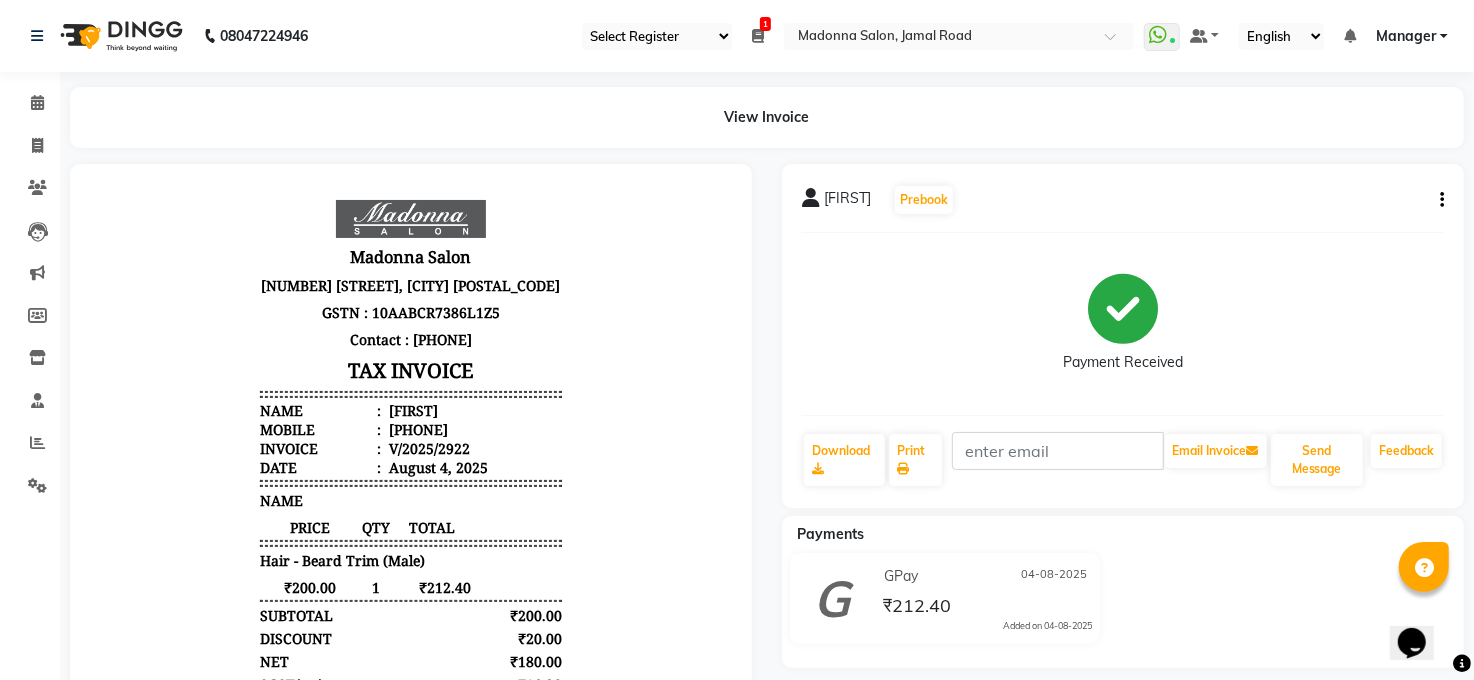 click 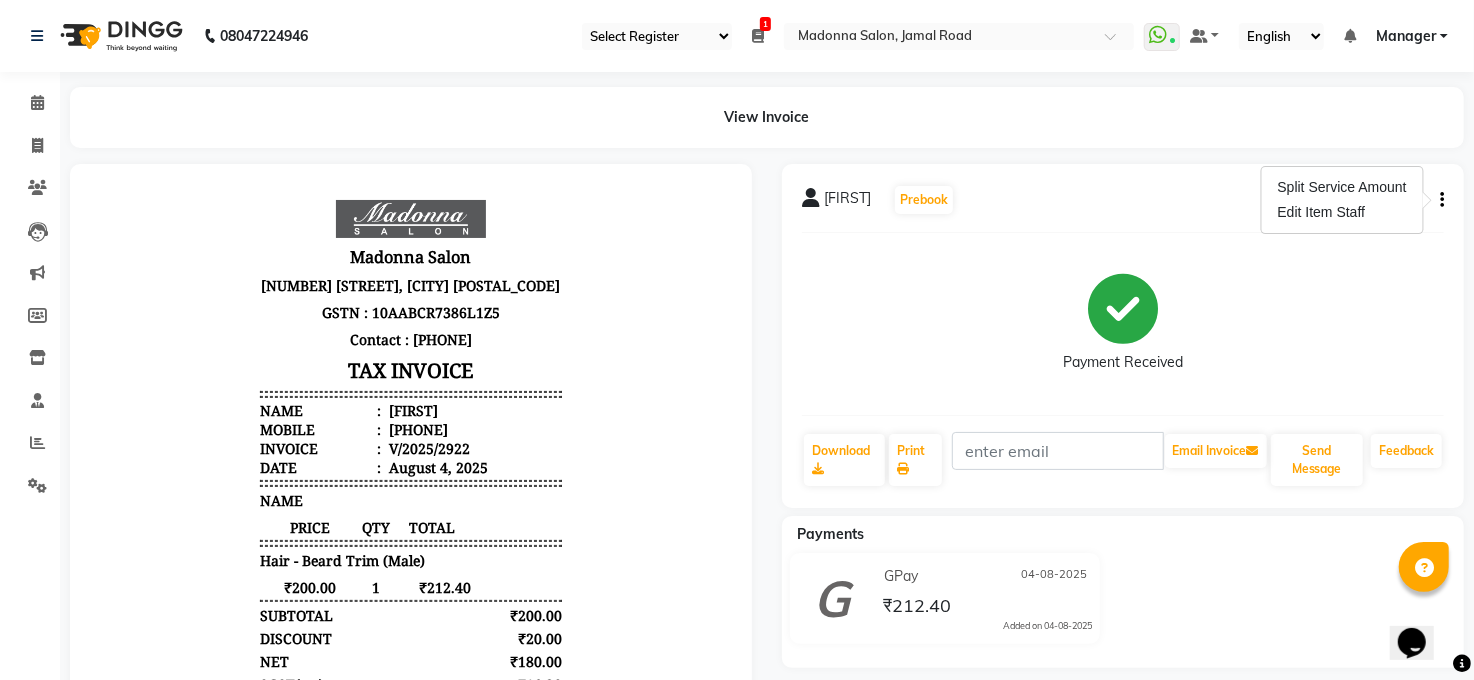 click on "Payment Received" 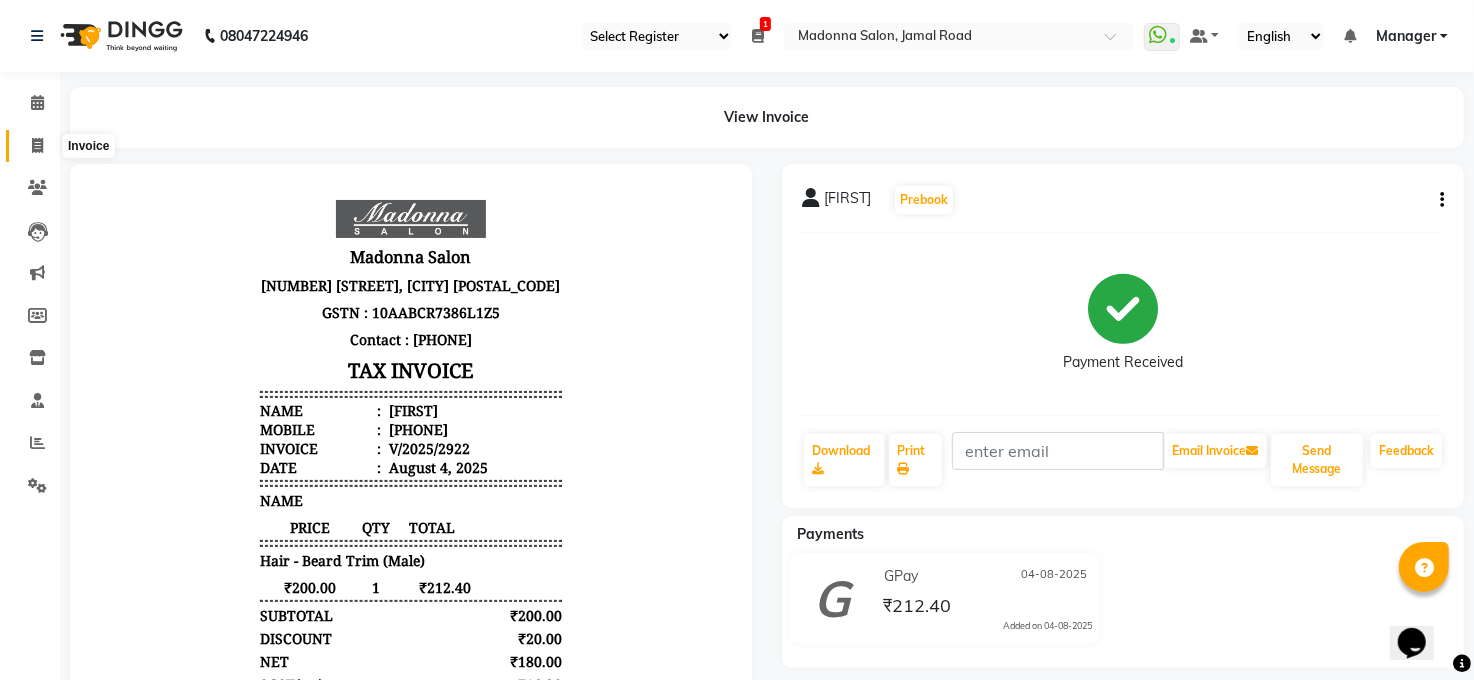 click 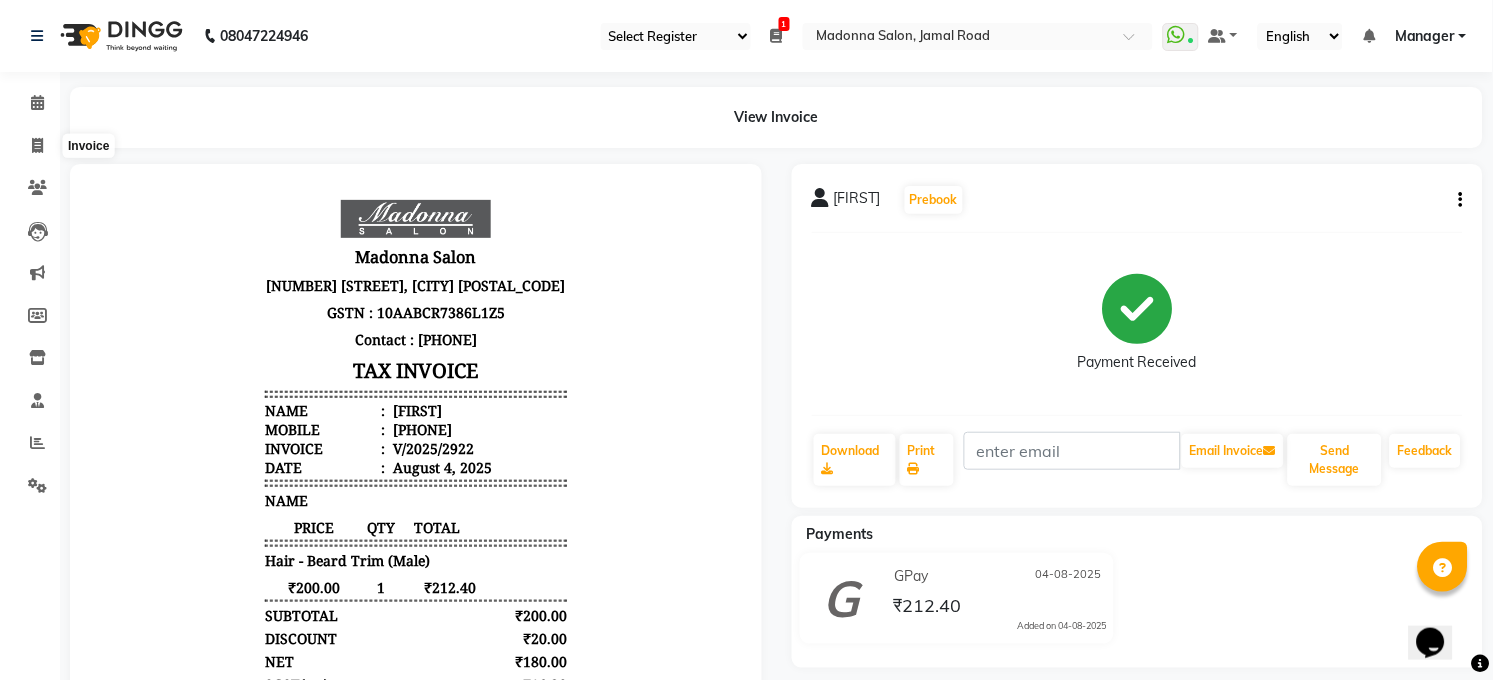 select on "5748" 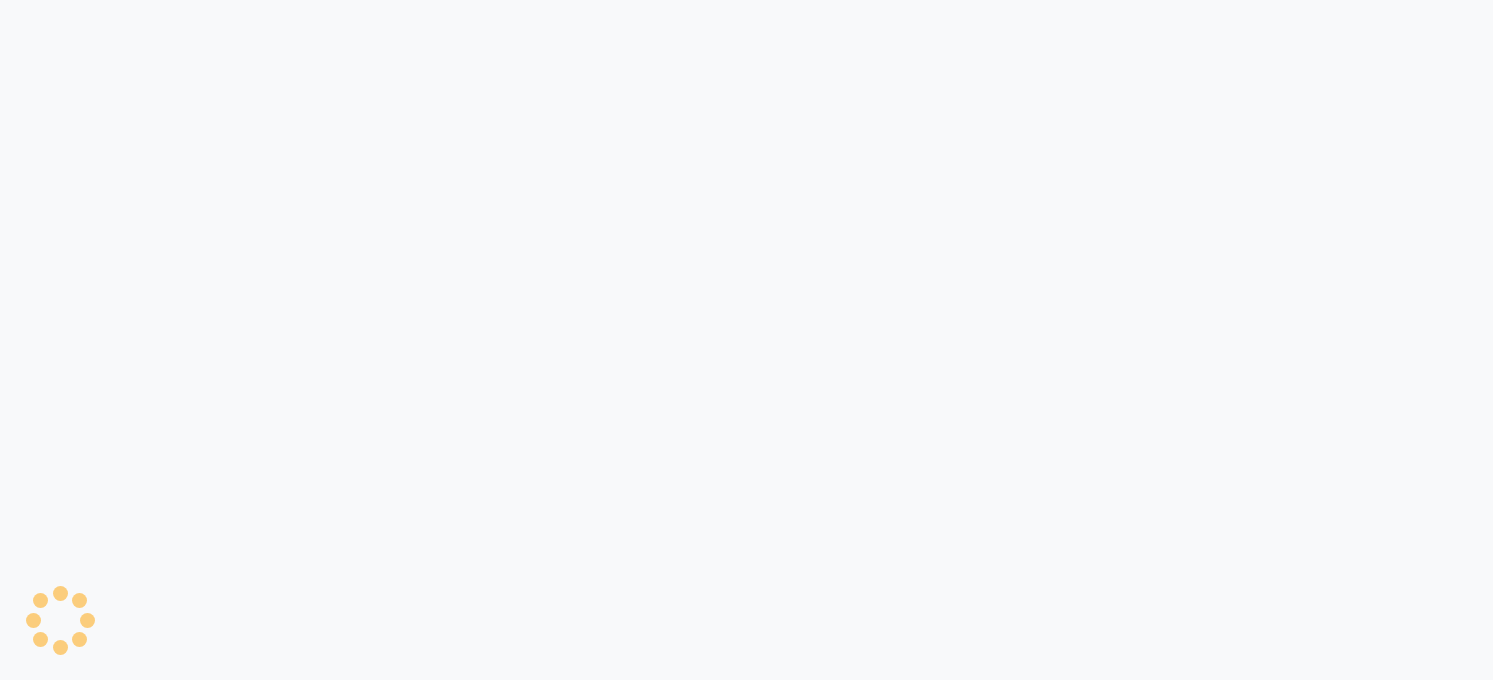 select on "35" 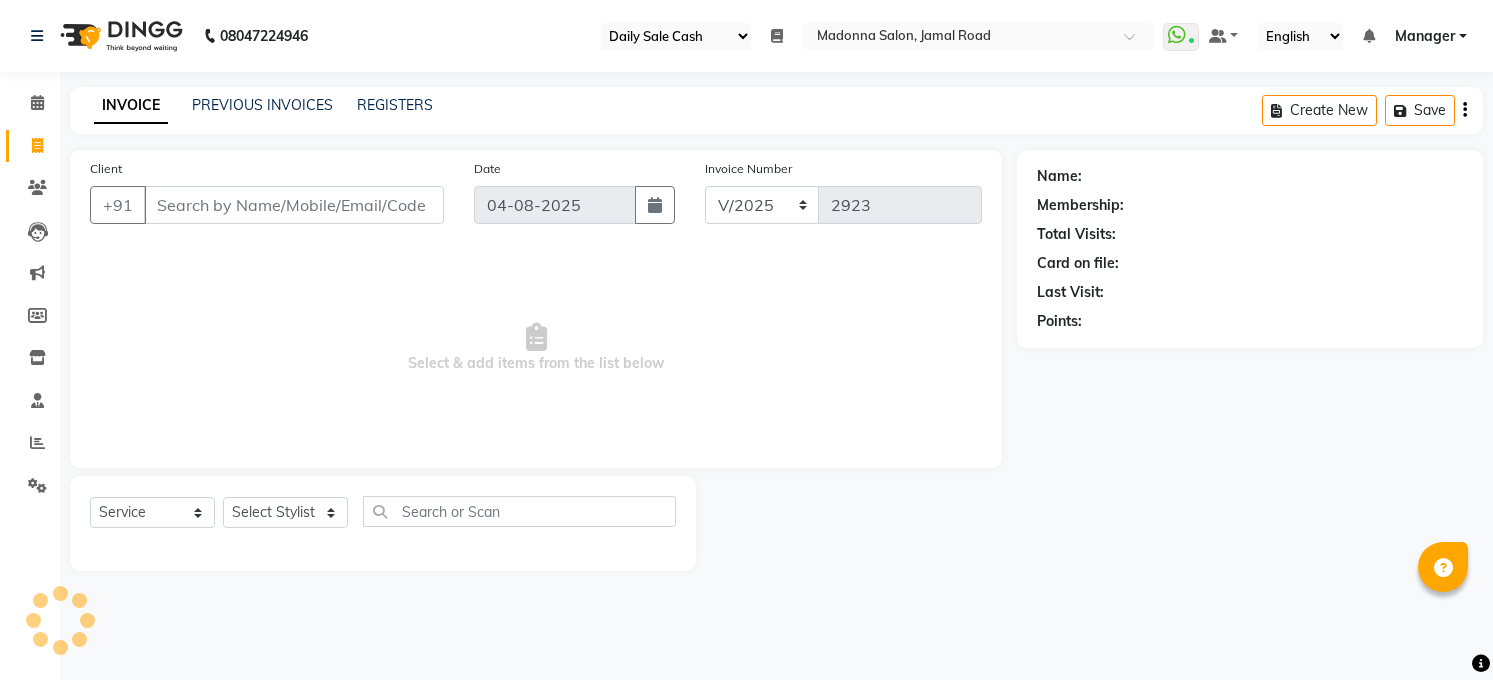 scroll, scrollTop: 0, scrollLeft: 0, axis: both 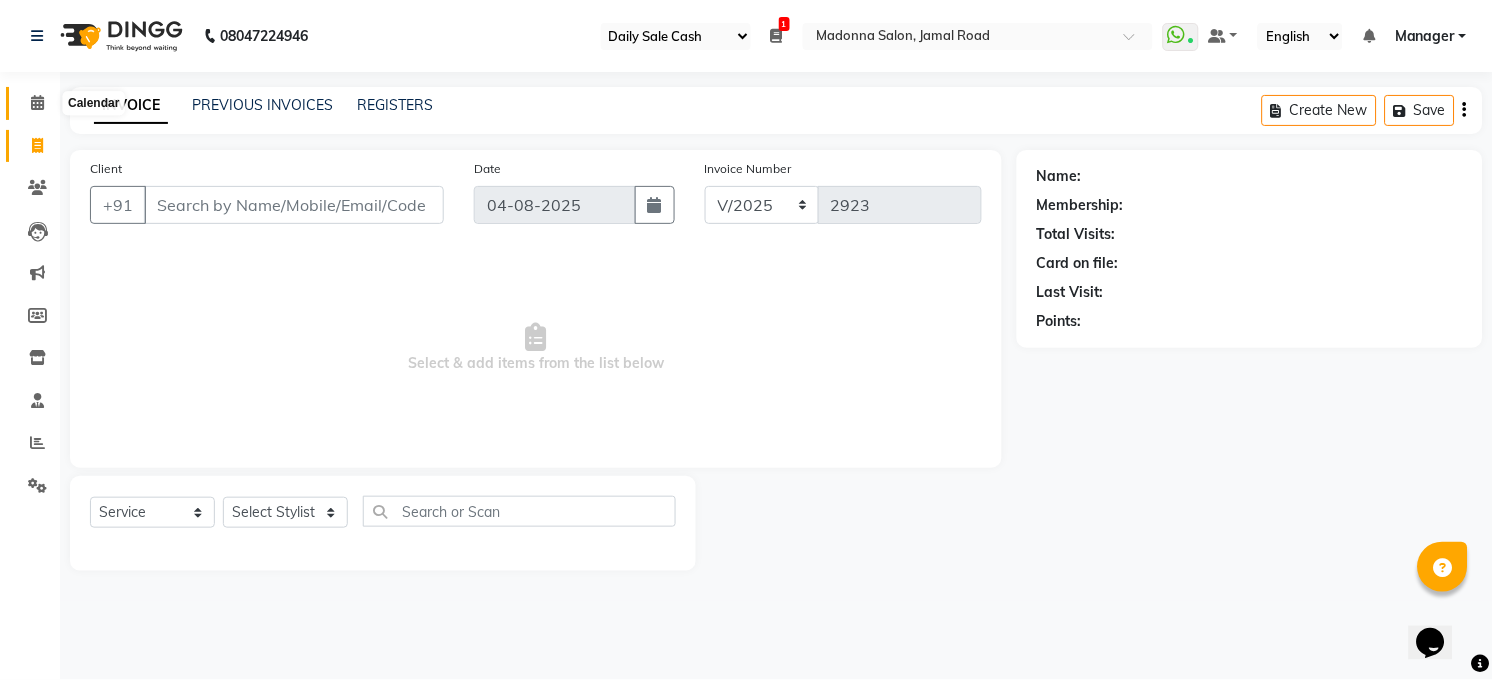 click 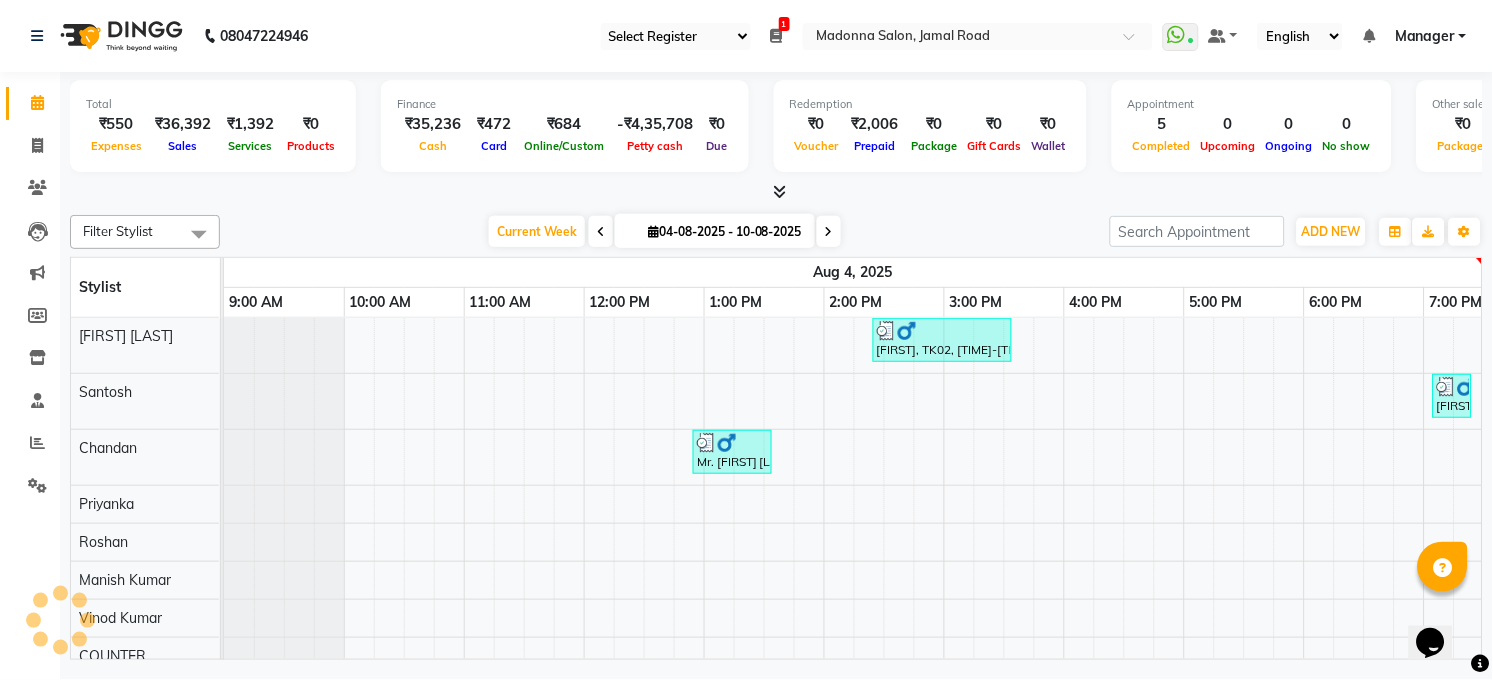 scroll, scrollTop: 0, scrollLeft: 0, axis: both 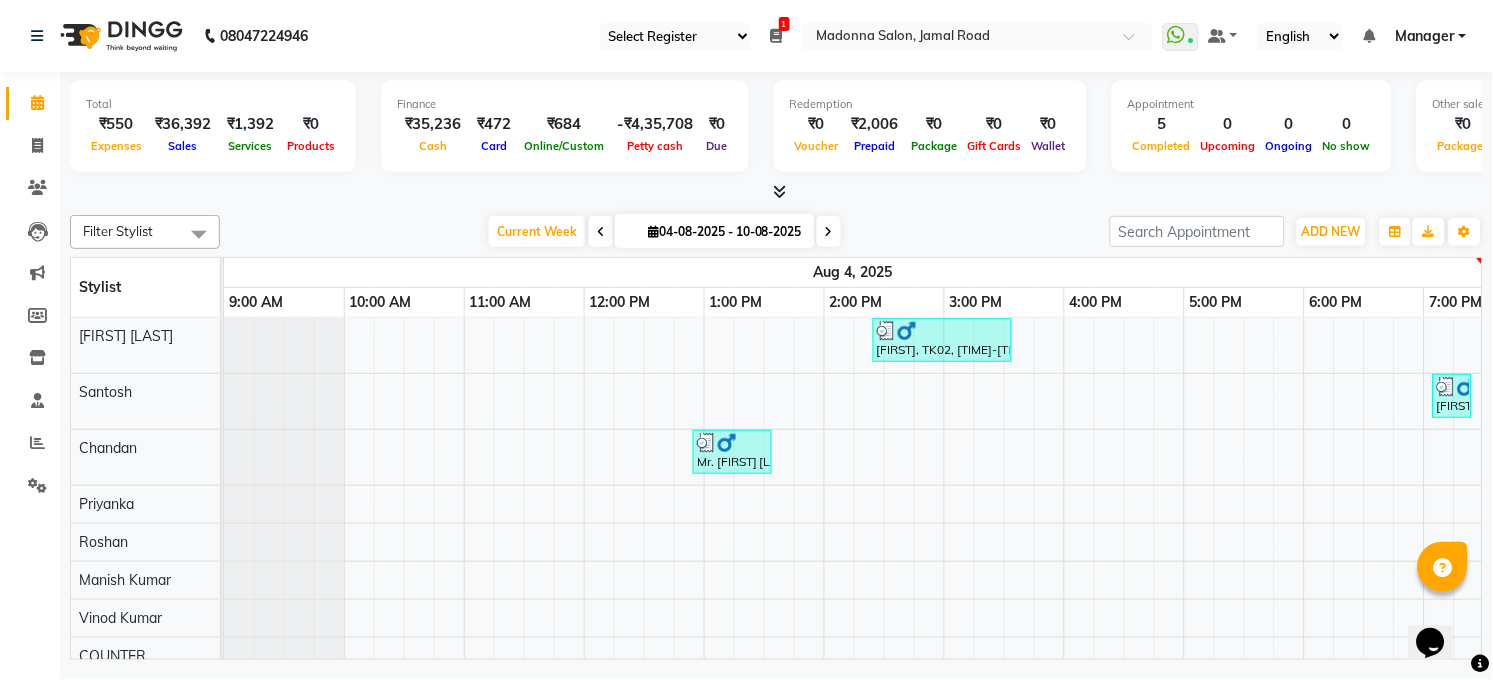 click on "Card" at bounding box center [494, 146] 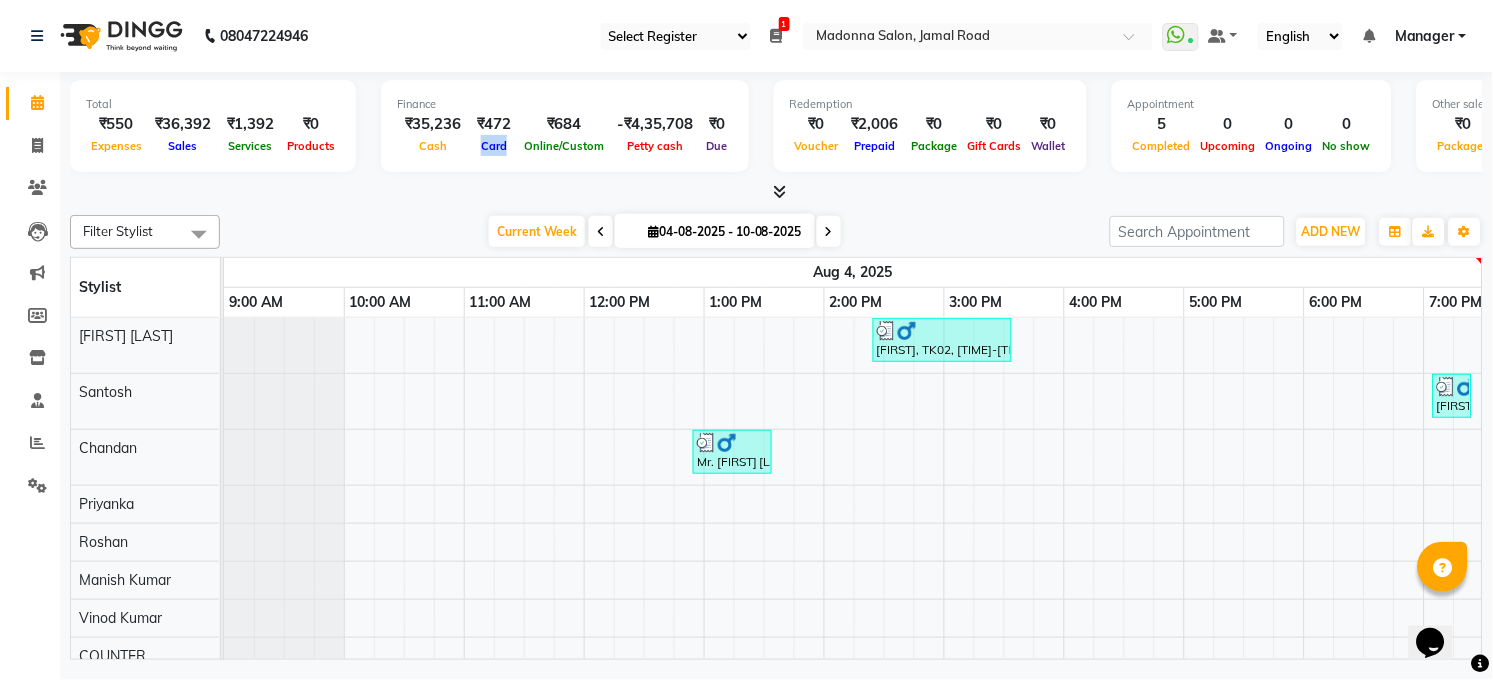 click on "Card" at bounding box center (494, 145) 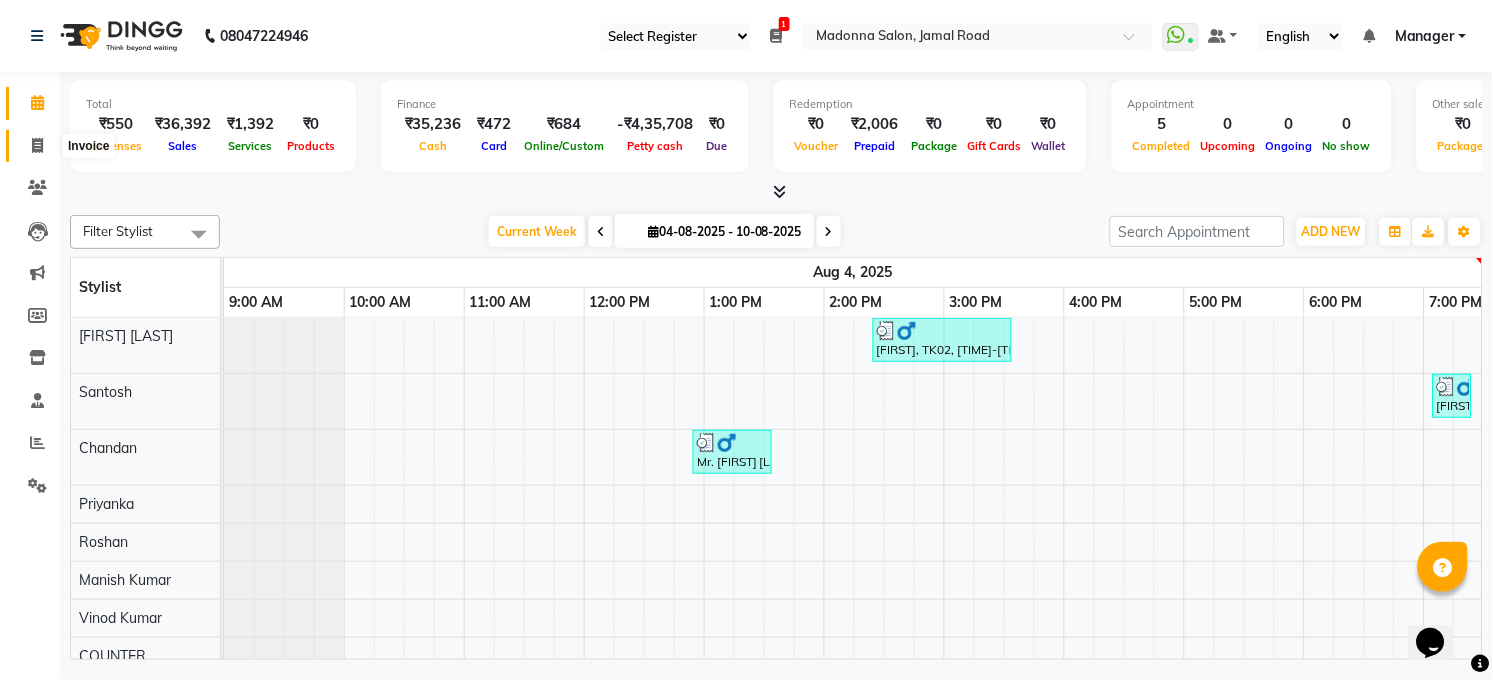 click 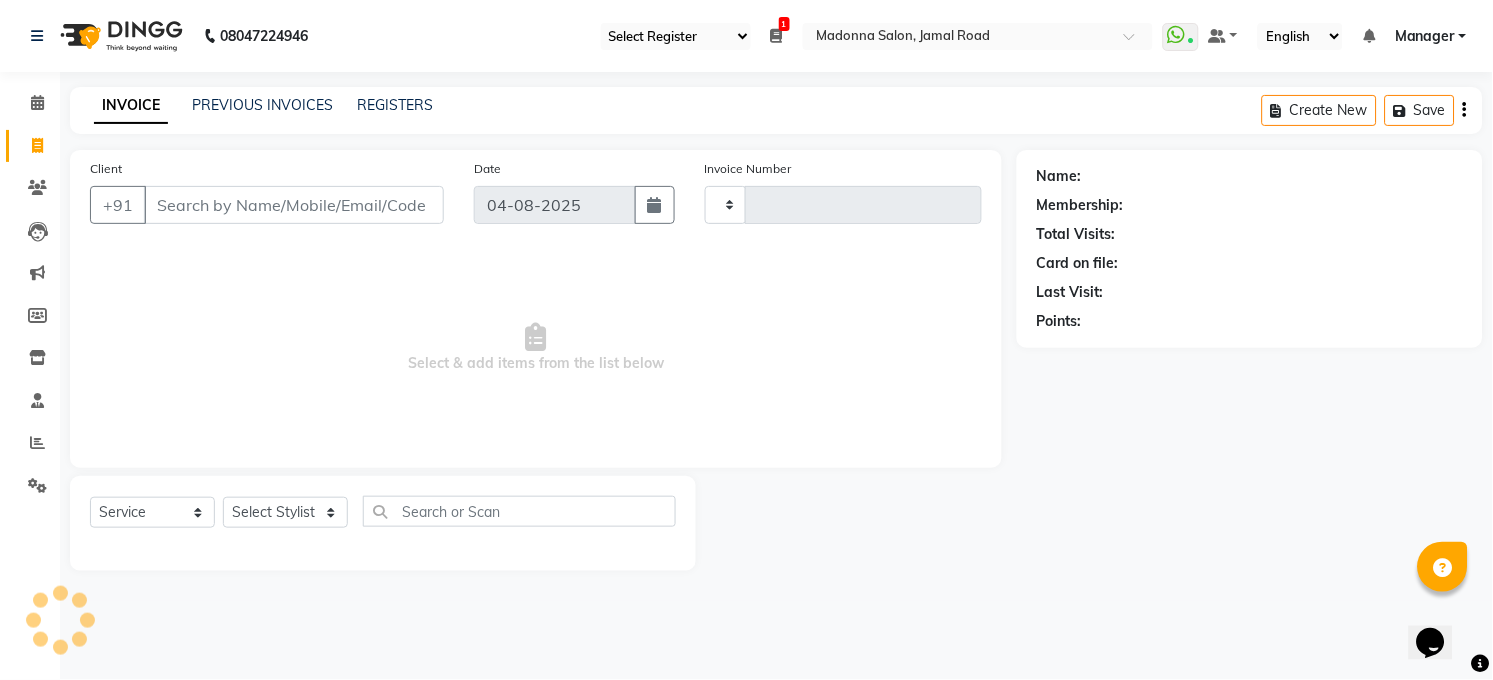 type on "2923" 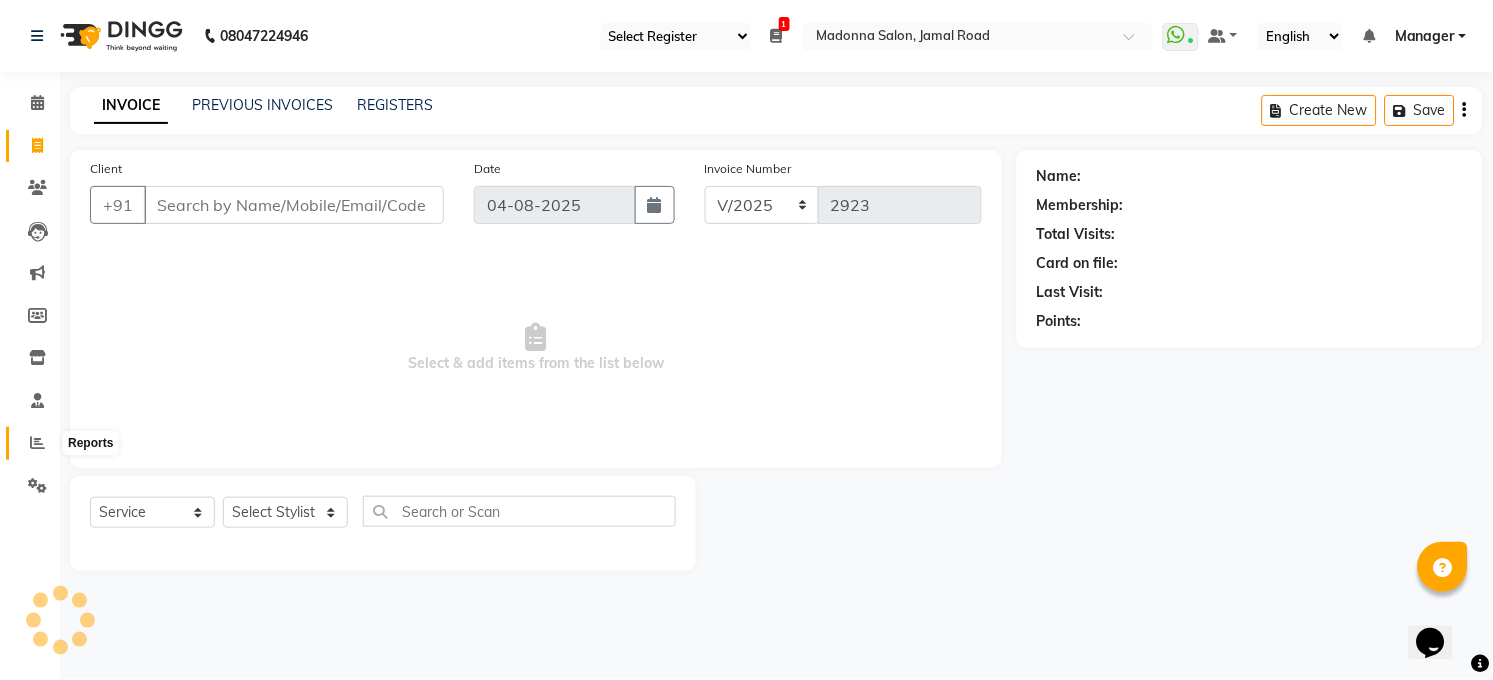 click 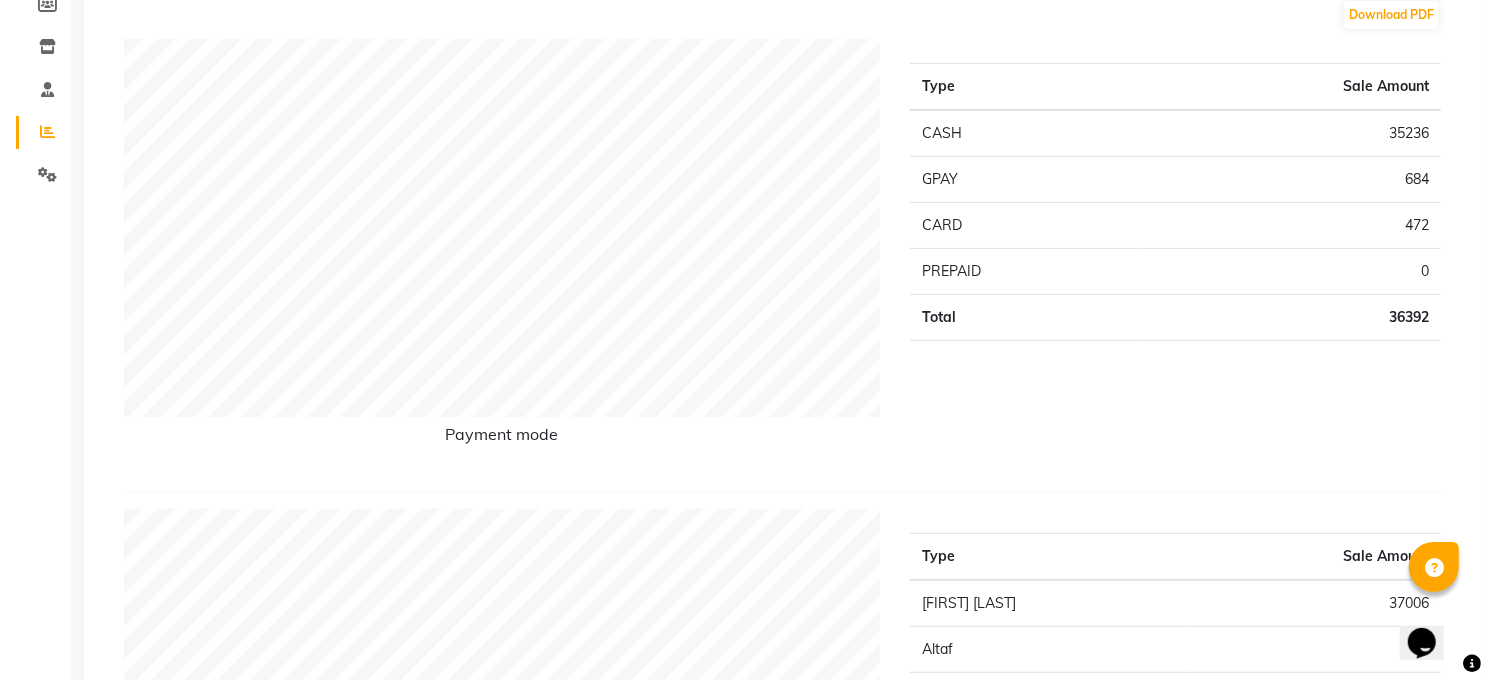 scroll, scrollTop: 0, scrollLeft: 0, axis: both 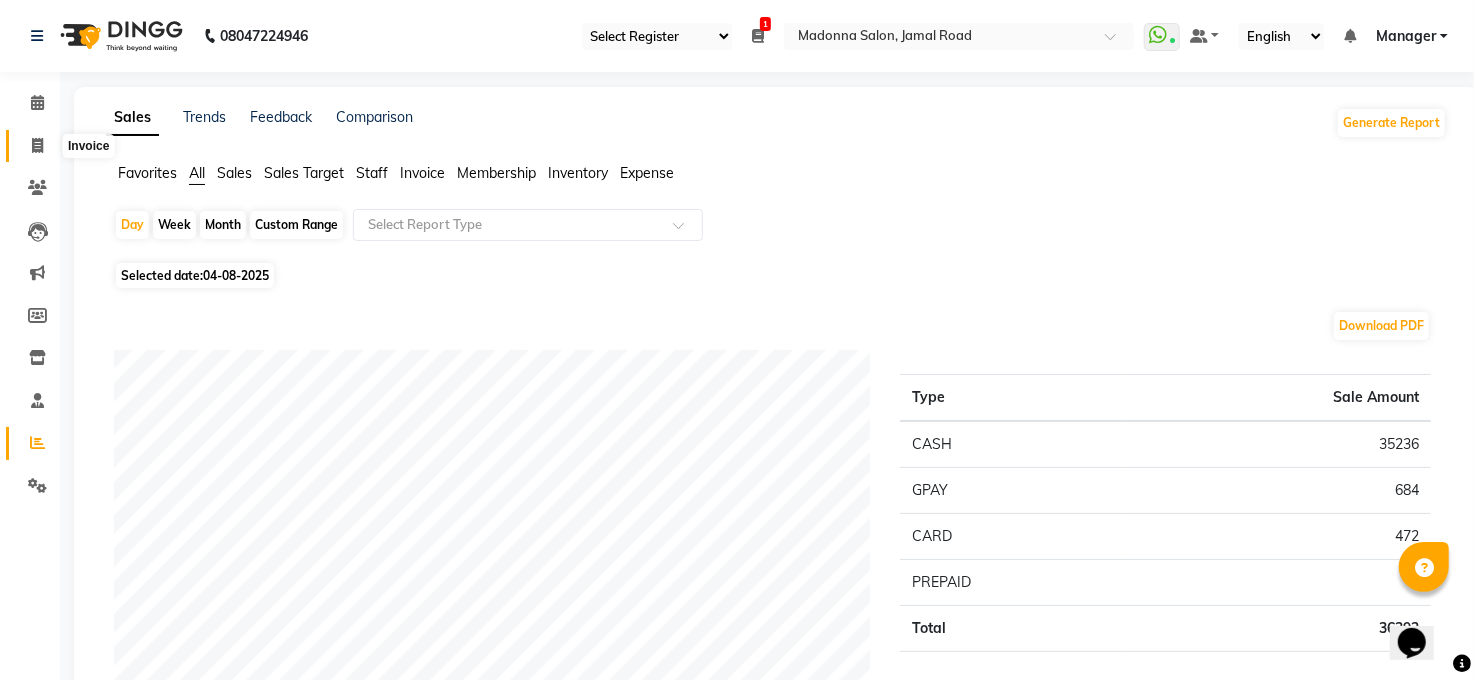 click 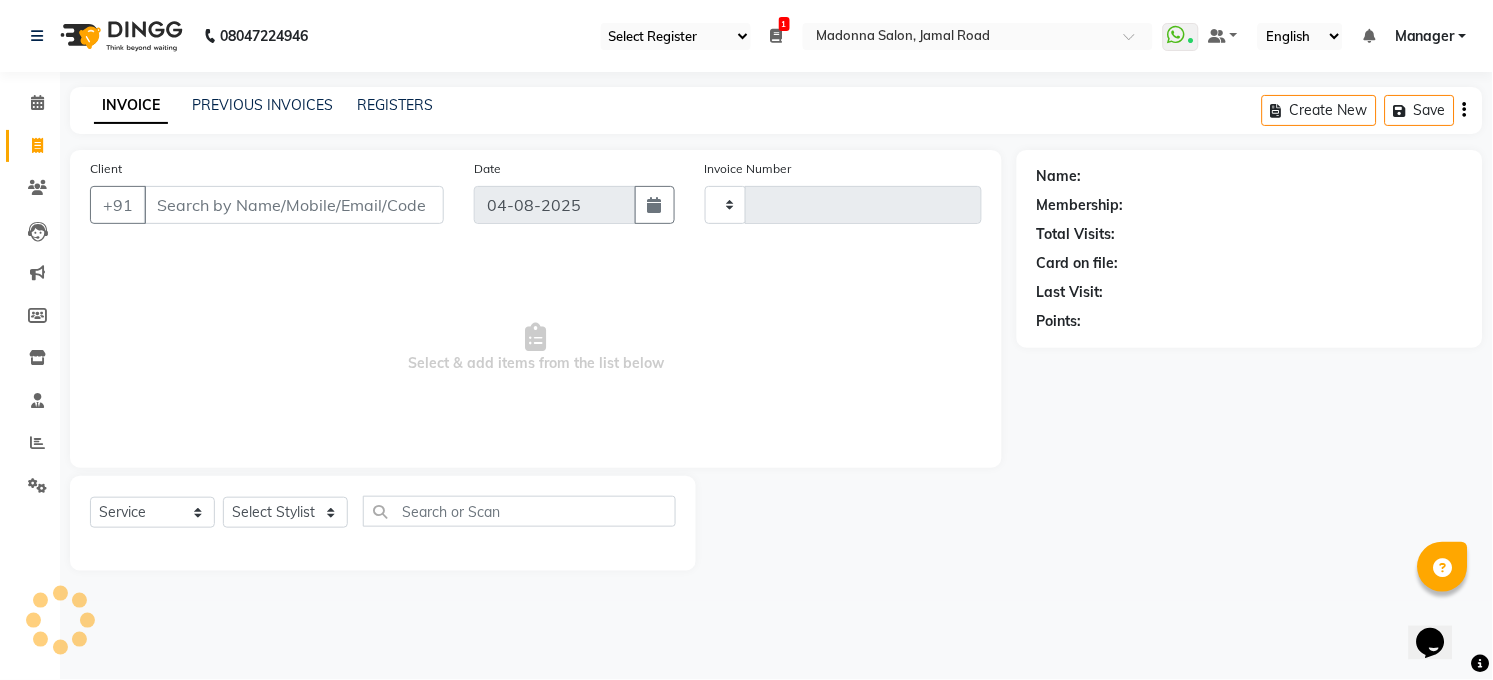 type on "2923" 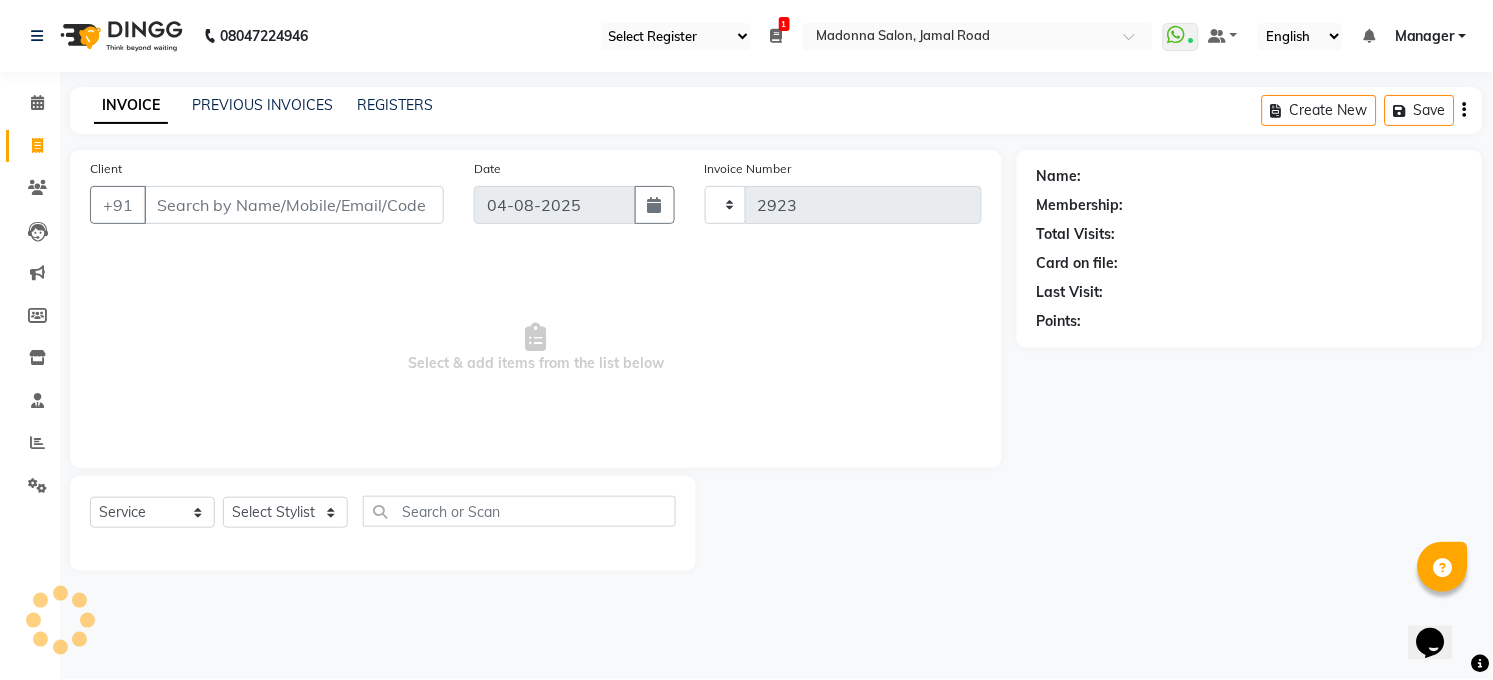 select on "5748" 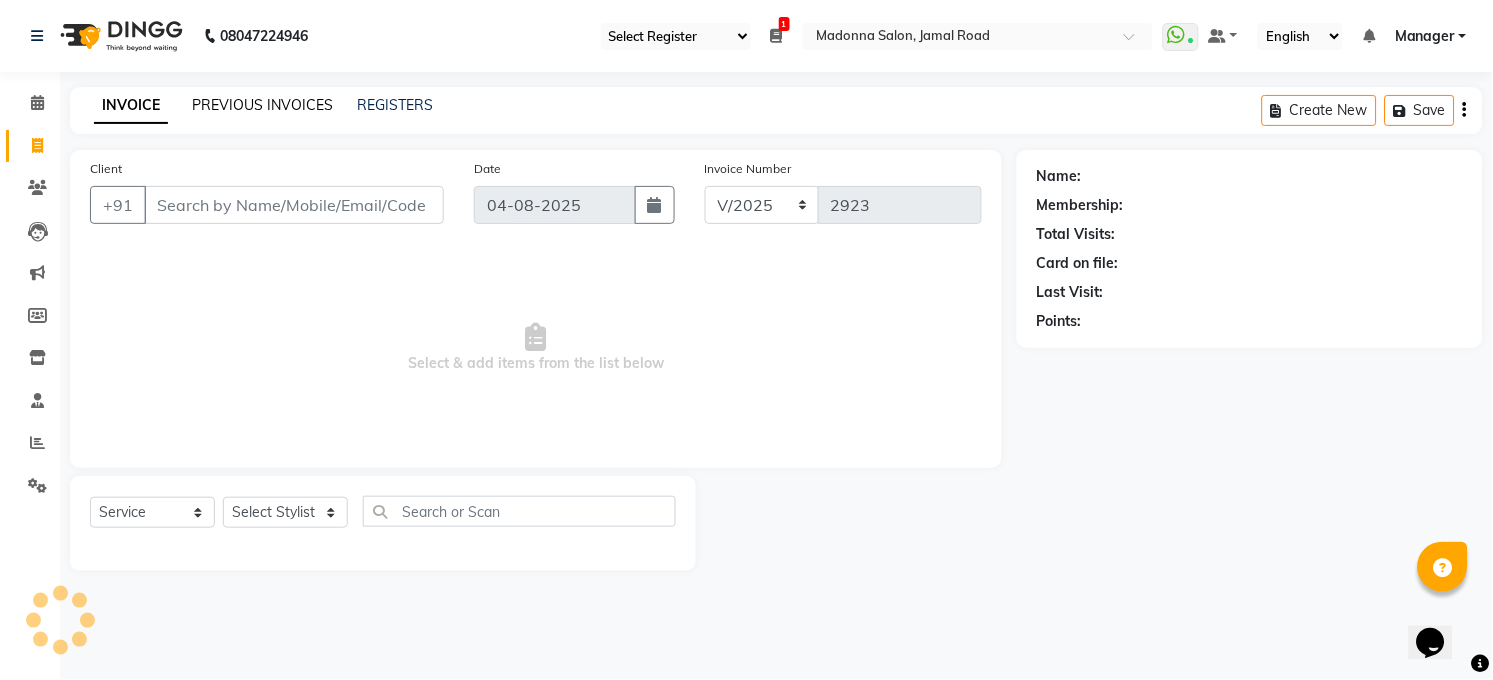 click on "PREVIOUS INVOICES" 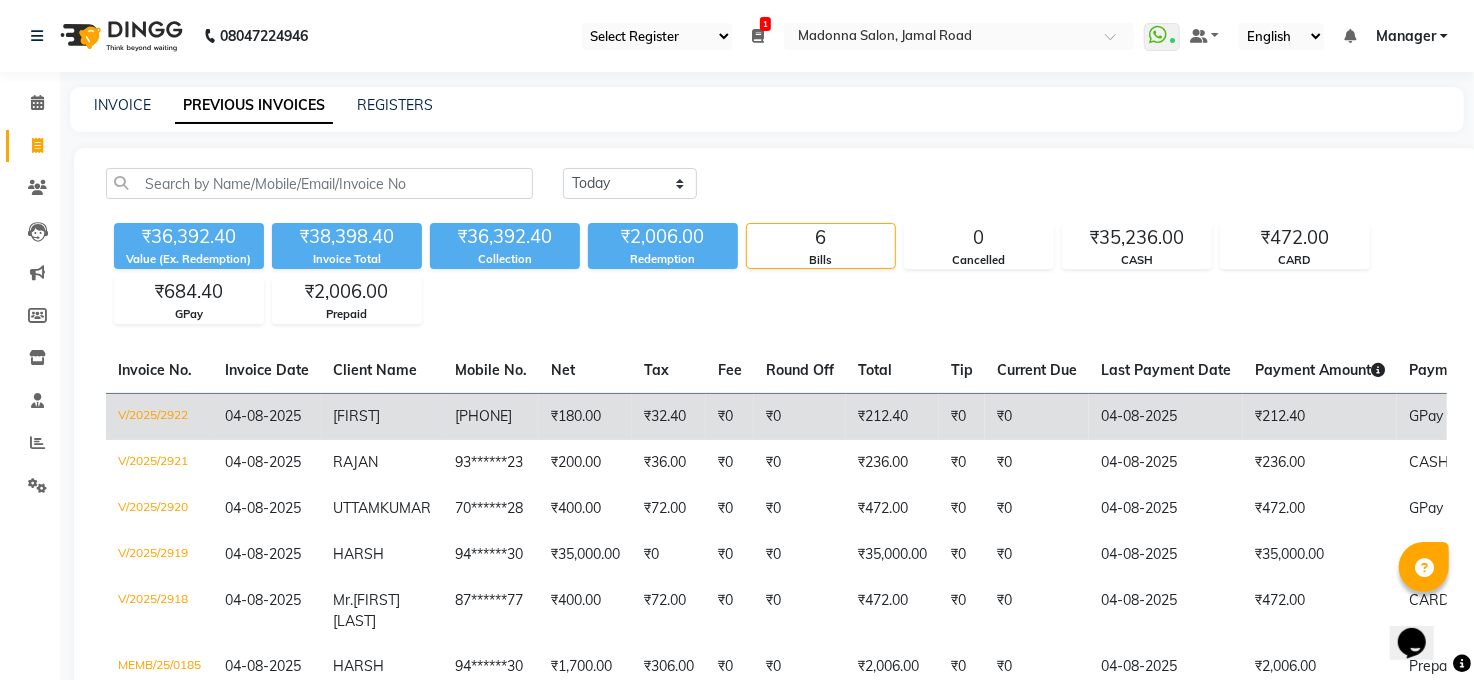 click on "₹0" 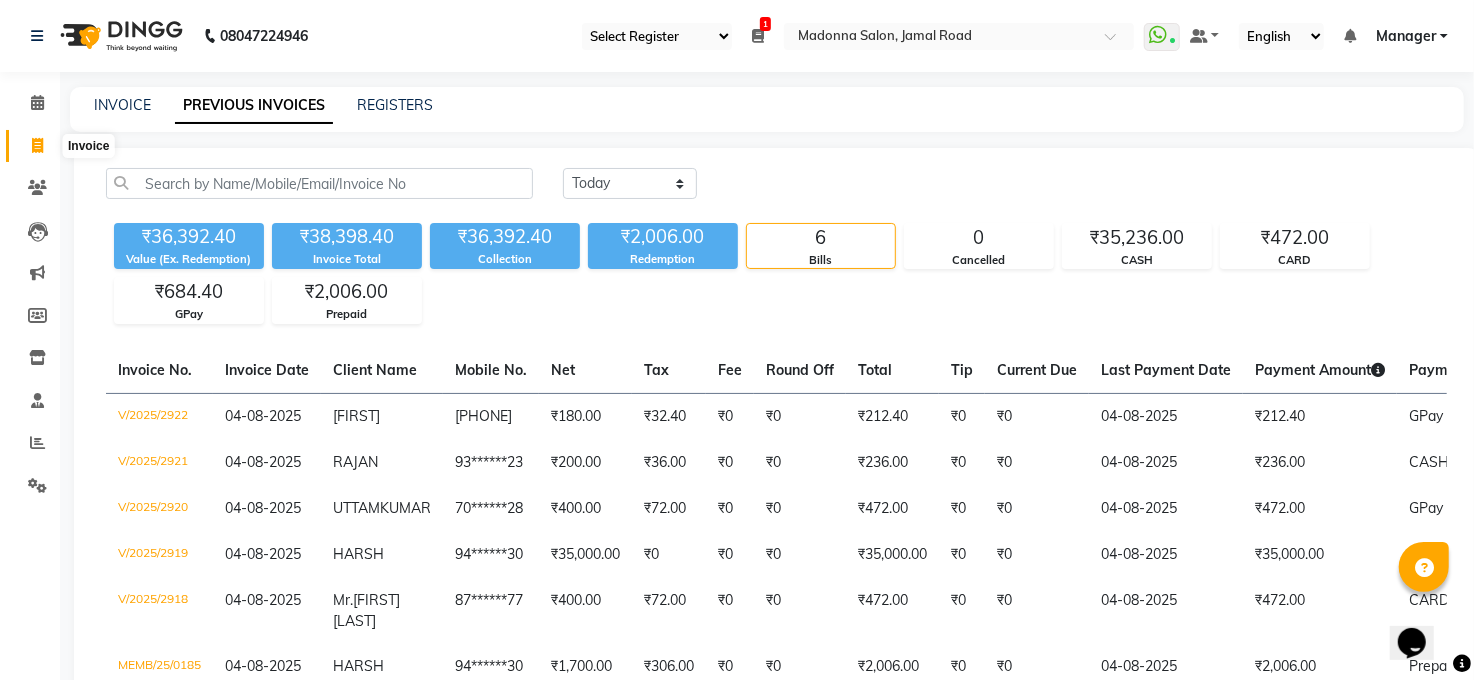 click 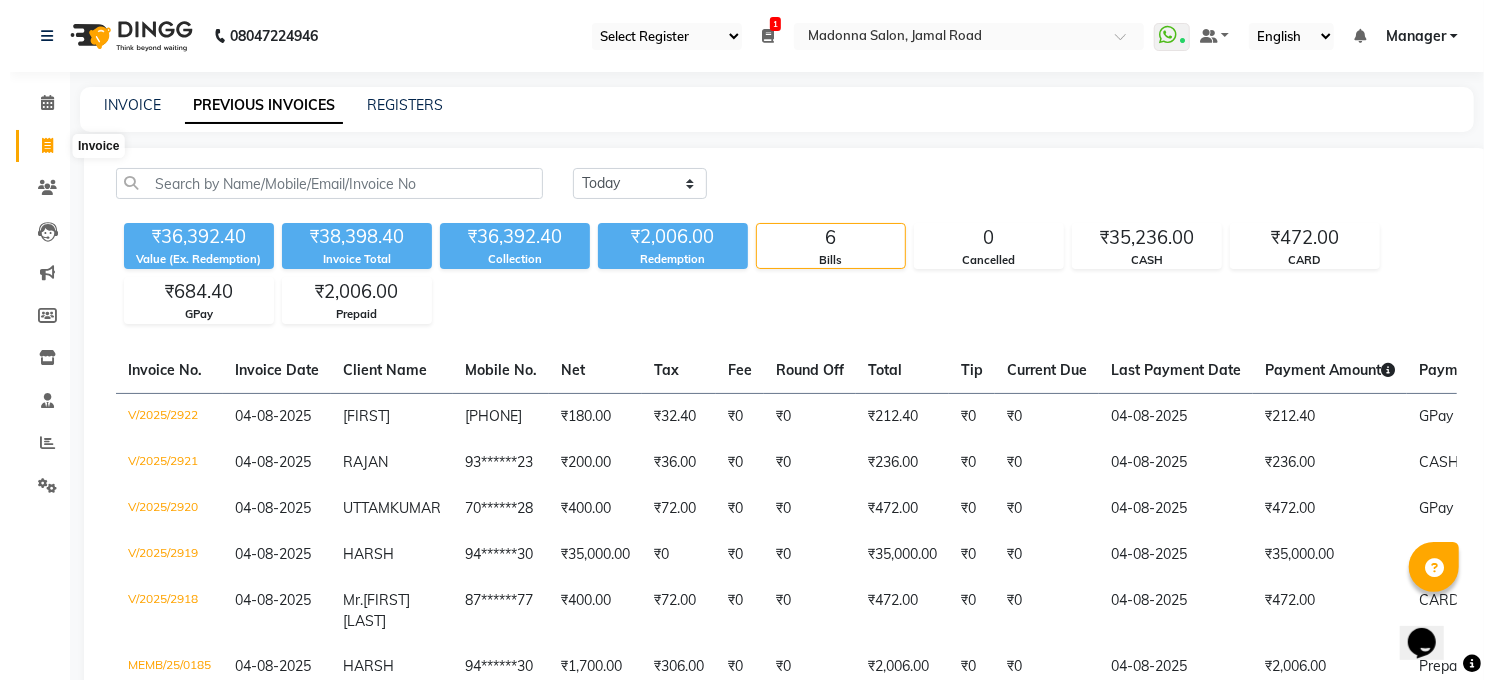 select on "5748" 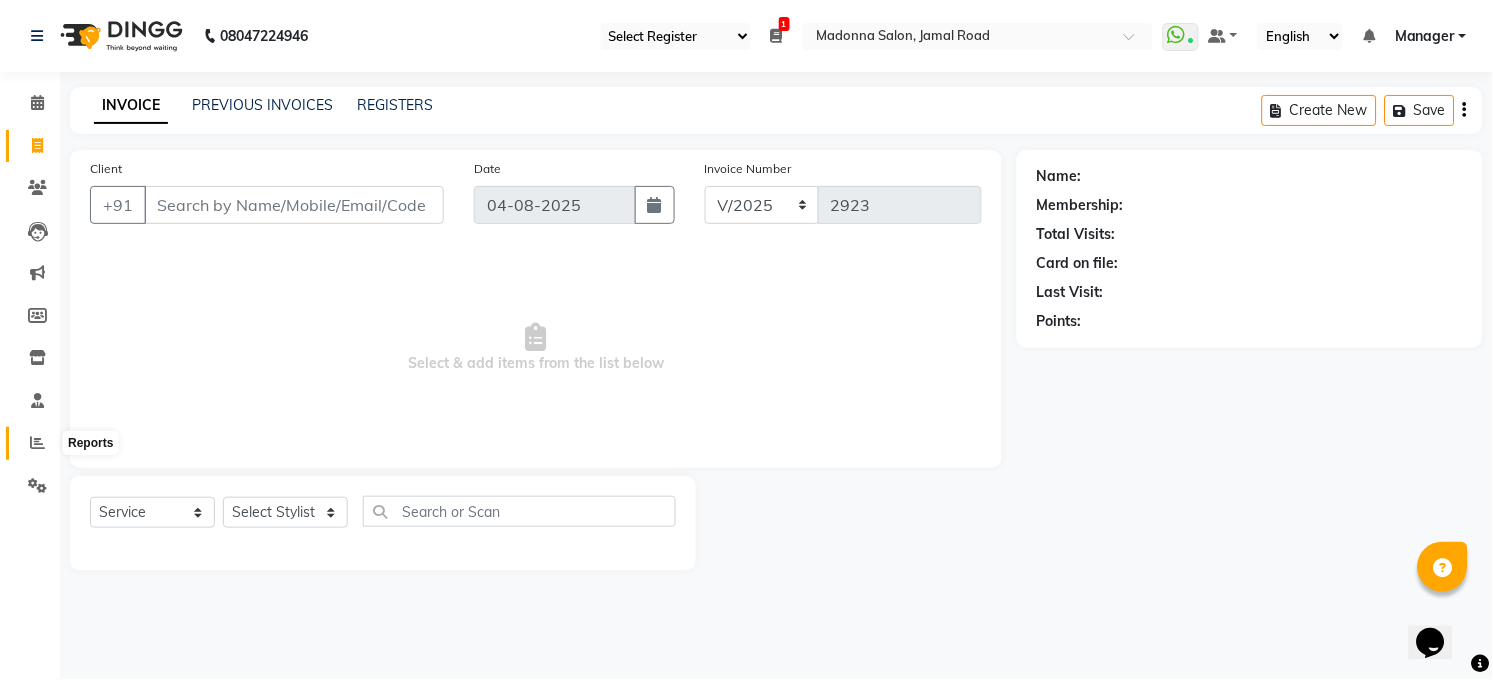 click 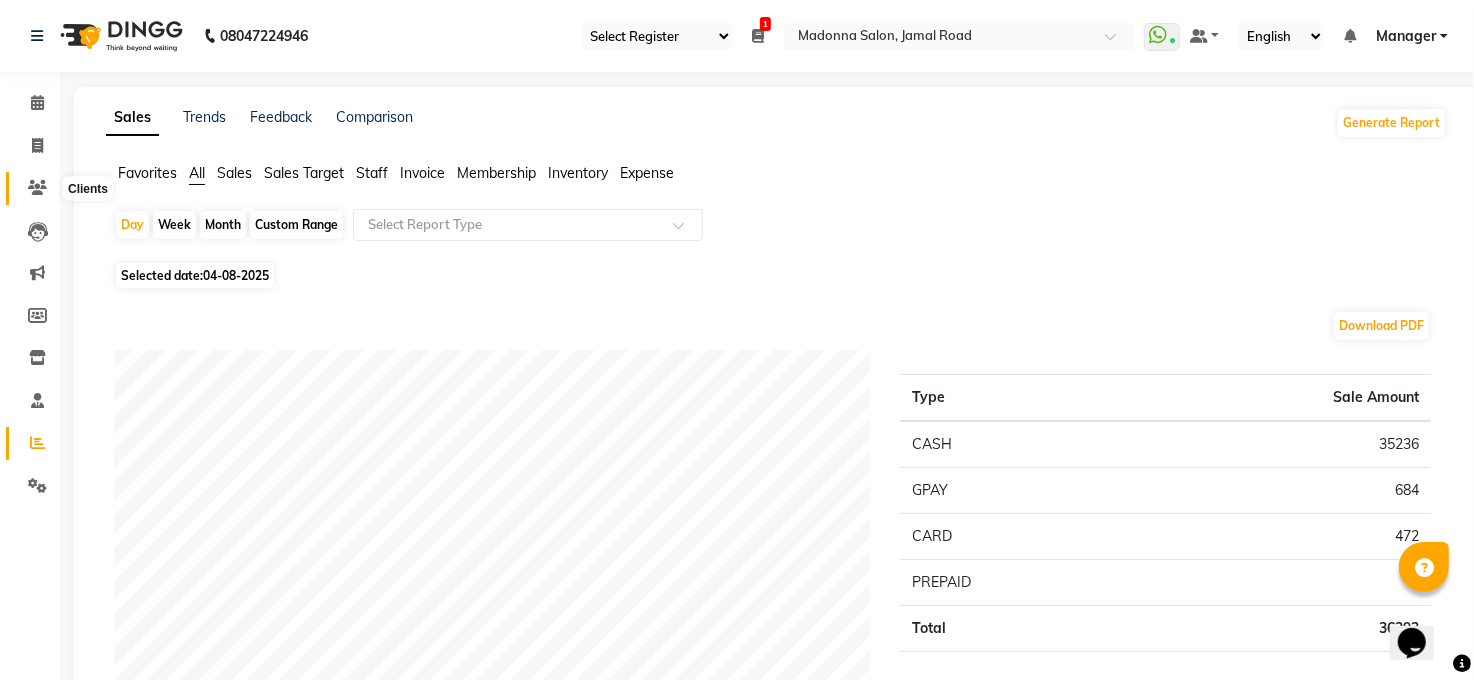 scroll, scrollTop: 3, scrollLeft: 0, axis: vertical 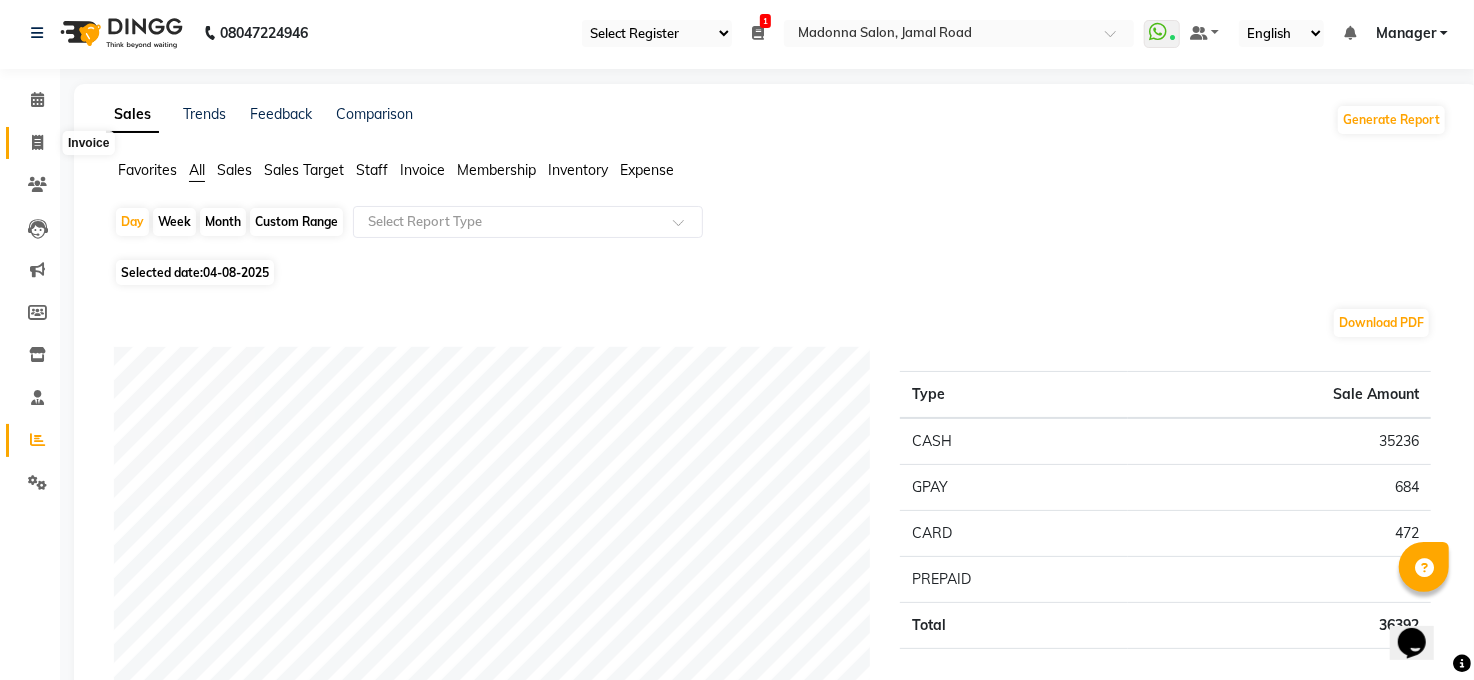click 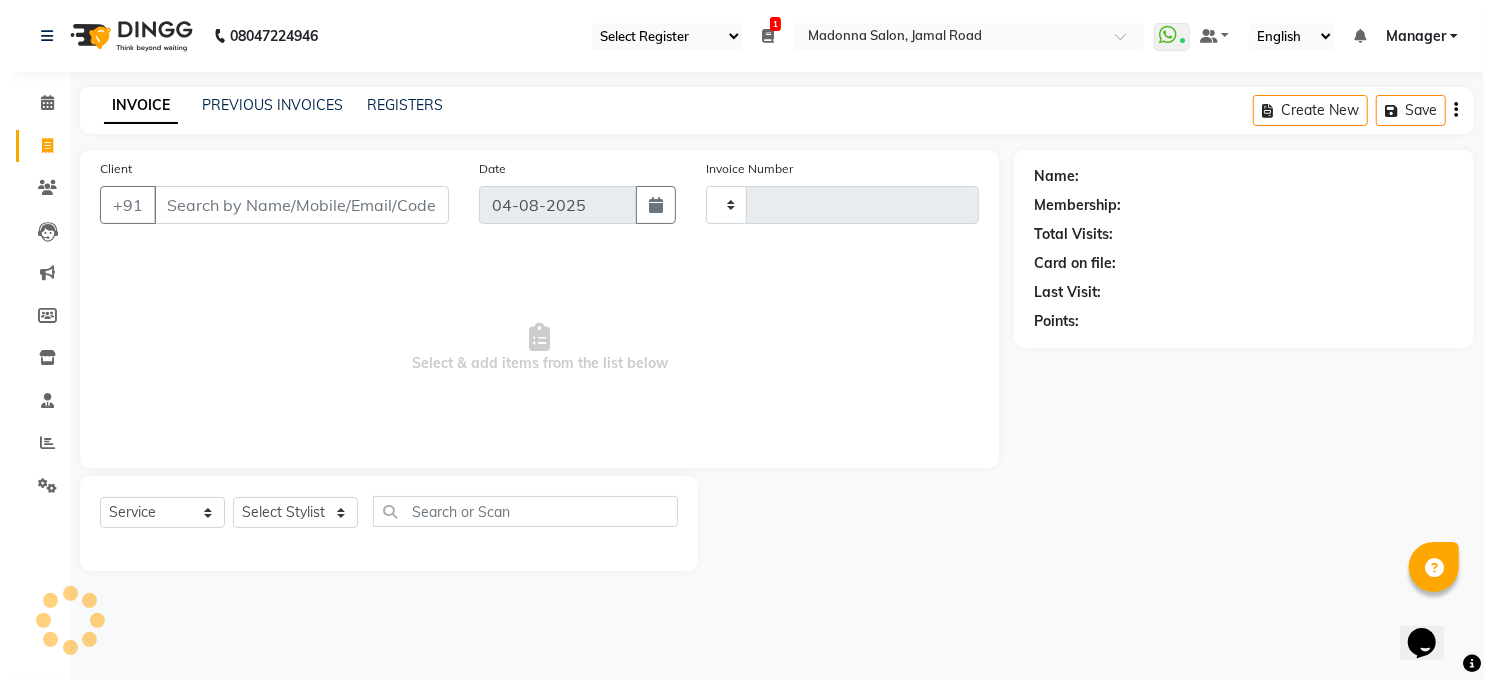 scroll, scrollTop: 0, scrollLeft: 0, axis: both 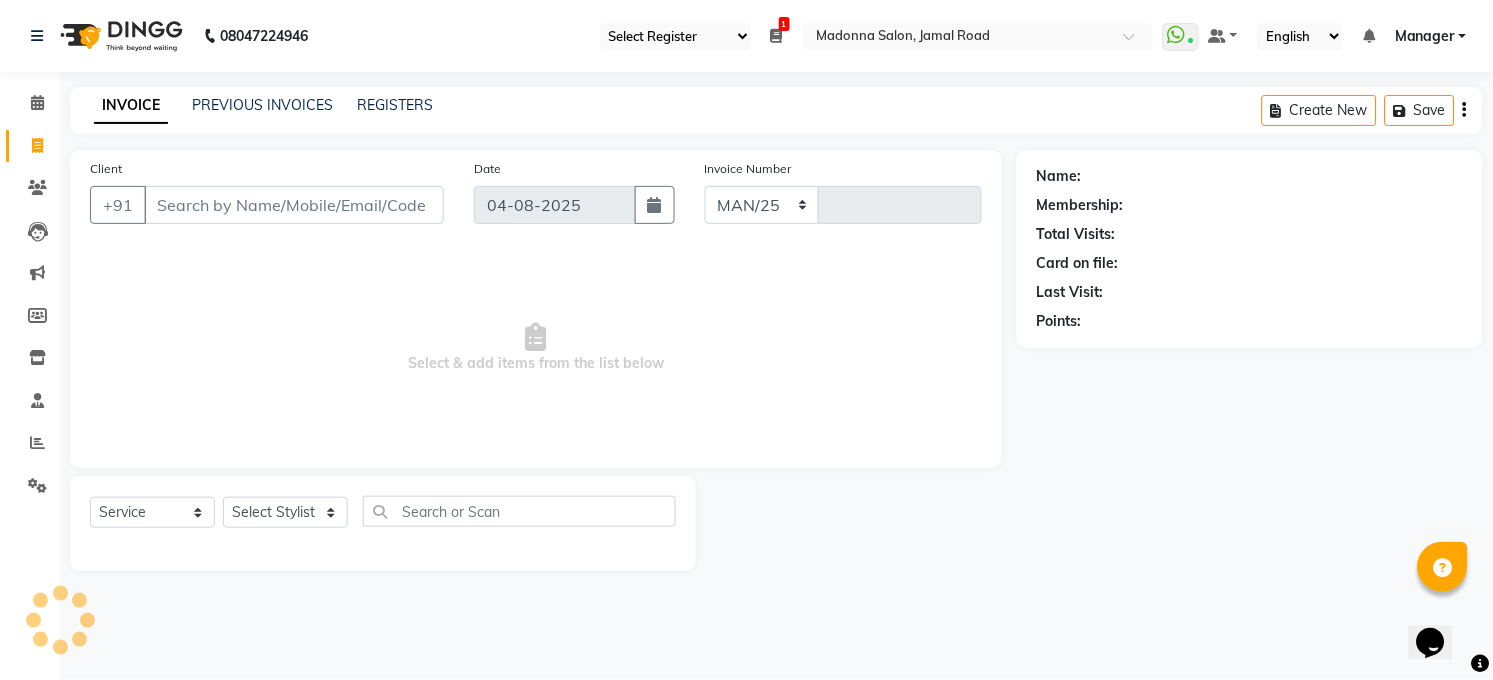 select on "5748" 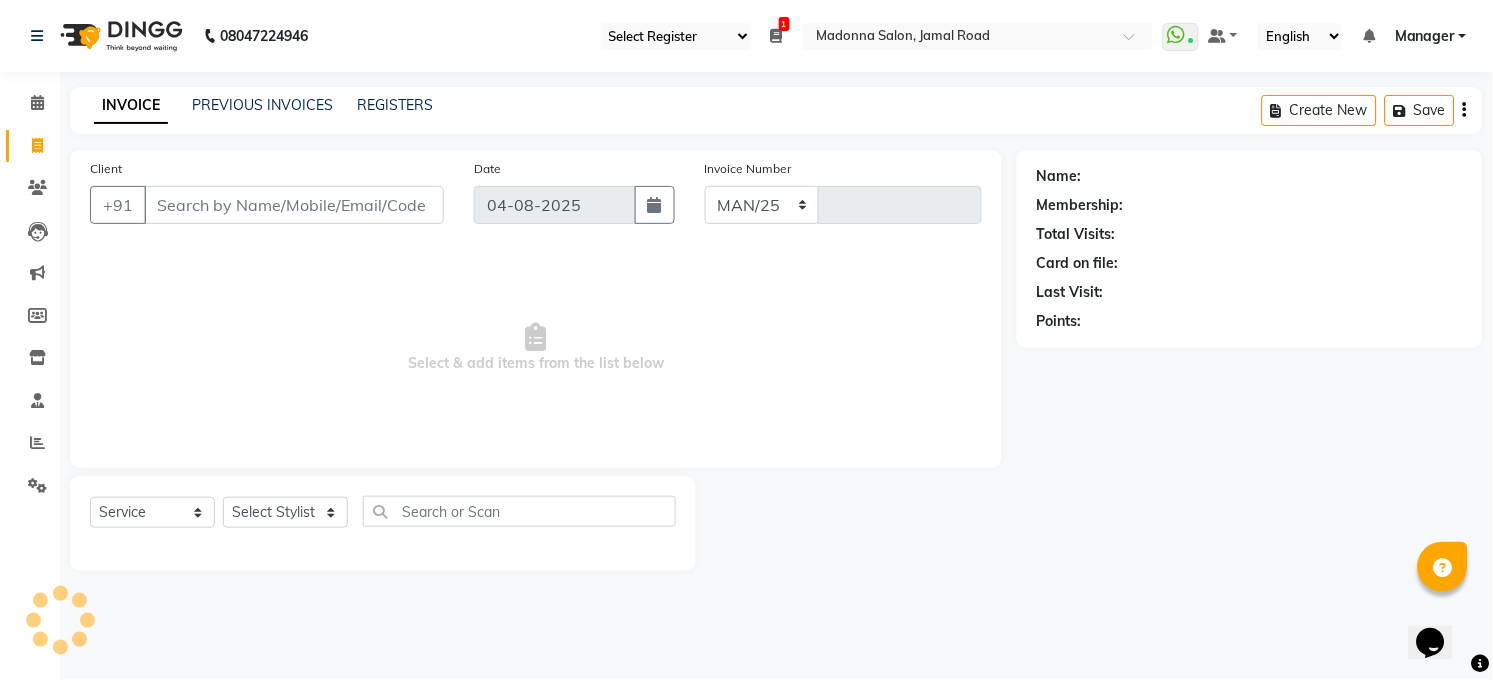 type on "2923" 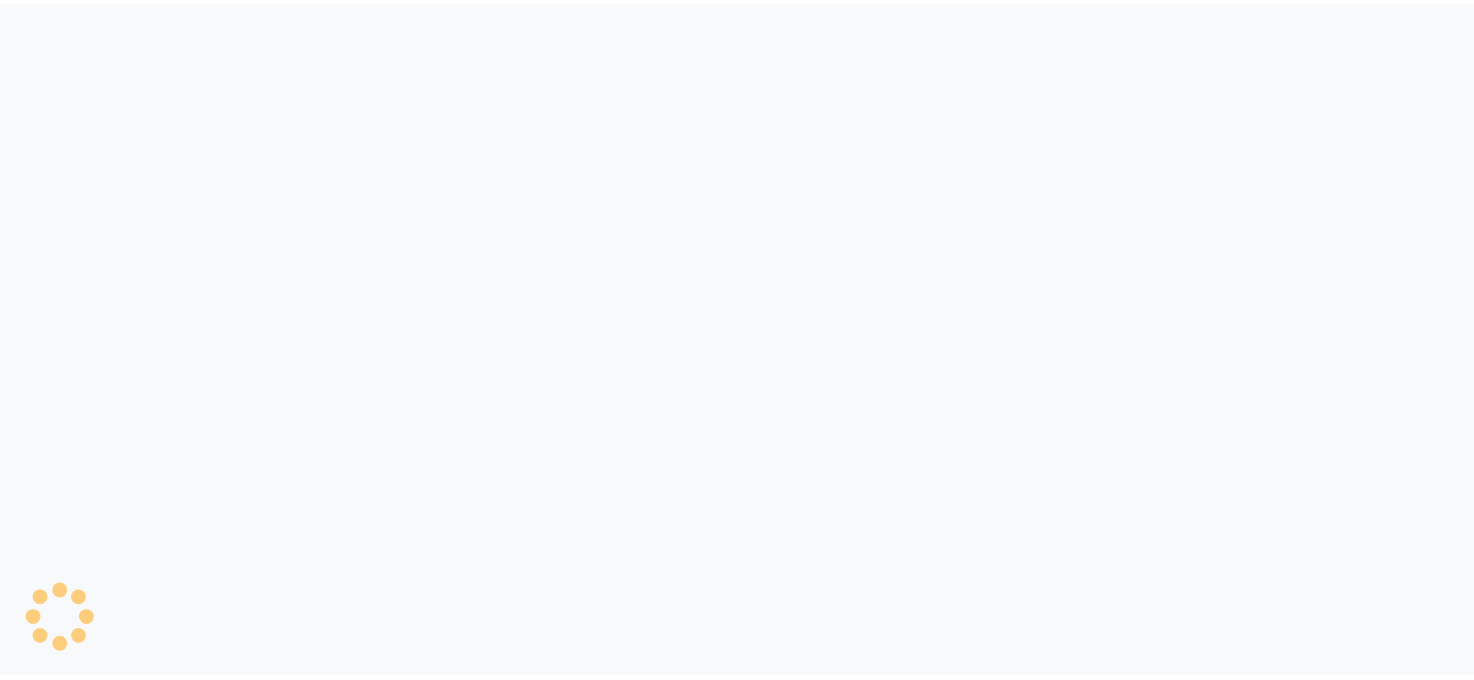scroll, scrollTop: 0, scrollLeft: 0, axis: both 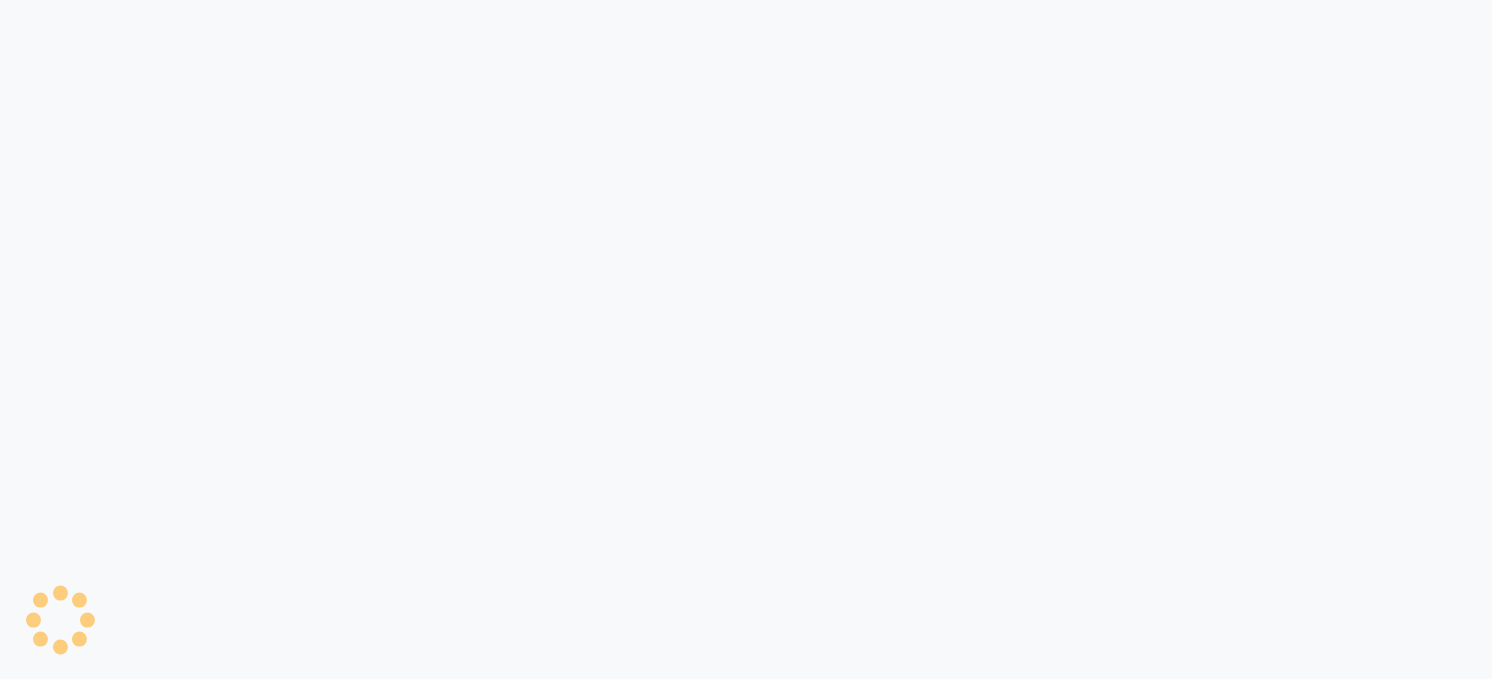 select on "35" 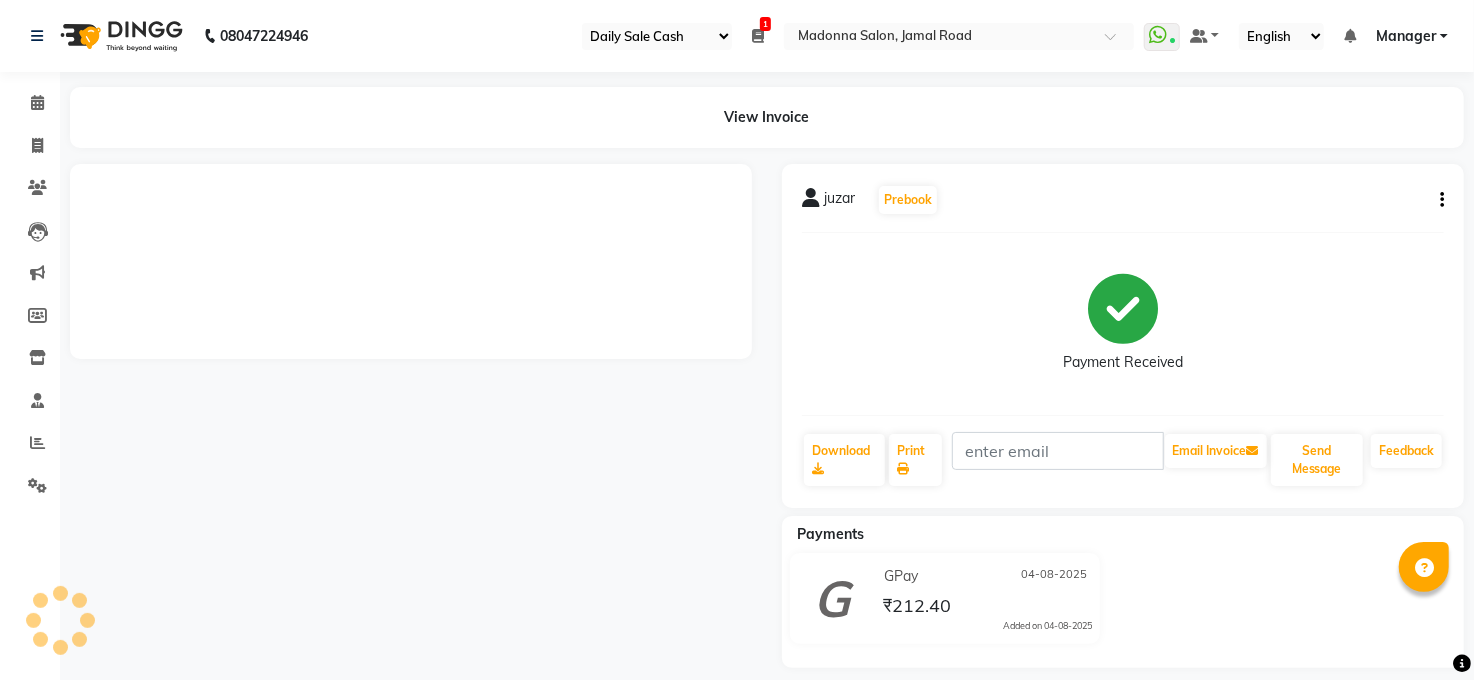 click 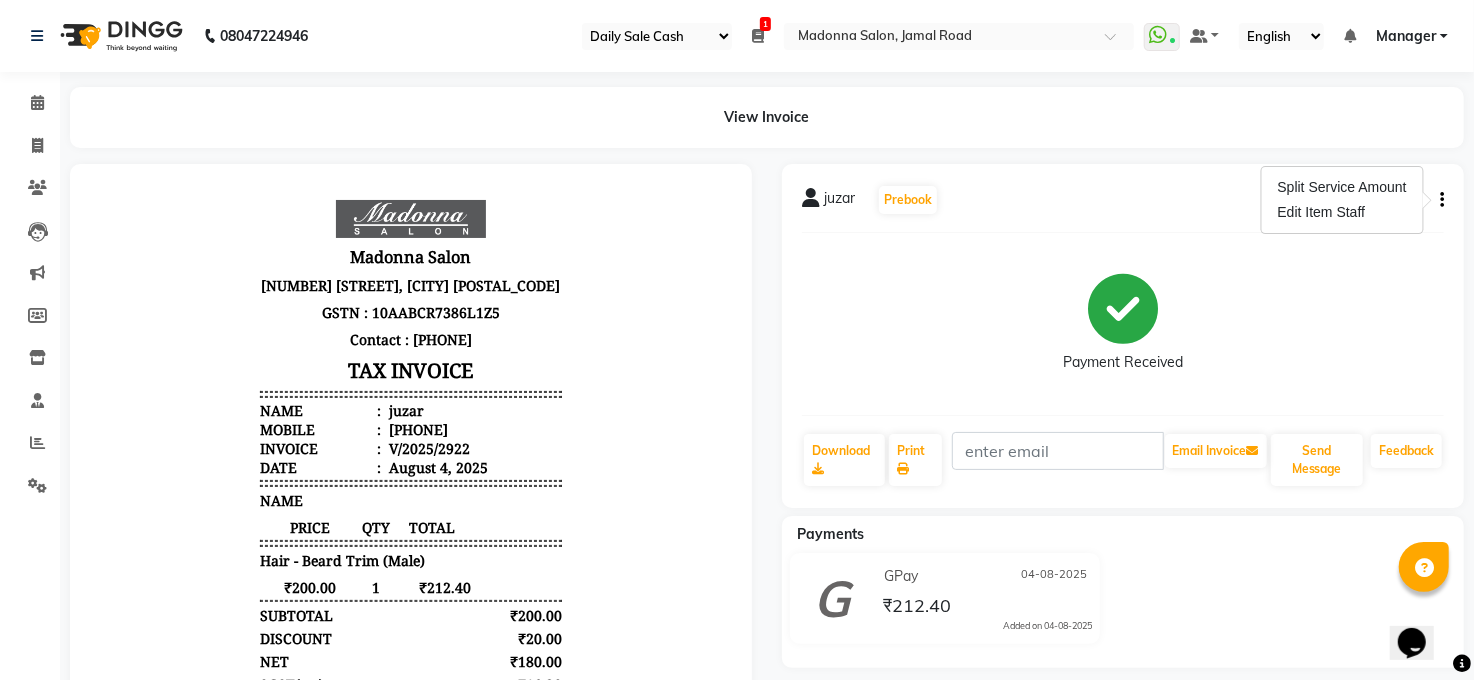 scroll, scrollTop: 0, scrollLeft: 0, axis: both 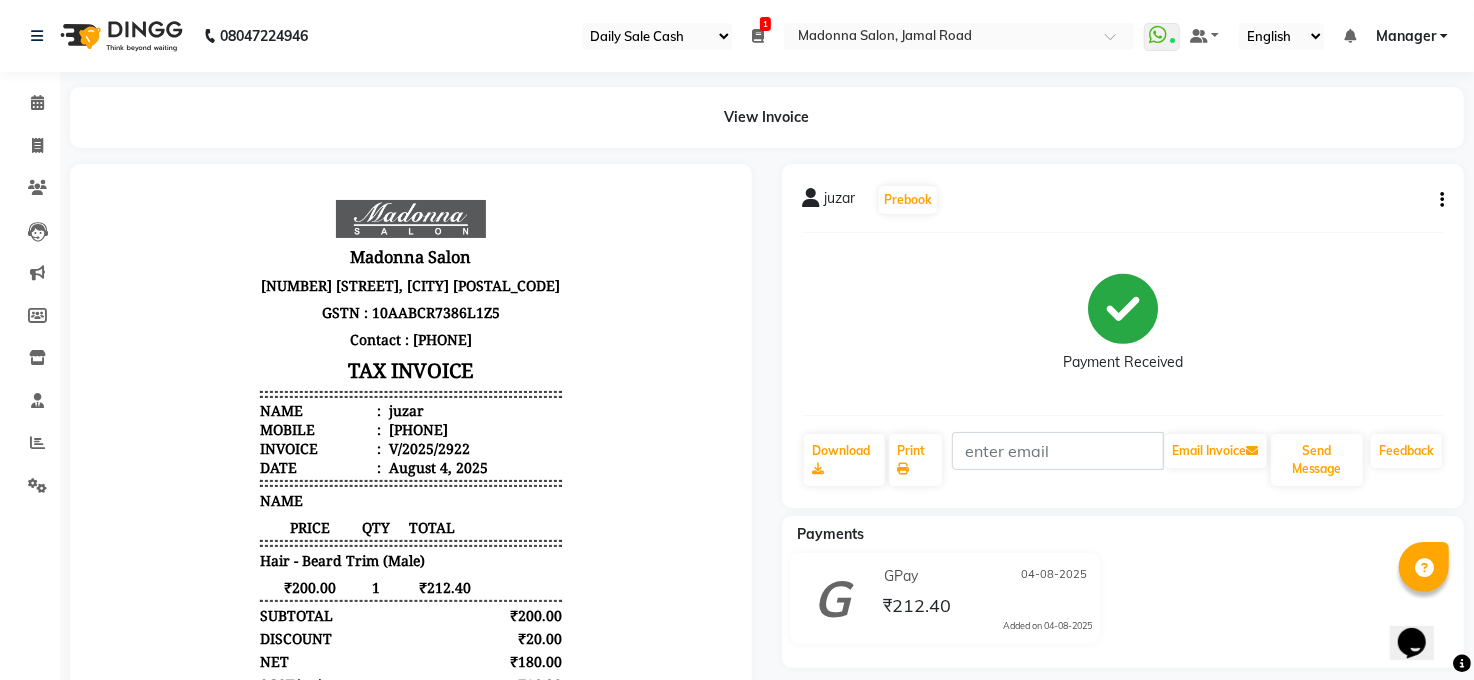 click 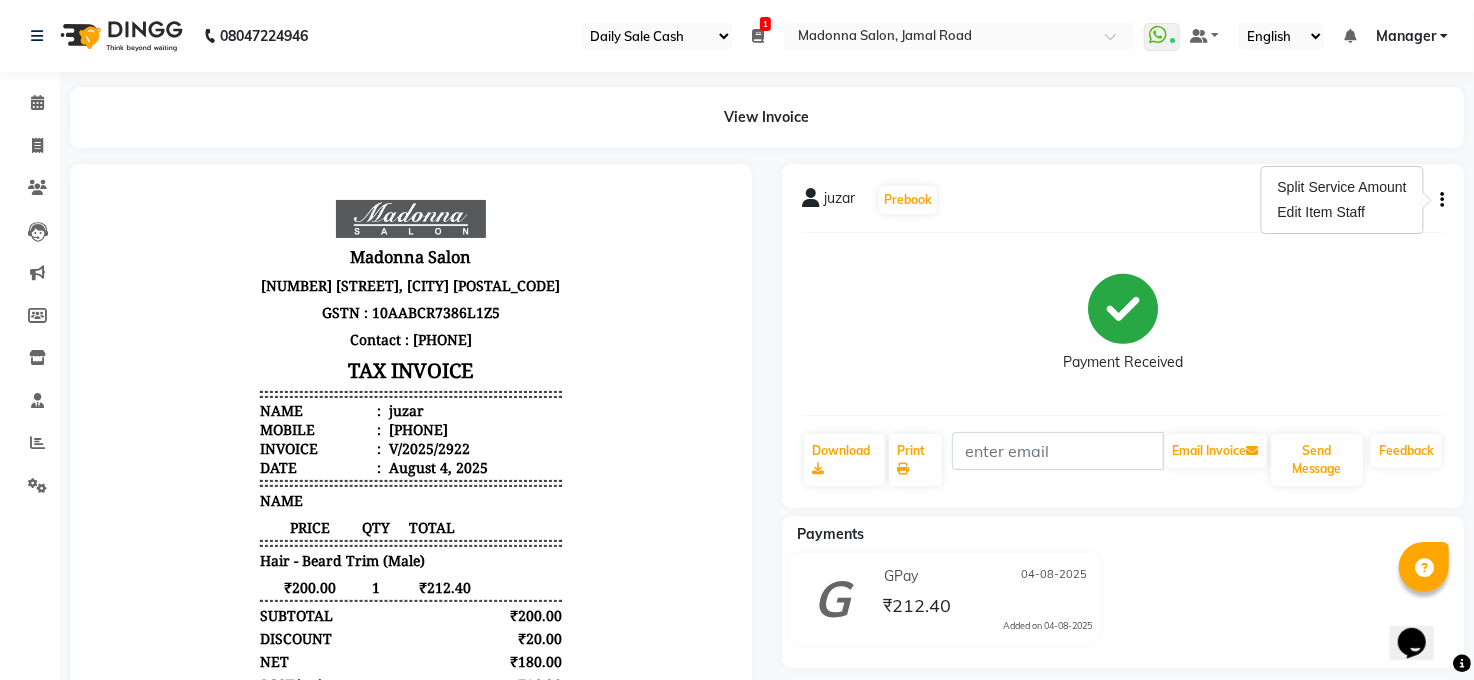 click 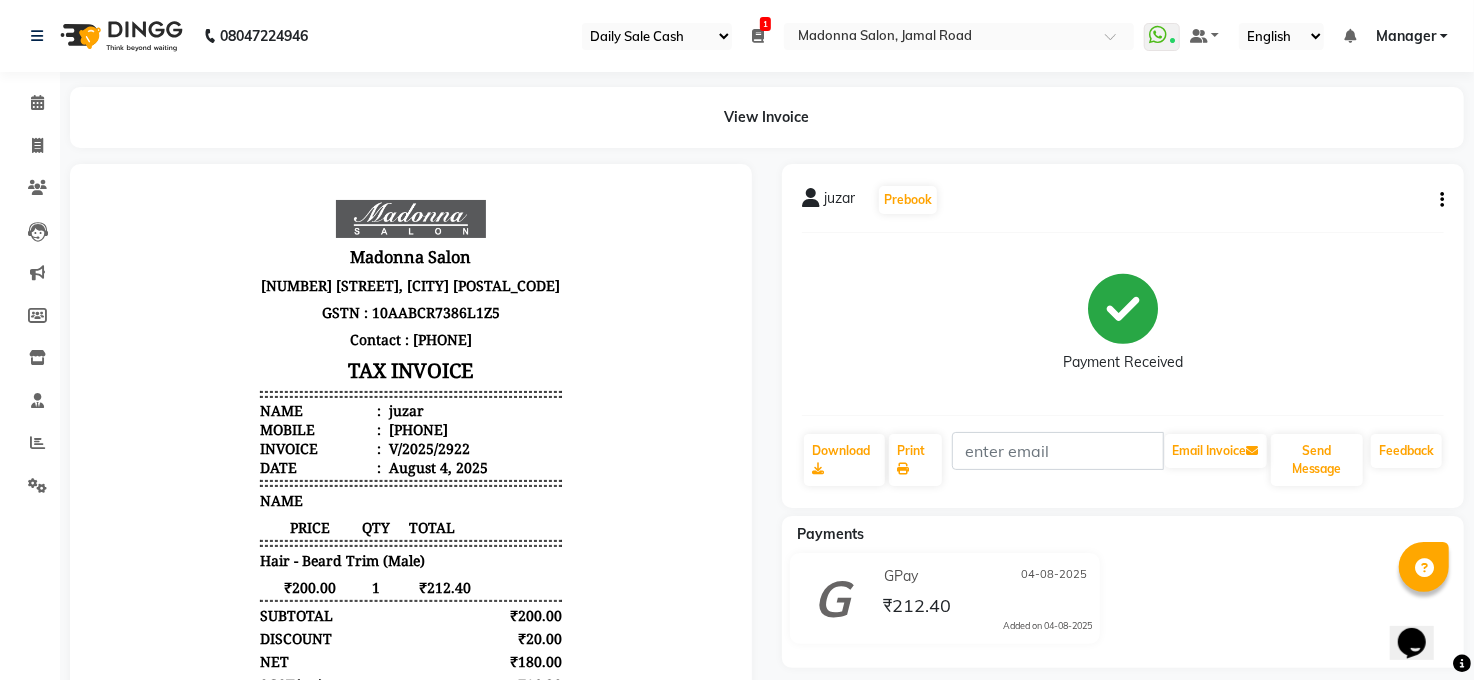 click 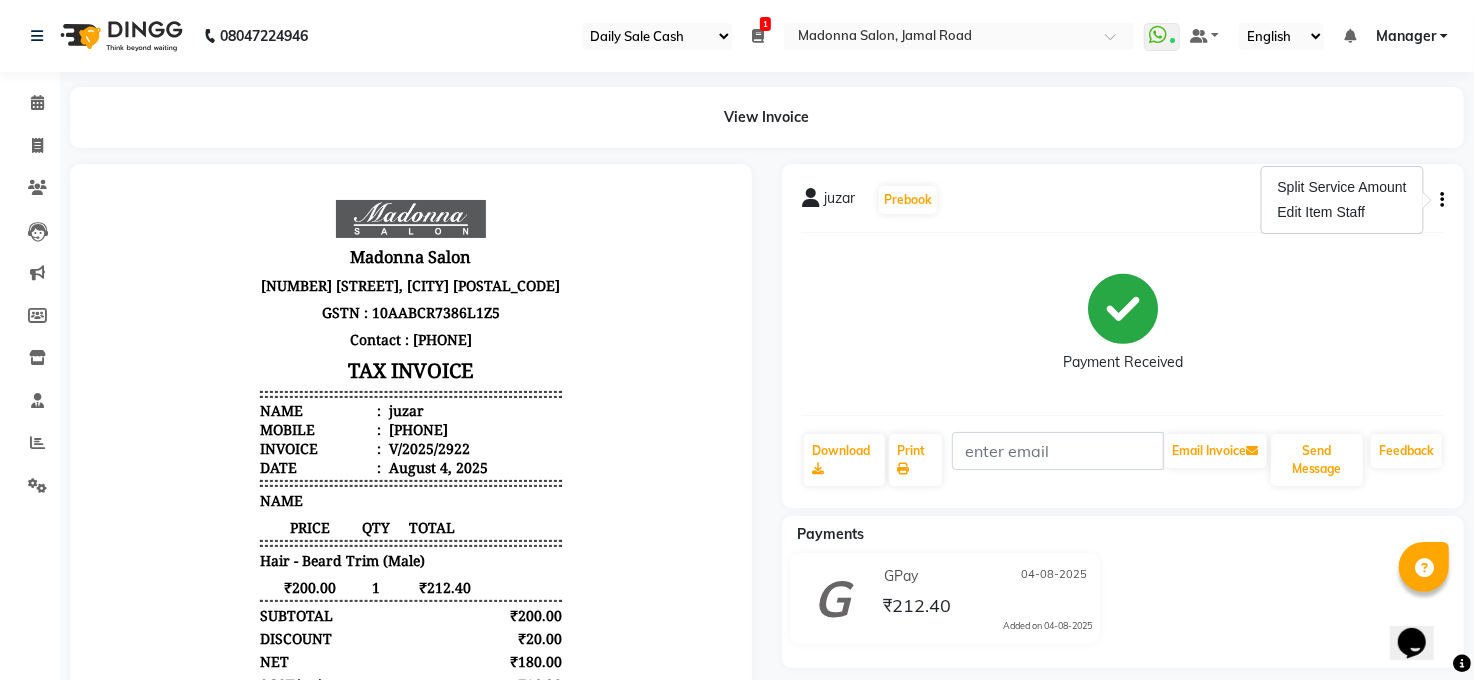 click 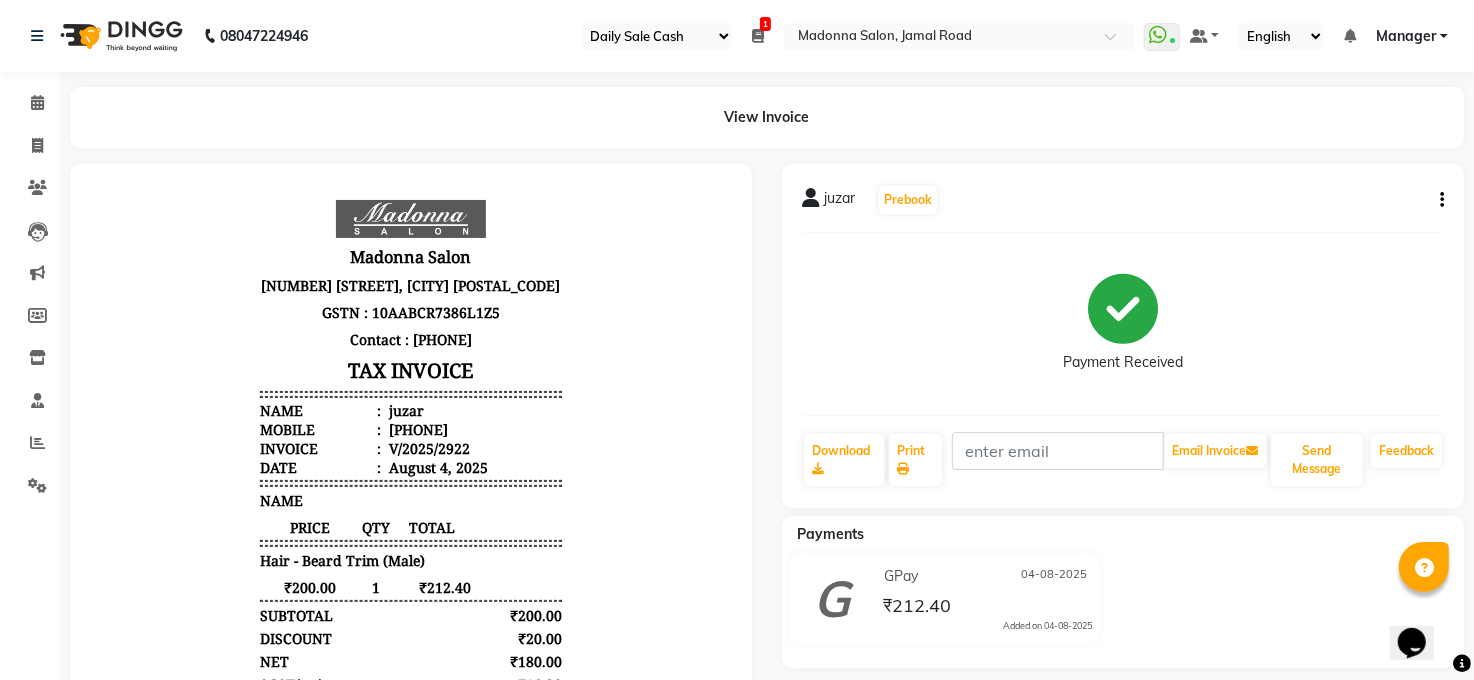 click 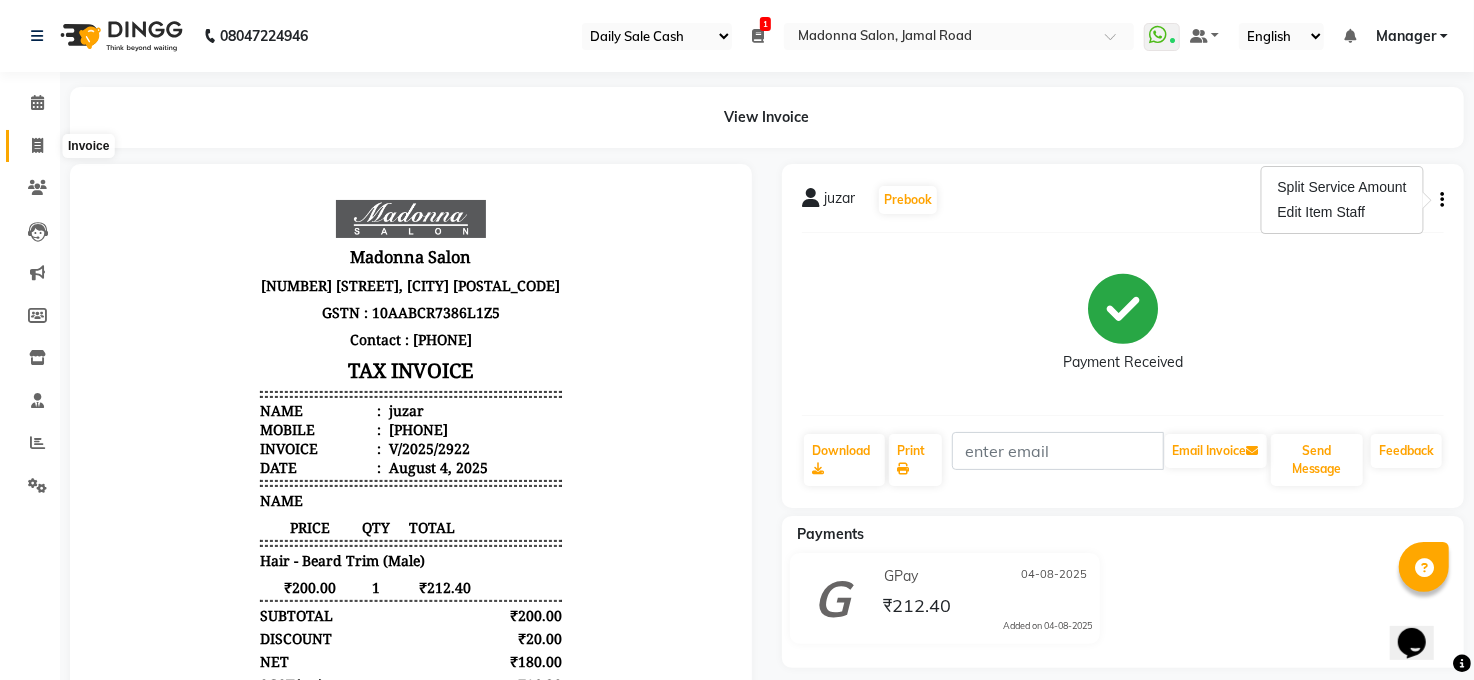 click 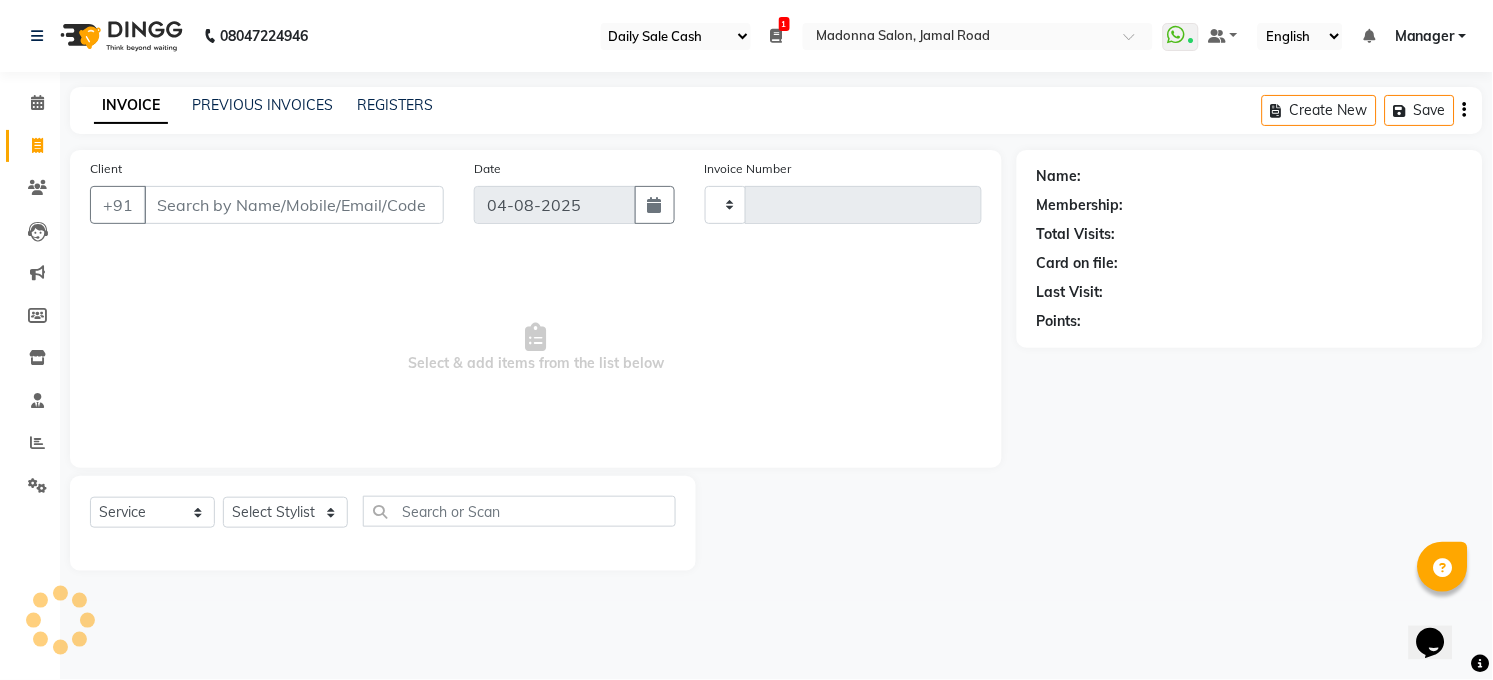 type on "2923" 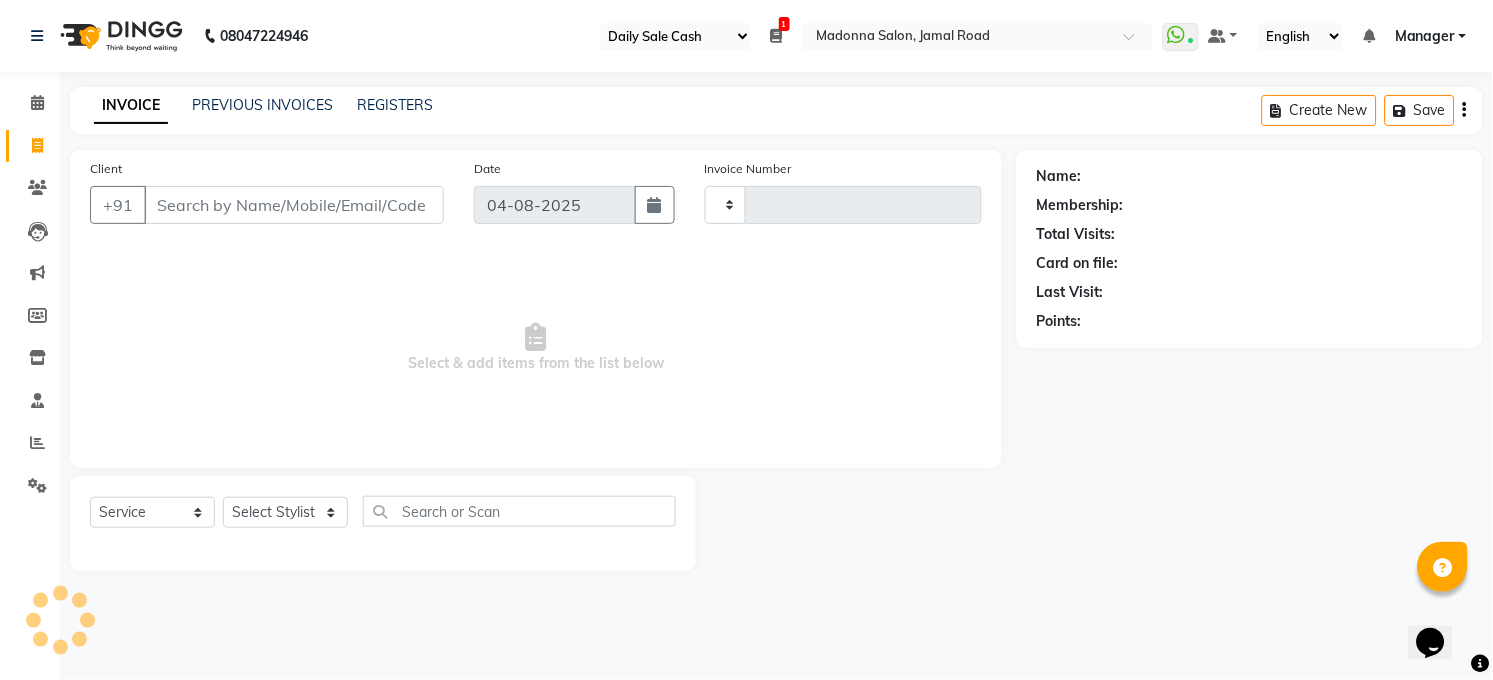 select on "5748" 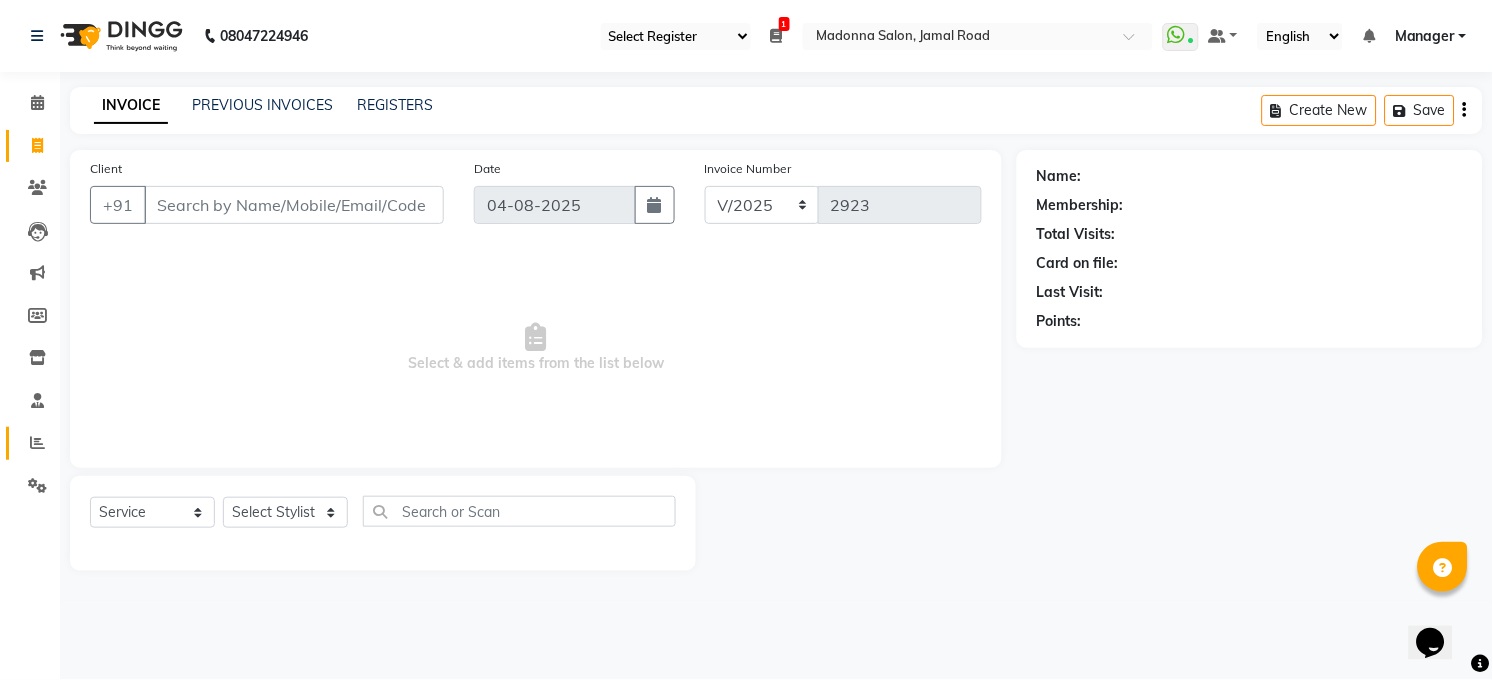 click 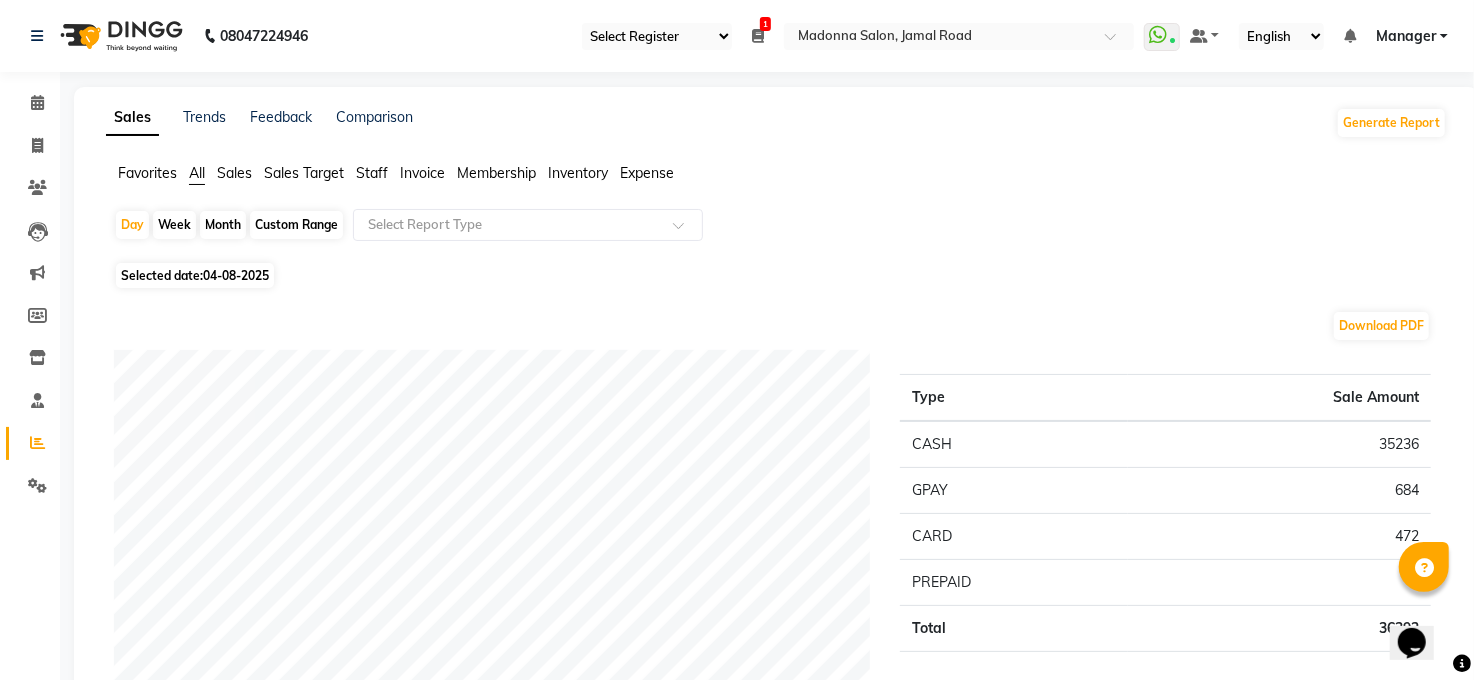 click on "Month" 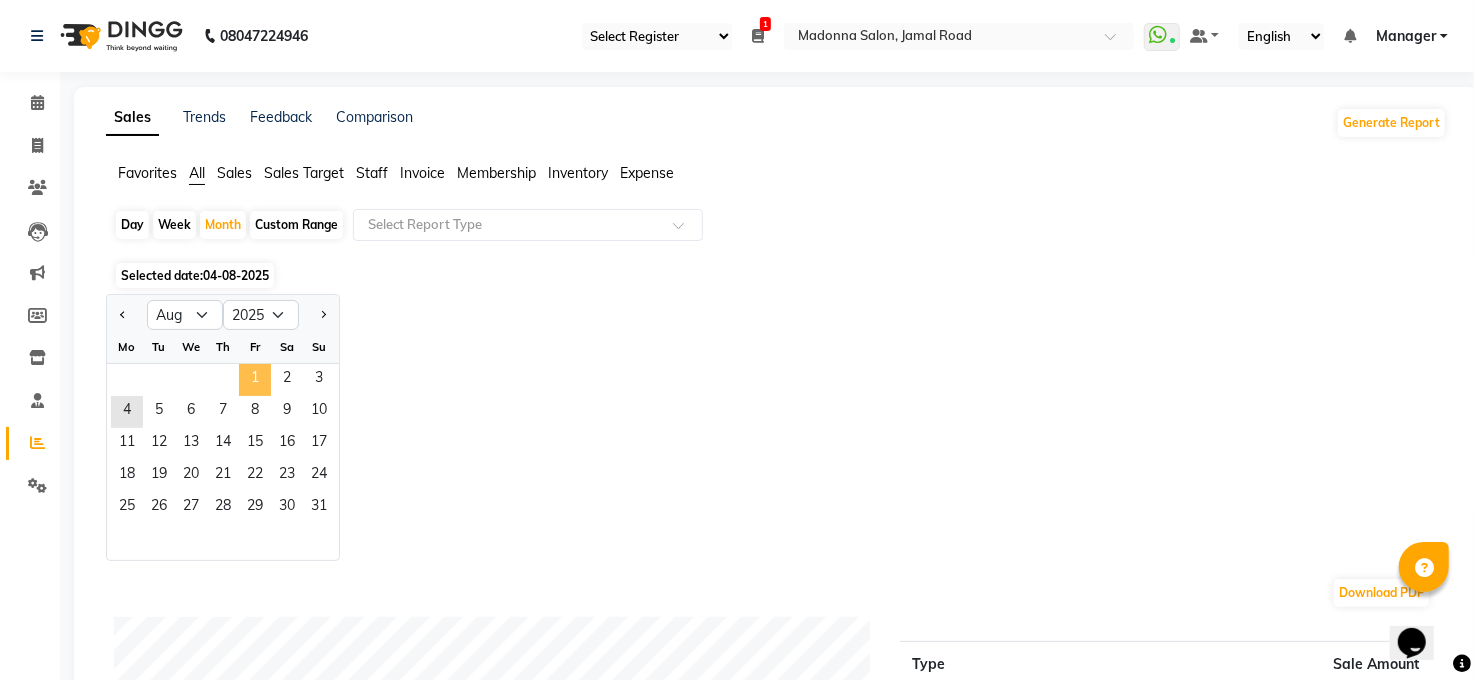 click on "1" 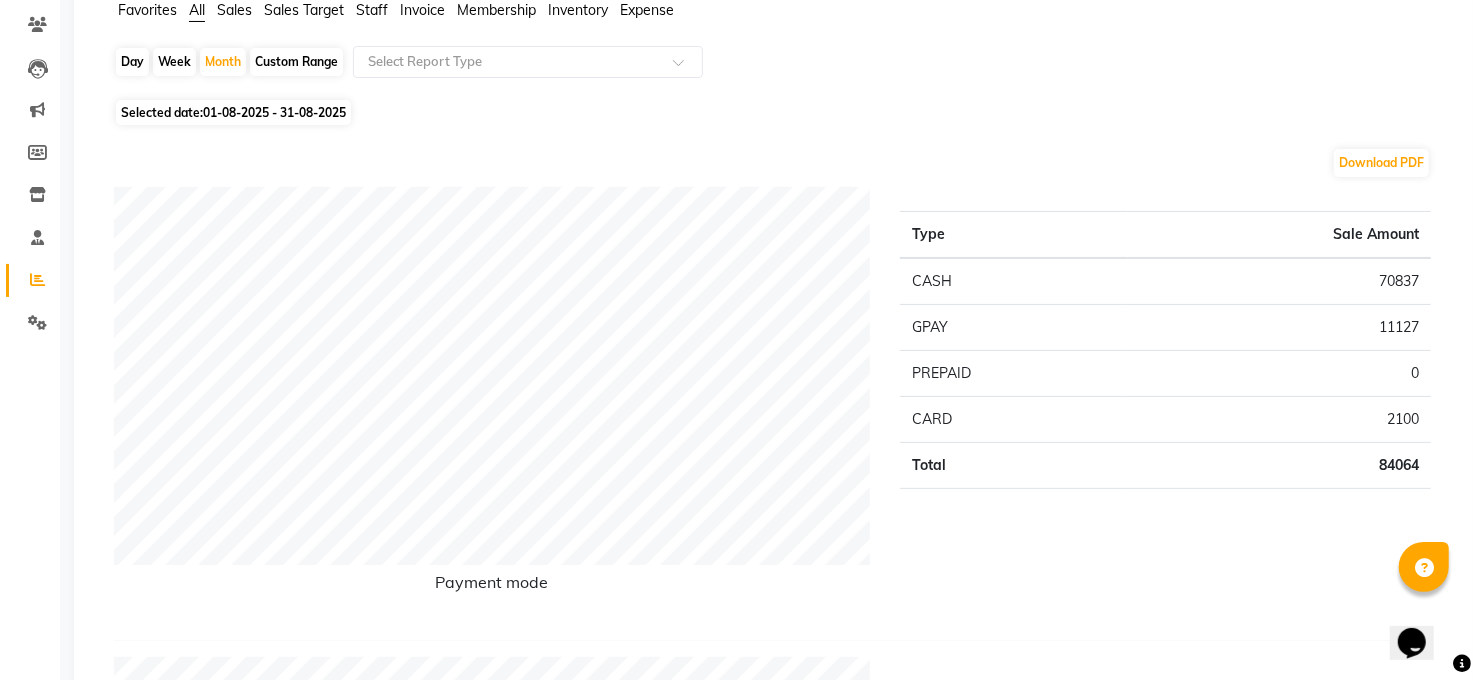 scroll, scrollTop: 0, scrollLeft: 0, axis: both 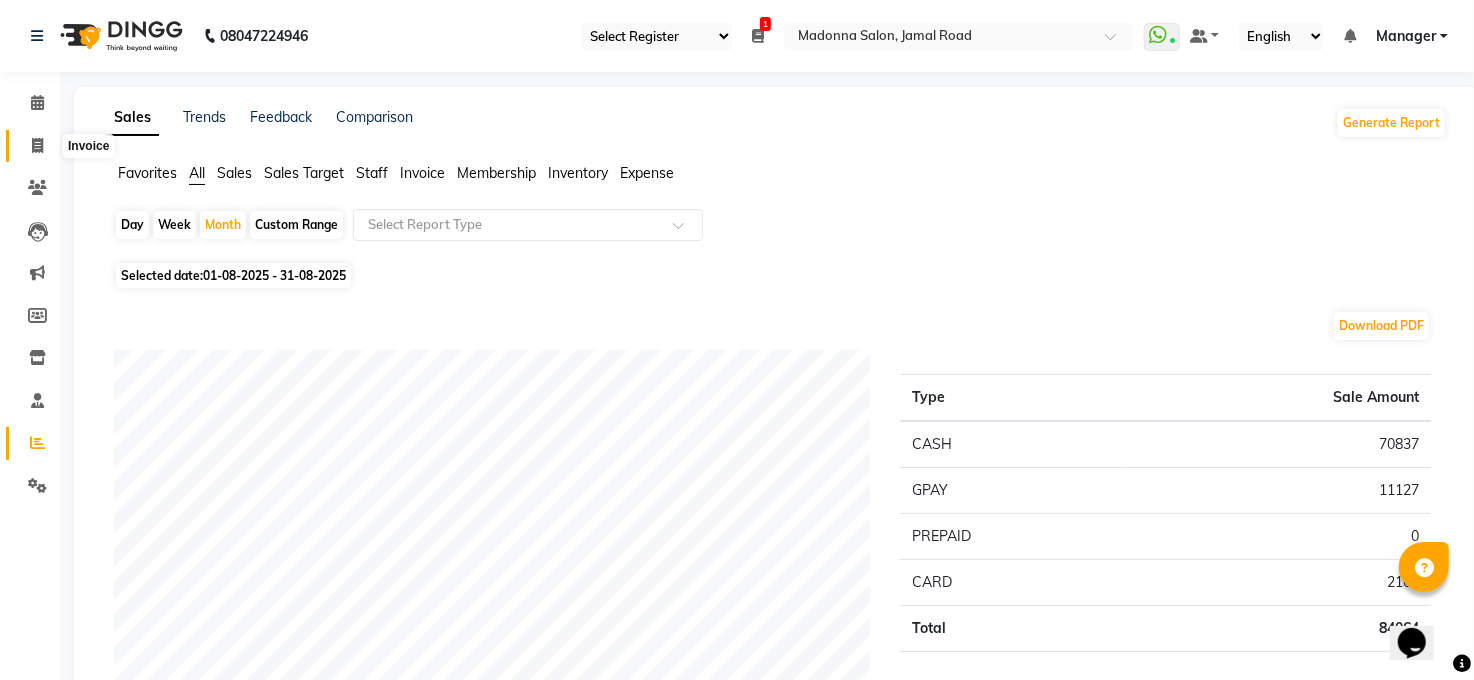 click 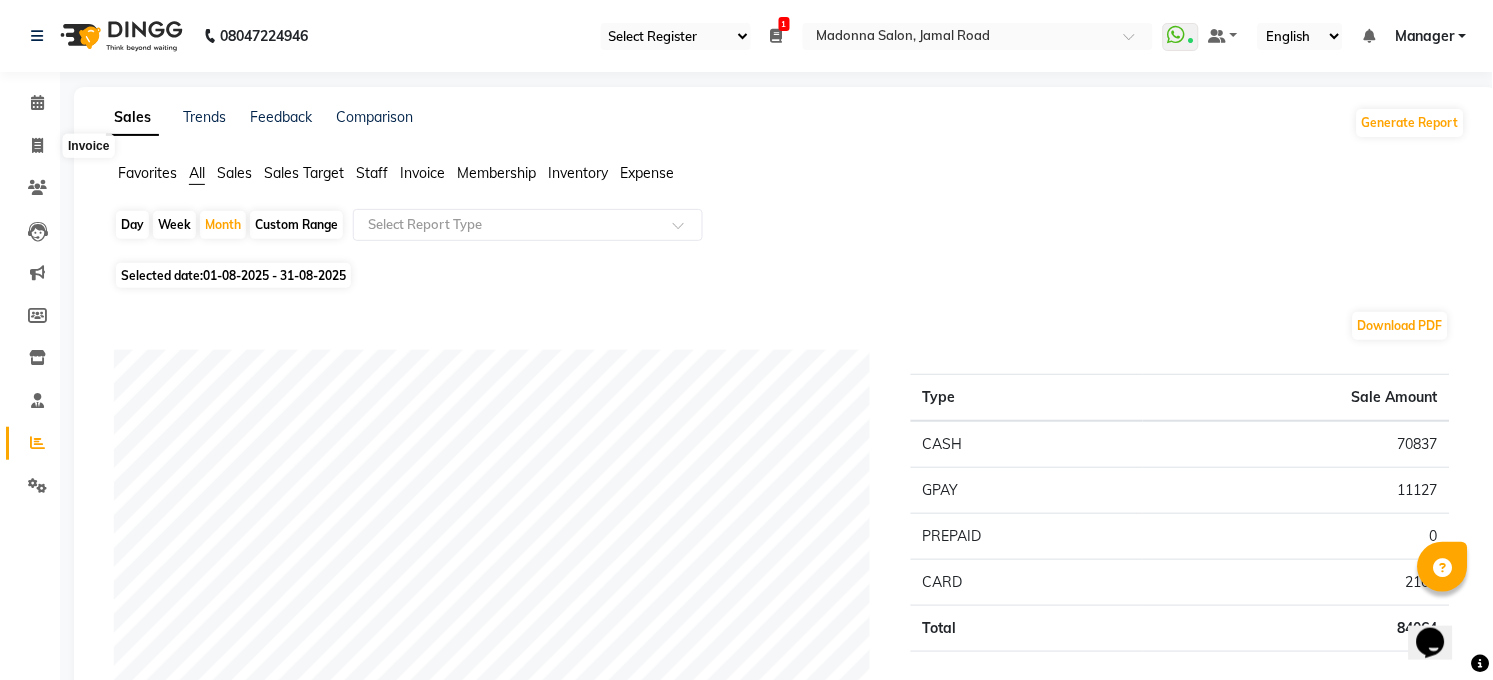 select on "service" 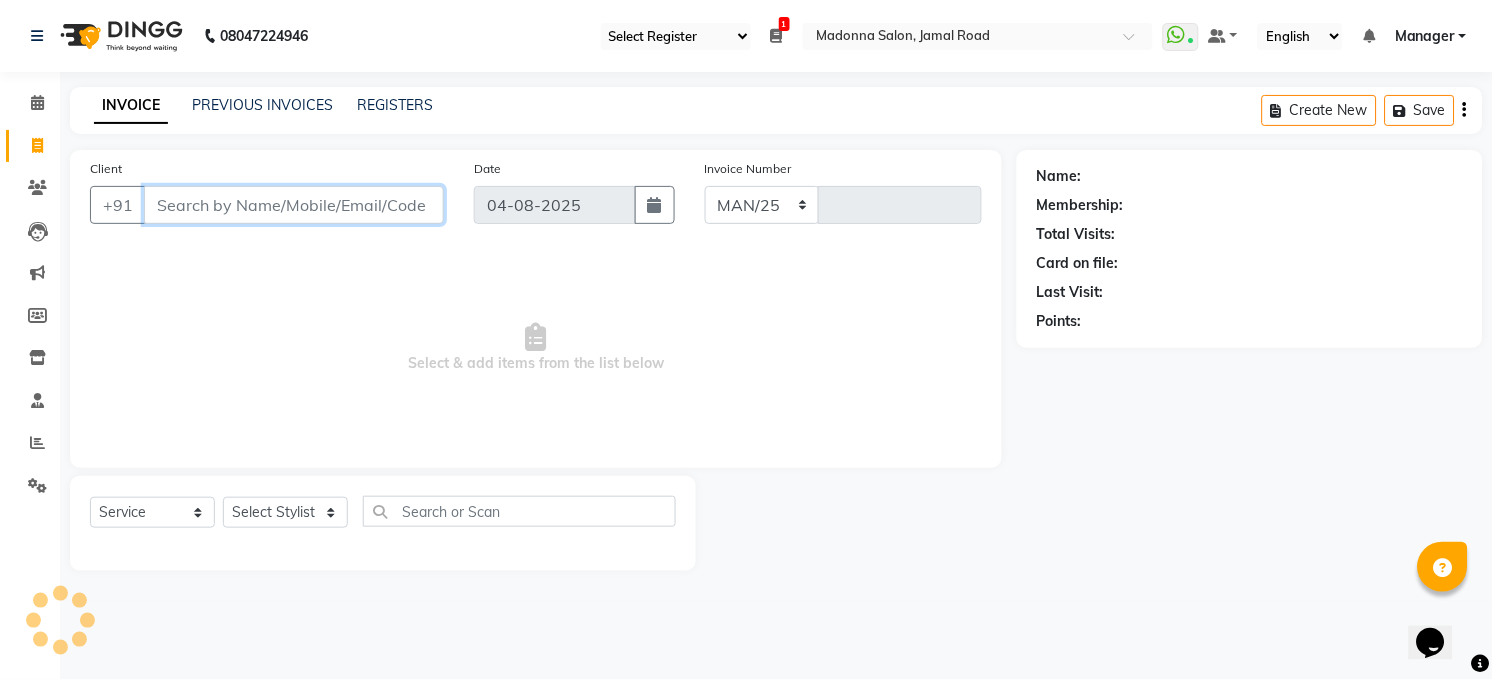 select on "5748" 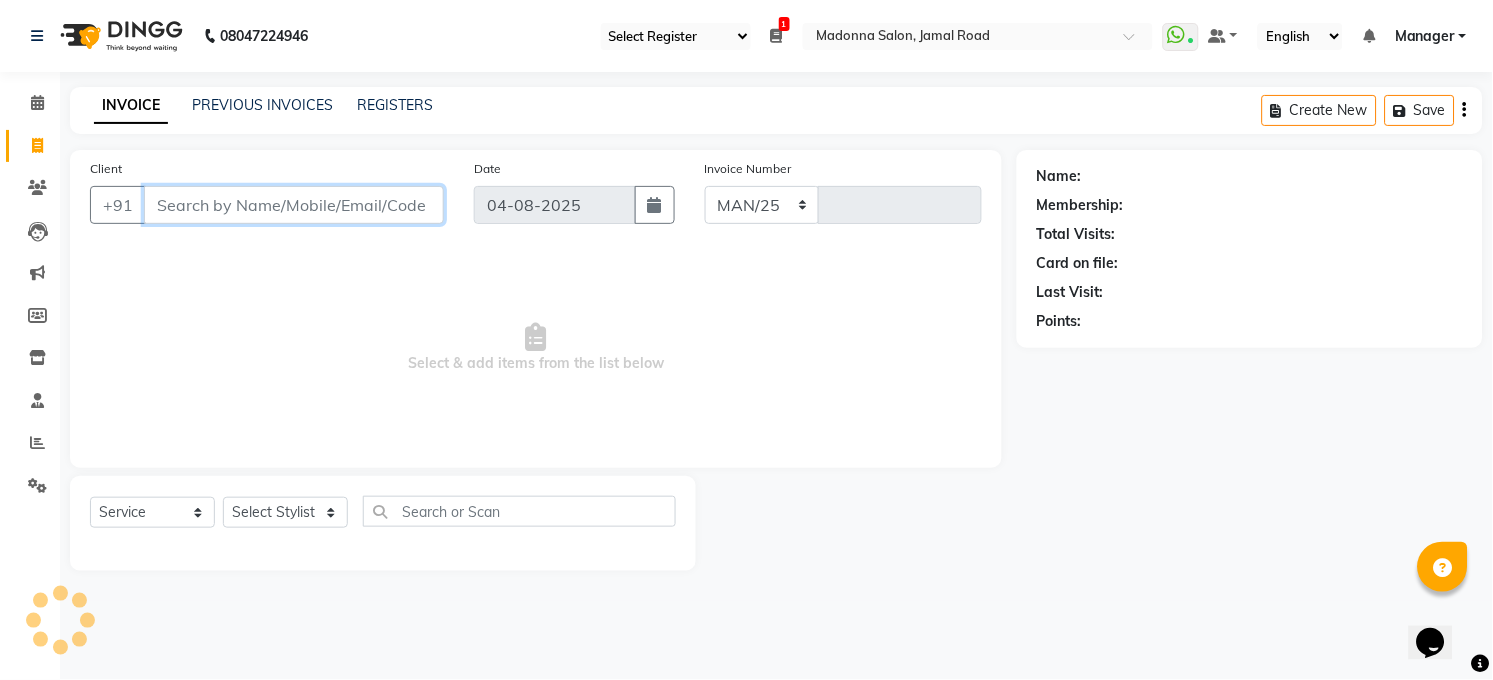 type on "2923" 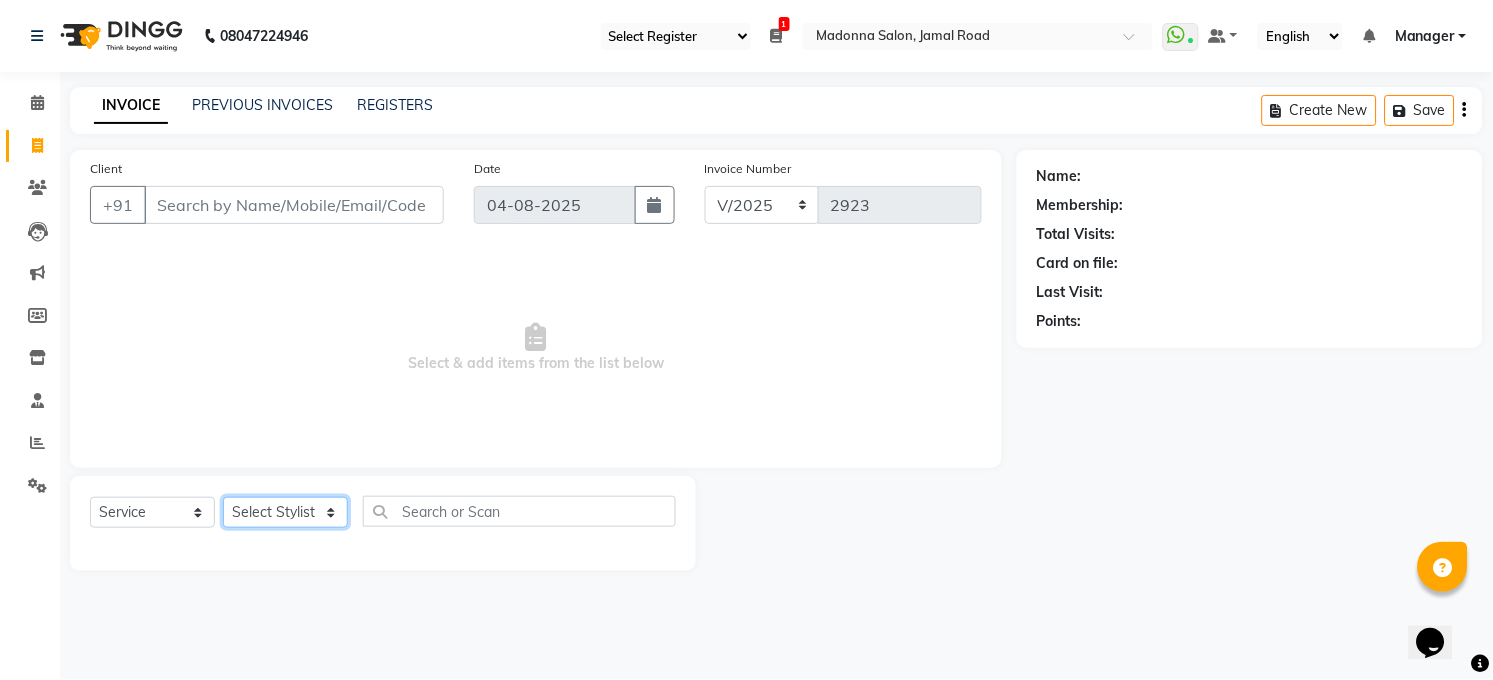 click on "Select Stylist Abhay kumar ALTAF ANKITA ARJUN Chandan COUNTER  Manager Manish Kumar Neetu Mam PRINCE Priyanka Raju Ravi Thakur RINKI Roshan Santosh SAURABH SUJEET THAKUR SUNITA Veer Vinod Kumar" 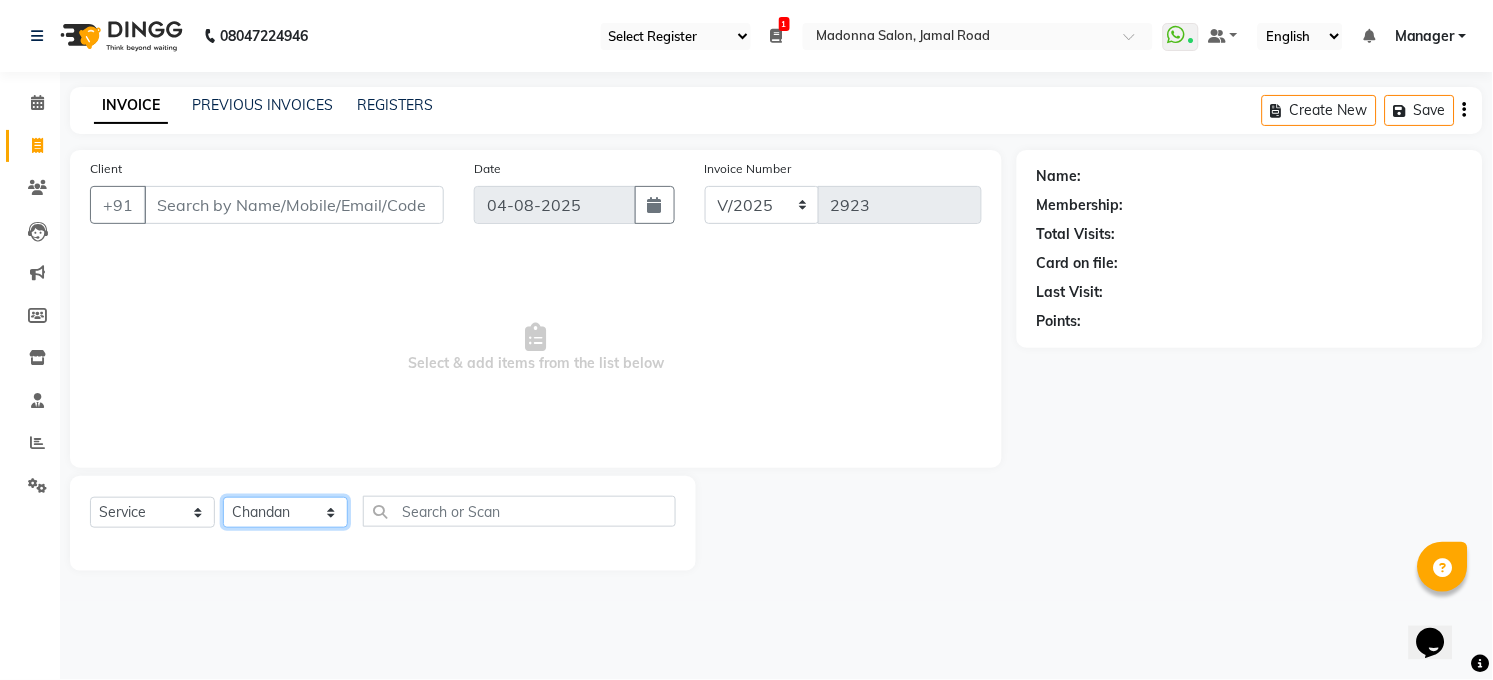 click on "Select Stylist Abhay kumar ALTAF ANKITA ARJUN Chandan COUNTER  Manager Manish Kumar Neetu Mam PRINCE Priyanka Raju Ravi Thakur RINKI Roshan Santosh SAURABH SUJEET THAKUR SUNITA Veer Vinod Kumar" 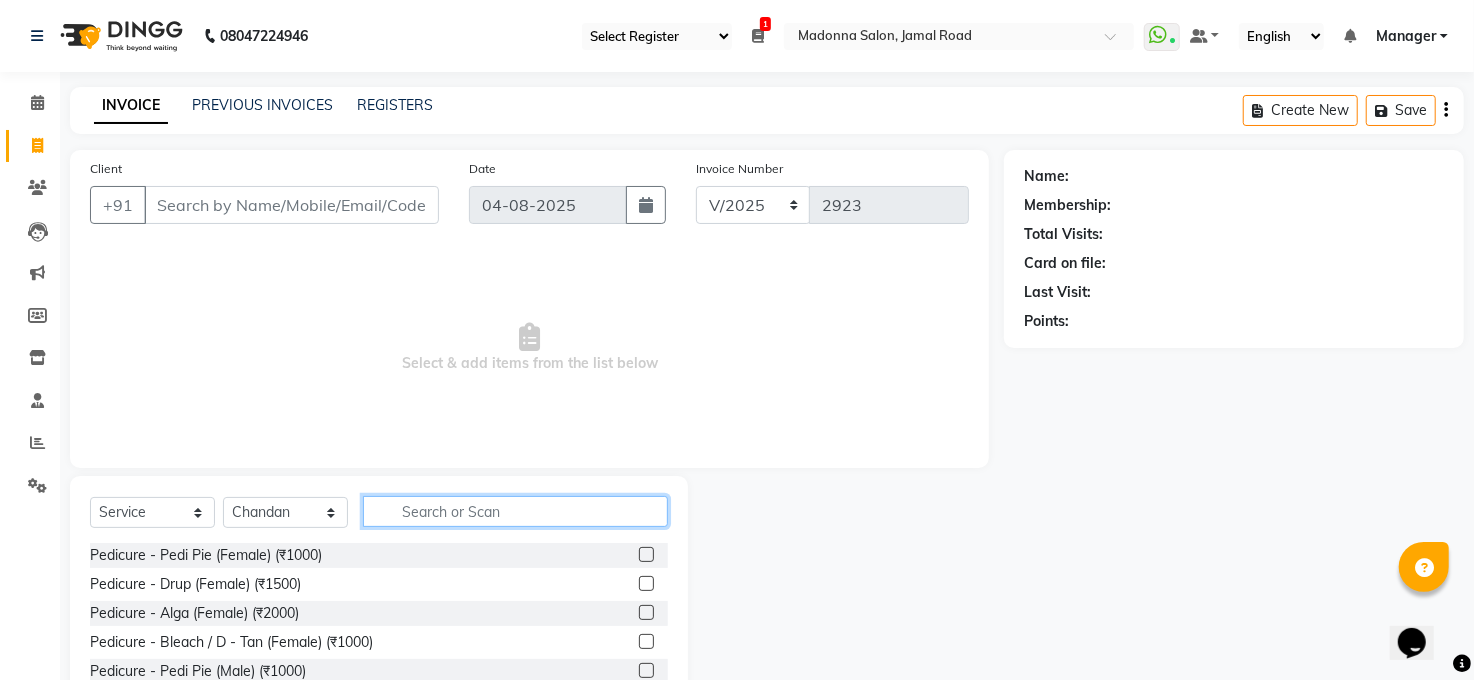 click 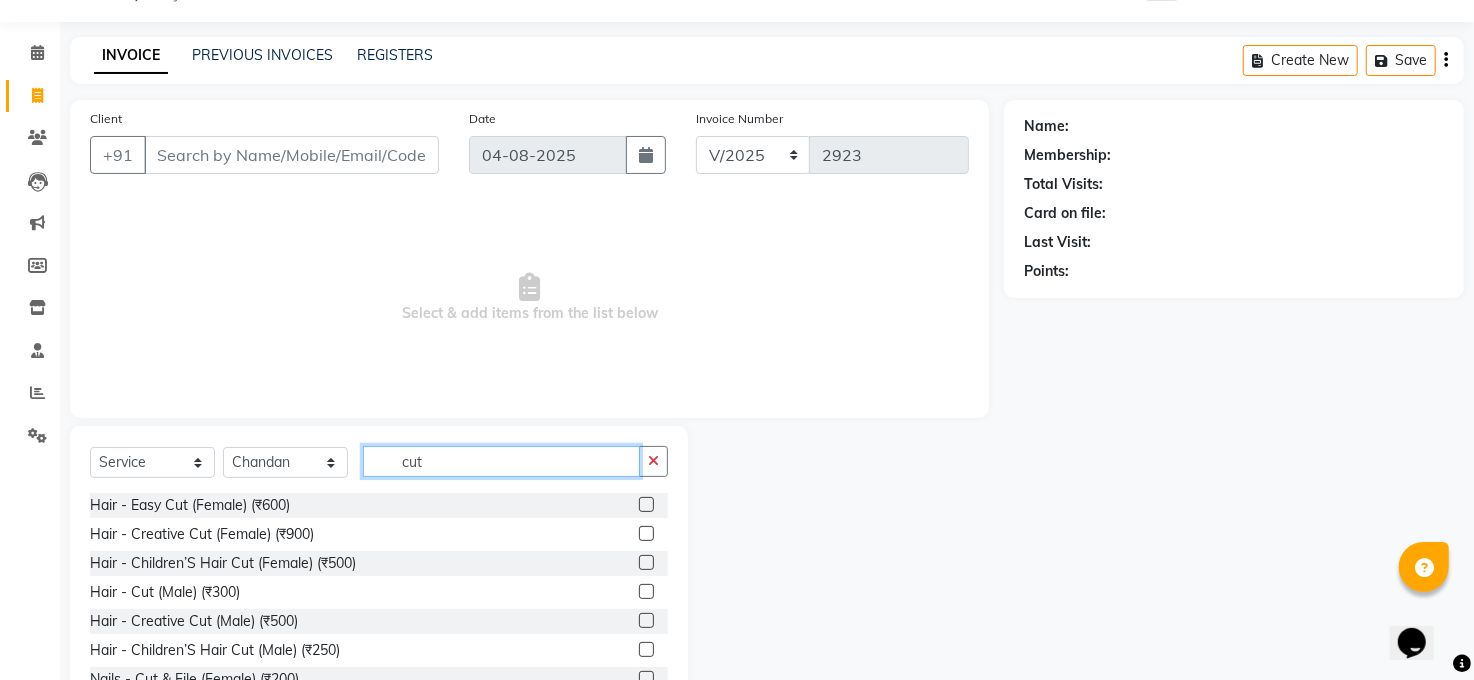 scroll, scrollTop: 120, scrollLeft: 0, axis: vertical 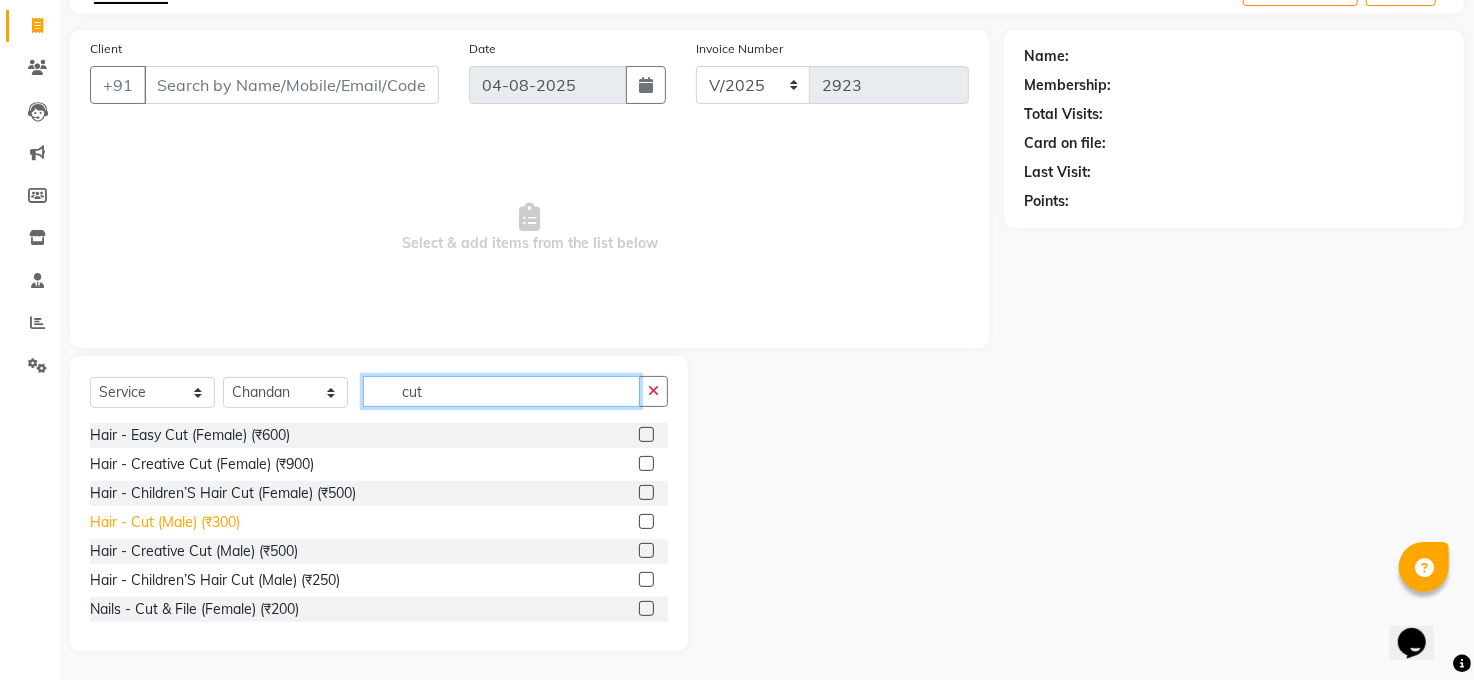 type on "cut" 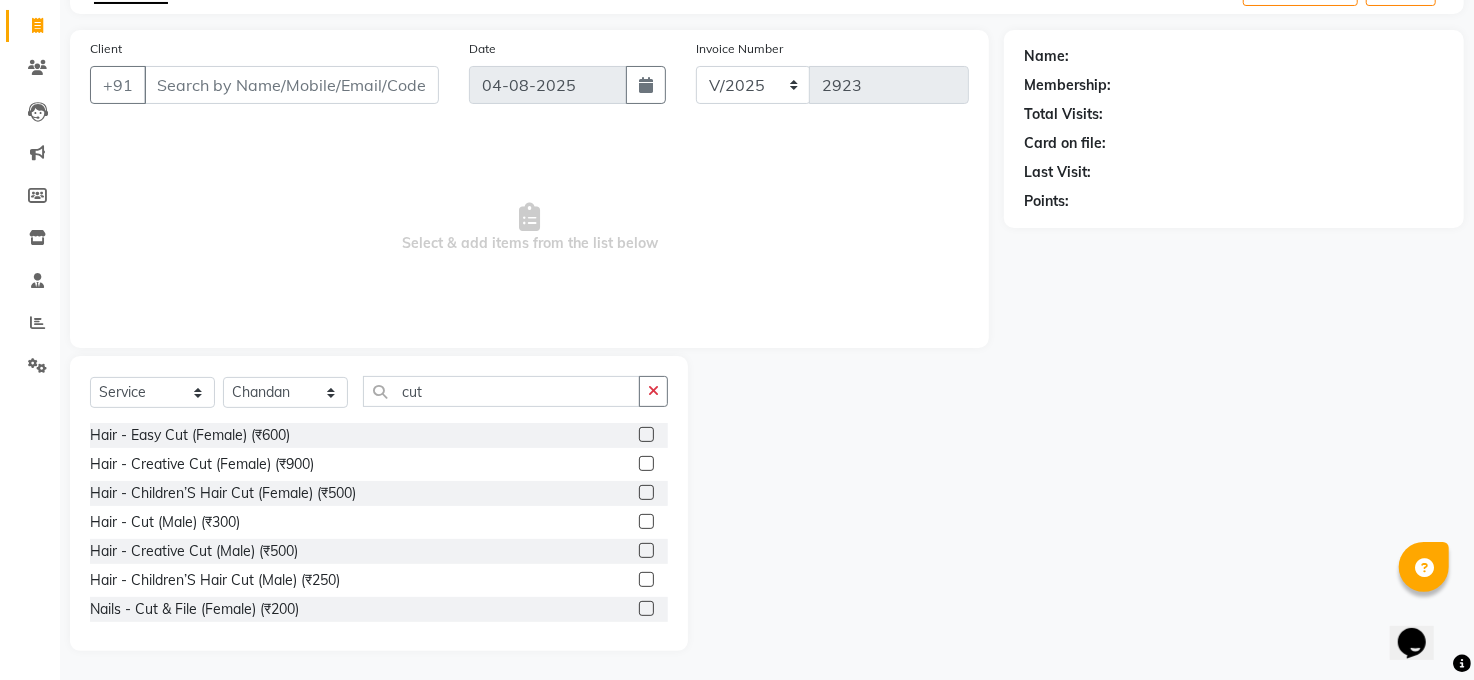drag, startPoint x: 222, startPoint y: 511, endPoint x: 479, endPoint y: 453, distance: 263.46347 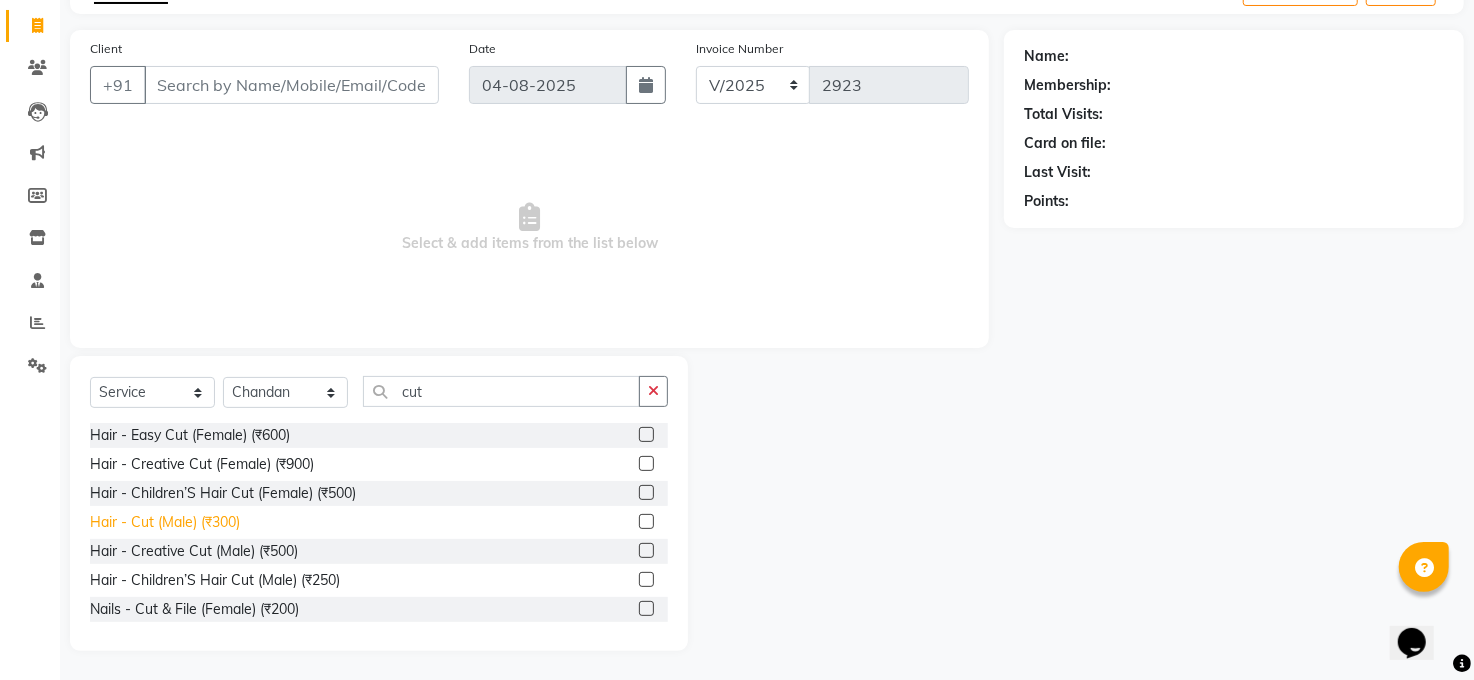 click on "Hair - Cut (Male) (₹300)" 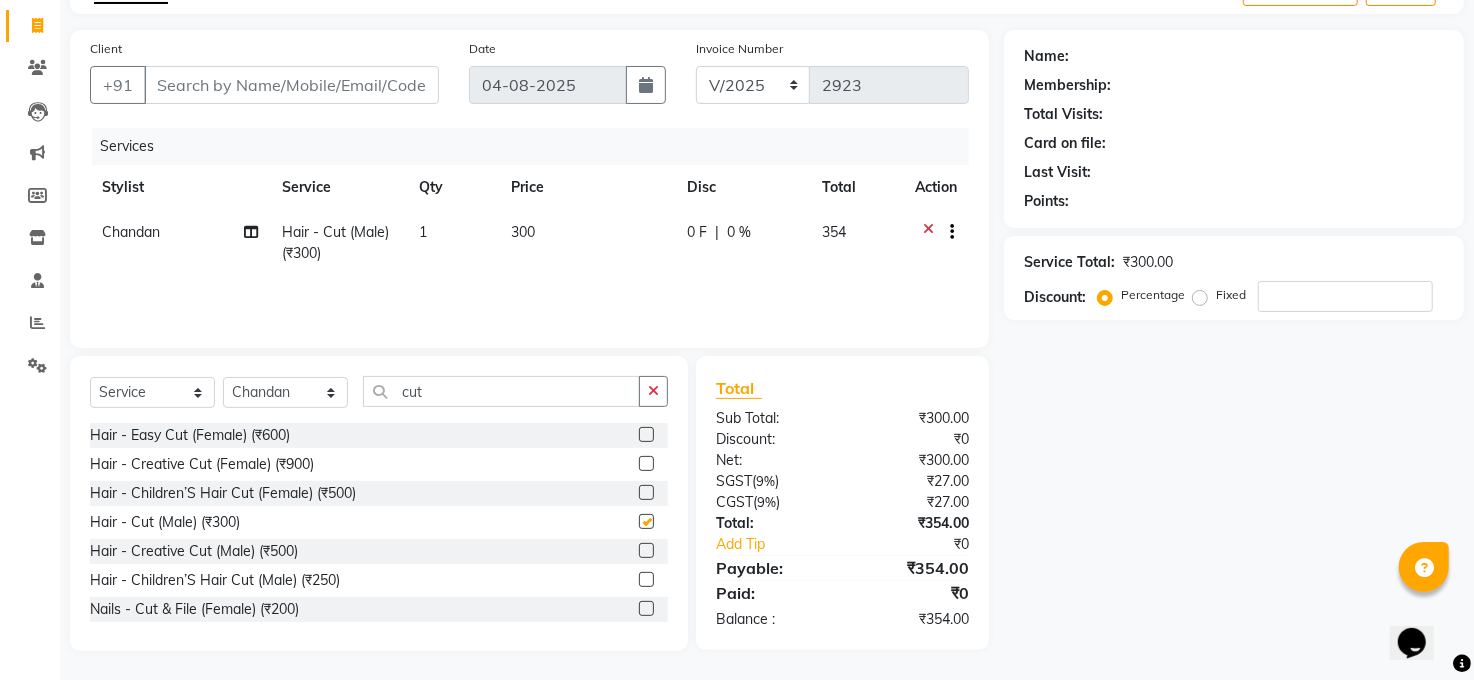 checkbox on "false" 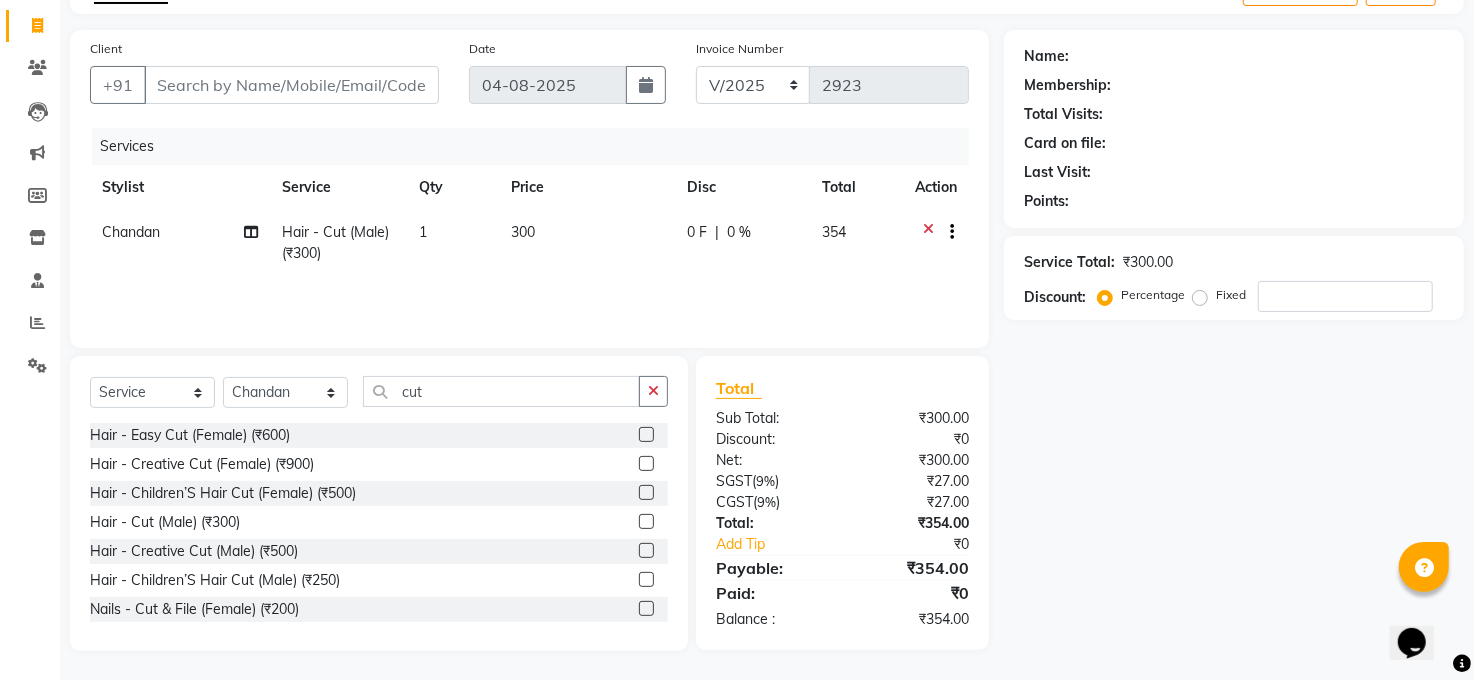 click on "Select Service Product Membership Package Voucher Prepaid Gift Card Select Stylist [FIRST] [LAST] ALTAF ANKITA ARJUN Chandan COUNTER Manager [FIRST] [LAST] [FIRST] Mam PRINCE [FIRST] [LAST] Raju [FIRST] [LAST] RINKI Roshan Santosh SAURABH SUJEET THAKUR SUNITA Veer Vinod Kumar cut Hair - Easy Cut (Female) (₹600) Hair - Creative Cut (Female) (₹900) Hair - Children’S Hair Cut (Female) (₹500) Hair - Cut (Male) (₹300) Hair - Creative Cut (Male) (₹500) Hair - Children’S Hair Cut (Male) (₹250) Nails - Cut & File (Female) (₹200) Nails - Cut & File (Male) (₹200) PRE BRIDAL ( face D-Tan/Body Wax/Facial Manicure/Pedicure/Haircut/Body Bleach/Hair Spa (₹12000)" 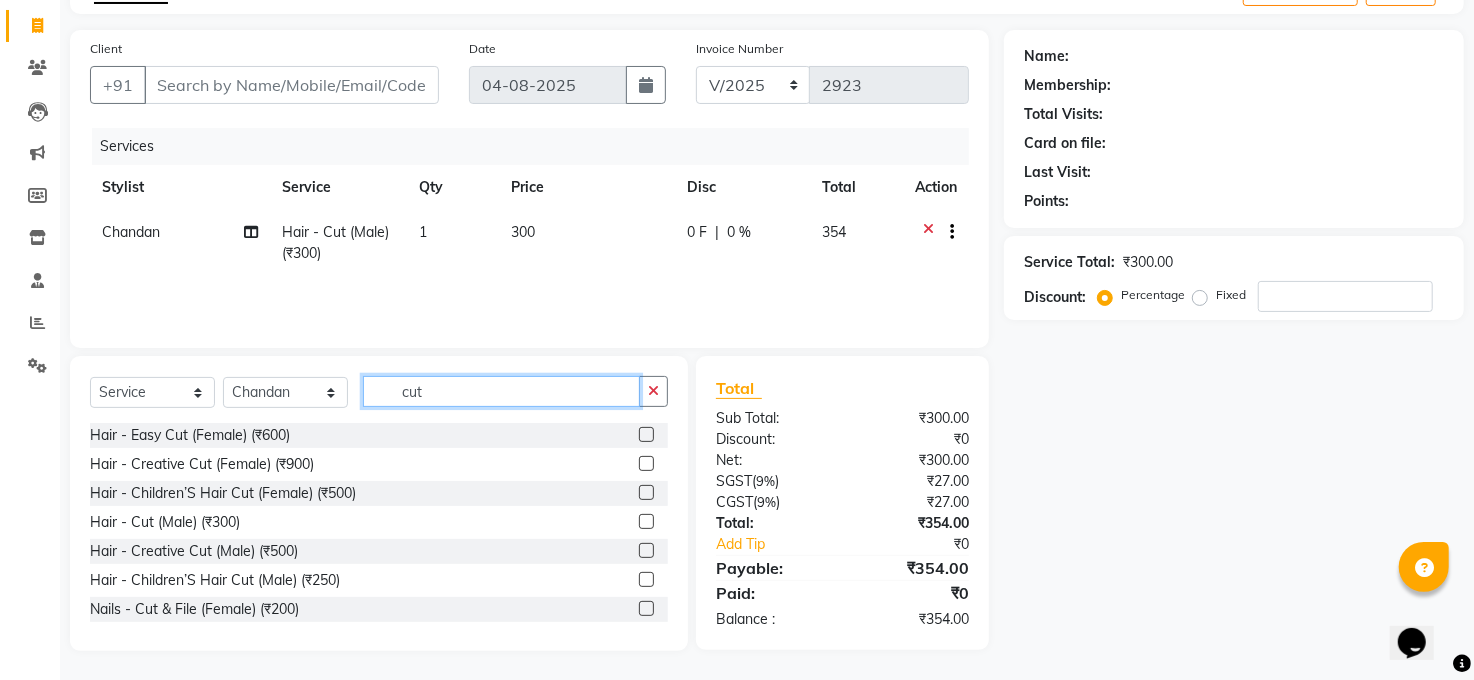 drag, startPoint x: 489, startPoint y: 392, endPoint x: 478, endPoint y: 397, distance: 12.083046 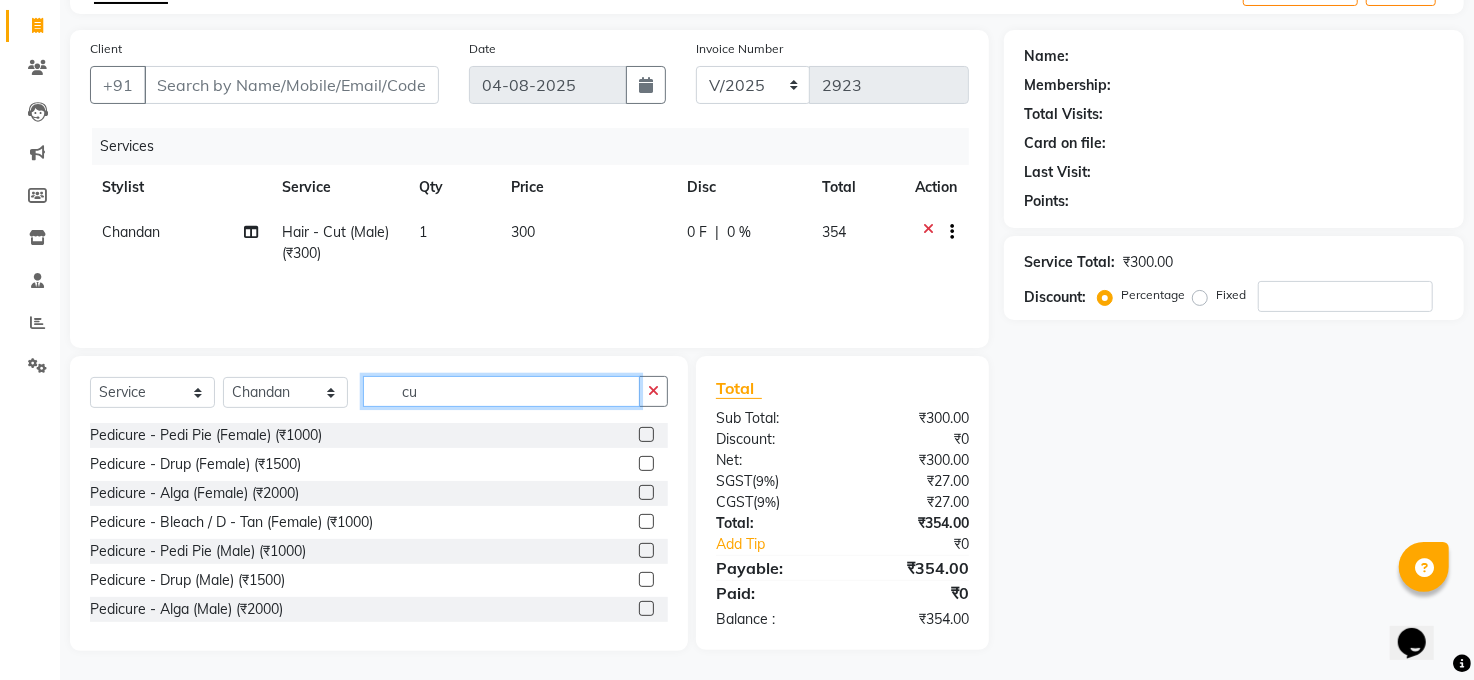 type on "c" 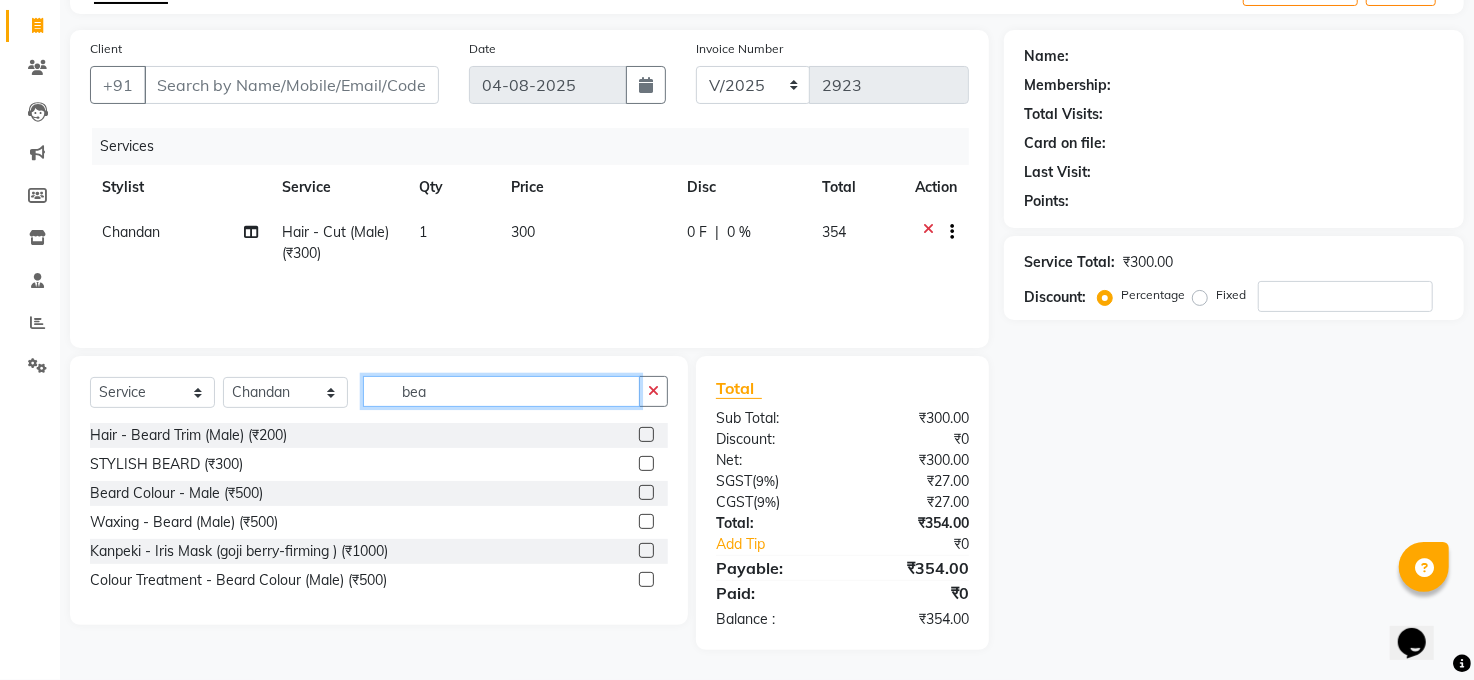 scroll, scrollTop: 119, scrollLeft: 0, axis: vertical 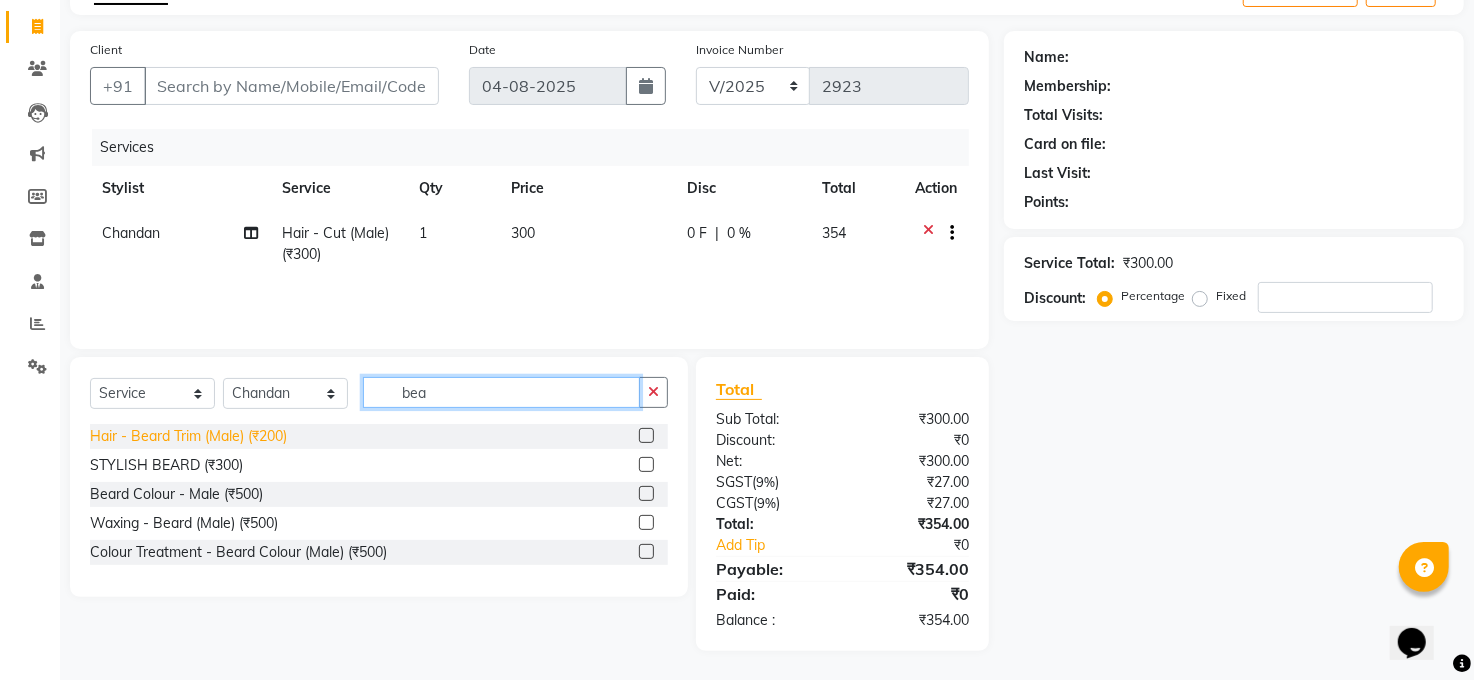 type on "bea" 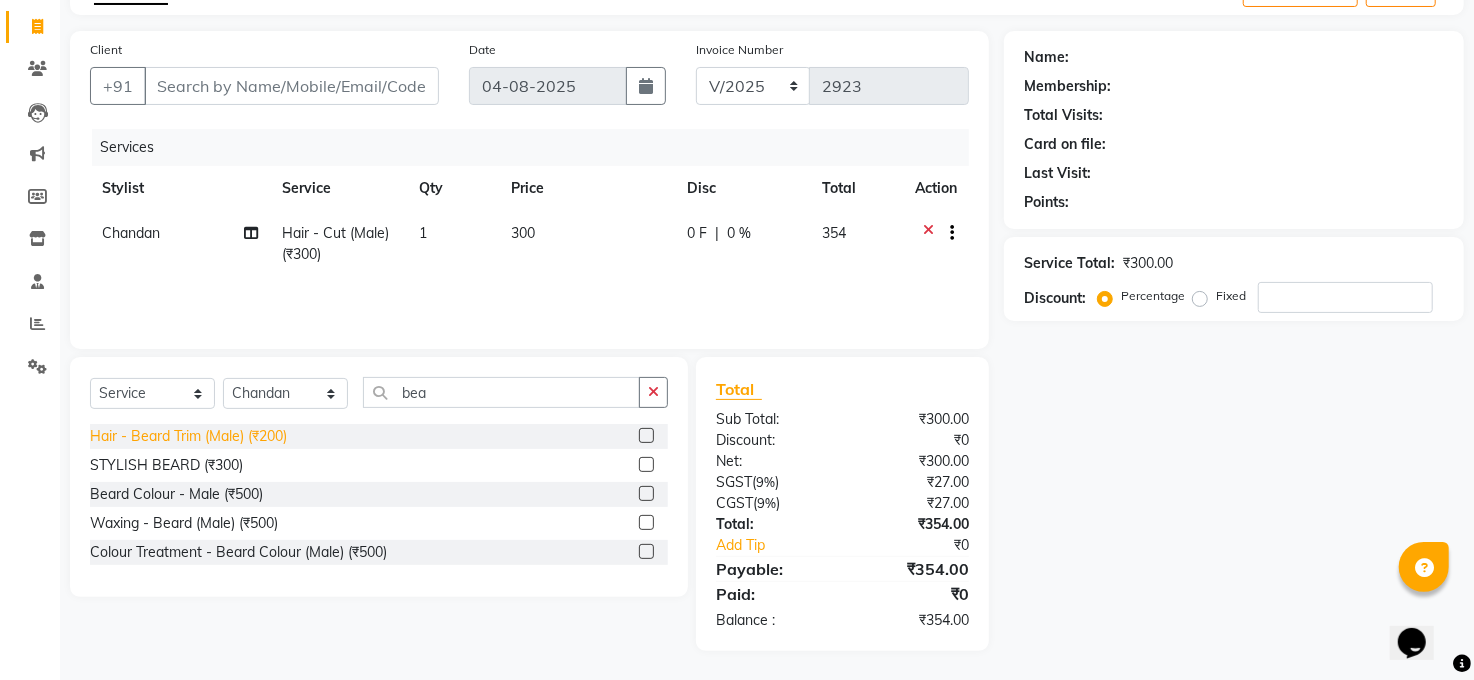 click on "Hair - Beard Trim (Male) (₹200)" 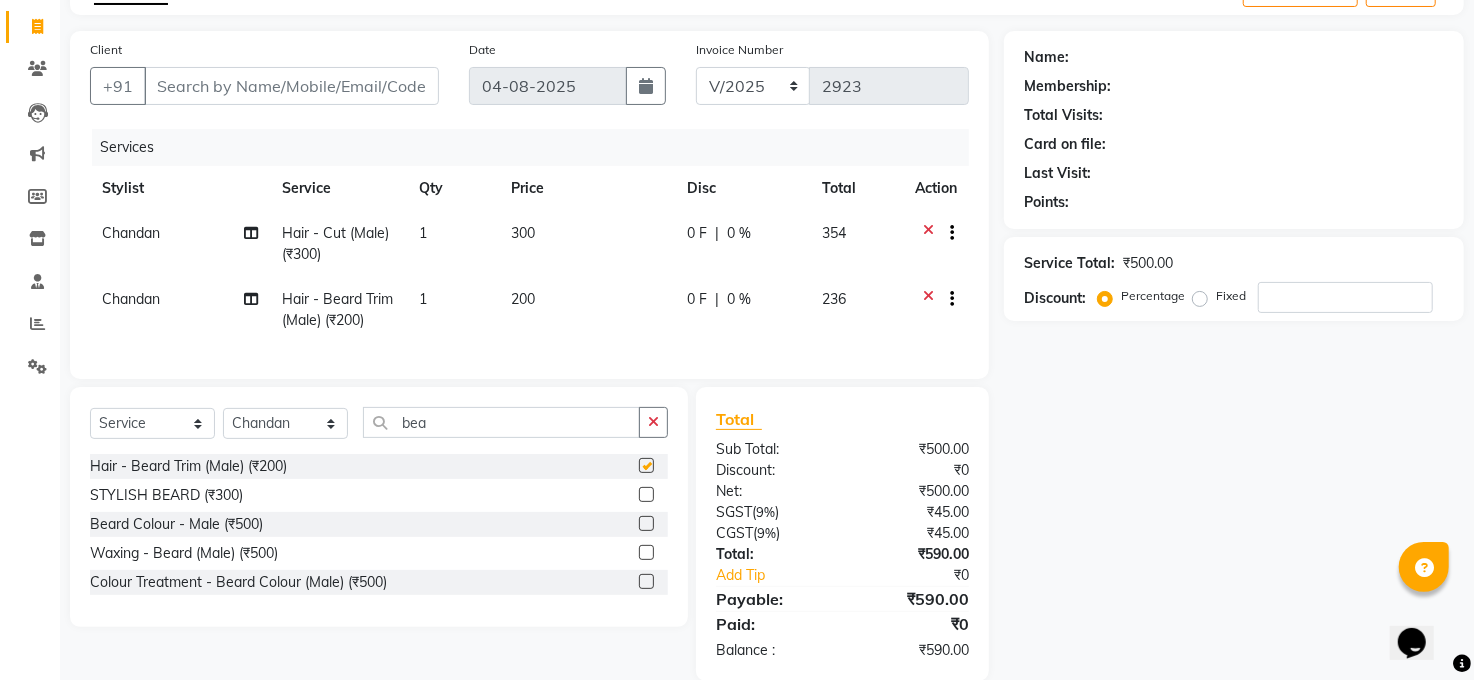 checkbox on "false" 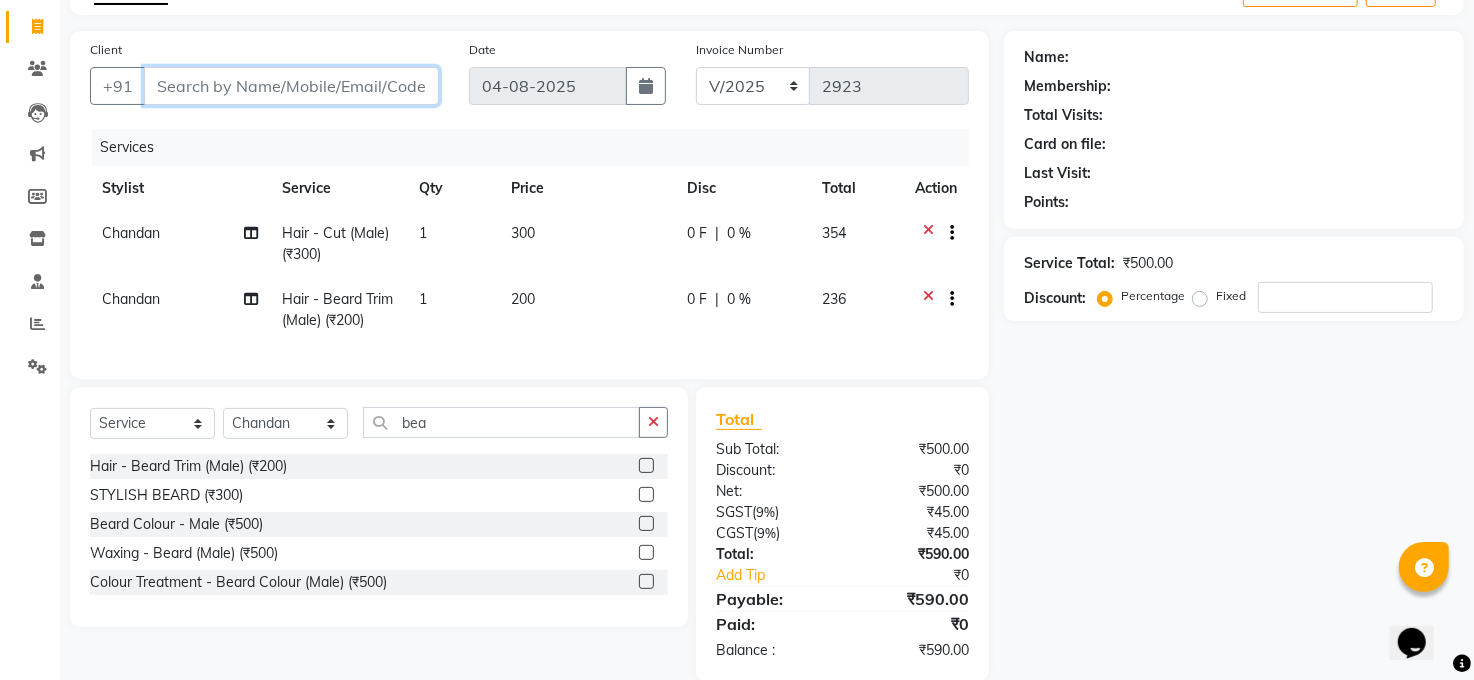 click on "Client" at bounding box center (291, 86) 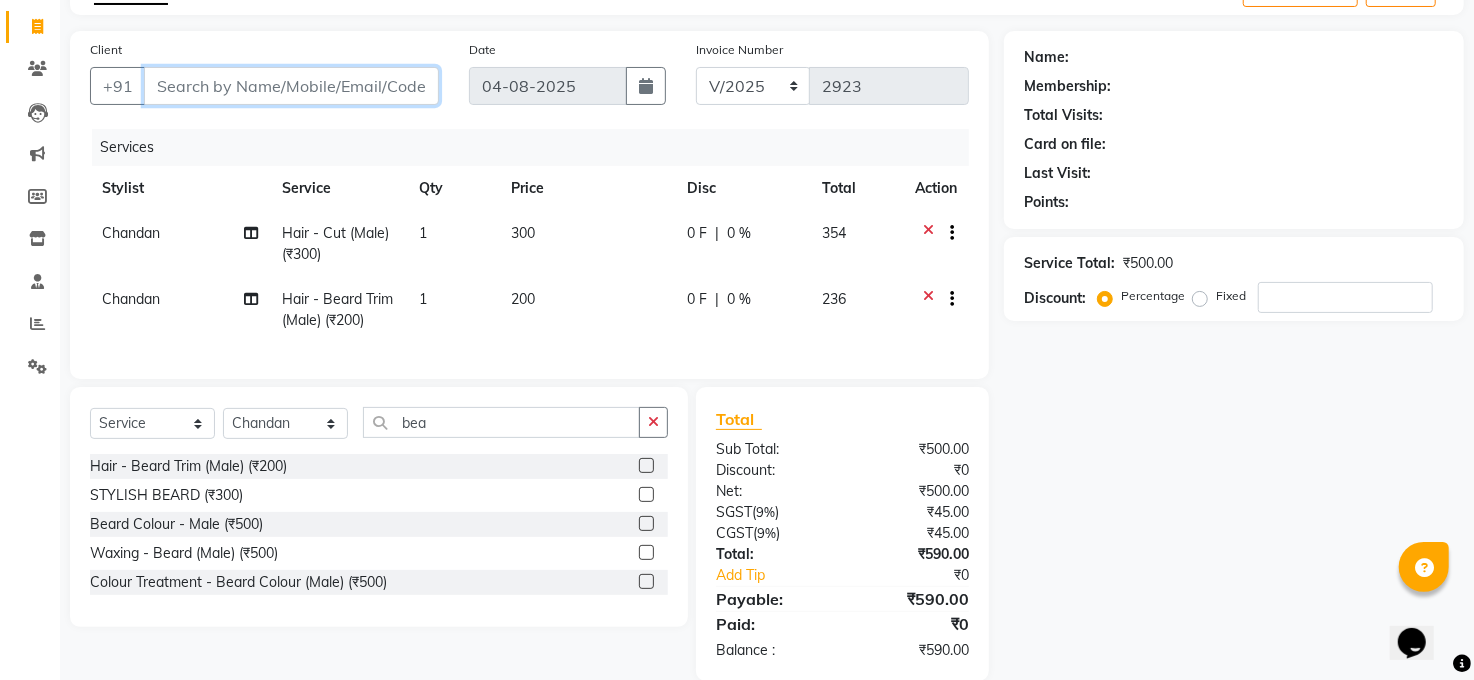 type on "8" 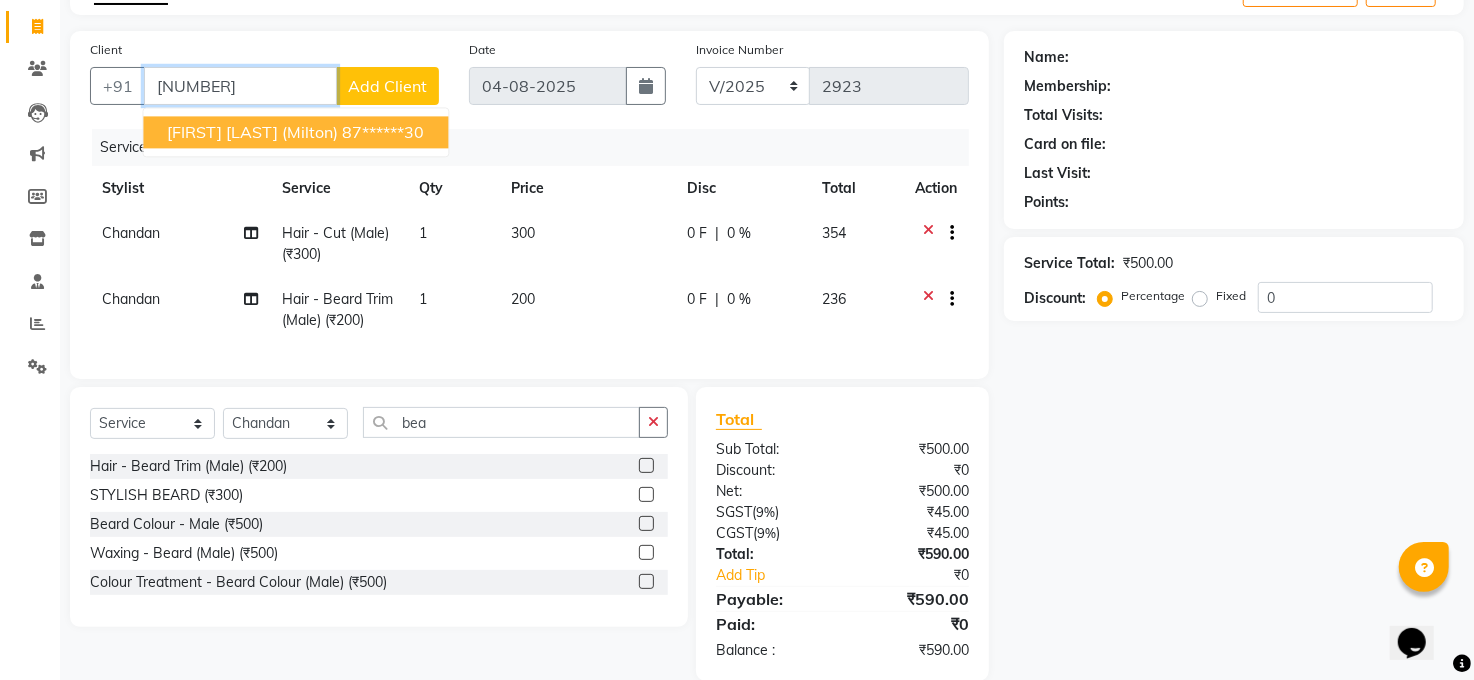 click on "87******30" at bounding box center (383, 132) 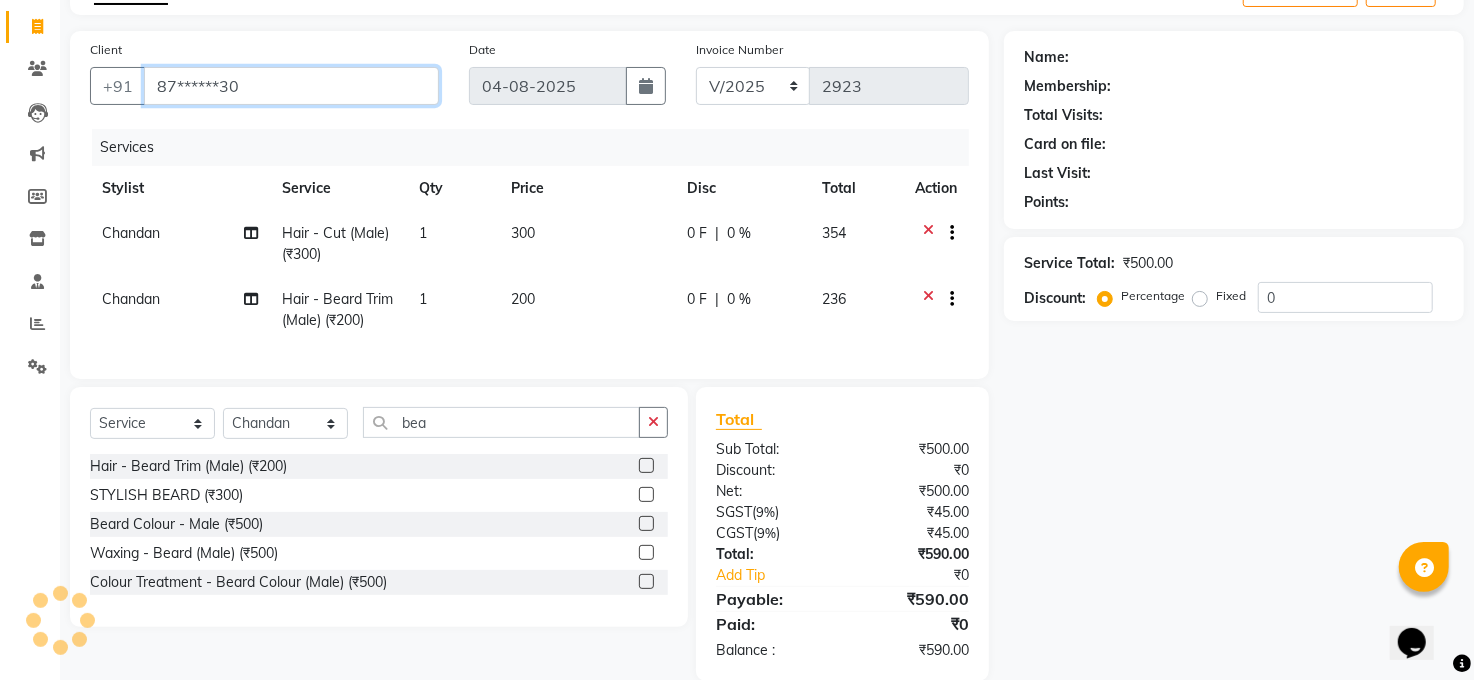 type on "87******30" 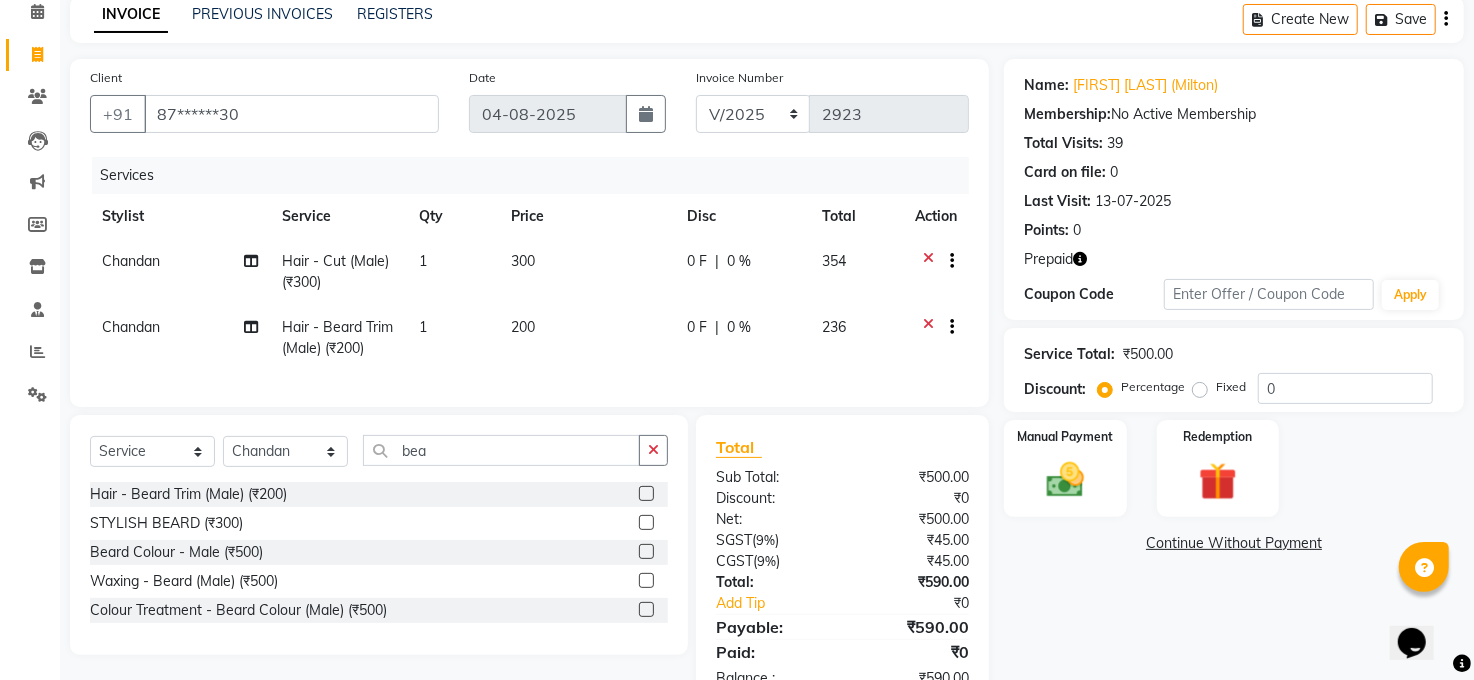 scroll, scrollTop: 0, scrollLeft: 0, axis: both 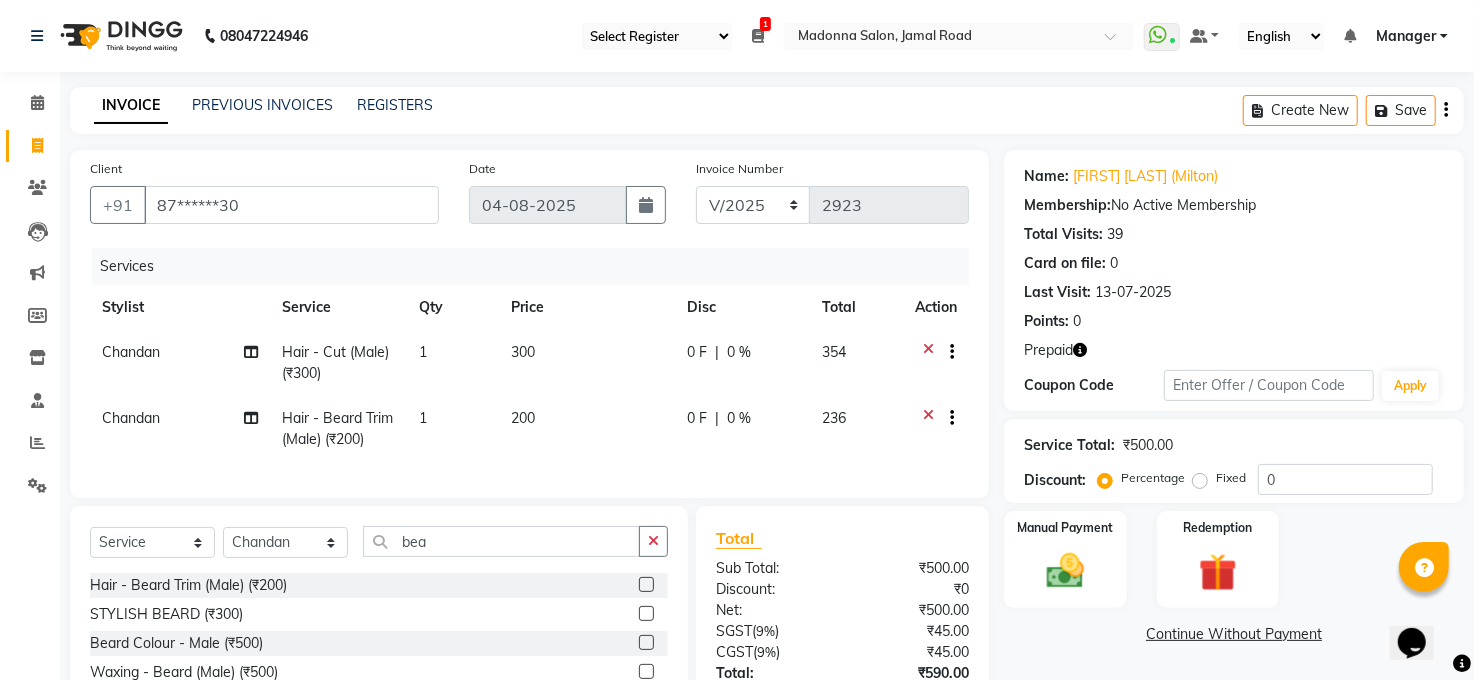 click 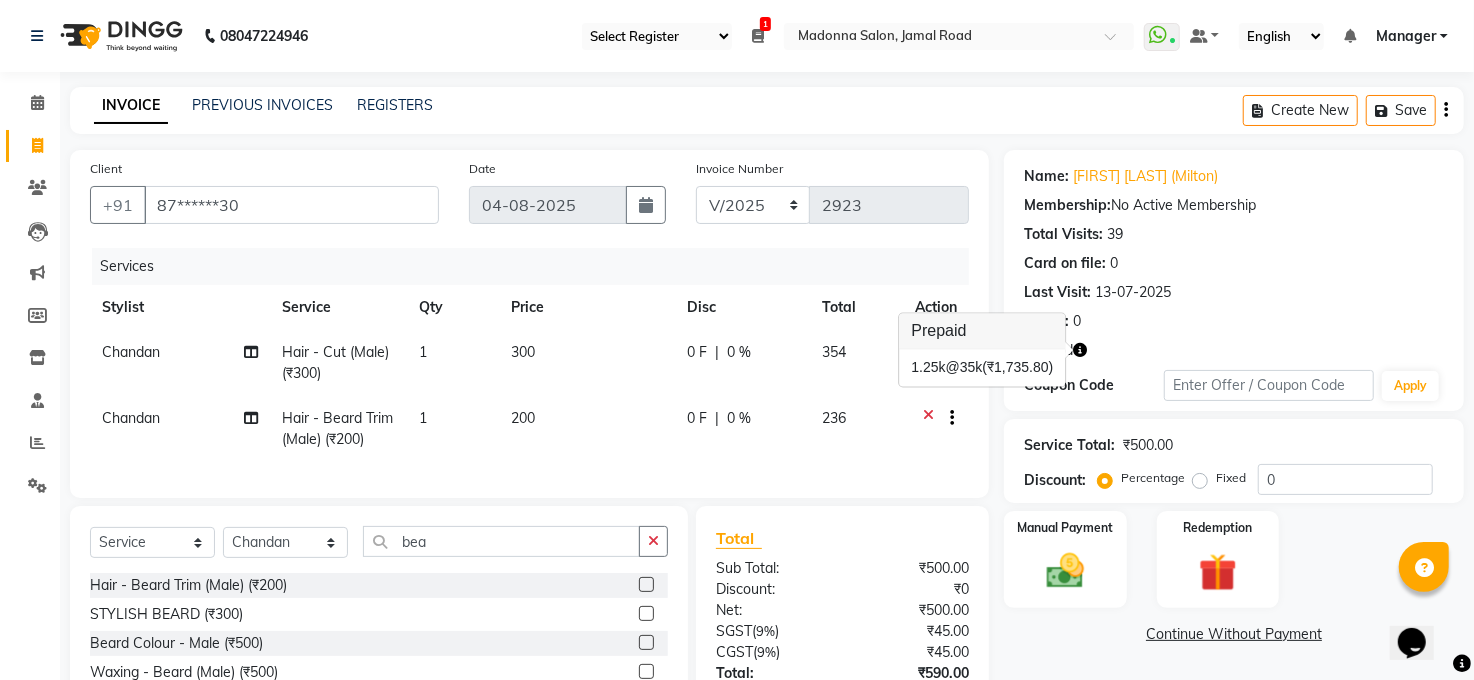 click 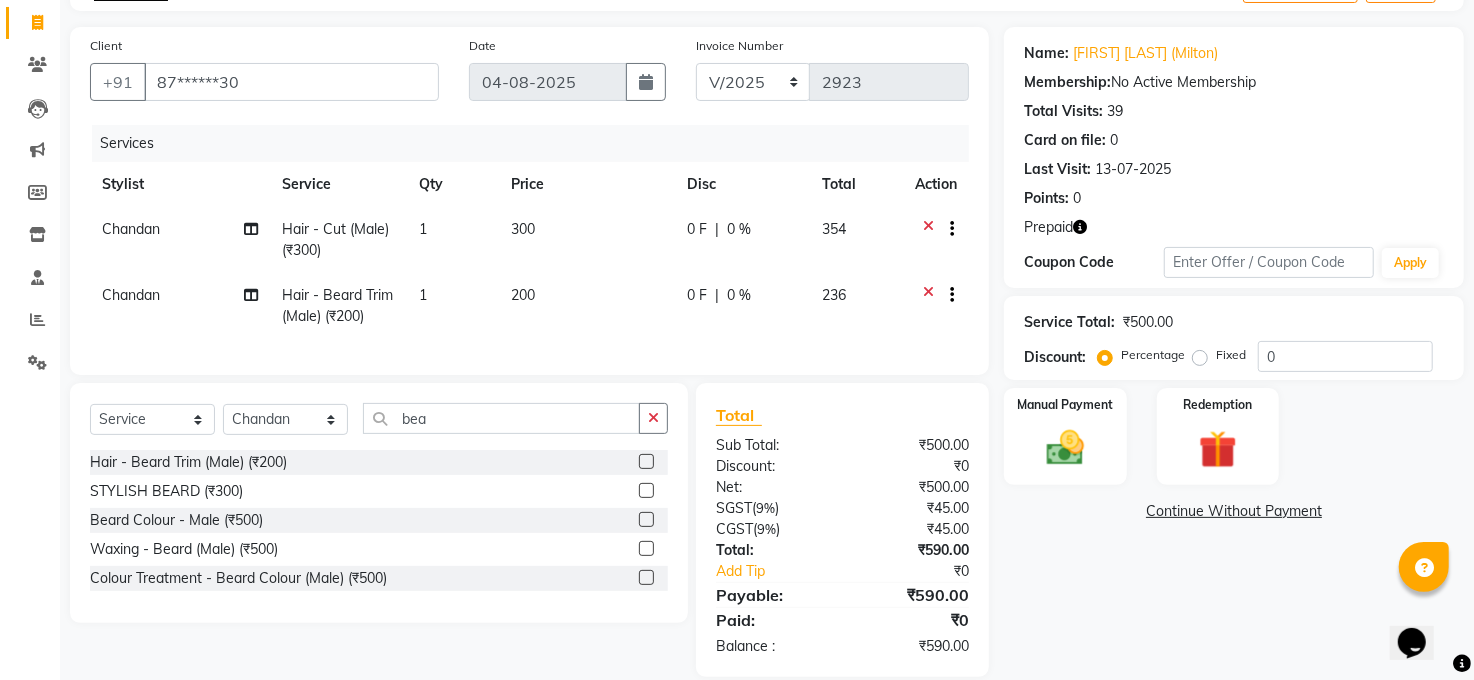 scroll, scrollTop: 0, scrollLeft: 0, axis: both 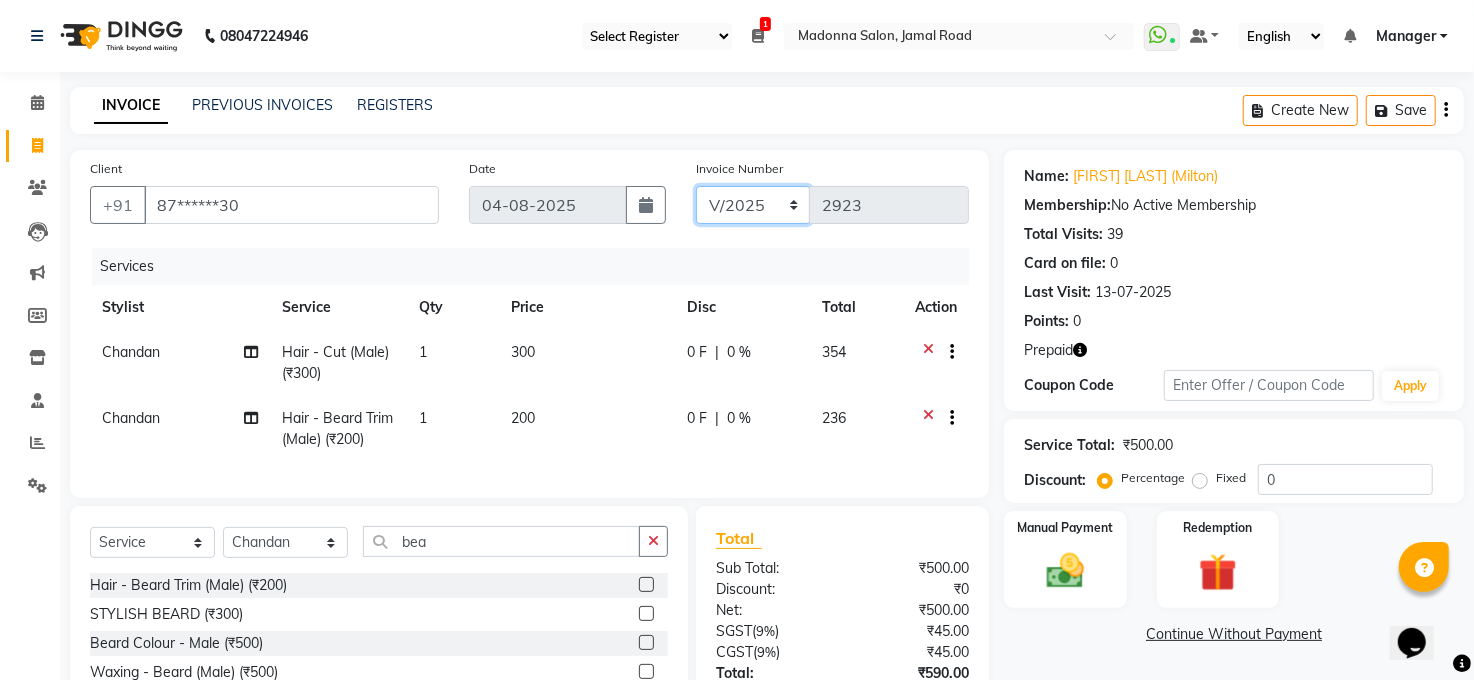 click on "MAN/25 MEMB/25 V/2025" 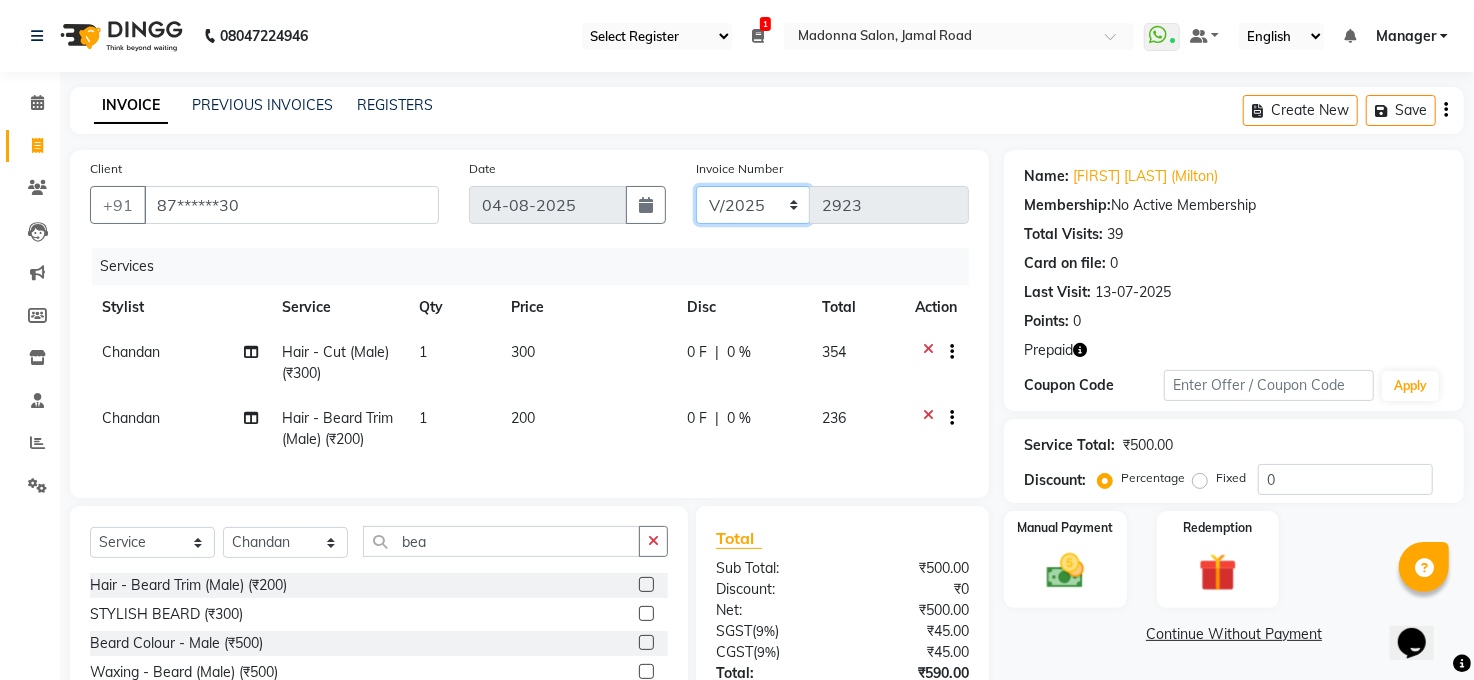 select on "5824" 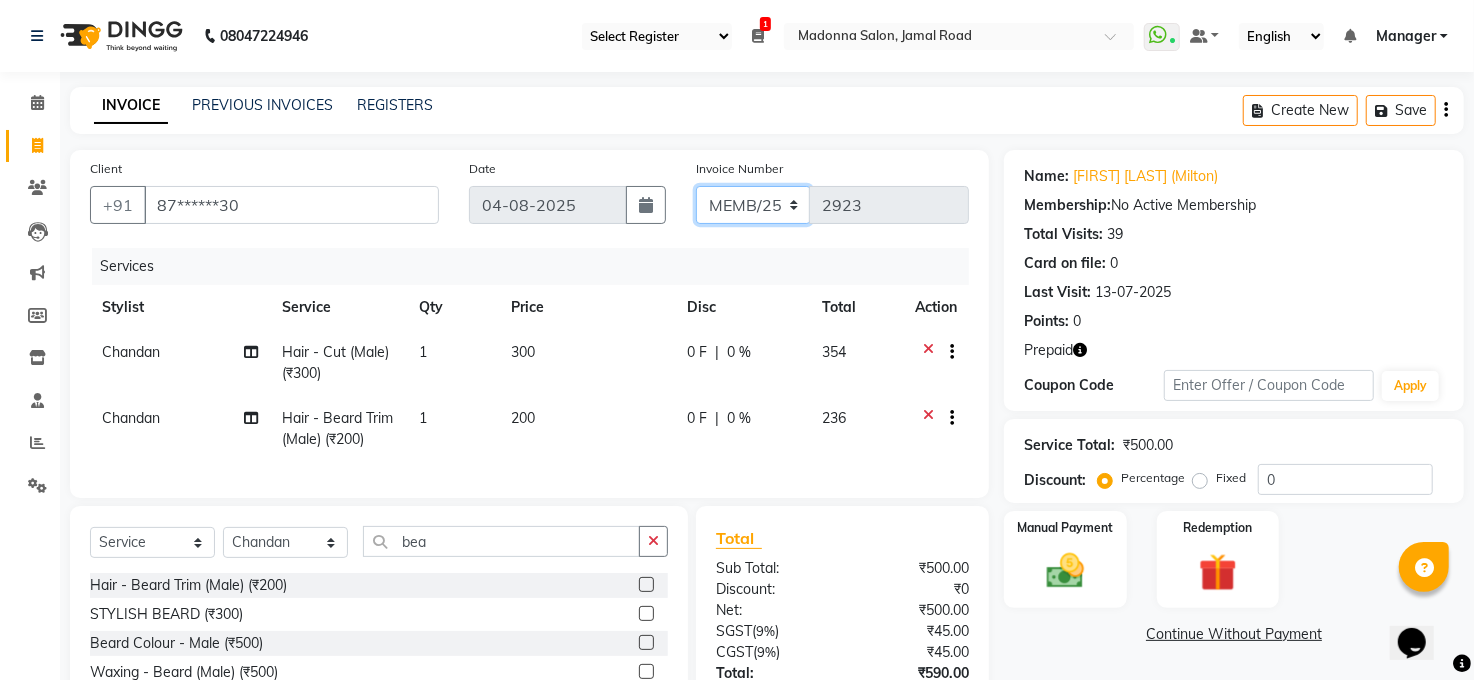 click on "MAN/25 MEMB/25 V/2025" 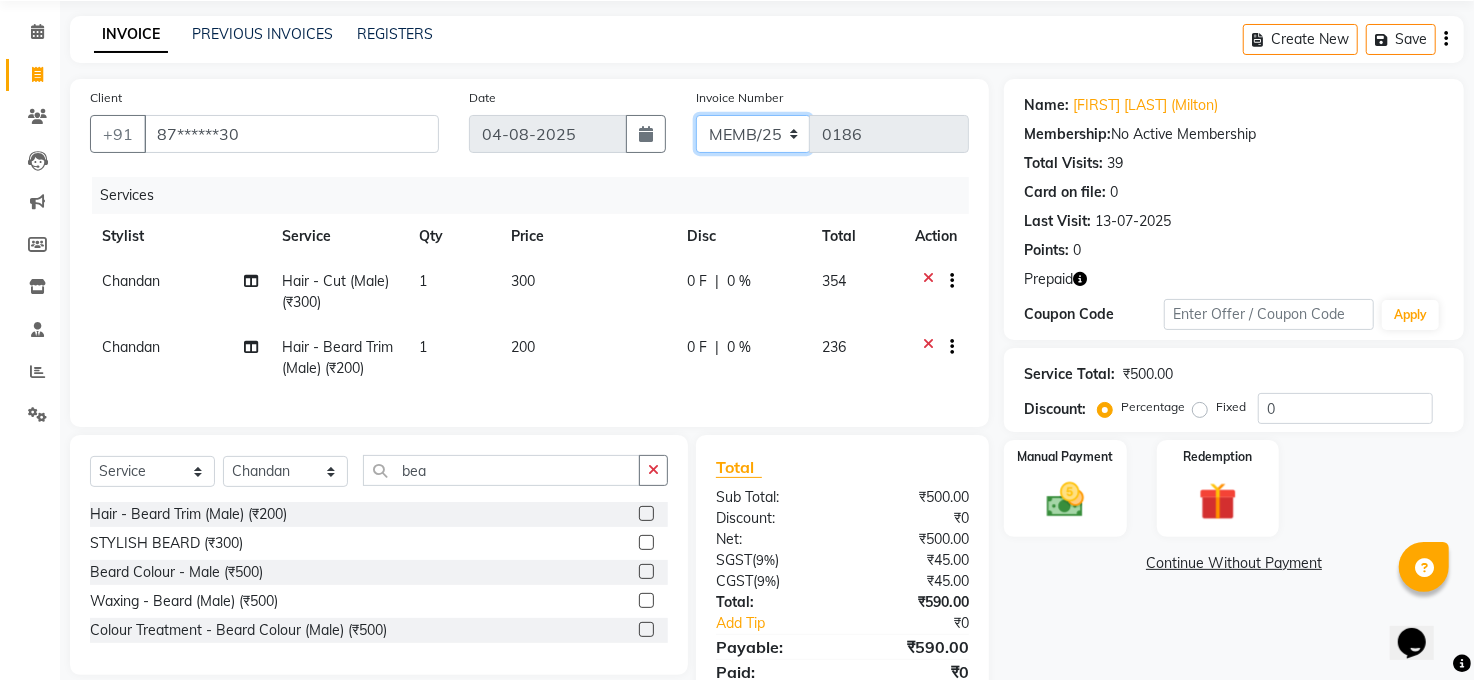 scroll, scrollTop: 169, scrollLeft: 0, axis: vertical 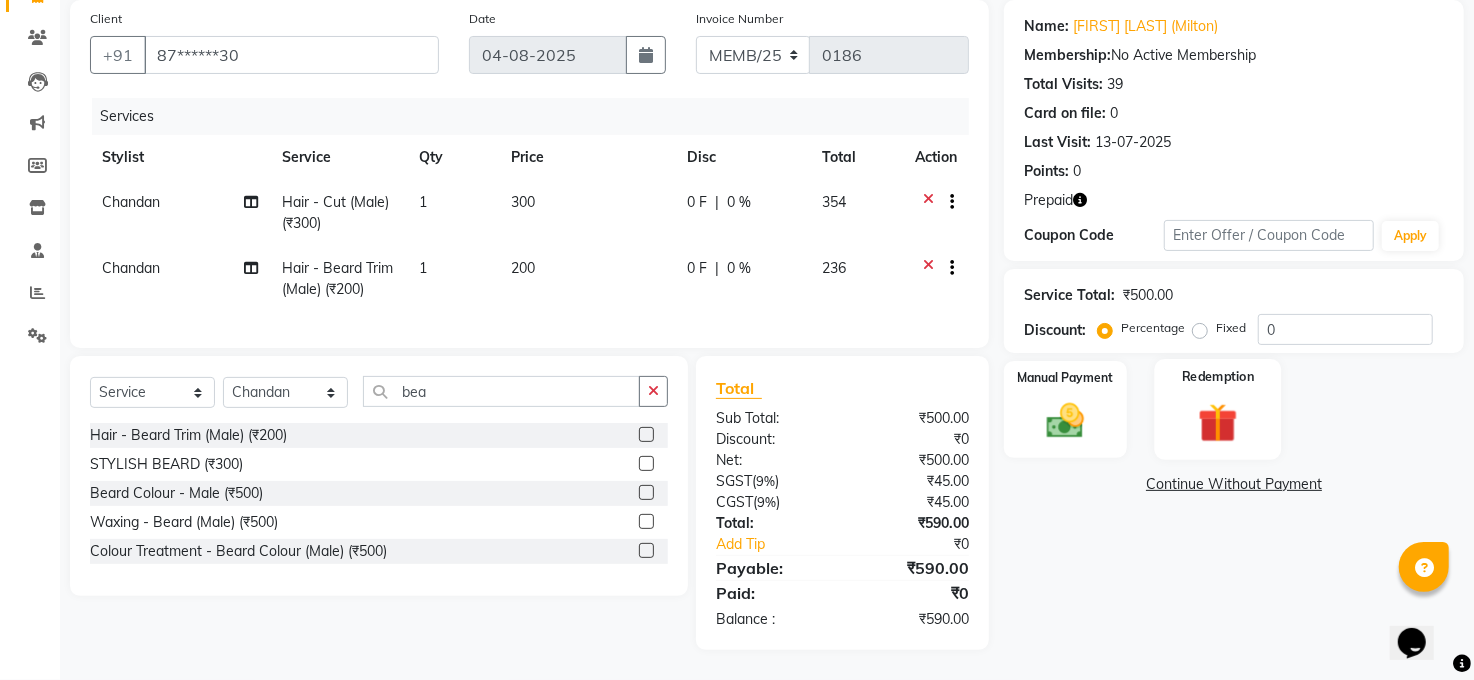 click 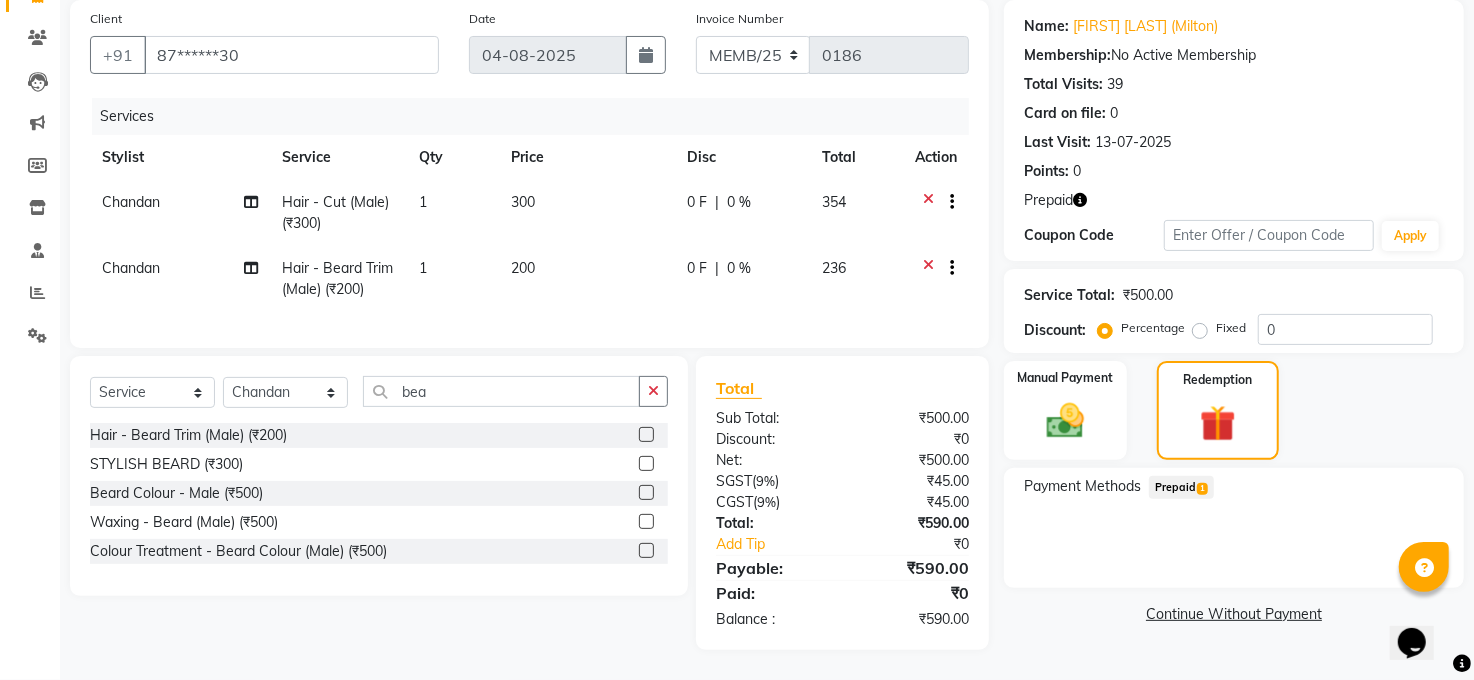 click on "1" 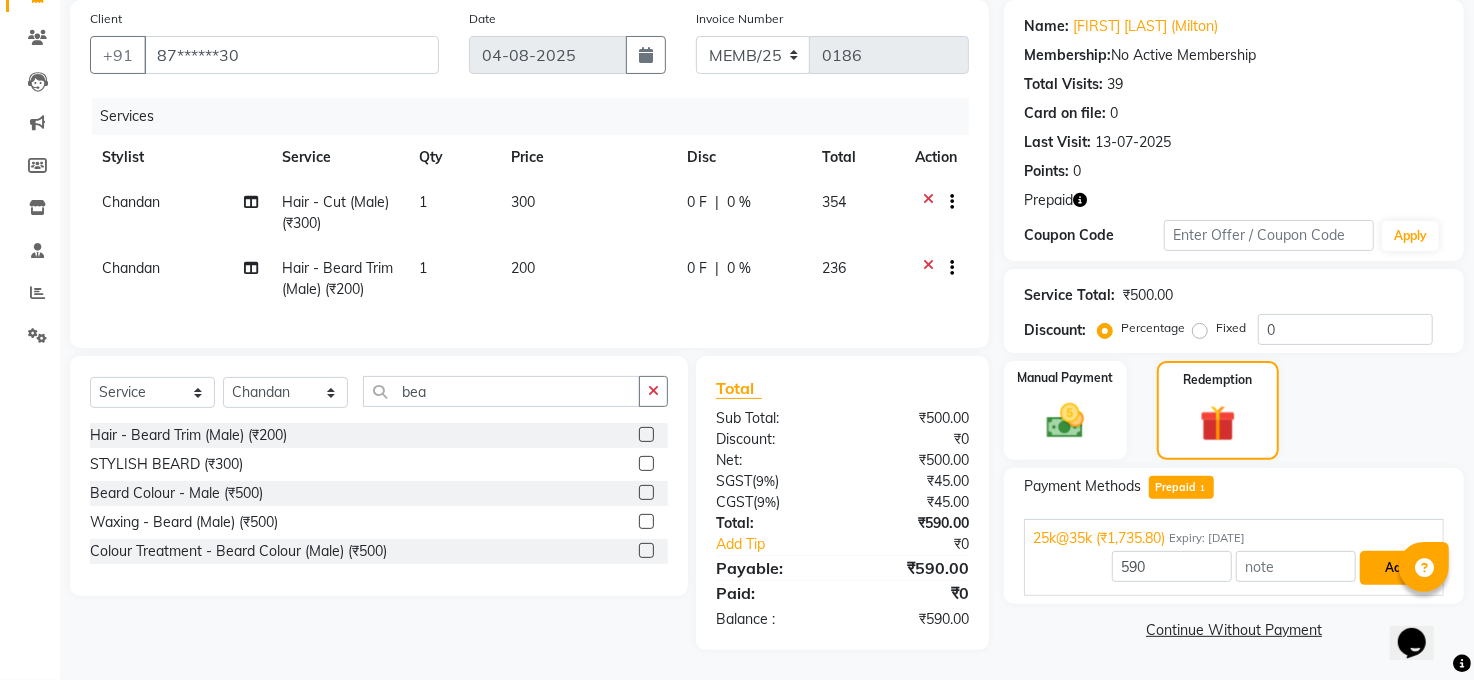click on "Add" at bounding box center [1396, 568] 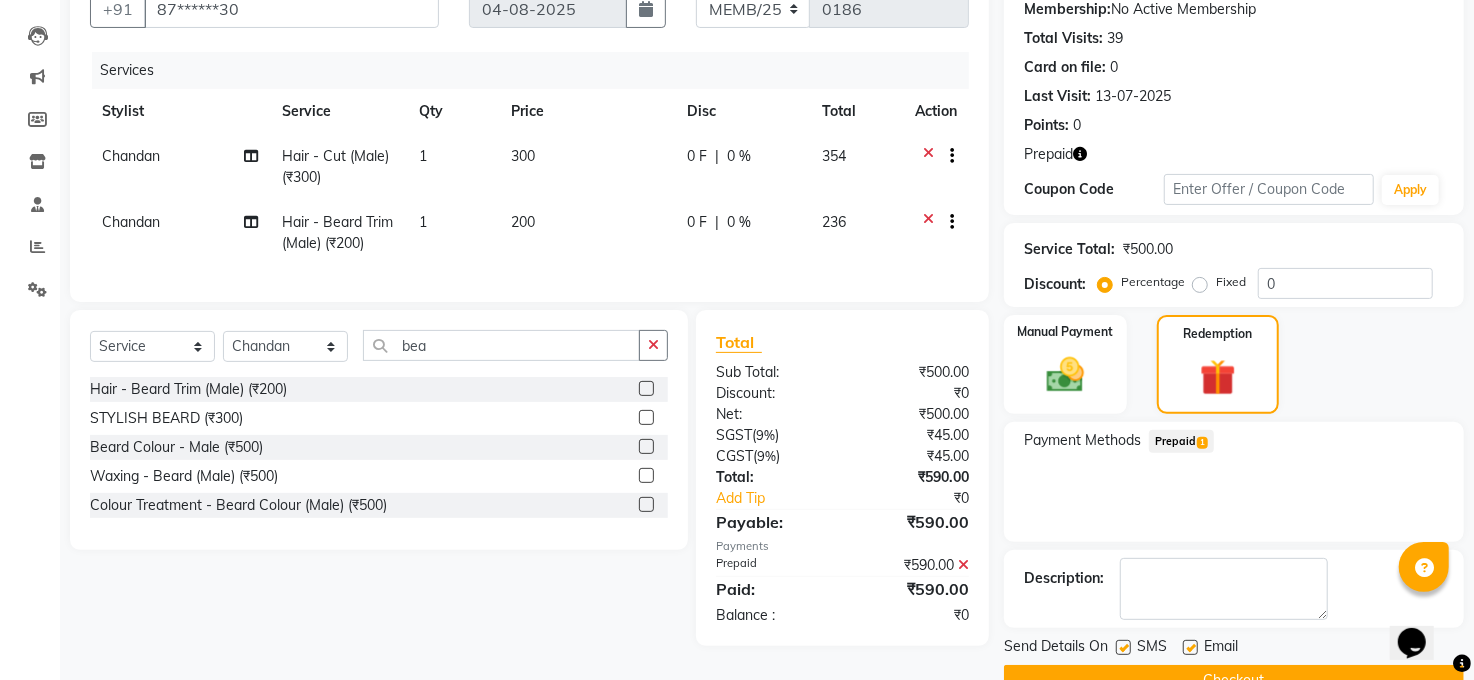 scroll, scrollTop: 240, scrollLeft: 0, axis: vertical 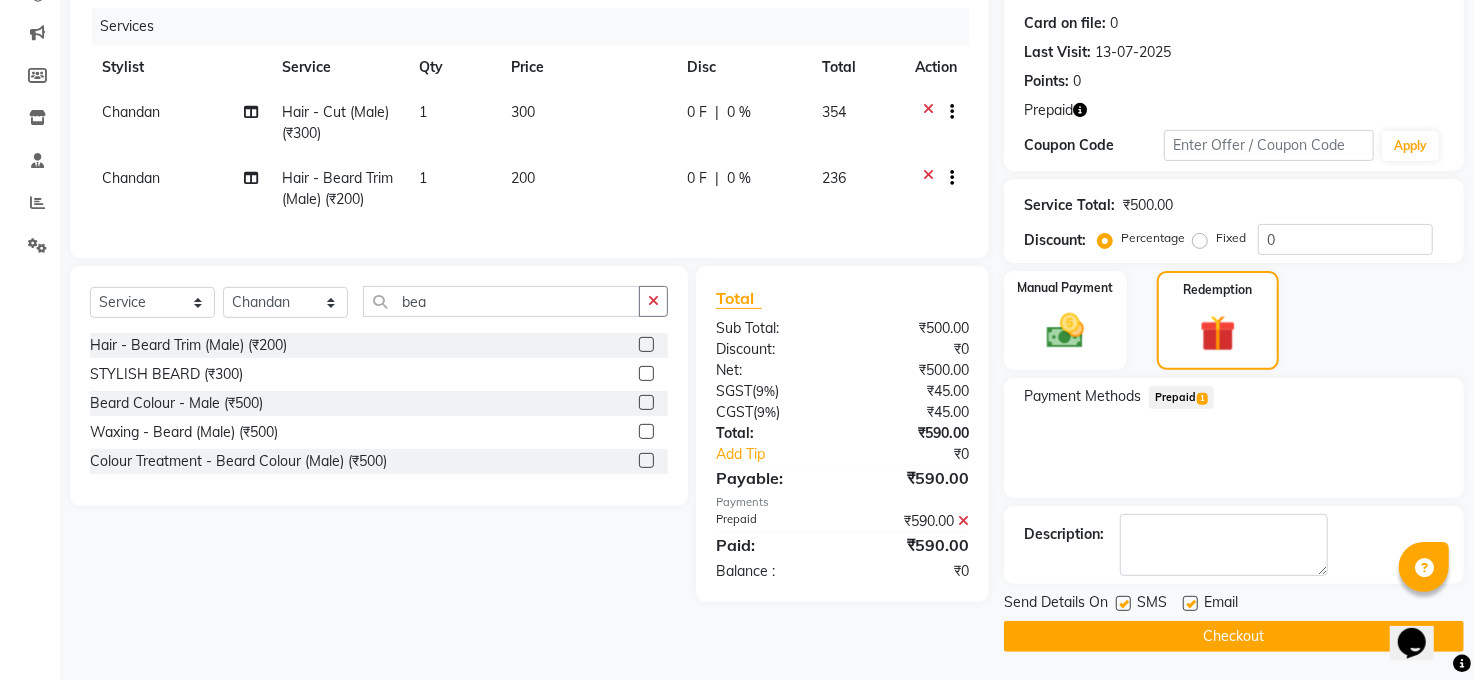 drag, startPoint x: 1217, startPoint y: 633, endPoint x: 1214, endPoint y: 623, distance: 10.440307 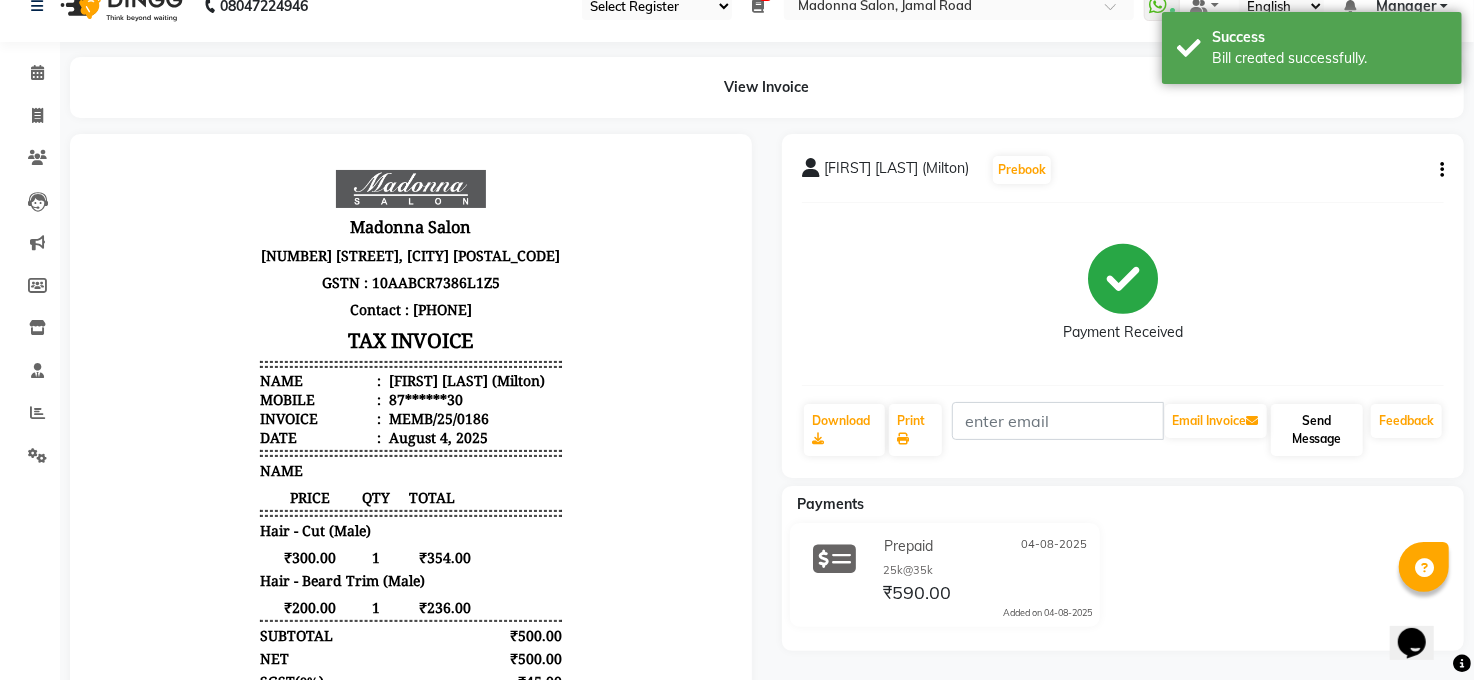 scroll, scrollTop: 0, scrollLeft: 0, axis: both 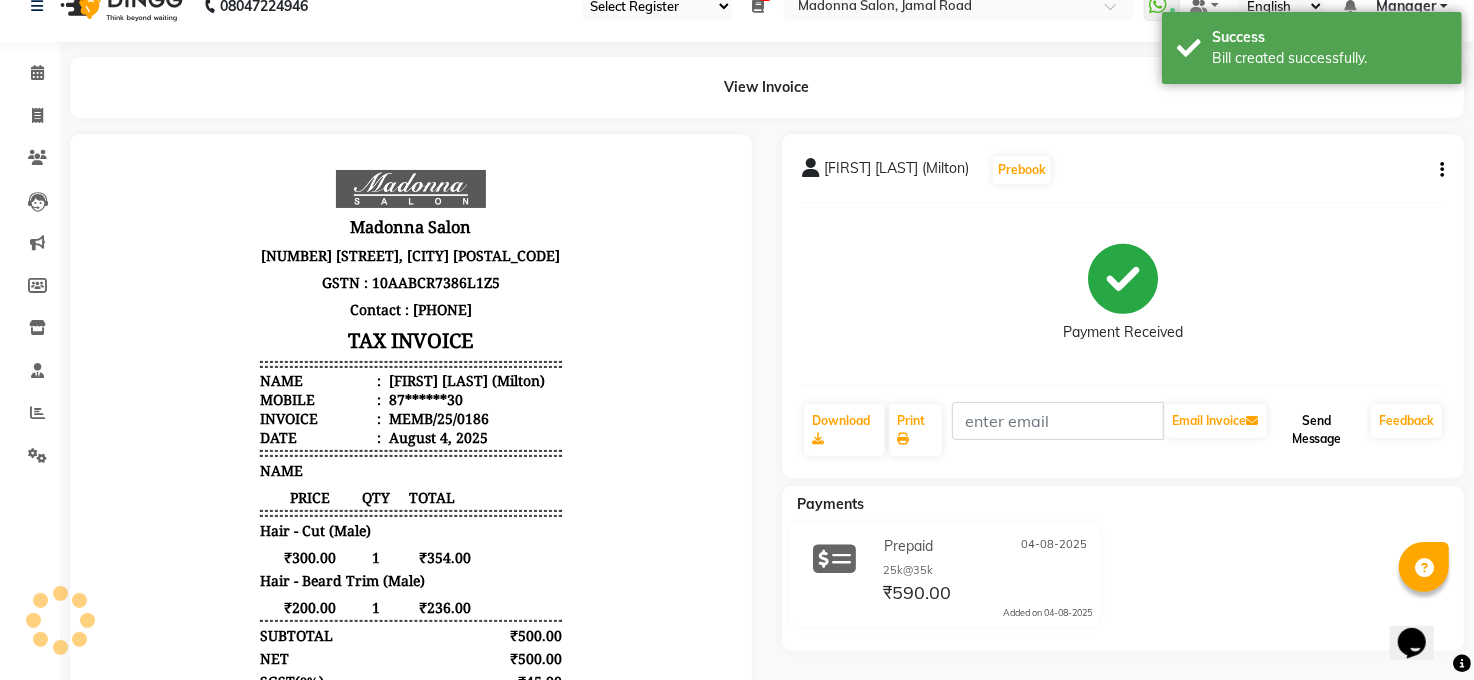click on "Send Message" 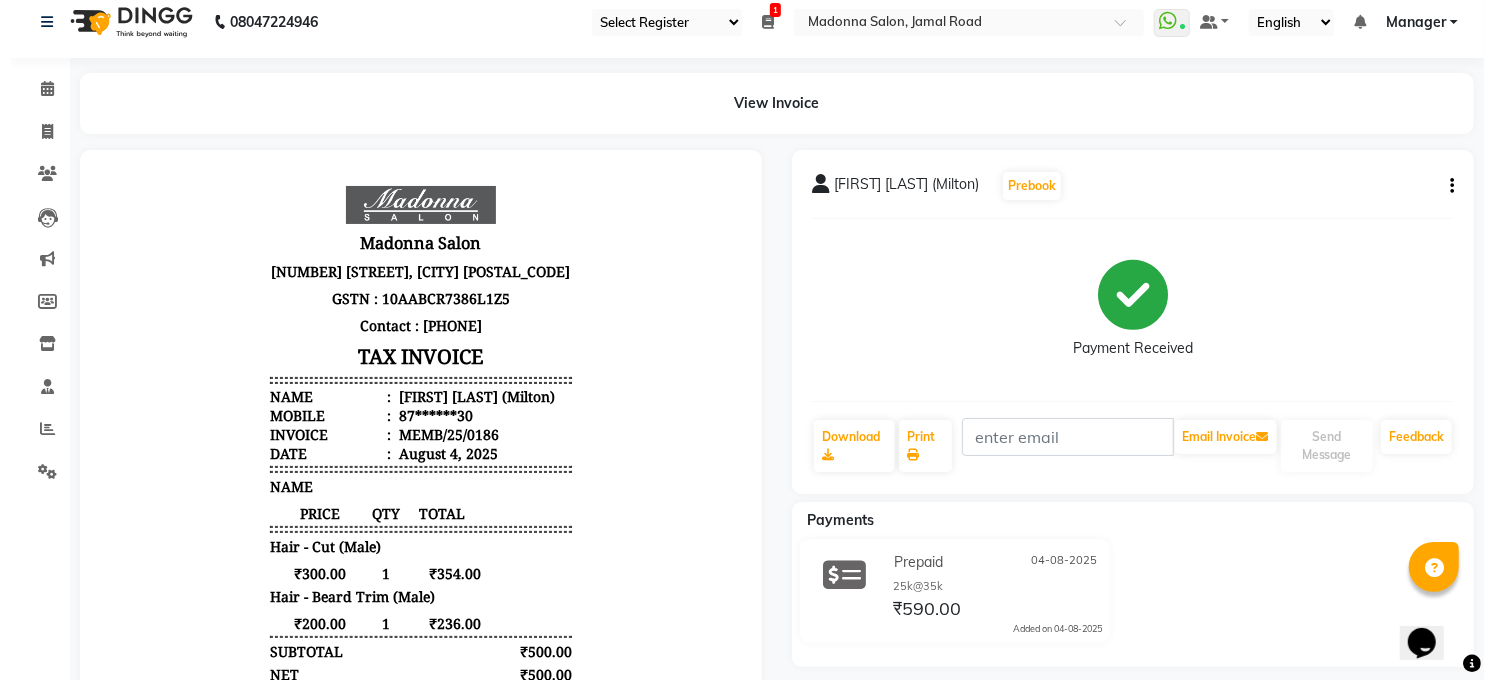 scroll, scrollTop: 0, scrollLeft: 0, axis: both 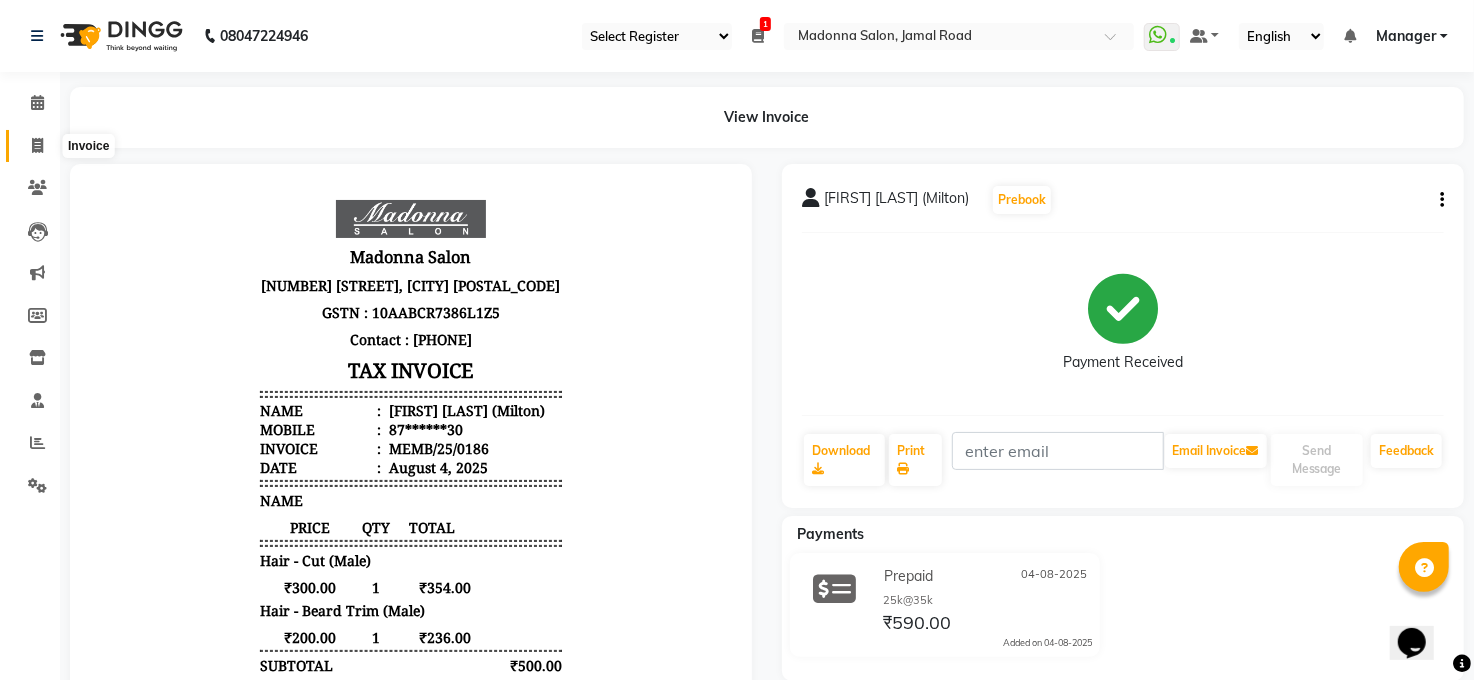 drag, startPoint x: 31, startPoint y: 149, endPoint x: 43, endPoint y: 180, distance: 33.24154 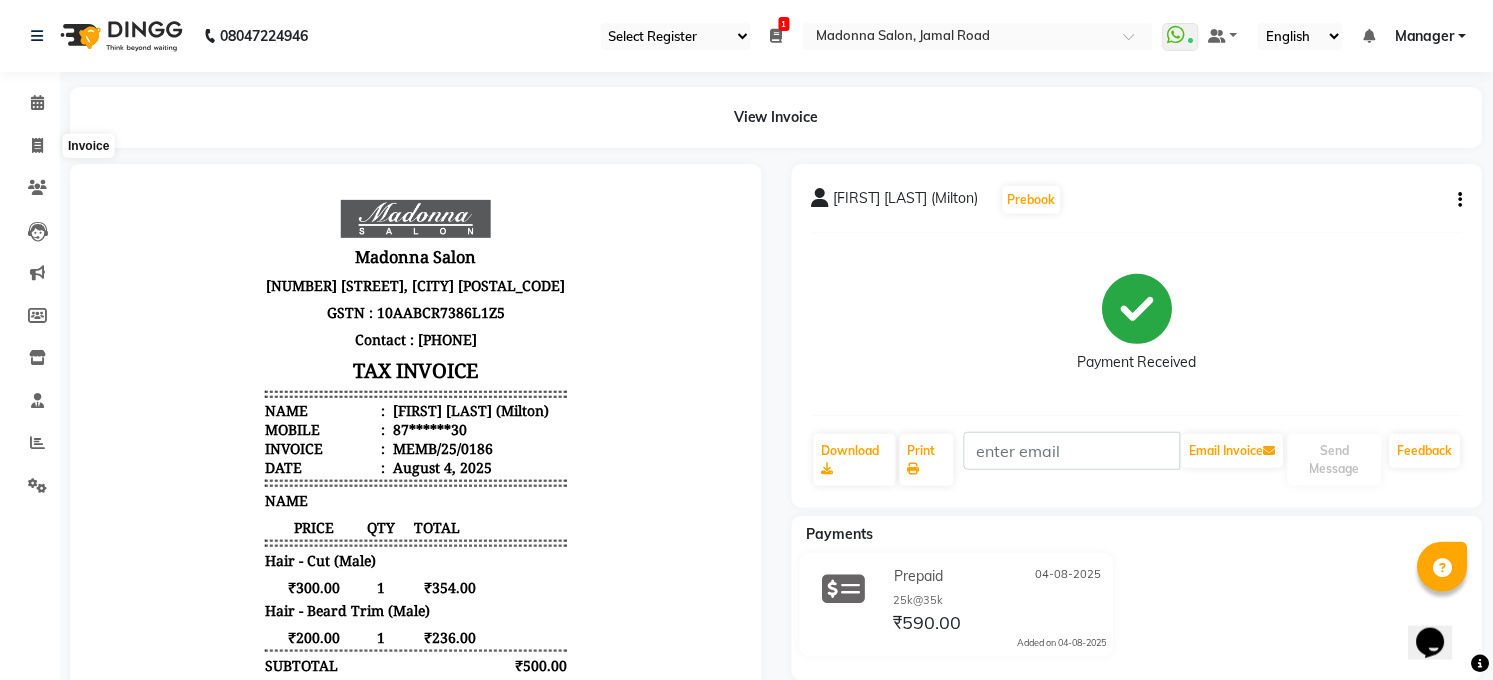 select on "service" 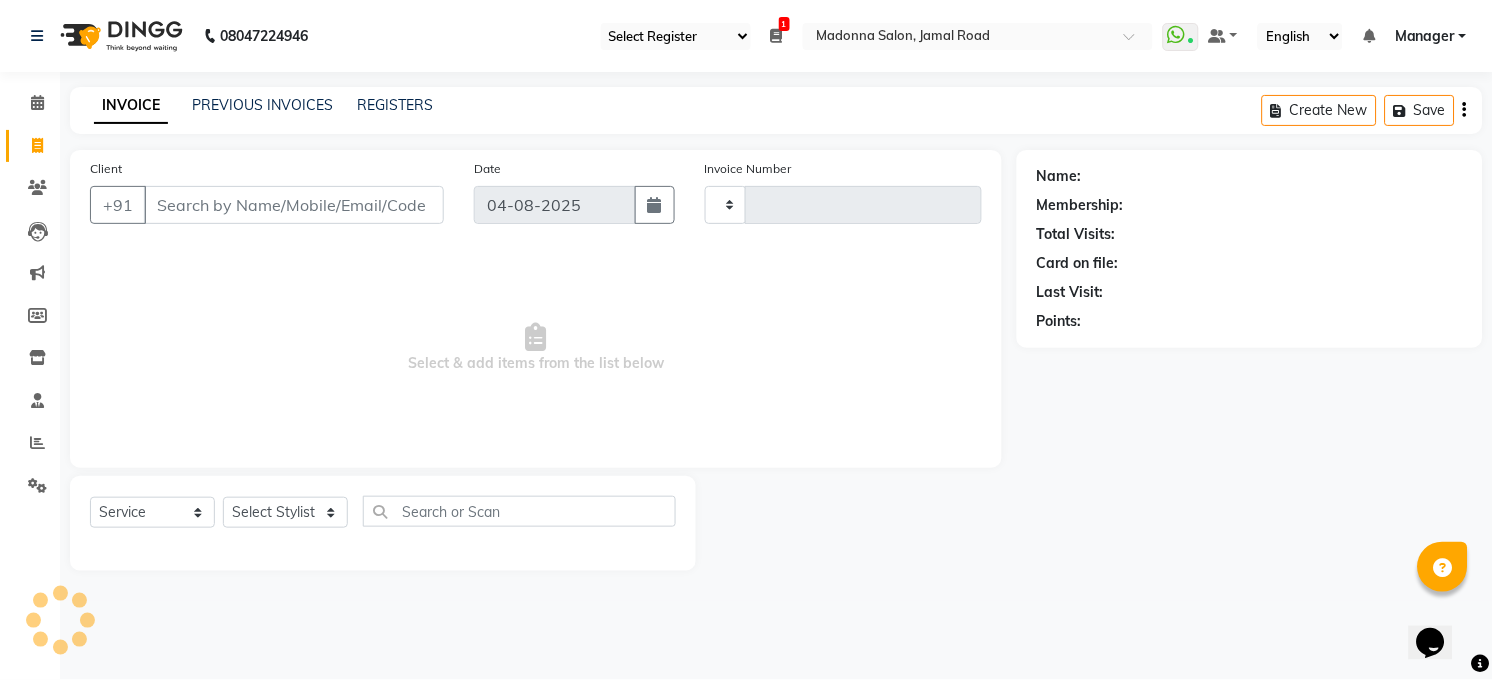 type on "2923" 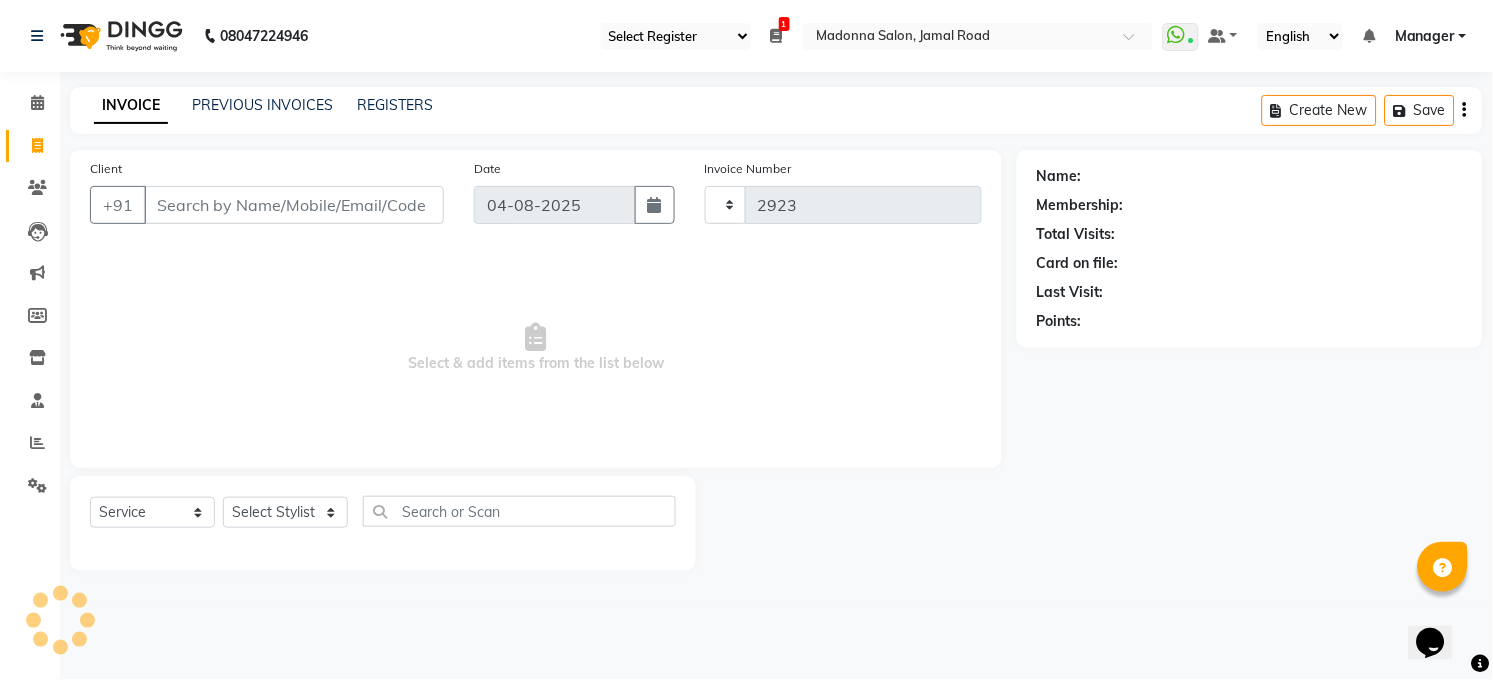 select on "5748" 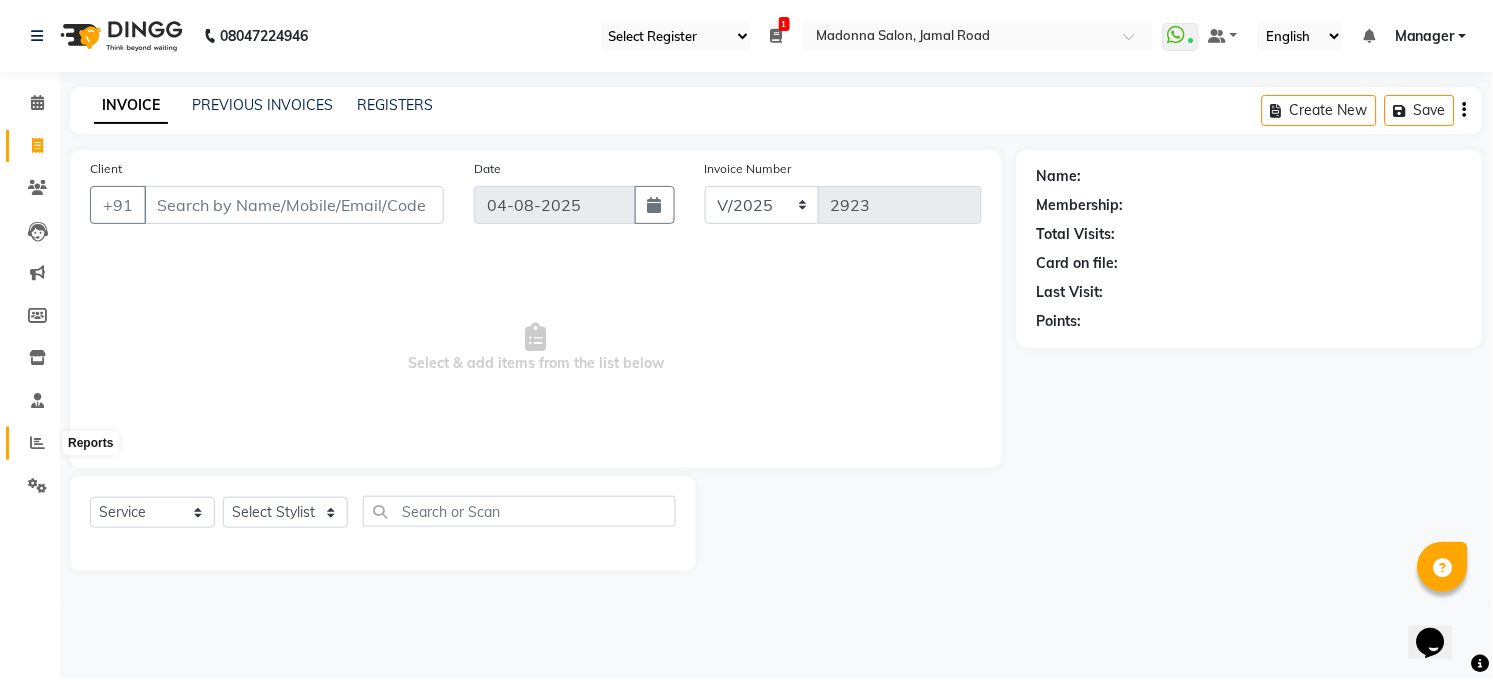 click 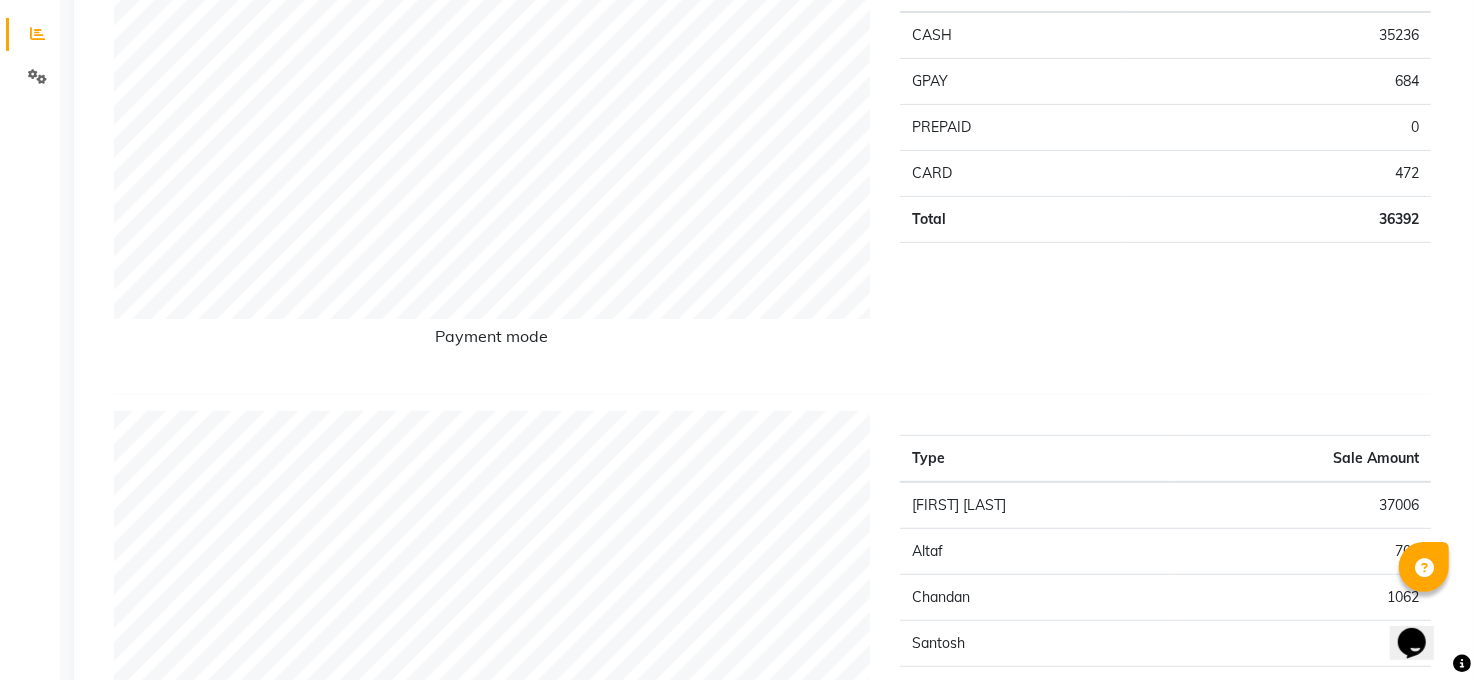 scroll, scrollTop: 711, scrollLeft: 0, axis: vertical 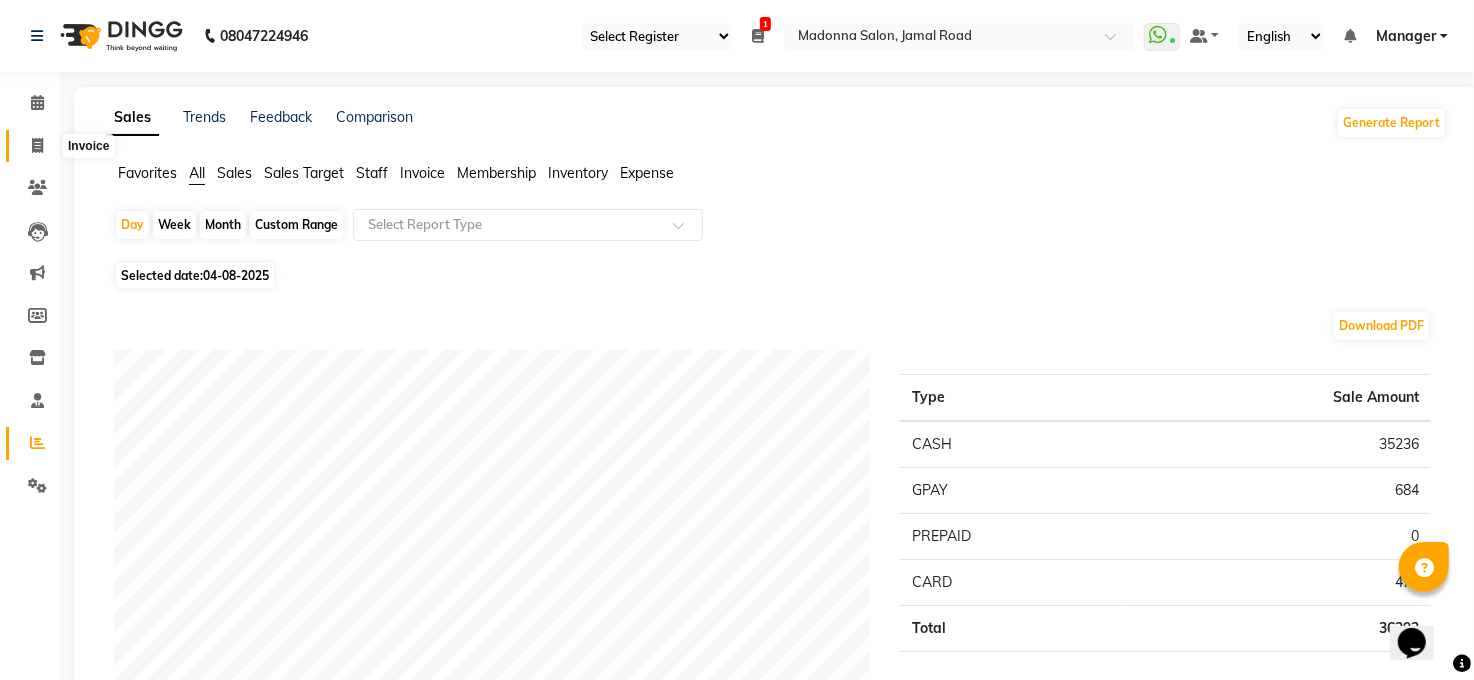 click 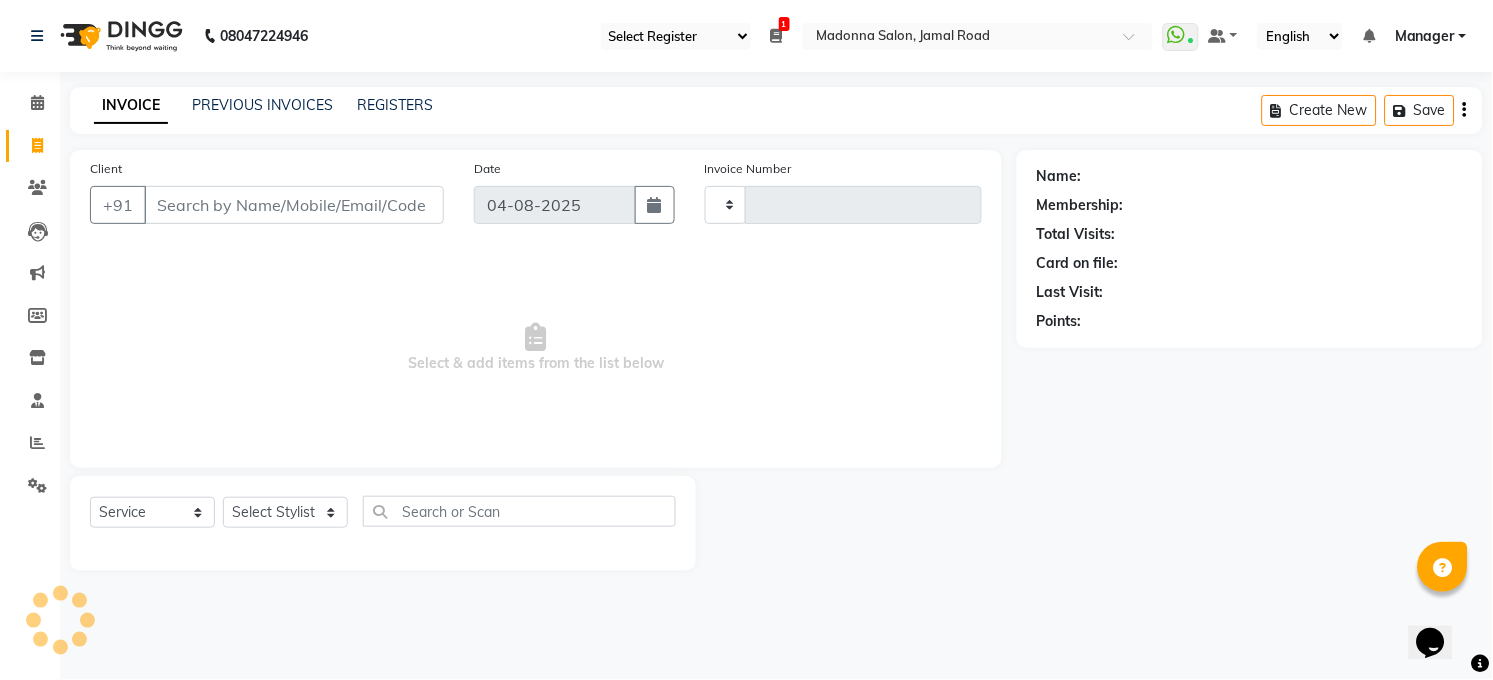 type on "2923" 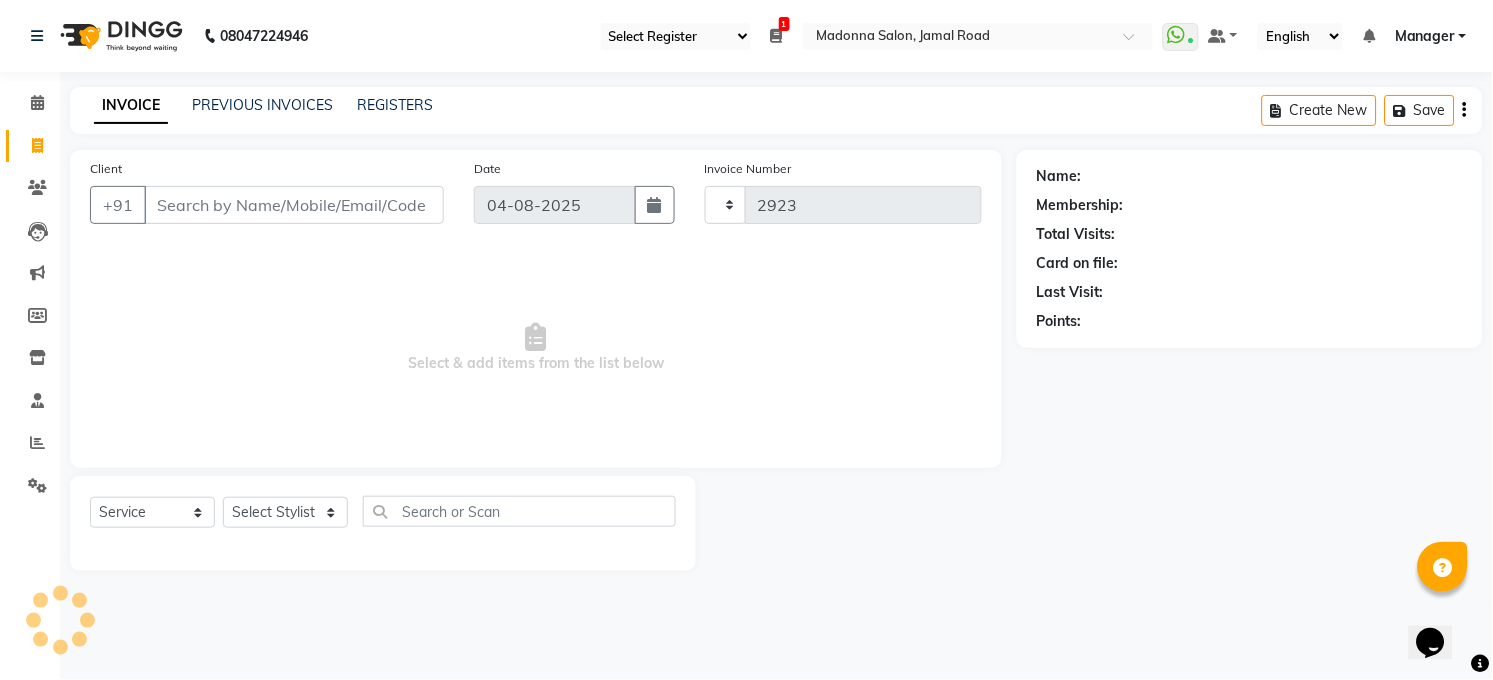 select on "5748" 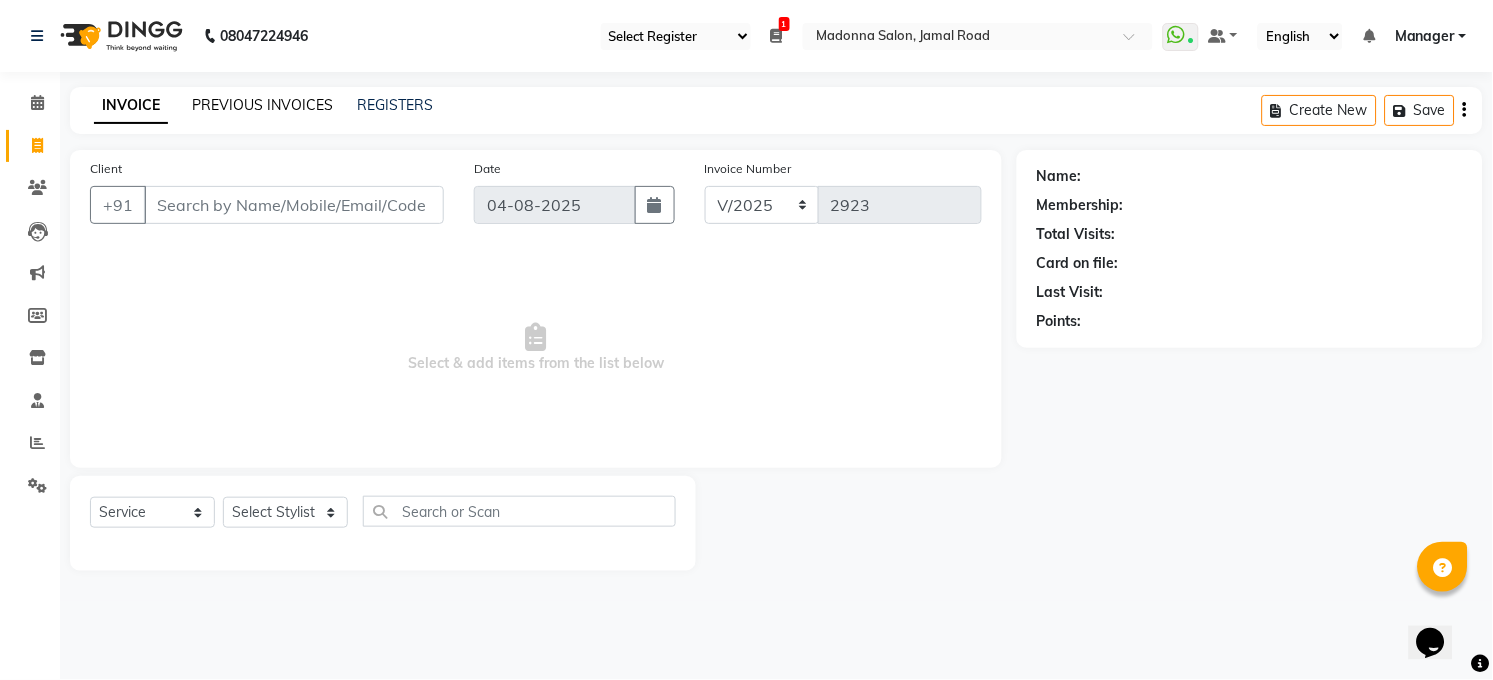 click on "PREVIOUS INVOICES" 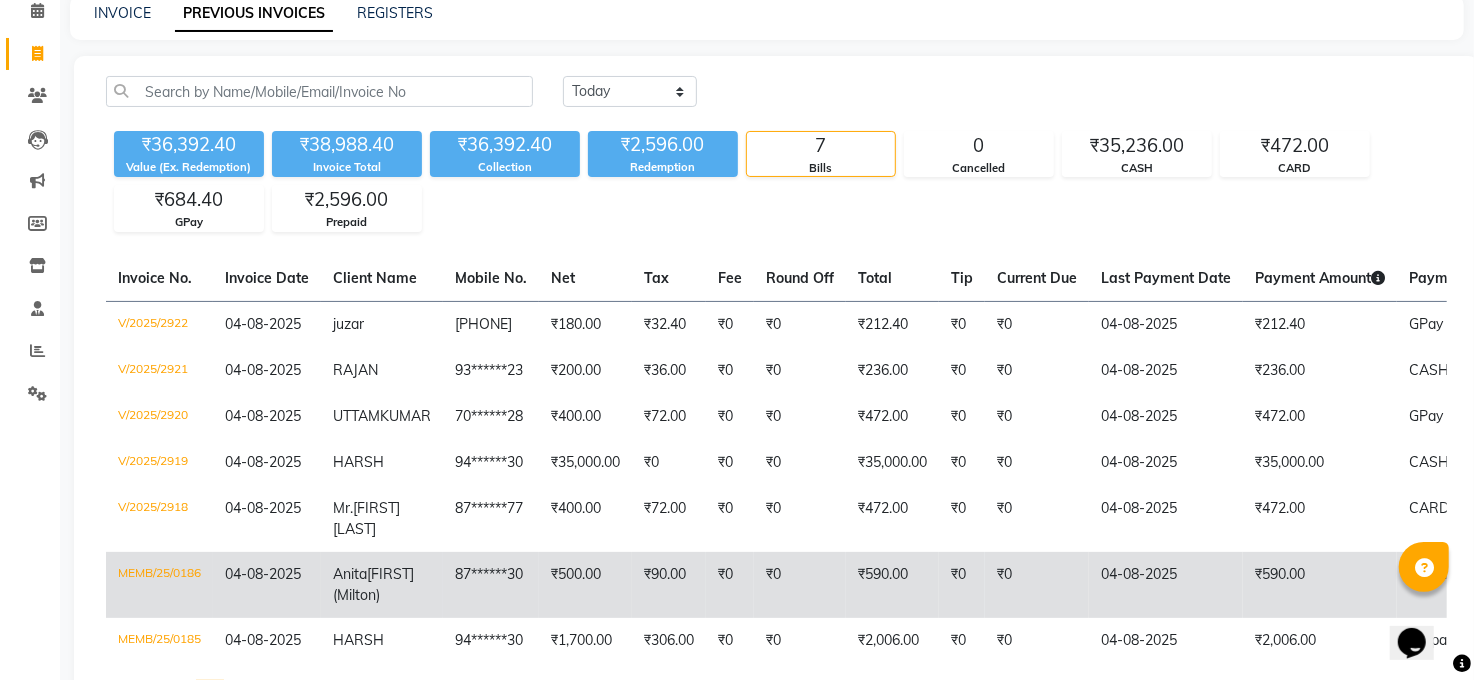 scroll, scrollTop: 242, scrollLeft: 0, axis: vertical 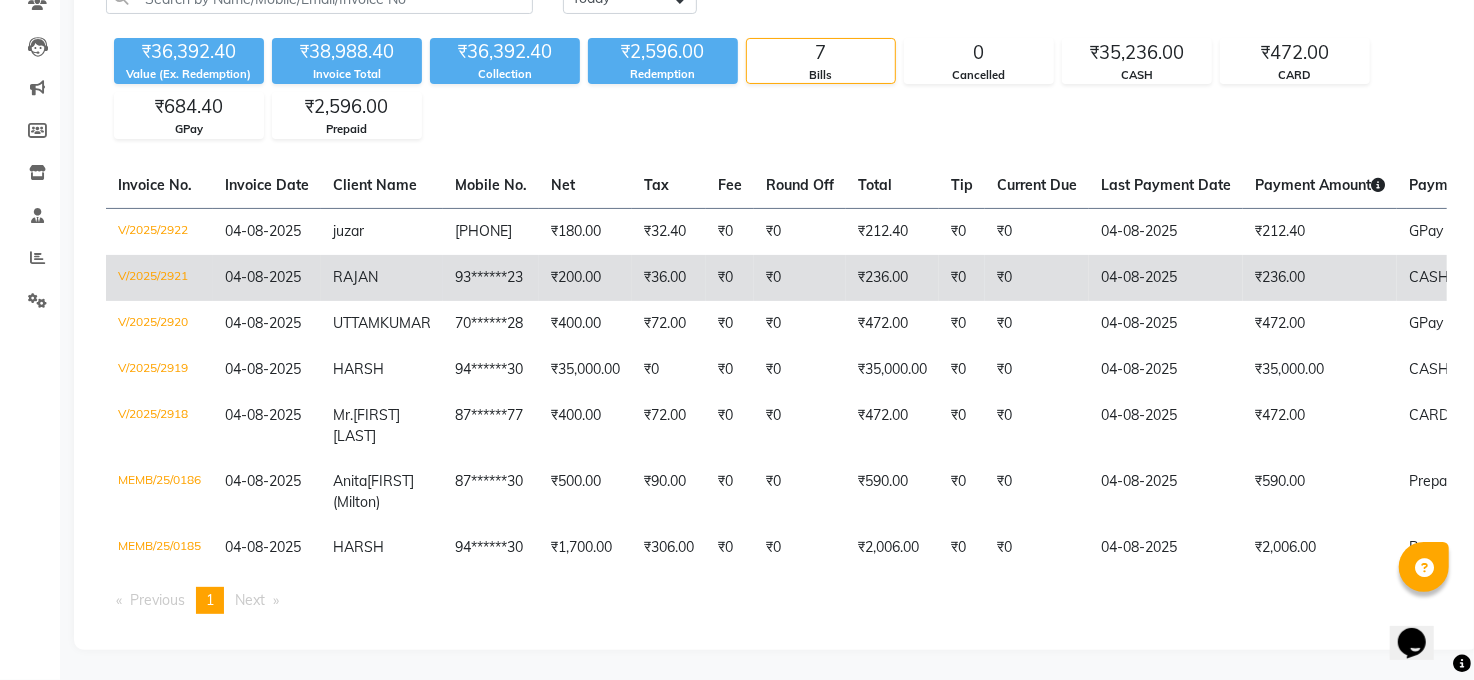 click on "₹236.00" 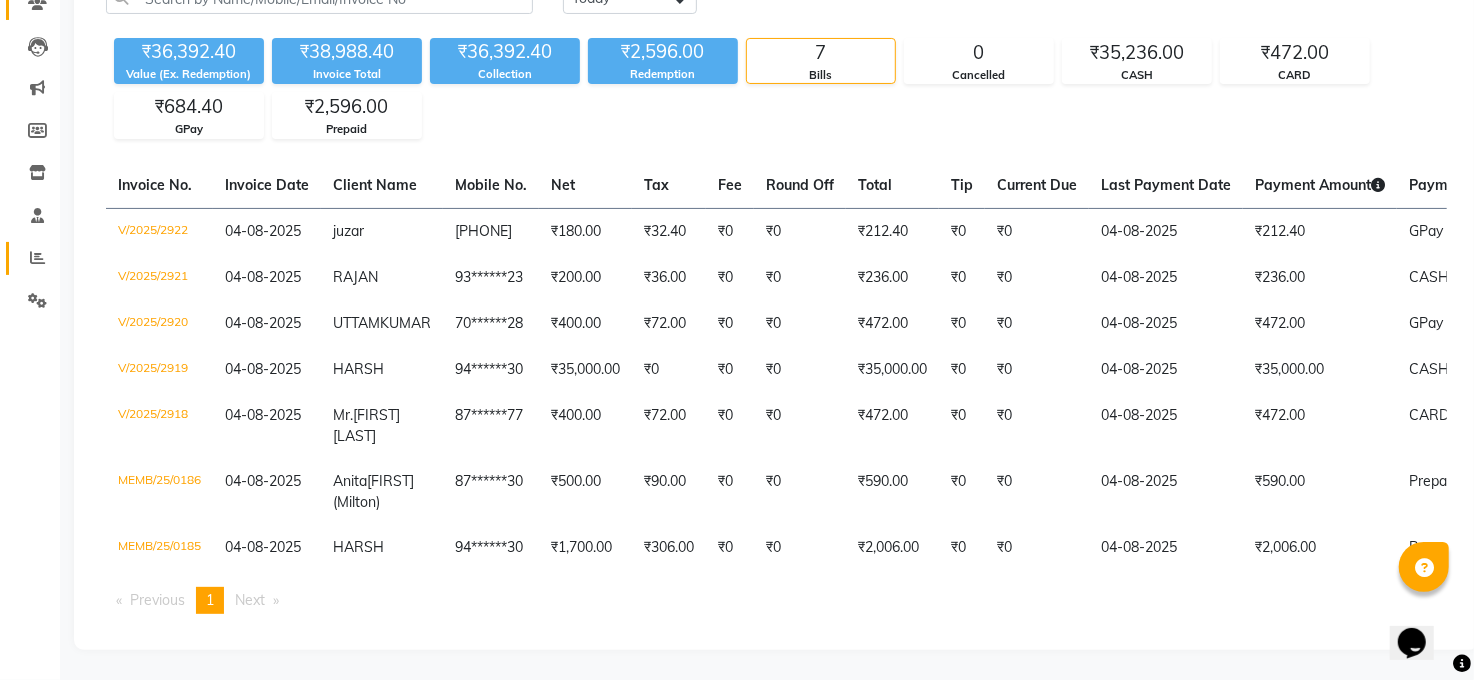click 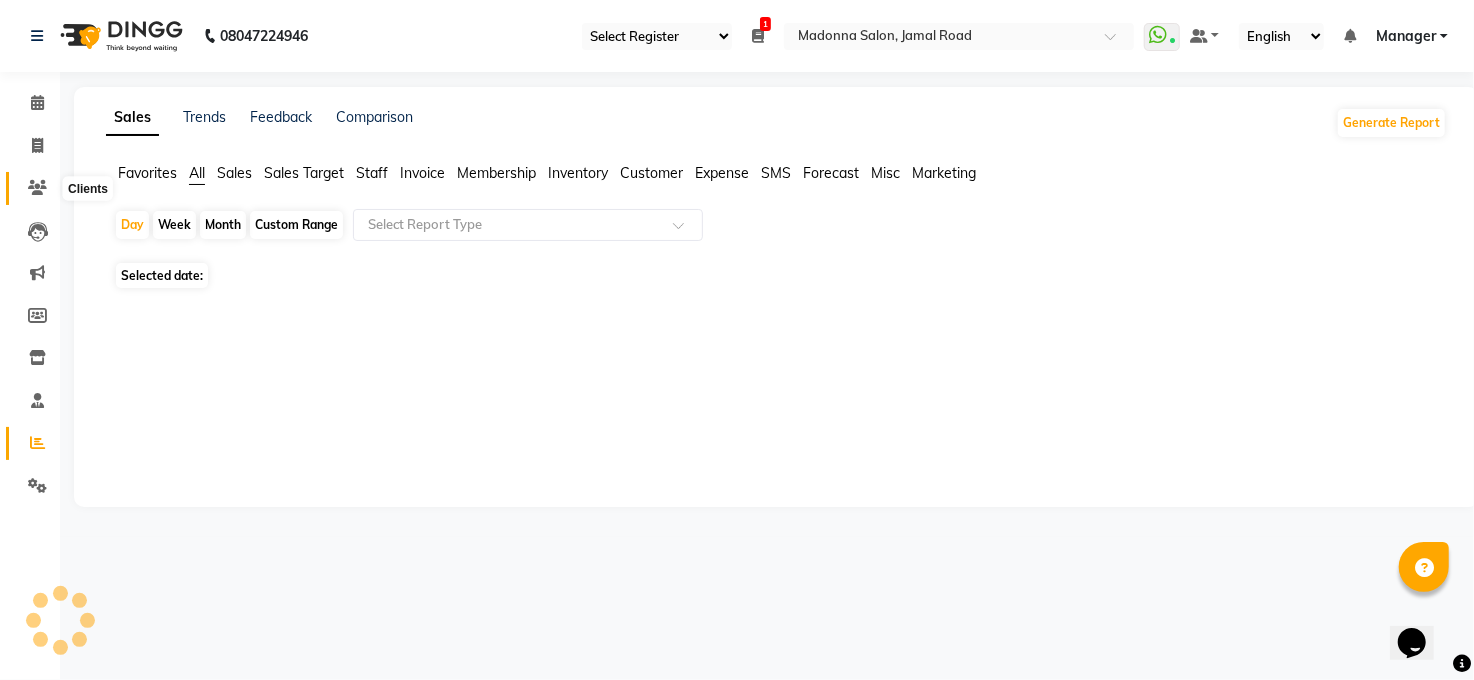 scroll, scrollTop: 0, scrollLeft: 0, axis: both 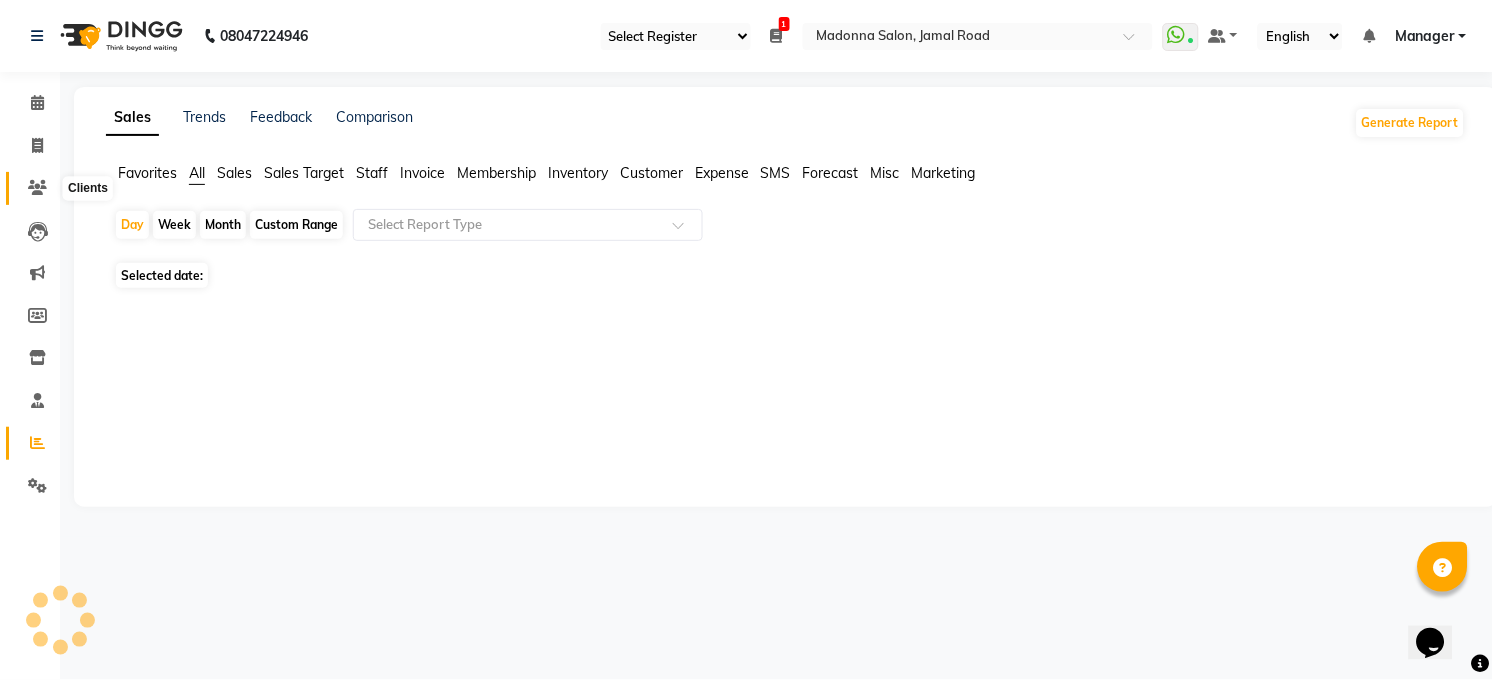 click 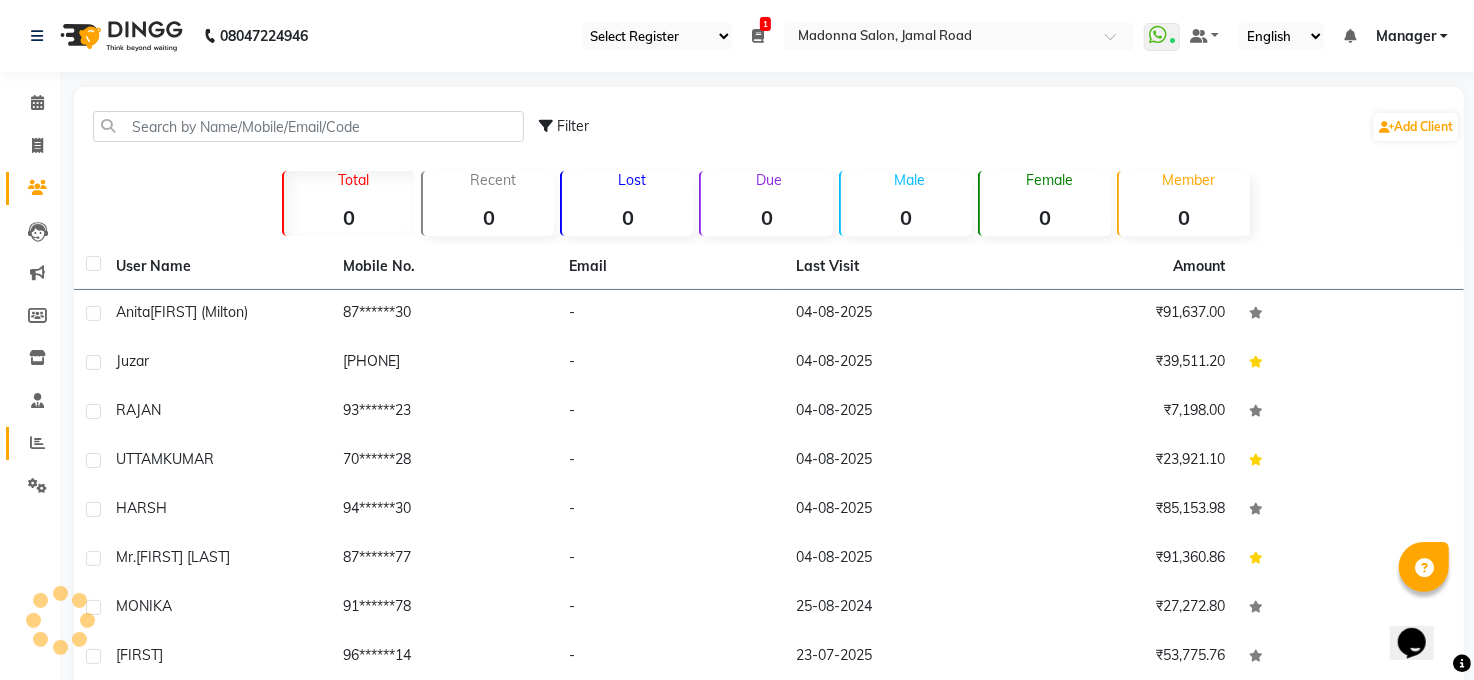 click on "Reports" 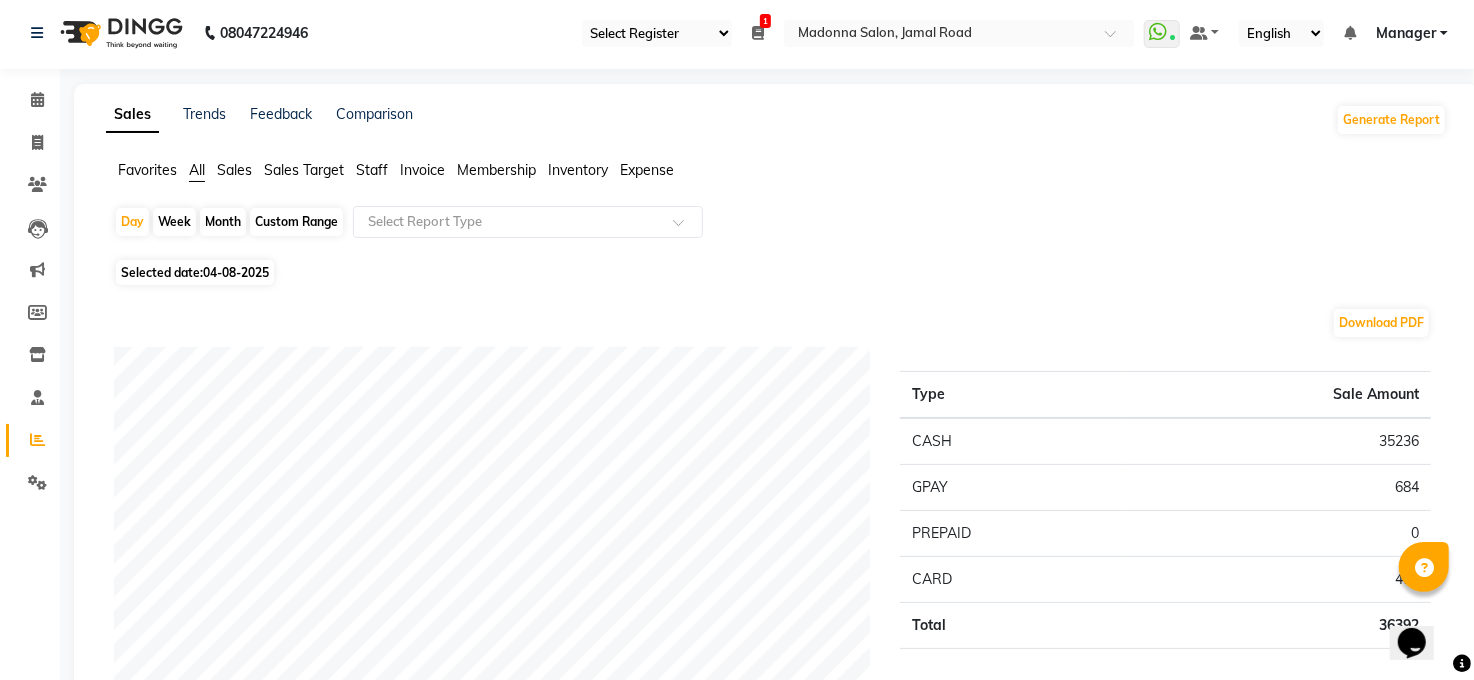 scroll, scrollTop: 0, scrollLeft: 0, axis: both 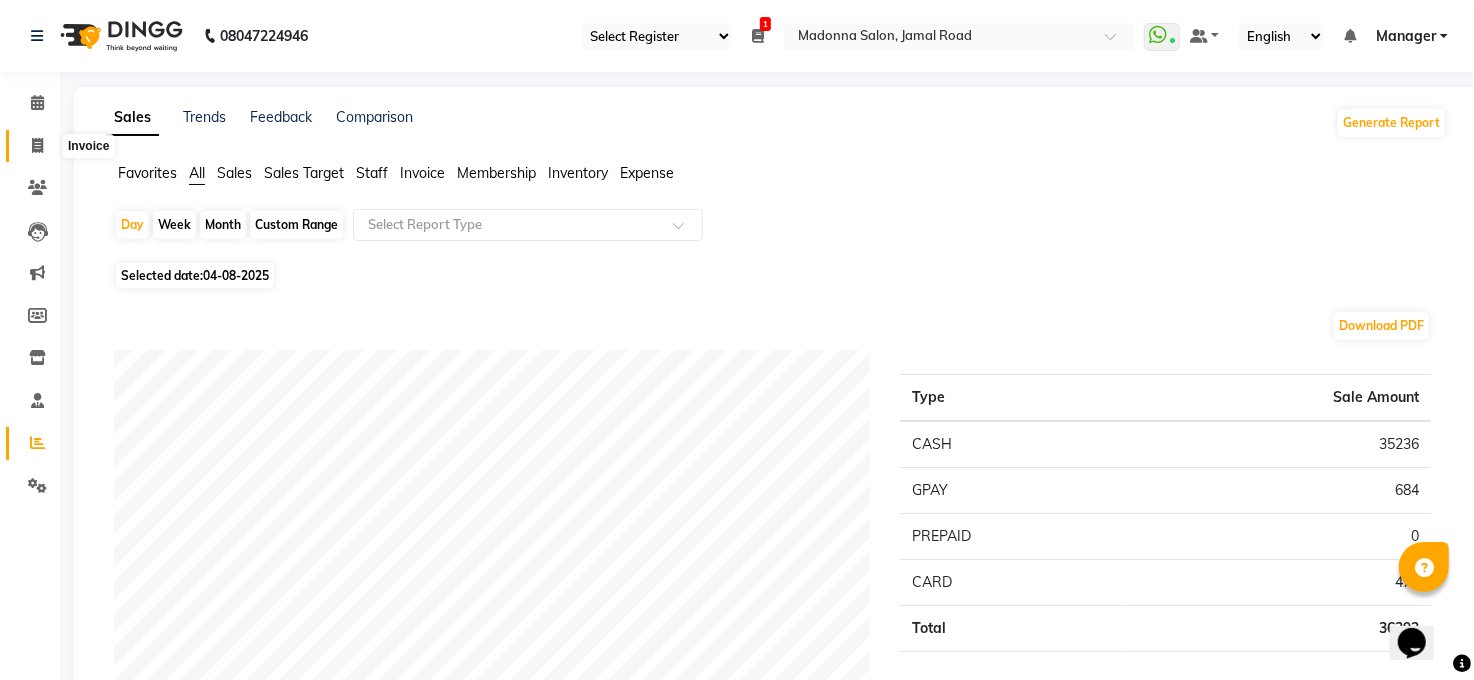 click 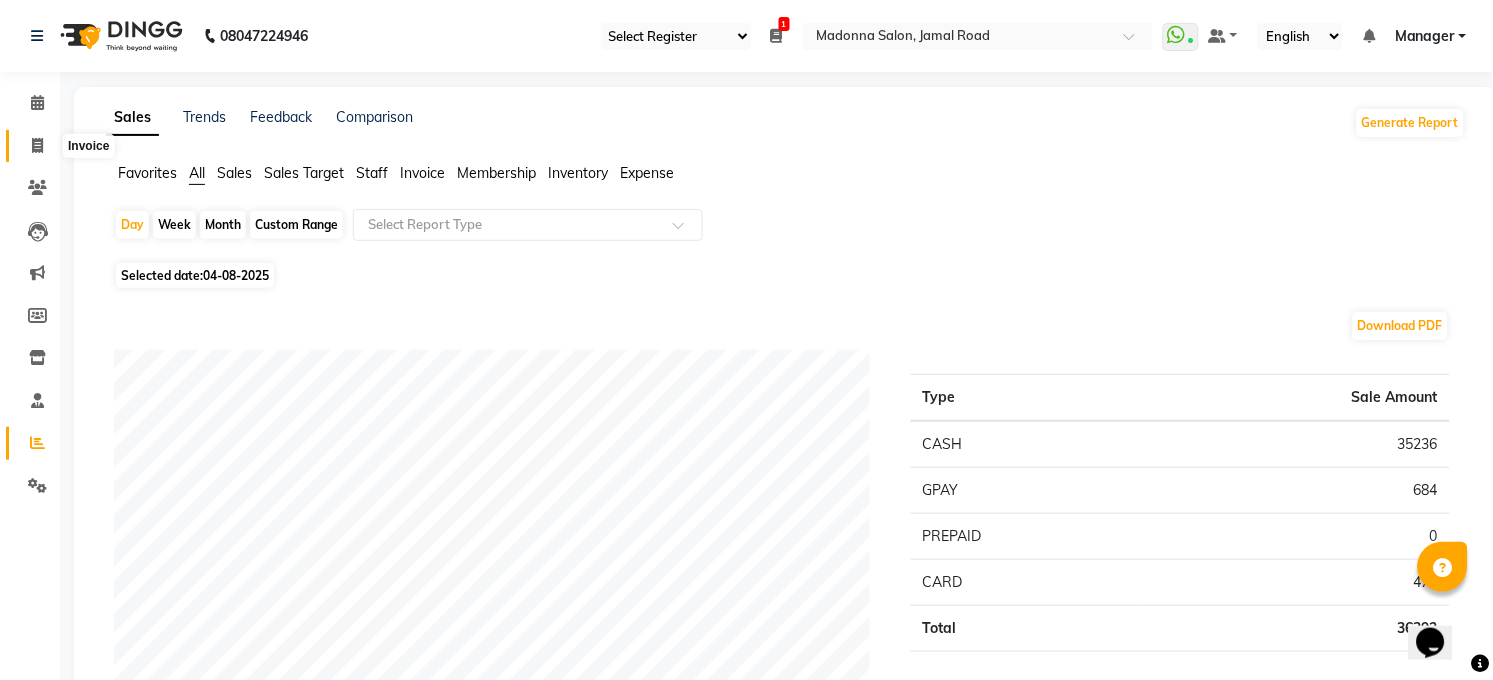 select on "5748" 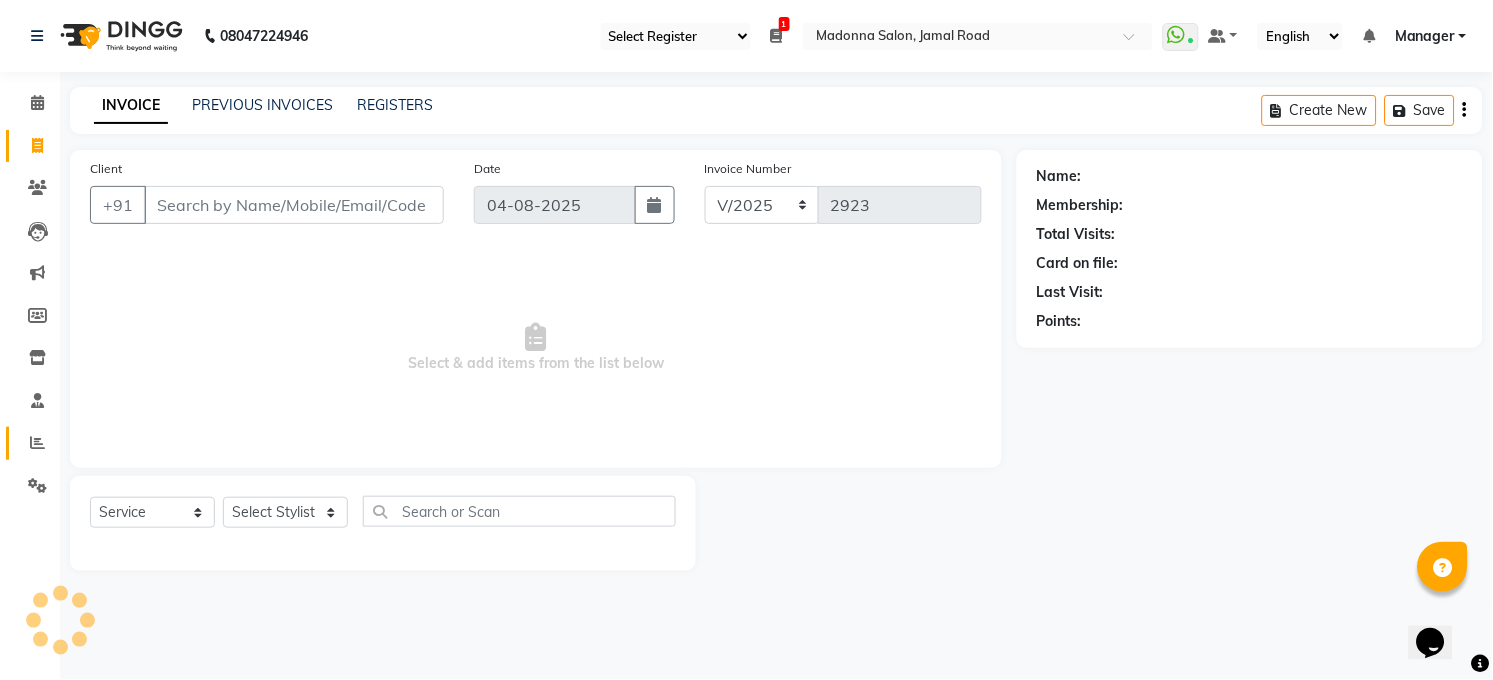 click on "Reports" 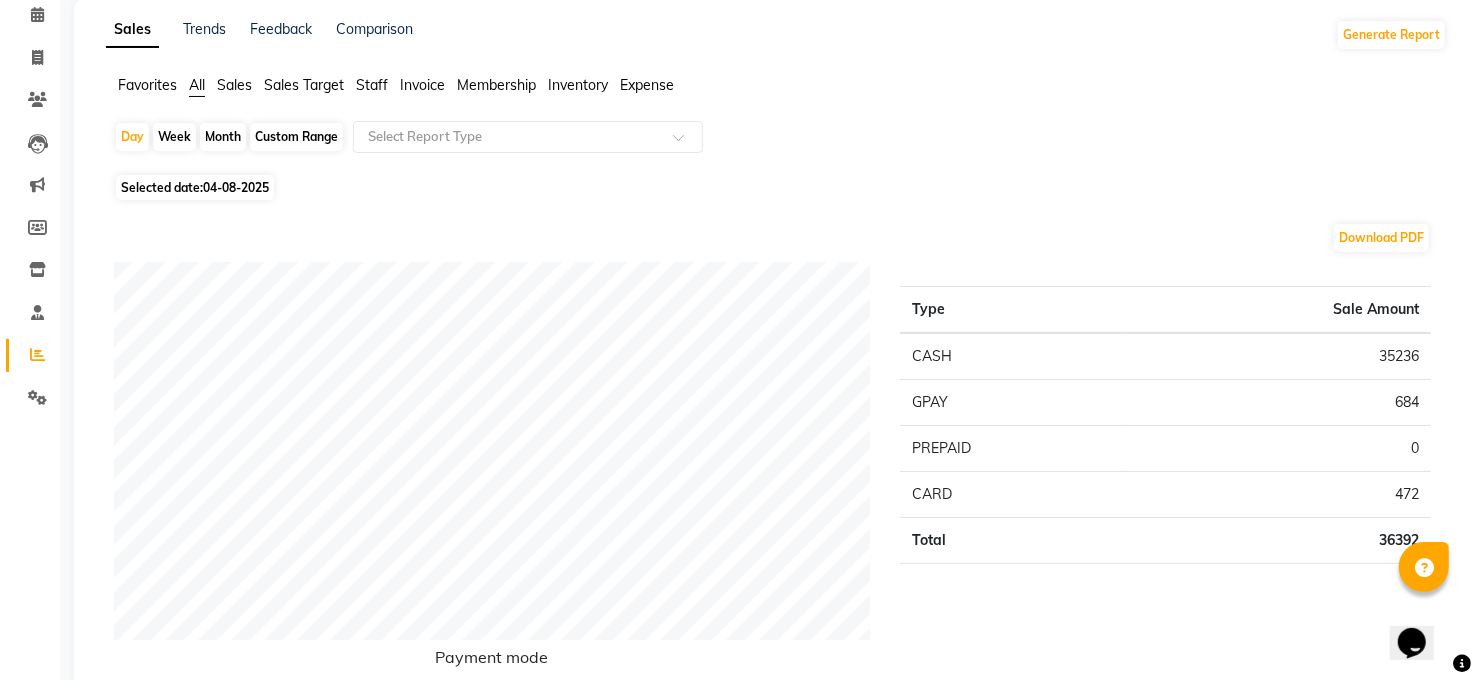 scroll, scrollTop: 0, scrollLeft: 0, axis: both 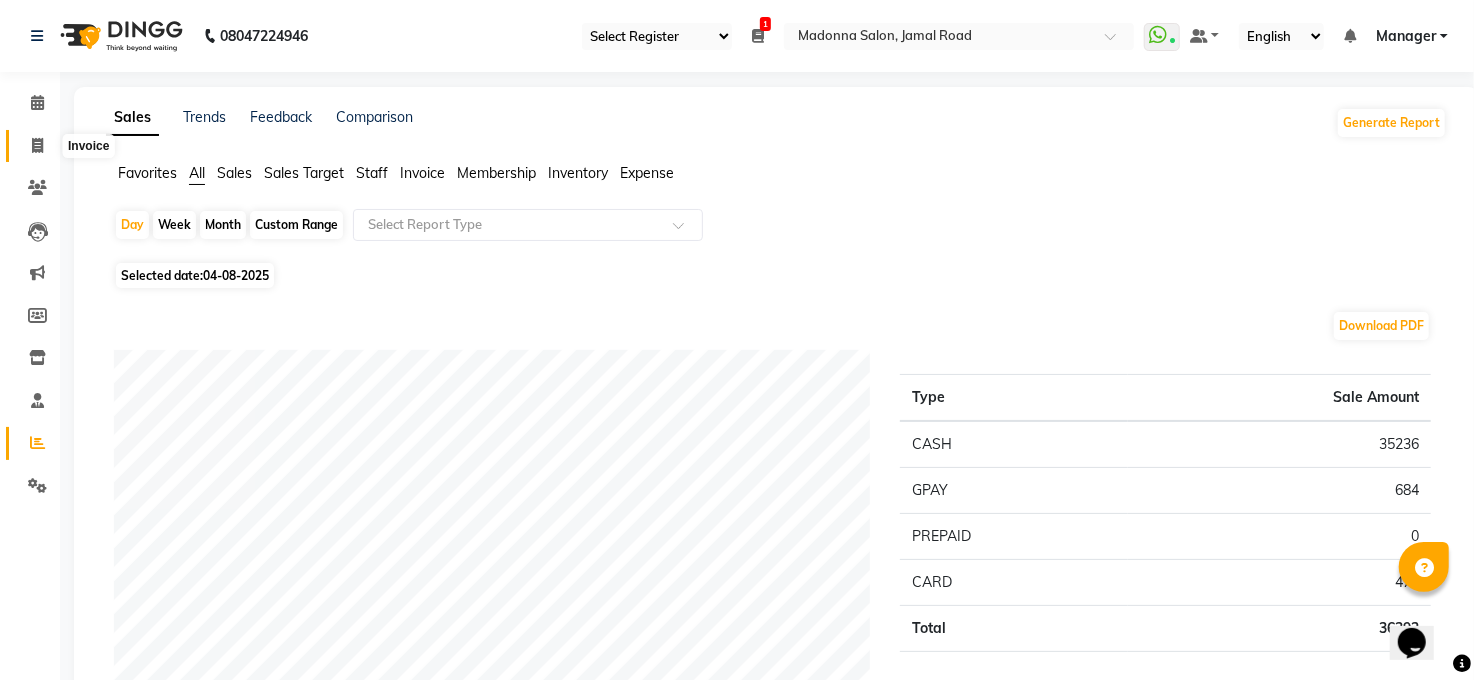 click 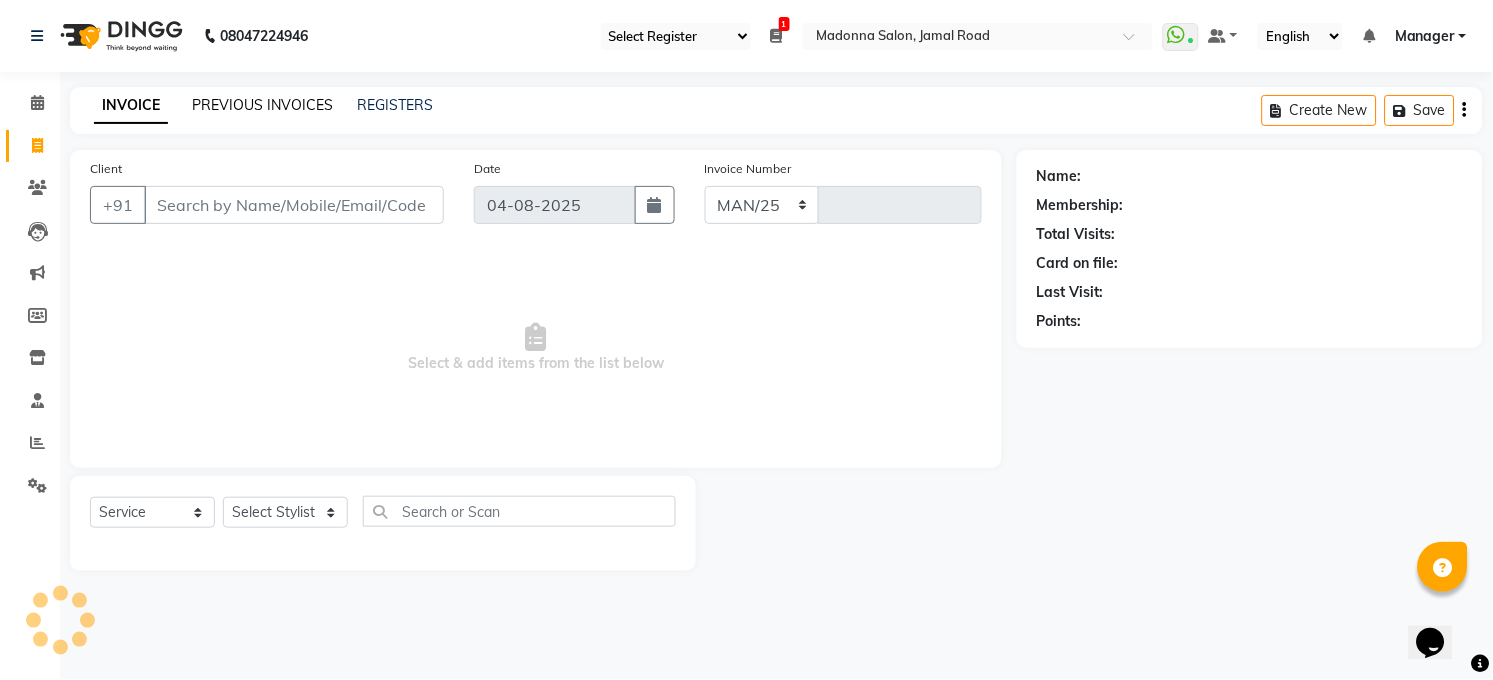 select on "5748" 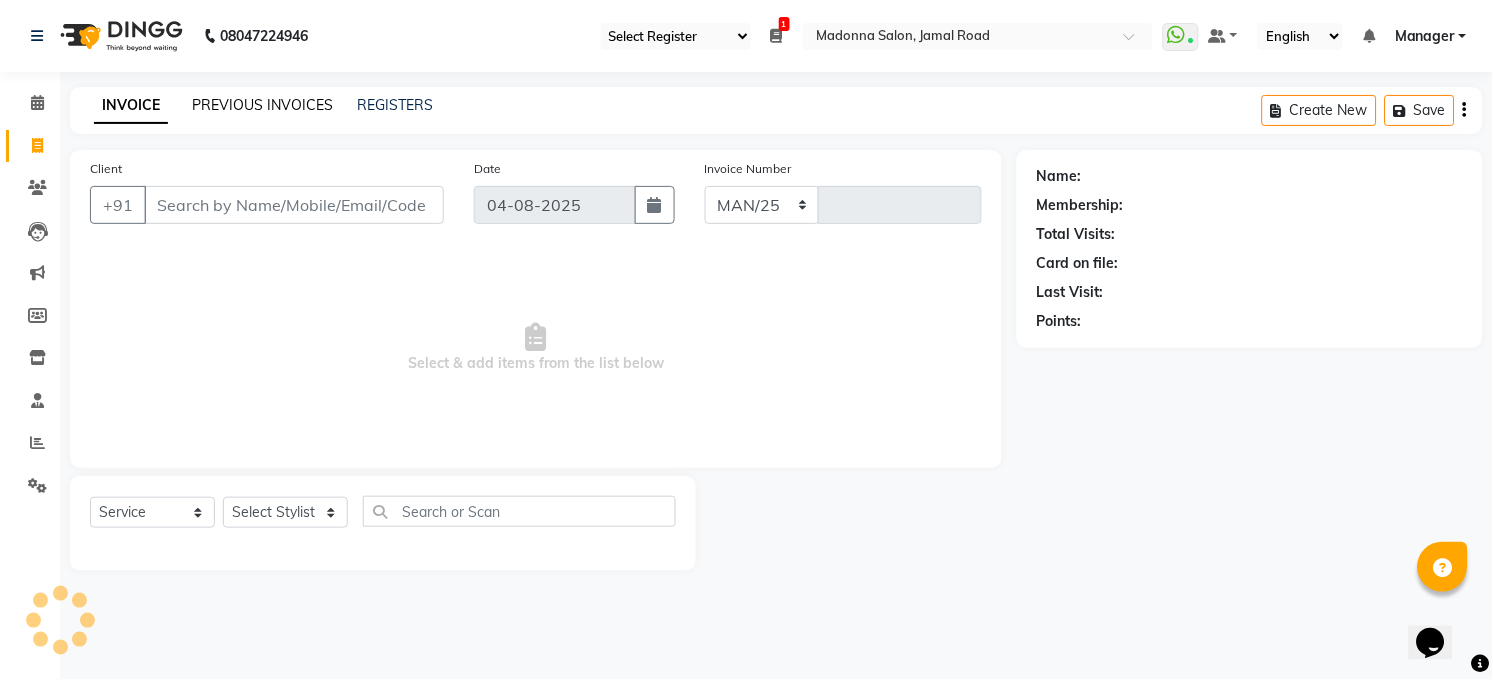 type on "2923" 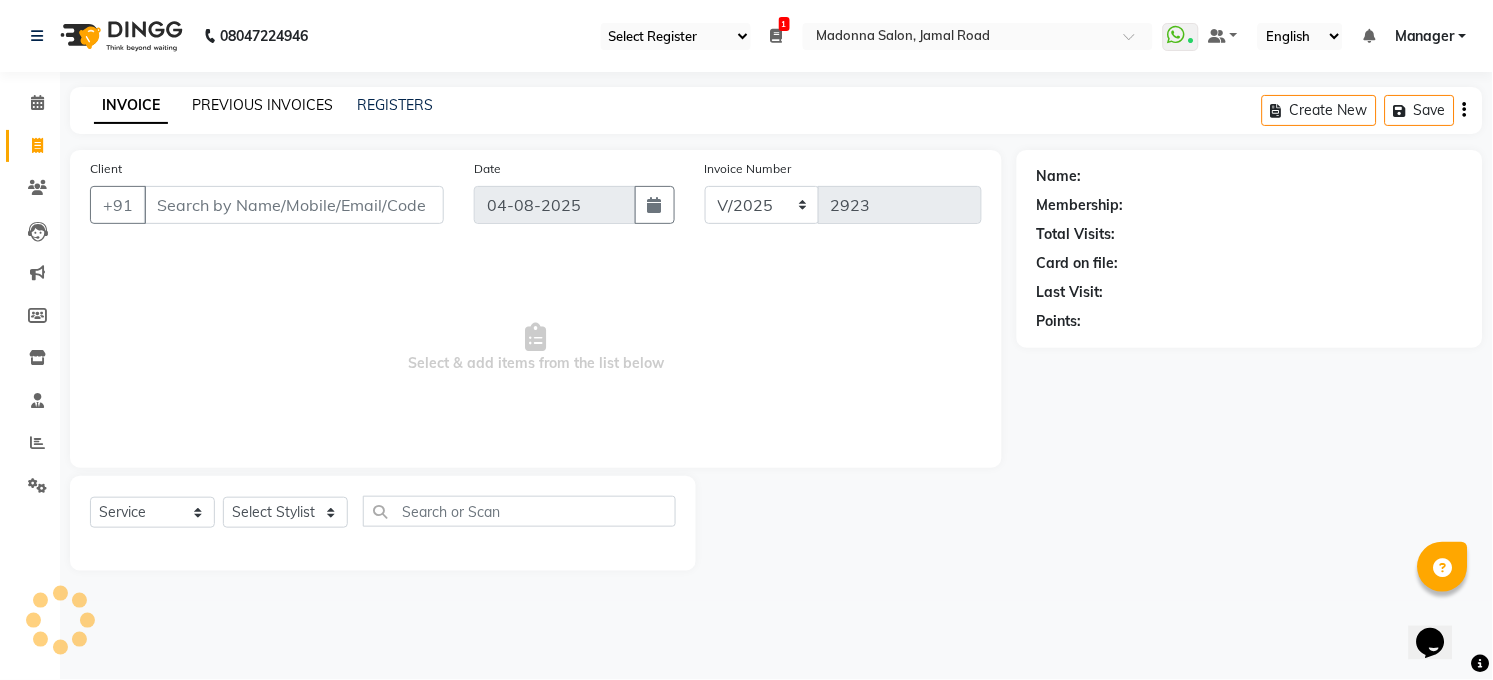 click on "INVOICE PREVIOUS INVOICES REGISTERS Create New Save" 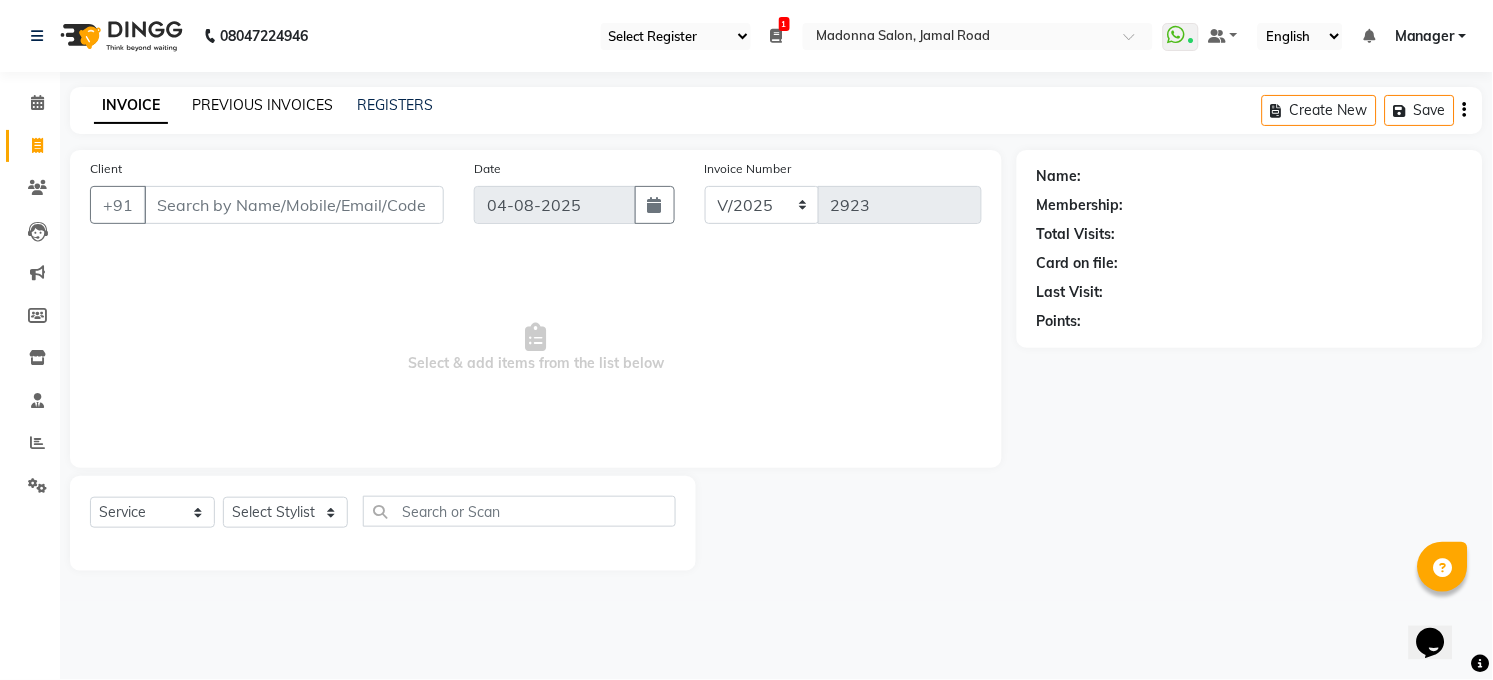 click on "PREVIOUS INVOICES" 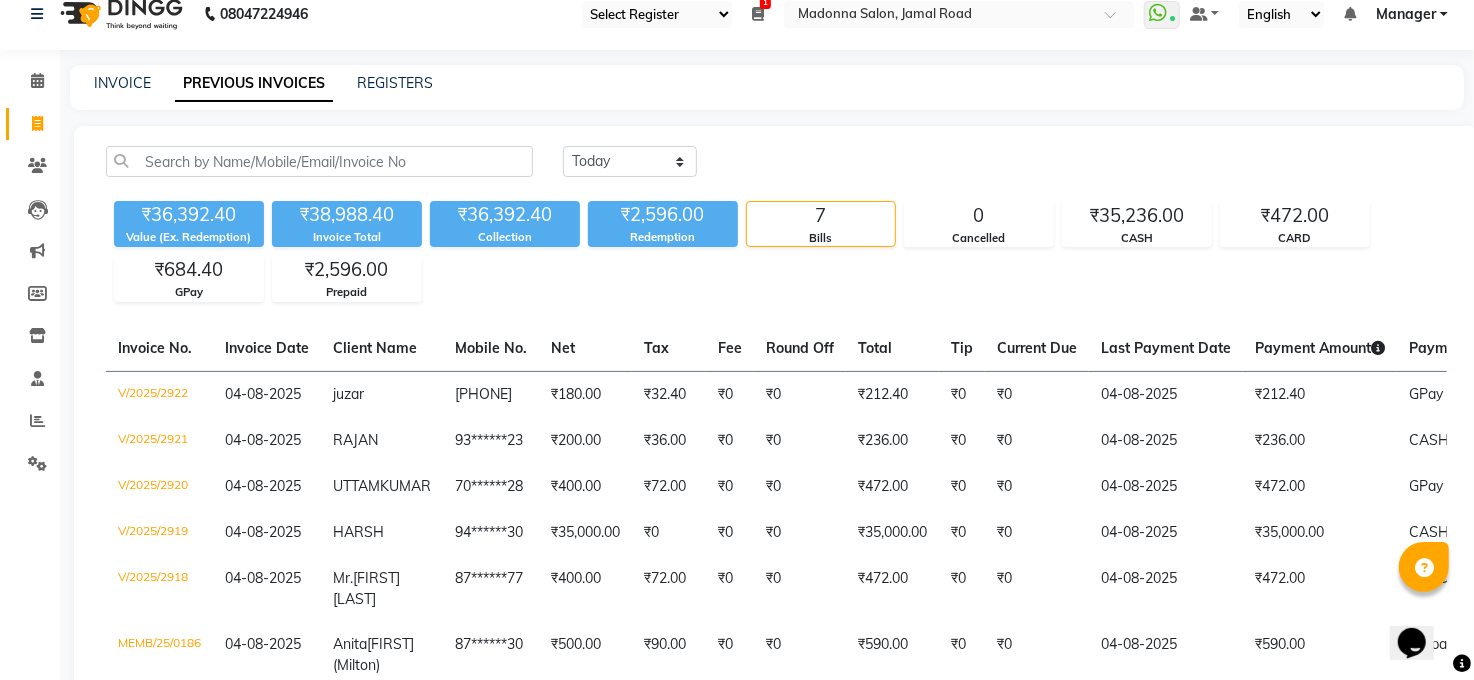 scroll, scrollTop: 0, scrollLeft: 0, axis: both 